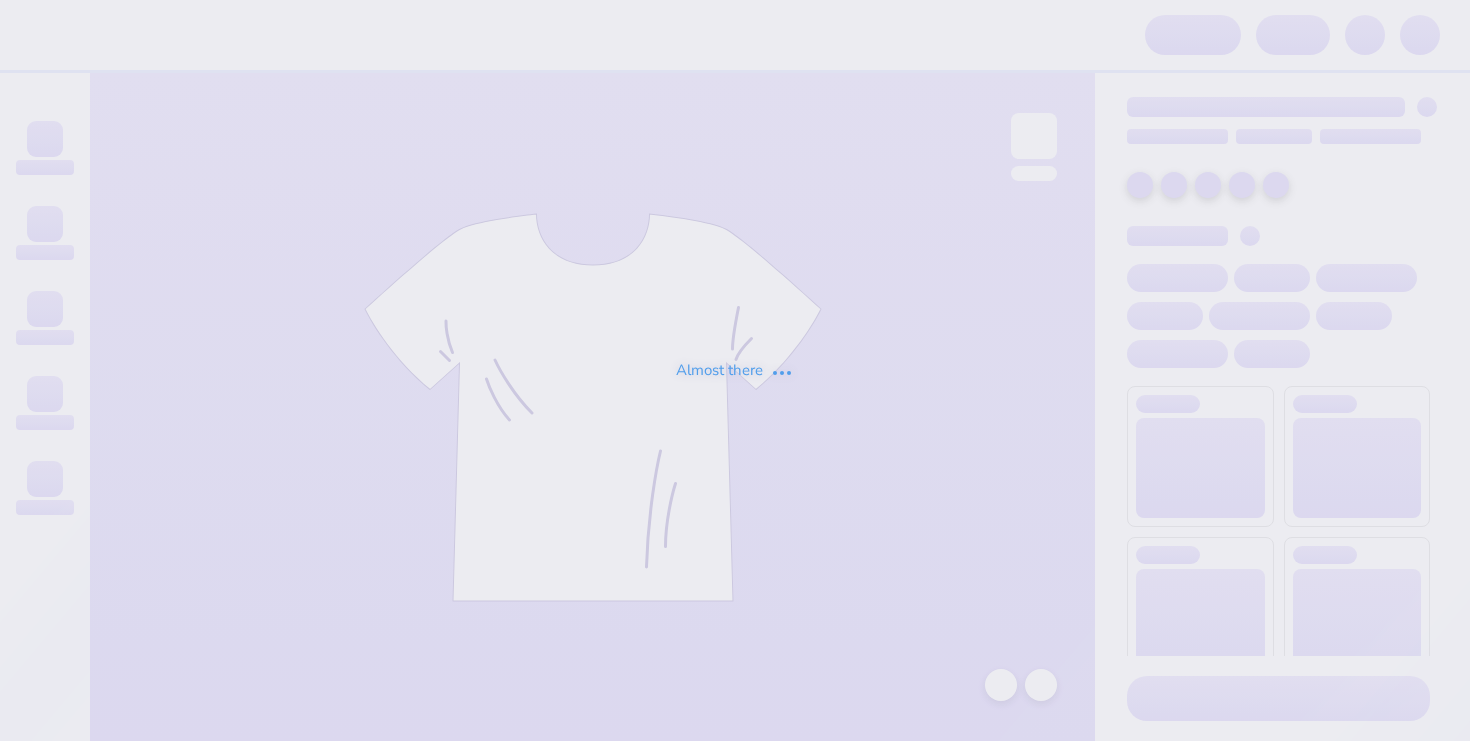 scroll, scrollTop: 0, scrollLeft: 0, axis: both 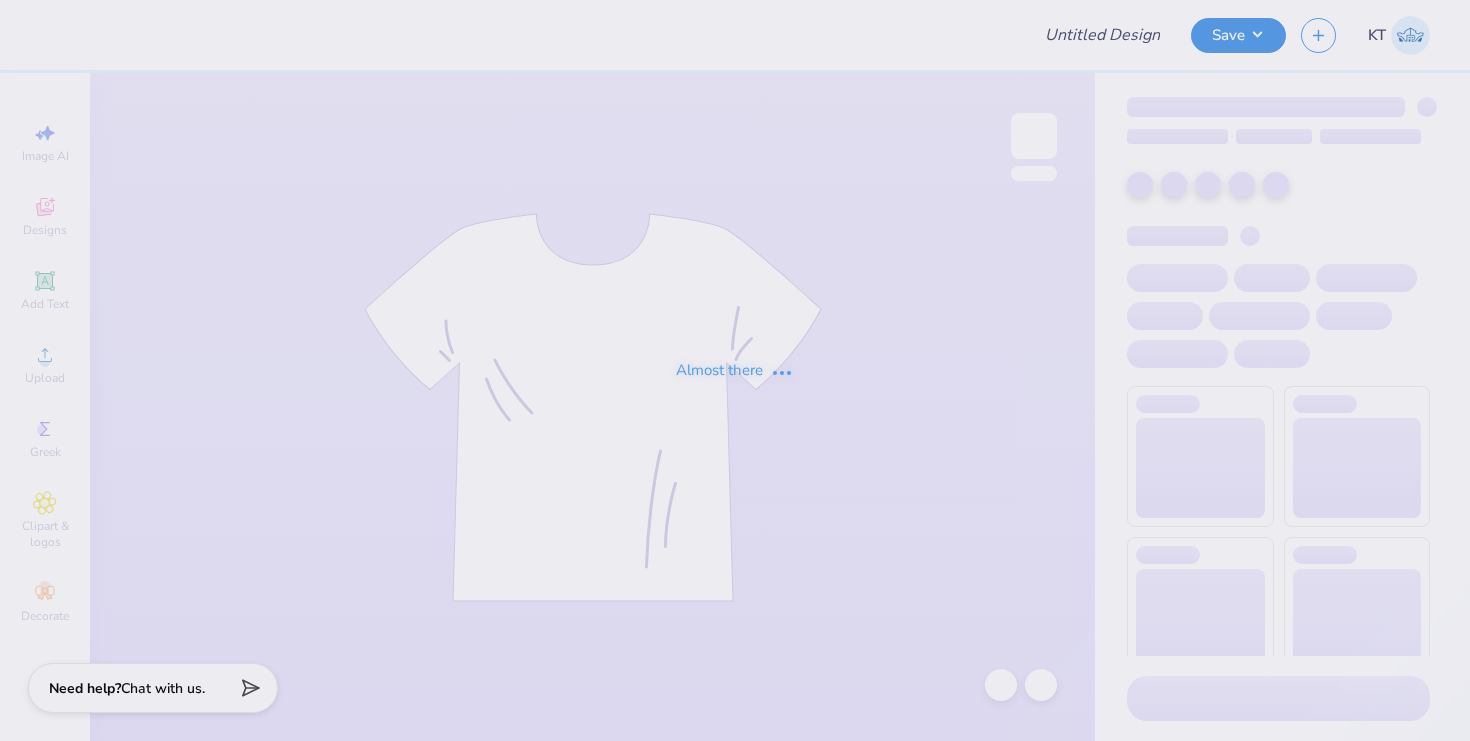 type on "Kappa gameday #4" 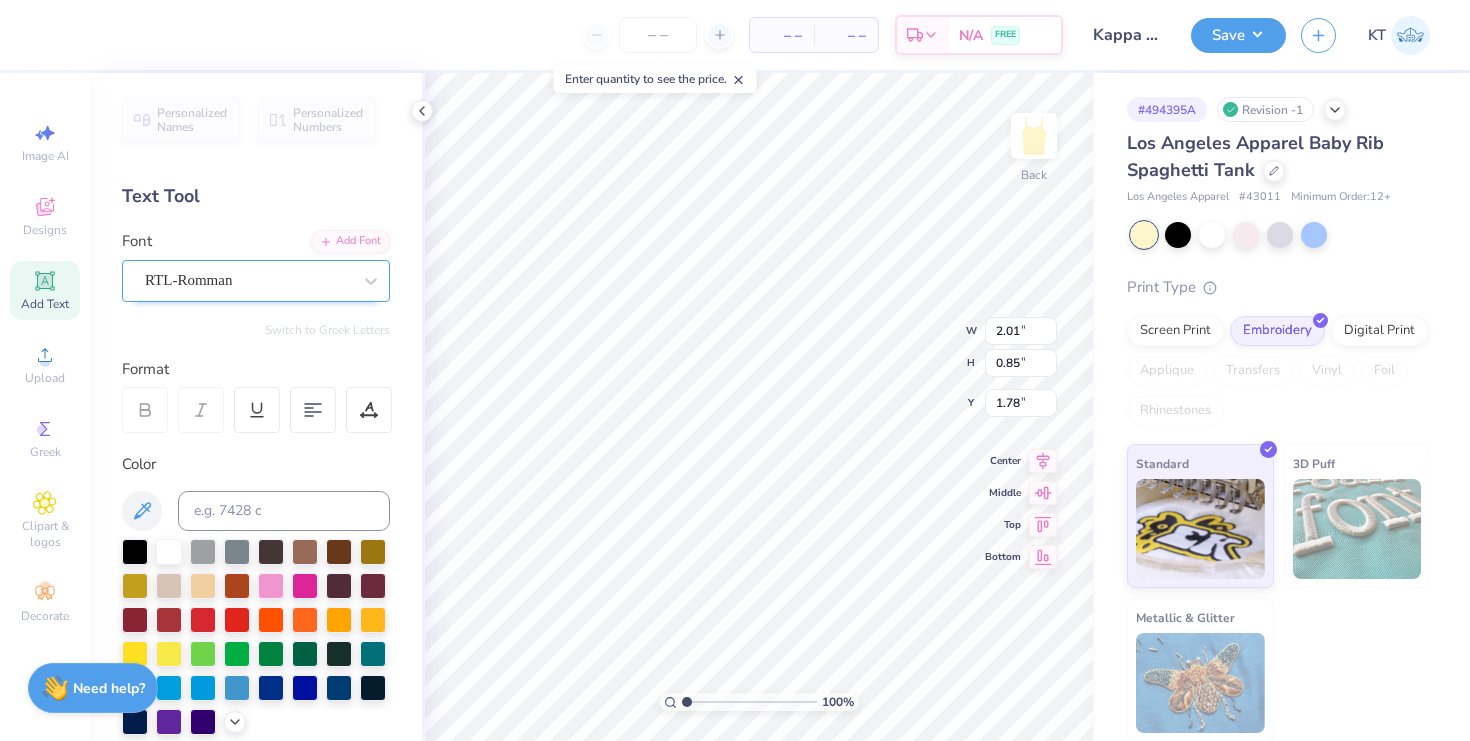 click on "RTL-Romman" at bounding box center (248, 280) 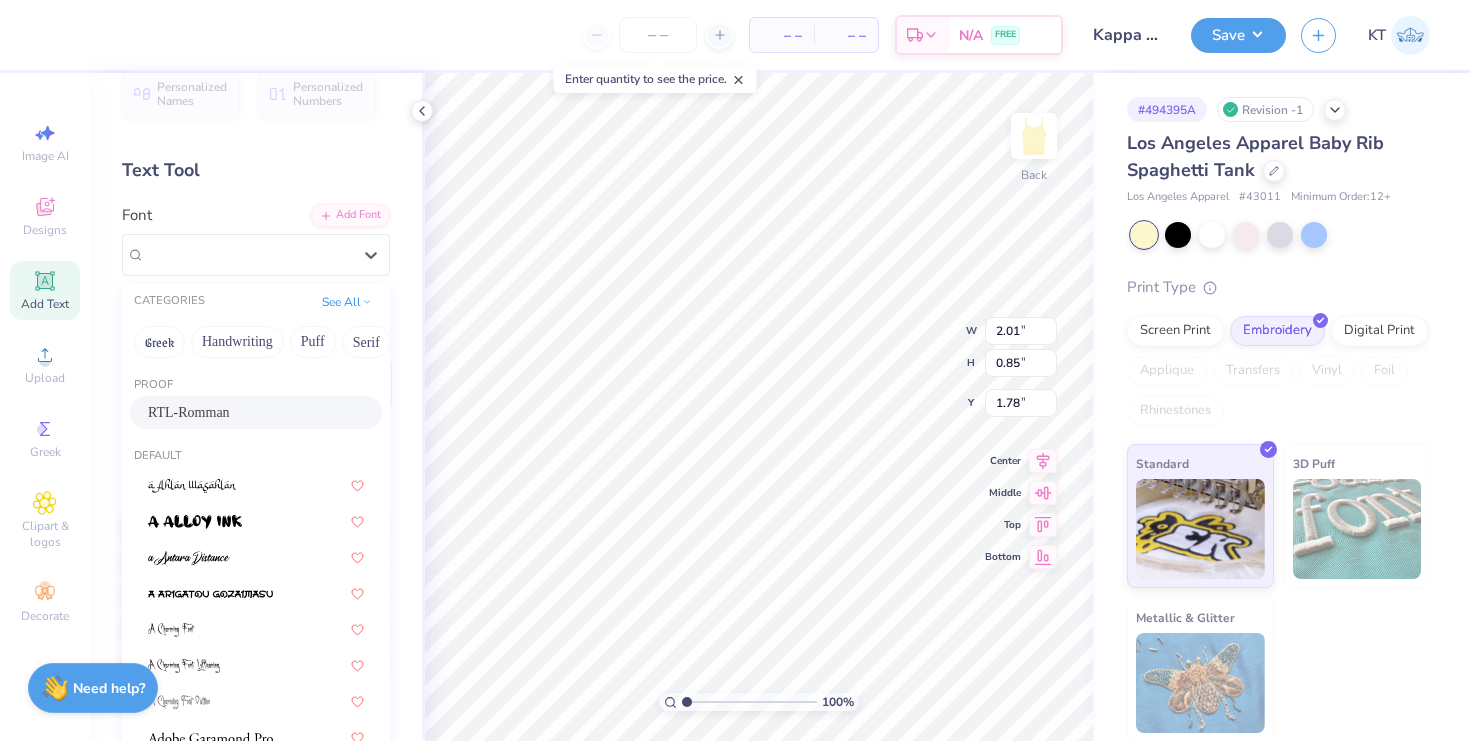 scroll, scrollTop: 68, scrollLeft: 0, axis: vertical 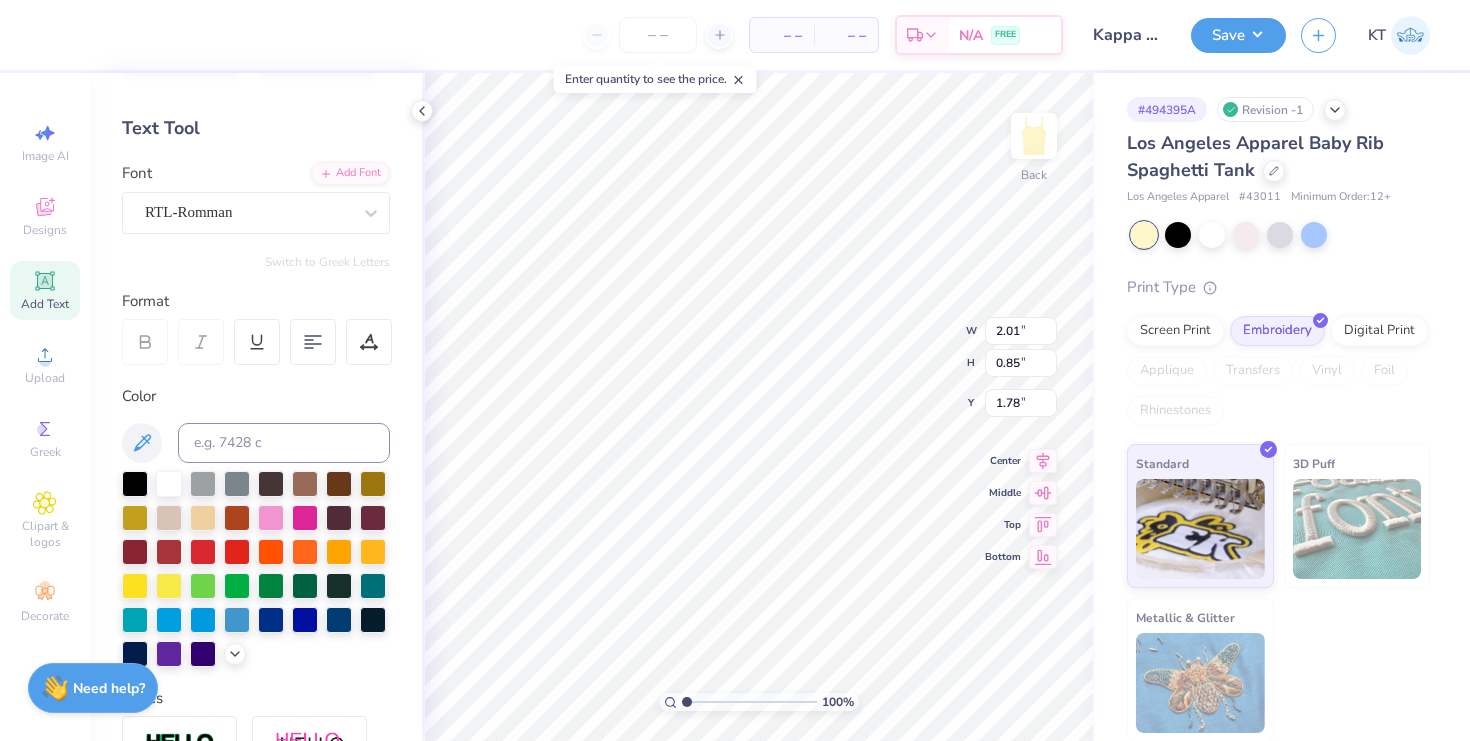 type on "2.81" 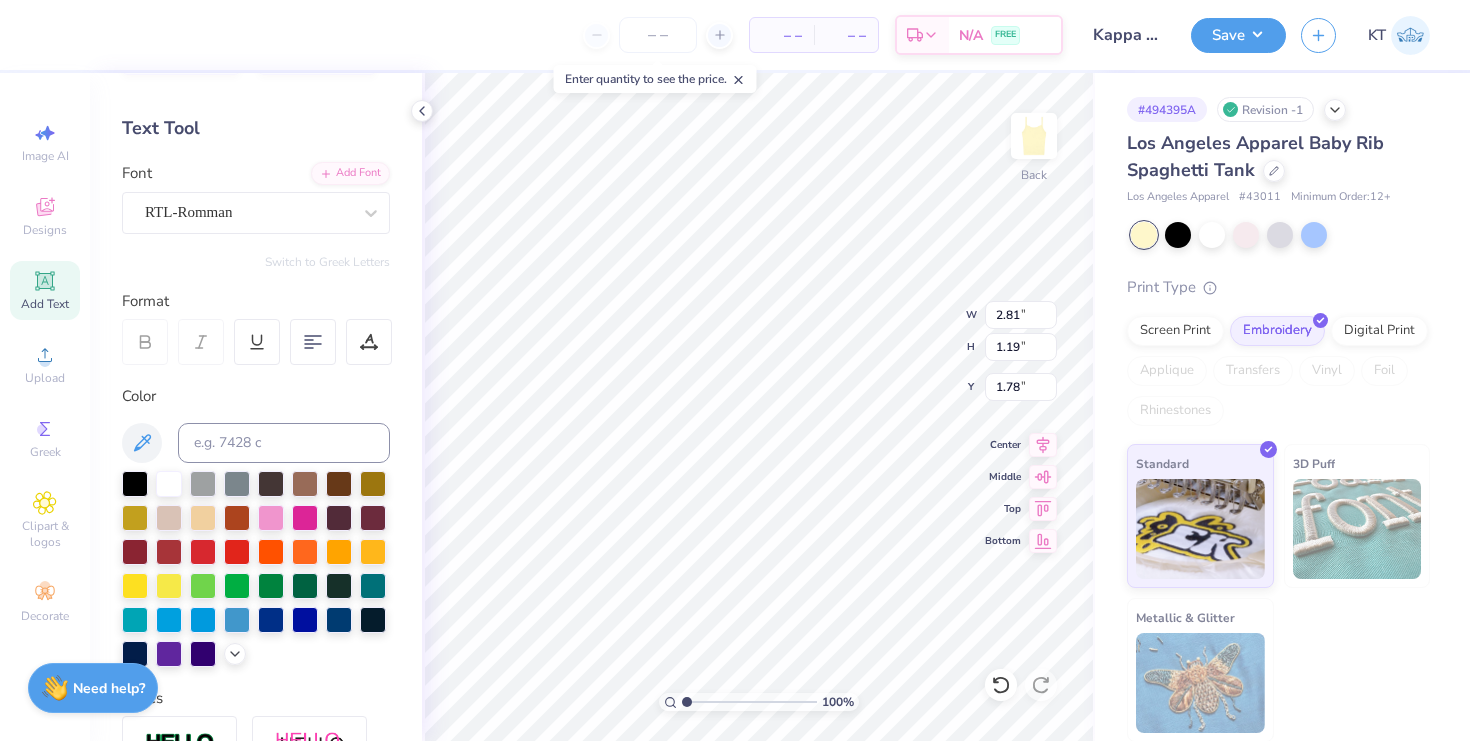type on "1.76" 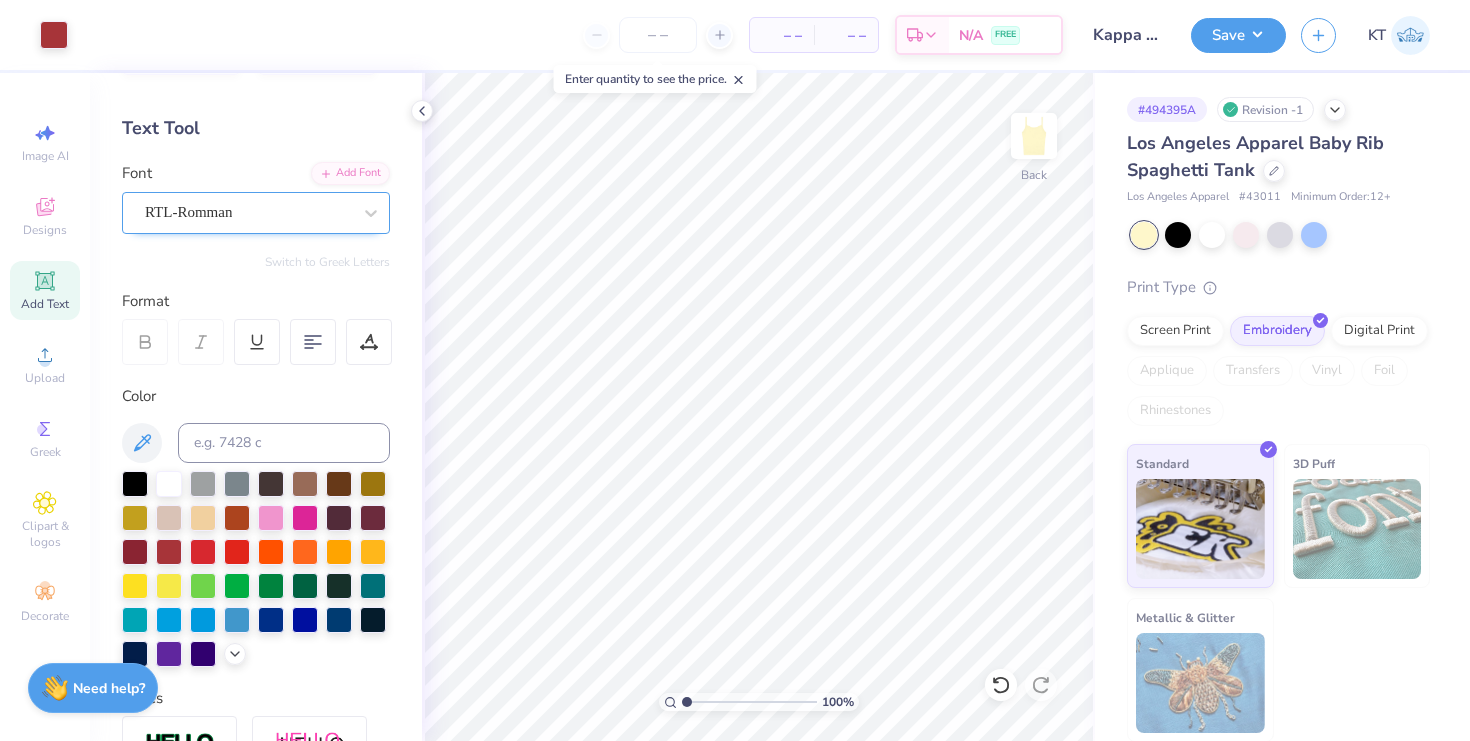 click on "RTL-Romman" at bounding box center [248, 212] 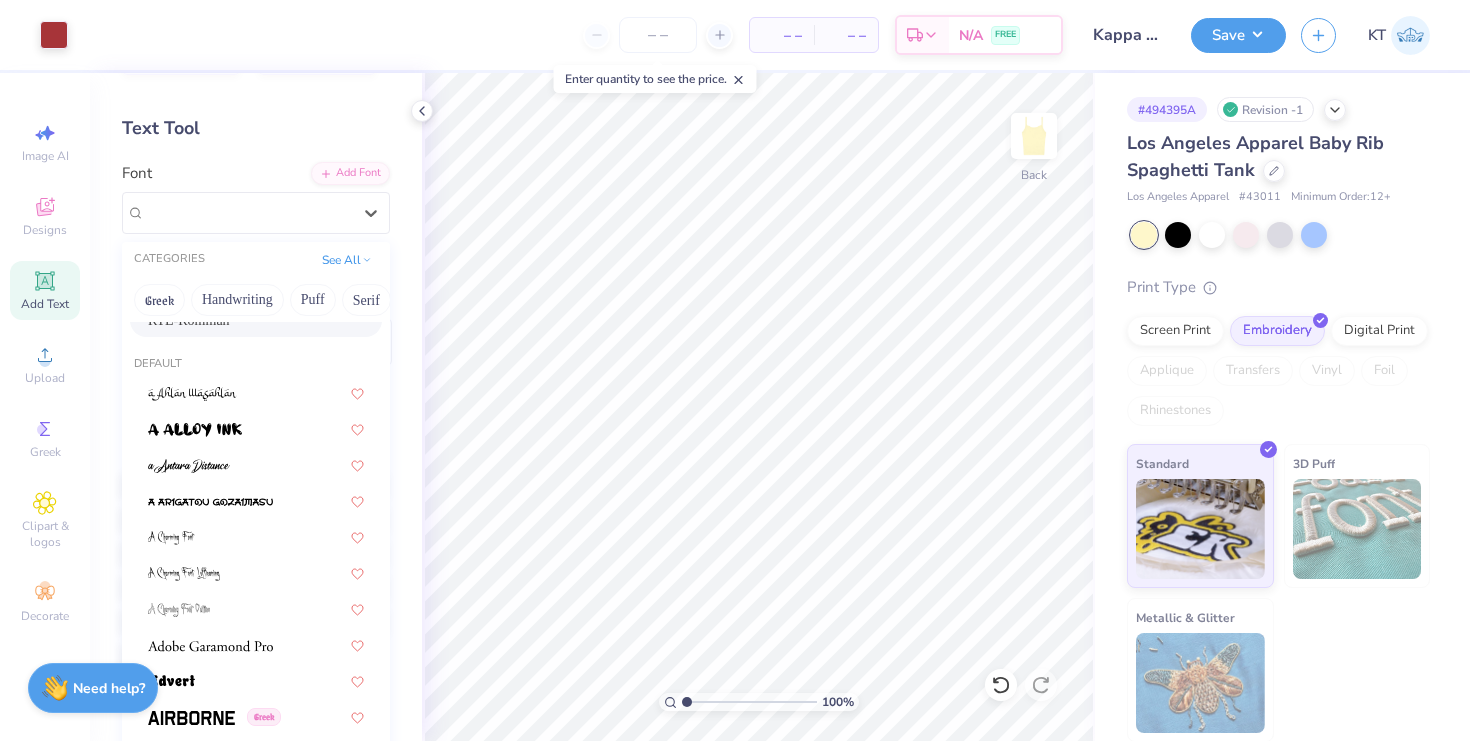scroll, scrollTop: 56, scrollLeft: 0, axis: vertical 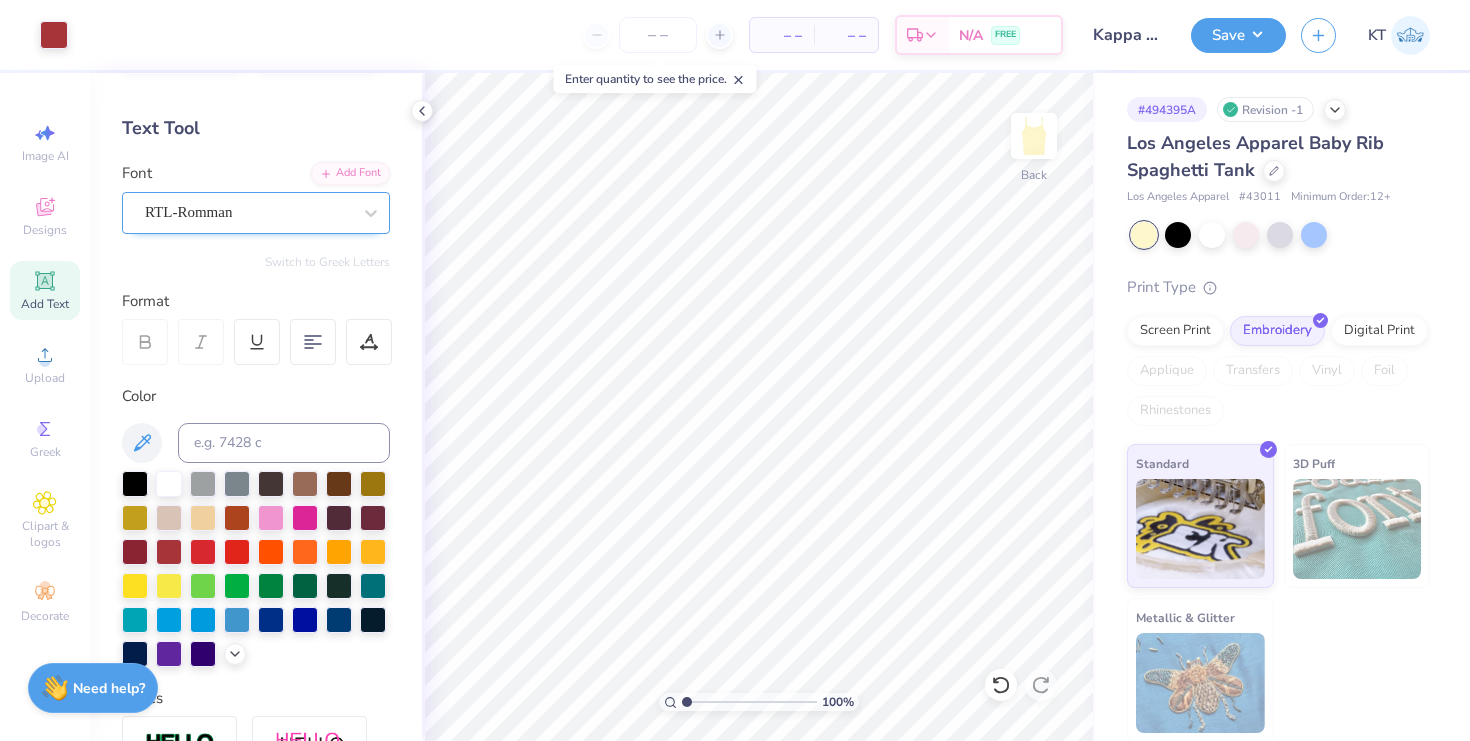 click on "RTL-Romman" at bounding box center (248, 212) 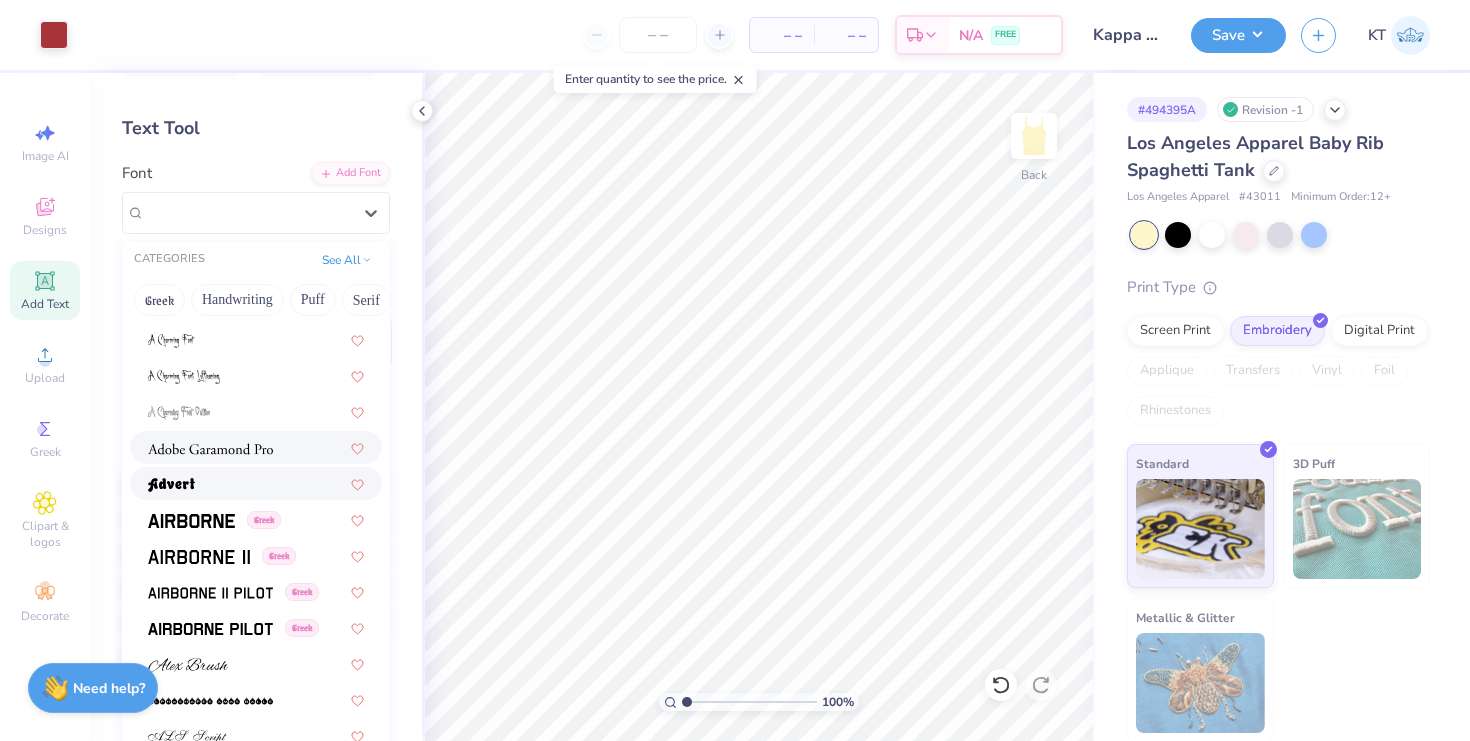 scroll, scrollTop: 250, scrollLeft: 0, axis: vertical 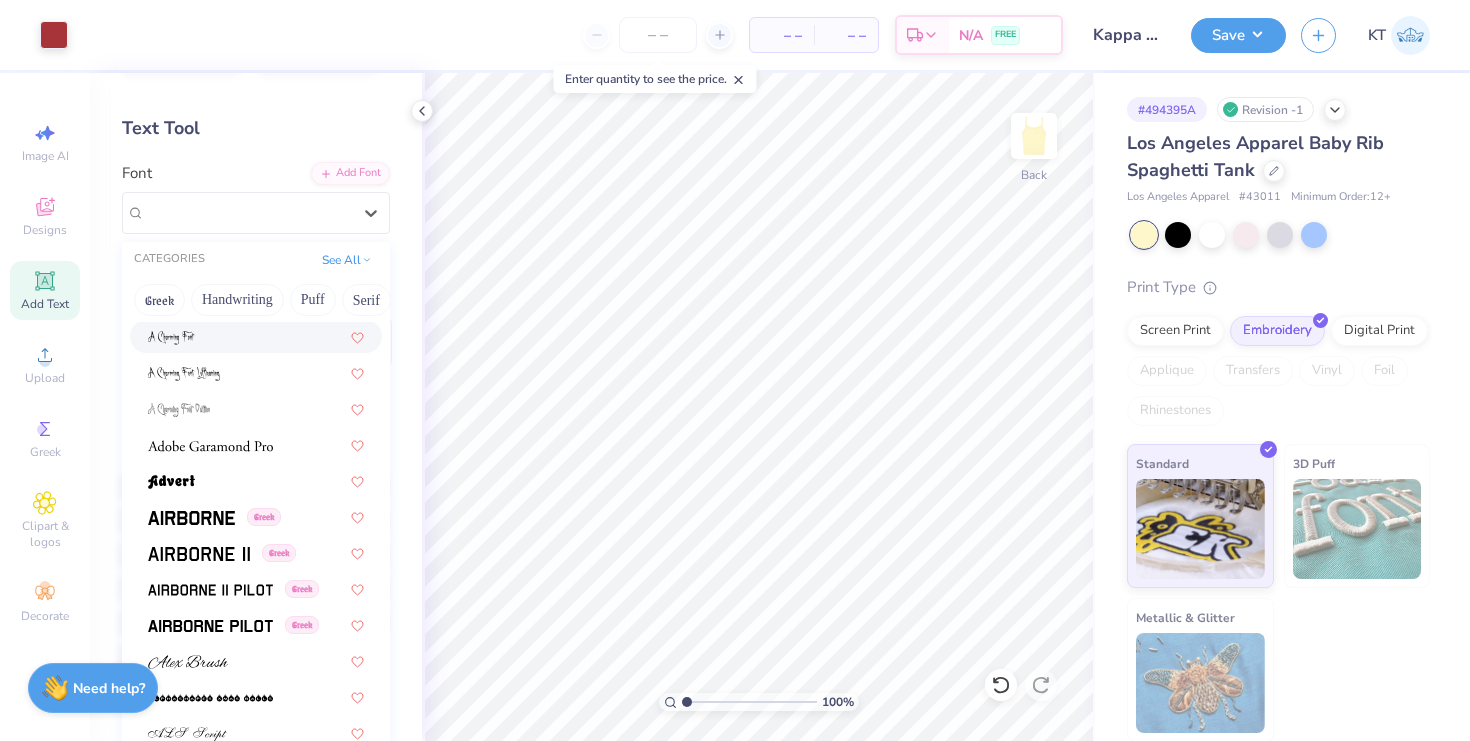 click on "CATEGORIES See All" at bounding box center [256, 260] 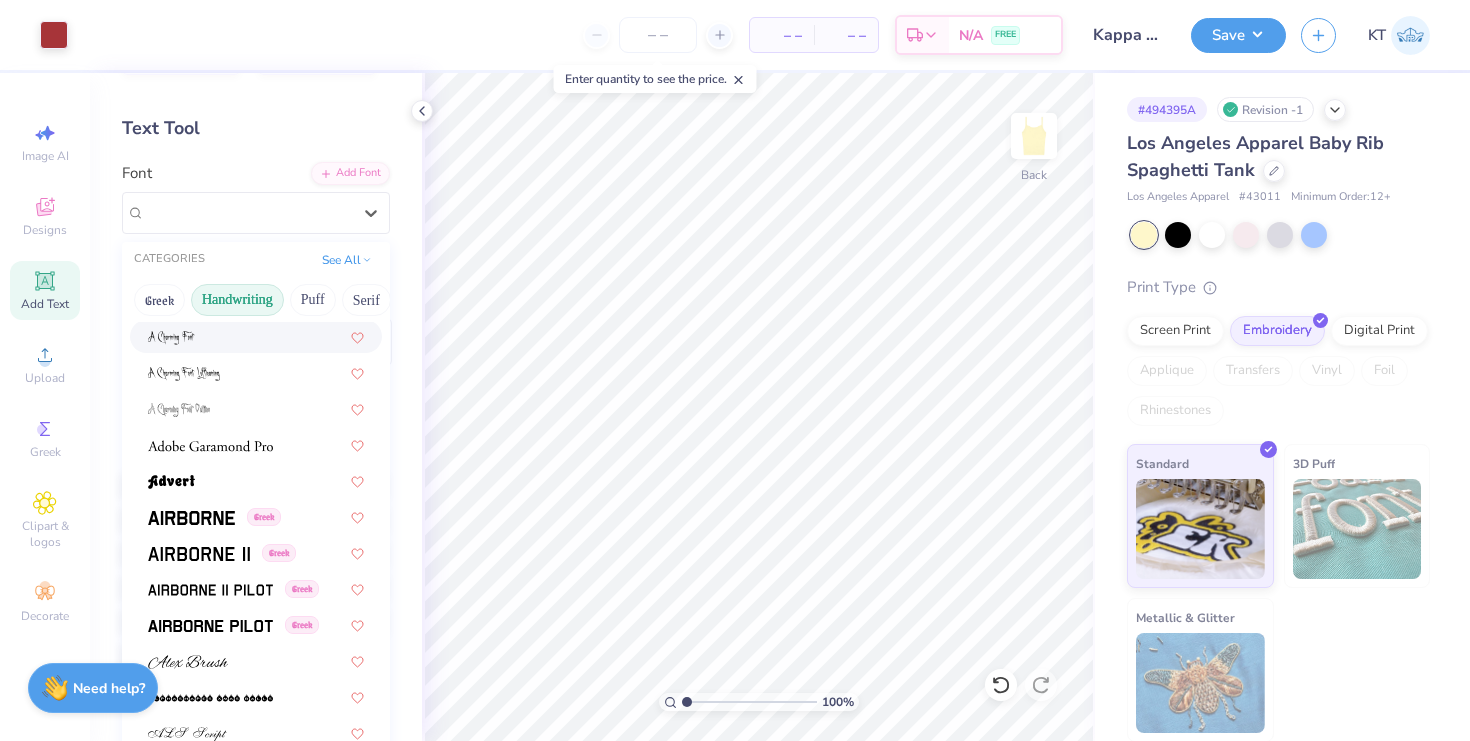 click on "Handwriting" at bounding box center [237, 300] 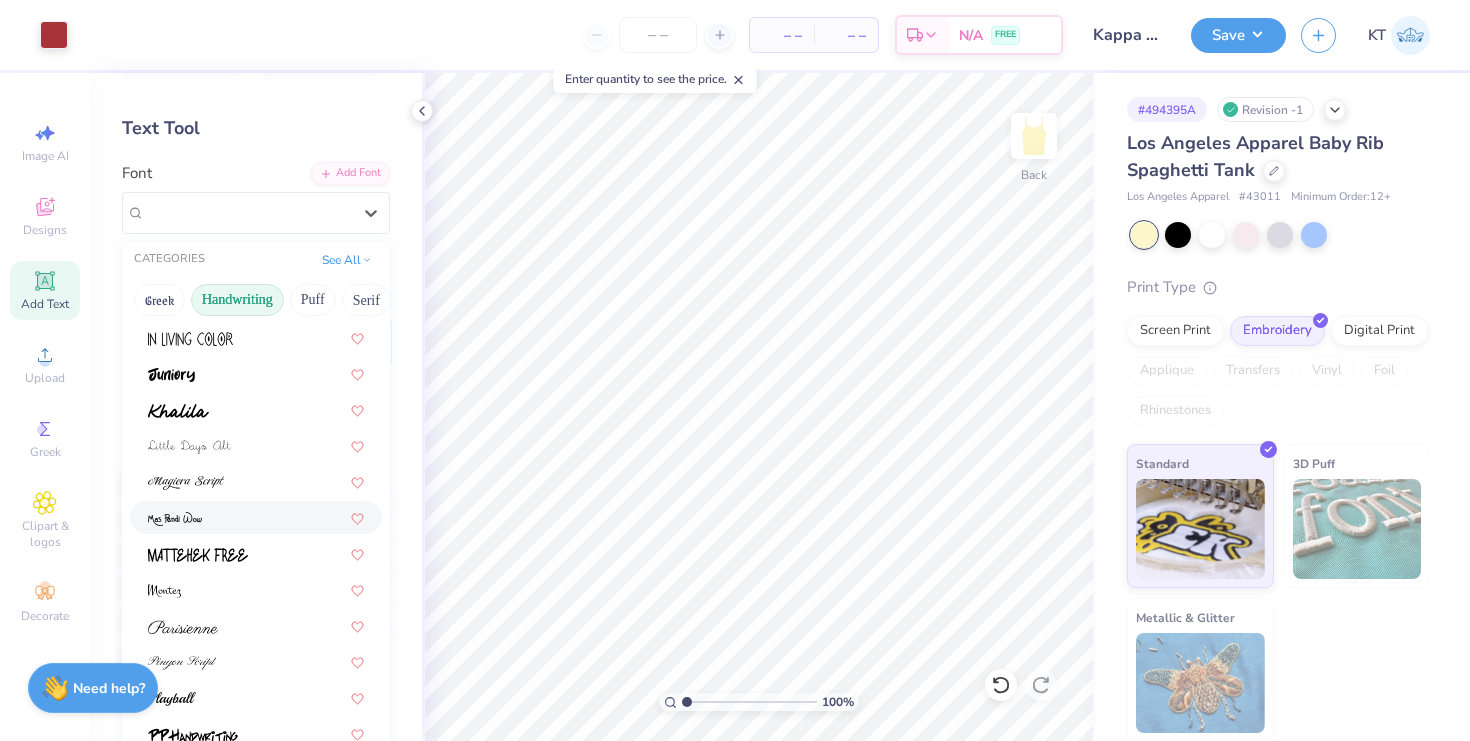 scroll, scrollTop: 355, scrollLeft: 0, axis: vertical 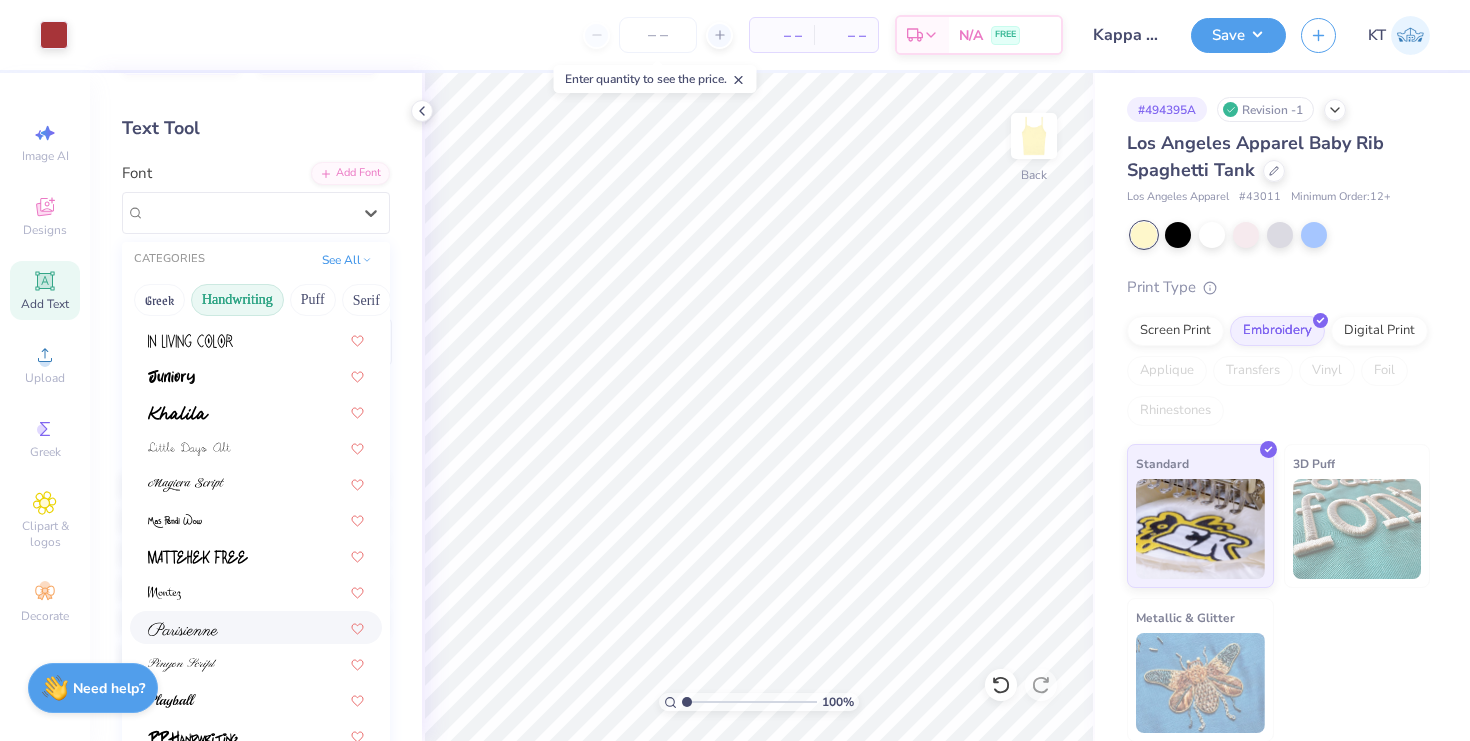 click at bounding box center [256, 627] 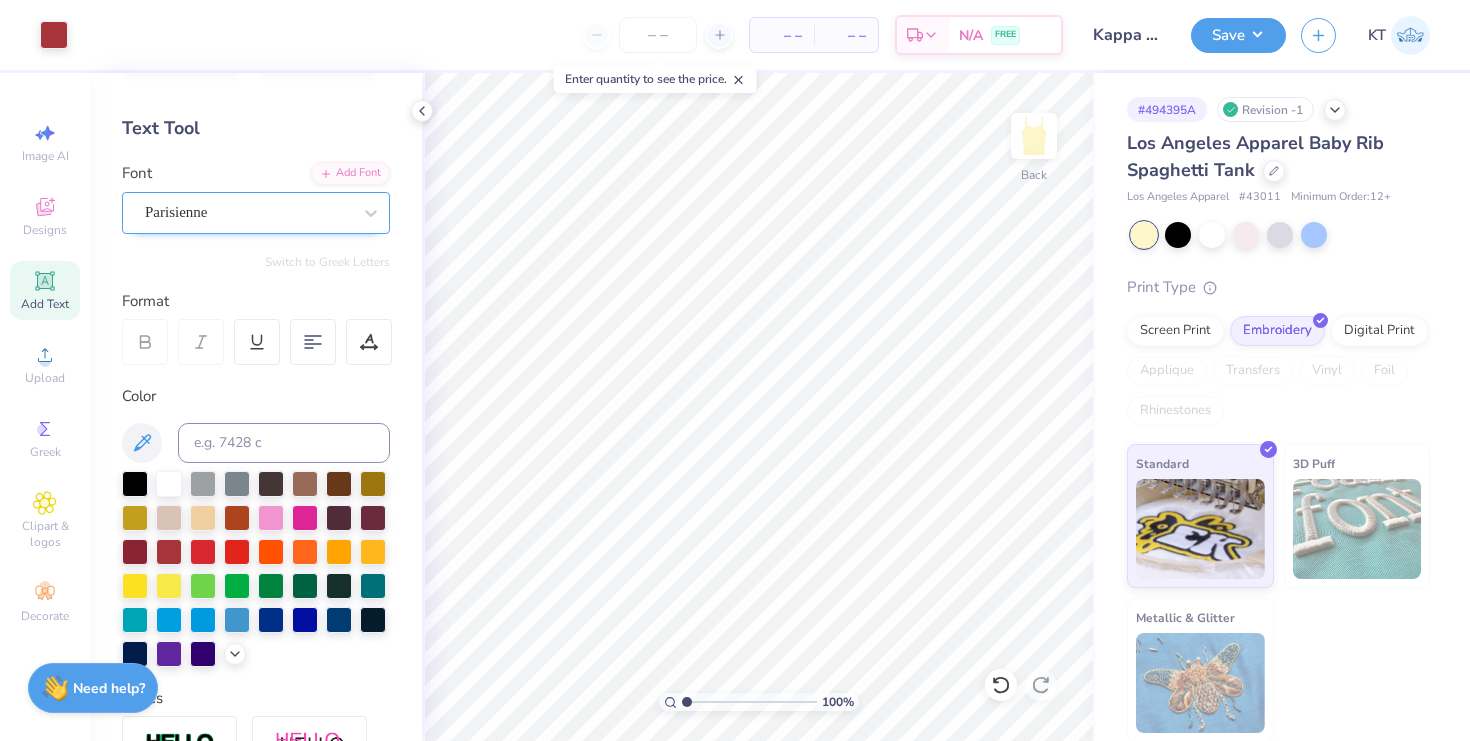 click on "Parisienne" at bounding box center (248, 212) 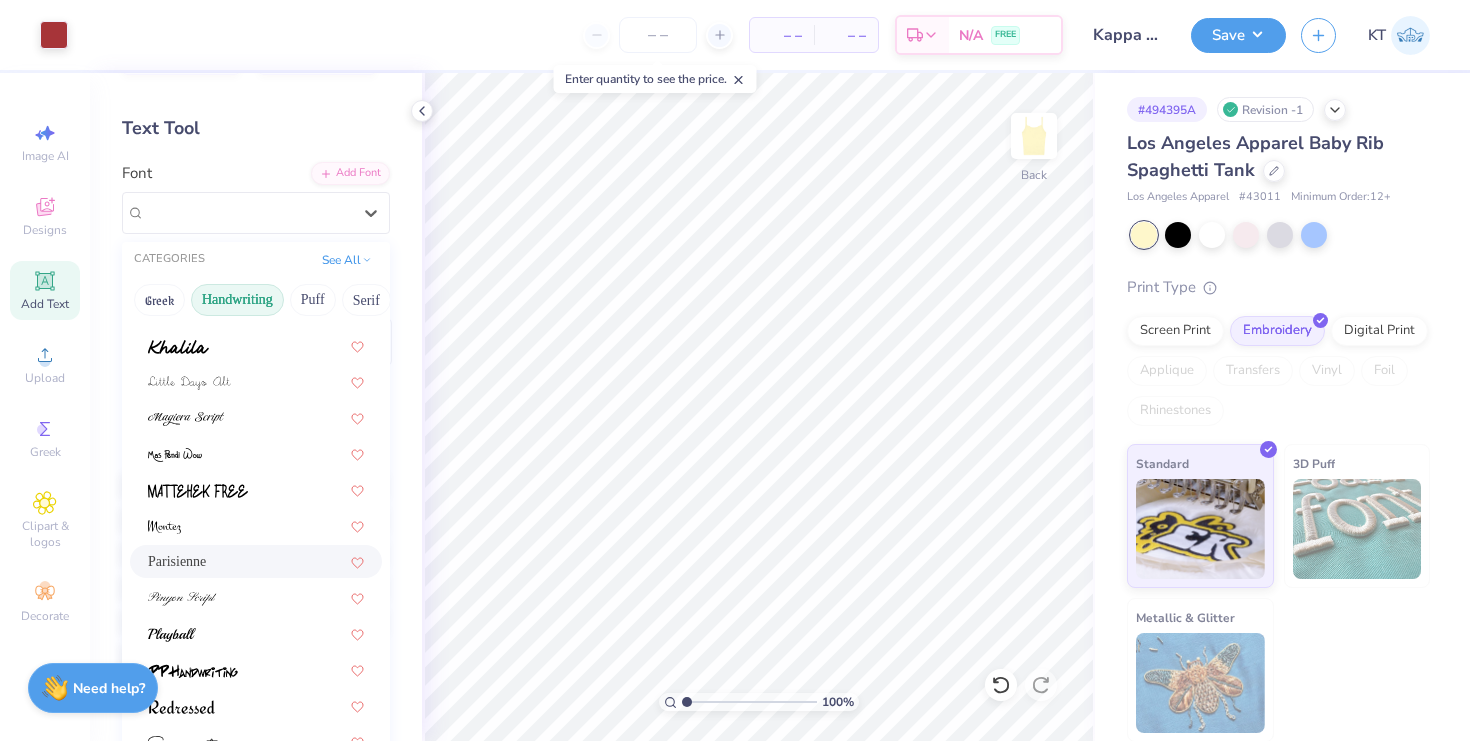scroll, scrollTop: 427, scrollLeft: 0, axis: vertical 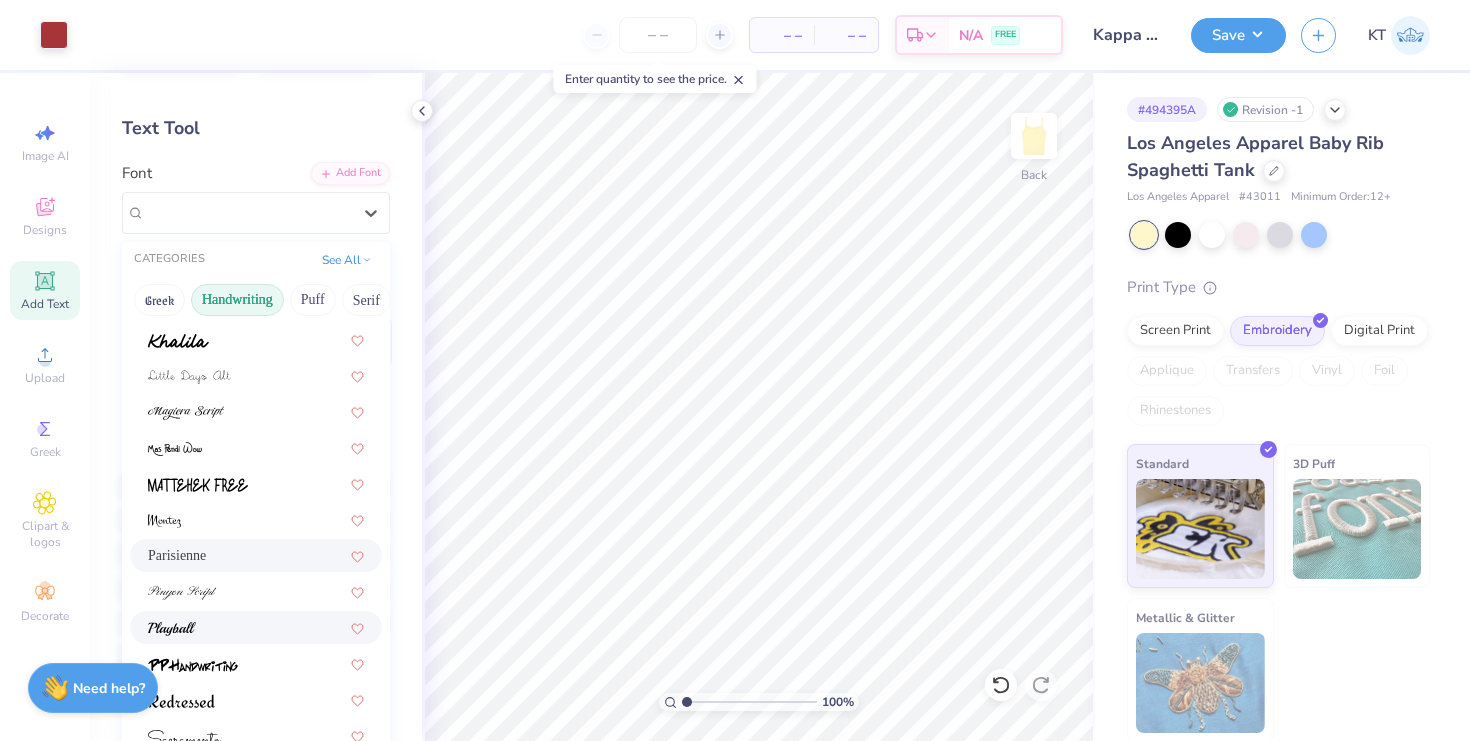 click at bounding box center (256, 627) 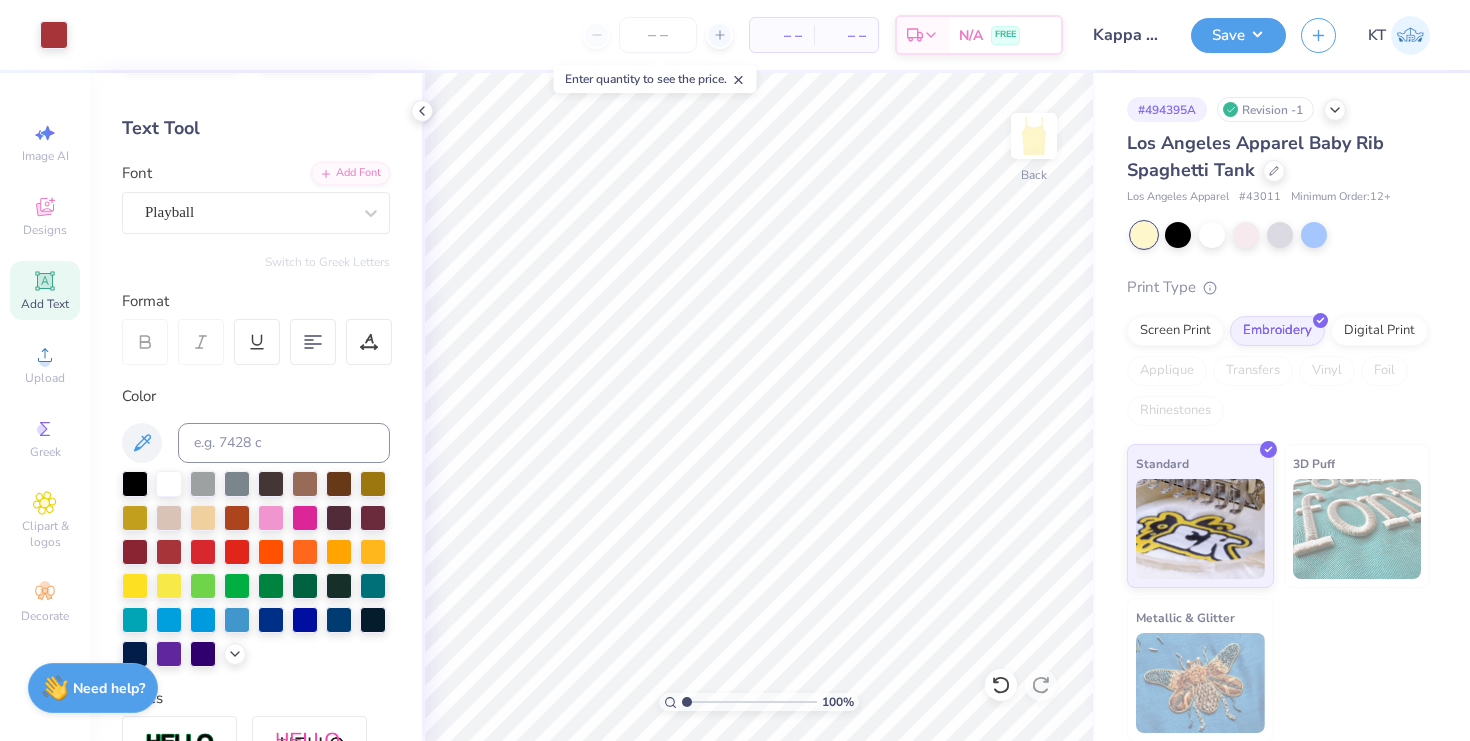 click on "Color" at bounding box center (256, 526) 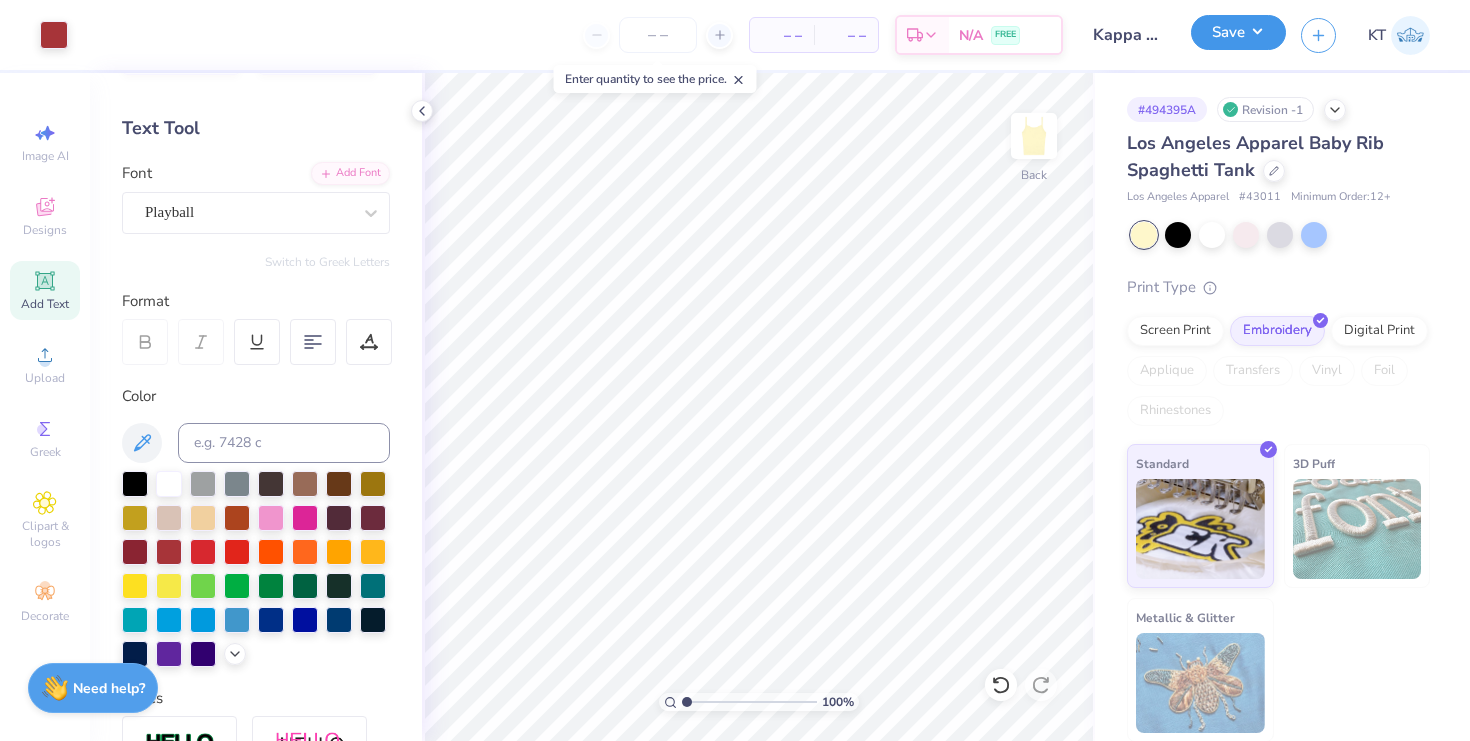 click on "Save" at bounding box center [1238, 32] 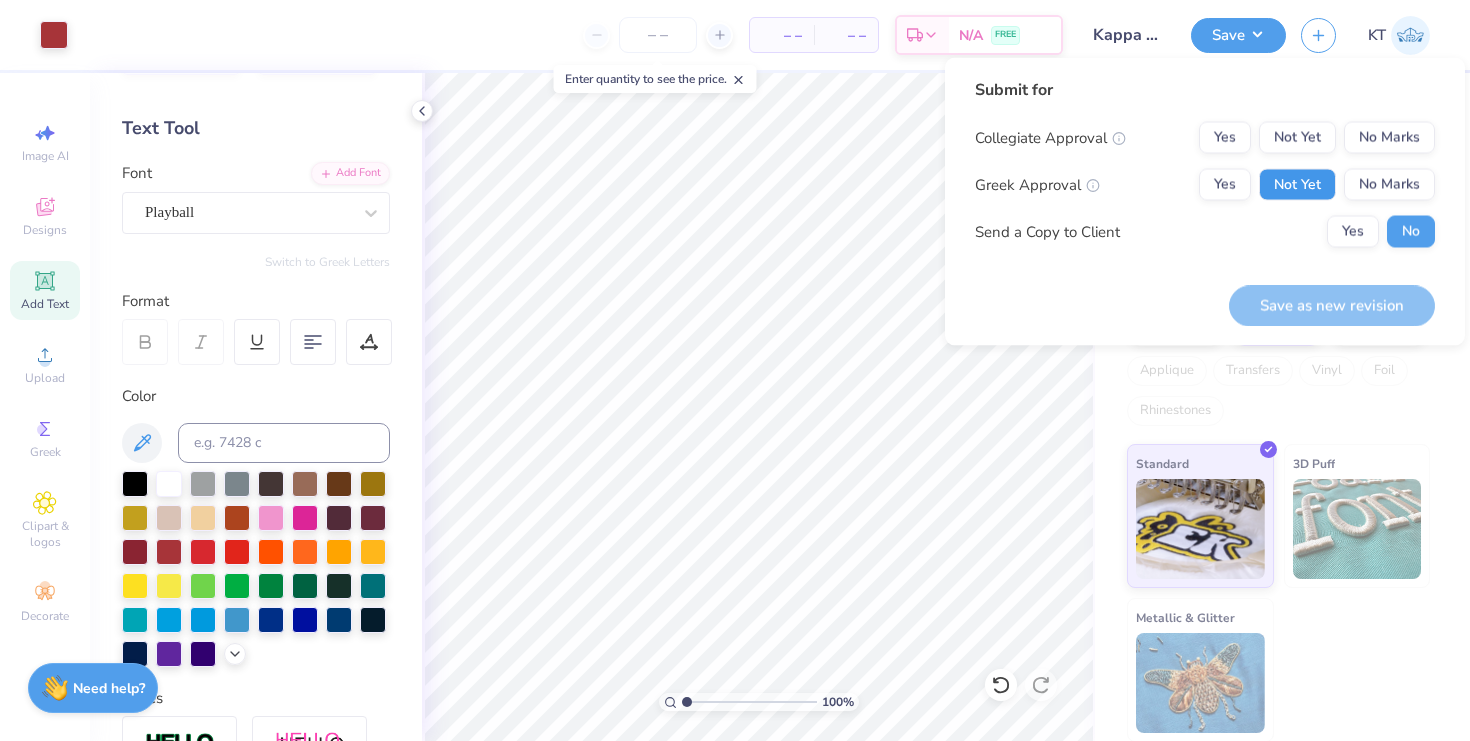 click on "Not Yet" at bounding box center [1297, 185] 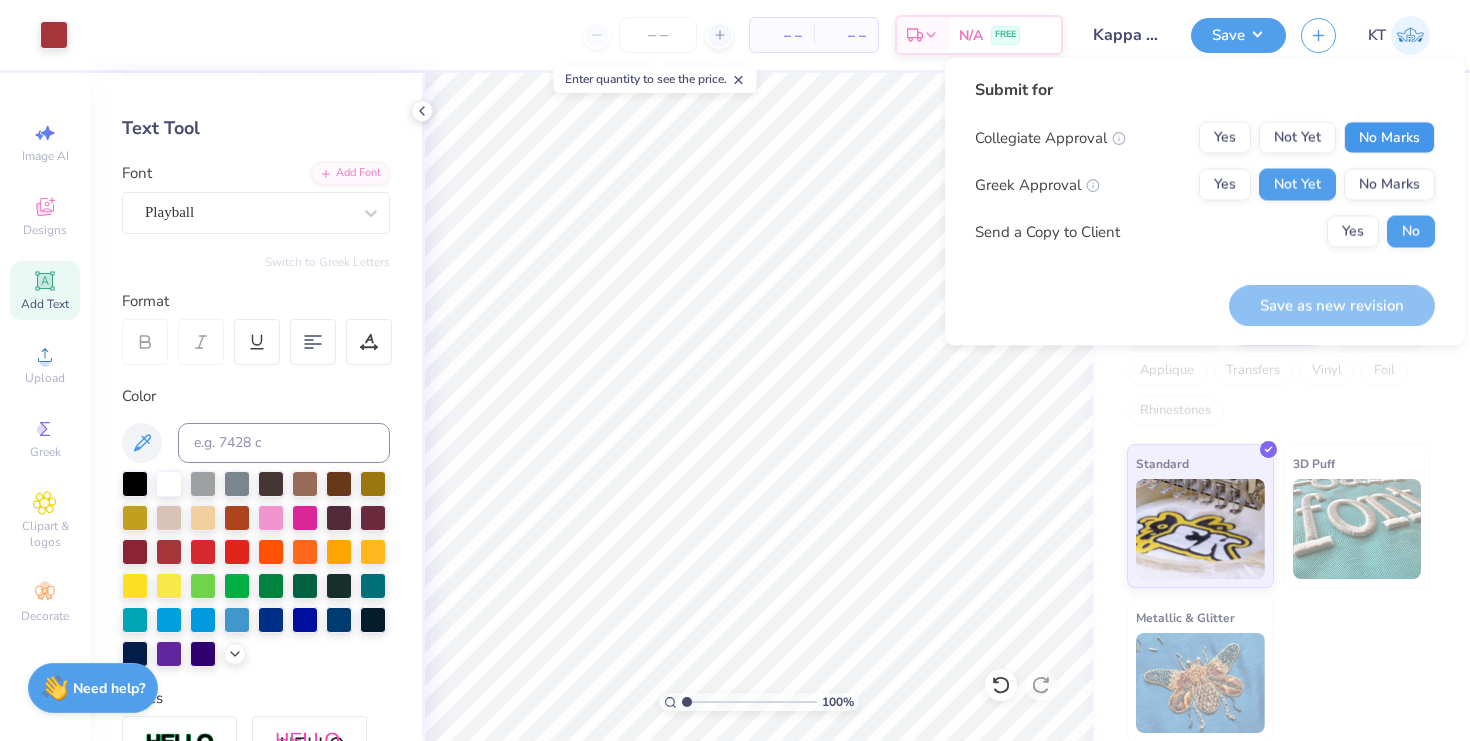 click on "No Marks" at bounding box center (1389, 138) 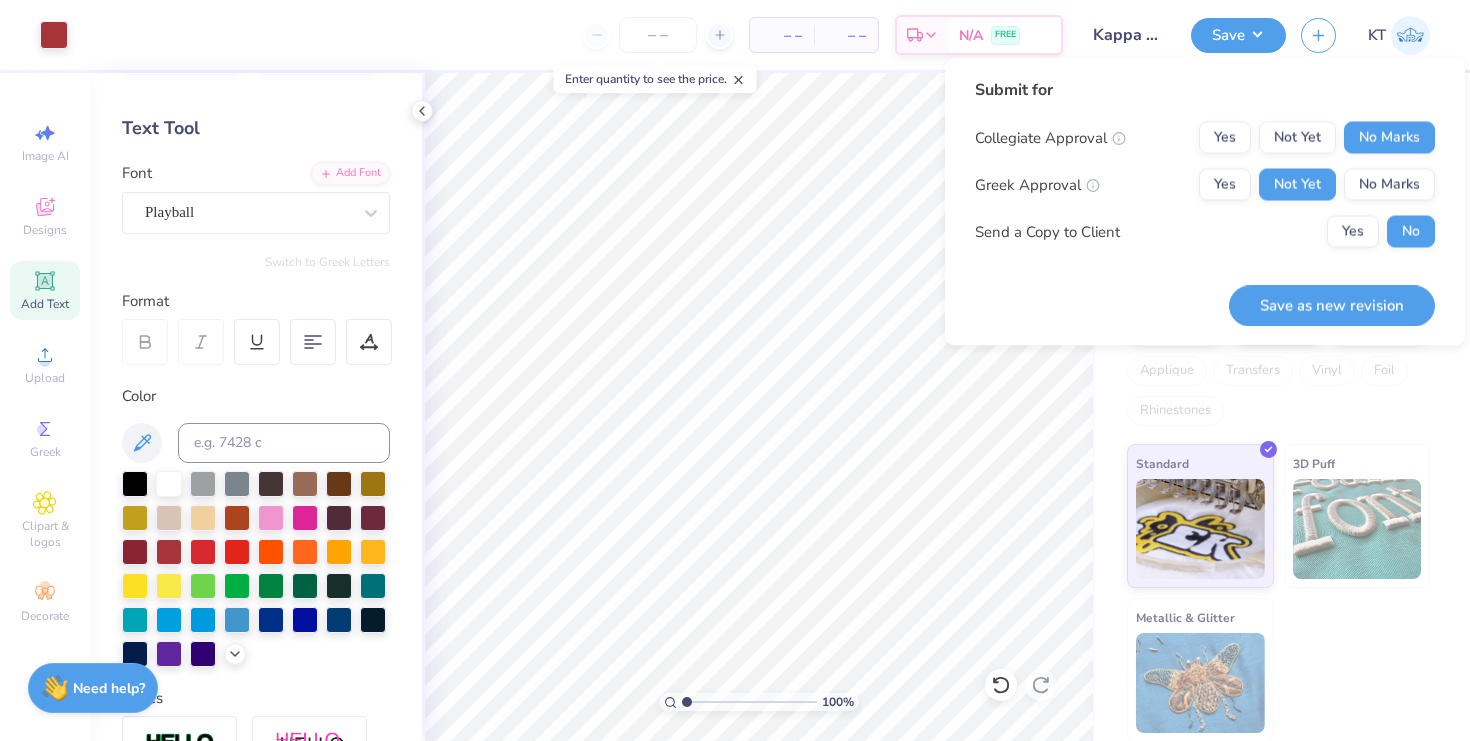 click on "Save as new revision" at bounding box center [1332, 294] 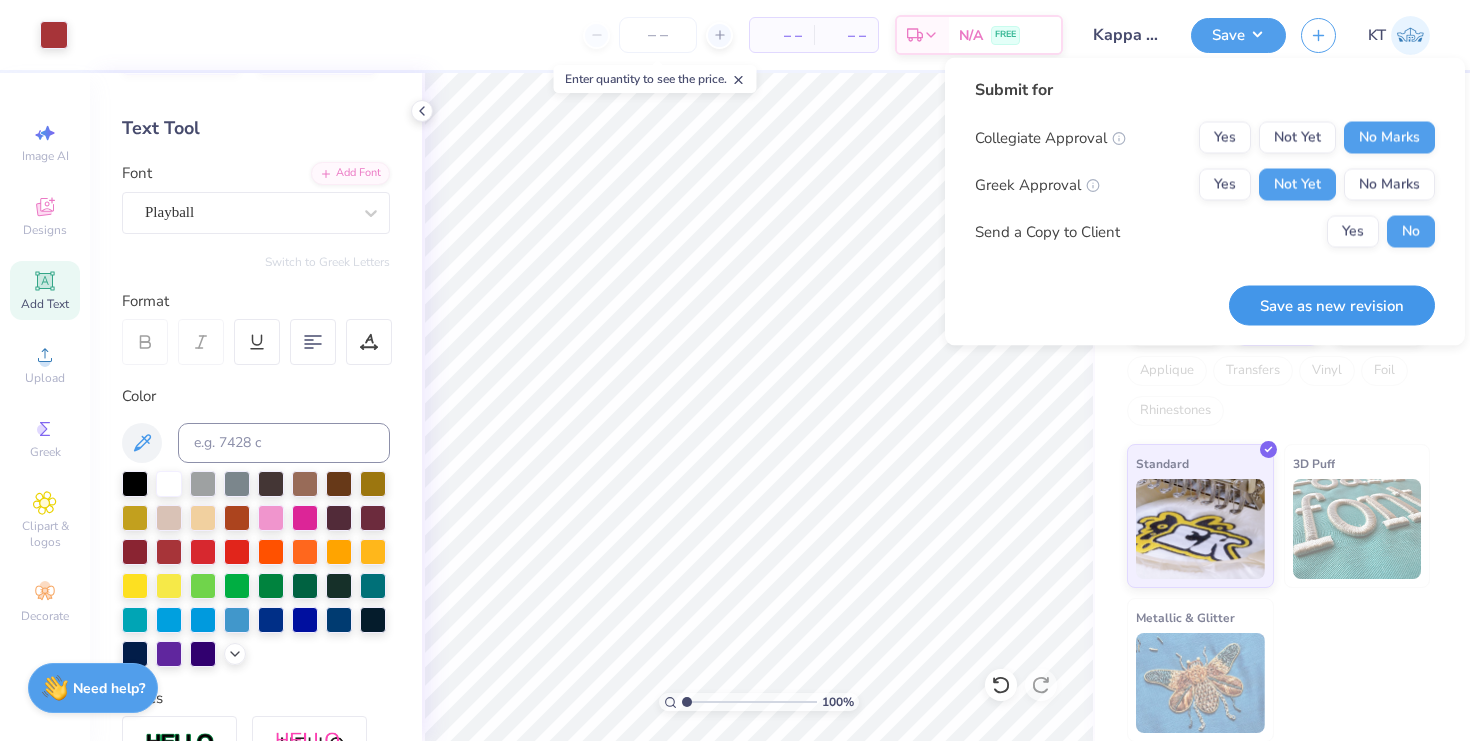 click on "Save as new revision" at bounding box center (1332, 305) 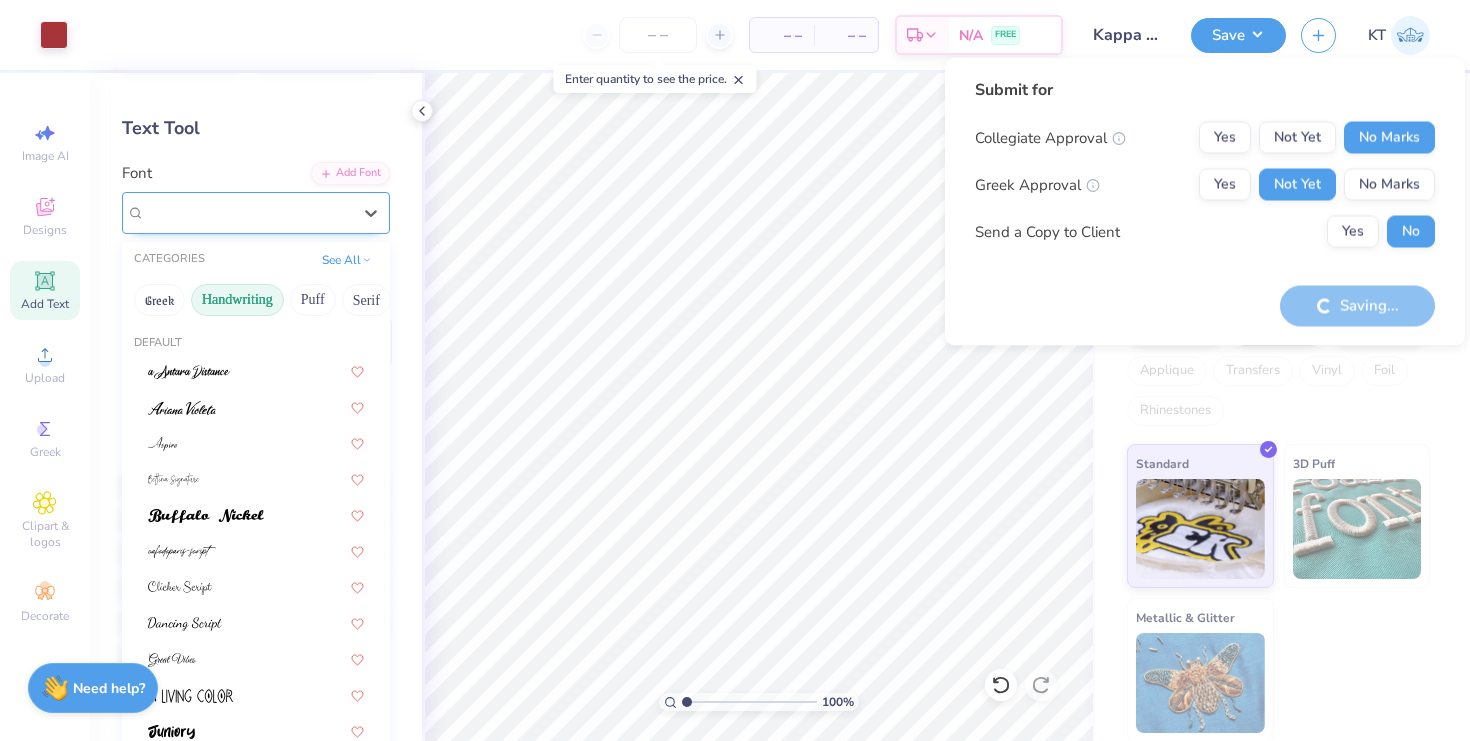 click on "Playball" at bounding box center (248, 212) 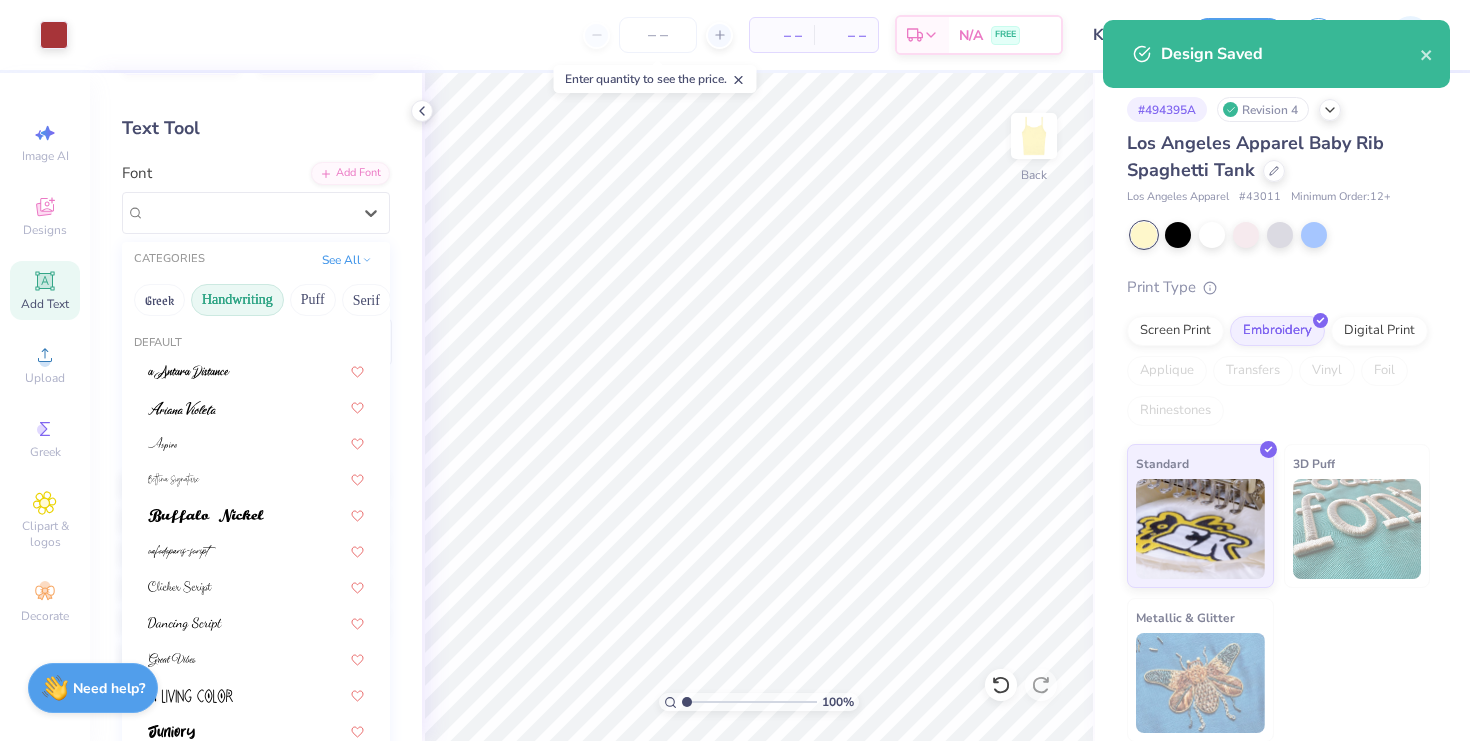 click on "Design Saved" at bounding box center (1290, 54) 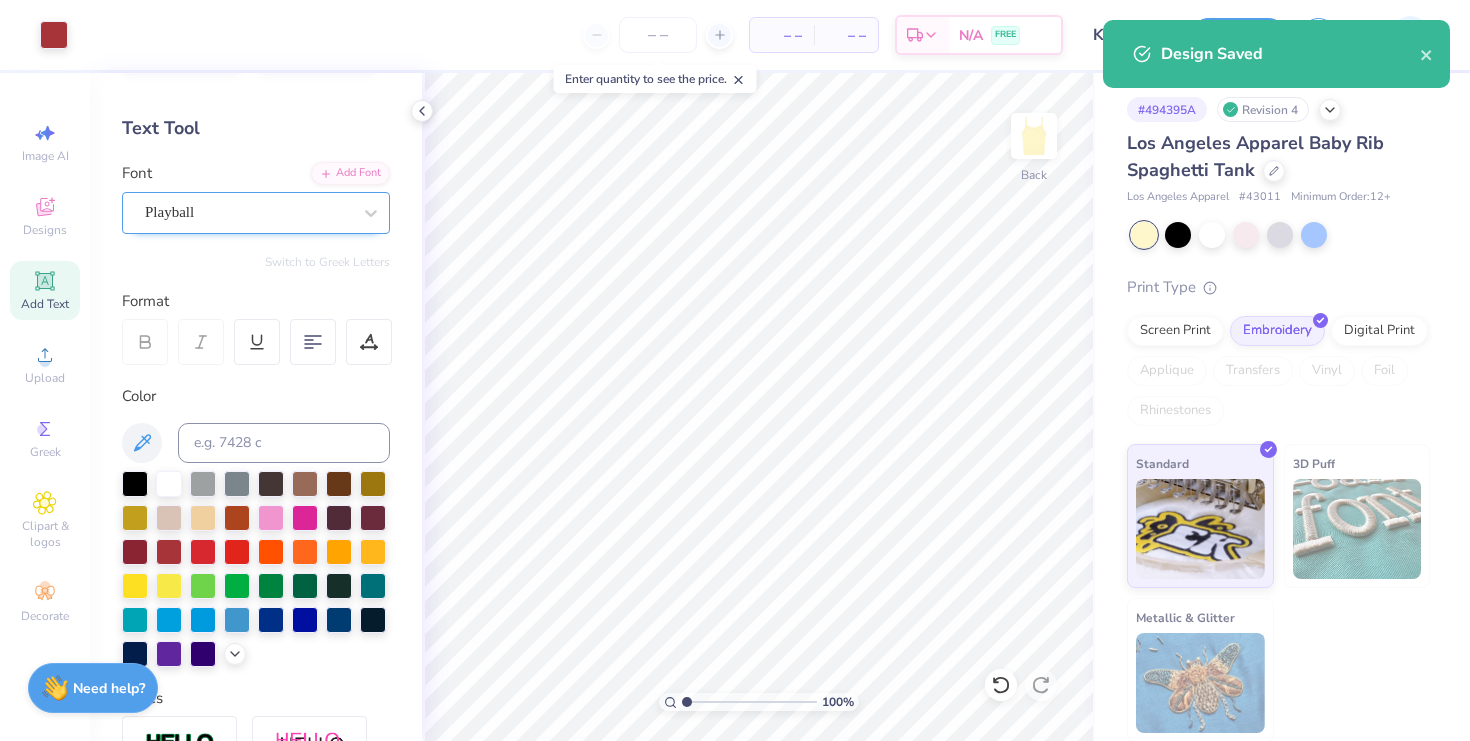 click on "Playball" at bounding box center [248, 212] 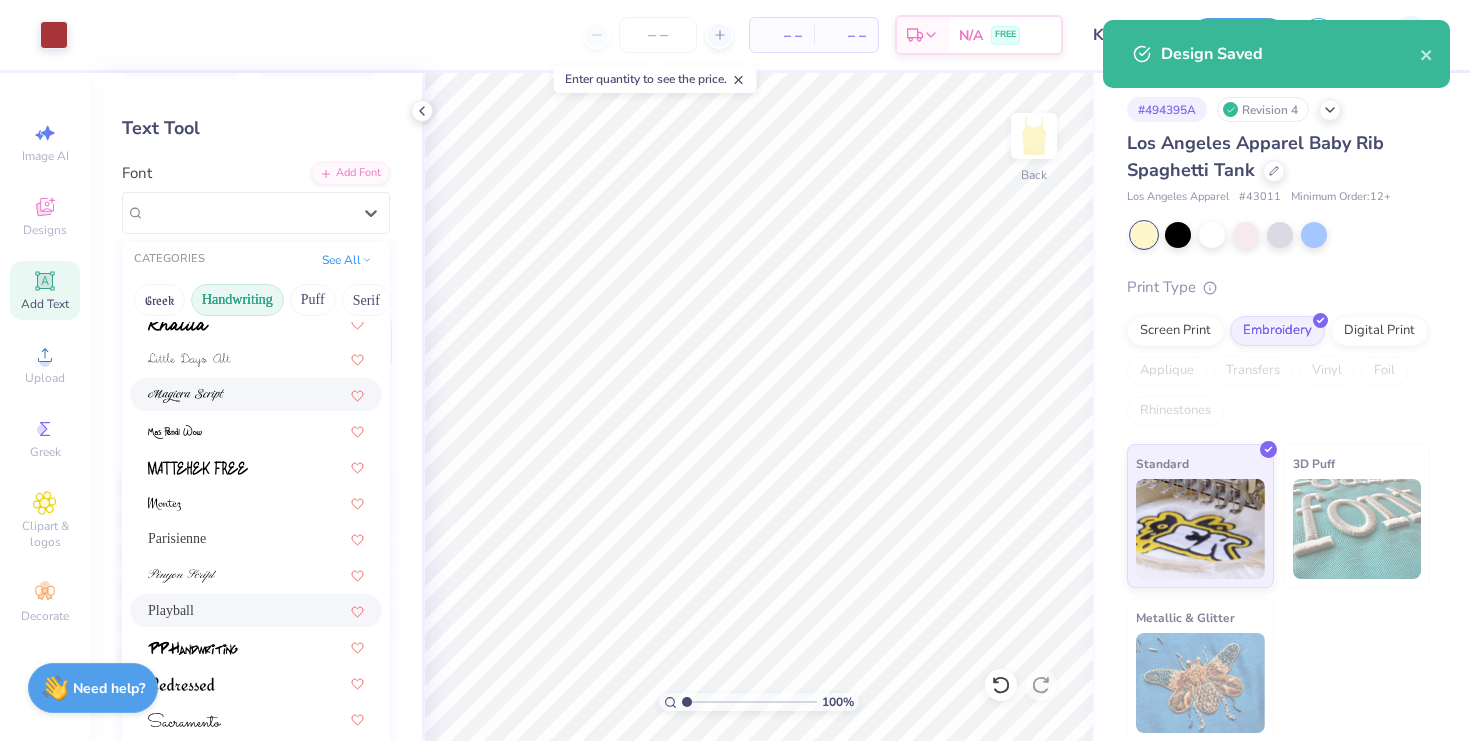 scroll, scrollTop: 454, scrollLeft: 0, axis: vertical 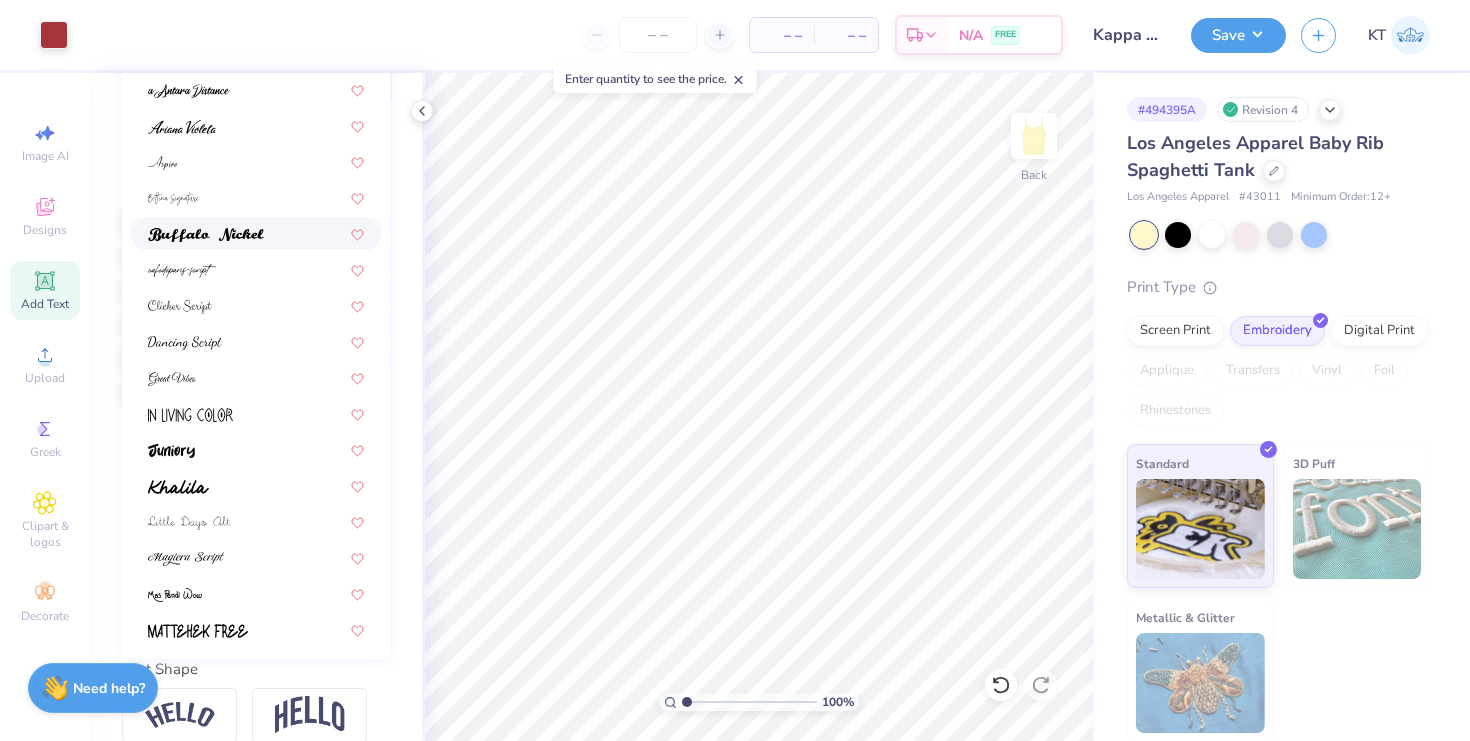 click at bounding box center [256, 233] 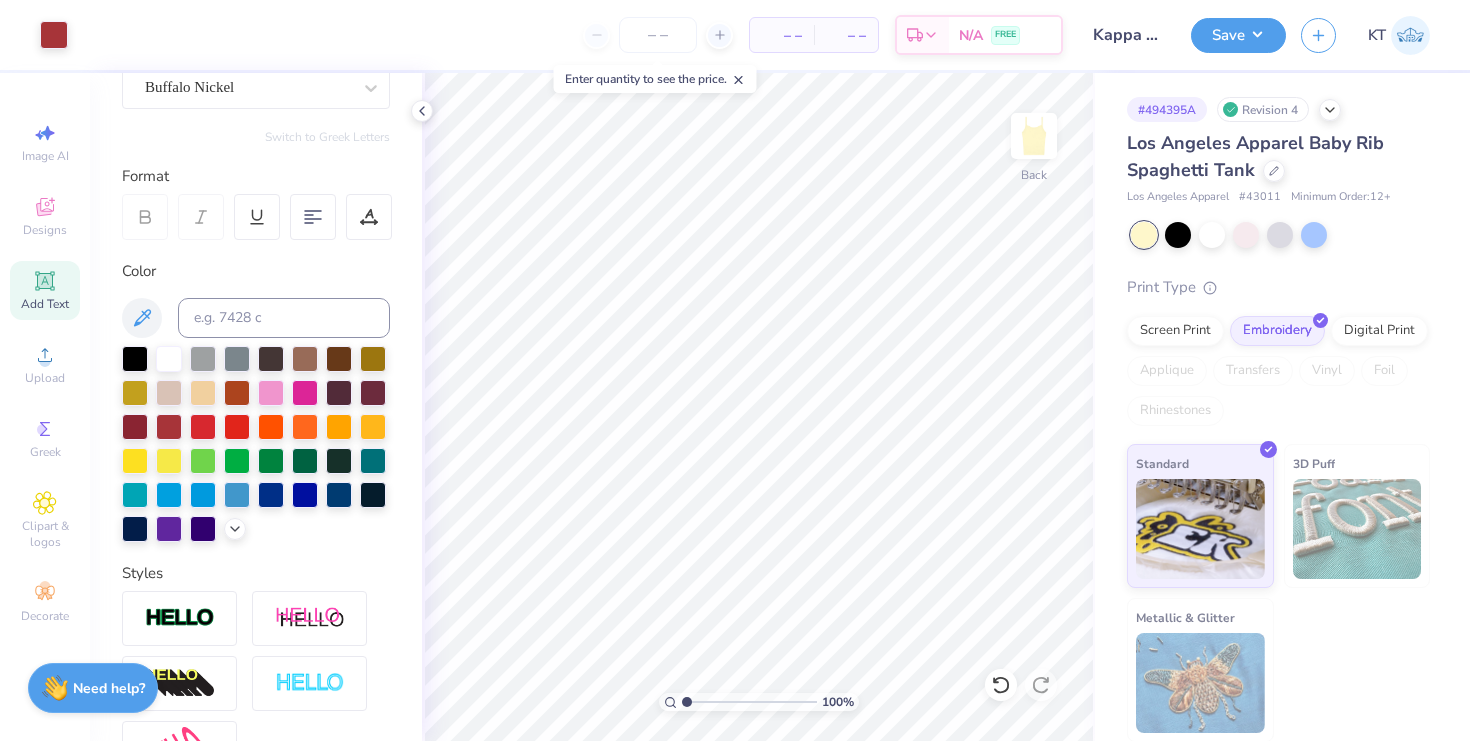 scroll, scrollTop: 125, scrollLeft: 0, axis: vertical 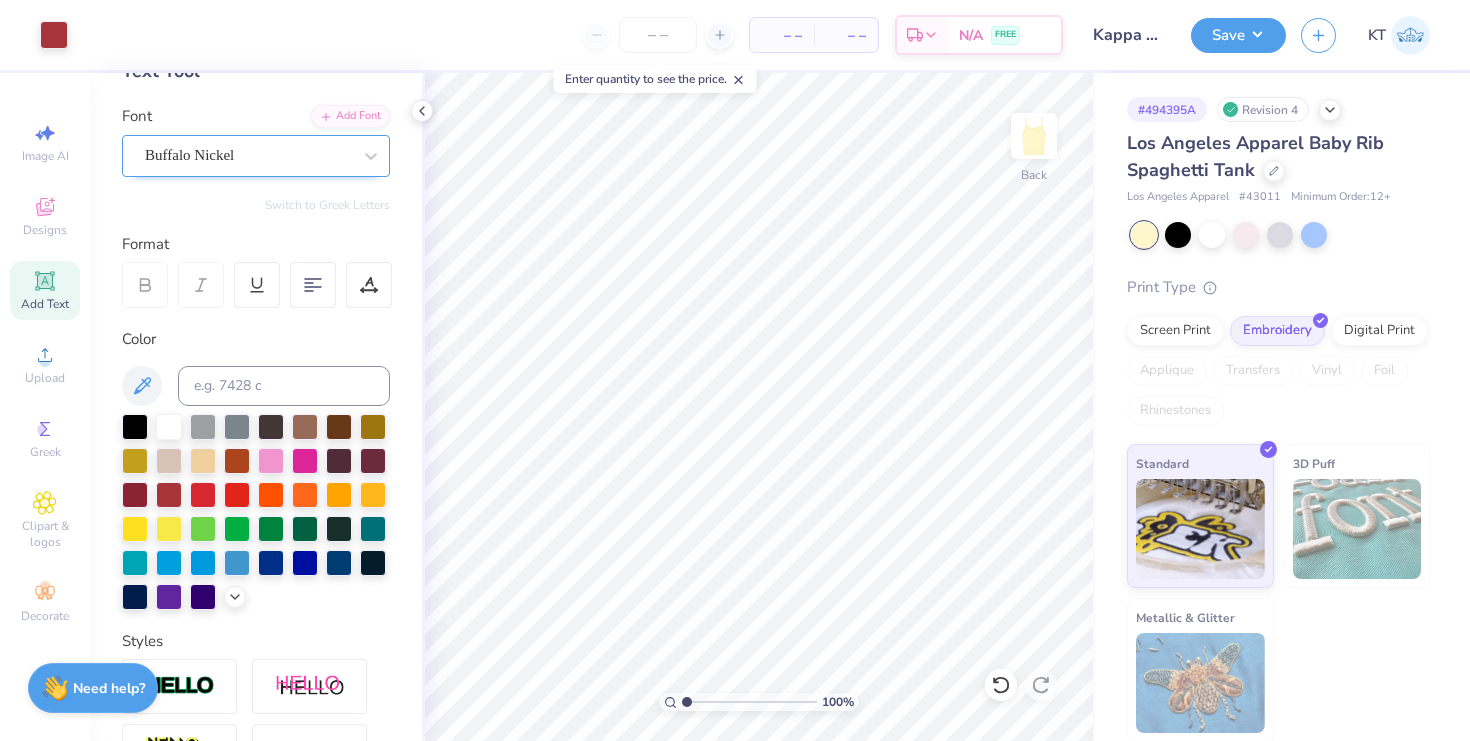 click on "Buffalo Nickel" at bounding box center (248, 155) 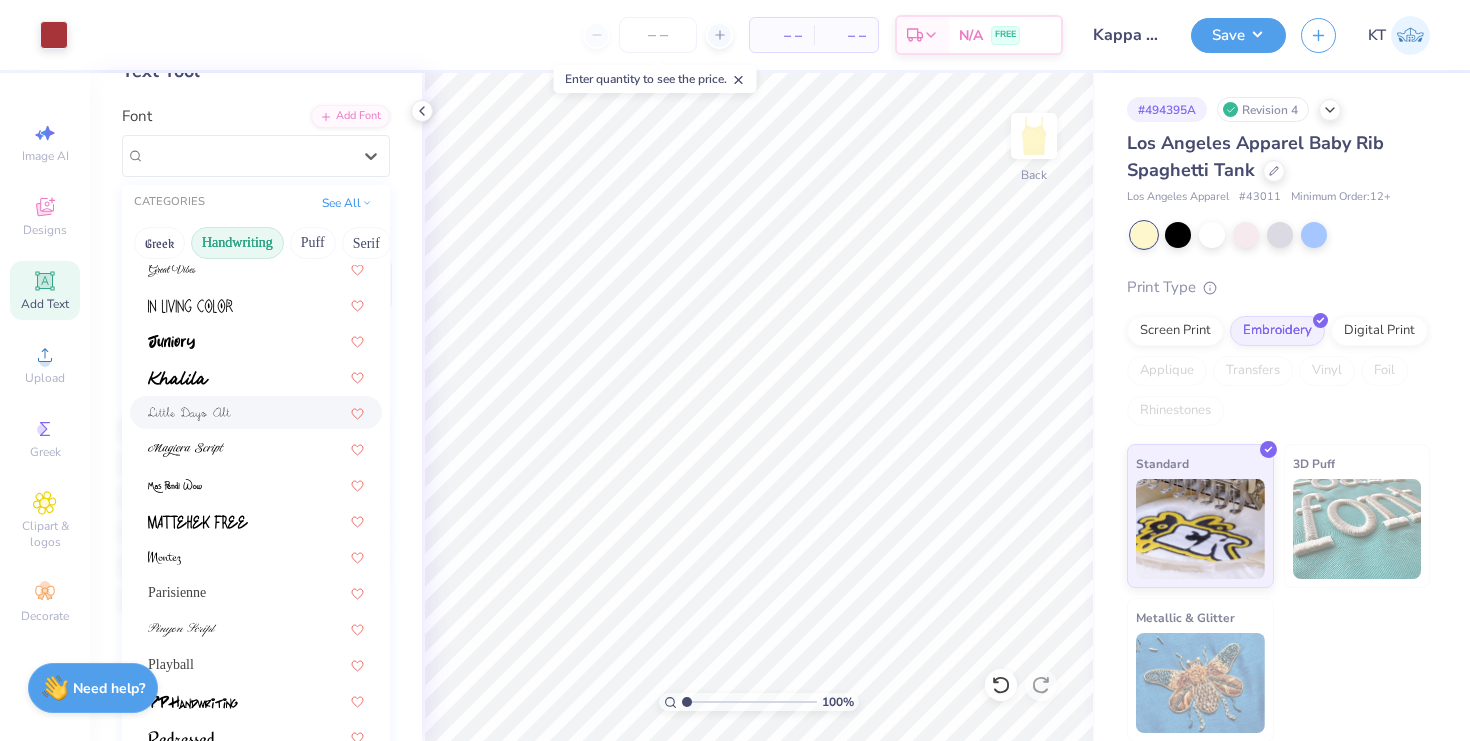 scroll, scrollTop: 454, scrollLeft: 0, axis: vertical 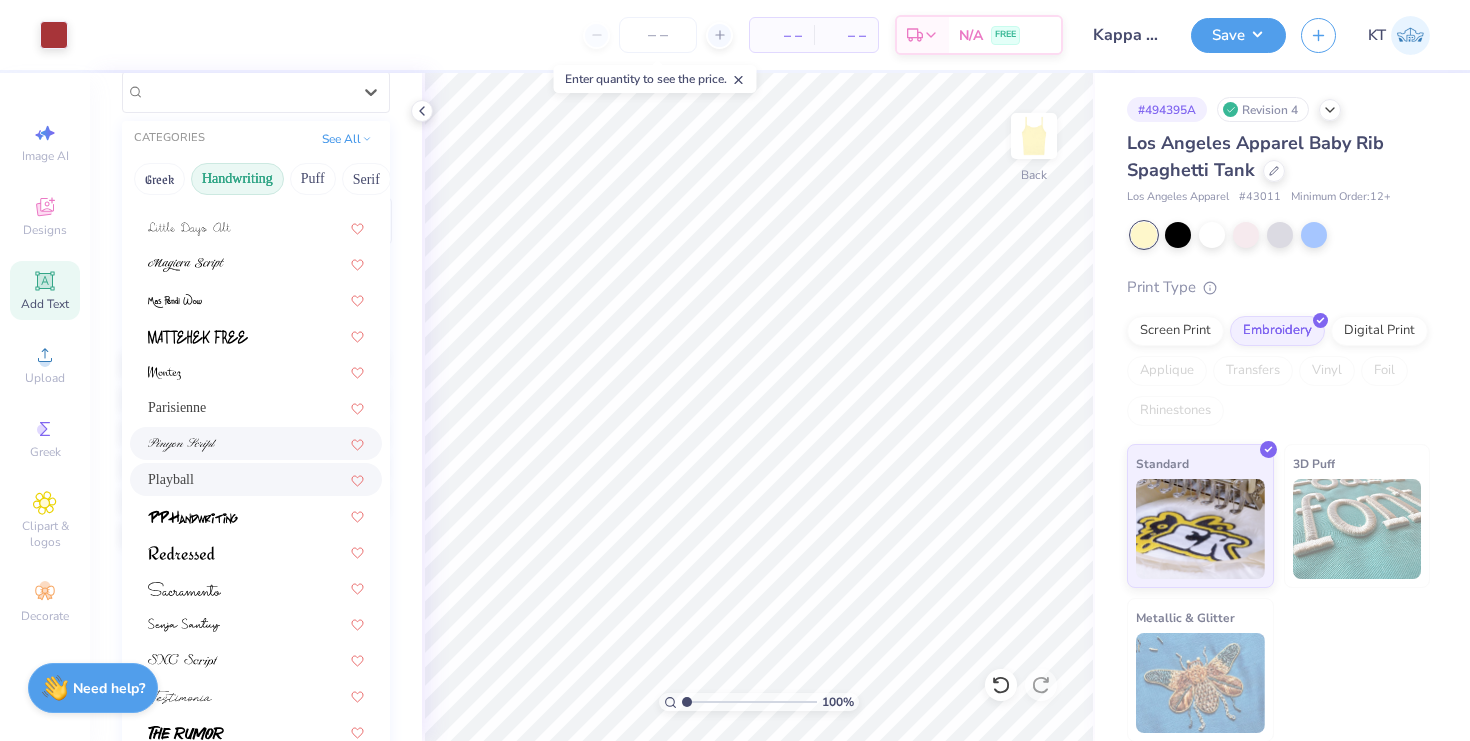 click on "Playball" at bounding box center (256, 479) 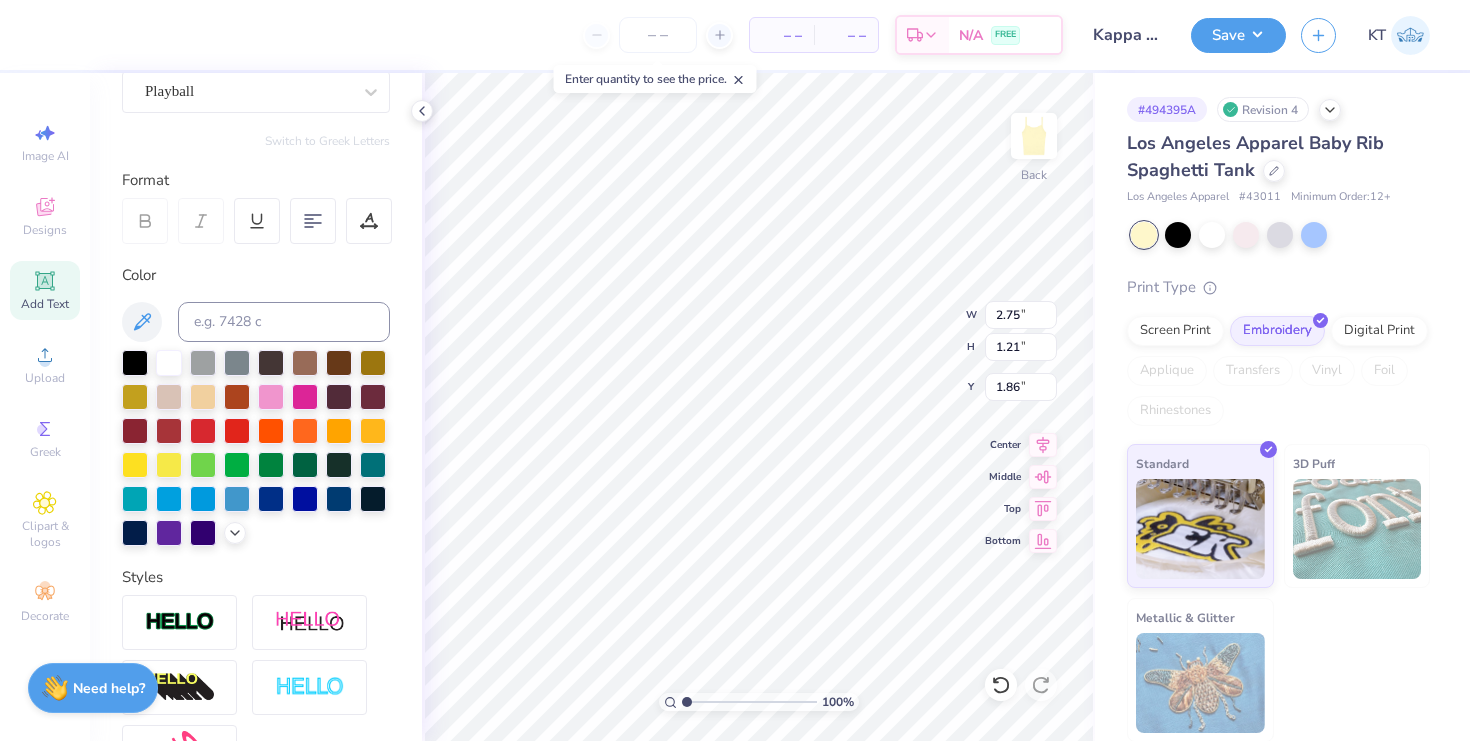 type on "2.75" 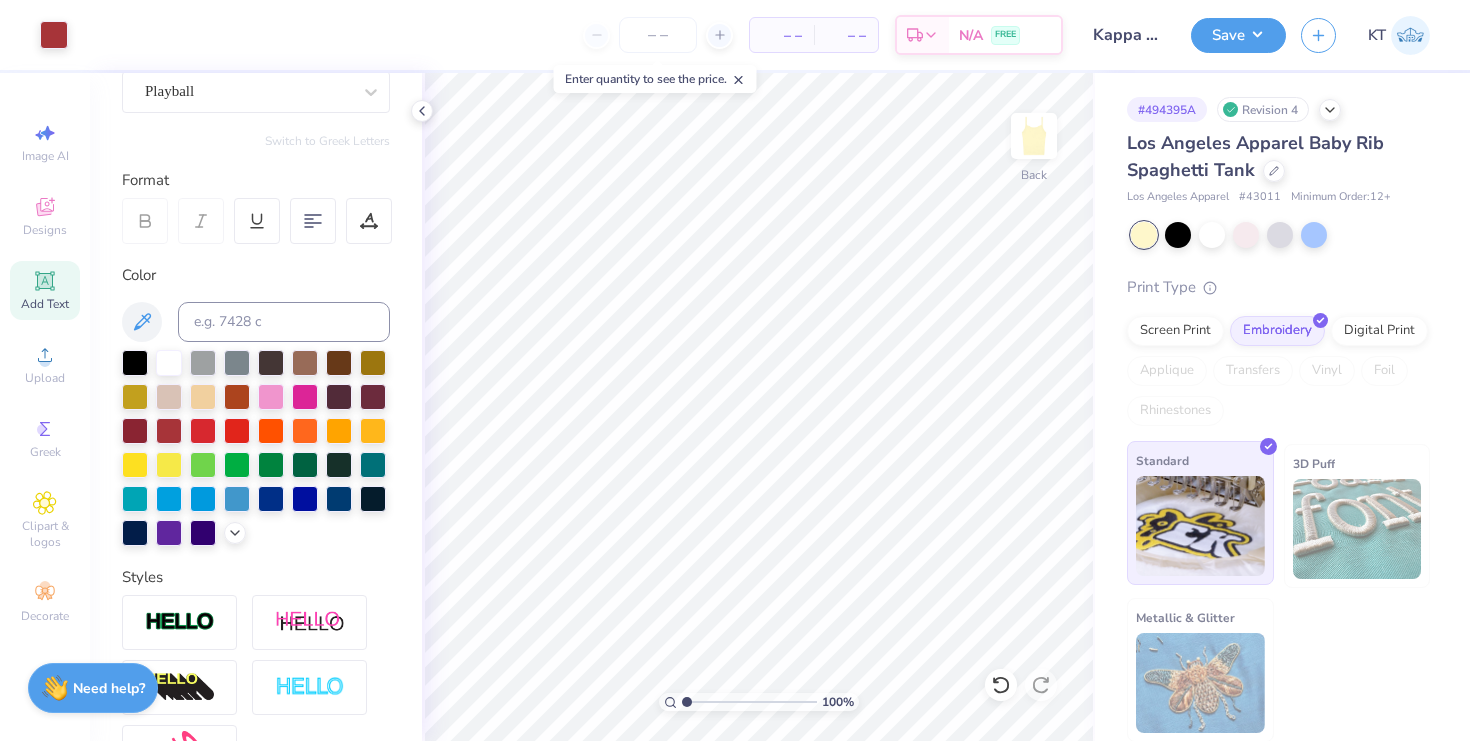 scroll, scrollTop: 1, scrollLeft: 0, axis: vertical 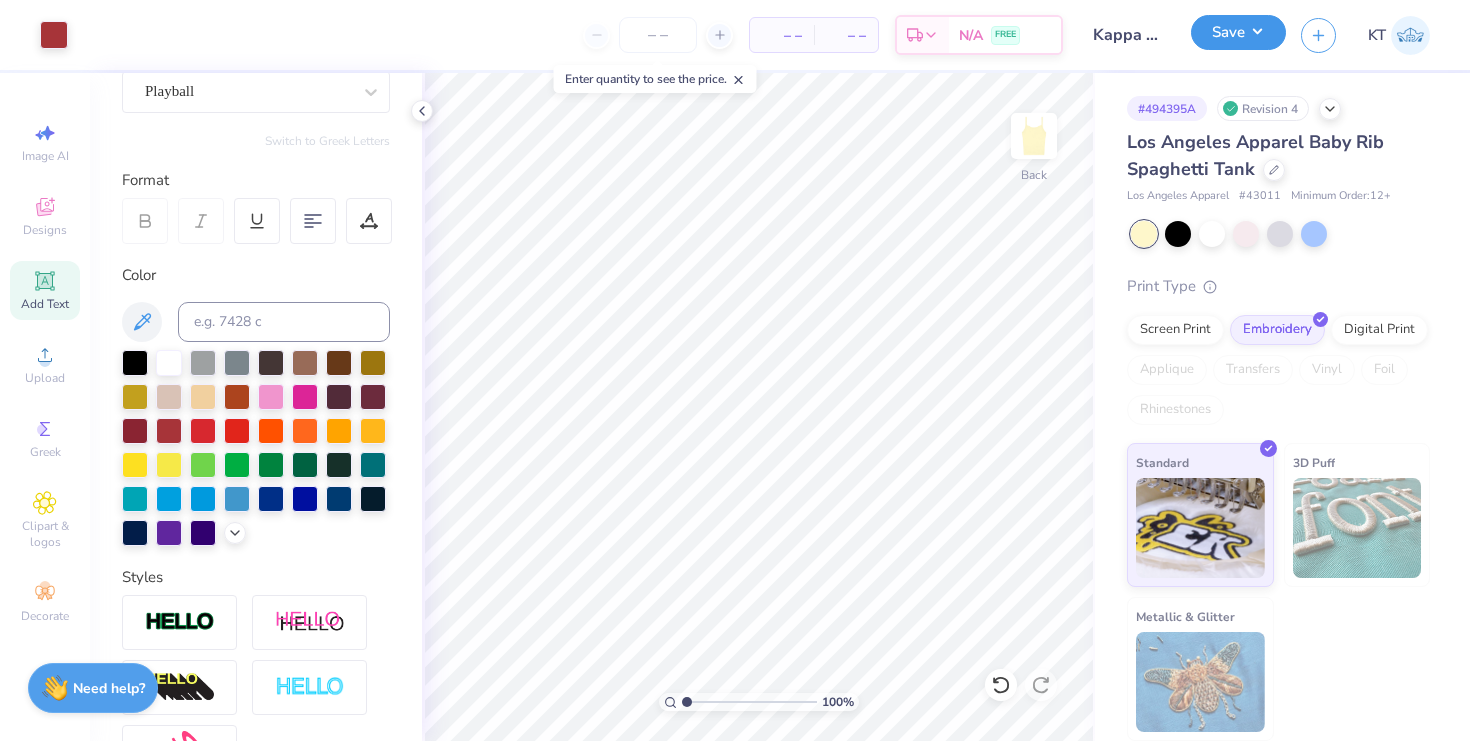 click on "Save" at bounding box center [1238, 32] 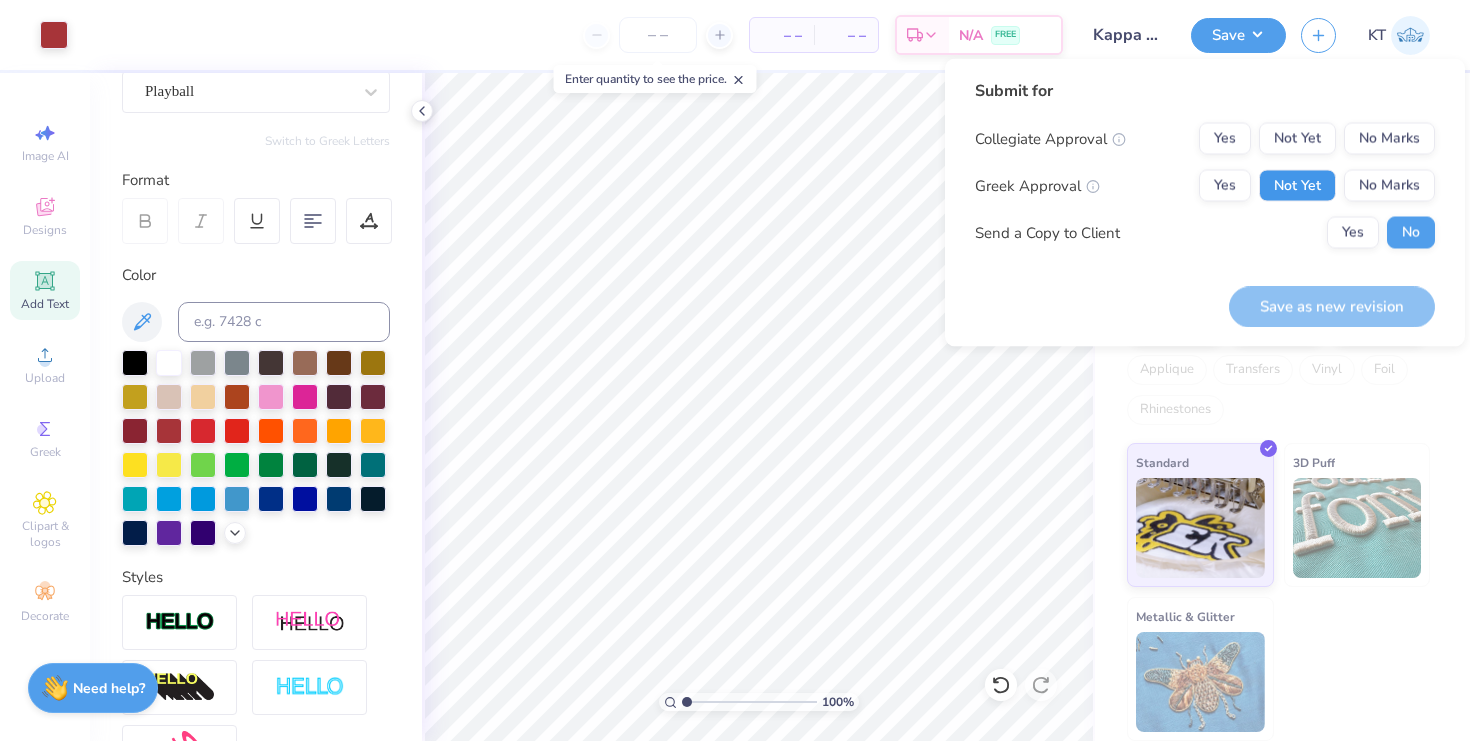 click on "Not Yet" at bounding box center [1297, 186] 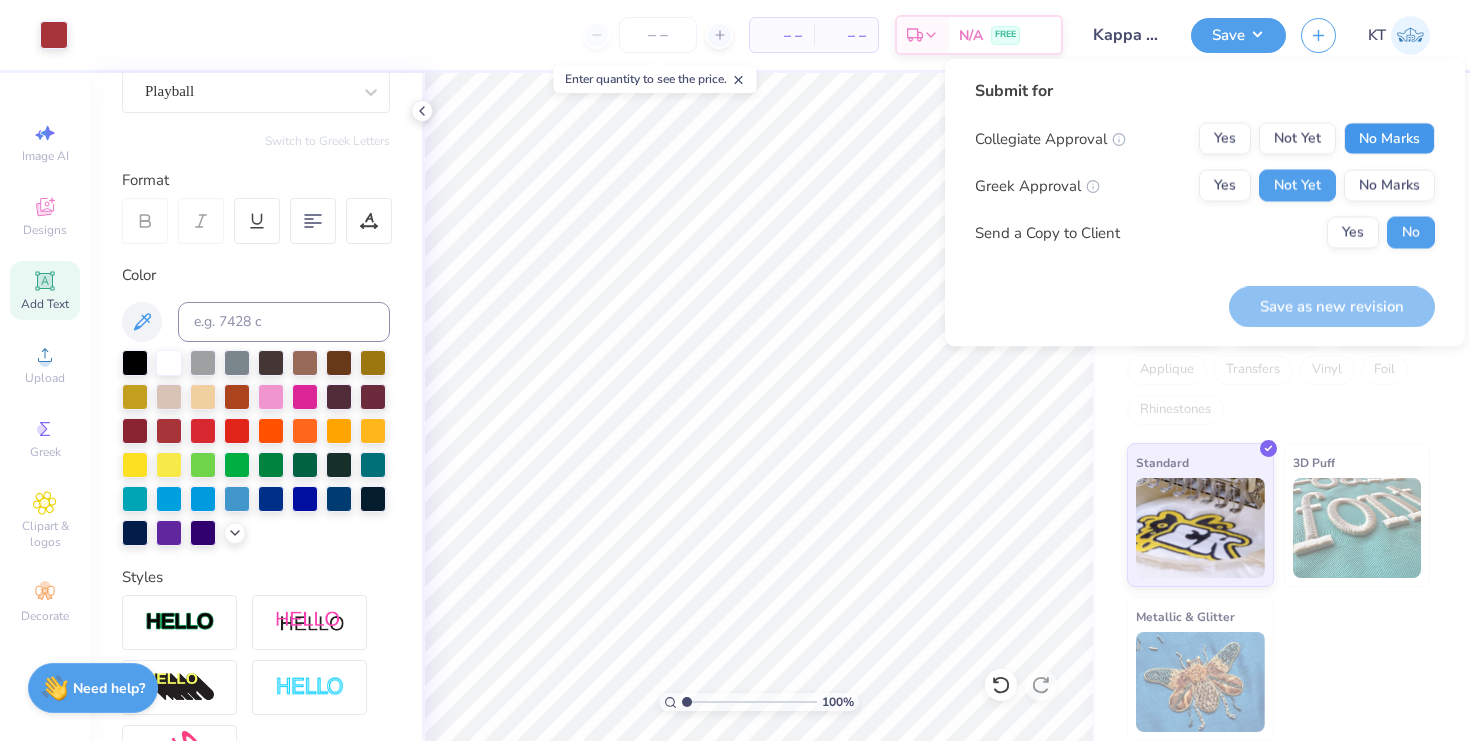 click on "No Marks" at bounding box center [1389, 139] 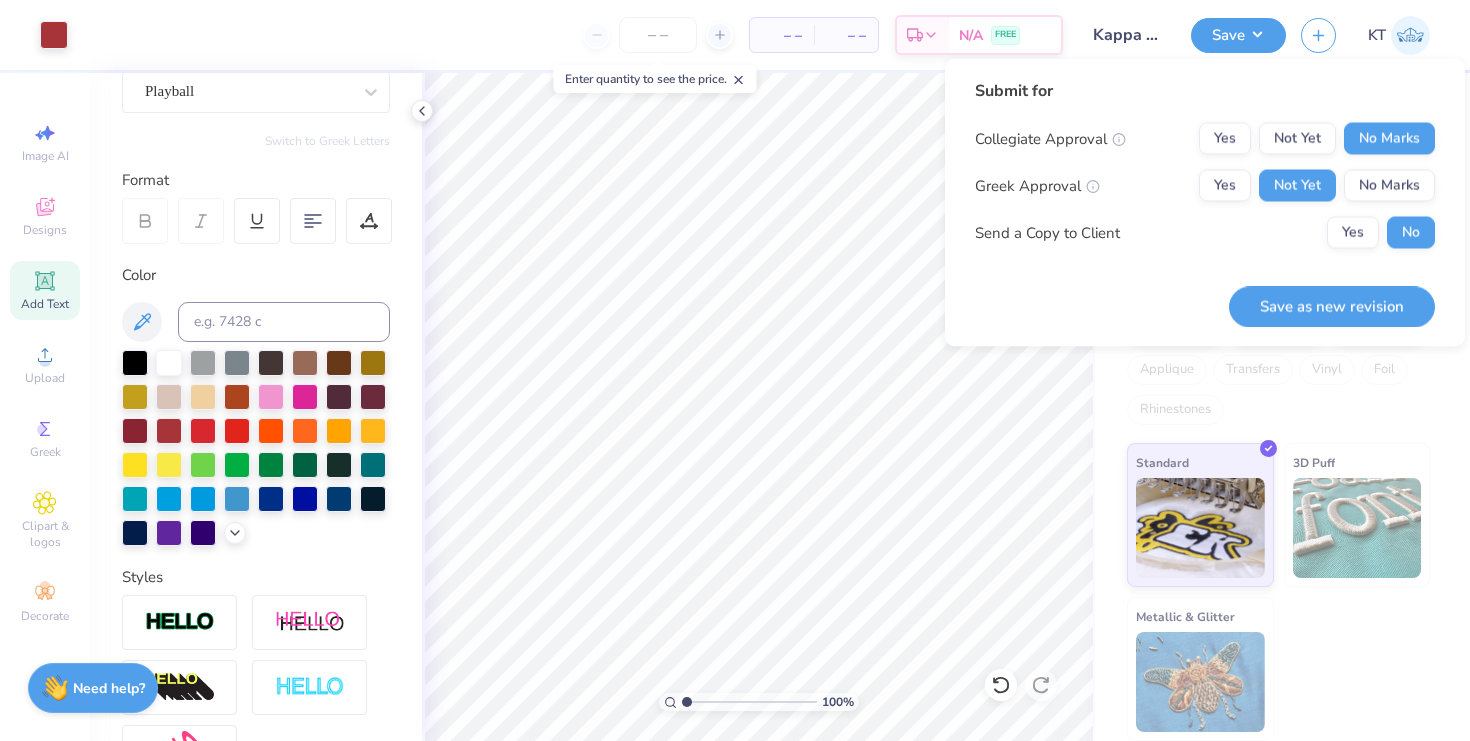 click on "Save as new revision" at bounding box center [1332, 295] 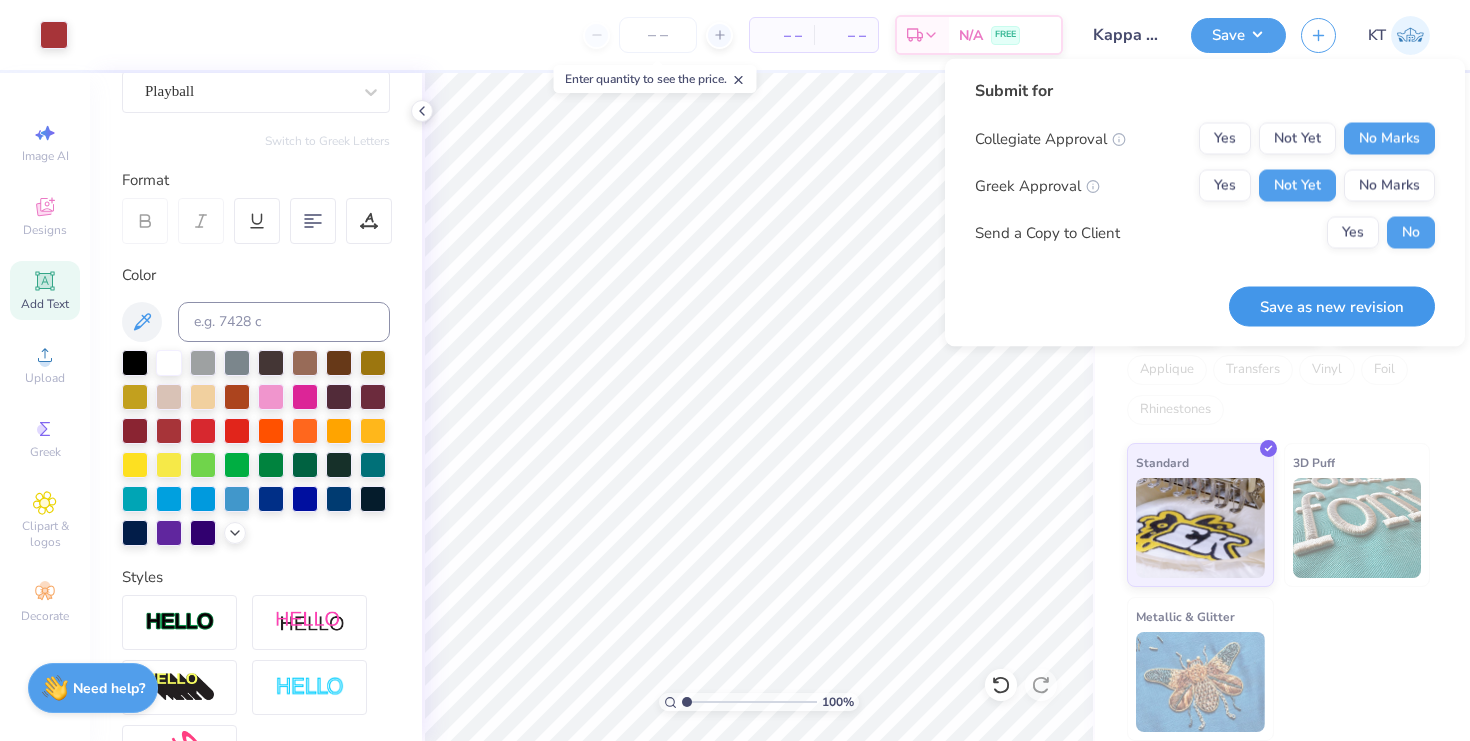 click on "Save as new revision" at bounding box center (1332, 306) 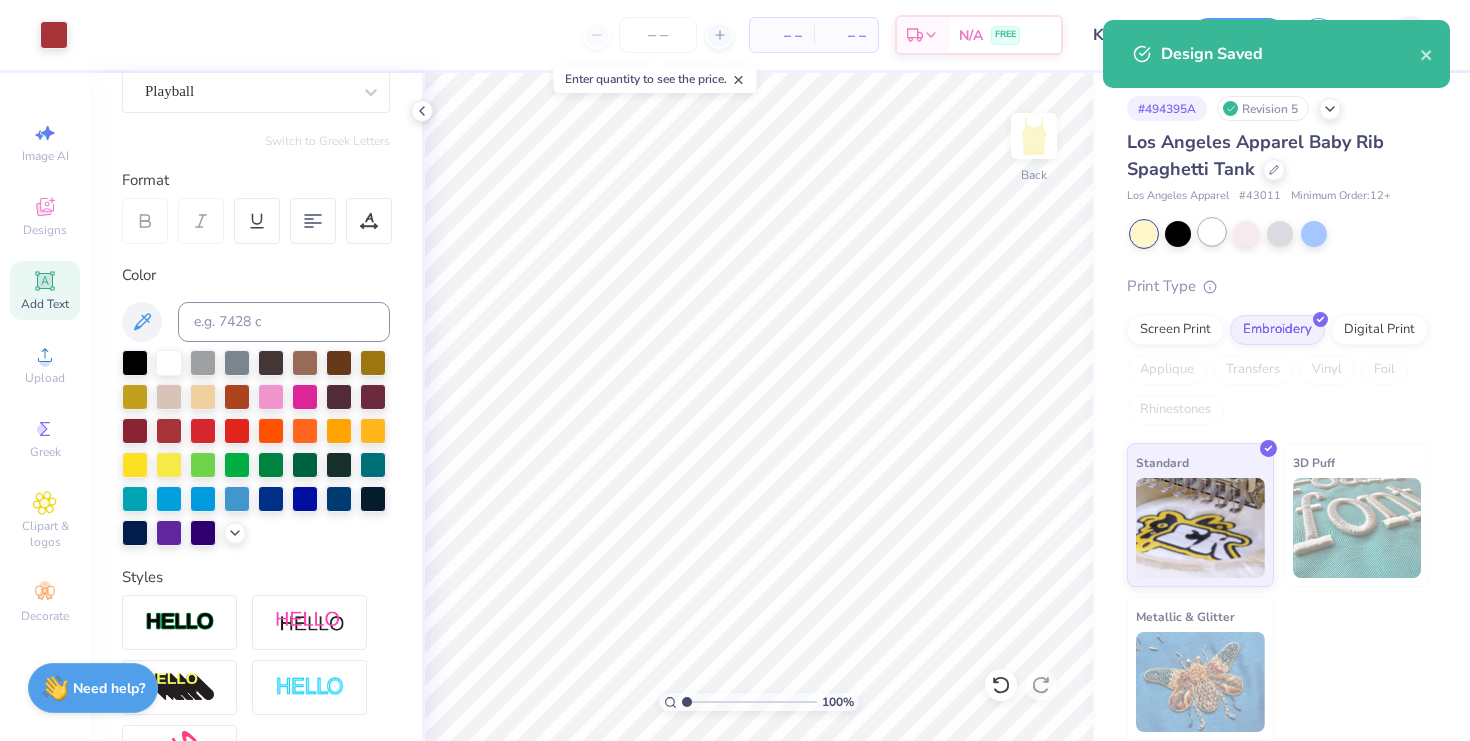 click at bounding box center (1212, 232) 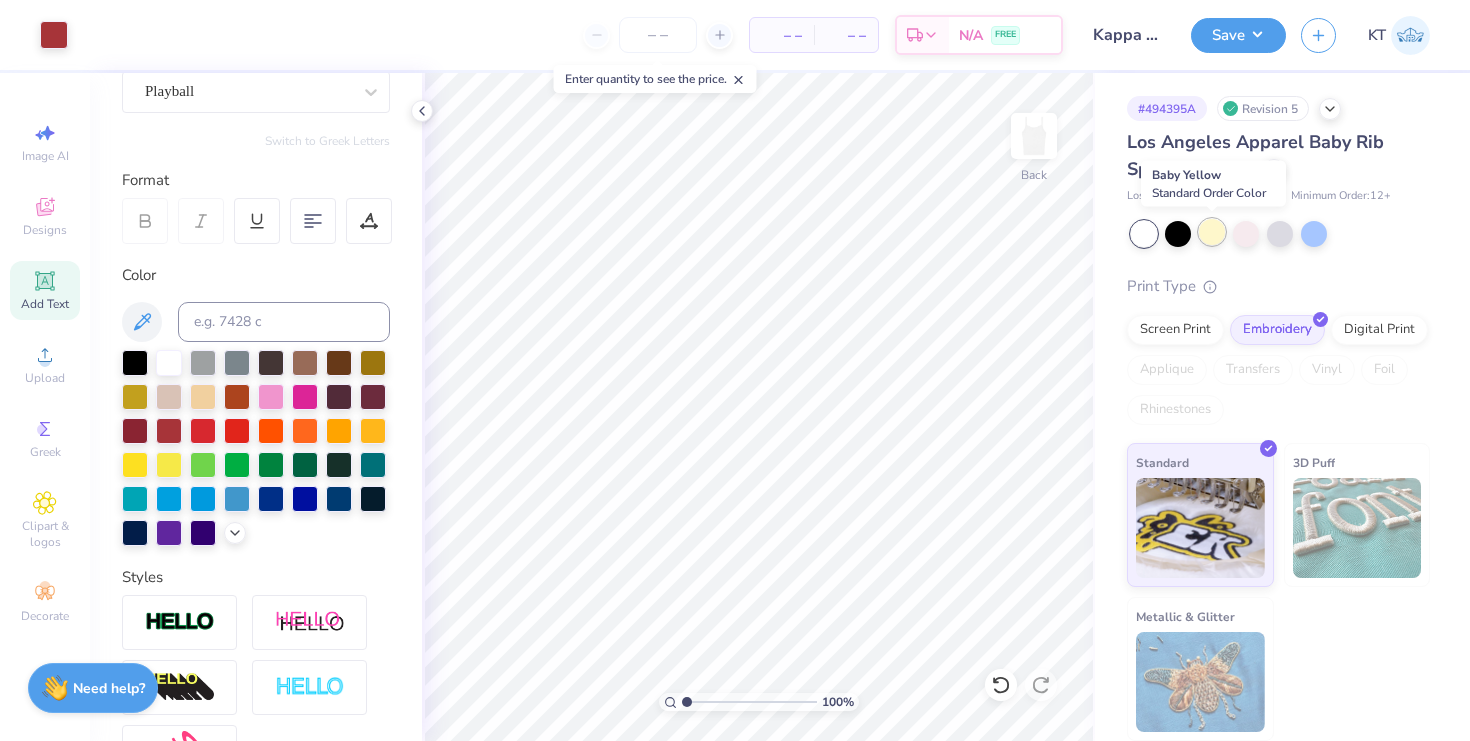 click at bounding box center [1212, 232] 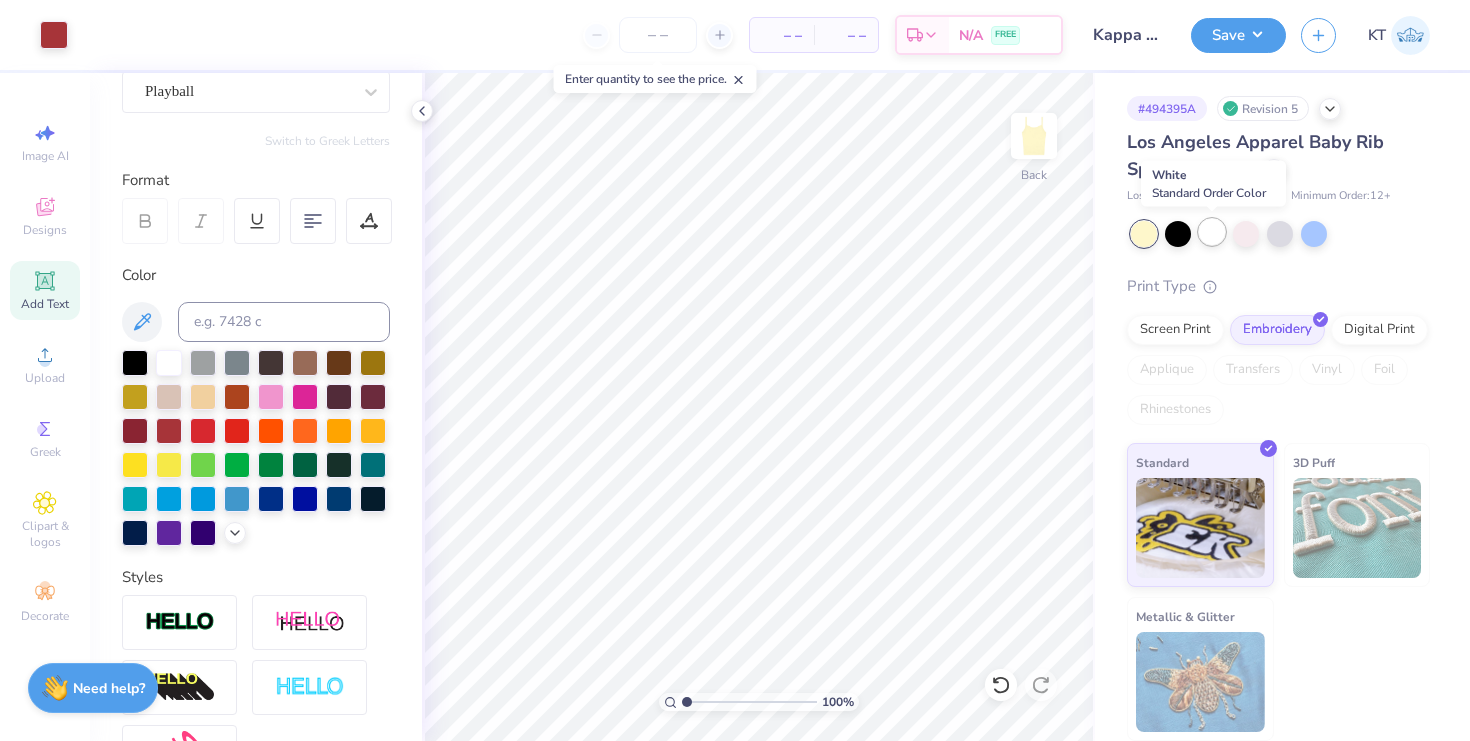 click at bounding box center [1212, 232] 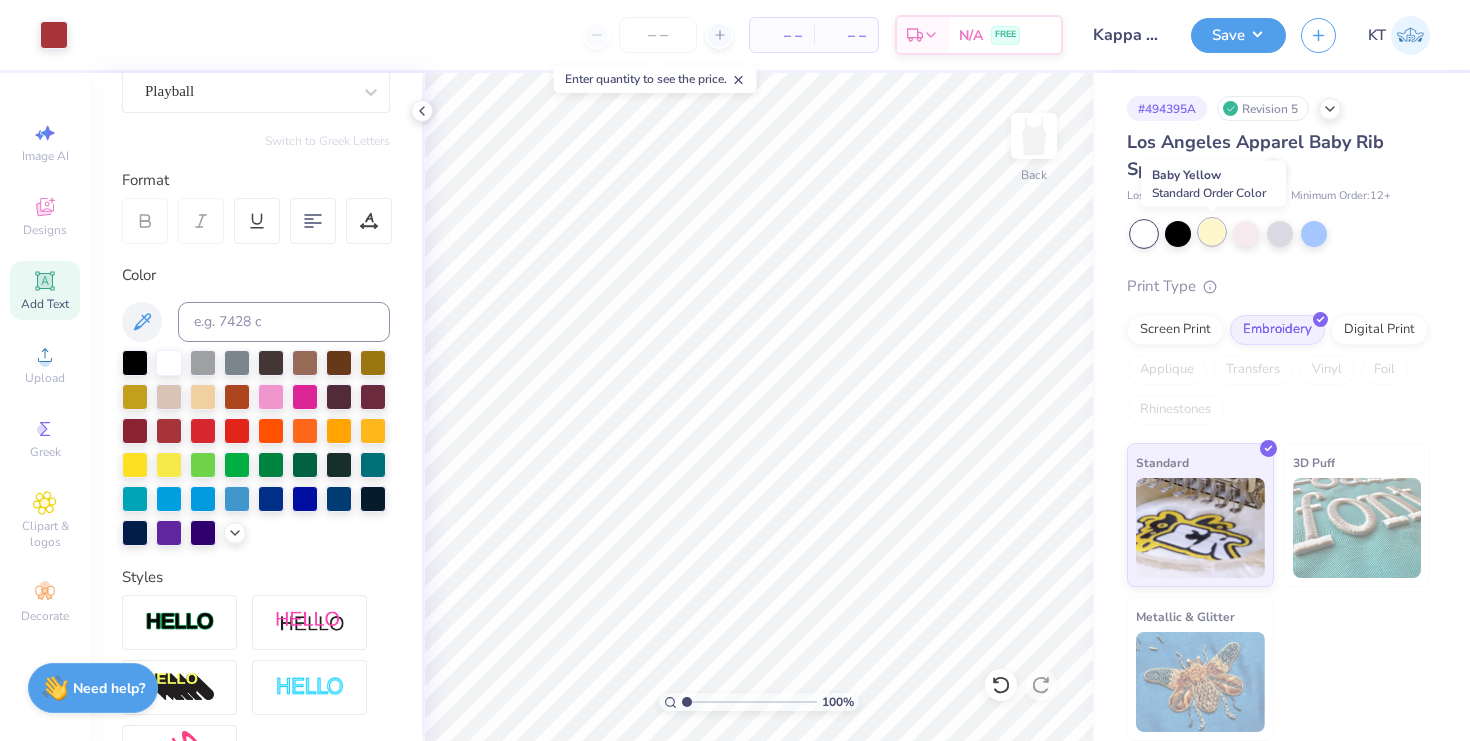 click at bounding box center (1212, 232) 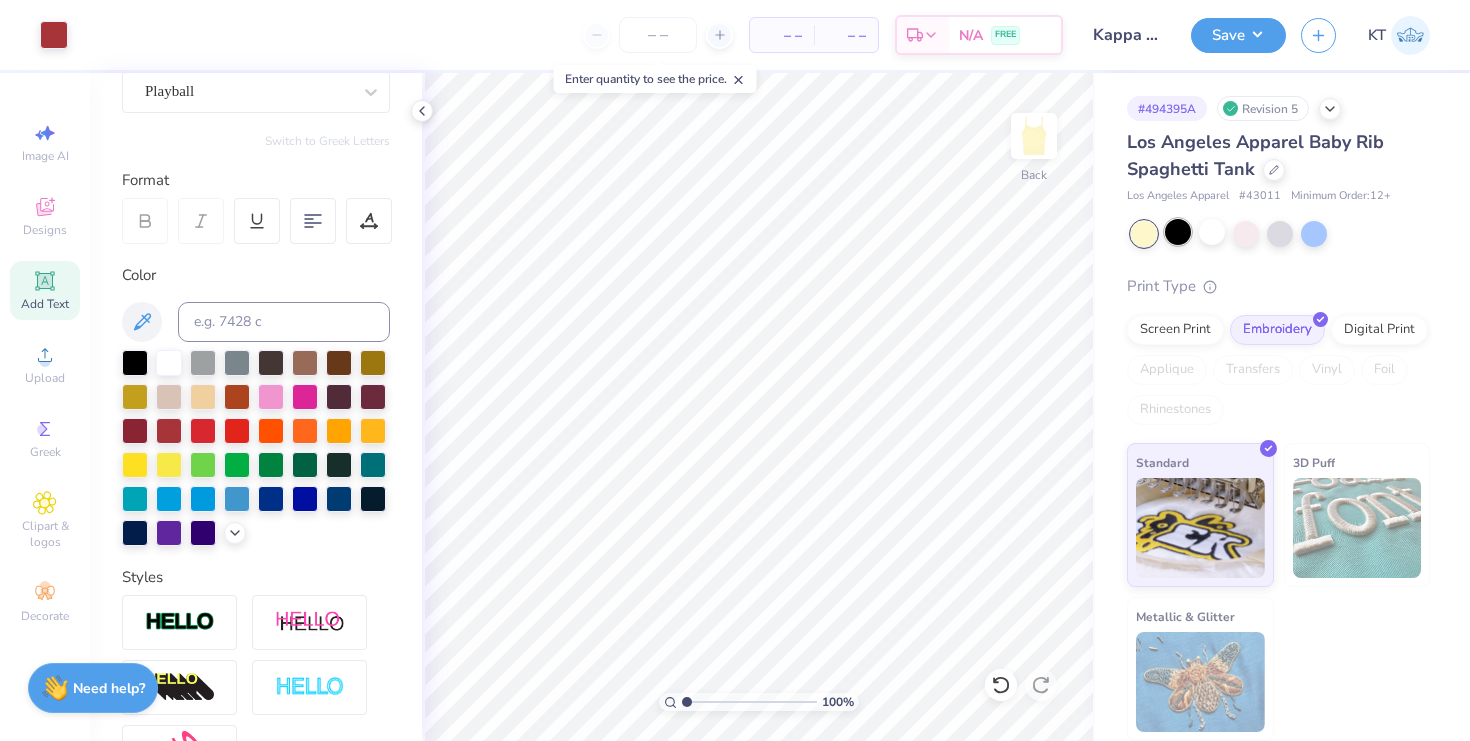 click at bounding box center (1178, 232) 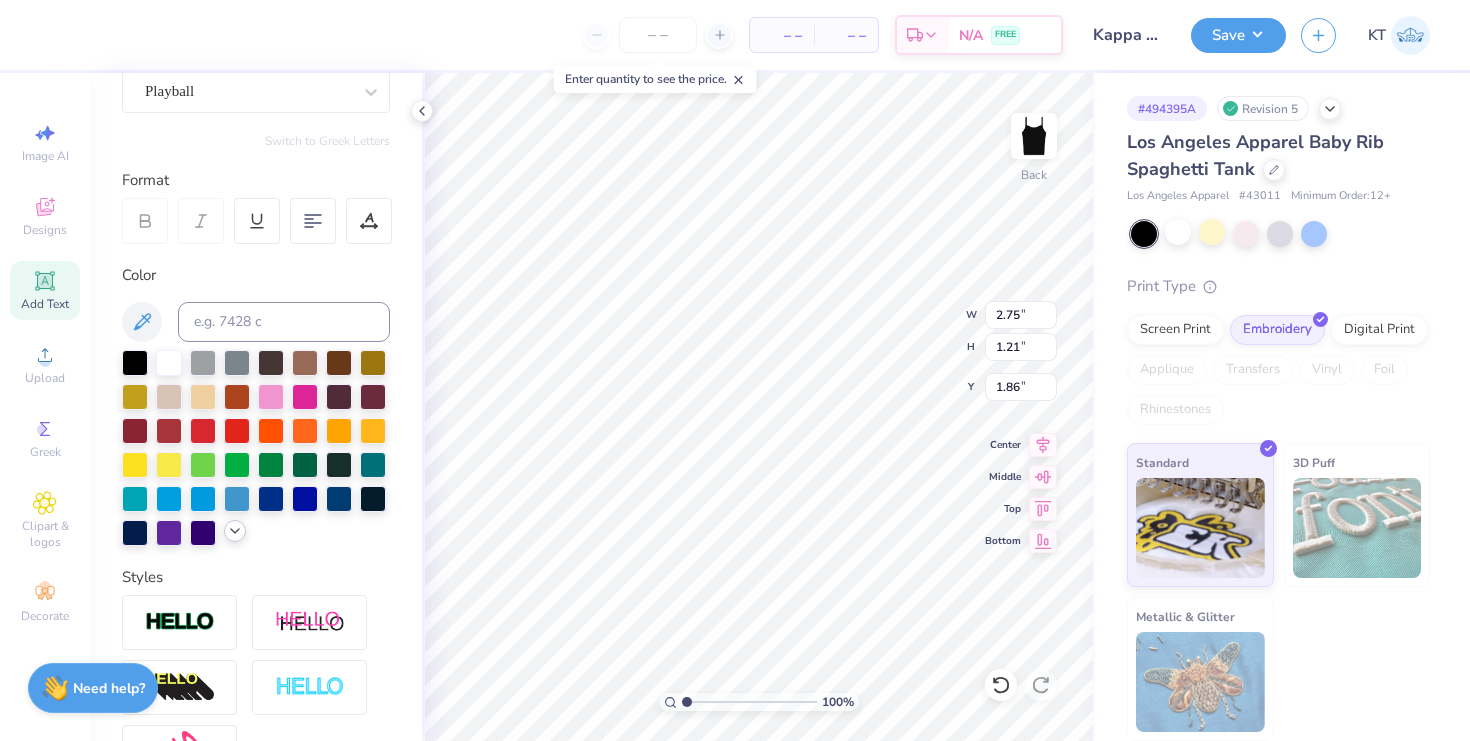 click at bounding box center (235, 531) 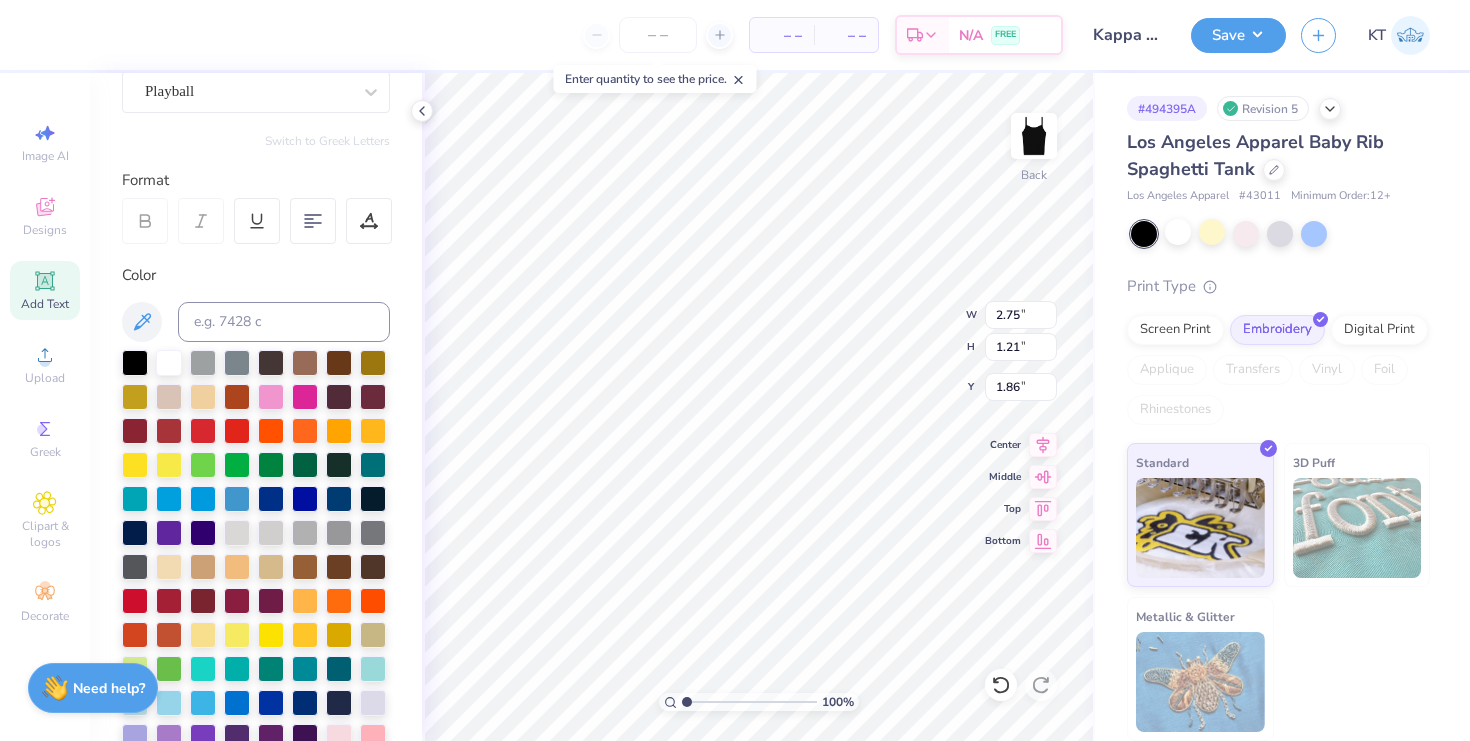 click at bounding box center [237, 533] 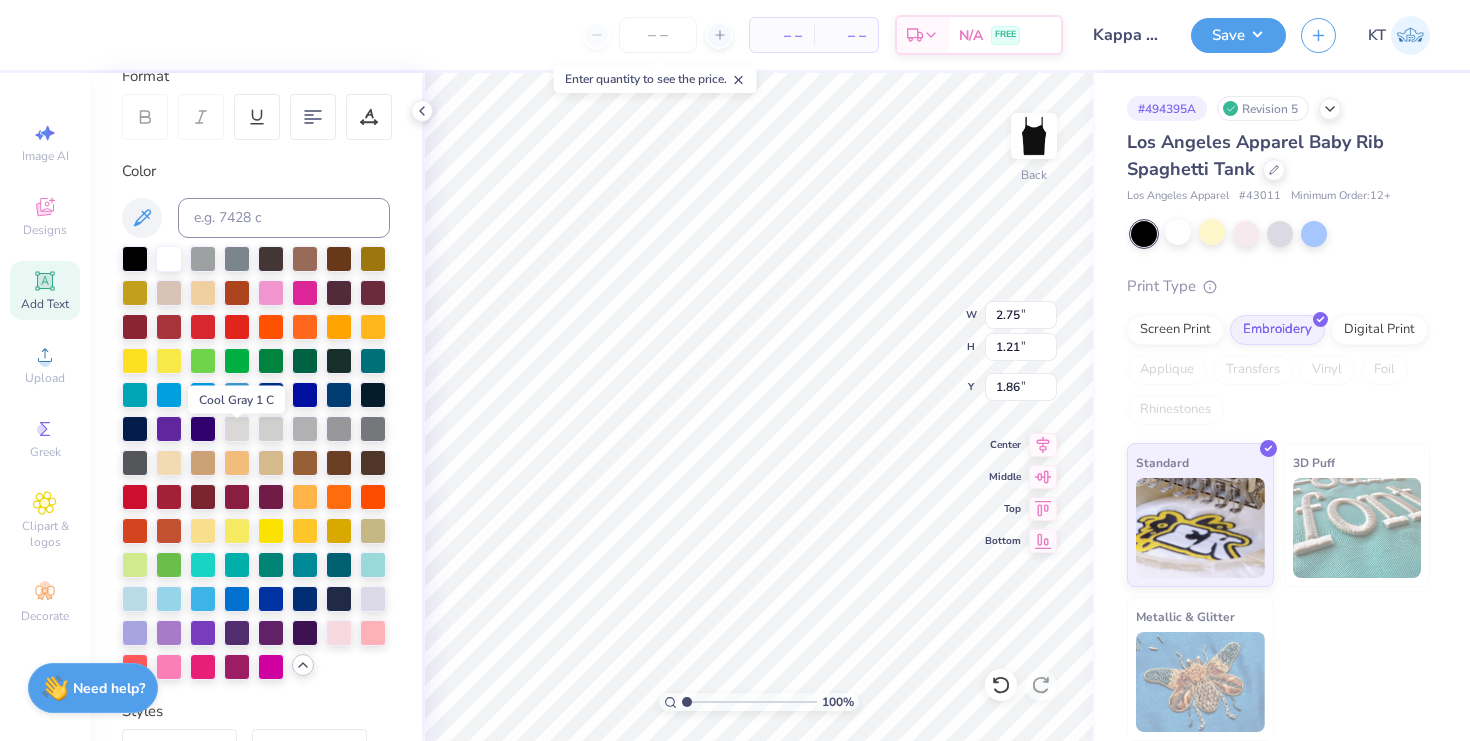 scroll, scrollTop: 295, scrollLeft: 0, axis: vertical 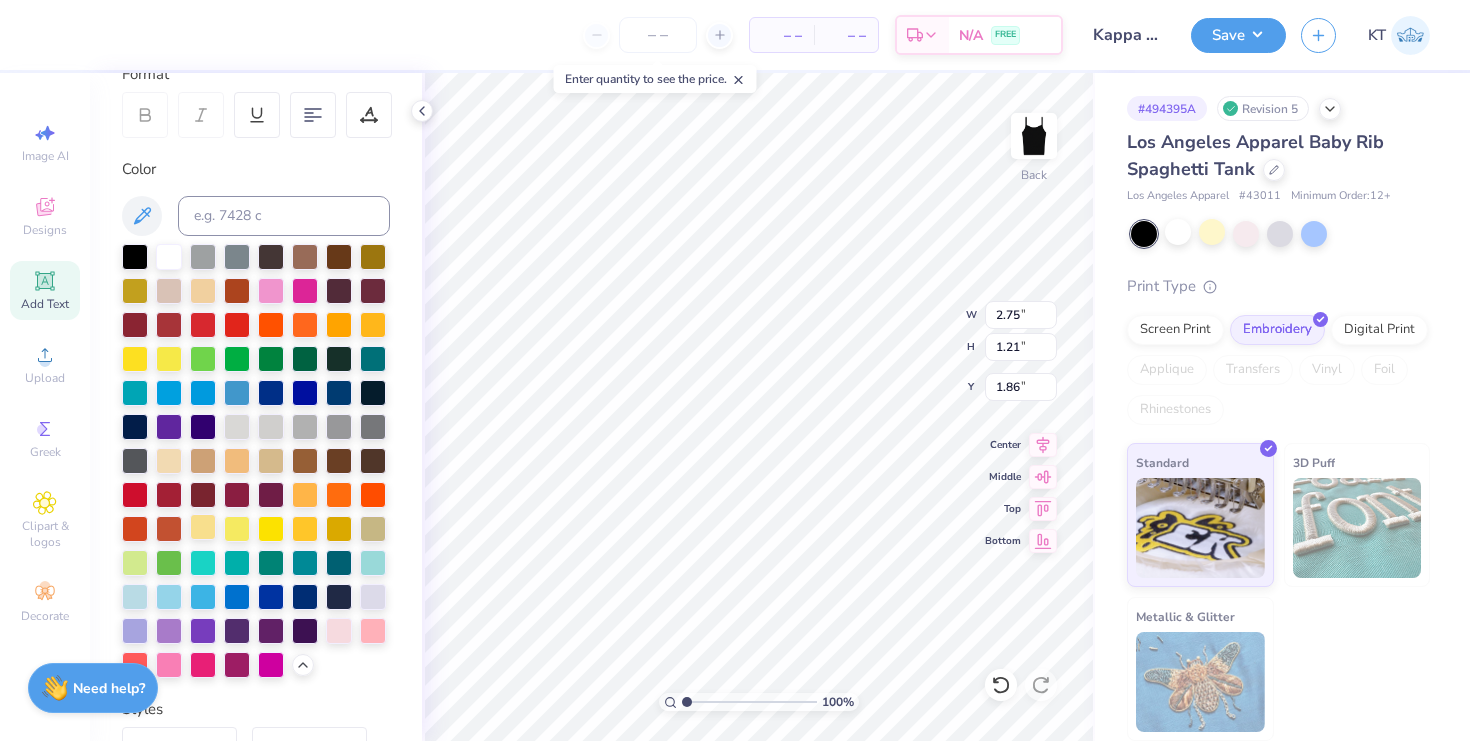 click at bounding box center (203, 527) 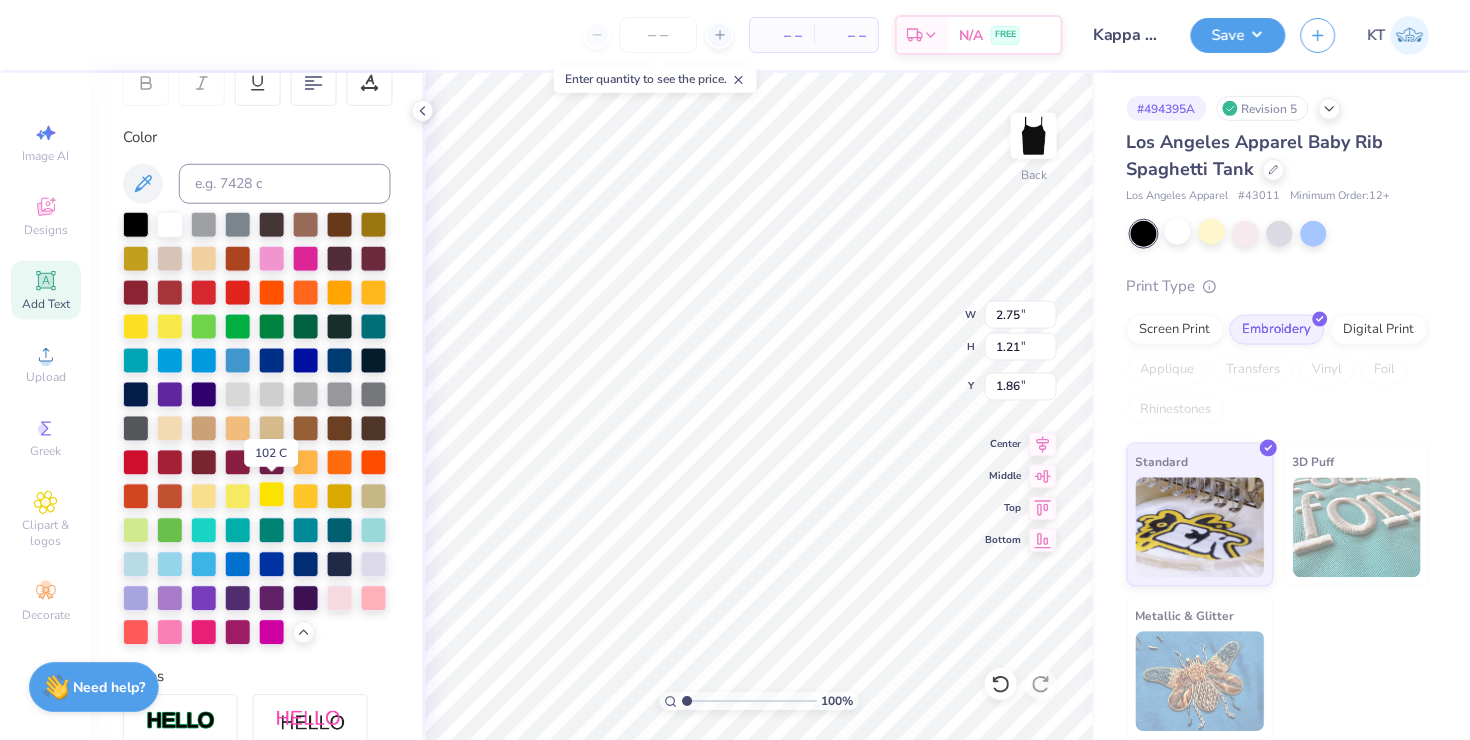scroll, scrollTop: 329, scrollLeft: 0, axis: vertical 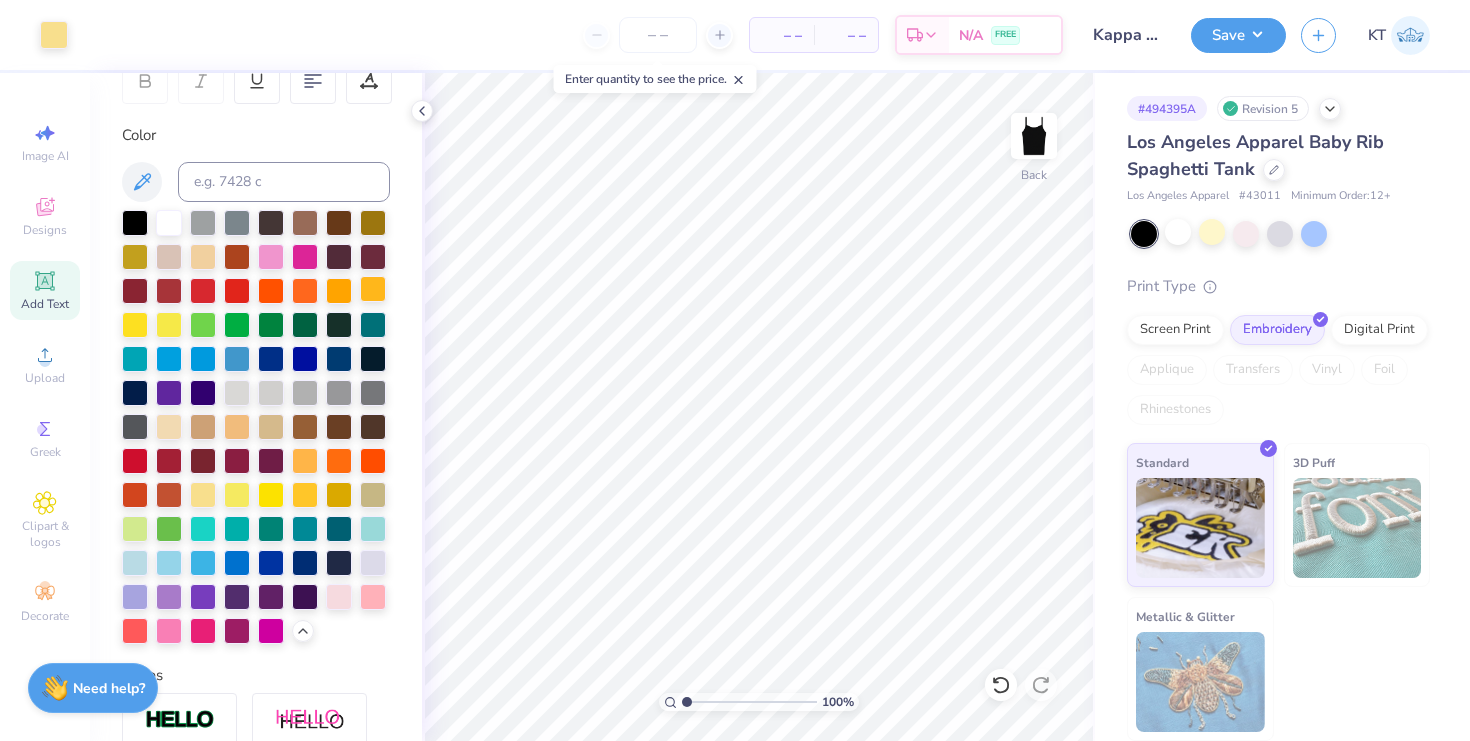 click at bounding box center (373, 289) 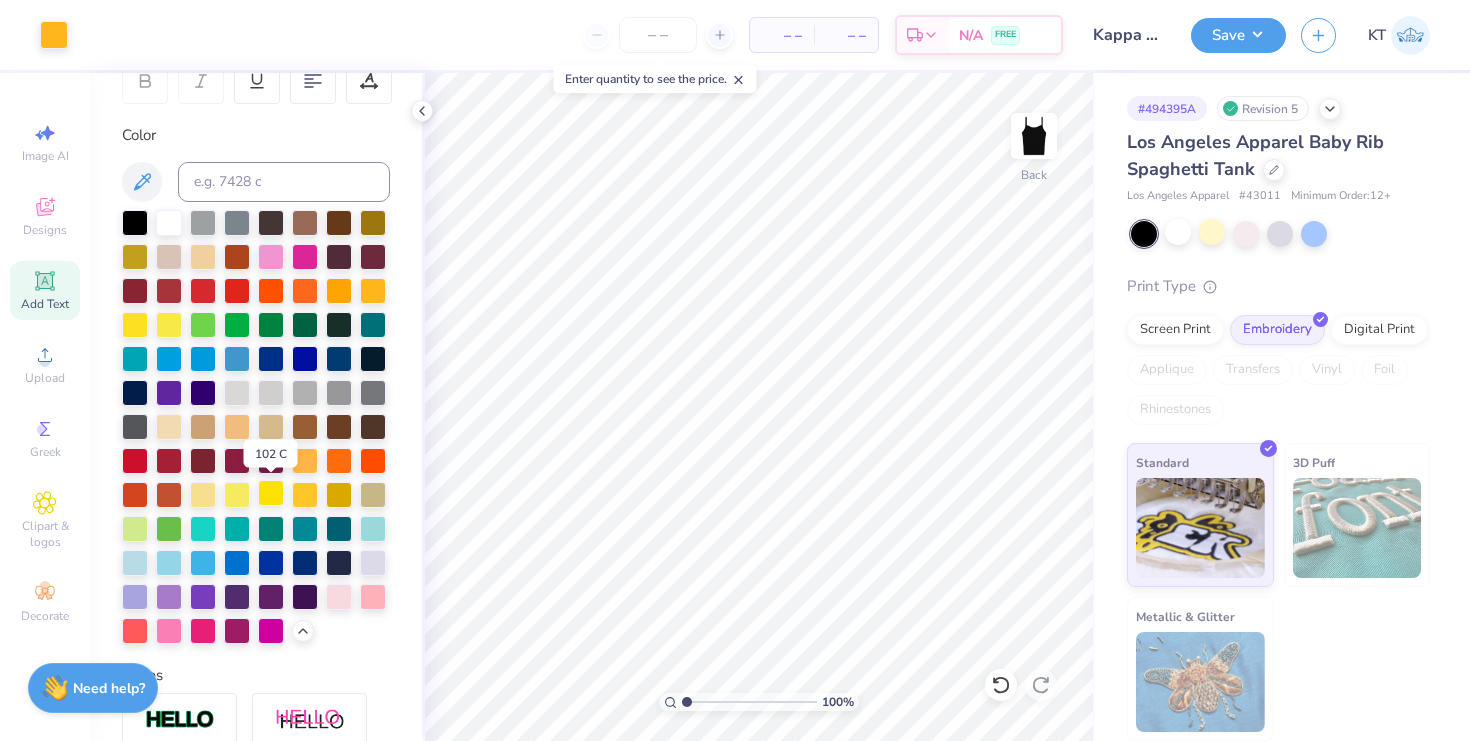 click at bounding box center (271, 493) 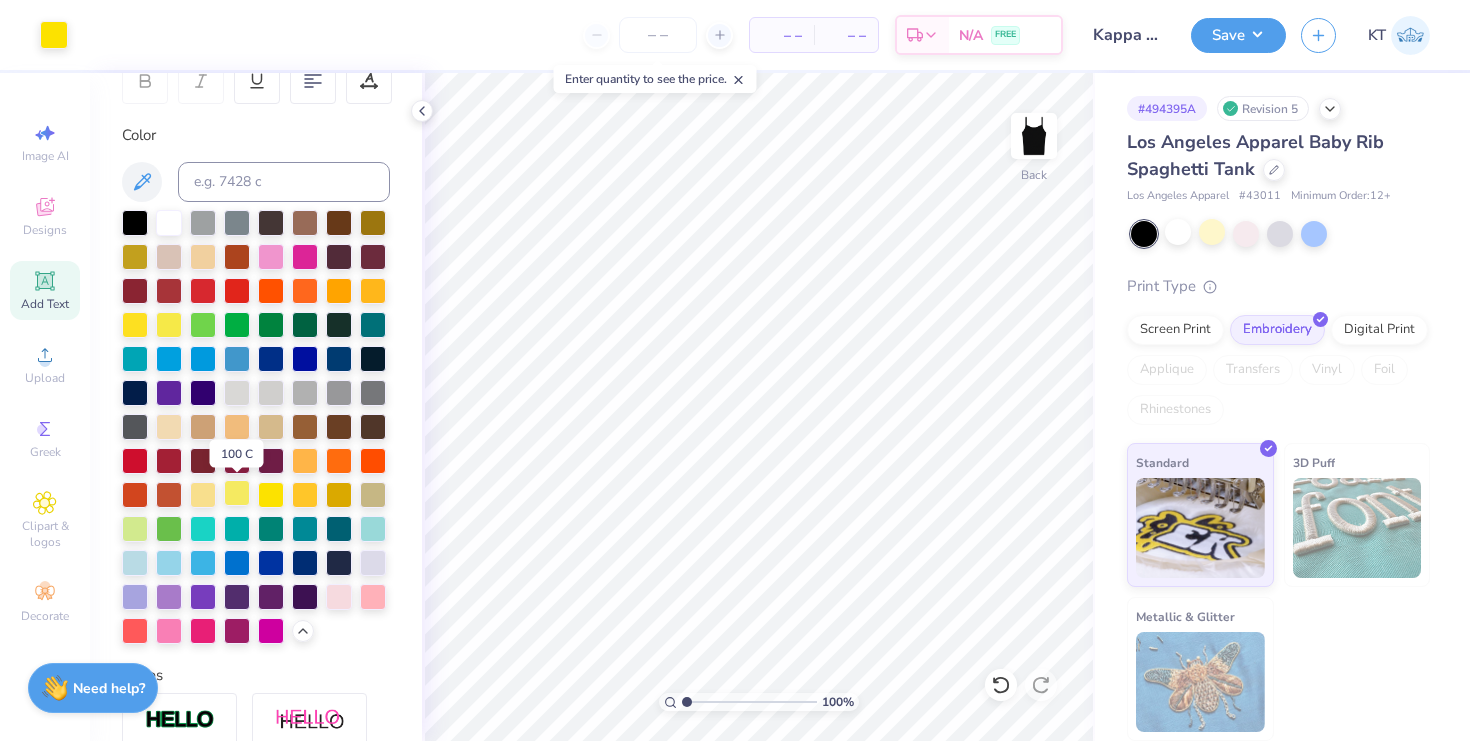 click at bounding box center [237, 493] 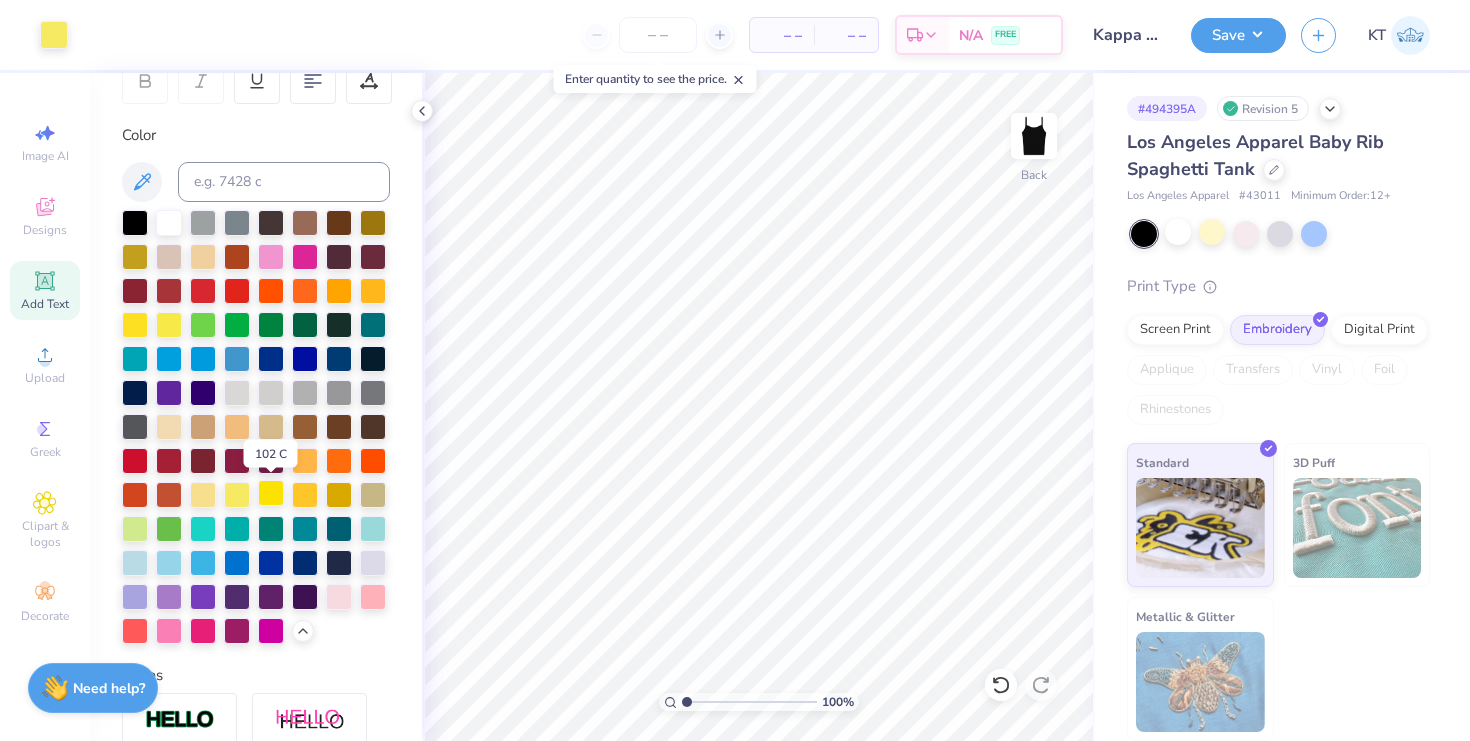 click at bounding box center (271, 493) 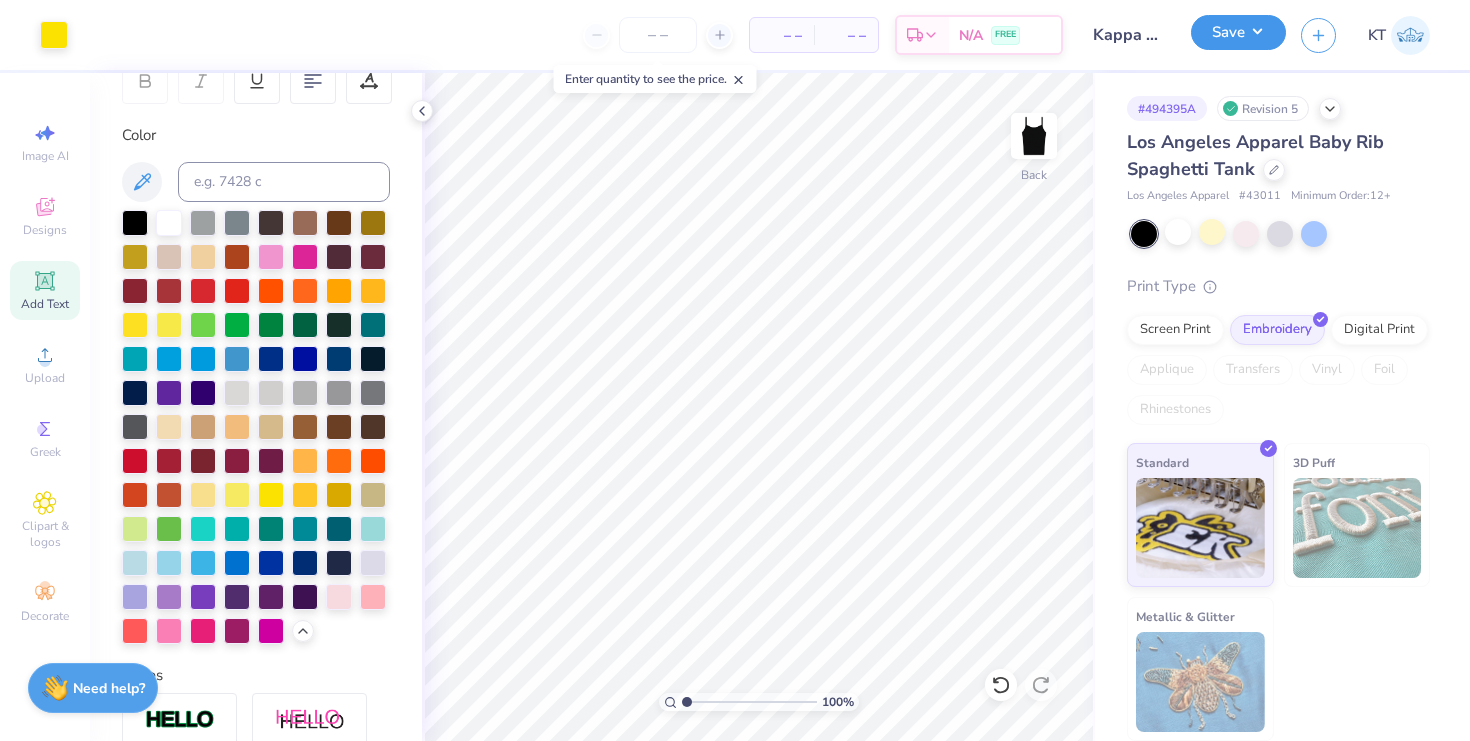 click on "Save" at bounding box center [1238, 35] 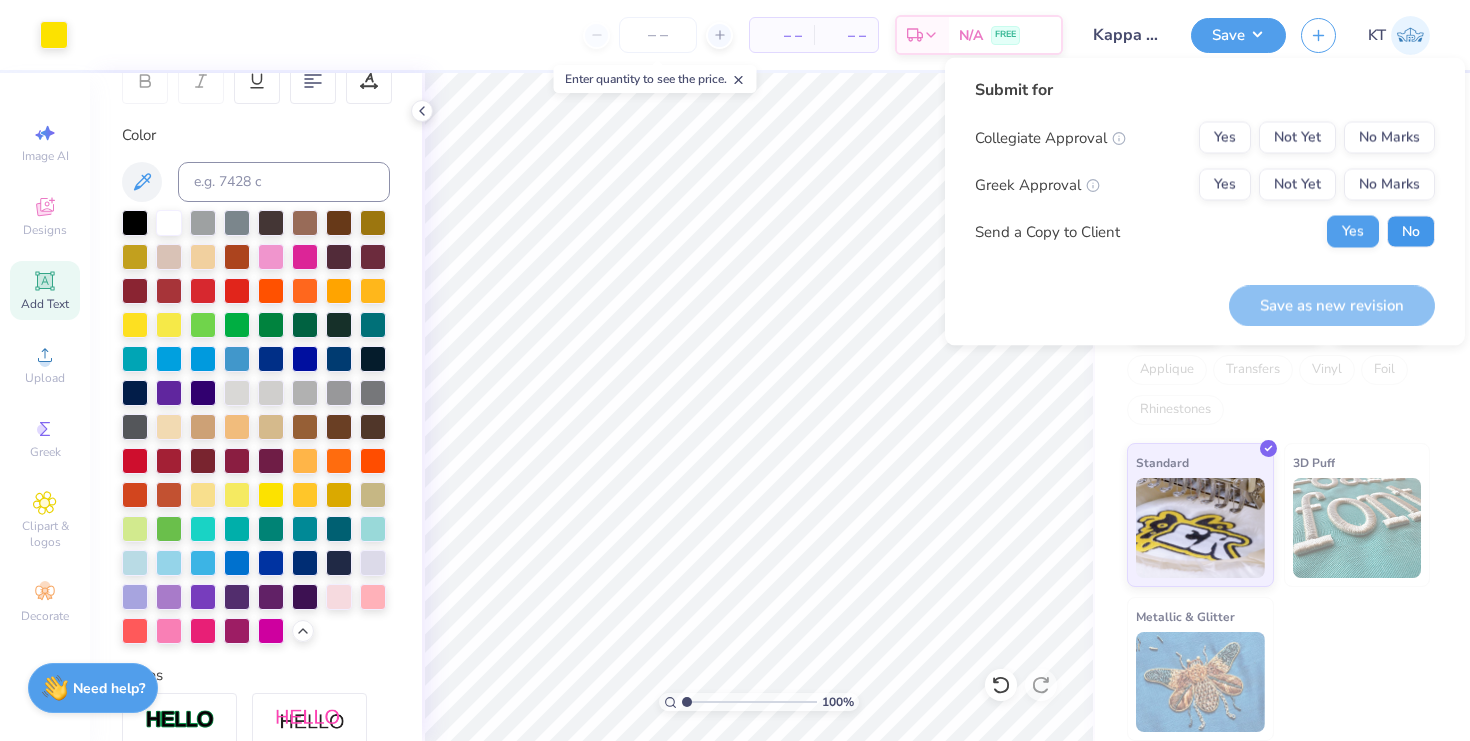 click on "No" at bounding box center (1411, 232) 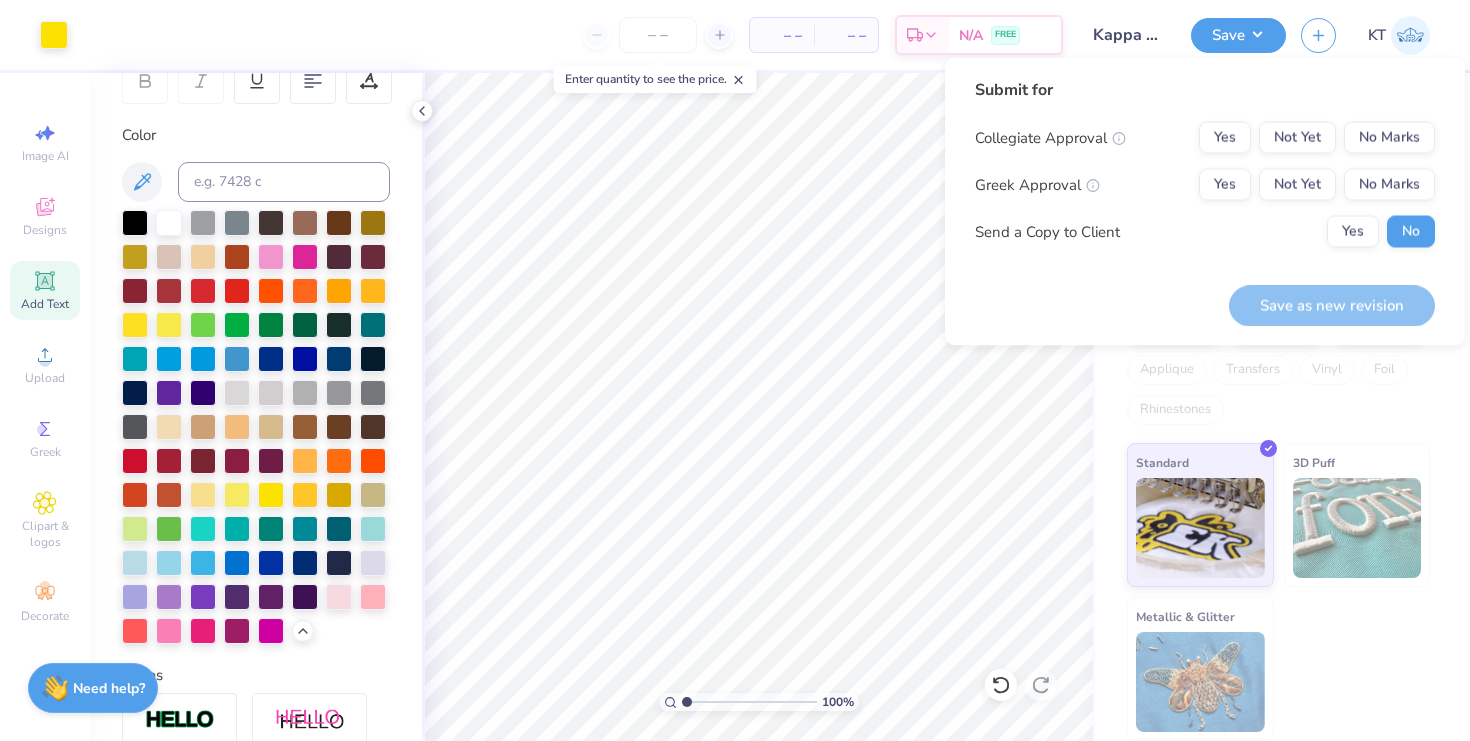 click on "Collegiate Approval Yes Not Yet No Marks Greek Approval Yes Not Yet No Marks Send a Copy to Client Yes No" at bounding box center (1205, 185) 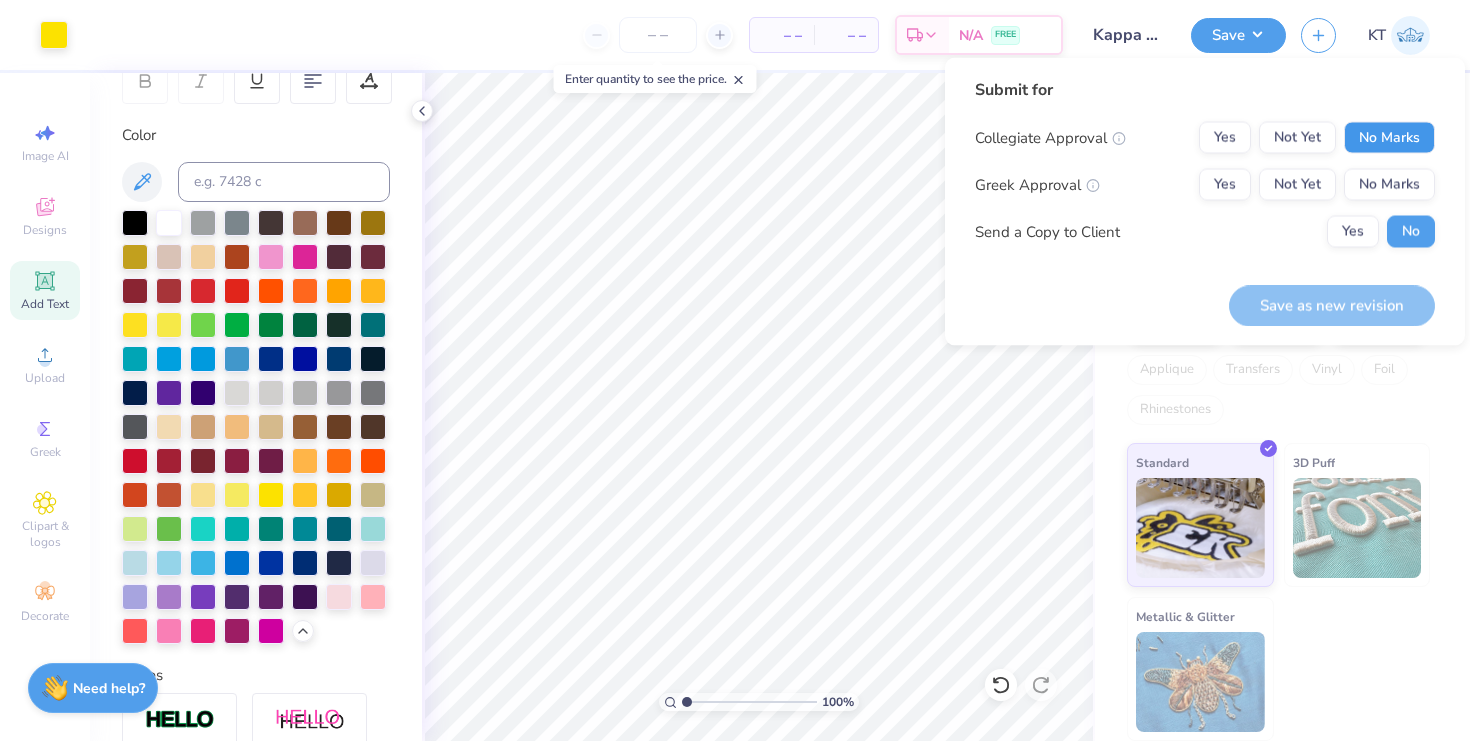 click on "No Marks" at bounding box center (1389, 138) 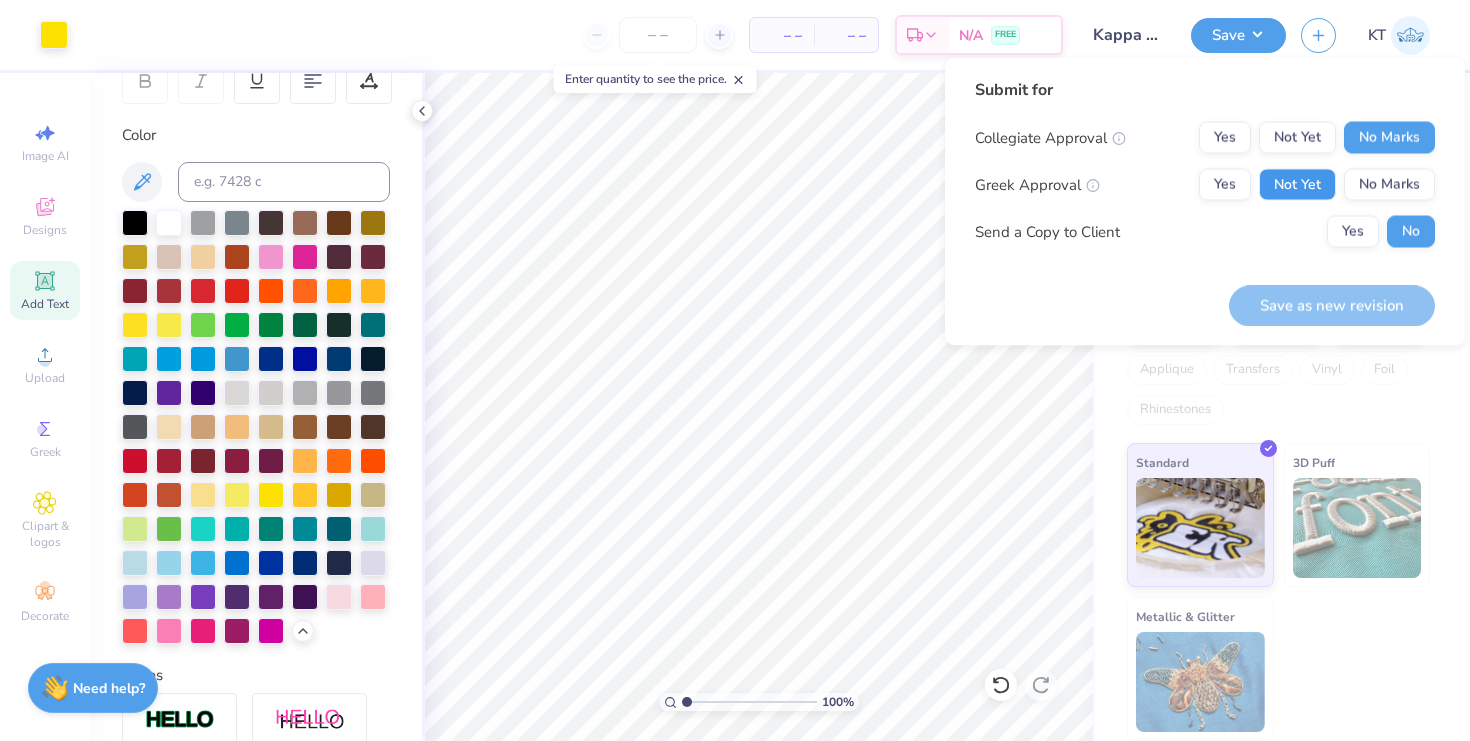 click on "Not Yet" at bounding box center [1297, 185] 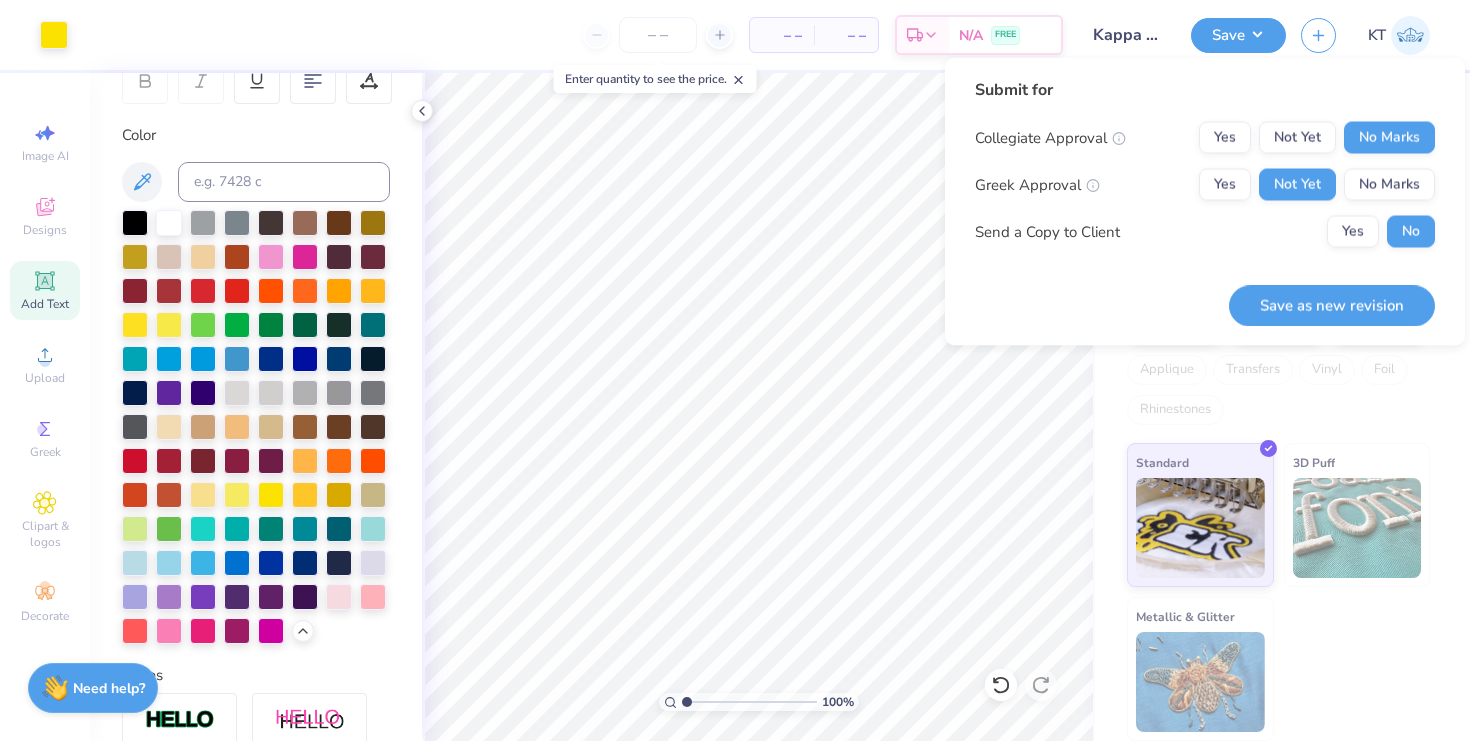 drag, startPoint x: 1310, startPoint y: 313, endPoint x: 1284, endPoint y: 320, distance: 26.925823 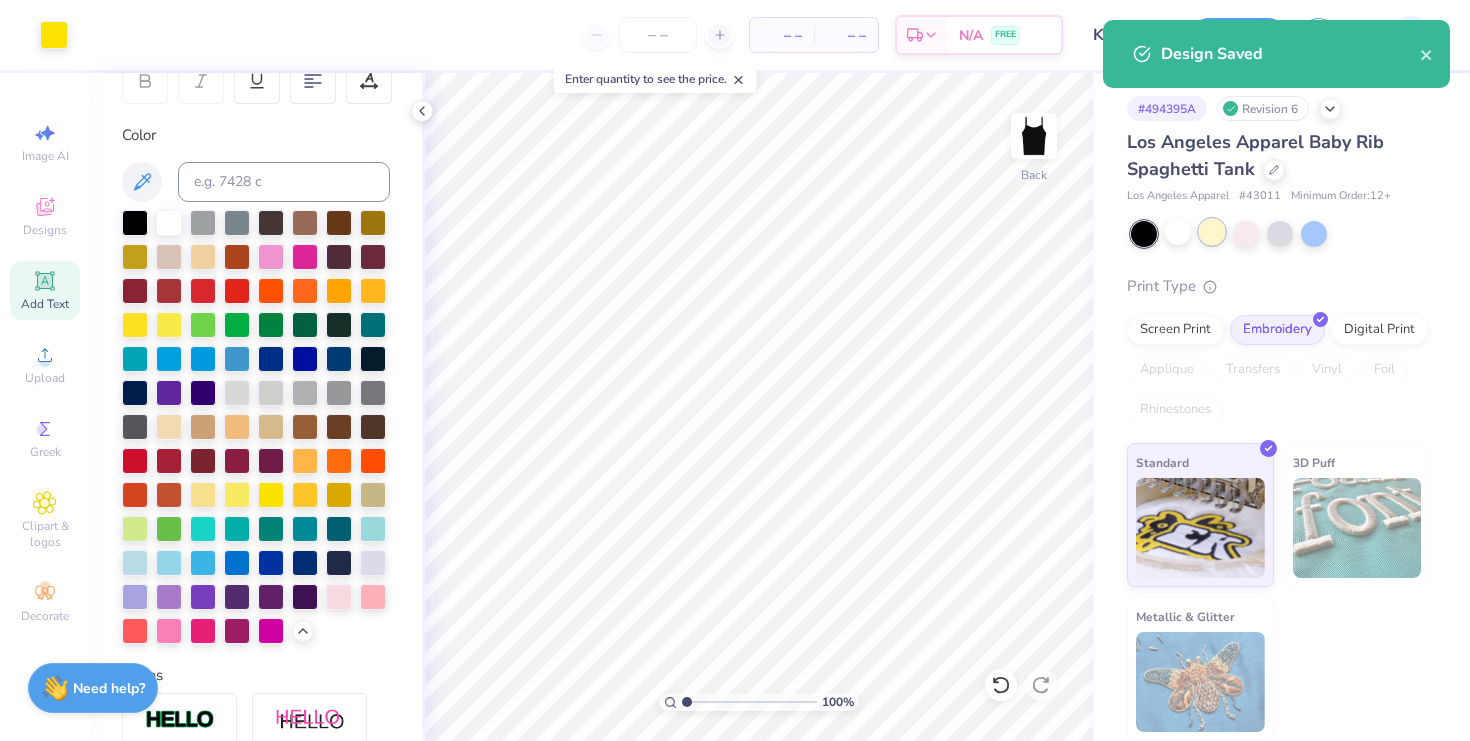 click at bounding box center (1212, 232) 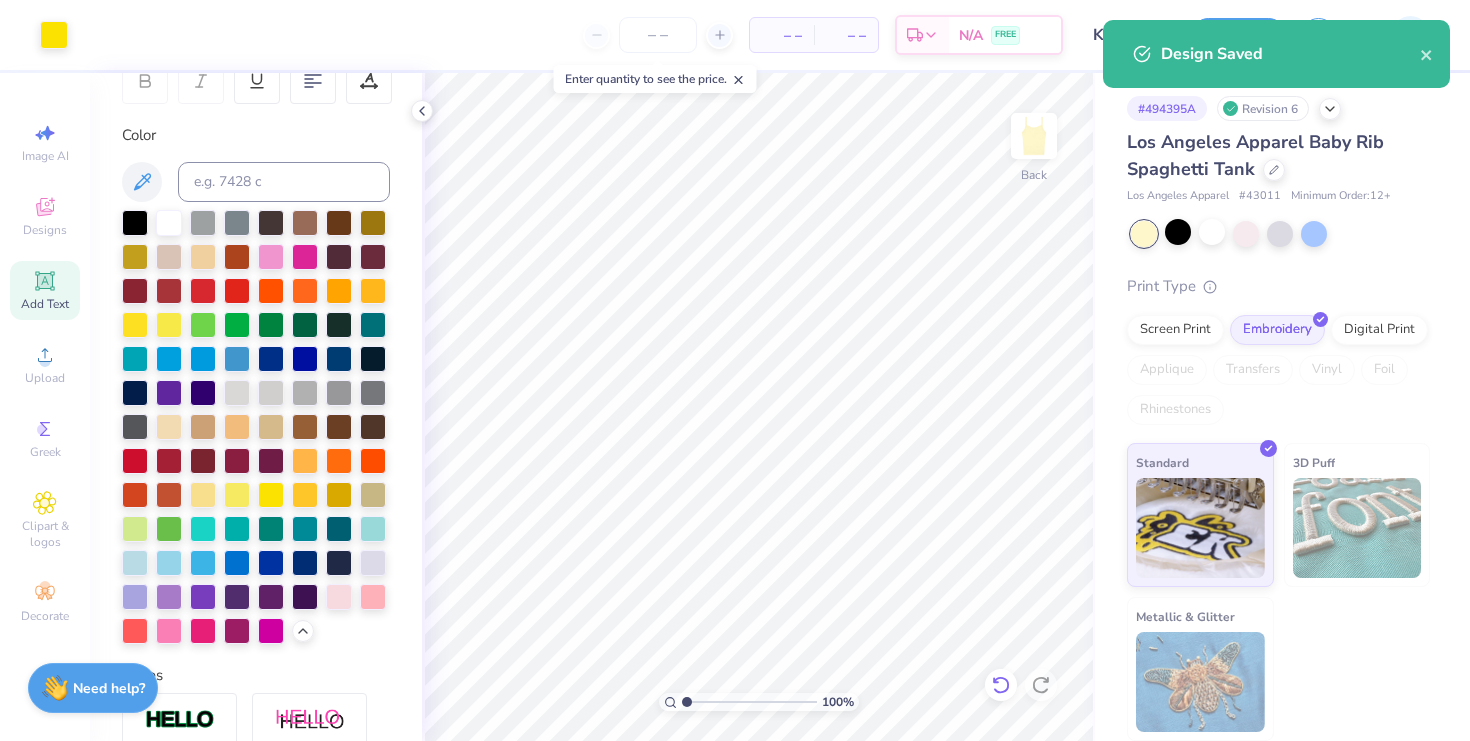 click 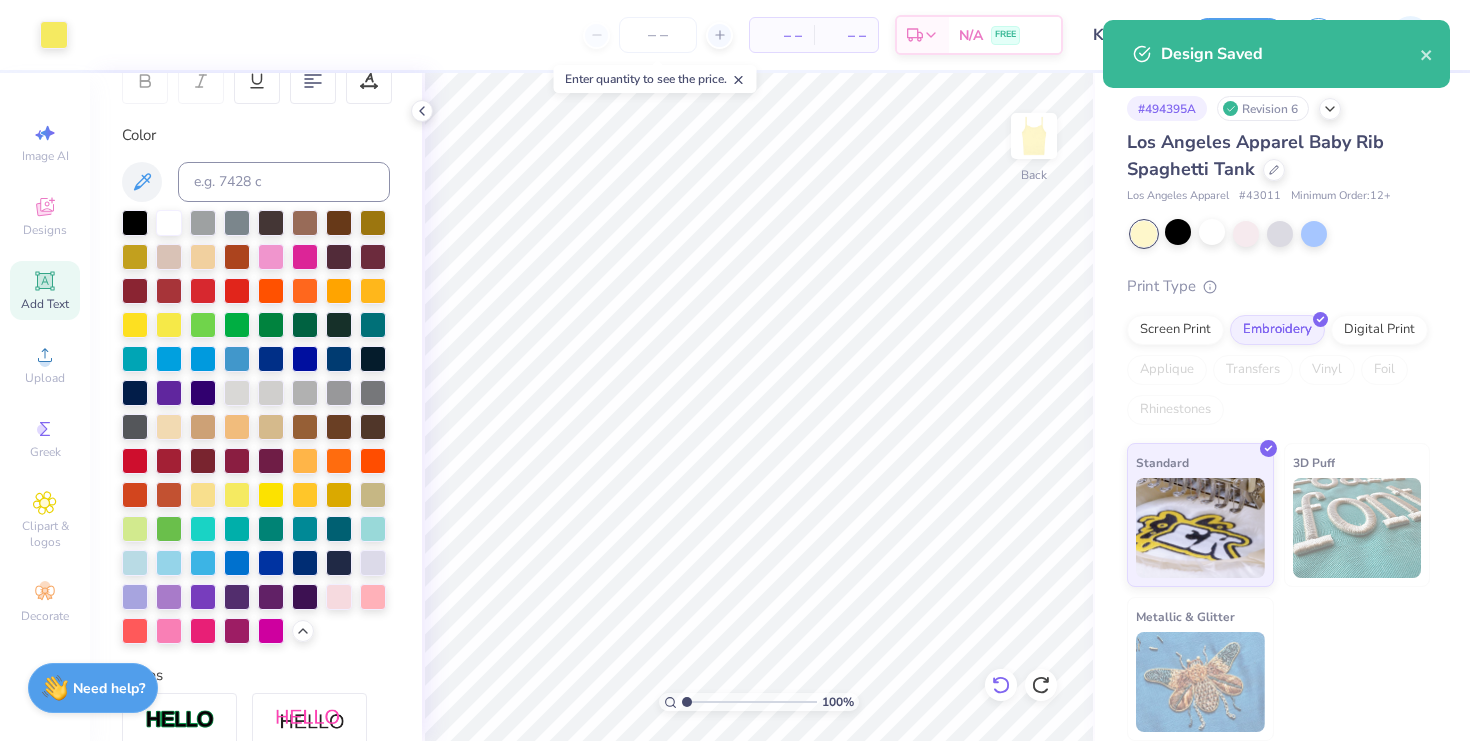 click 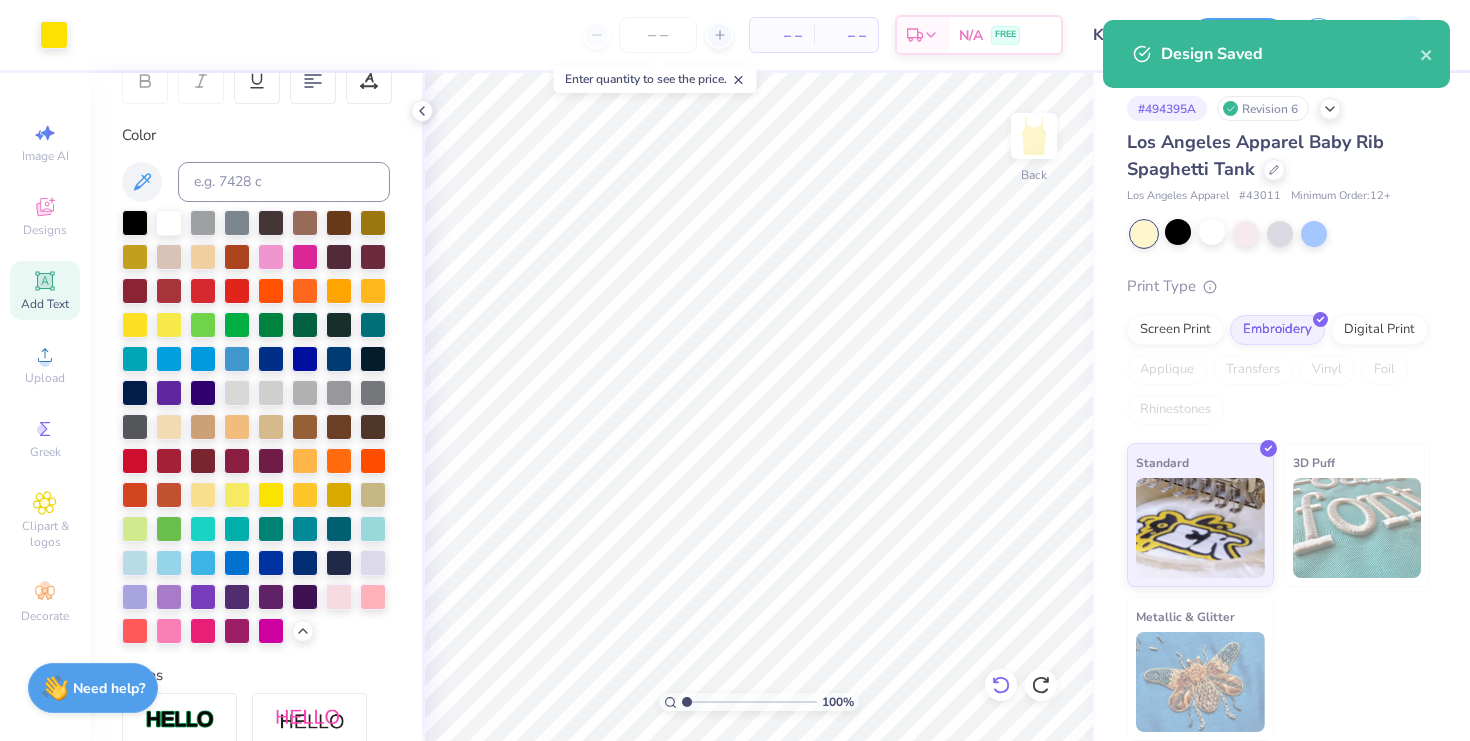 click 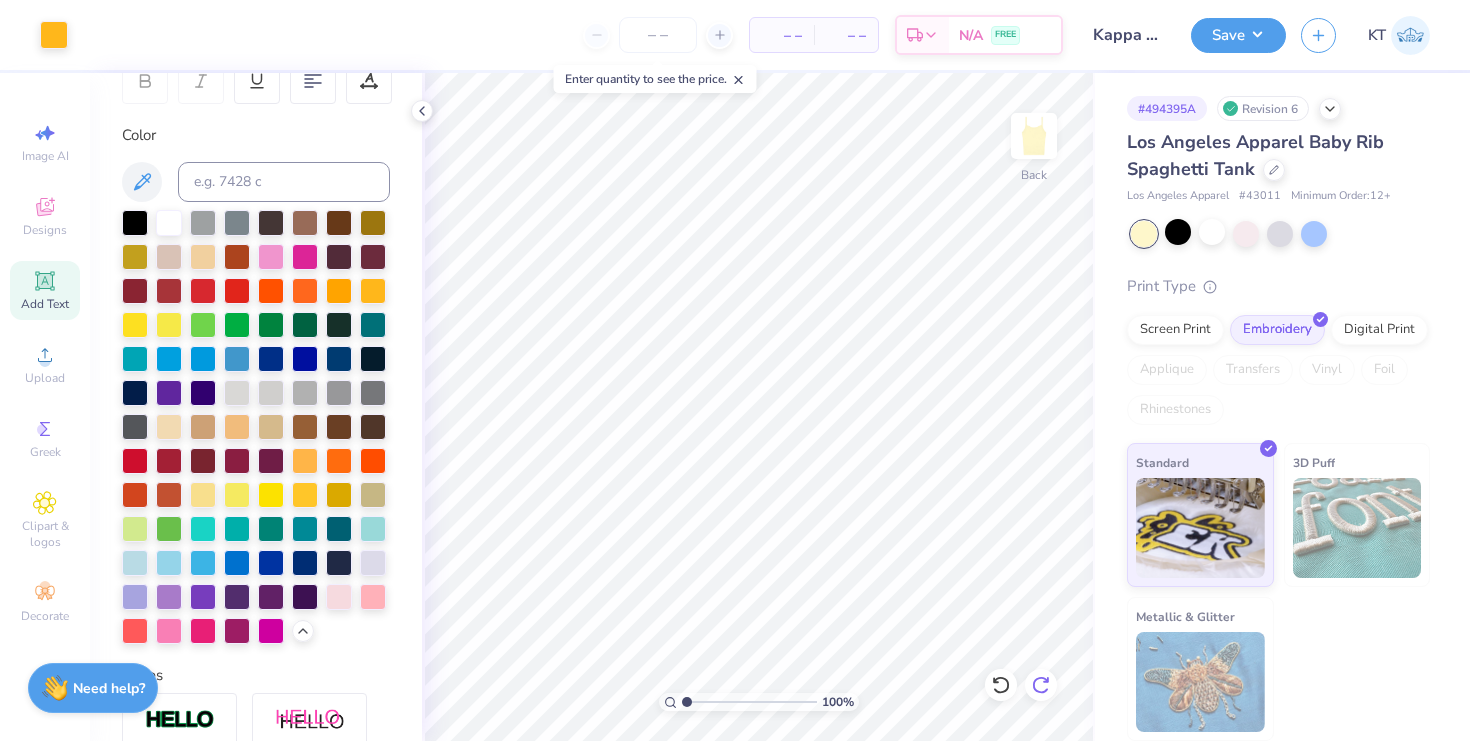click 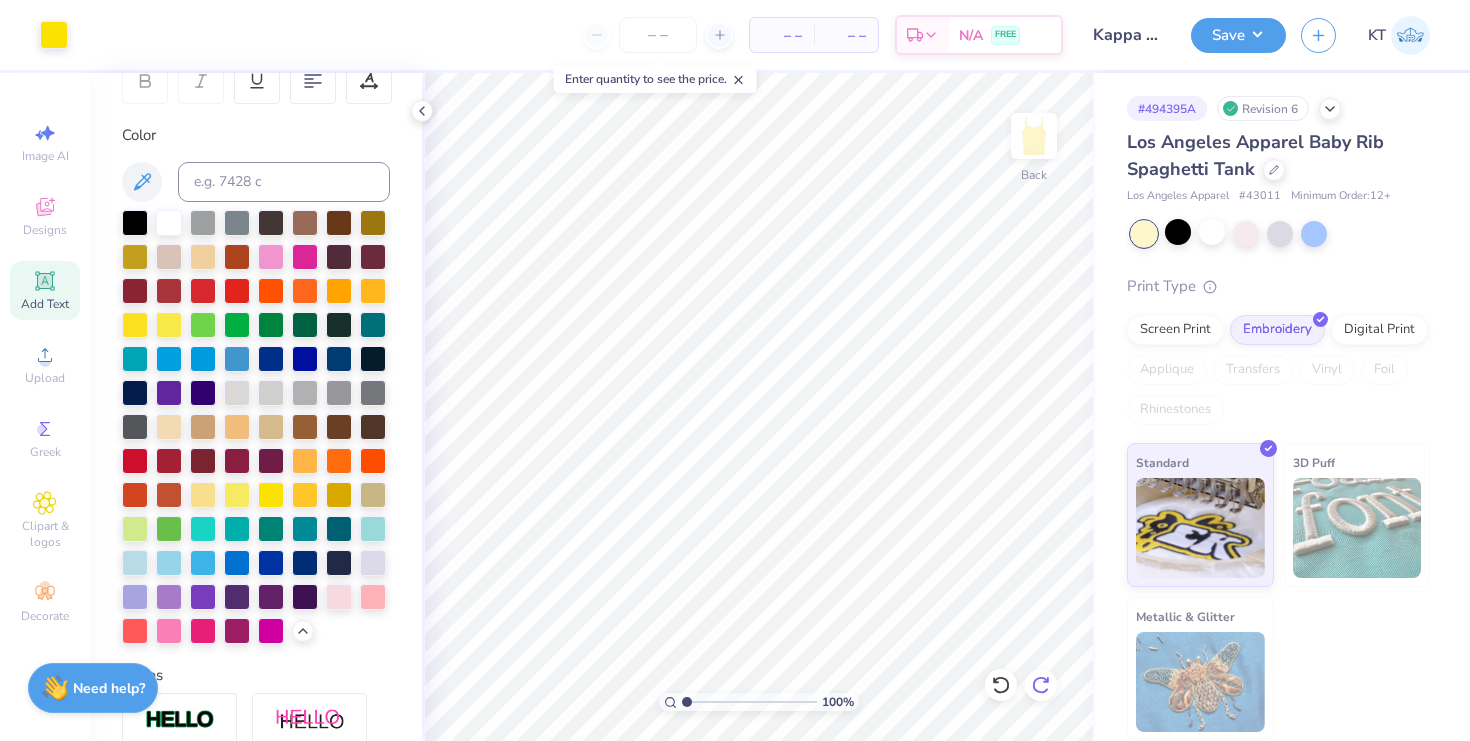 click 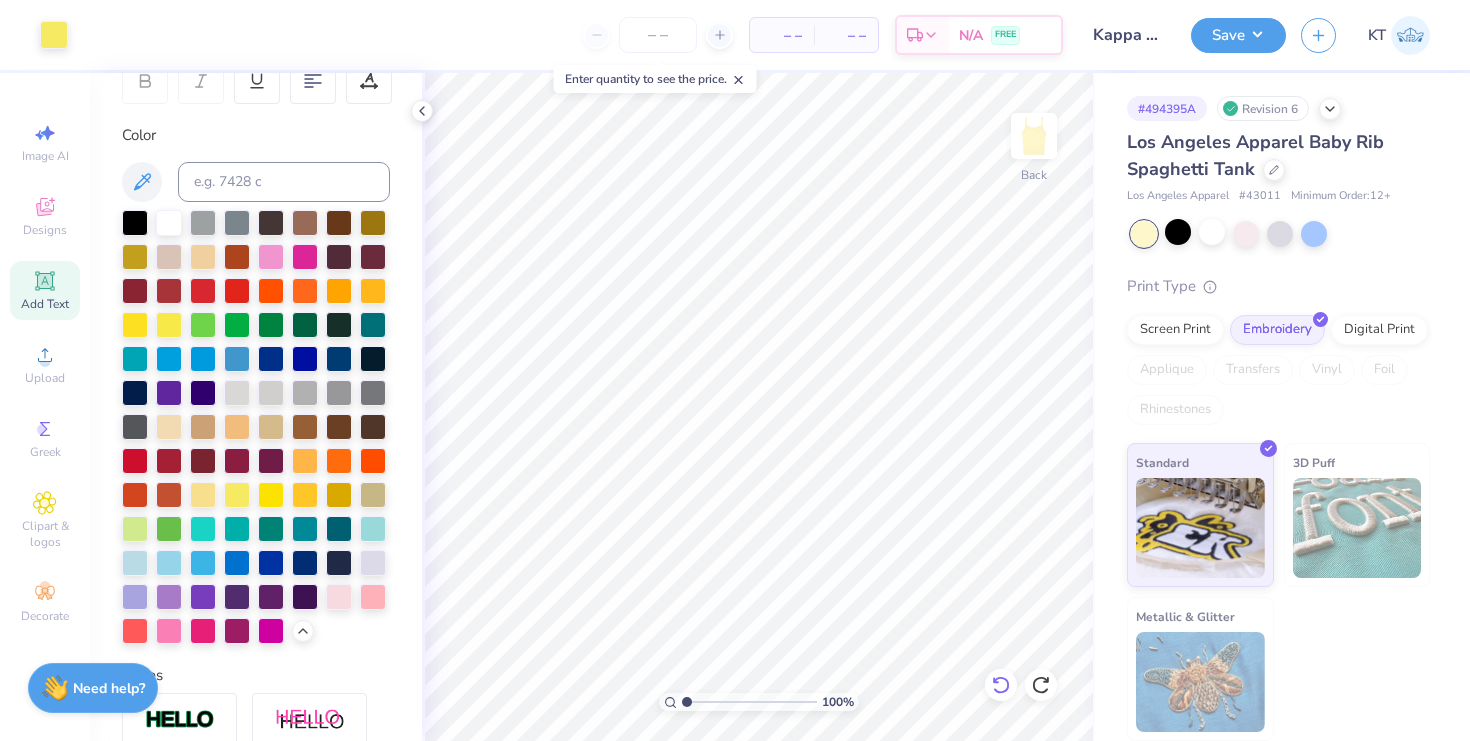 click 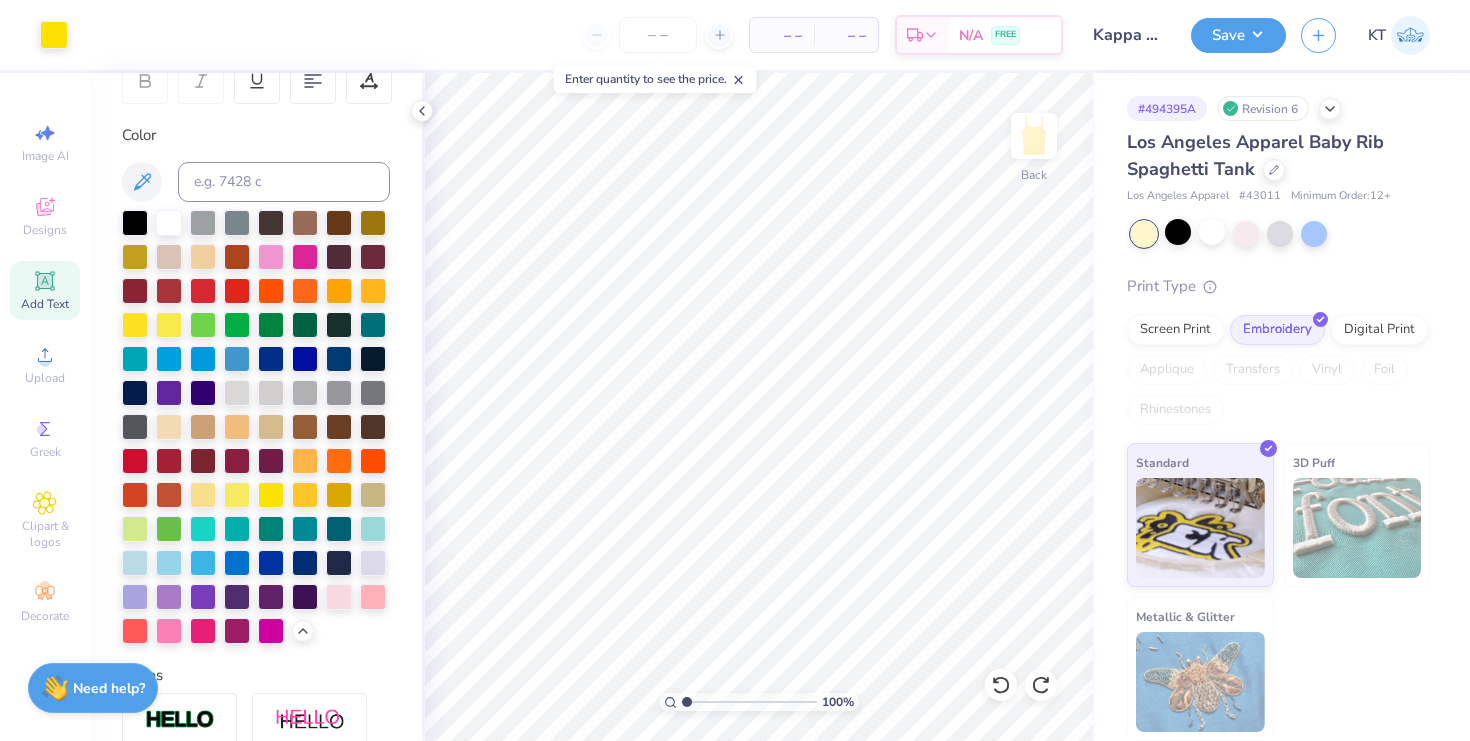 click 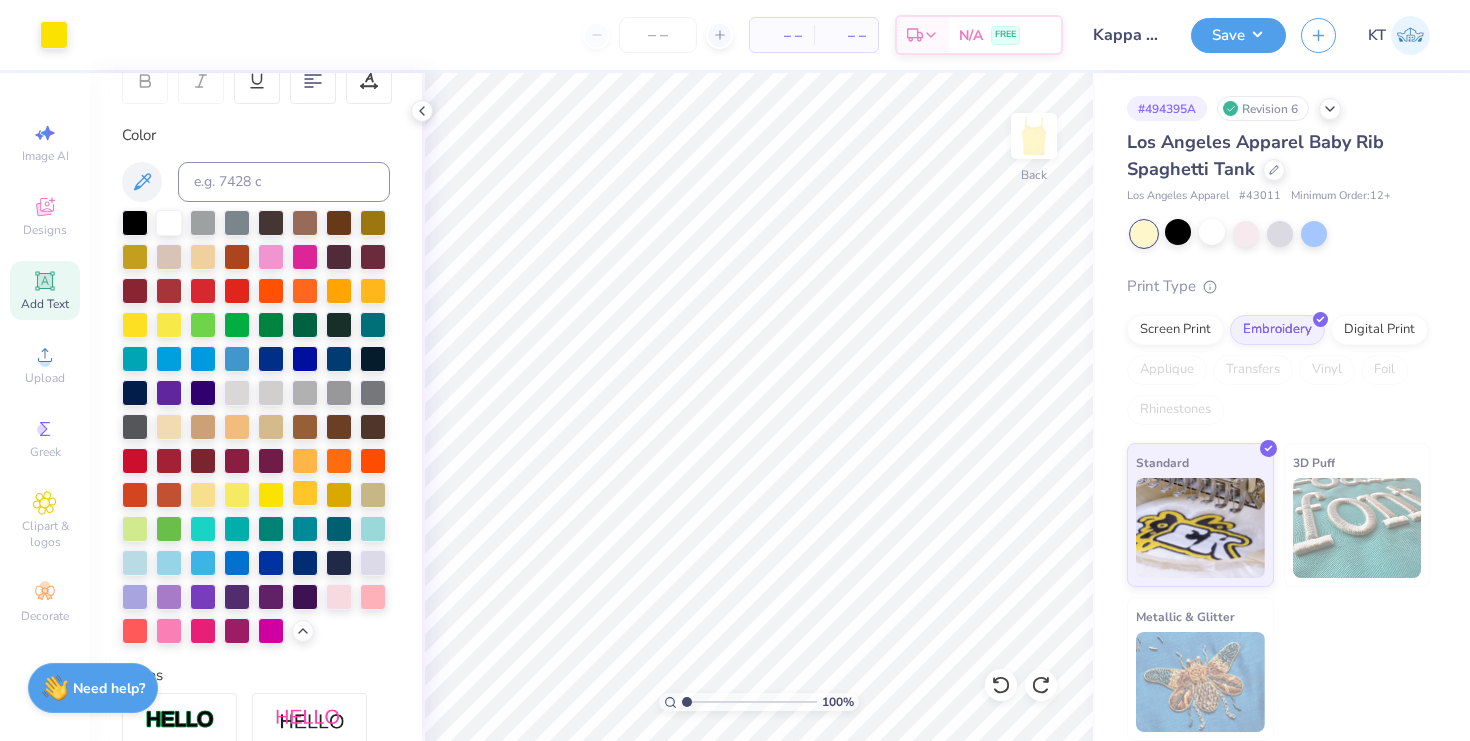 click at bounding box center (305, 493) 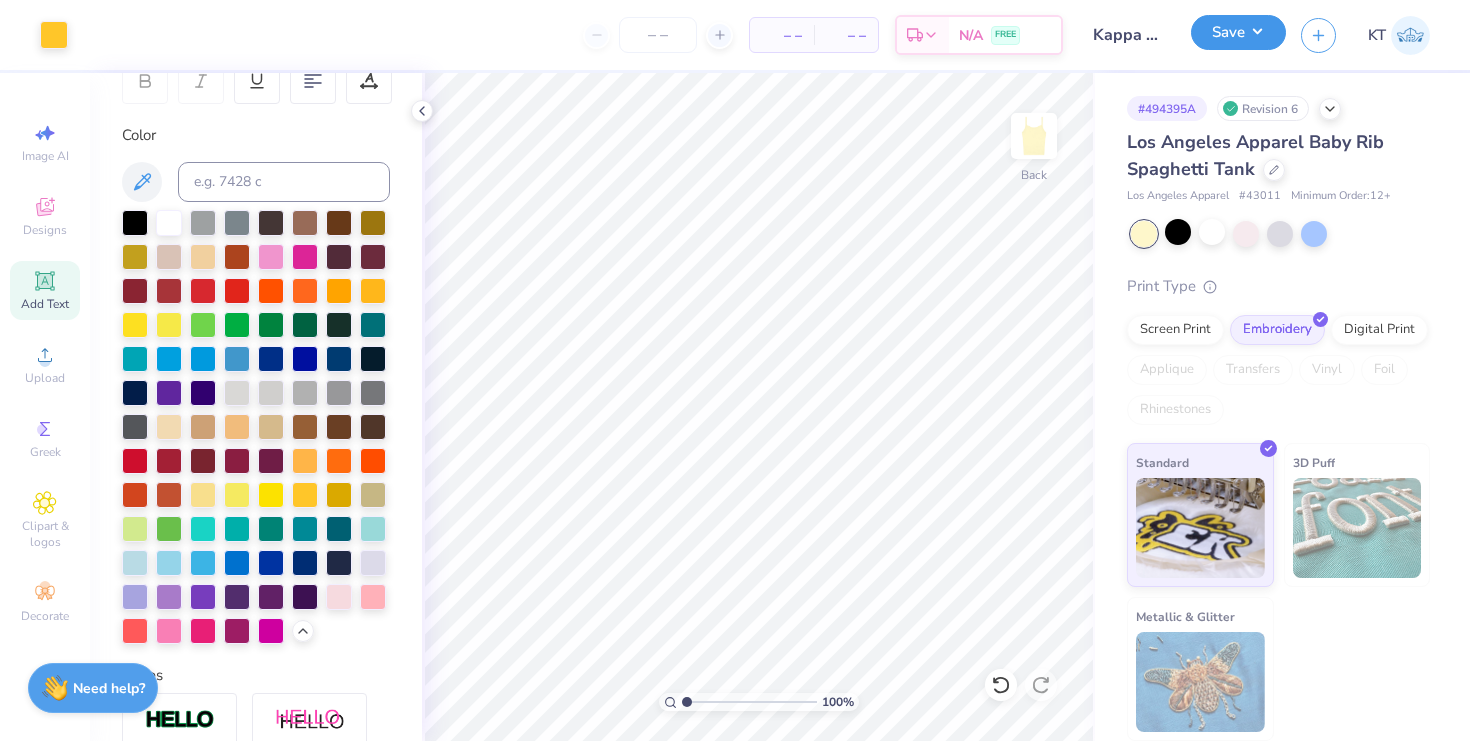 click on "Save" at bounding box center (1238, 32) 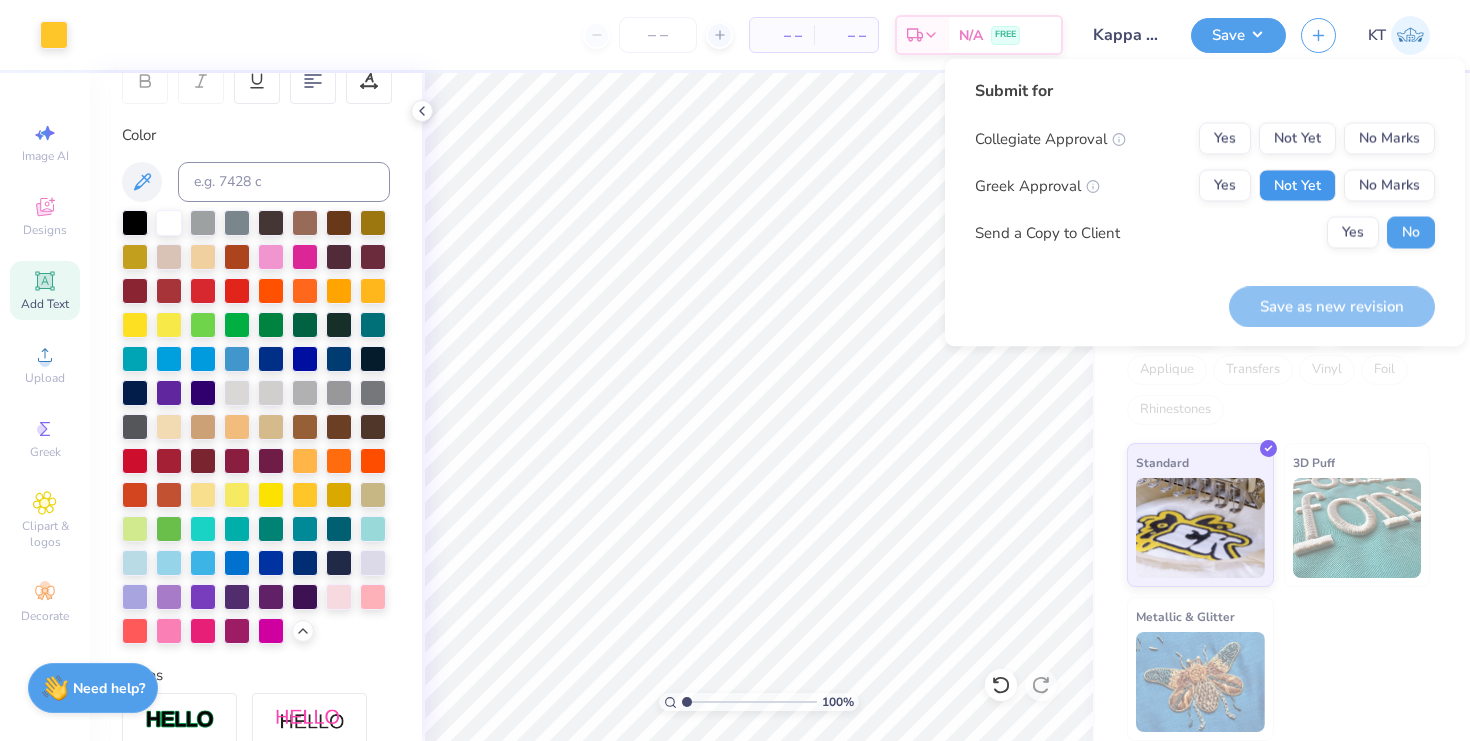 click on "Not Yet" at bounding box center (1297, 186) 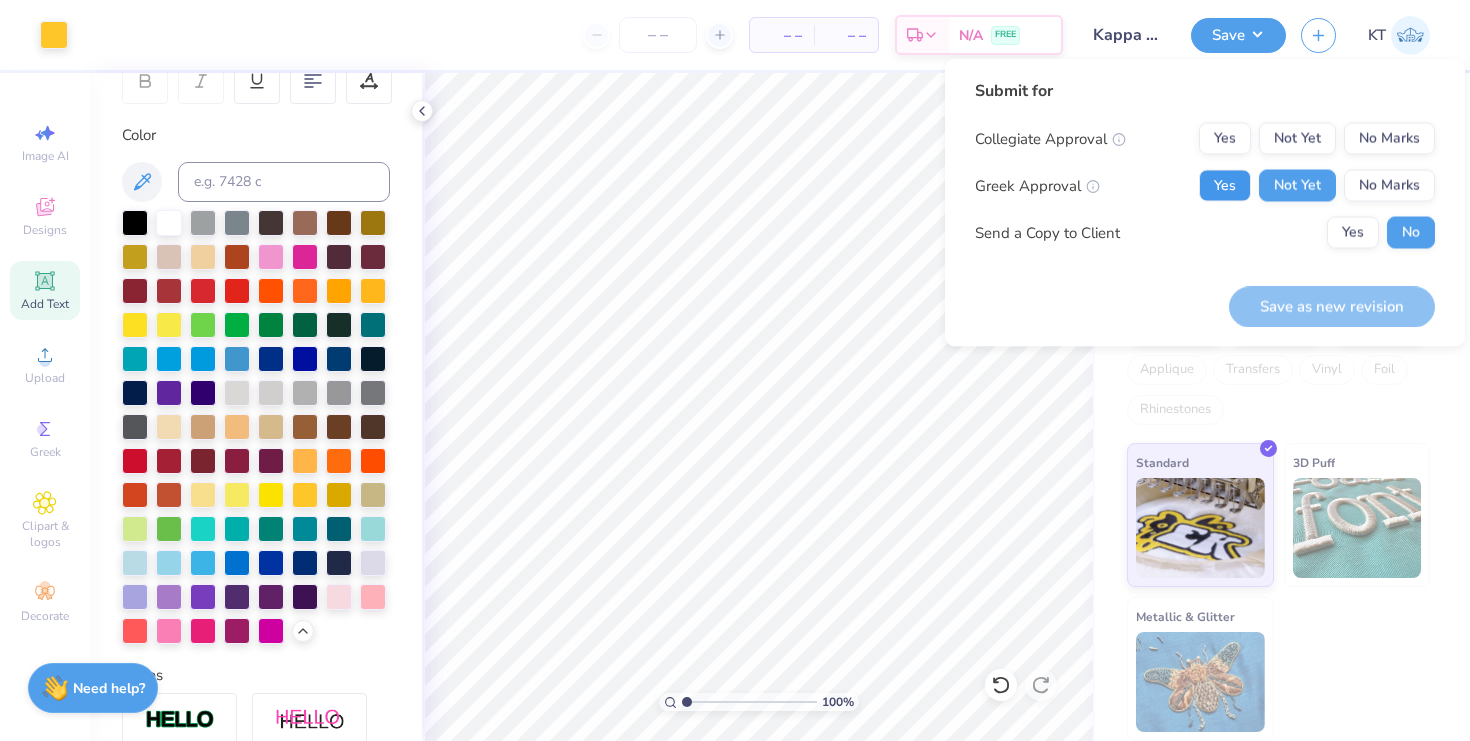 click on "Yes" at bounding box center (1225, 186) 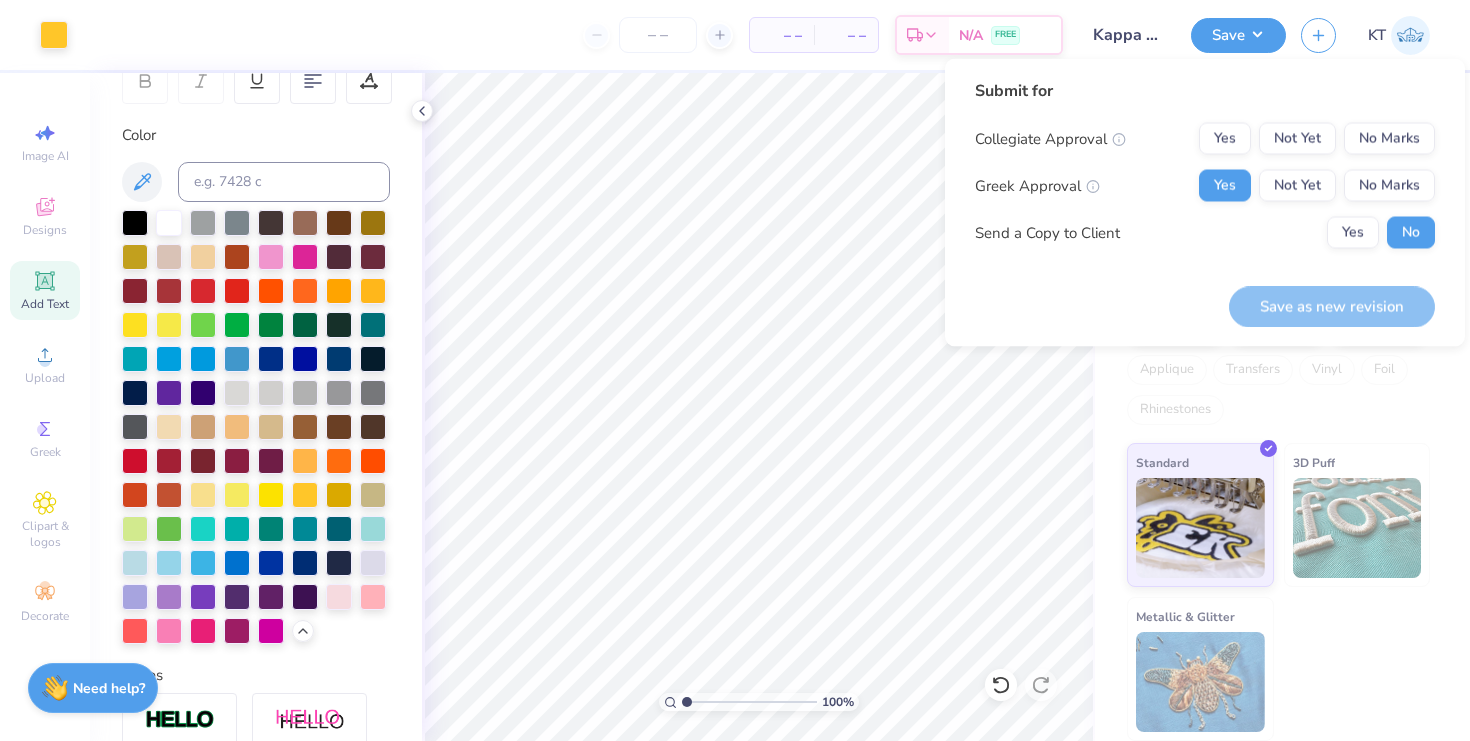 click on "Submit for Collegiate Approval Yes Not Yet No Marks Greek Approval Yes Not Yet No Marks Send a Copy to Client Yes No" at bounding box center (1205, 171) 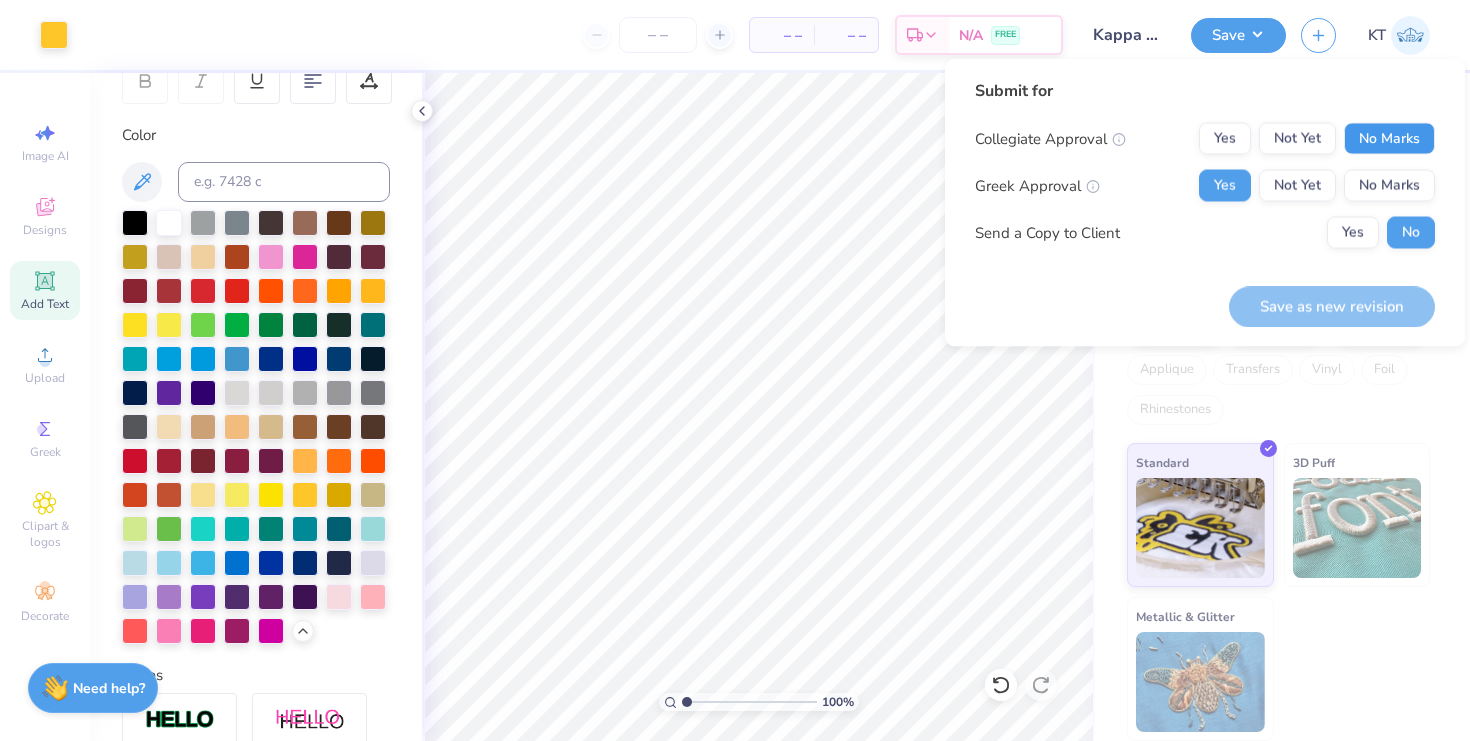 click on "No Marks" at bounding box center (1389, 139) 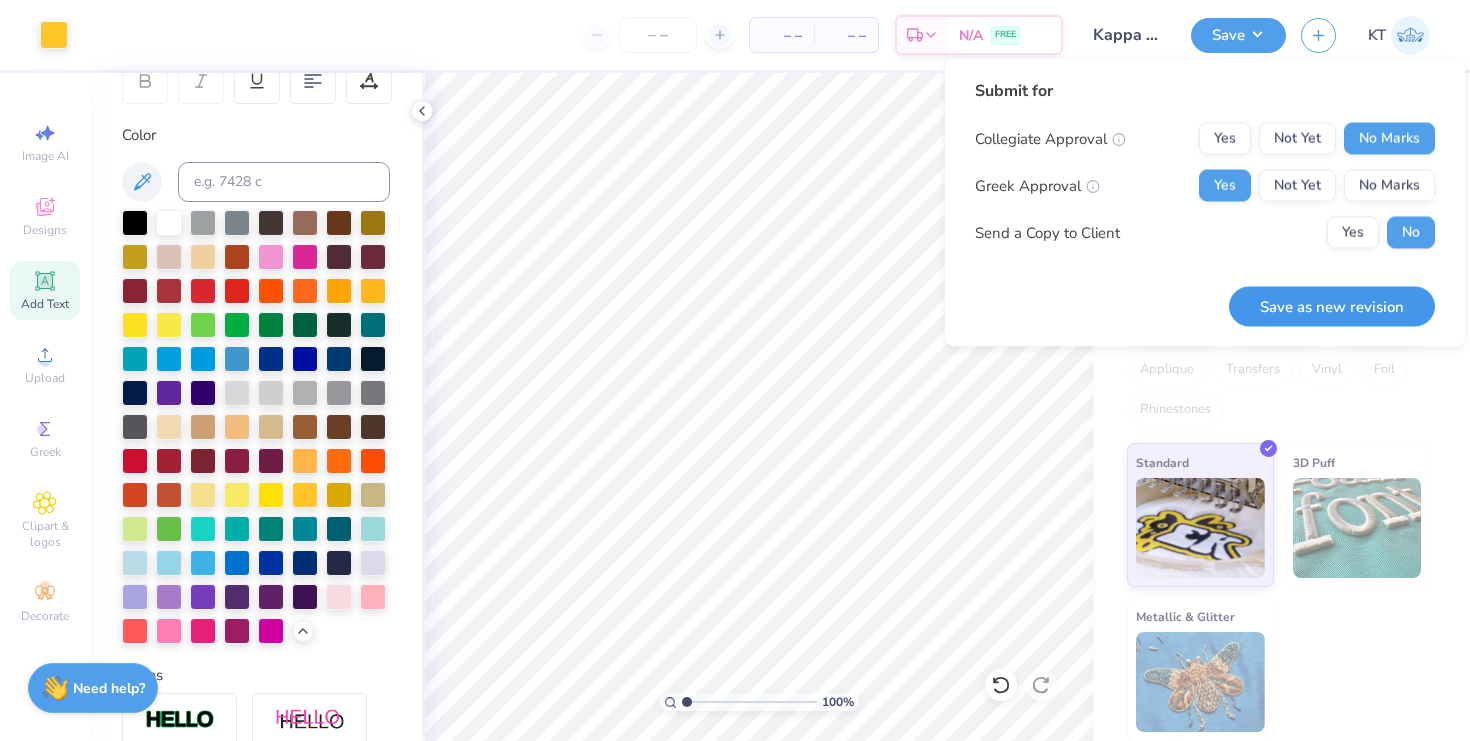 click on "Save as new revision" at bounding box center (1332, 306) 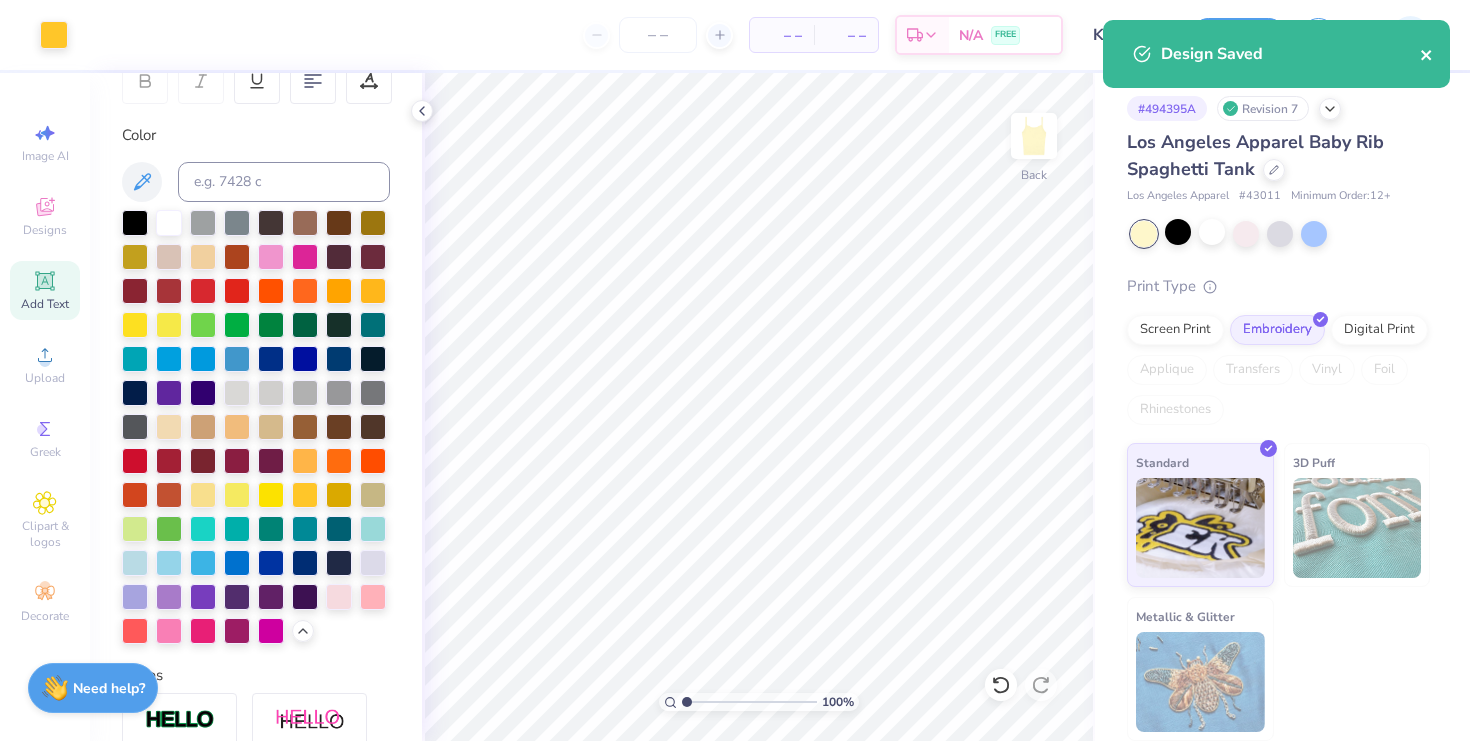 click 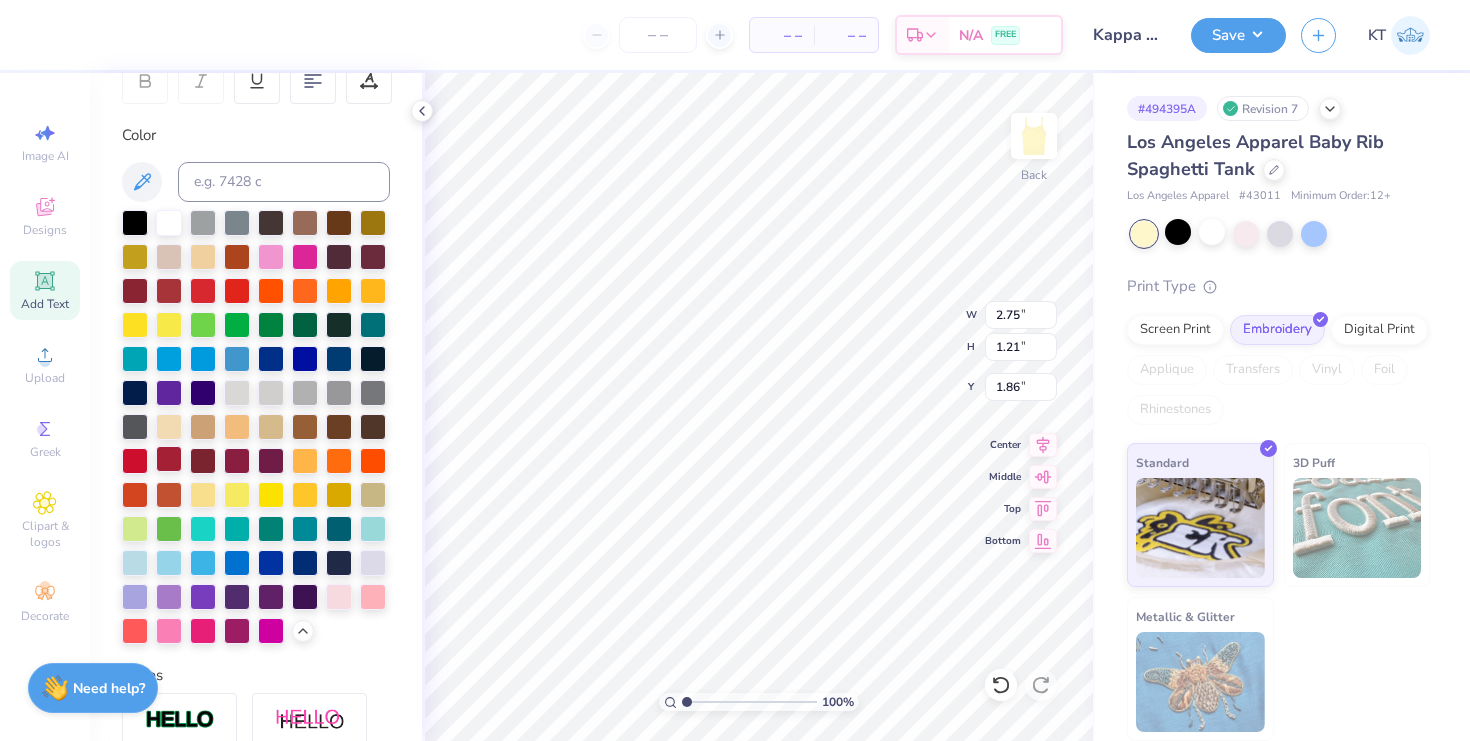 click at bounding box center (169, 459) 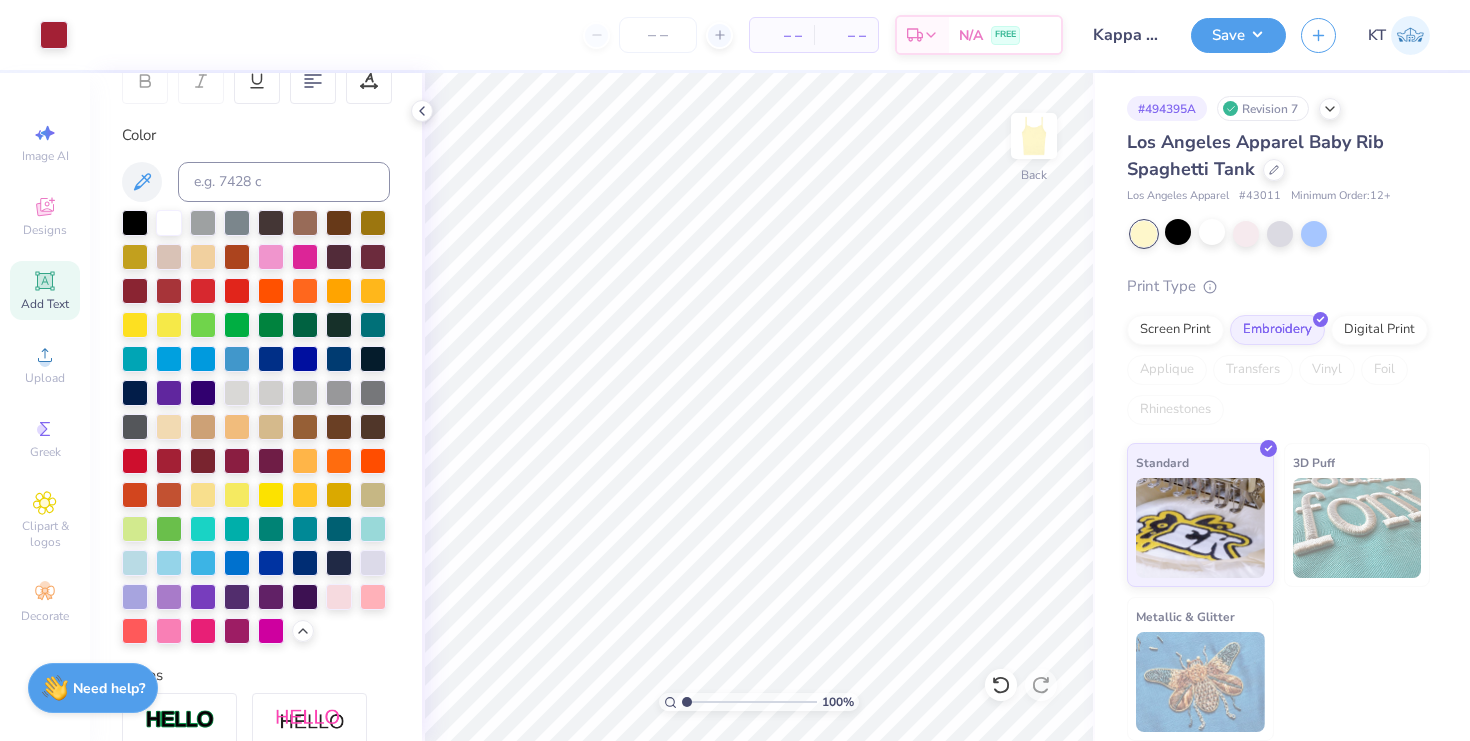 click on "Save KT" at bounding box center (1330, 35) 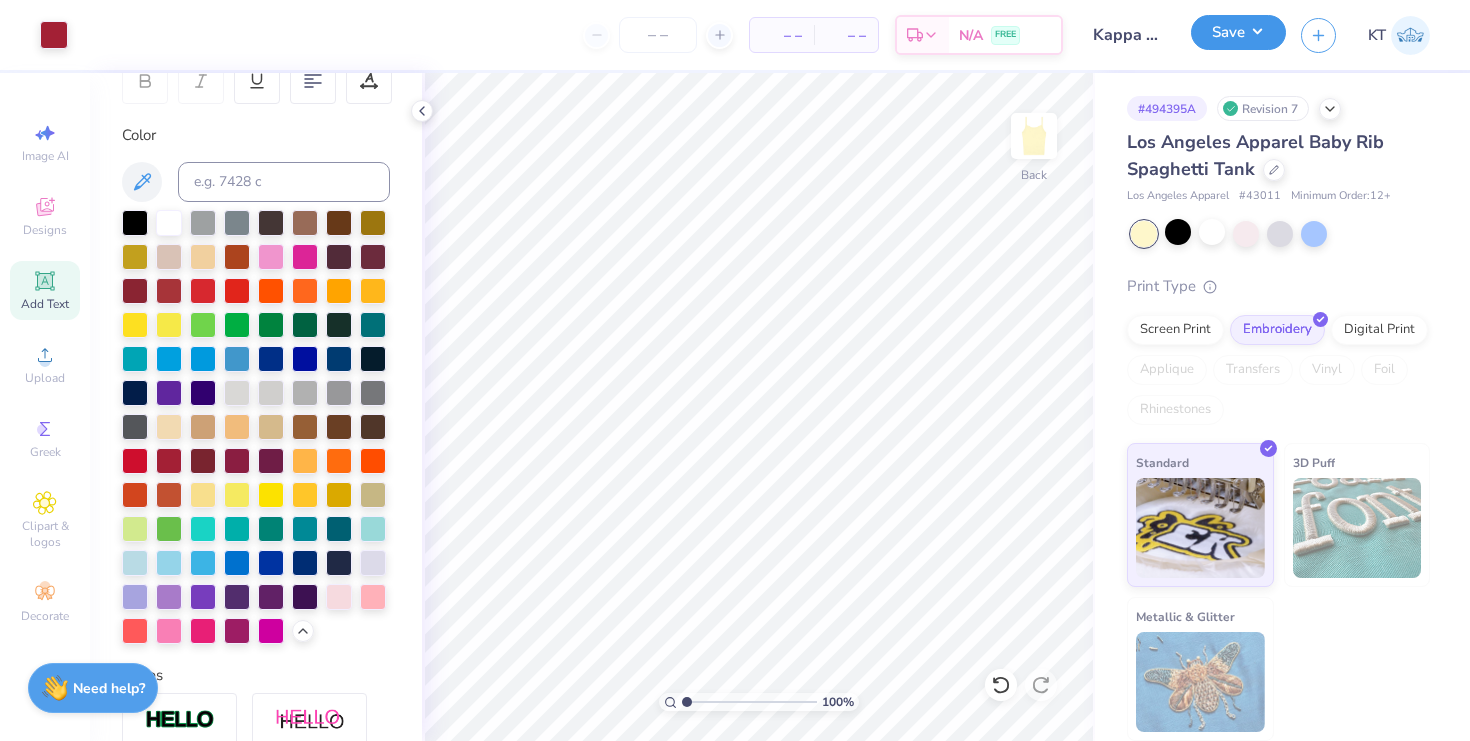 click on "Save" at bounding box center [1238, 32] 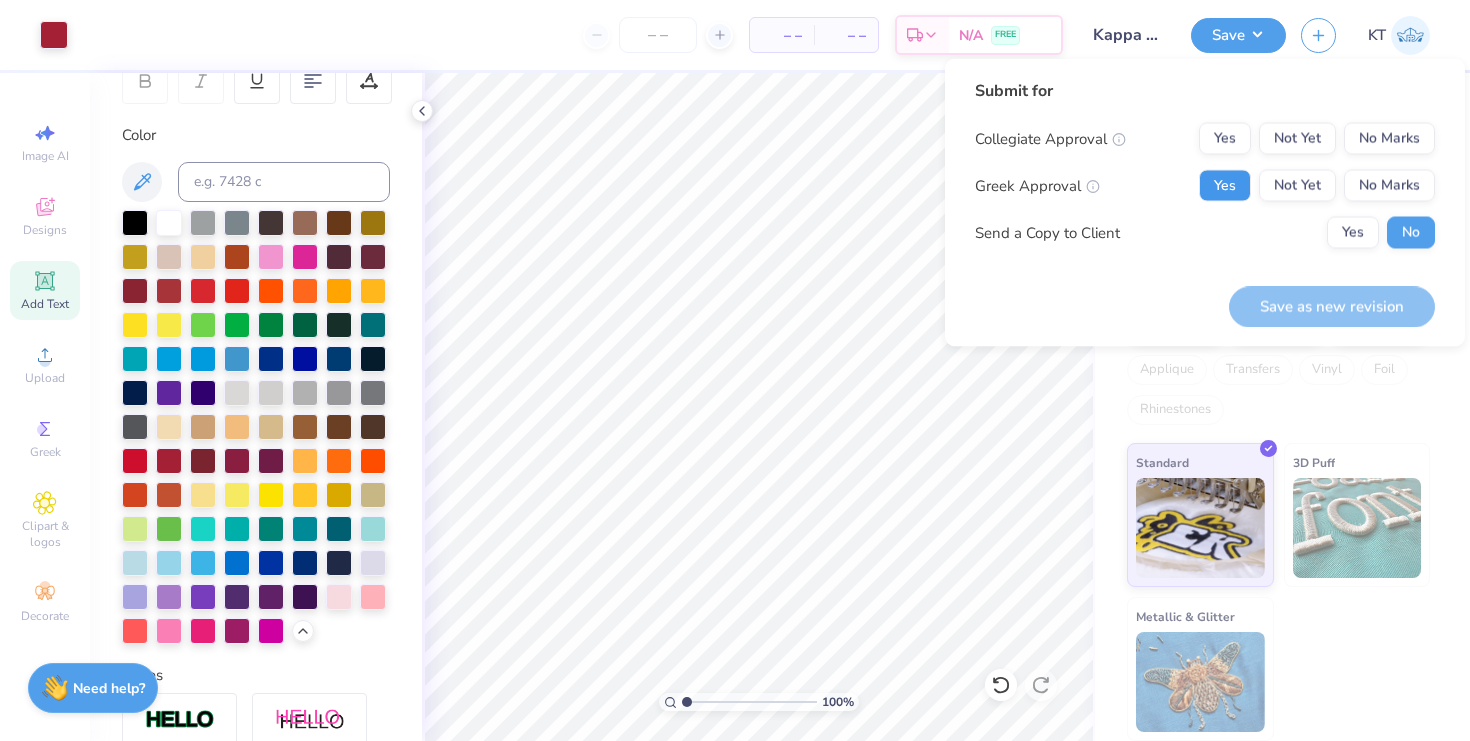click on "Yes" at bounding box center (1225, 186) 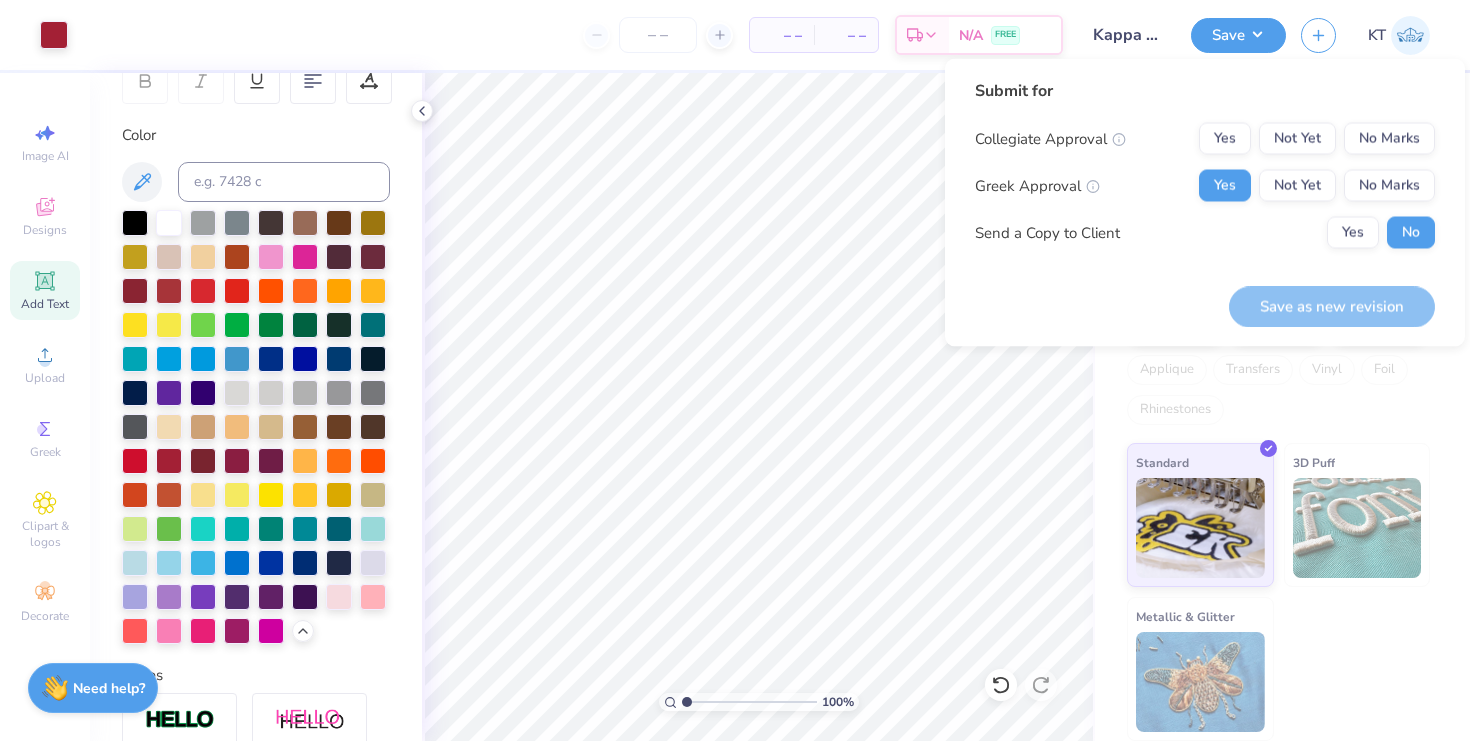 click on "Collegiate Approval Yes Not Yet No Marks Greek Approval Yes Not Yet No Marks Send a Copy to Client Yes No" at bounding box center [1205, 186] 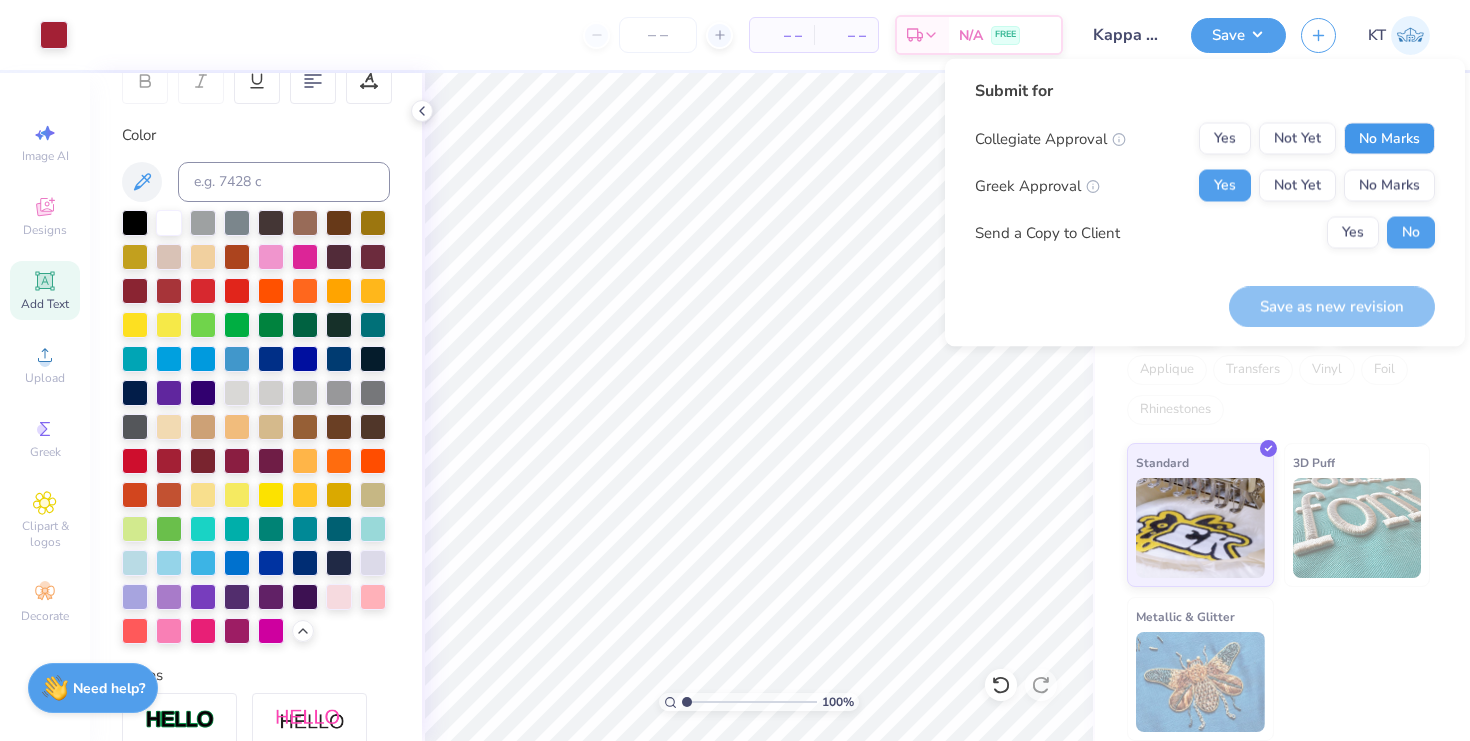 click on "No Marks" at bounding box center (1389, 139) 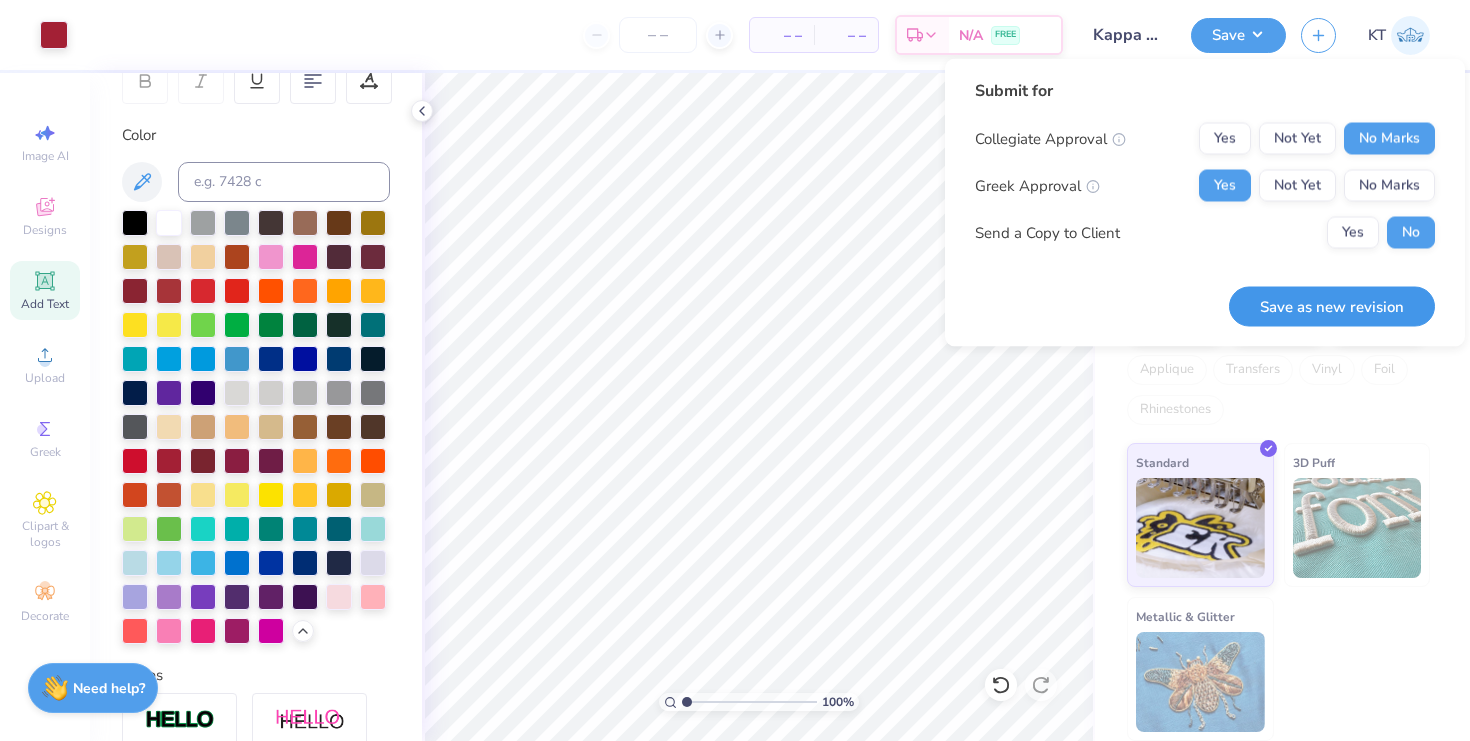 click on "Save as new revision" at bounding box center (1332, 306) 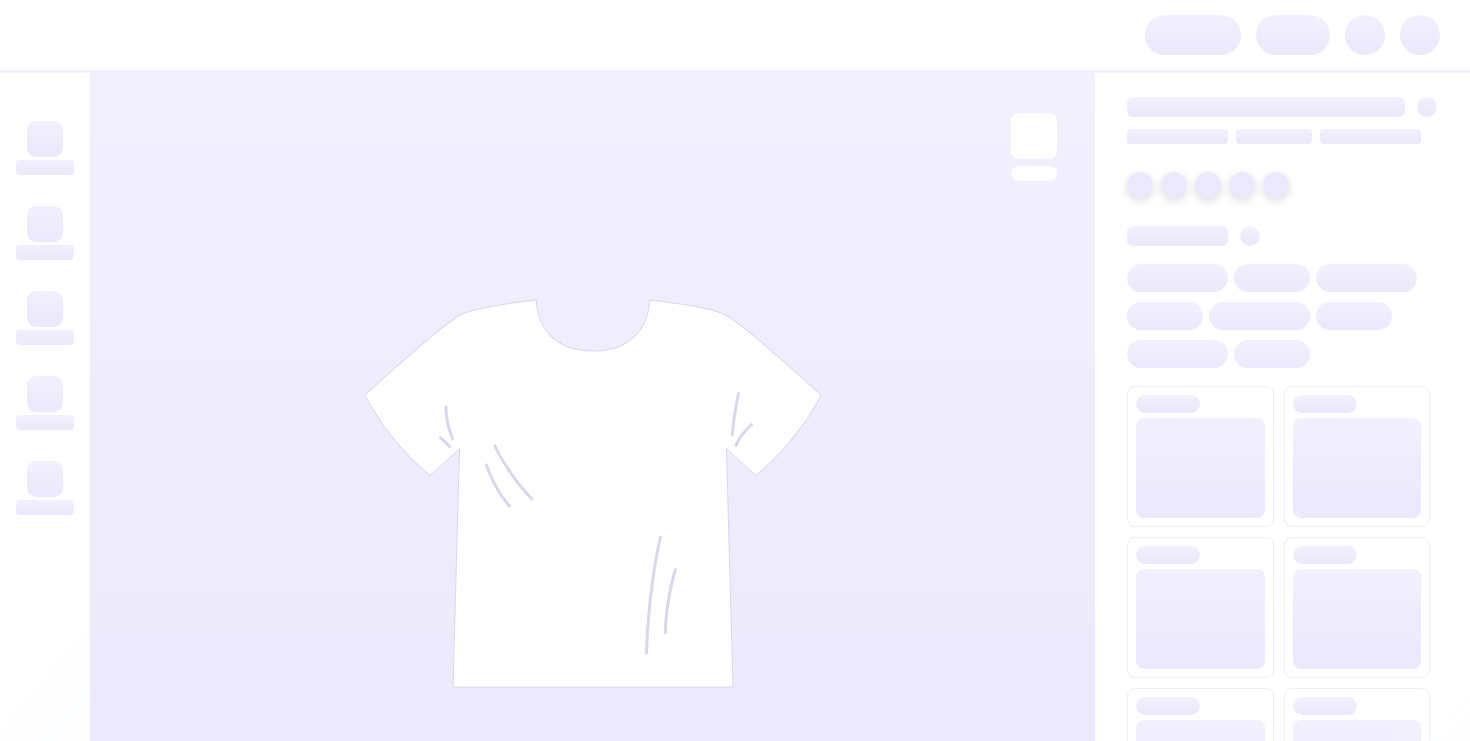 scroll, scrollTop: 0, scrollLeft: 0, axis: both 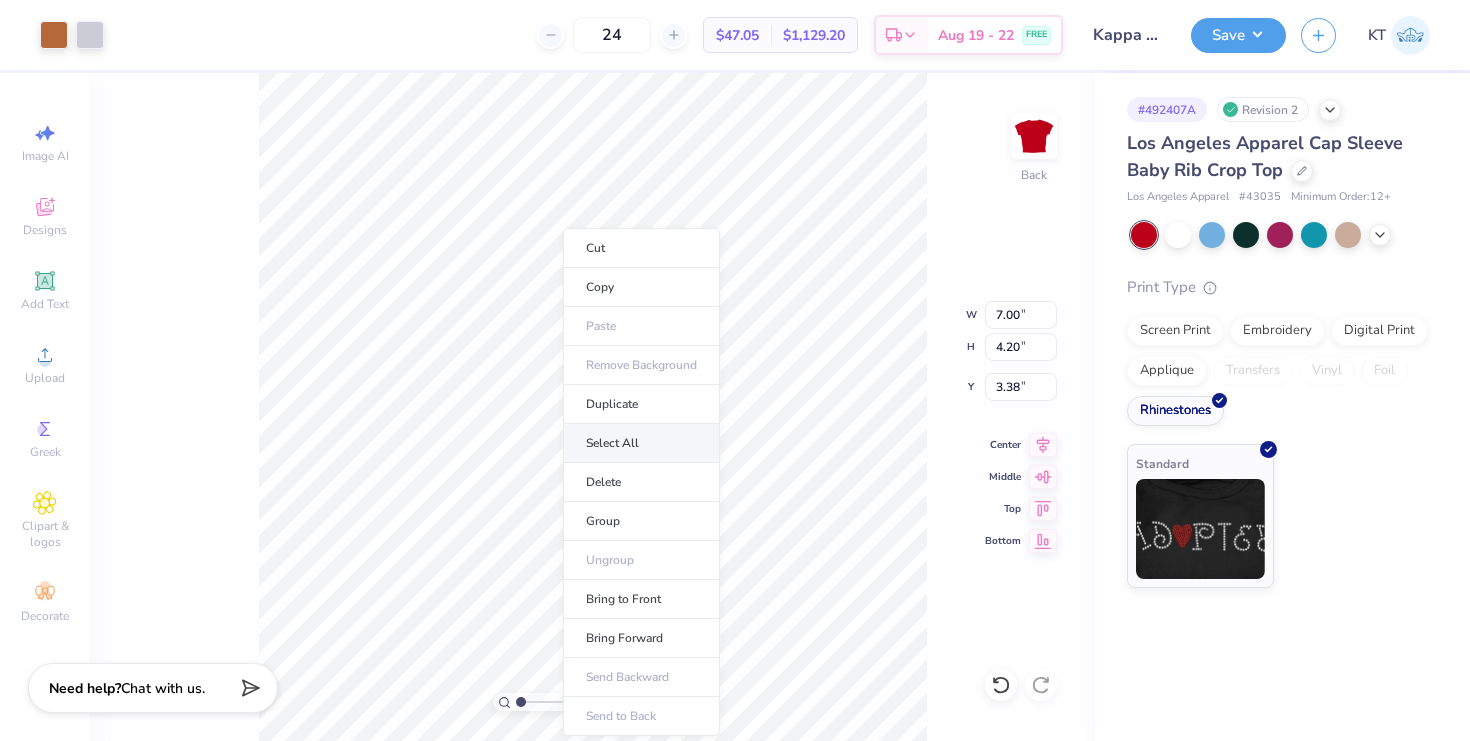 type on "5.69" 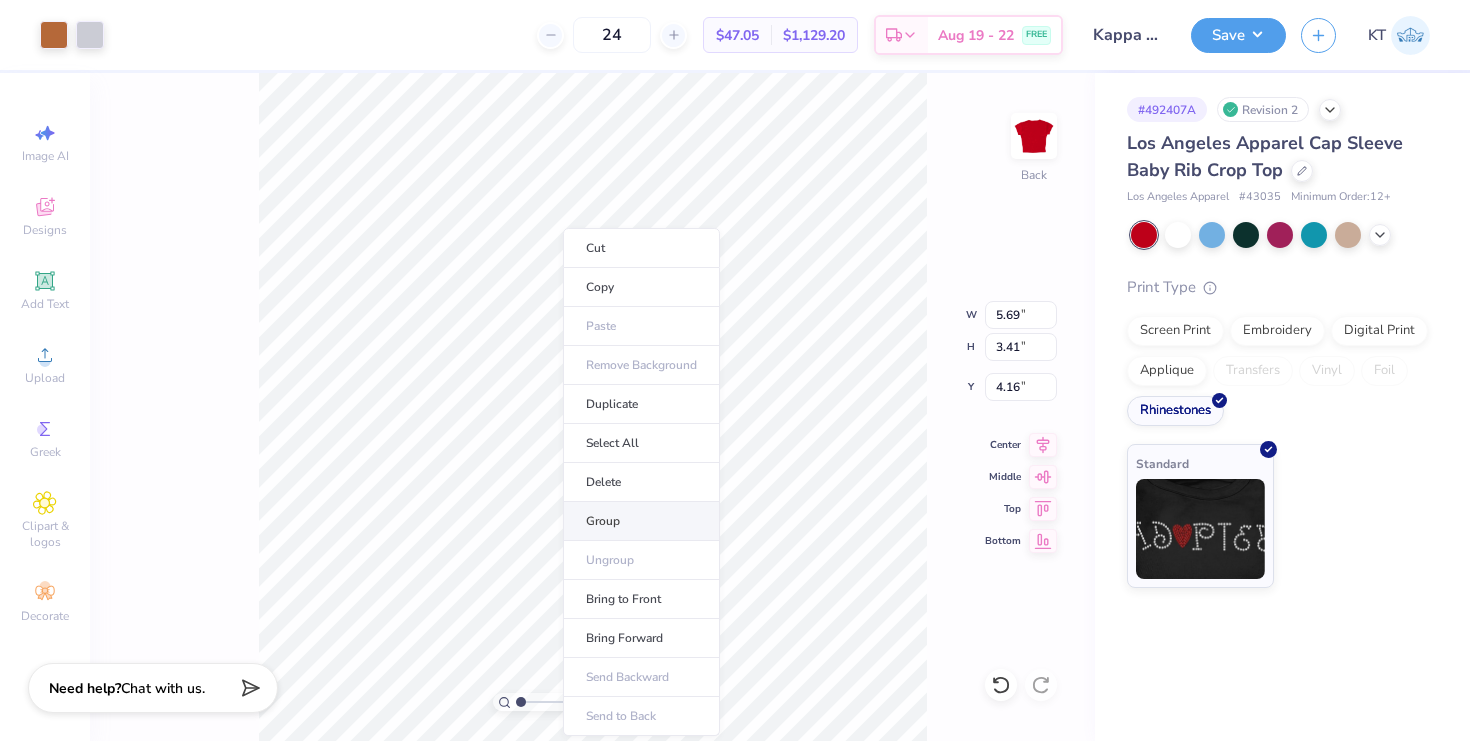 click on "Group" at bounding box center (641, 521) 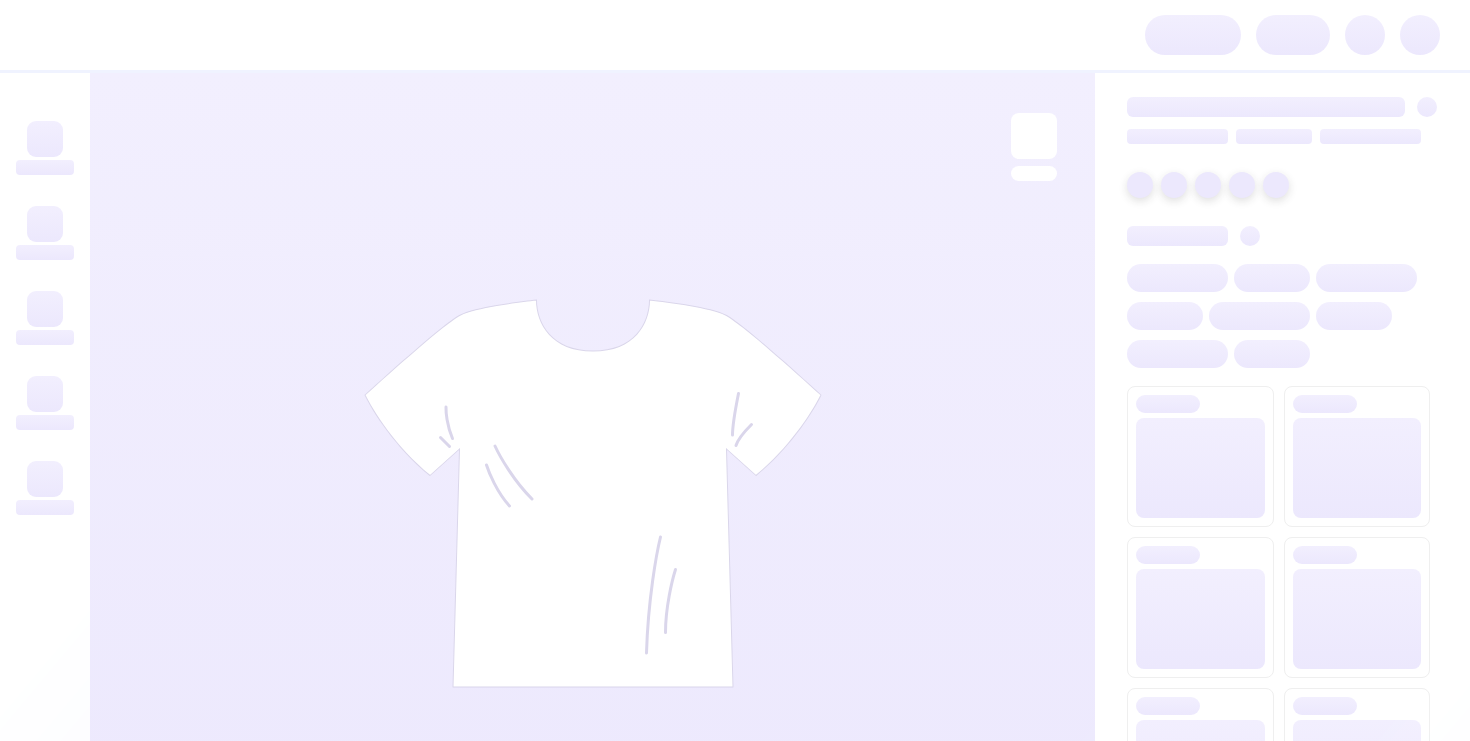 scroll, scrollTop: 0, scrollLeft: 0, axis: both 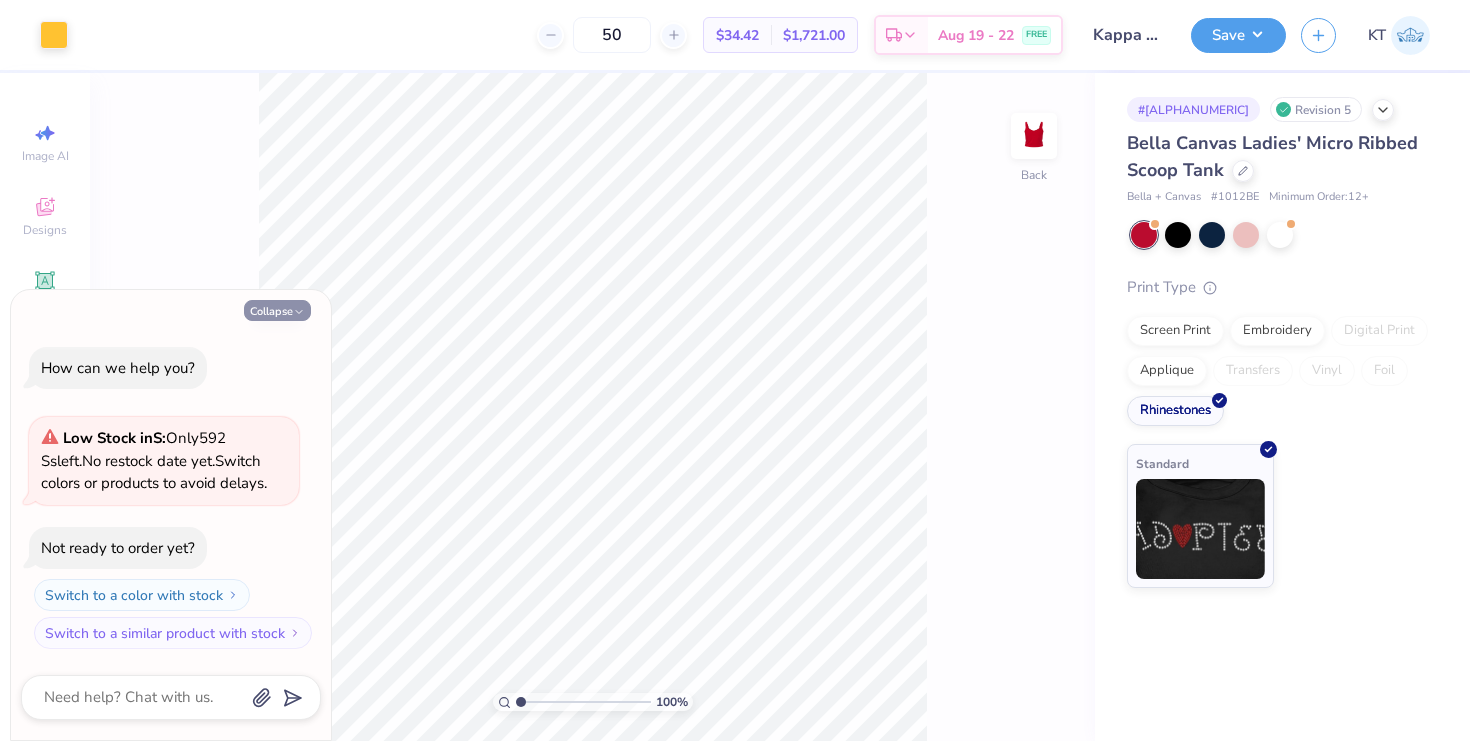 click on "Collapse" at bounding box center [277, 310] 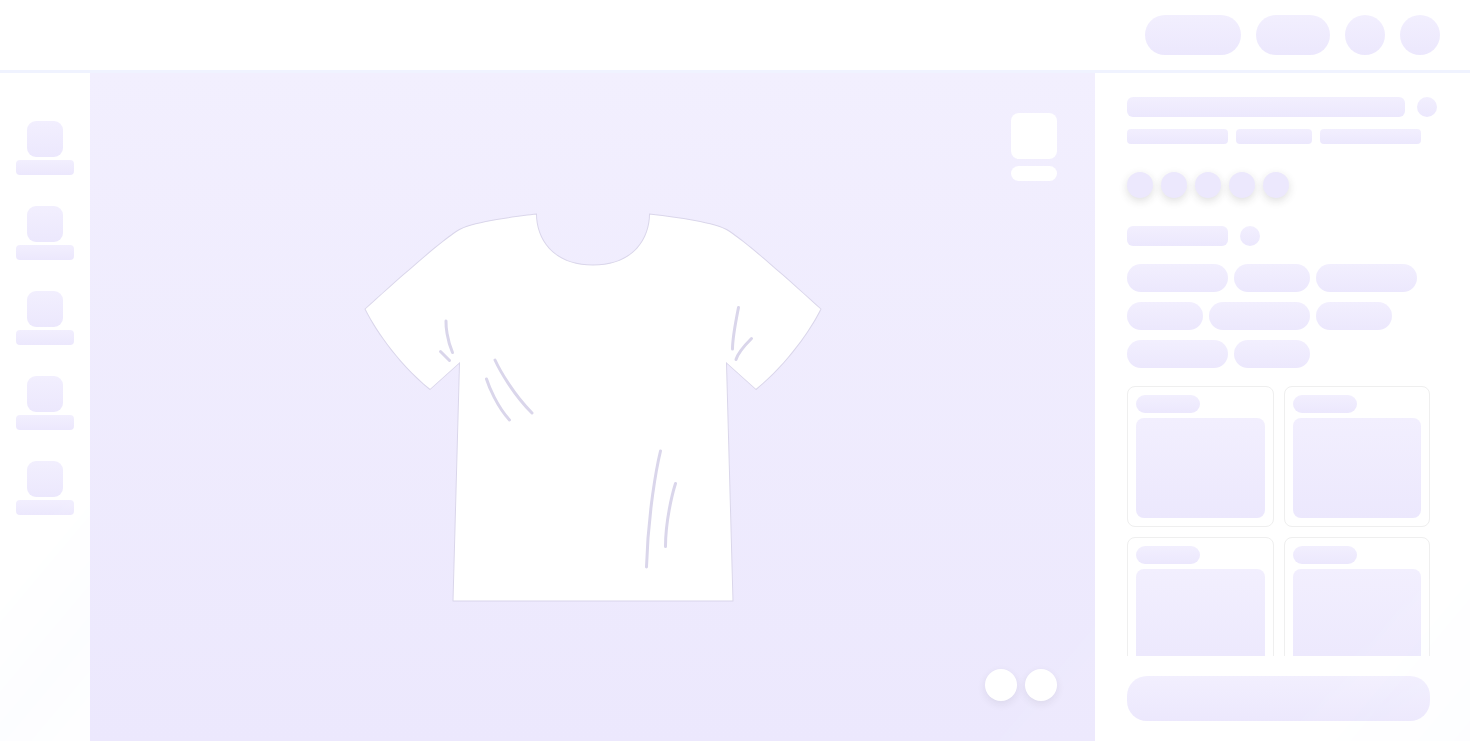 scroll, scrollTop: 0, scrollLeft: 0, axis: both 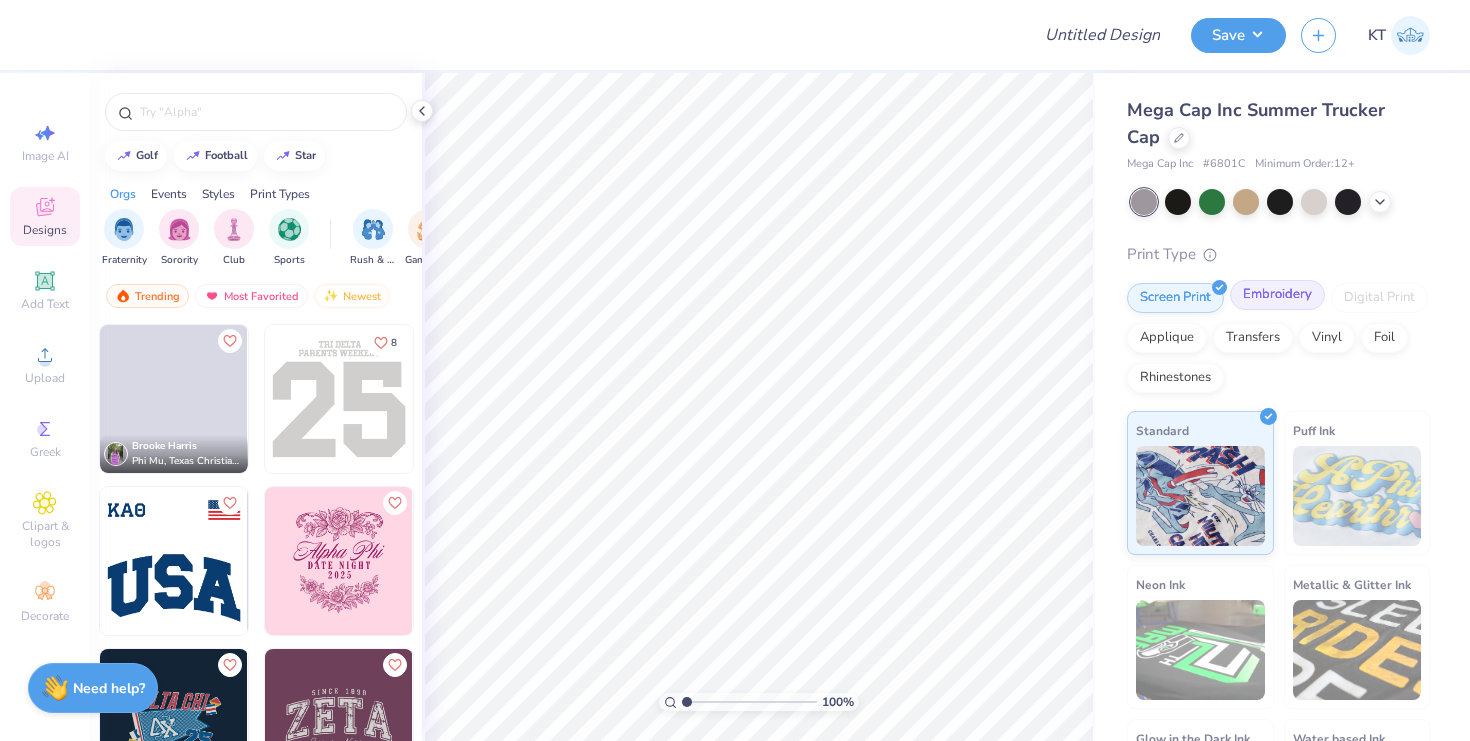 click on "Embroidery" at bounding box center (1277, 295) 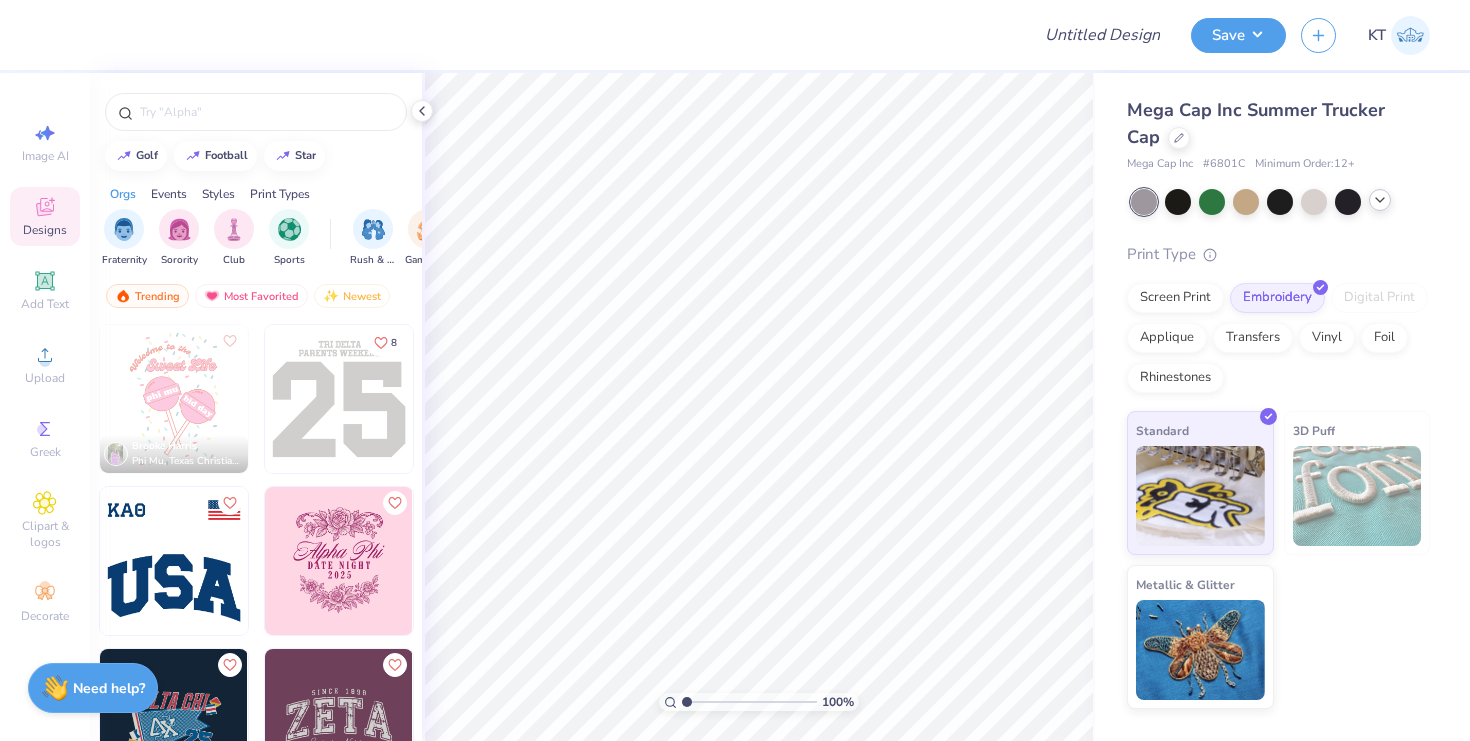 click 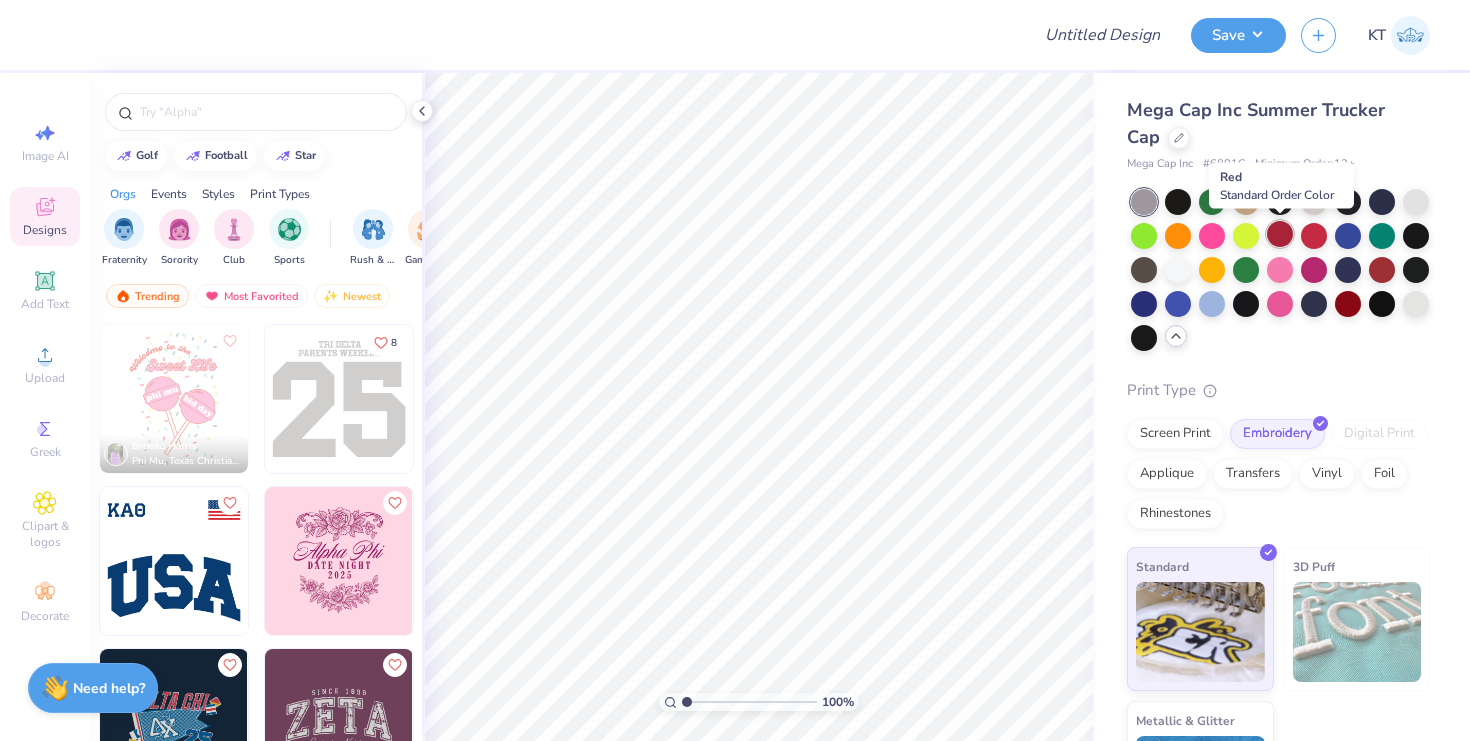 click at bounding box center (1280, 234) 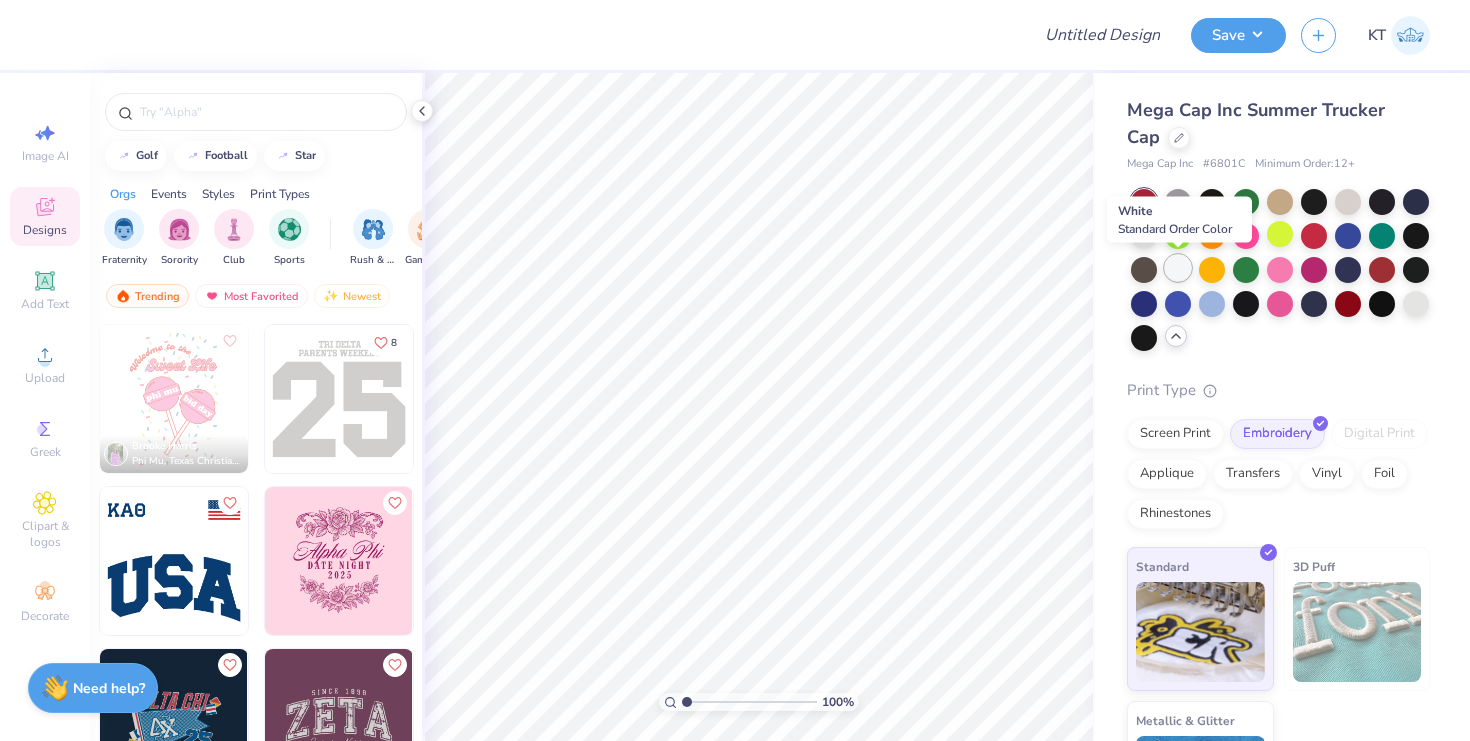 click at bounding box center (1178, 268) 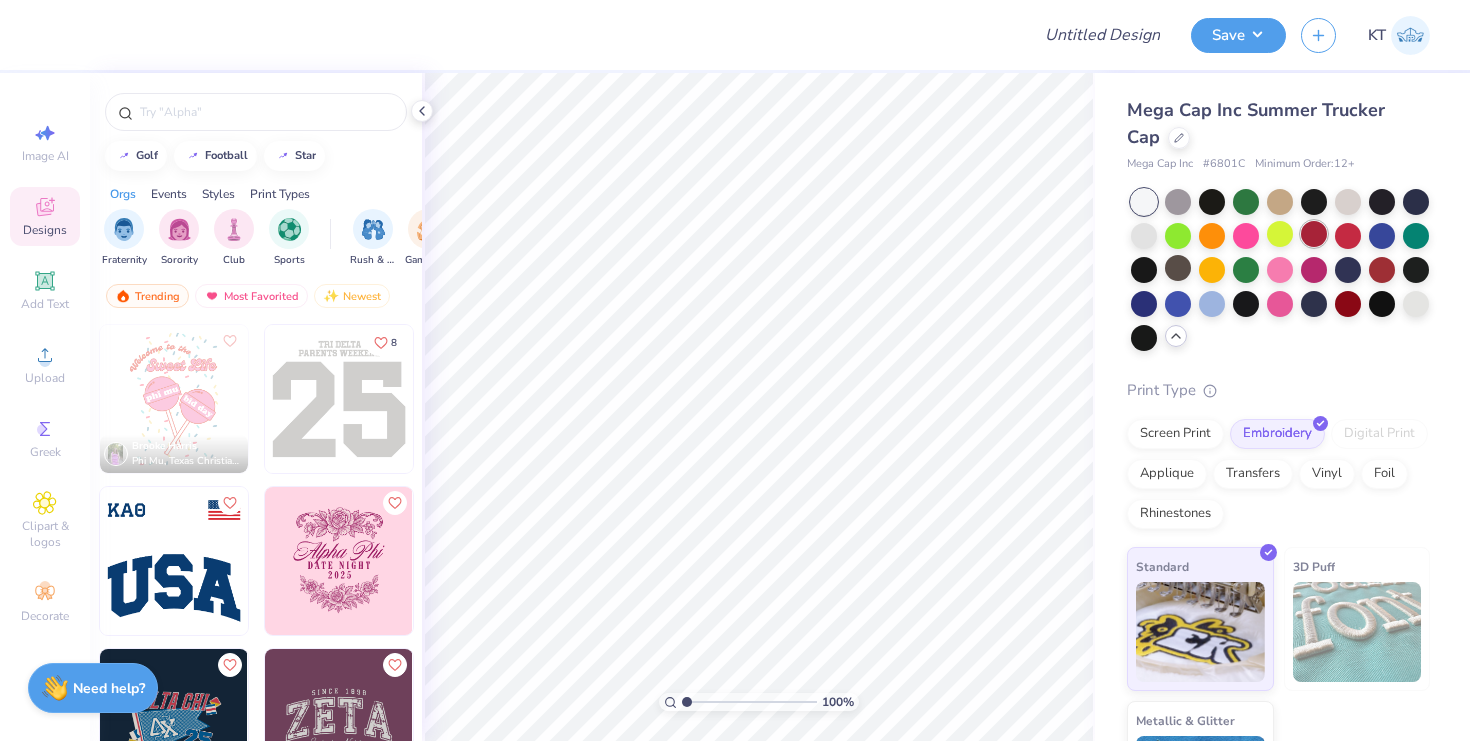 click at bounding box center (1314, 234) 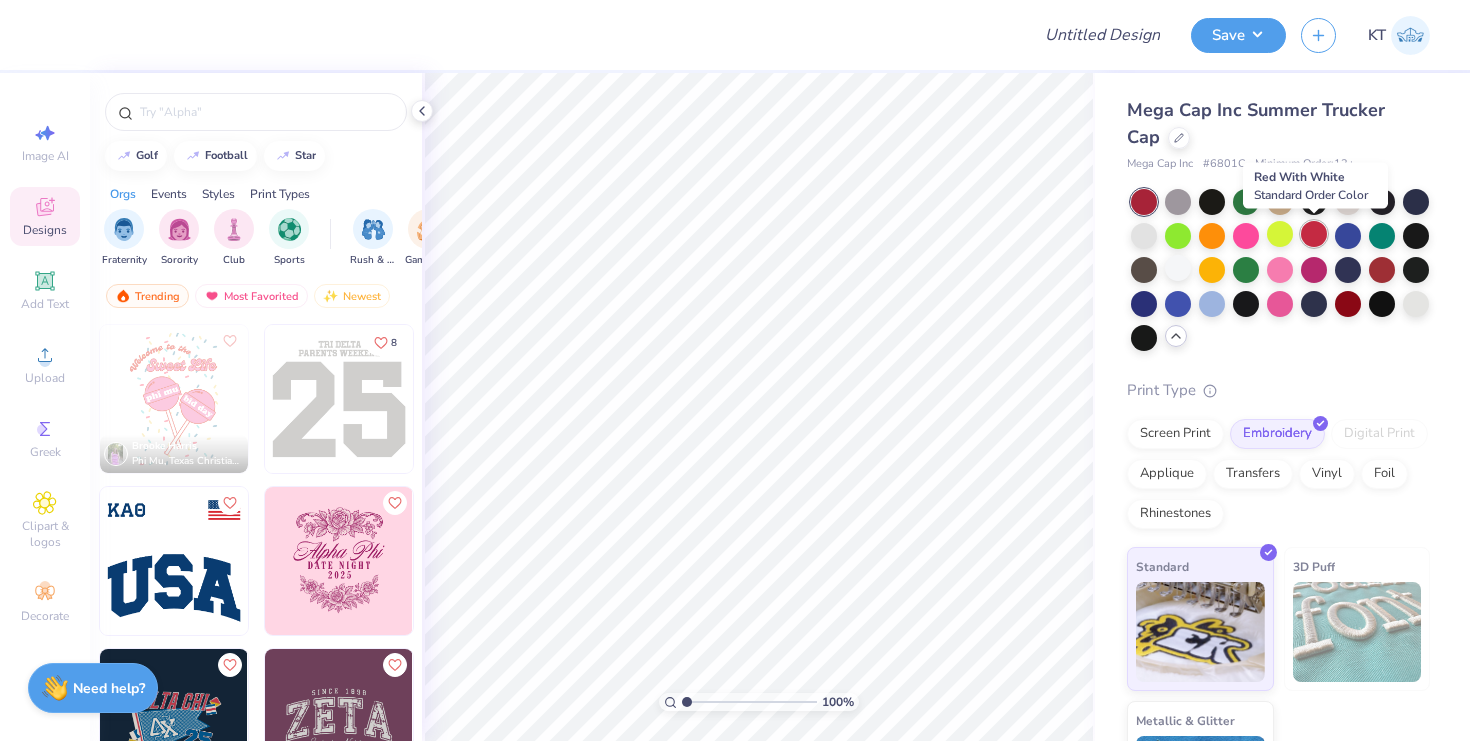 click at bounding box center (1314, 234) 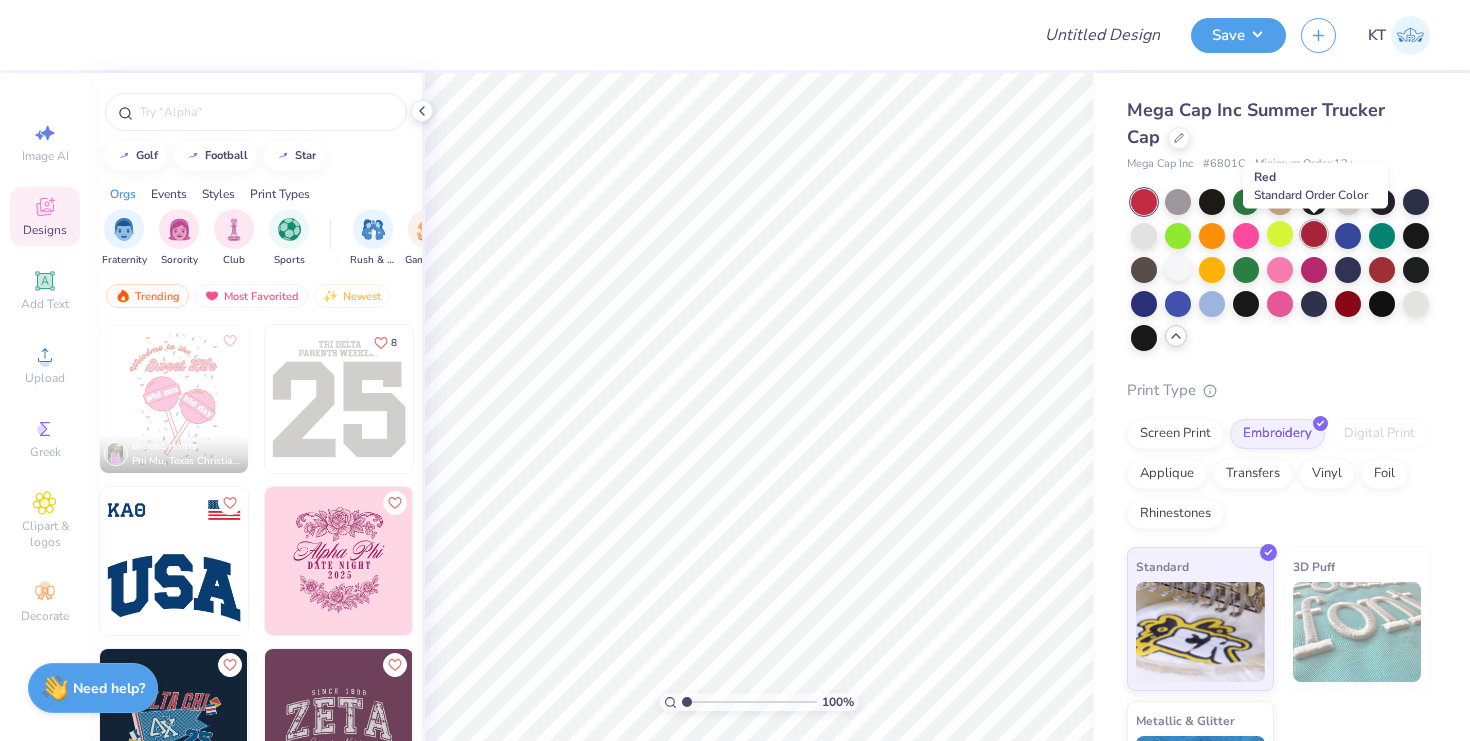 click at bounding box center [1314, 234] 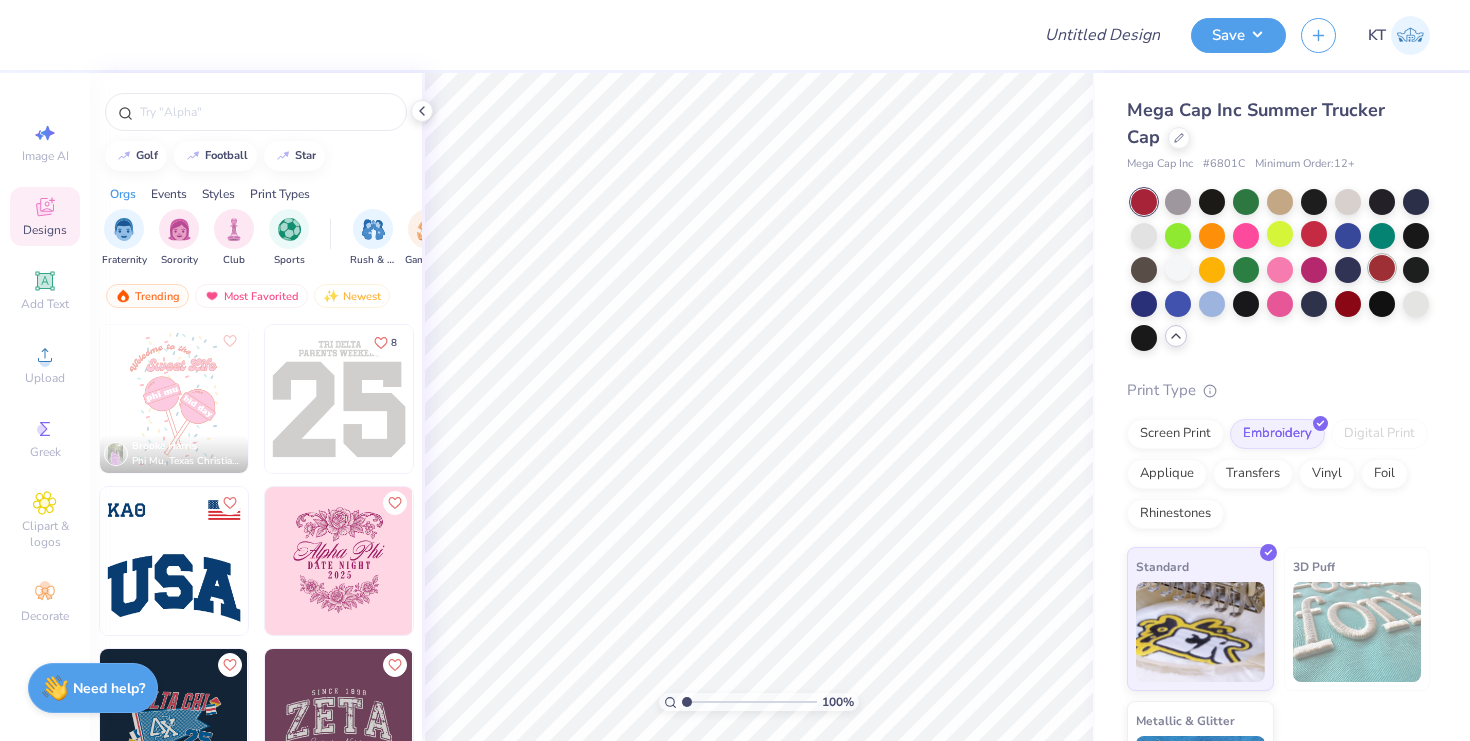 click at bounding box center [1382, 268] 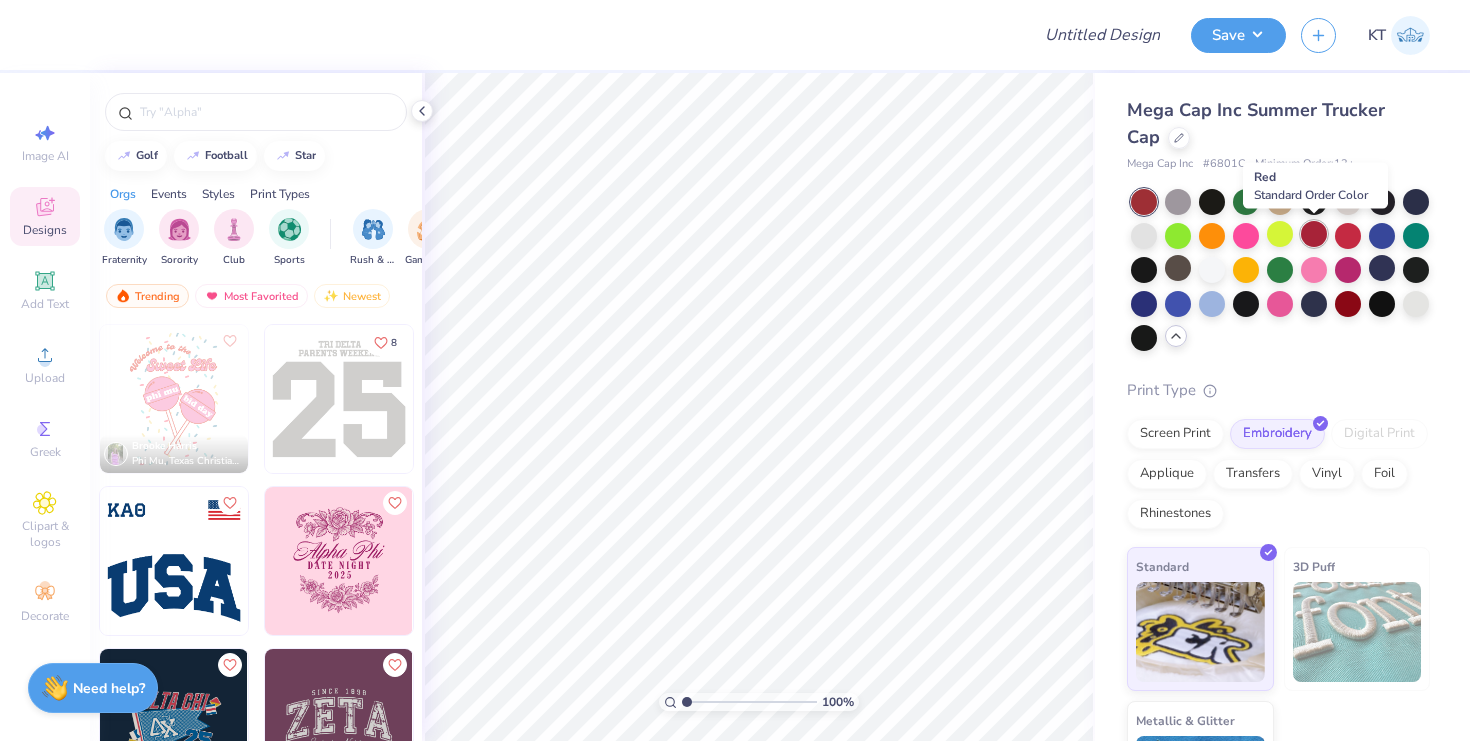 click at bounding box center (1314, 234) 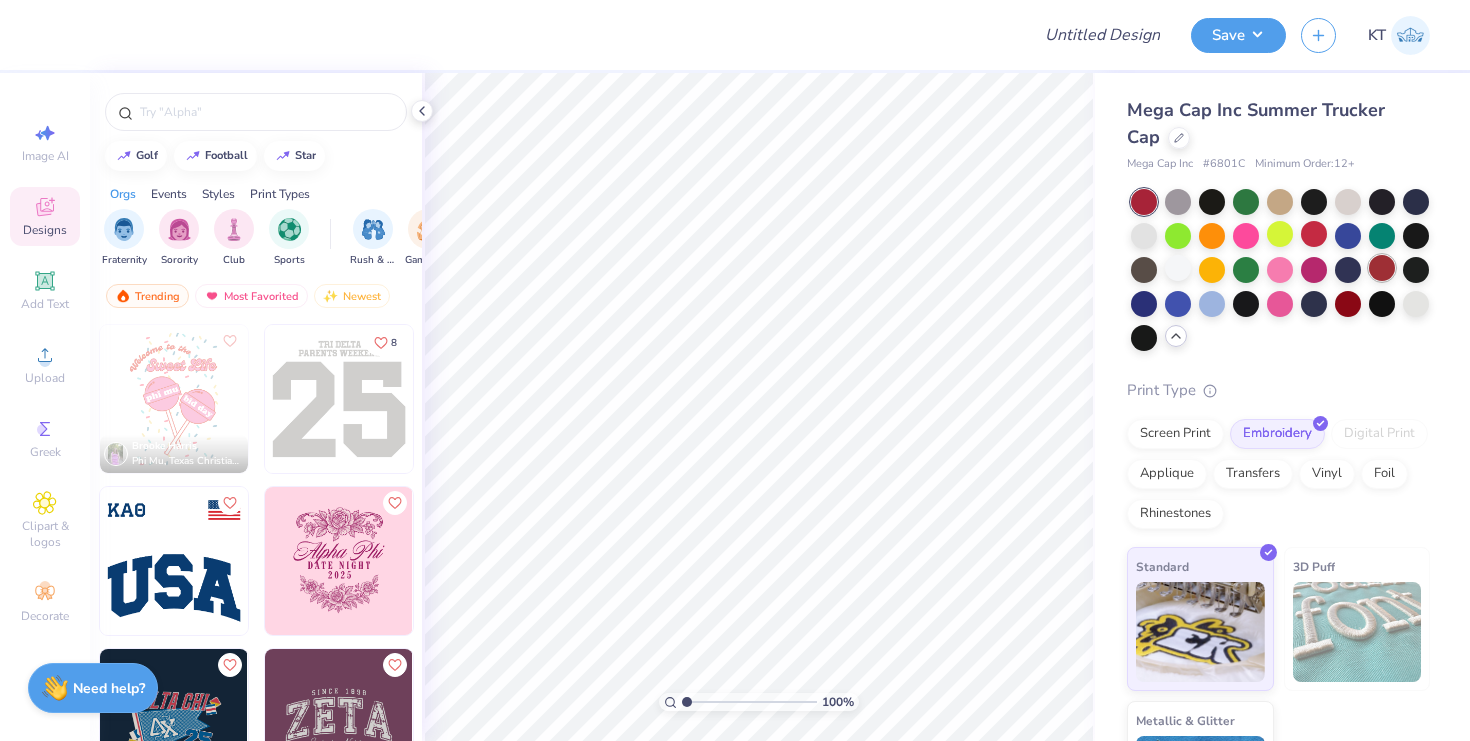 click at bounding box center (1382, 268) 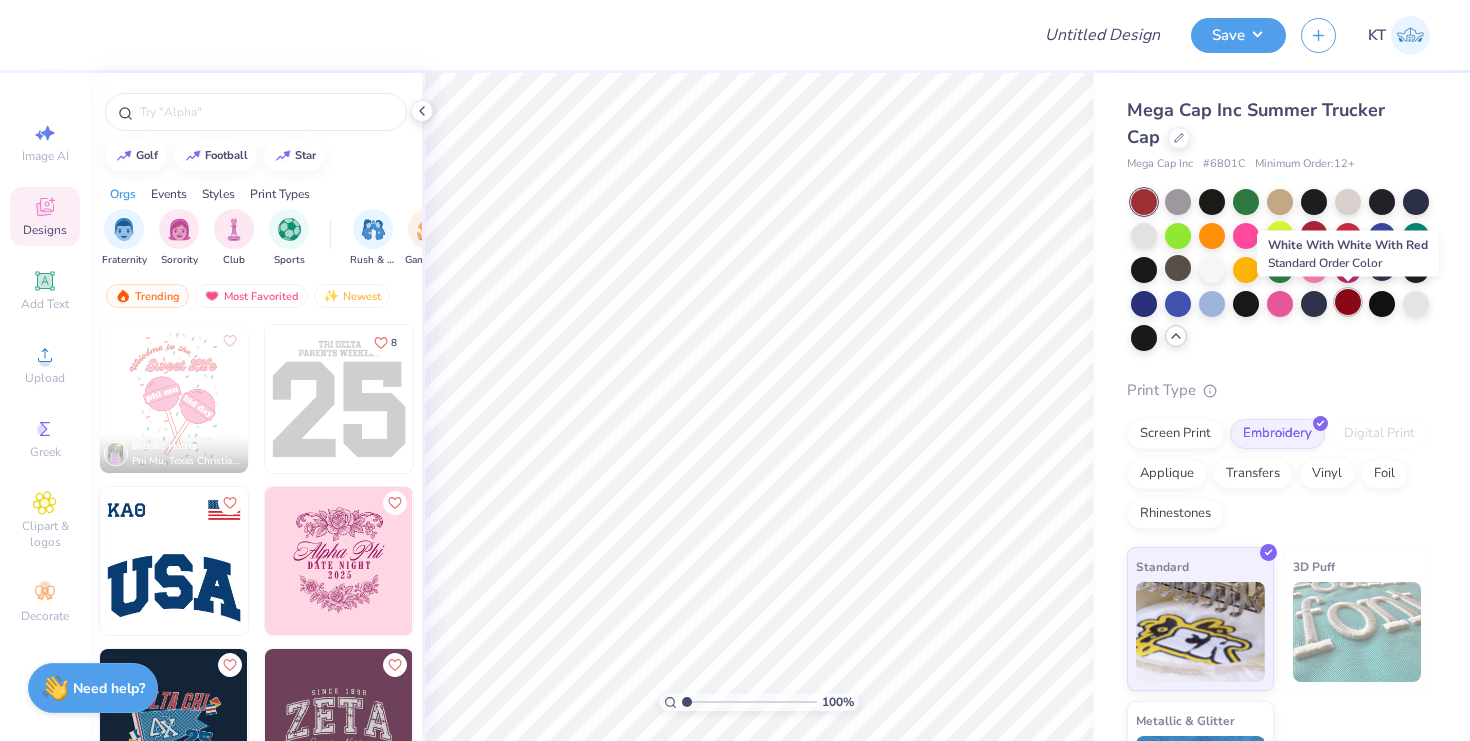 click at bounding box center [1348, 302] 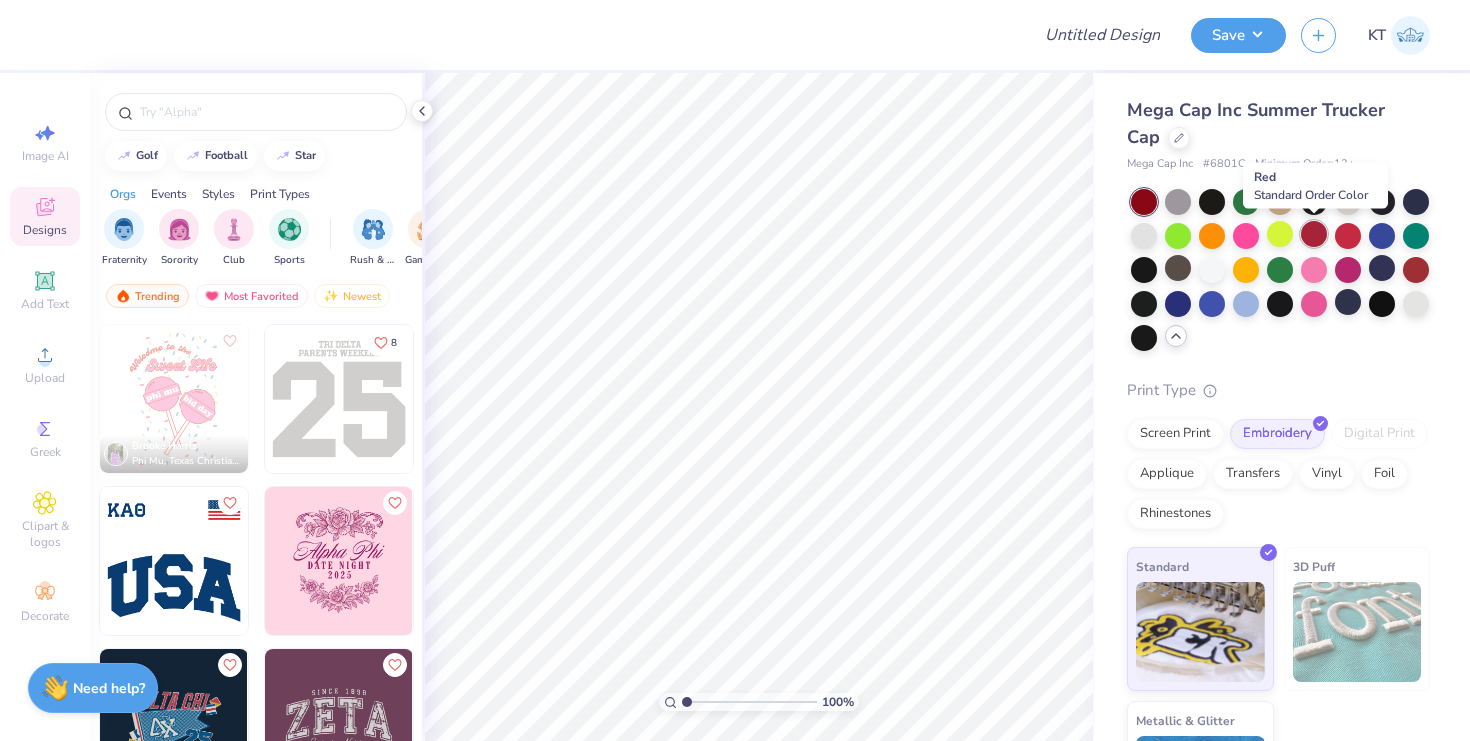 click at bounding box center (1314, 234) 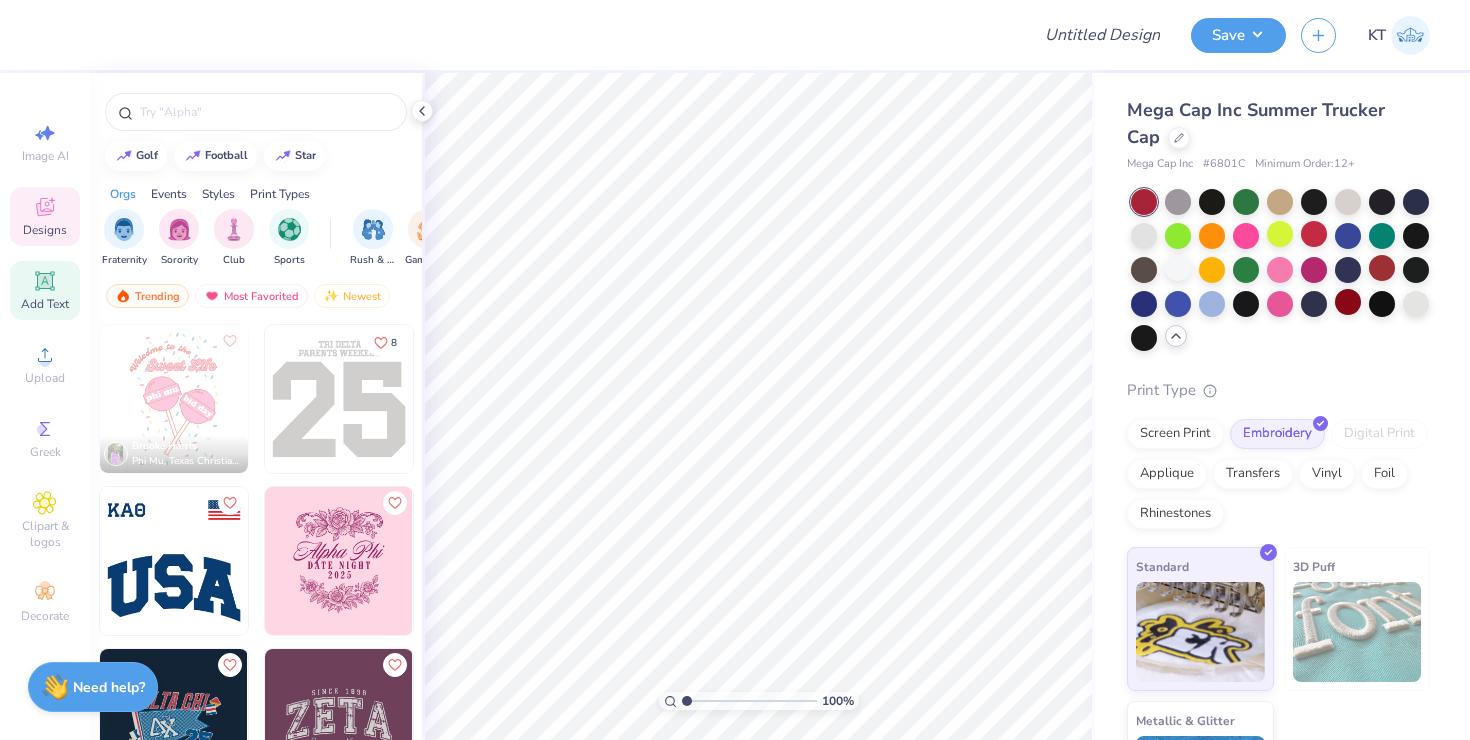 click on "Add Text" at bounding box center (45, 304) 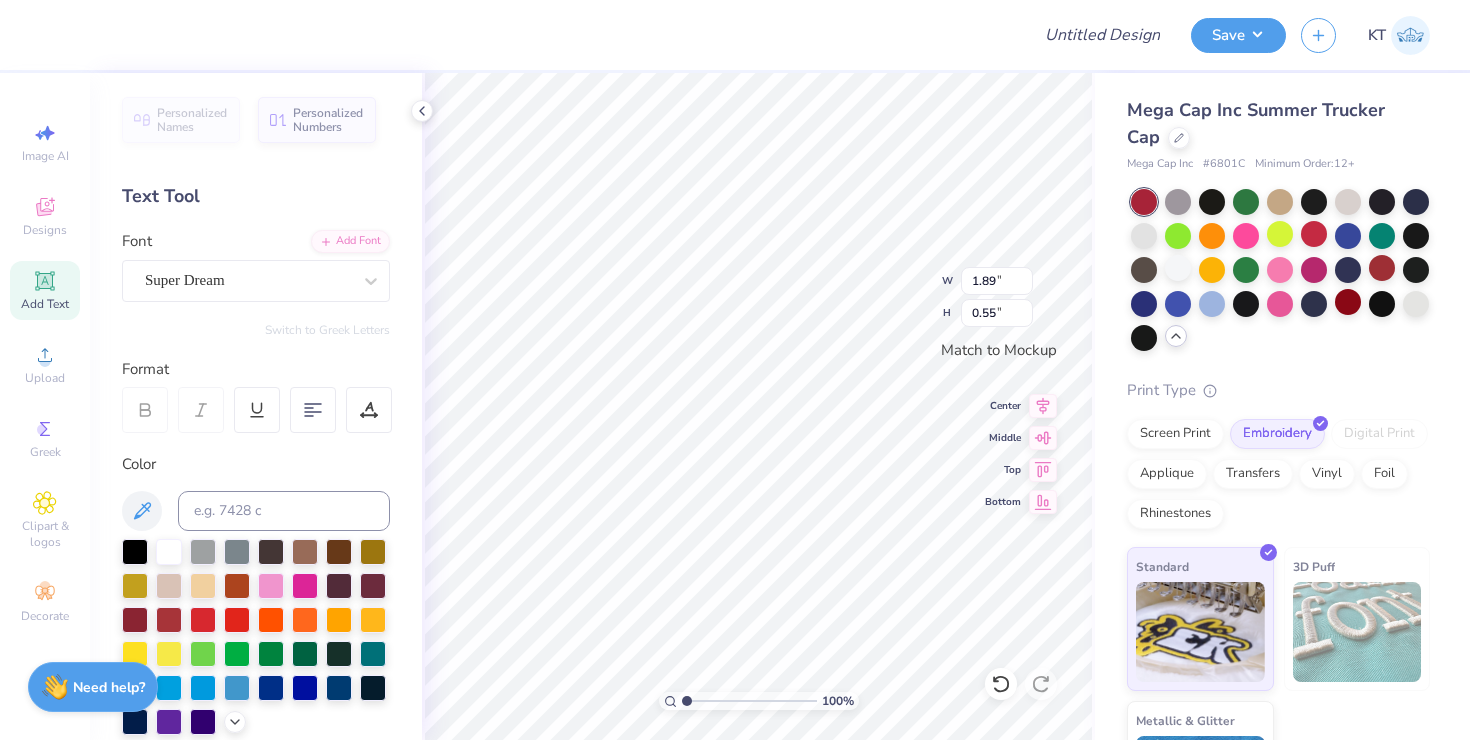 scroll, scrollTop: 3, scrollLeft: 0, axis: vertical 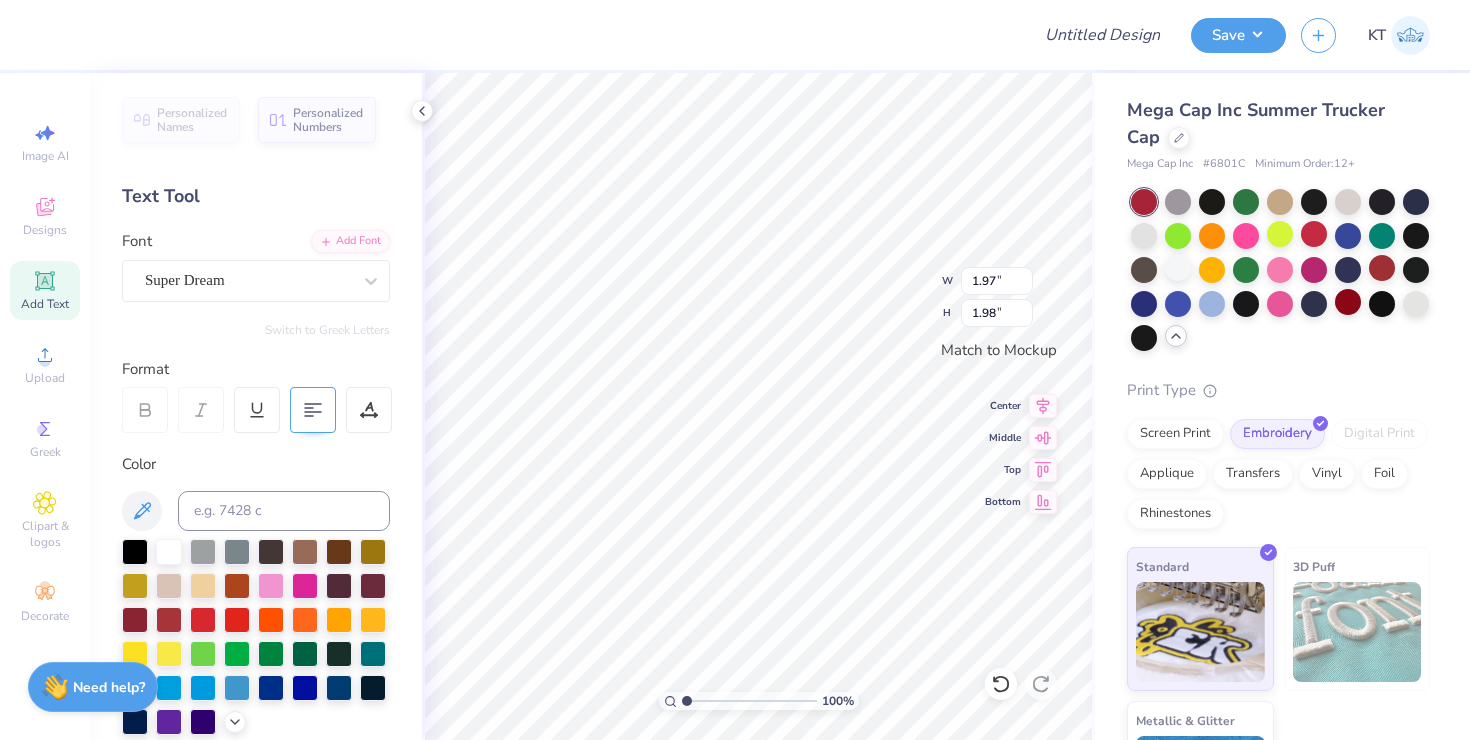 click 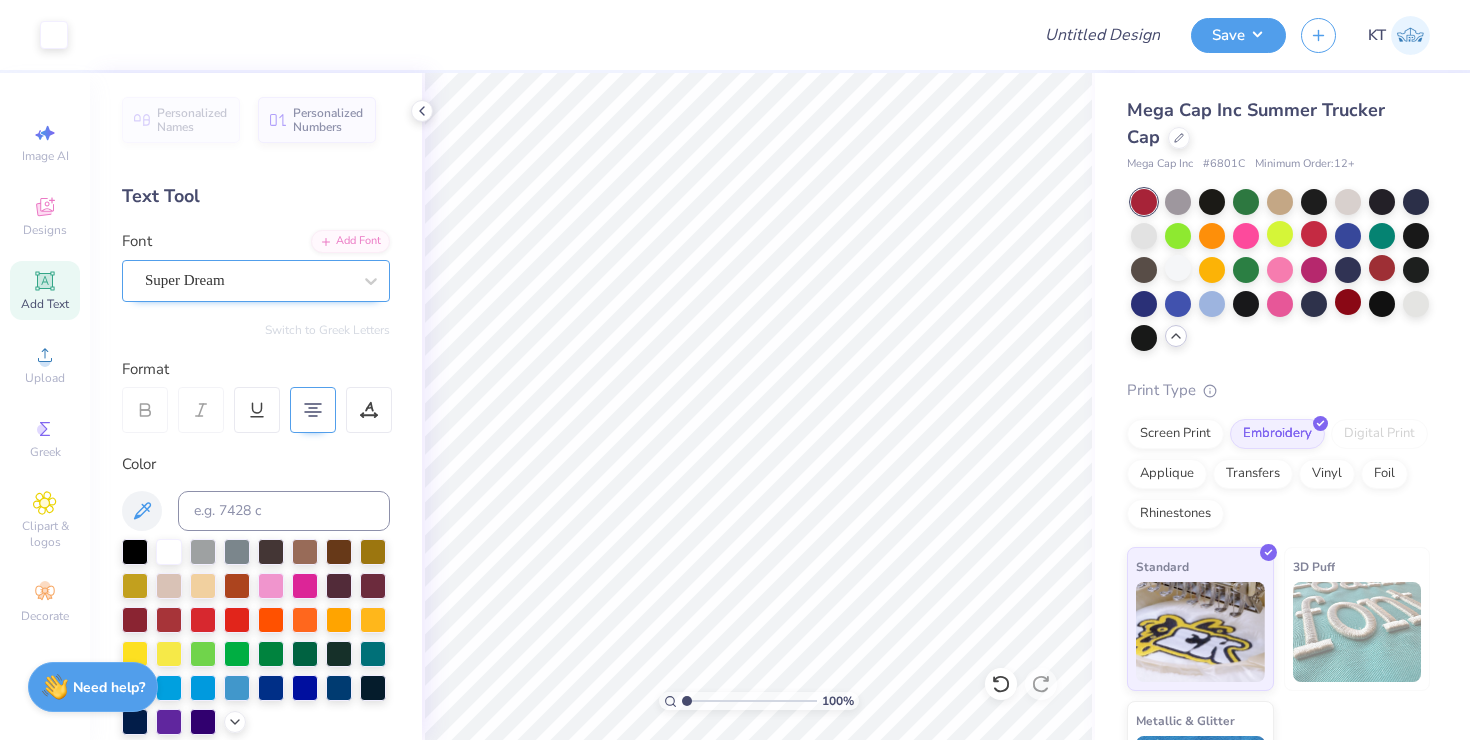 click on "Personalized Names Personalized Numbers Text Tool  Add Font Font Super Dream Switch to Greek Letters Format Color Styles Text Shape" at bounding box center (256, 406) 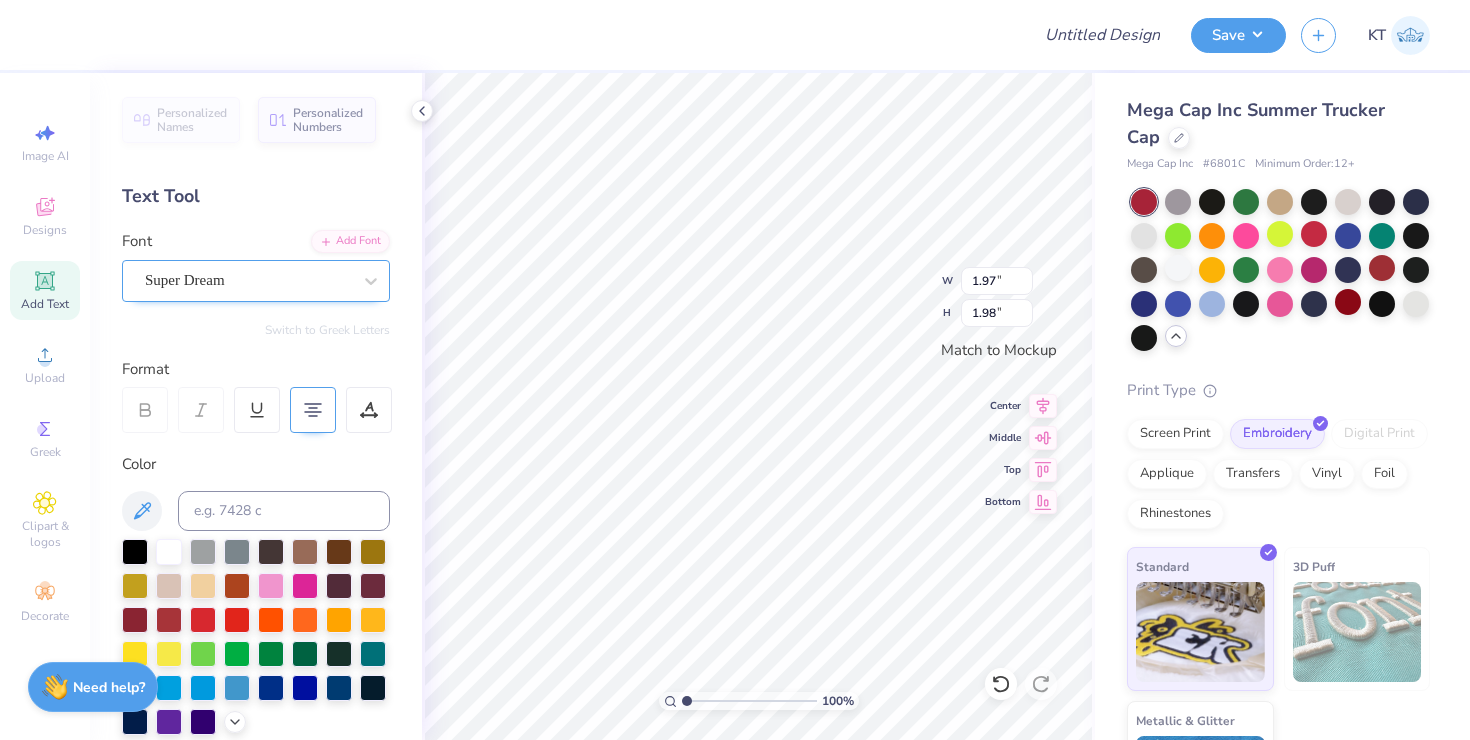click at bounding box center [248, 280] 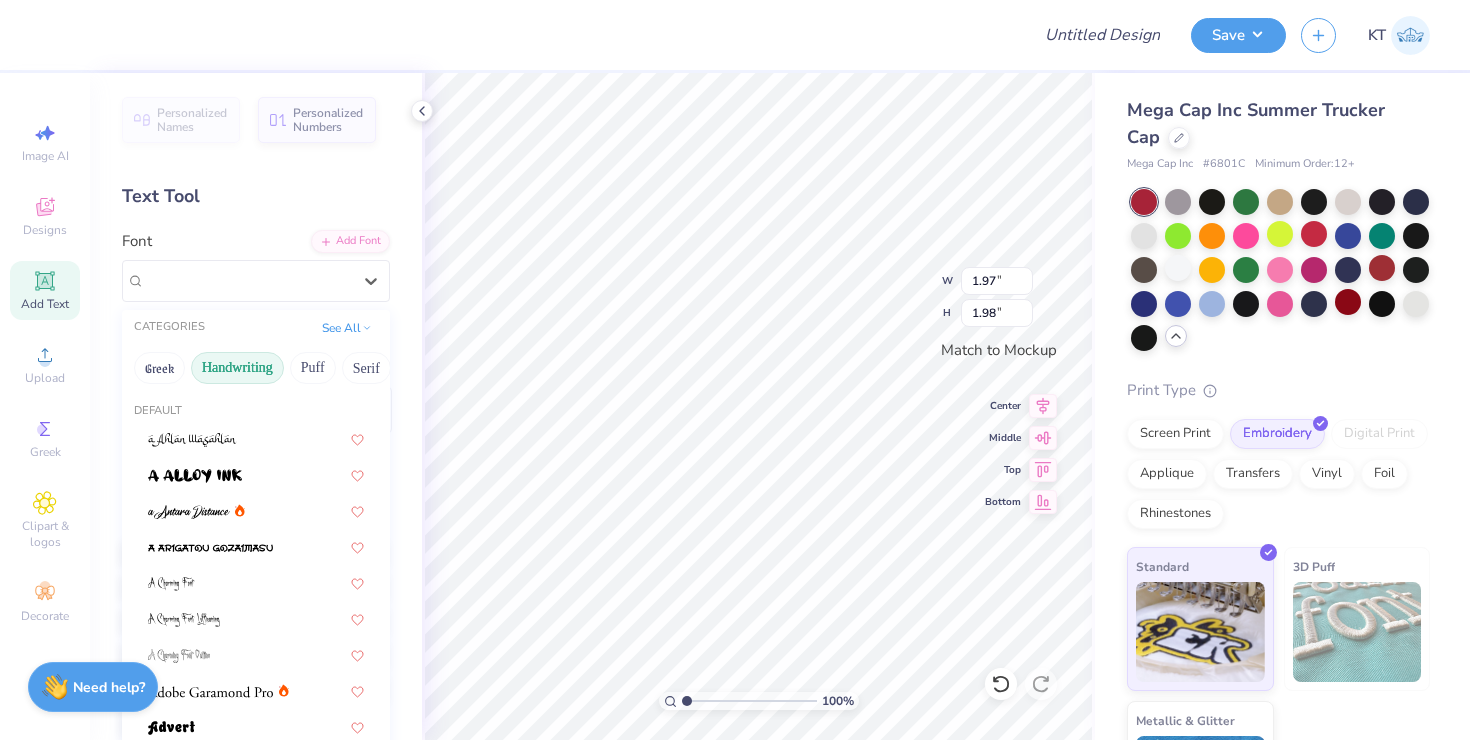 click on "Handwriting" at bounding box center (237, 368) 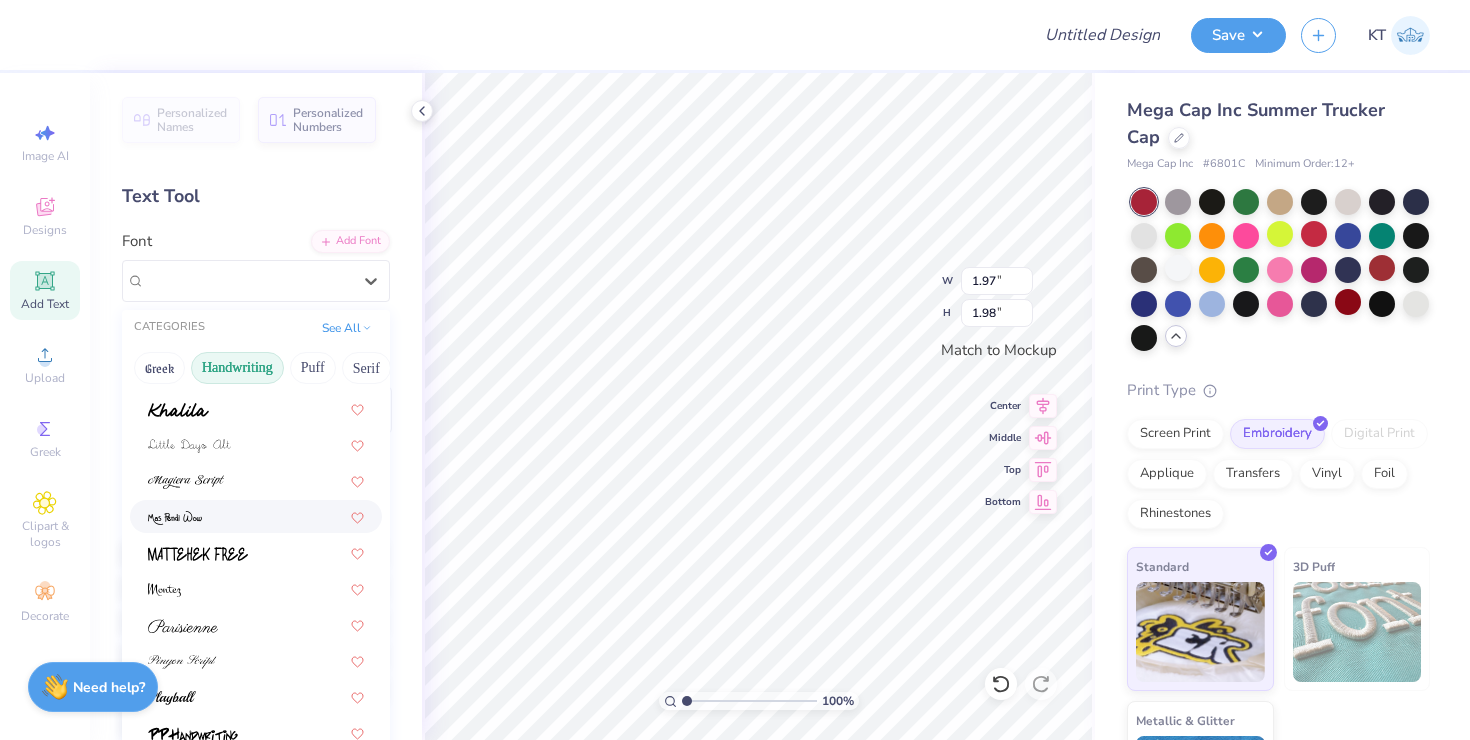 scroll, scrollTop: 454, scrollLeft: 0, axis: vertical 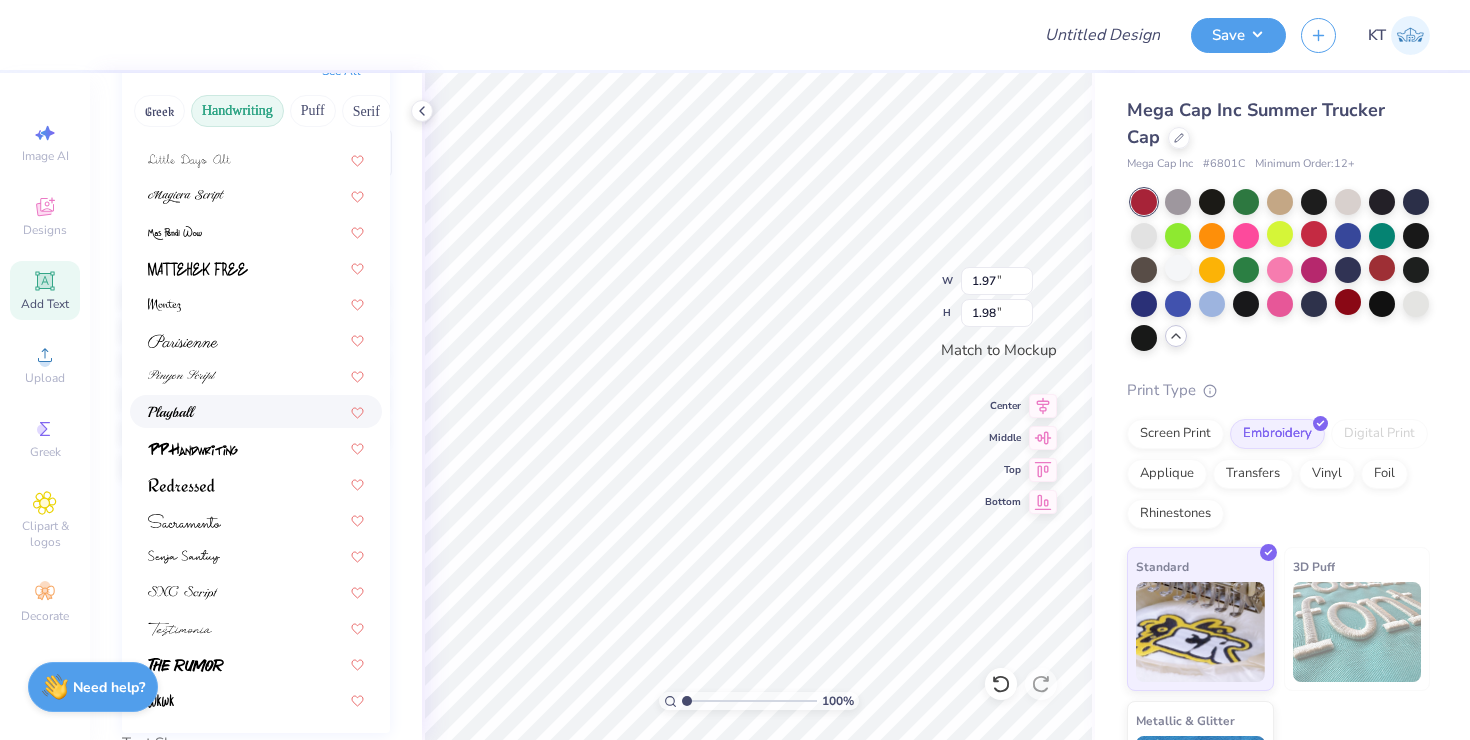 click at bounding box center (256, 411) 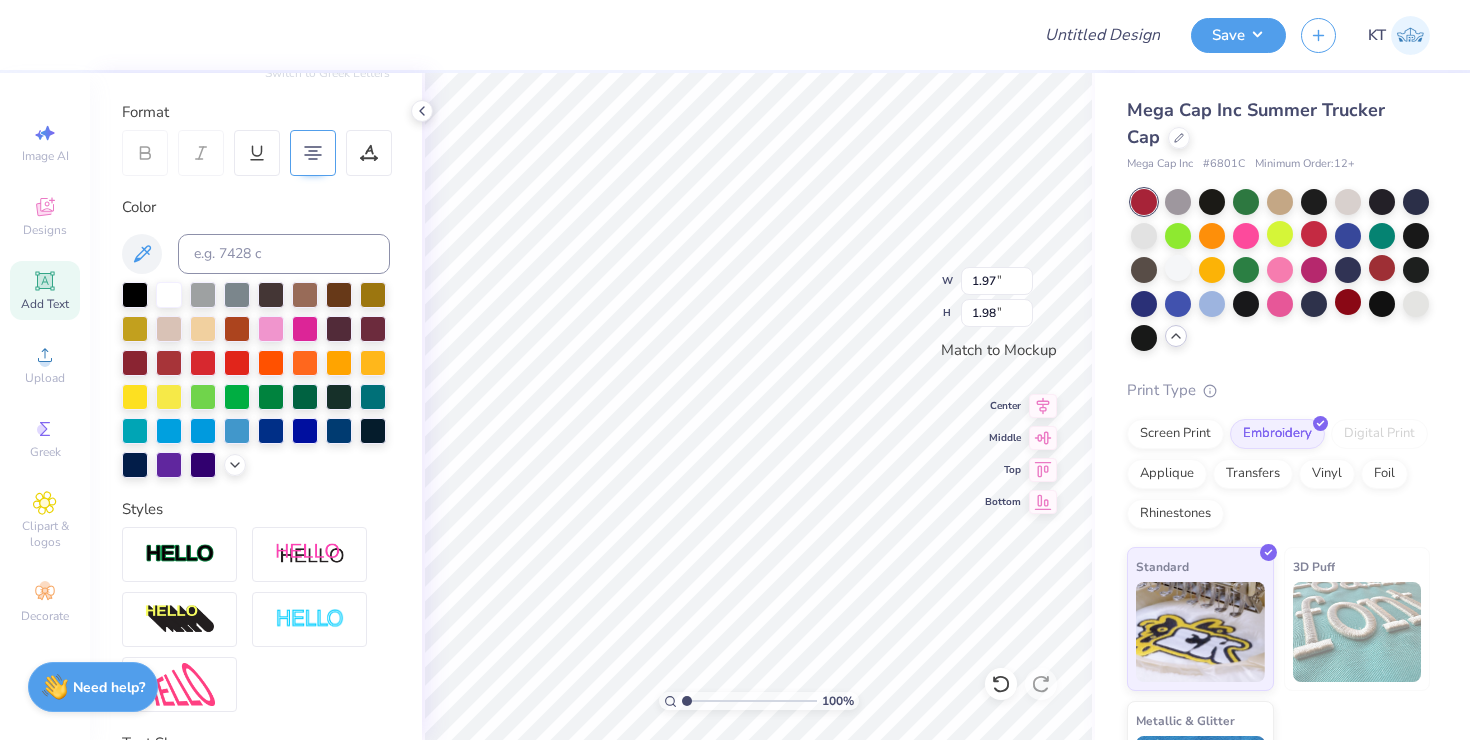 type on "1.66" 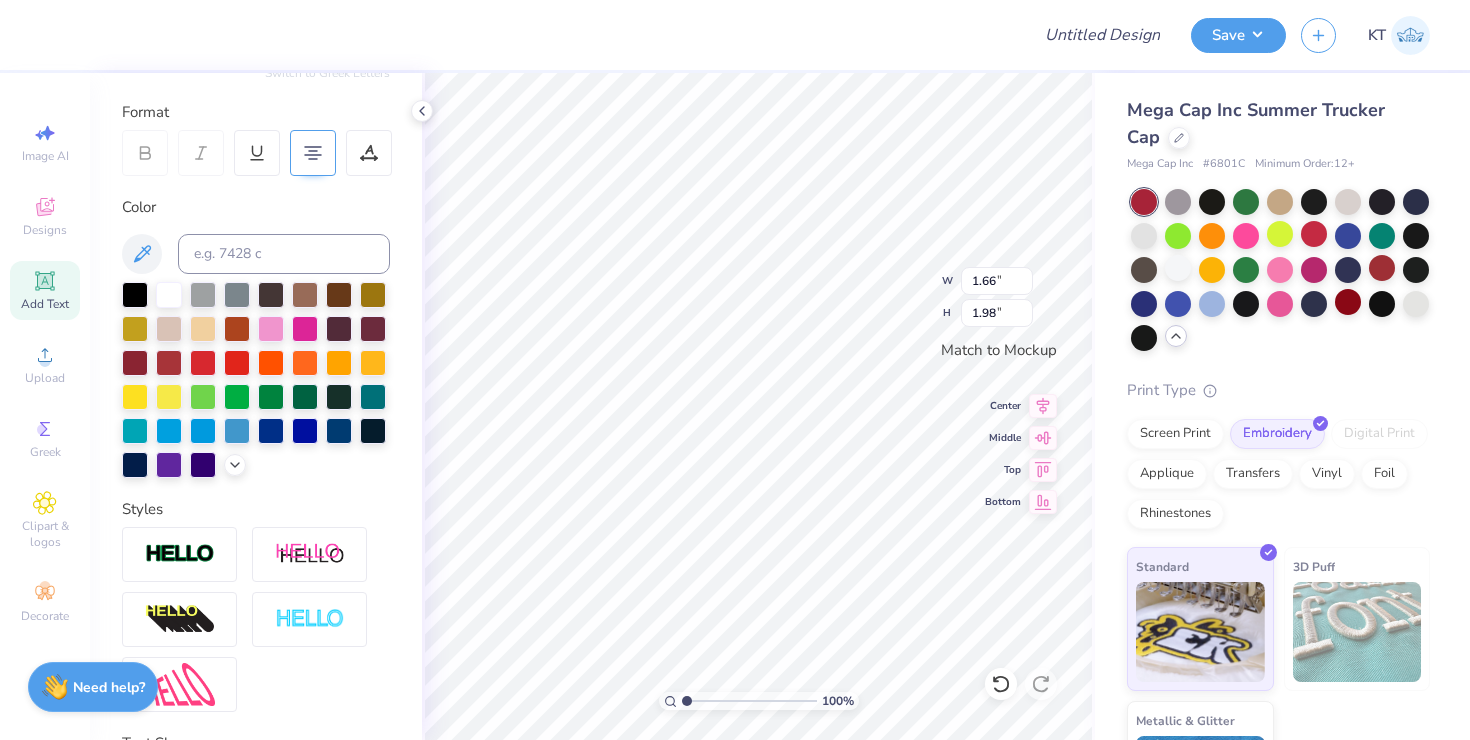 scroll, scrollTop: 0, scrollLeft: 1, axis: horizontal 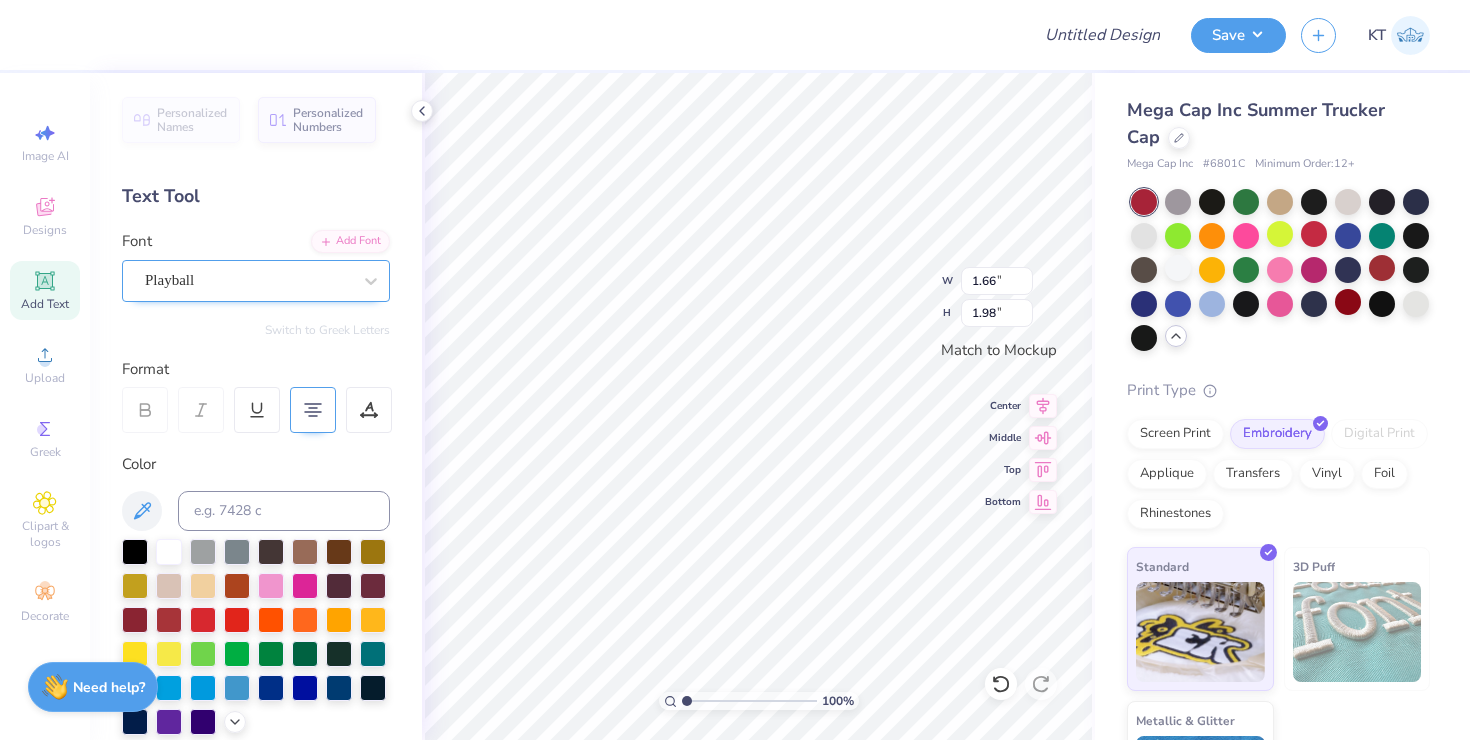 click on "Playball" at bounding box center (248, 280) 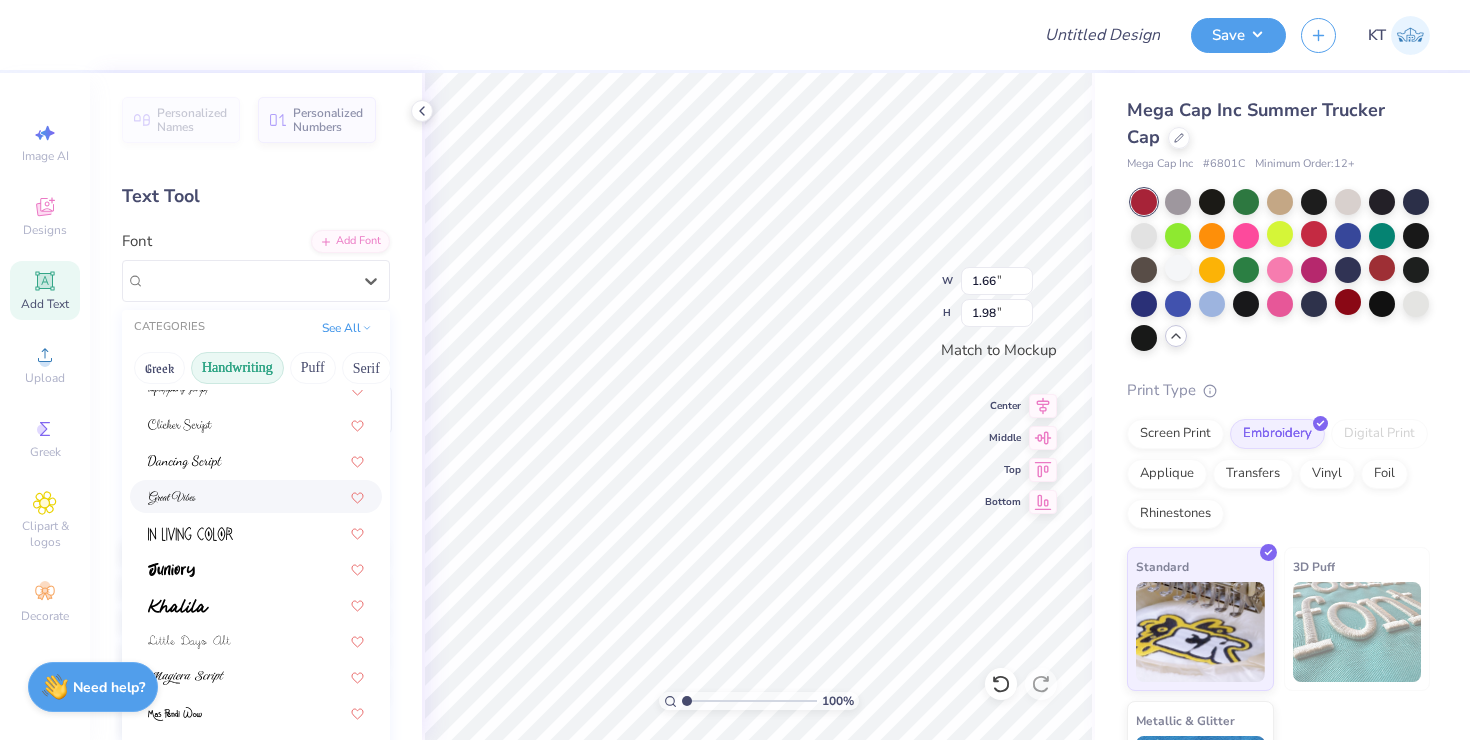 scroll, scrollTop: 236, scrollLeft: 0, axis: vertical 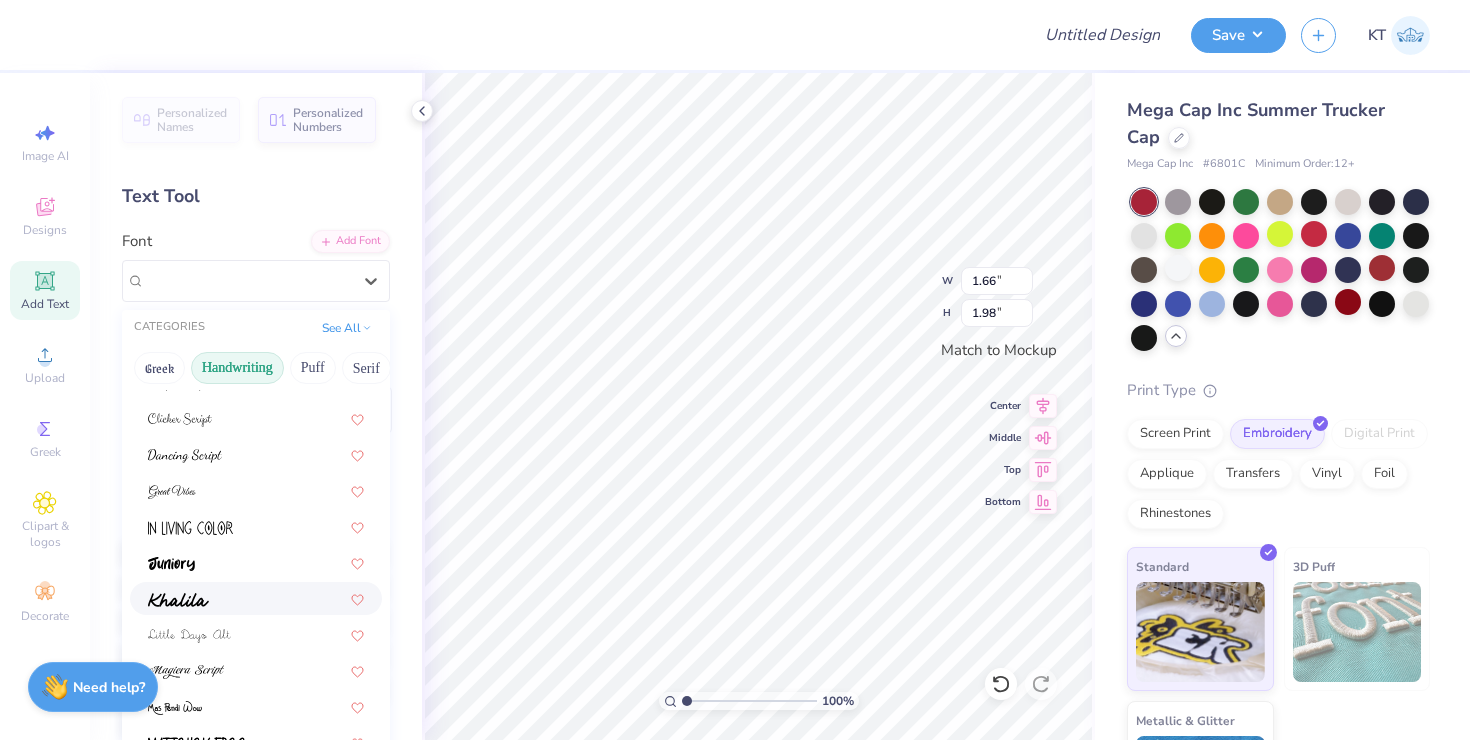 click at bounding box center (256, 598) 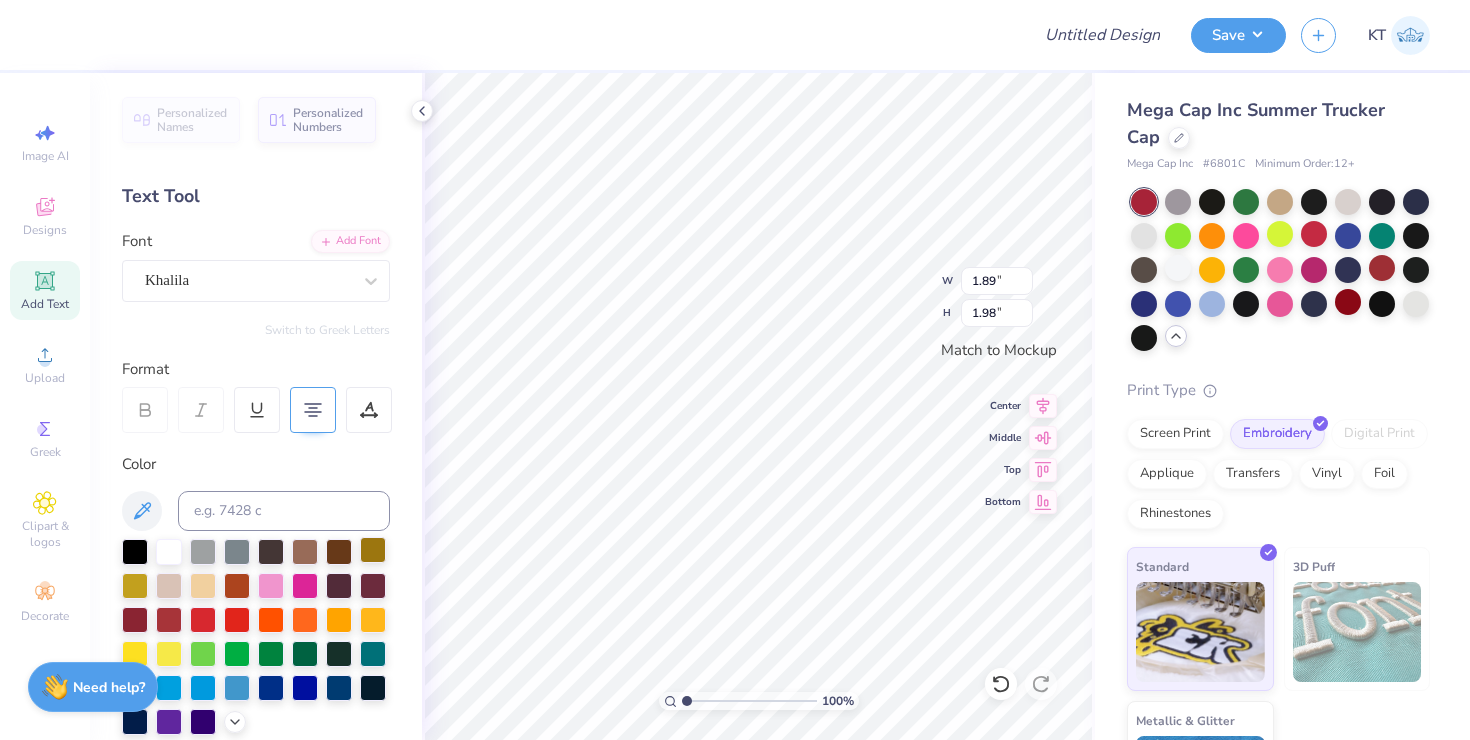 scroll, scrollTop: 1, scrollLeft: 0, axis: vertical 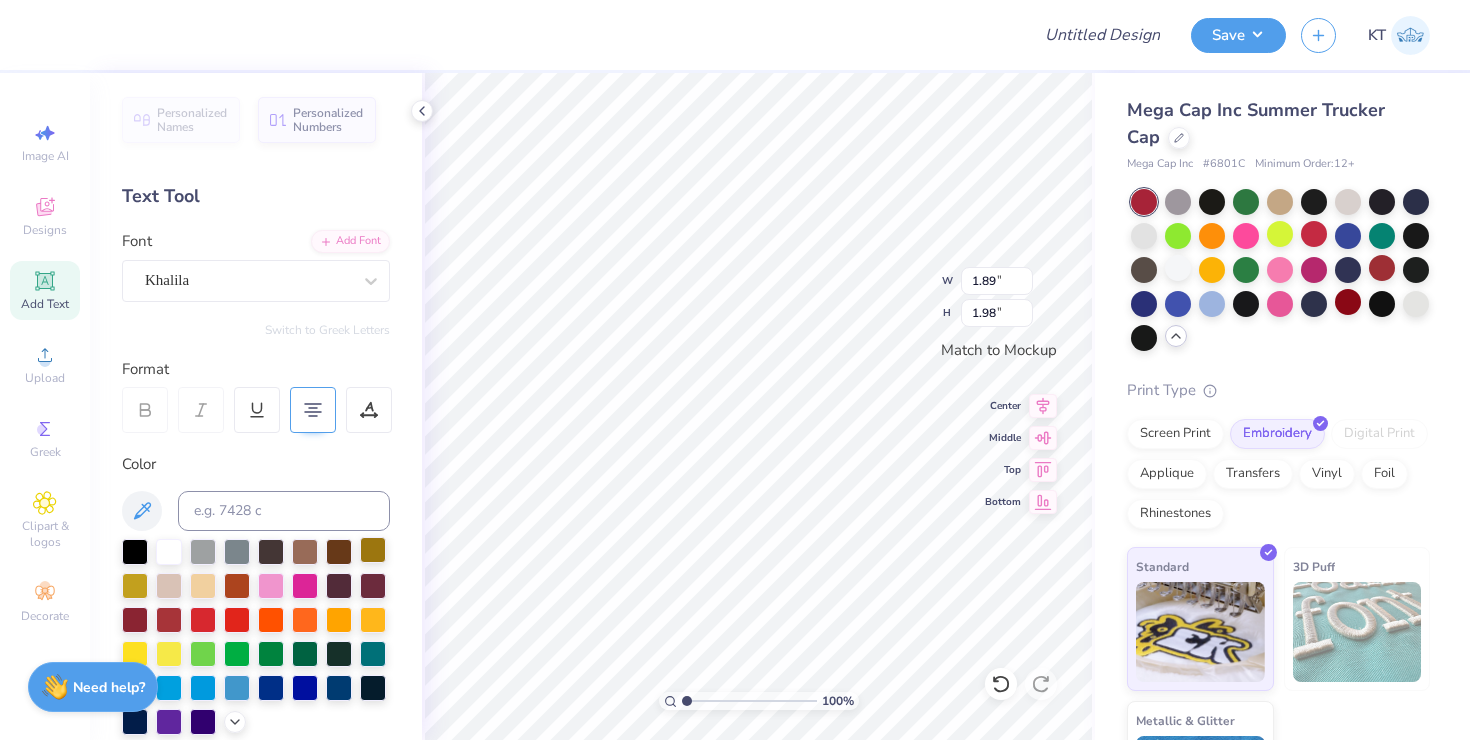 type on "Kappa
Kappa
Gamma" 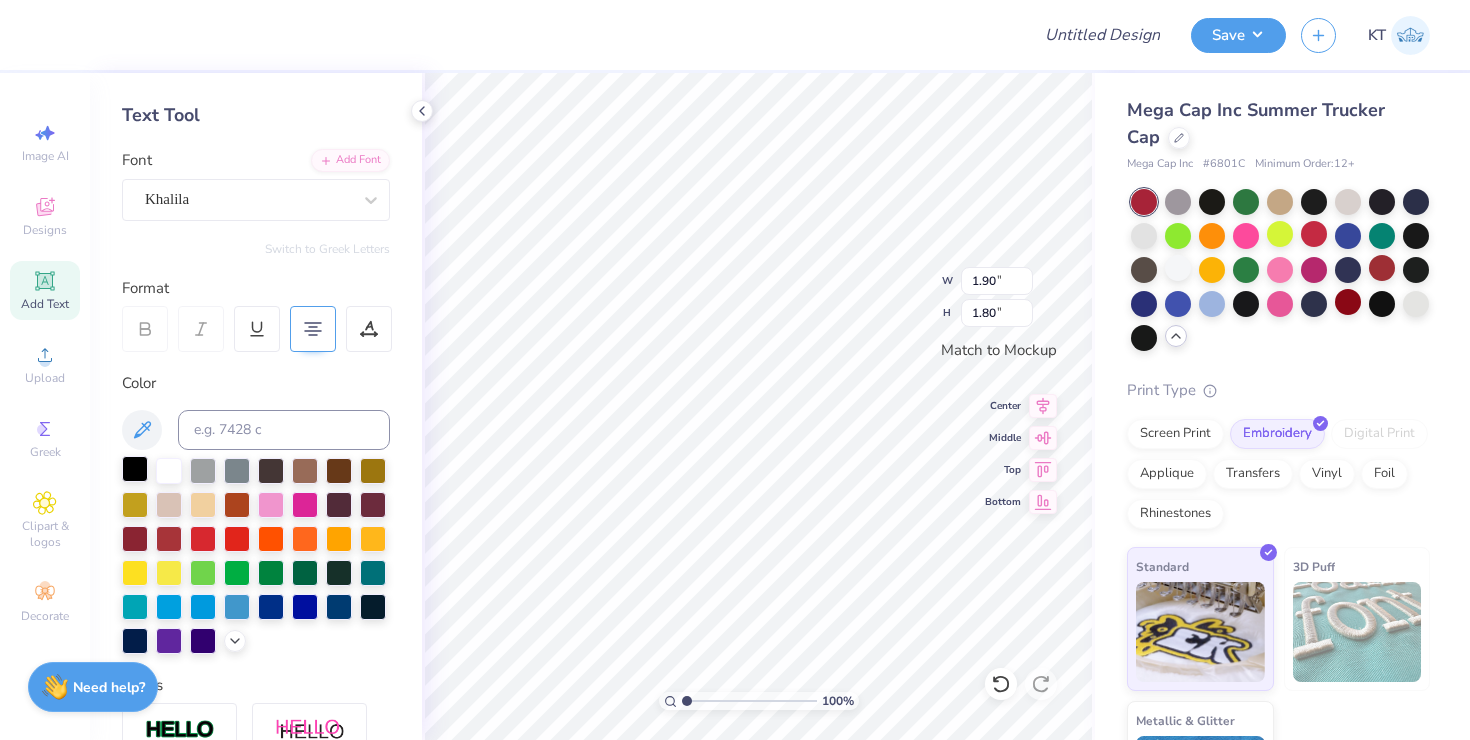 scroll, scrollTop: 97, scrollLeft: 0, axis: vertical 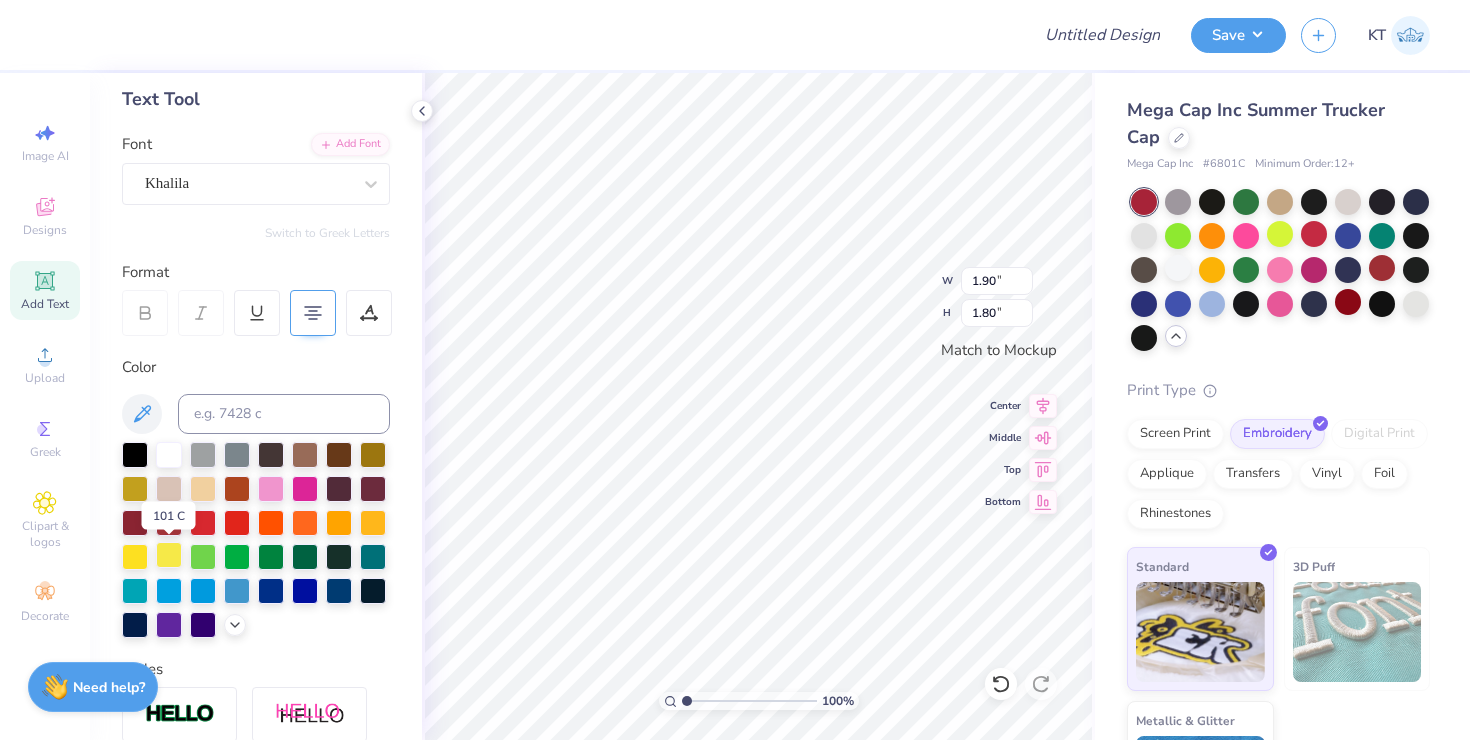 click at bounding box center (169, 555) 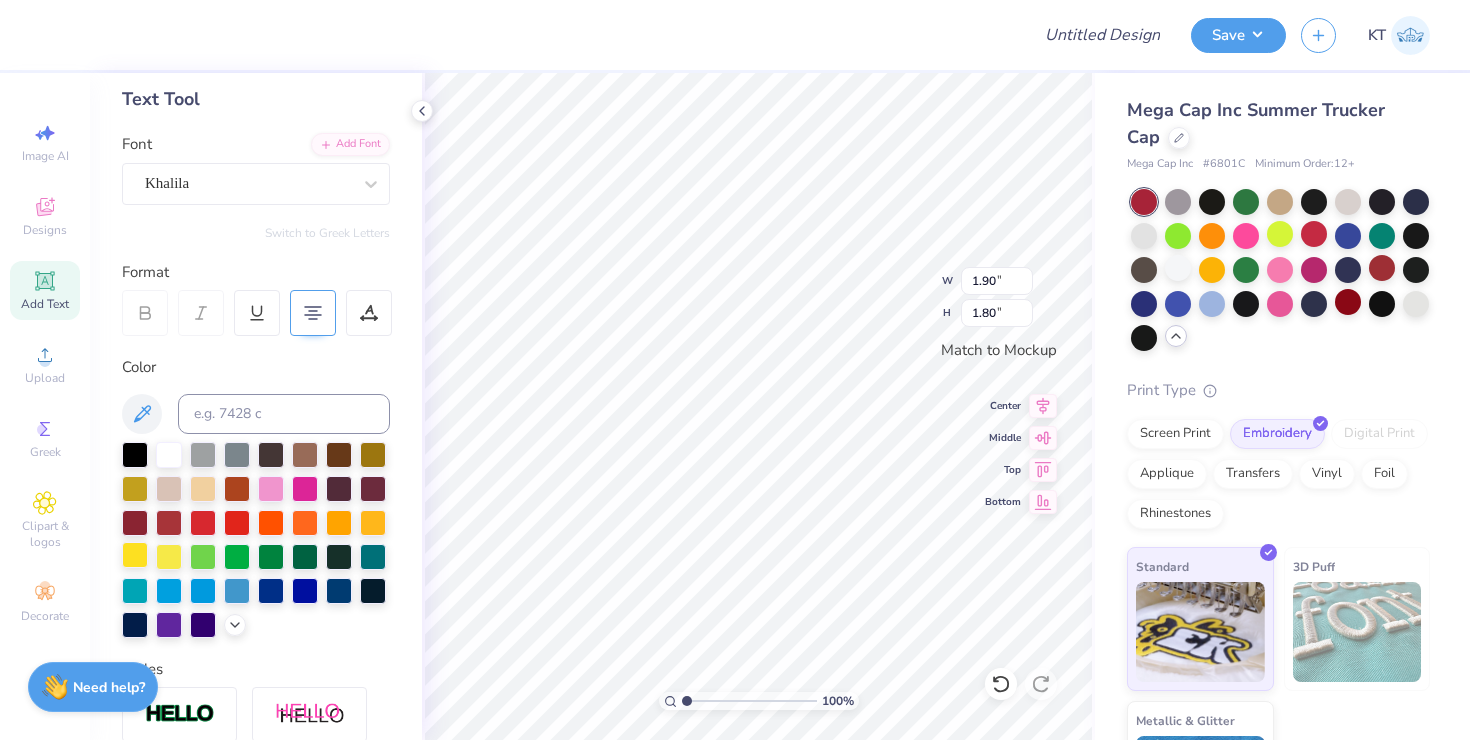 click at bounding box center [135, 555] 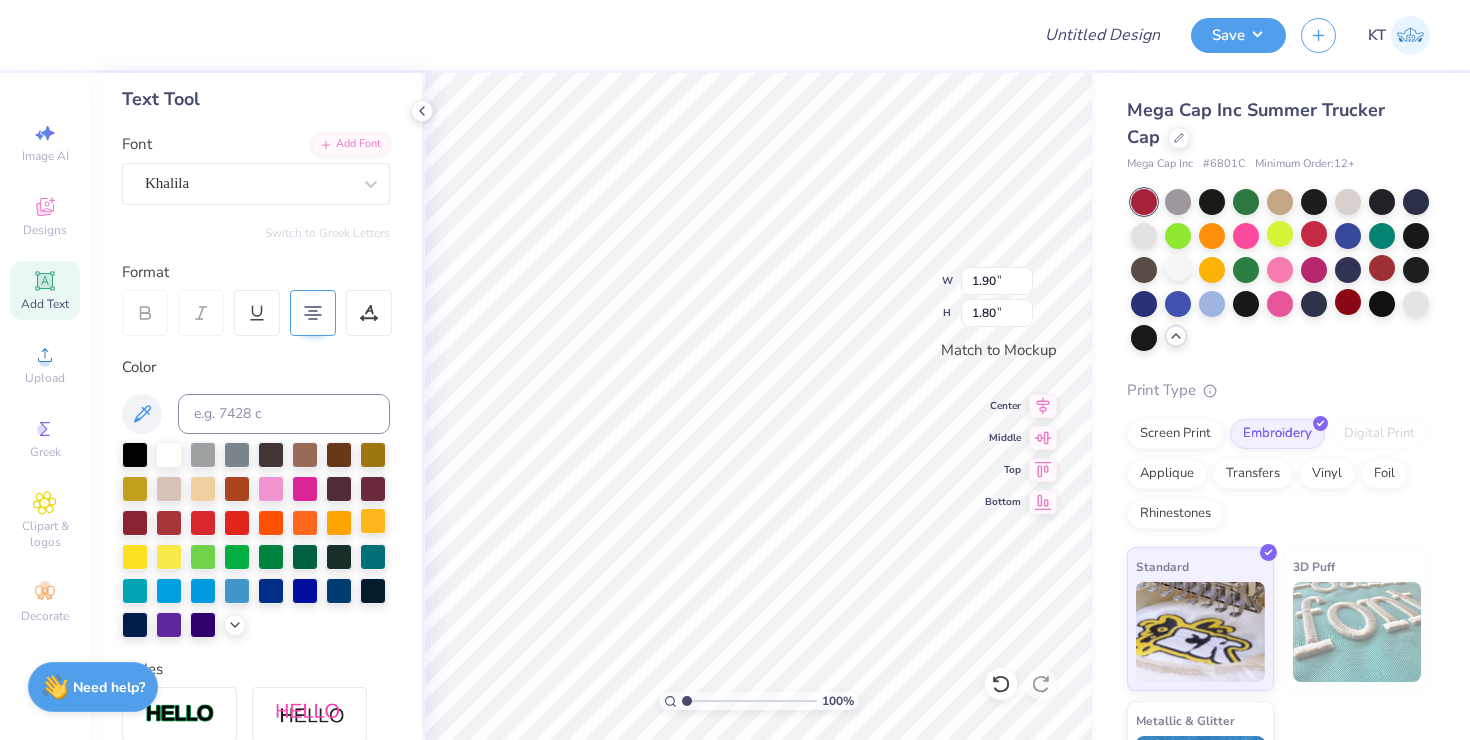 click at bounding box center [373, 521] 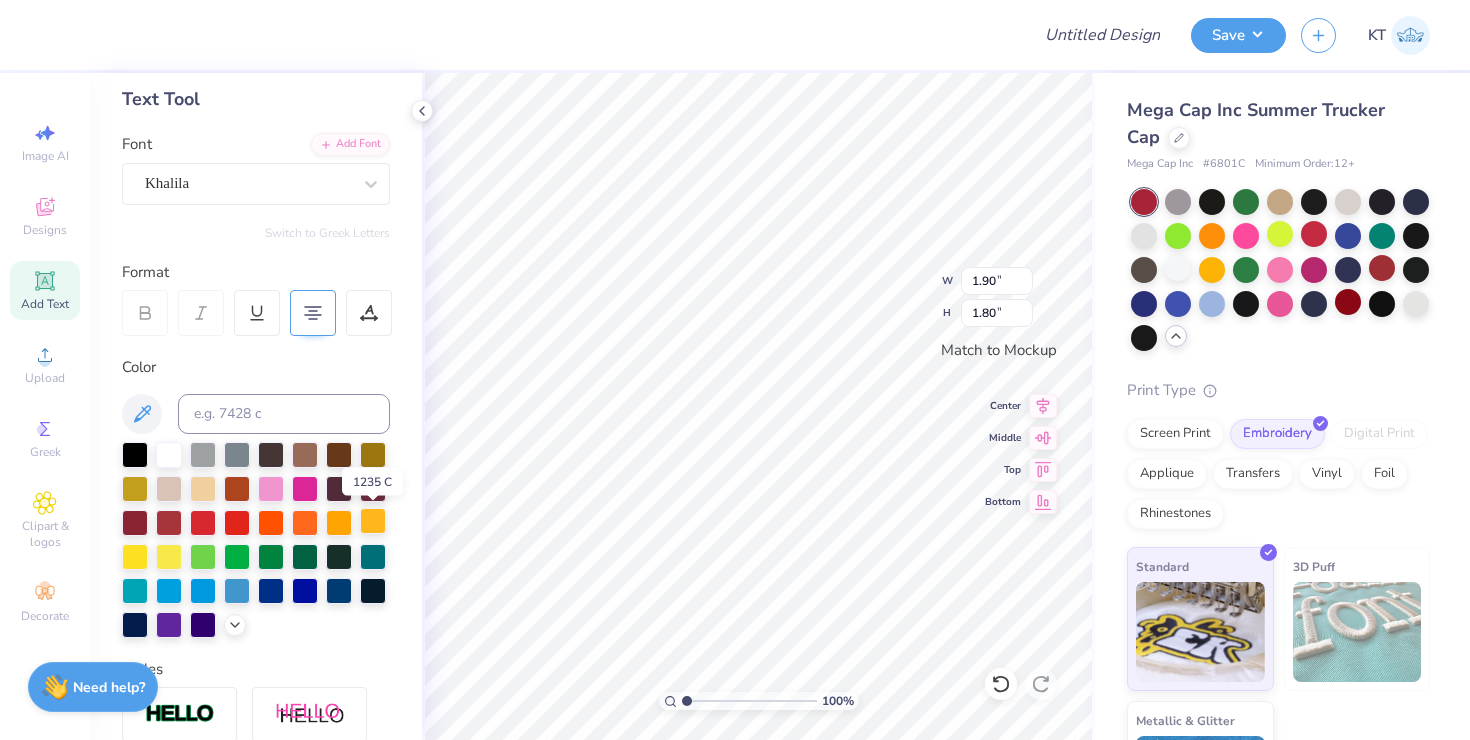 scroll, scrollTop: 166, scrollLeft: 0, axis: vertical 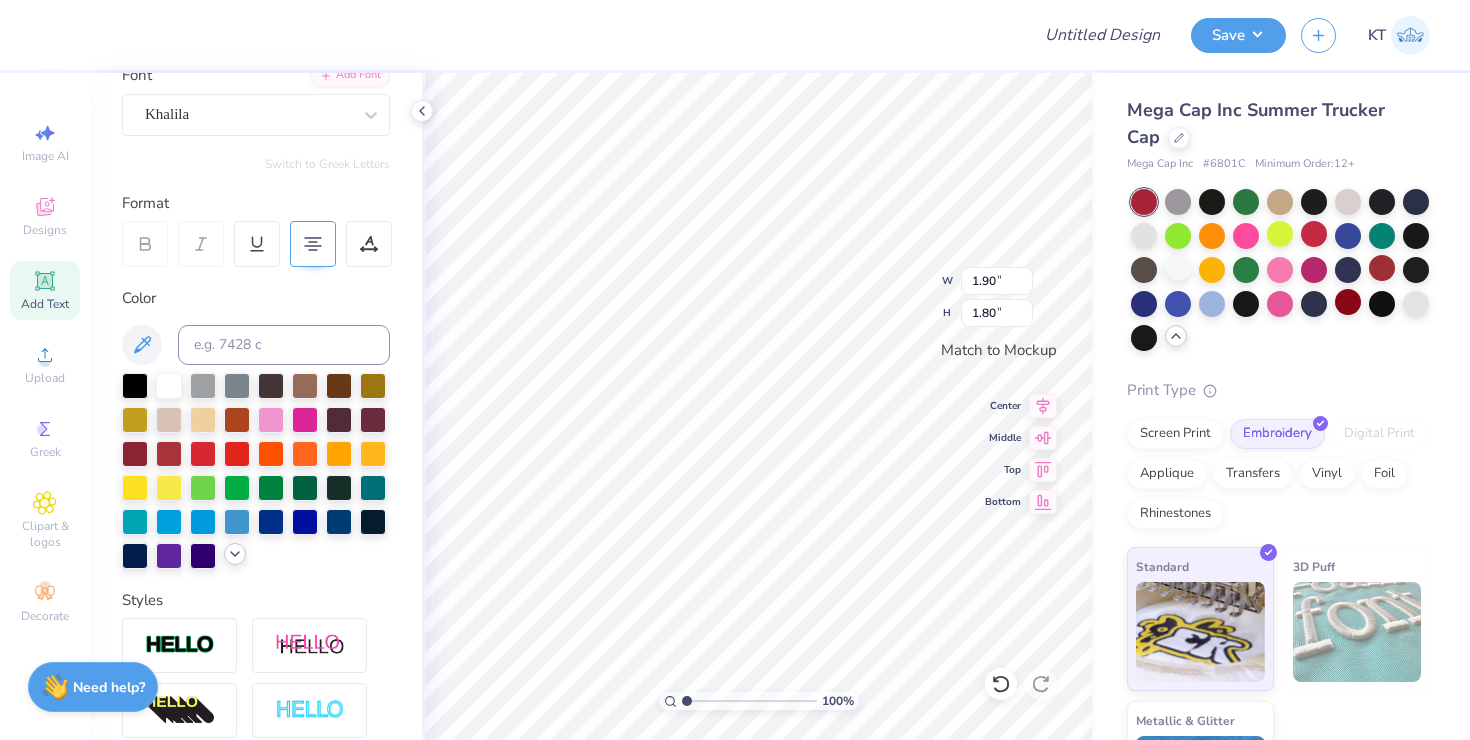 click at bounding box center [235, 554] 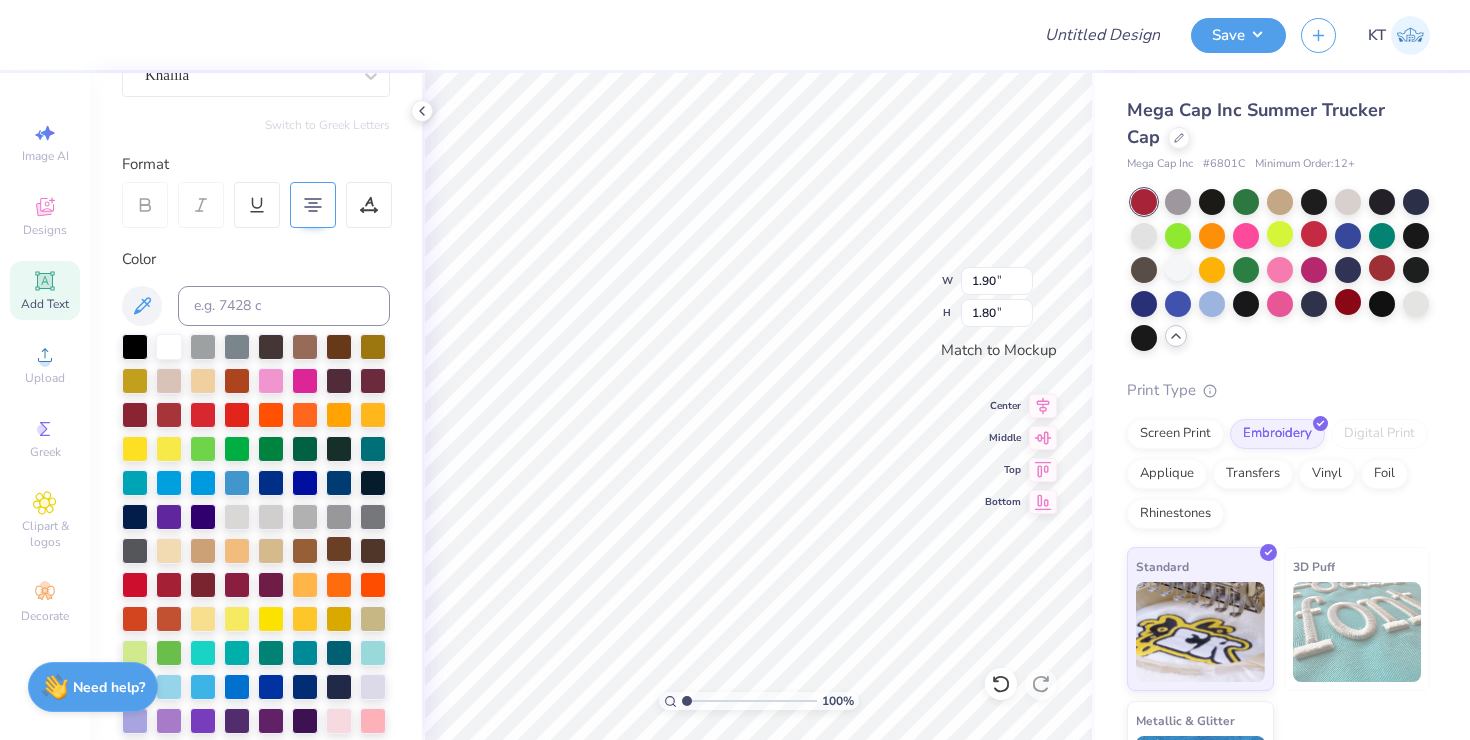 scroll, scrollTop: 212, scrollLeft: 0, axis: vertical 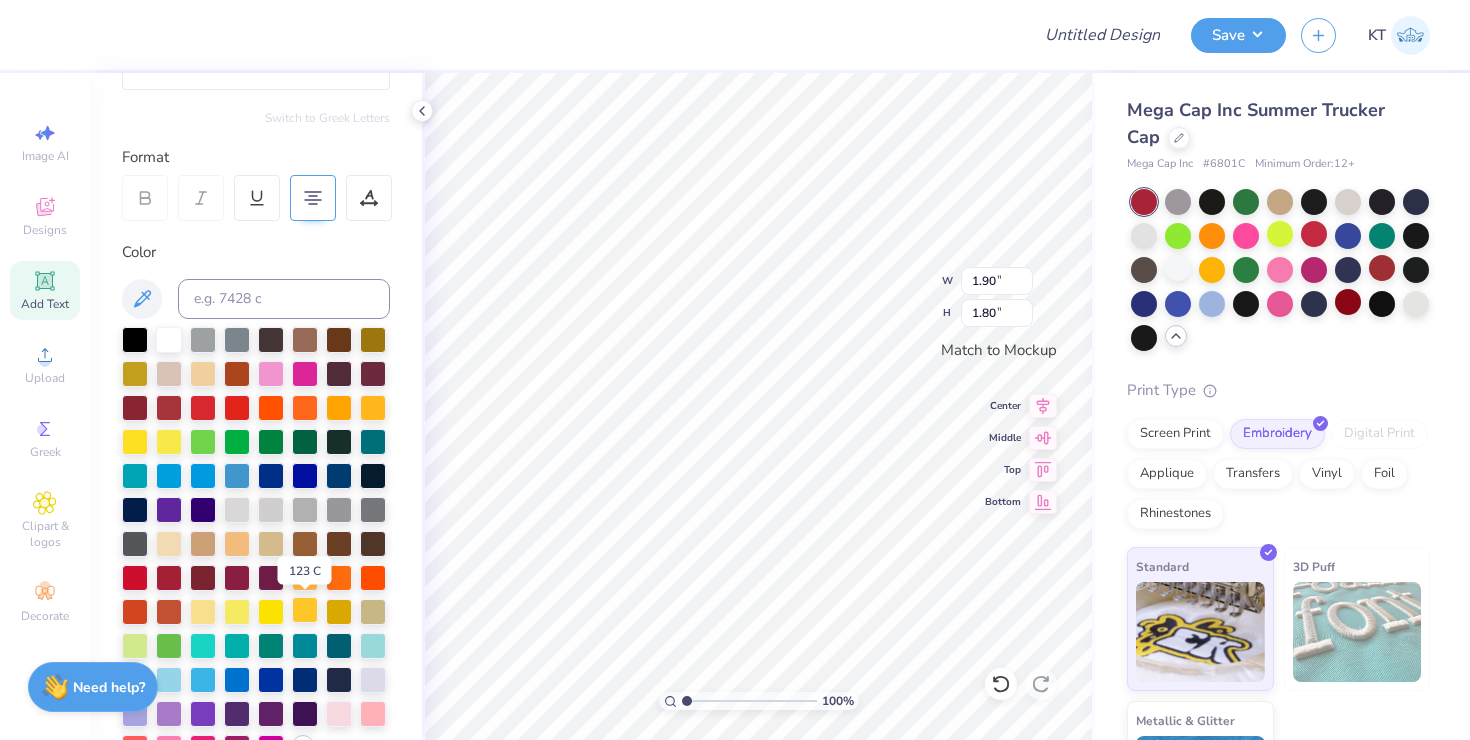 click at bounding box center (305, 610) 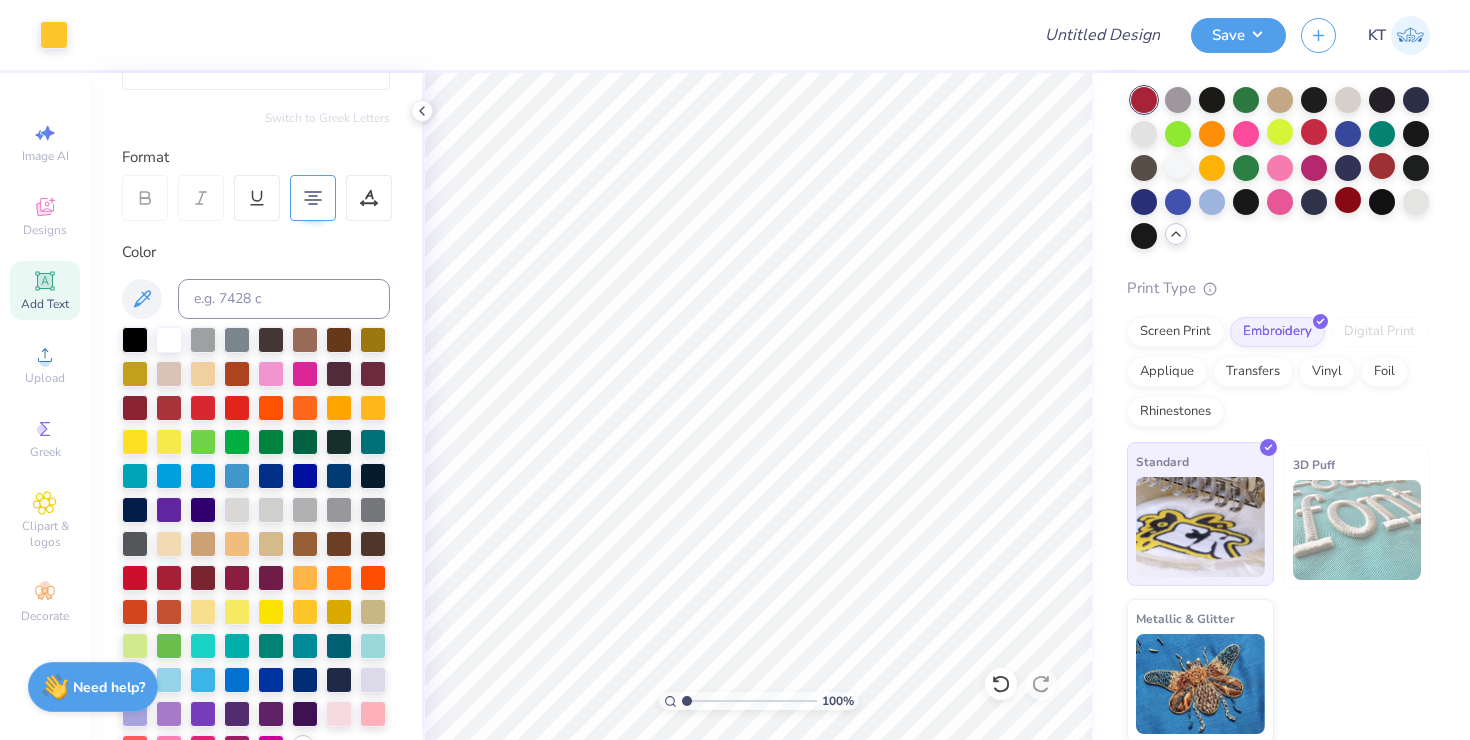 scroll, scrollTop: 105, scrollLeft: 0, axis: vertical 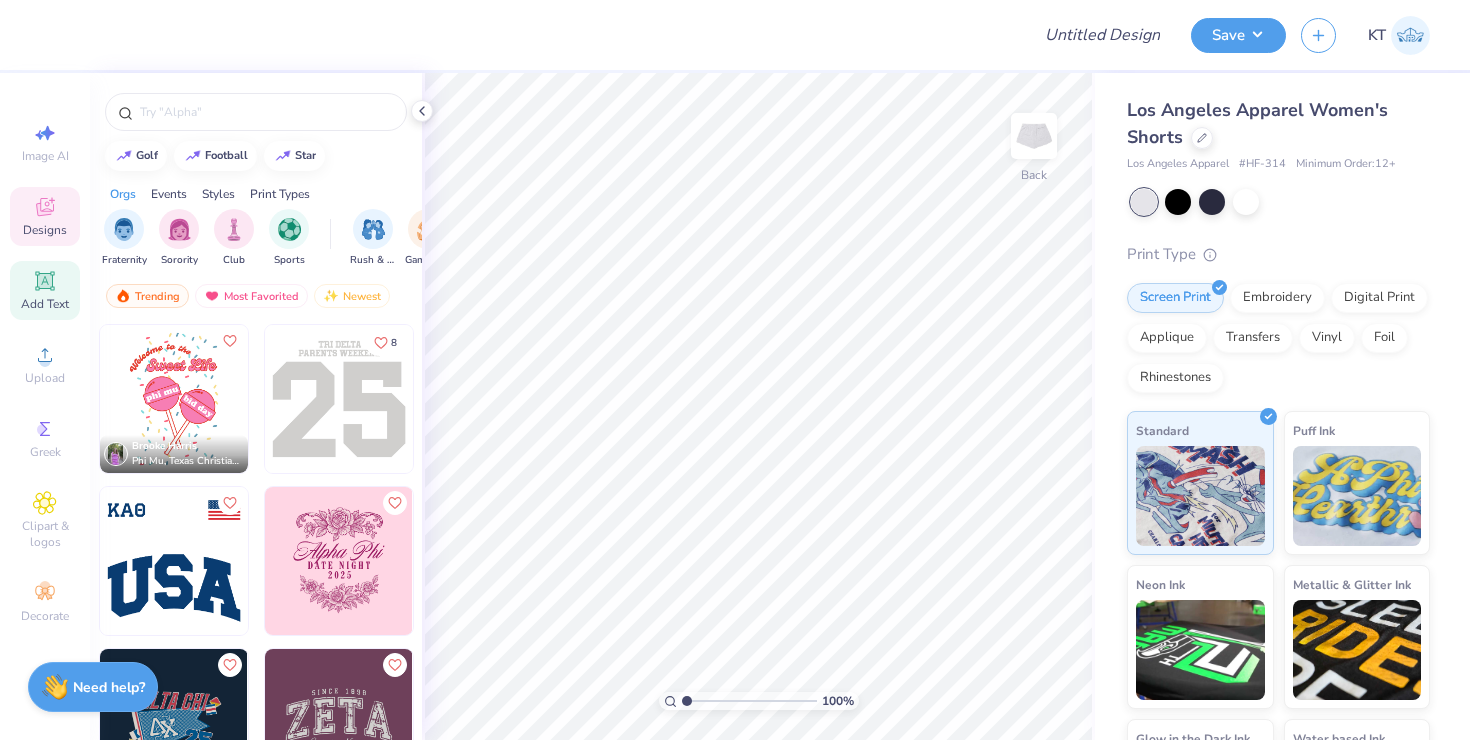 click 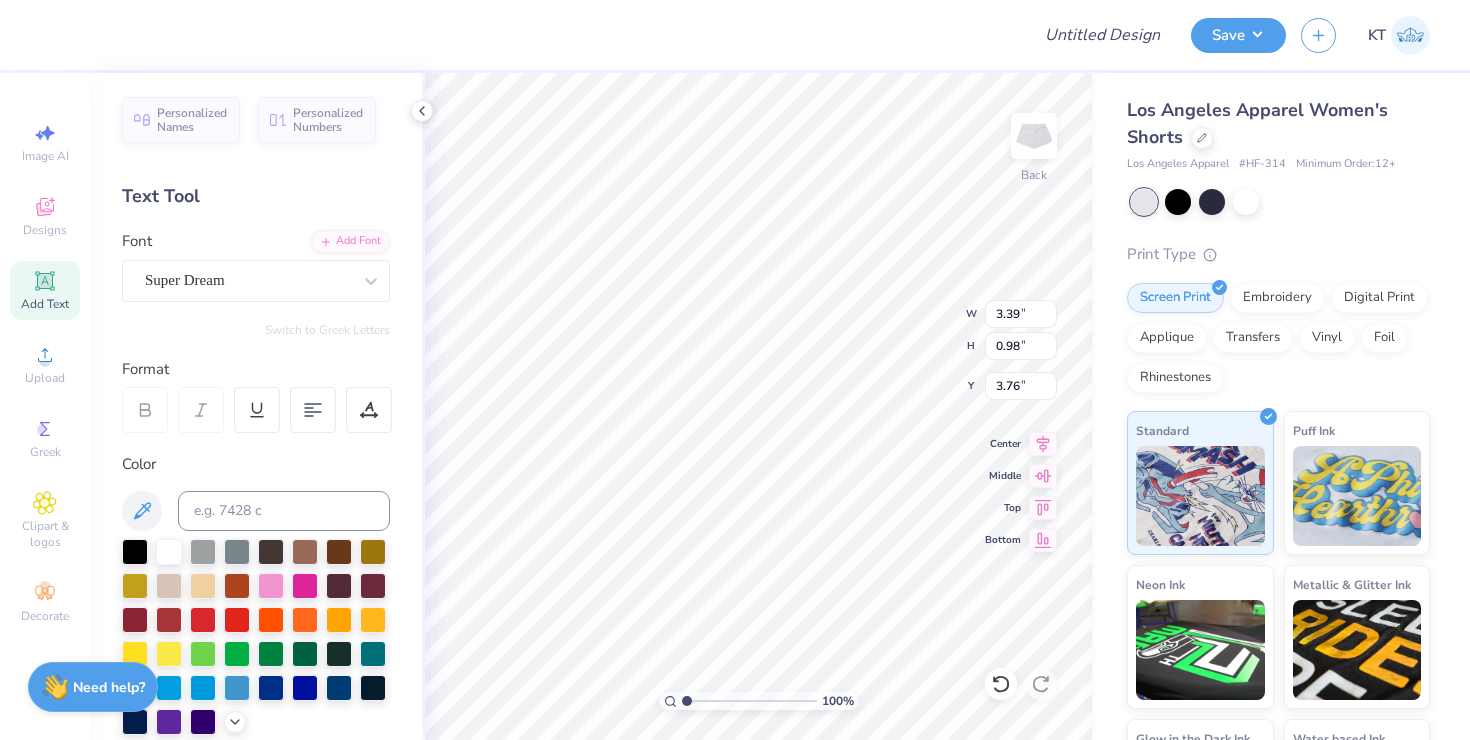 type on "KKG" 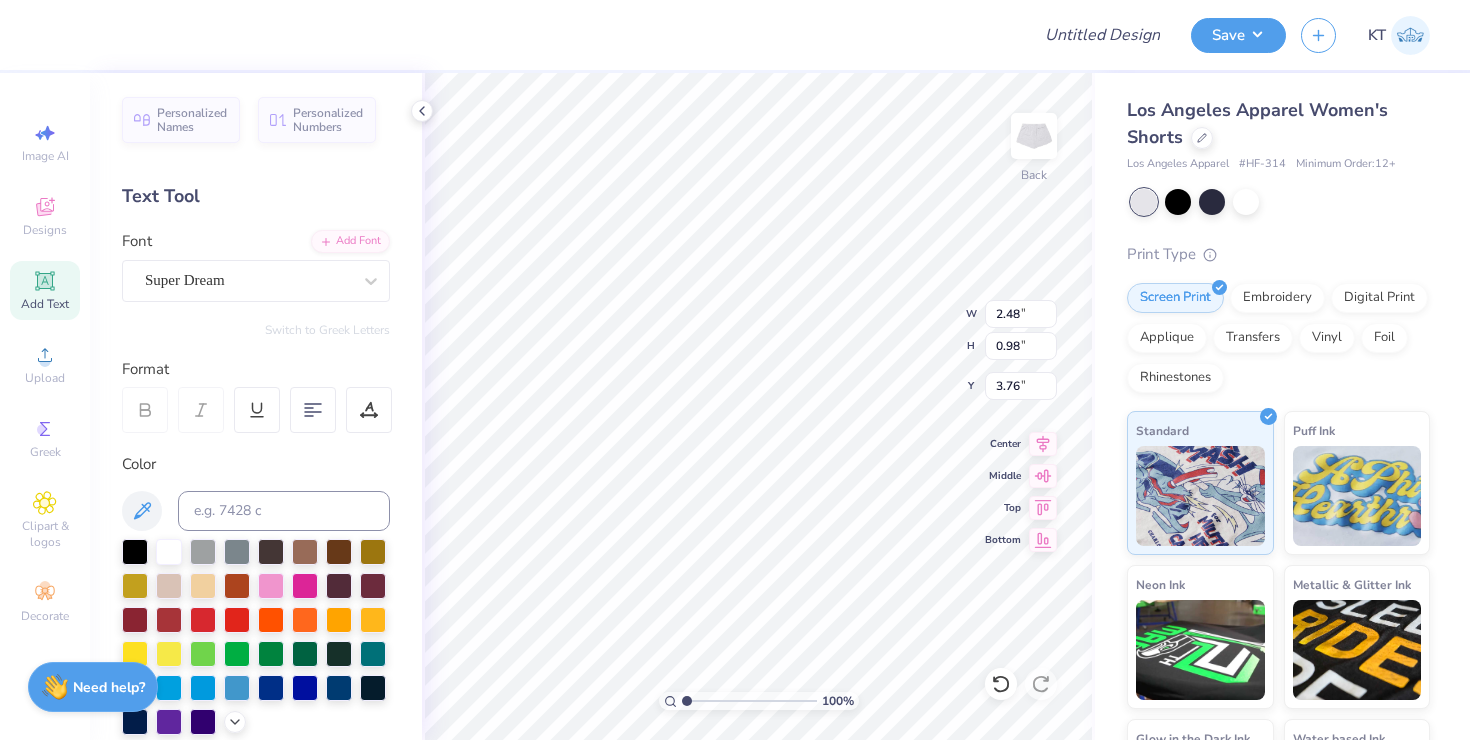 type on "4.86" 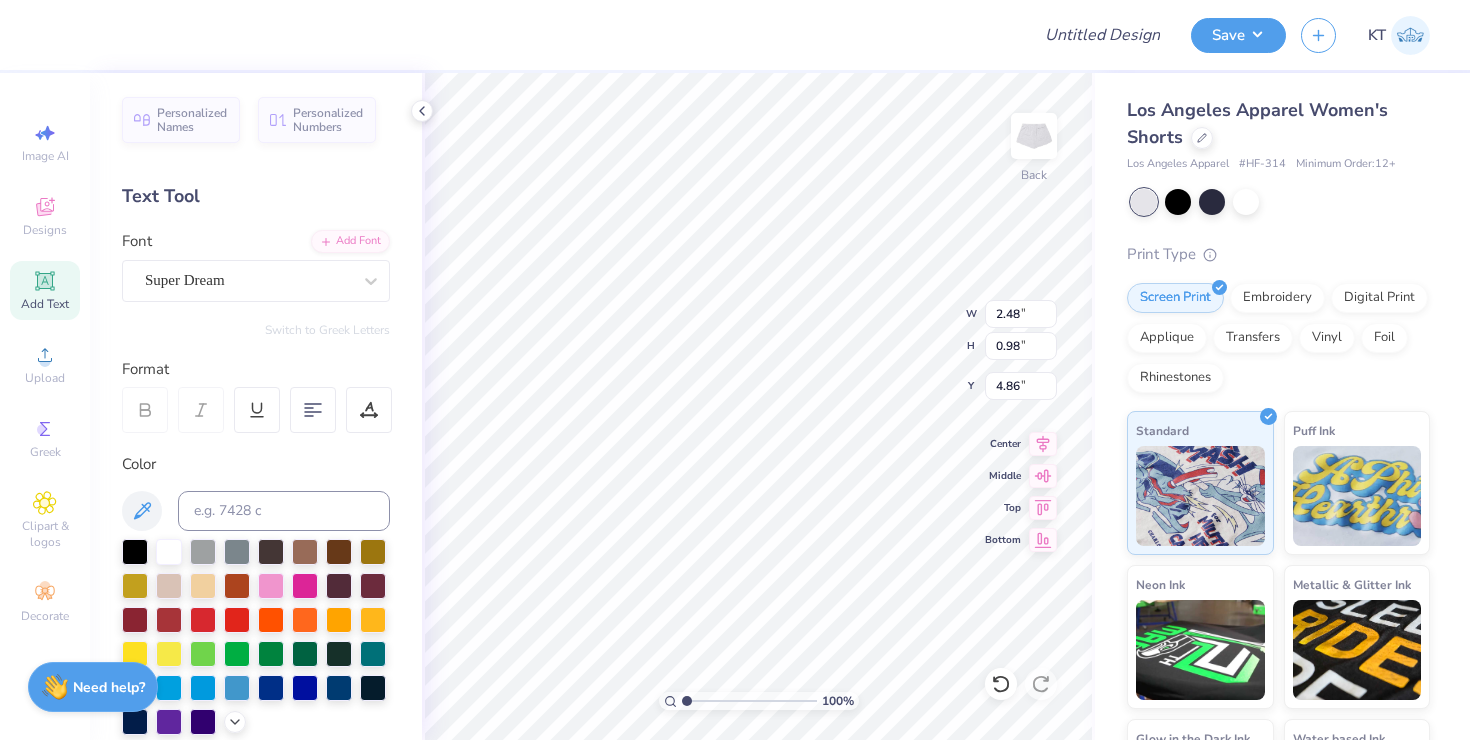 type on "2.54" 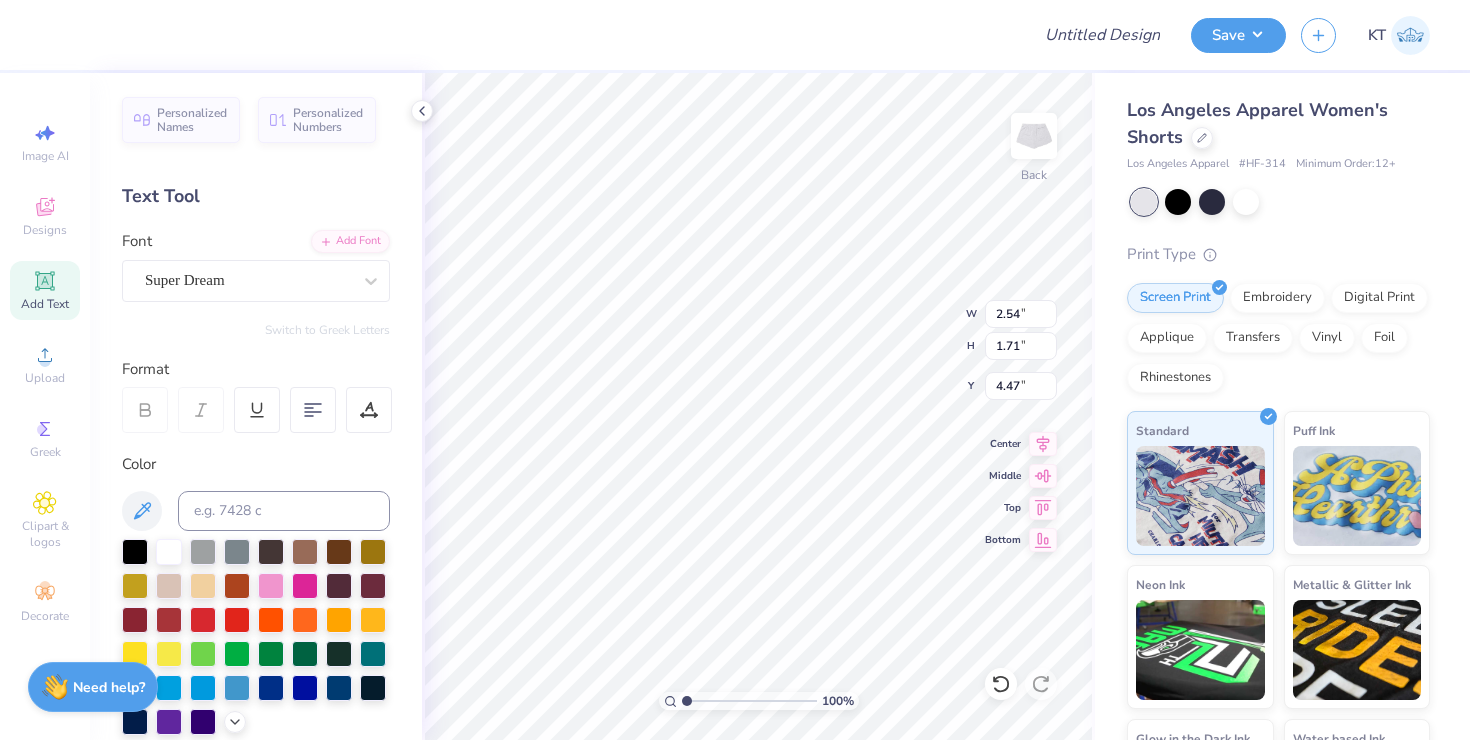 type on "4.77" 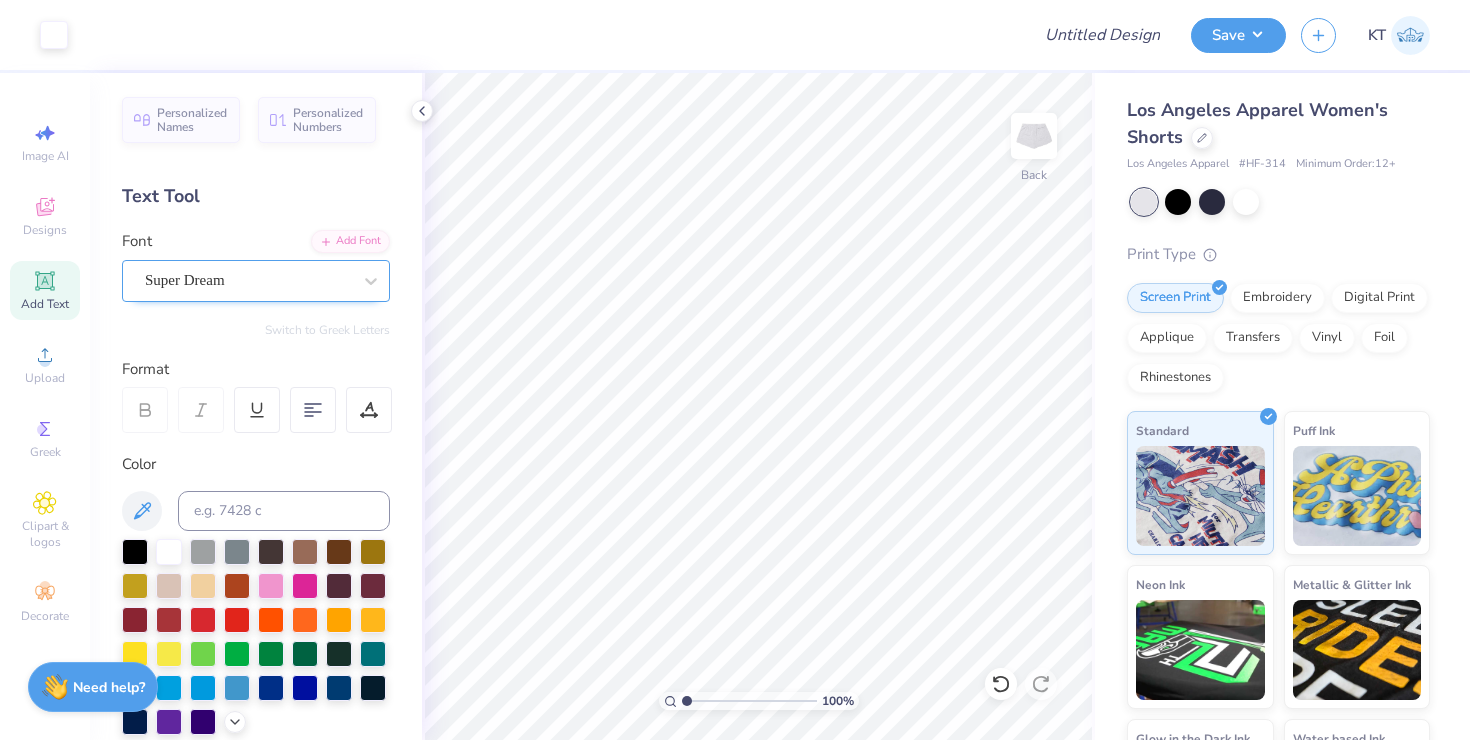 click on "Super Dream" at bounding box center [248, 280] 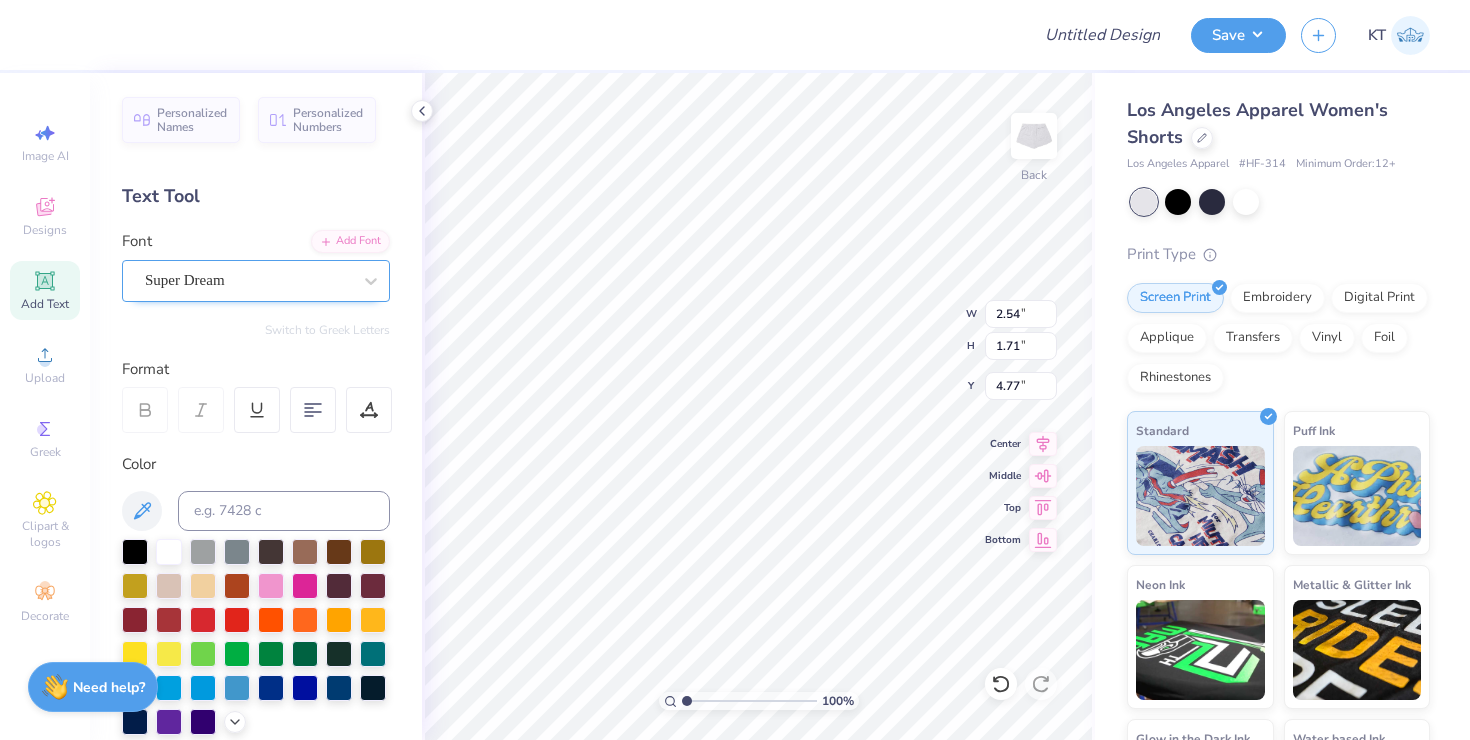 click on "Super Dream" at bounding box center (248, 280) 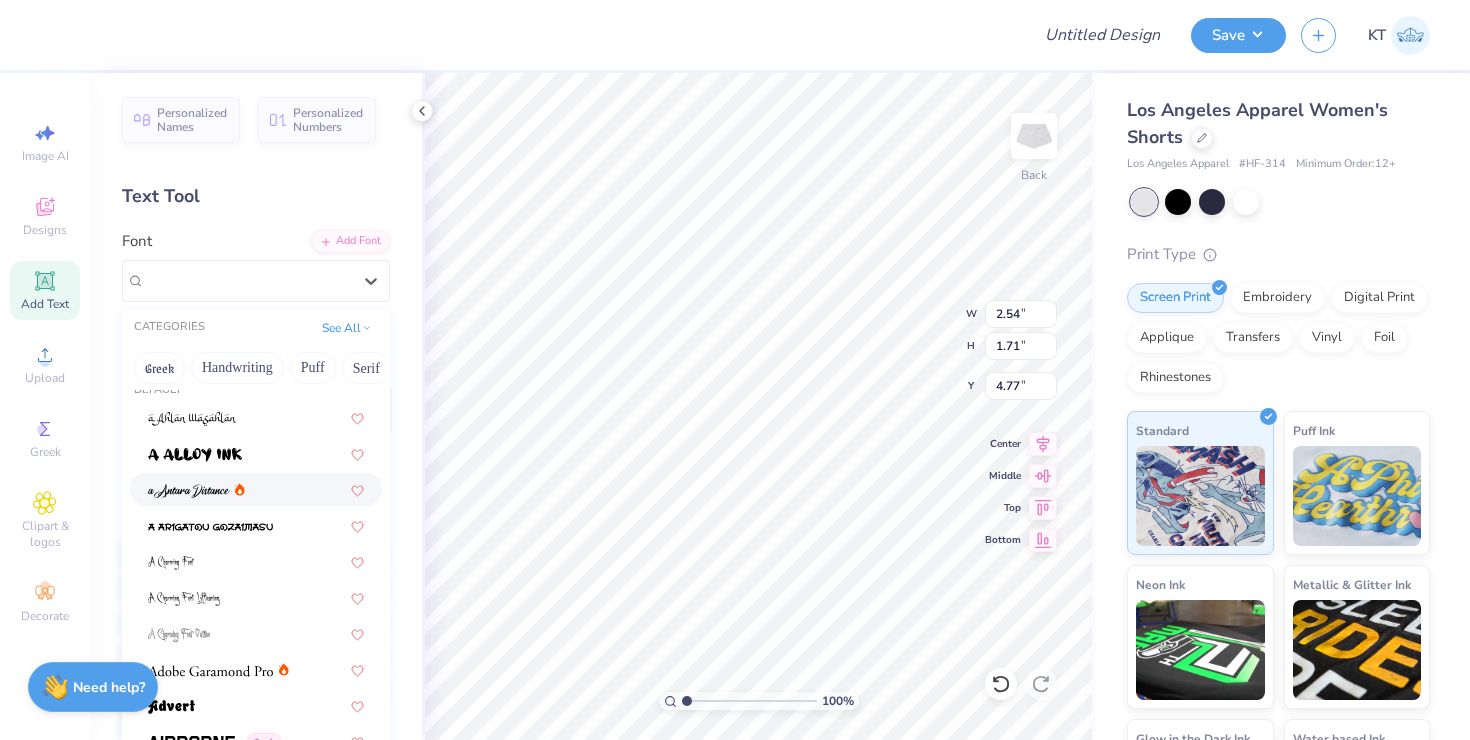 scroll, scrollTop: 27, scrollLeft: 0, axis: vertical 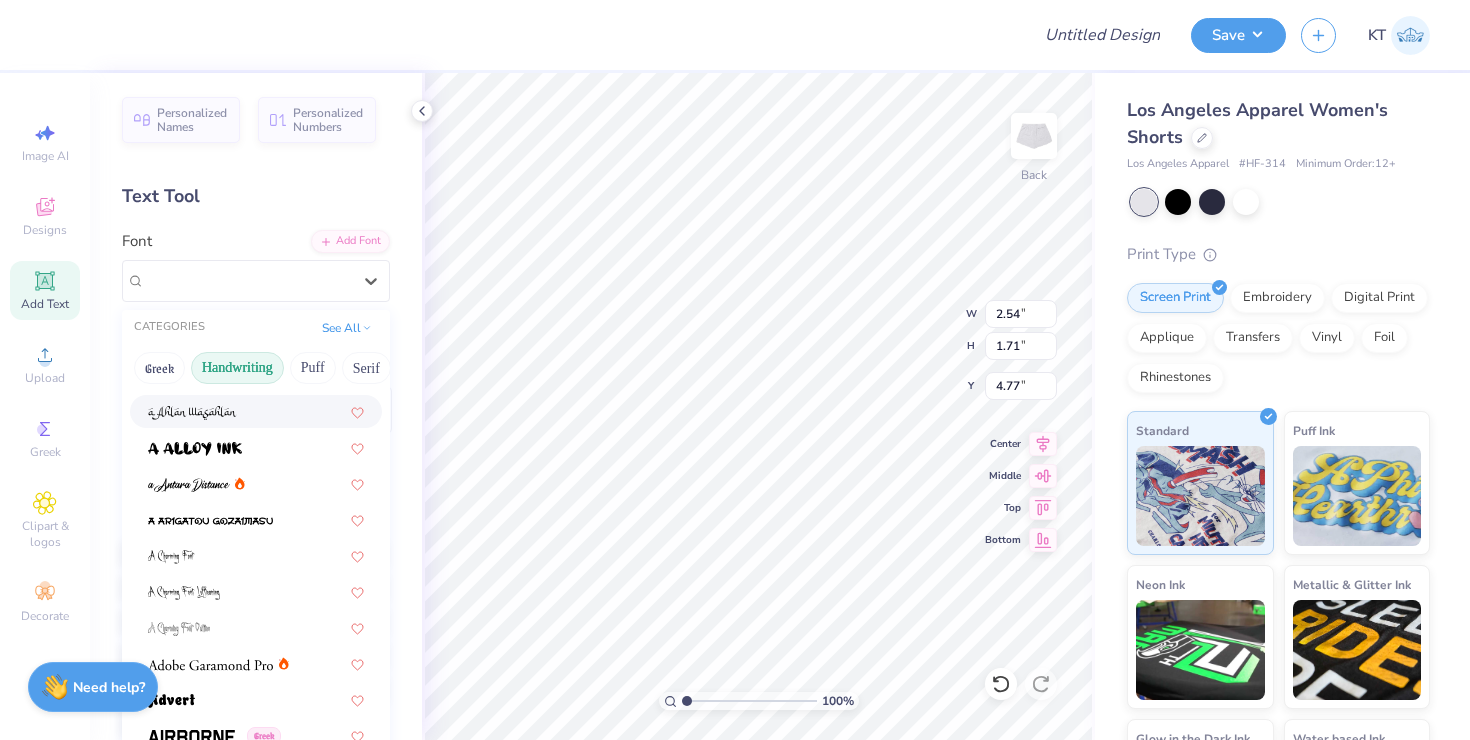 click on "Handwriting" at bounding box center (237, 368) 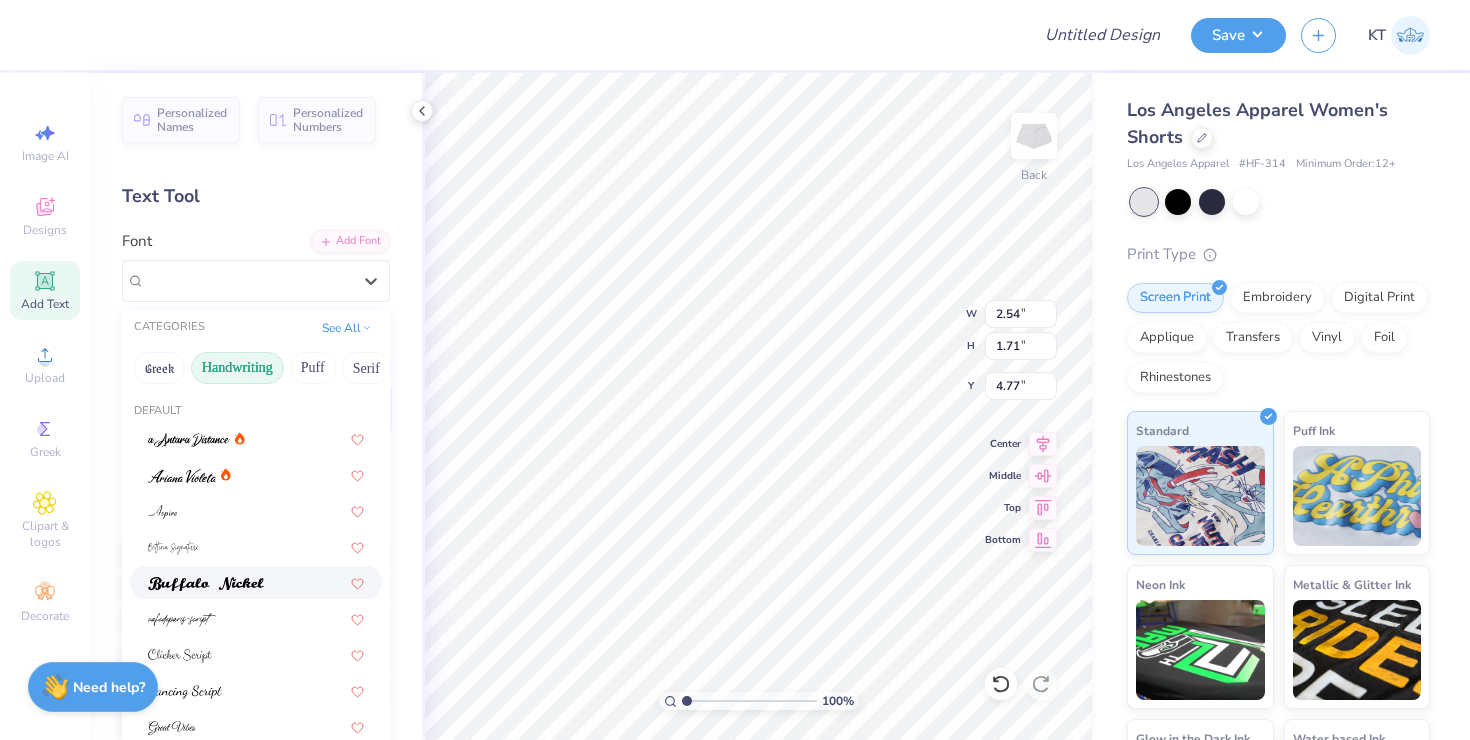 click at bounding box center (206, 584) 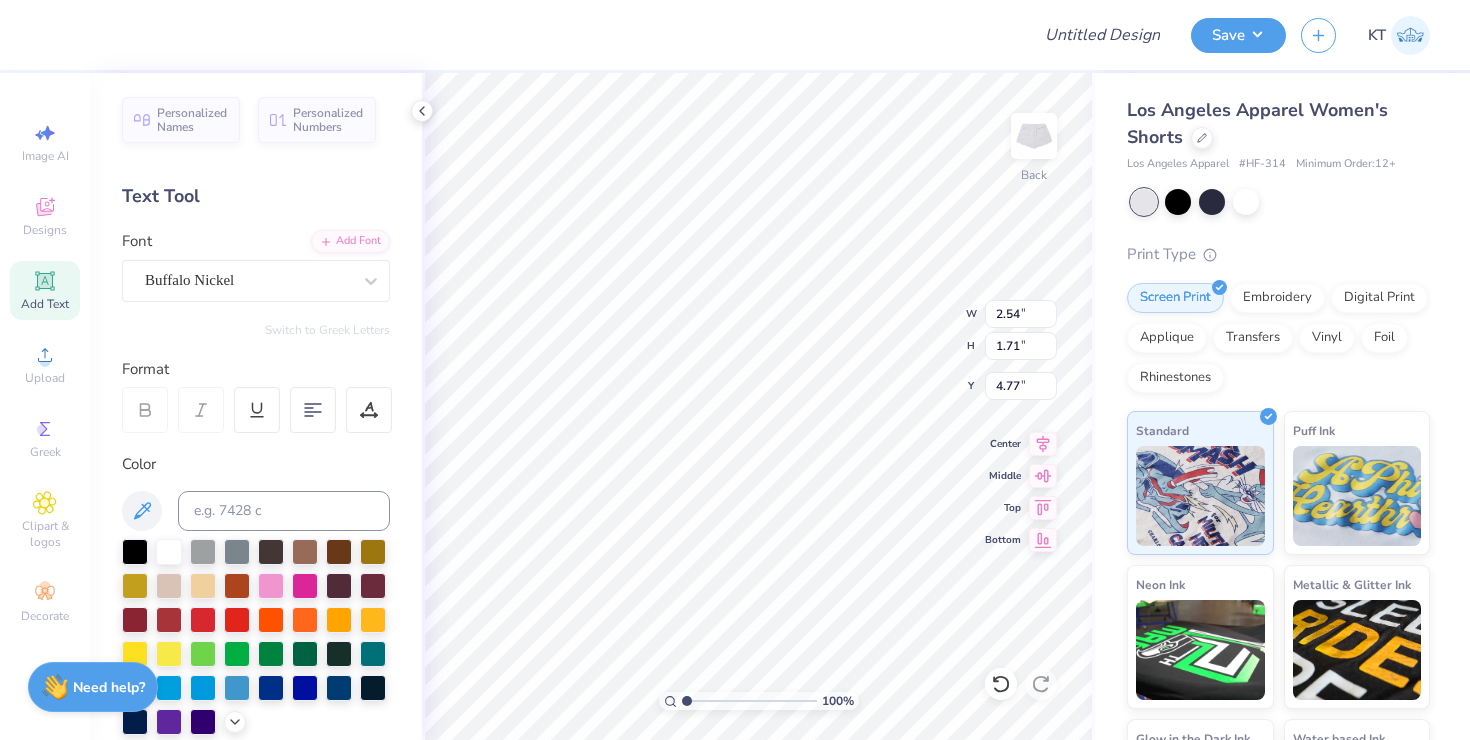 type on "3.35" 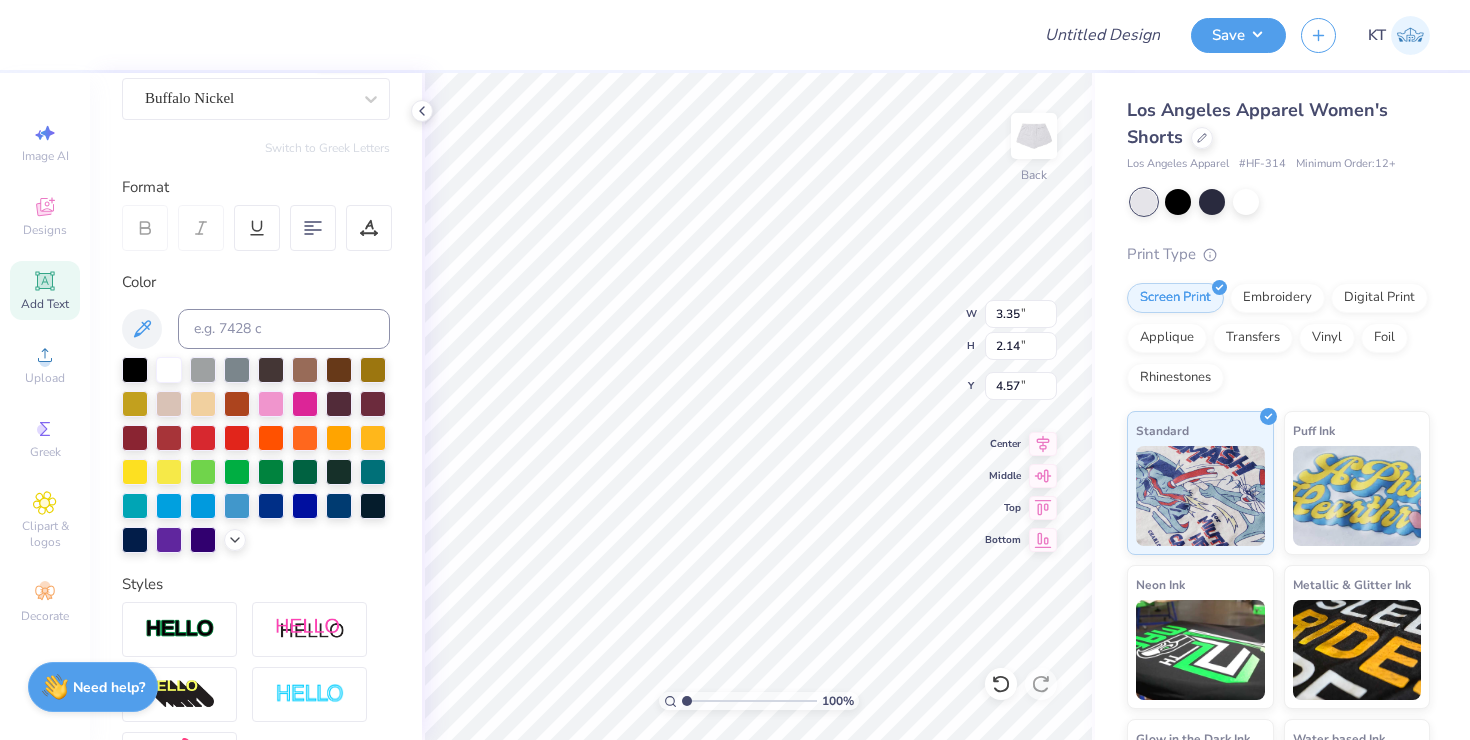 scroll, scrollTop: 168, scrollLeft: 0, axis: vertical 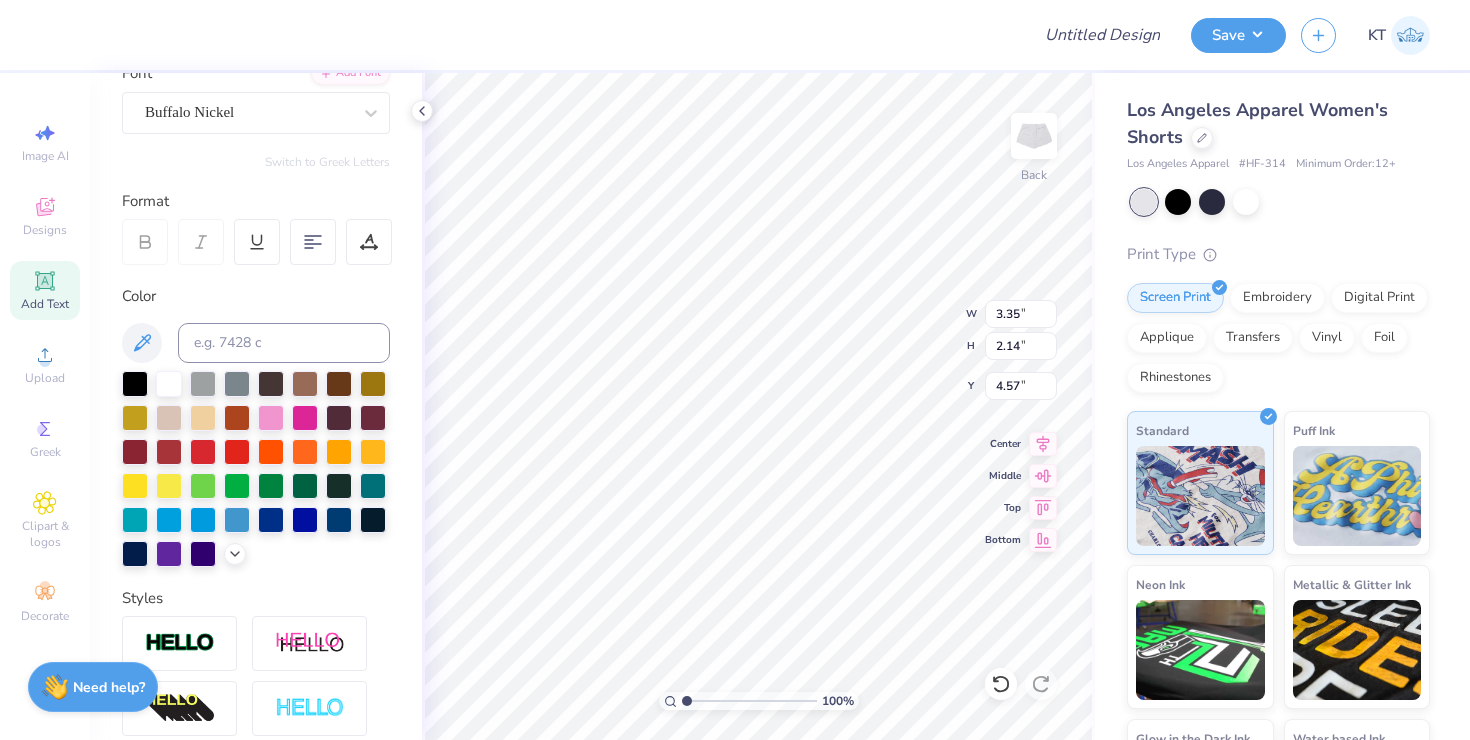 click on "Personalized Names Personalized Numbers Text Tool  Add Font Font Buffalo Nickel Switch to Greek Letters Format Color Styles Text Shape" at bounding box center (256, 406) 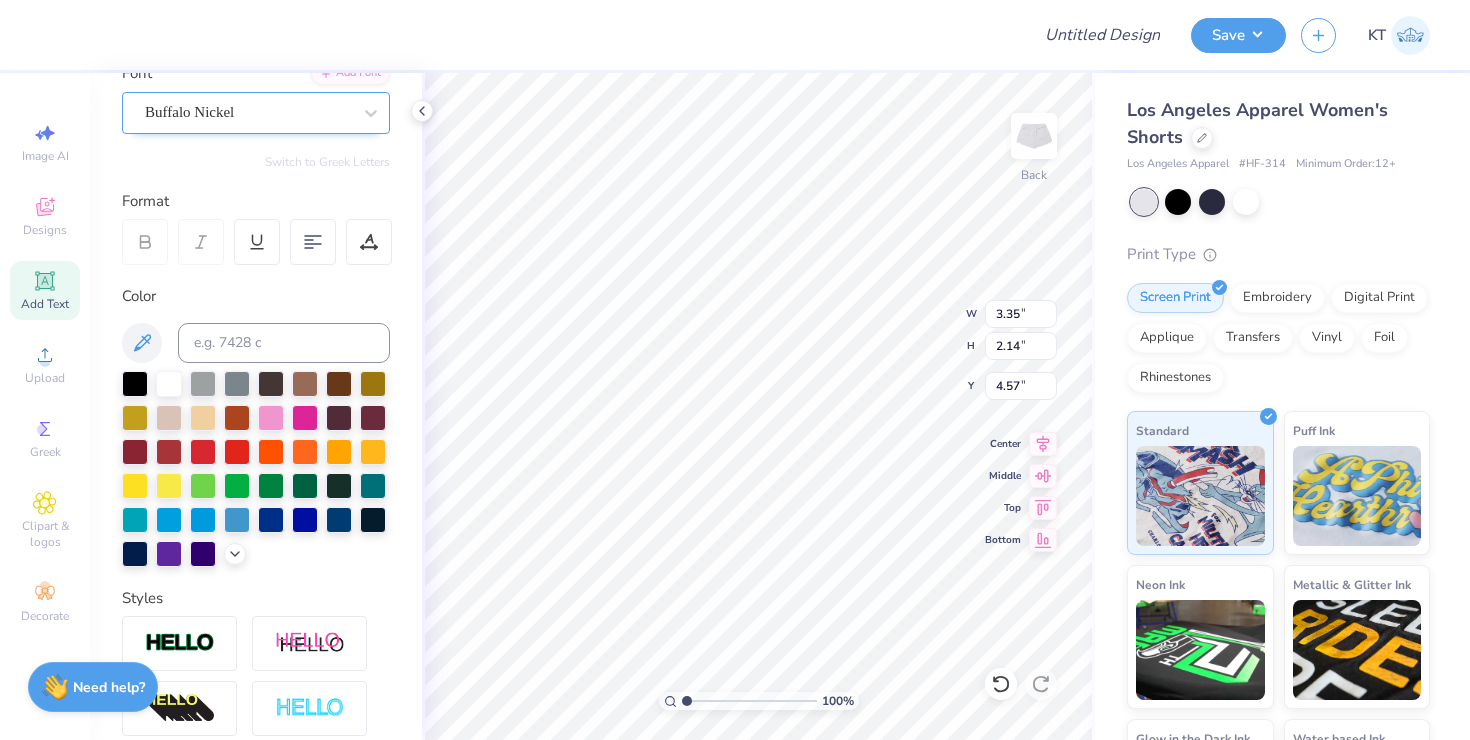 click on "Buffalo Nickel" at bounding box center [248, 112] 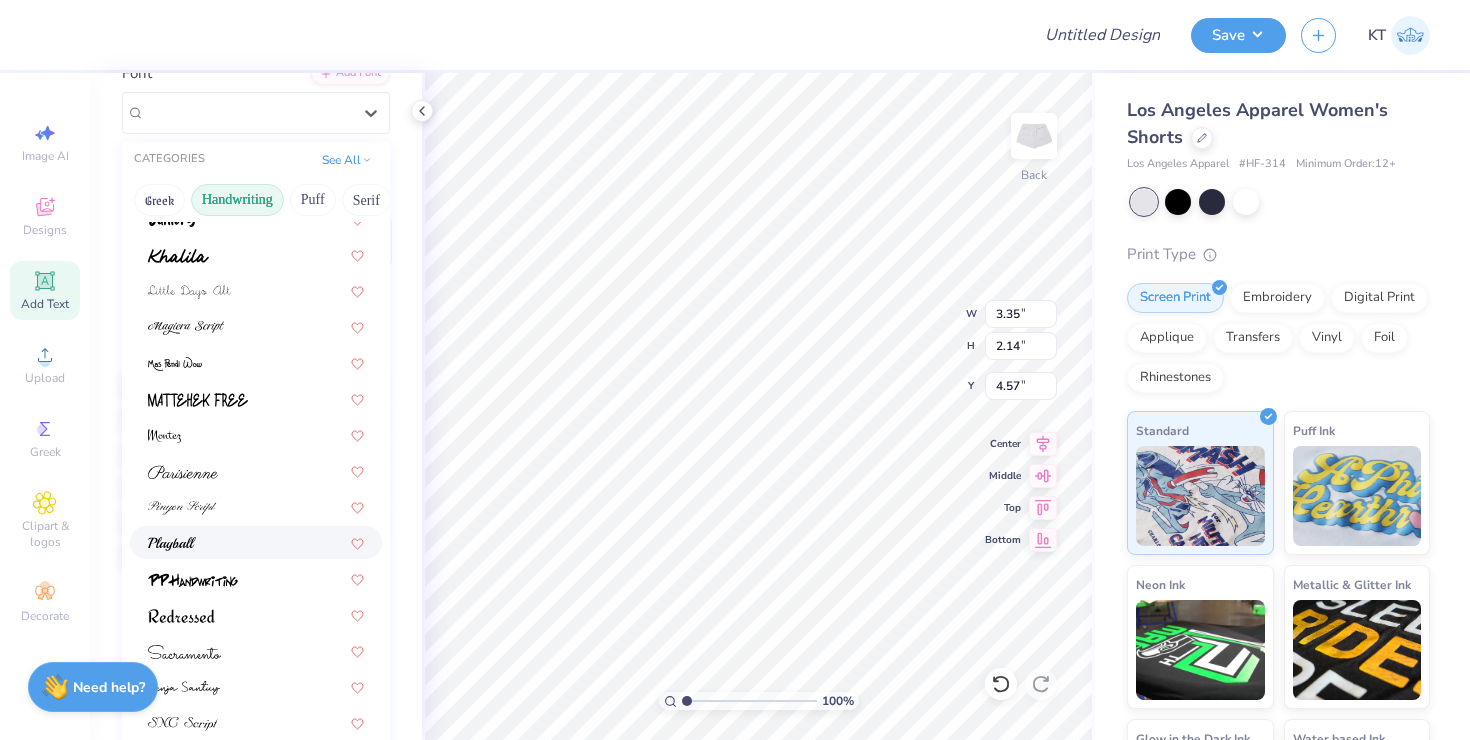 scroll, scrollTop: 415, scrollLeft: 0, axis: vertical 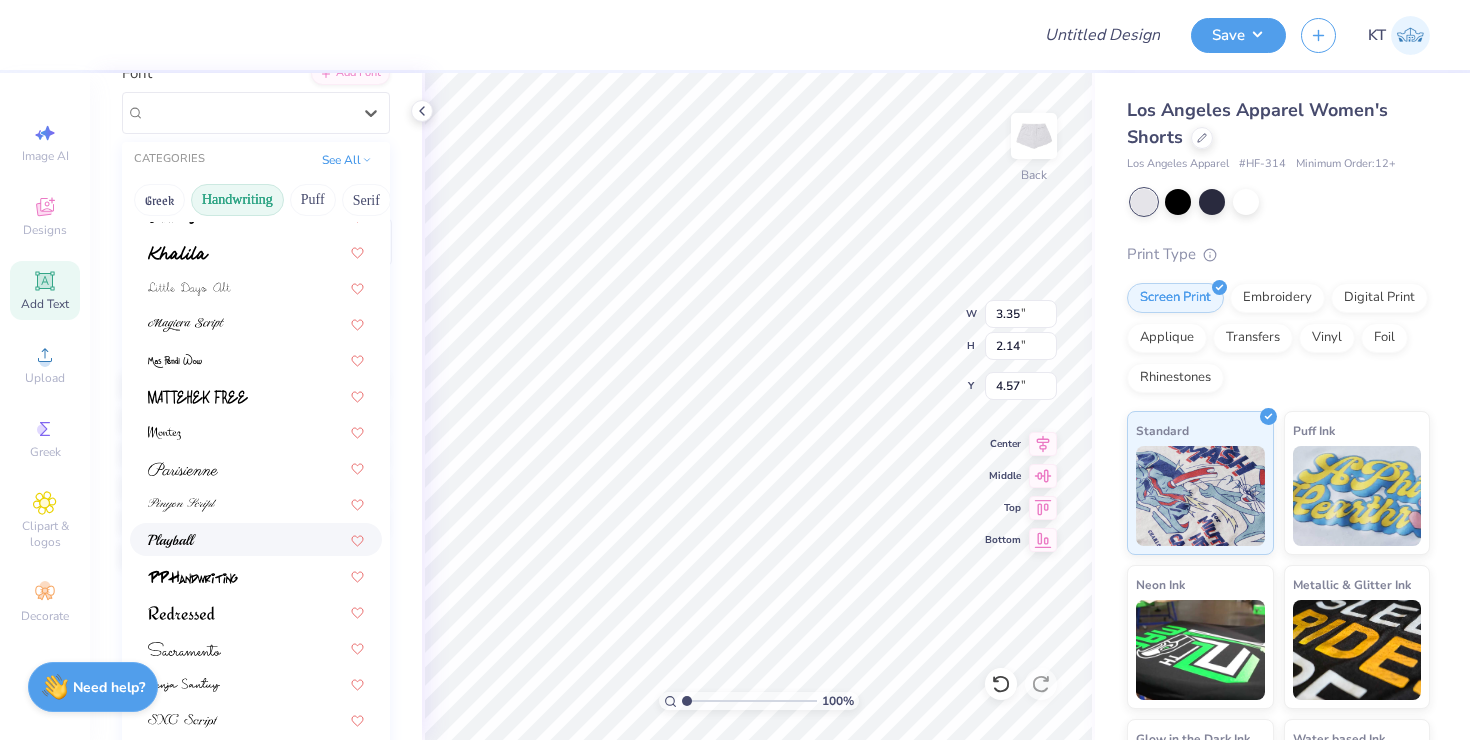 click at bounding box center [256, 539] 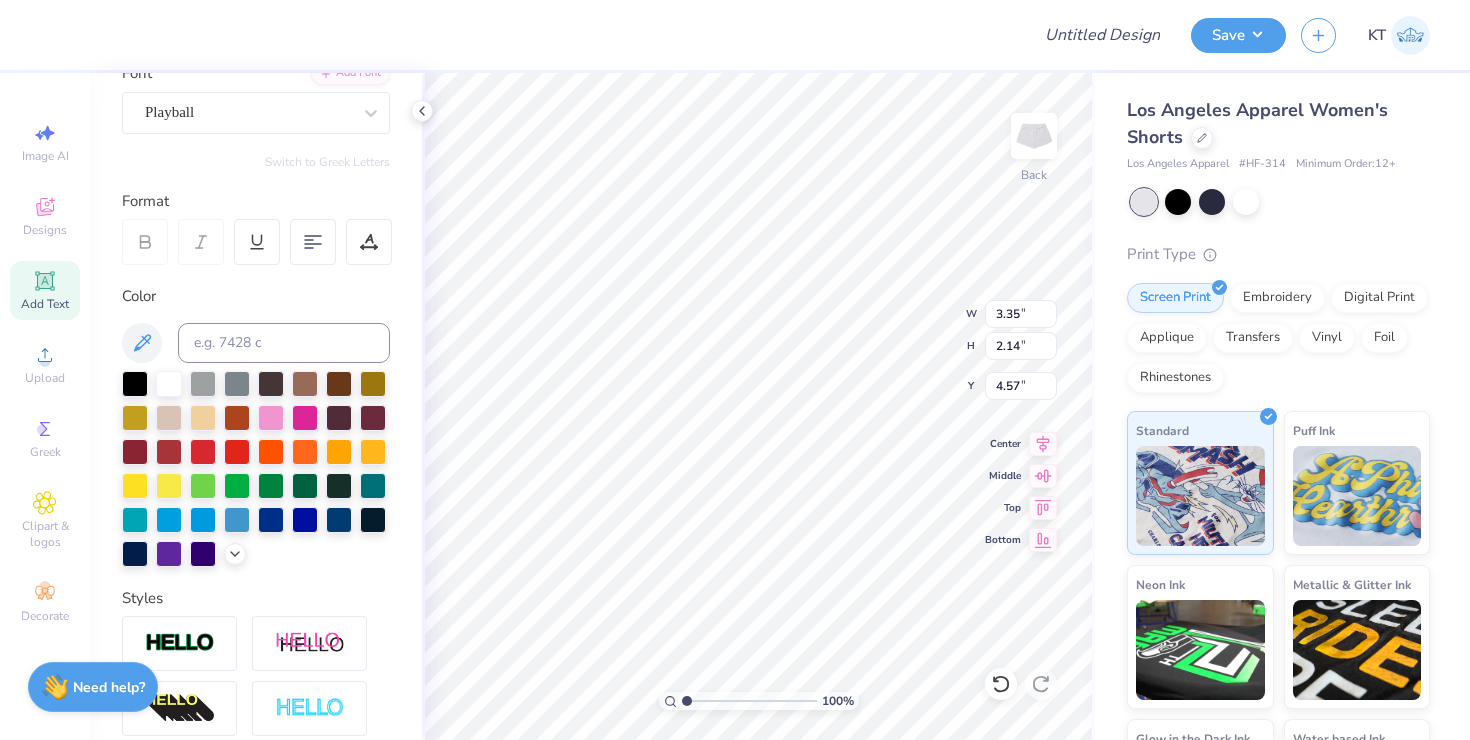type on "3.00" 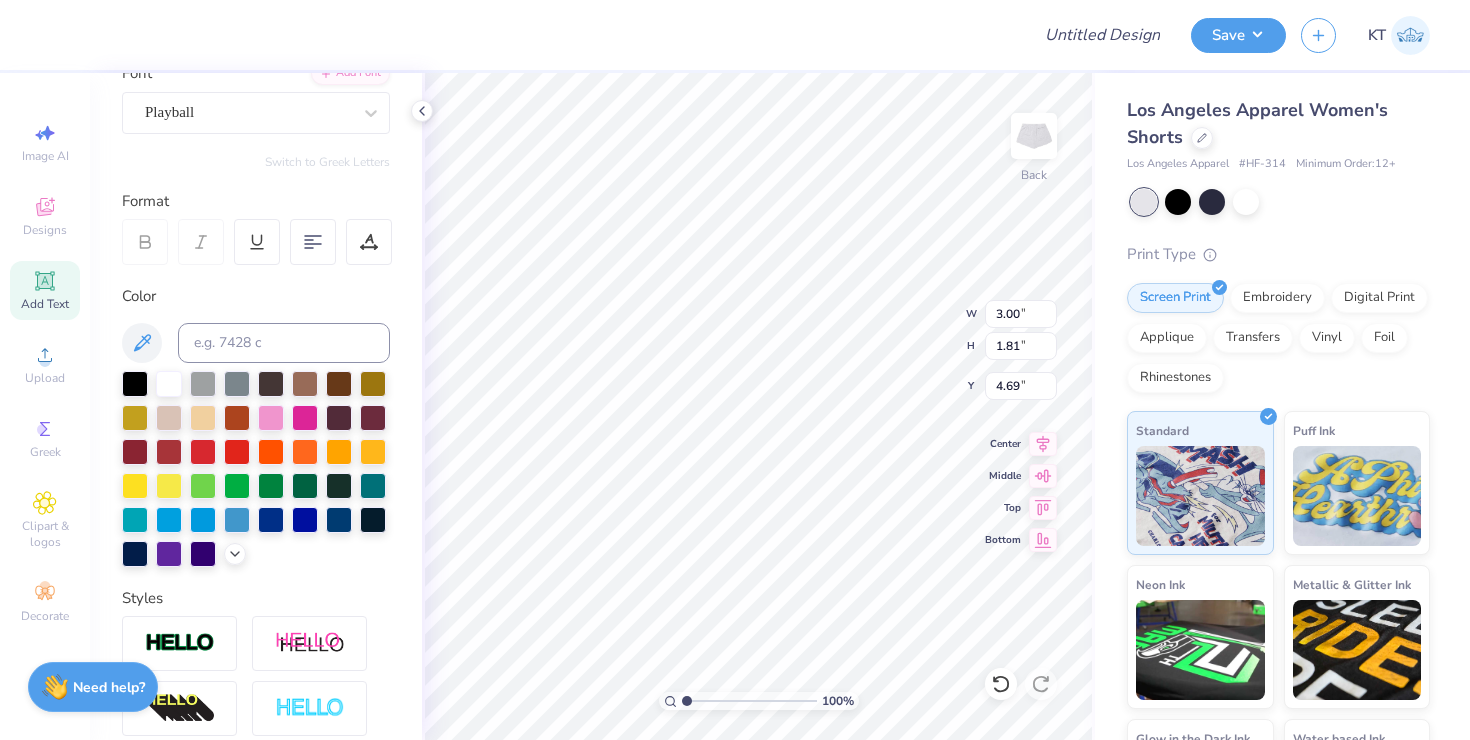 type on "4.73" 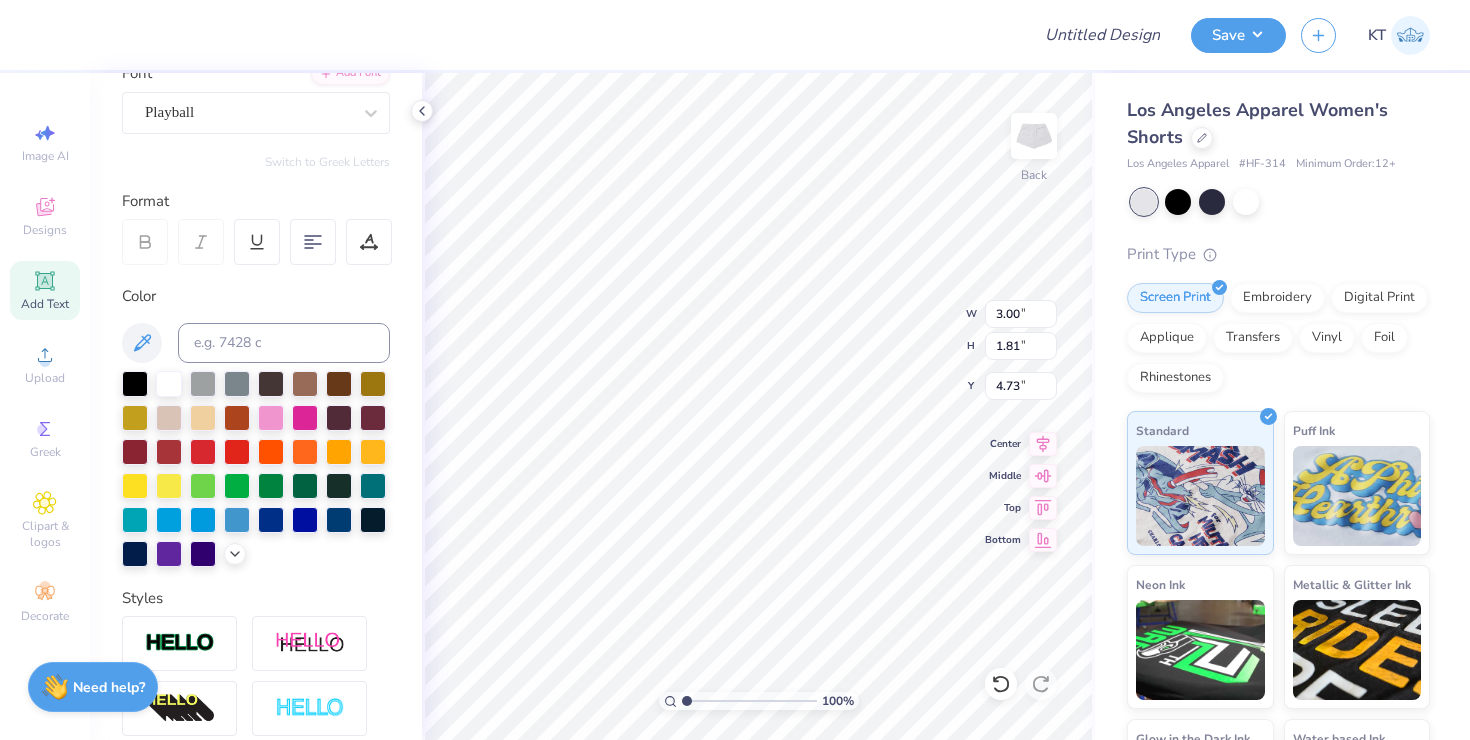 type on "kkg" 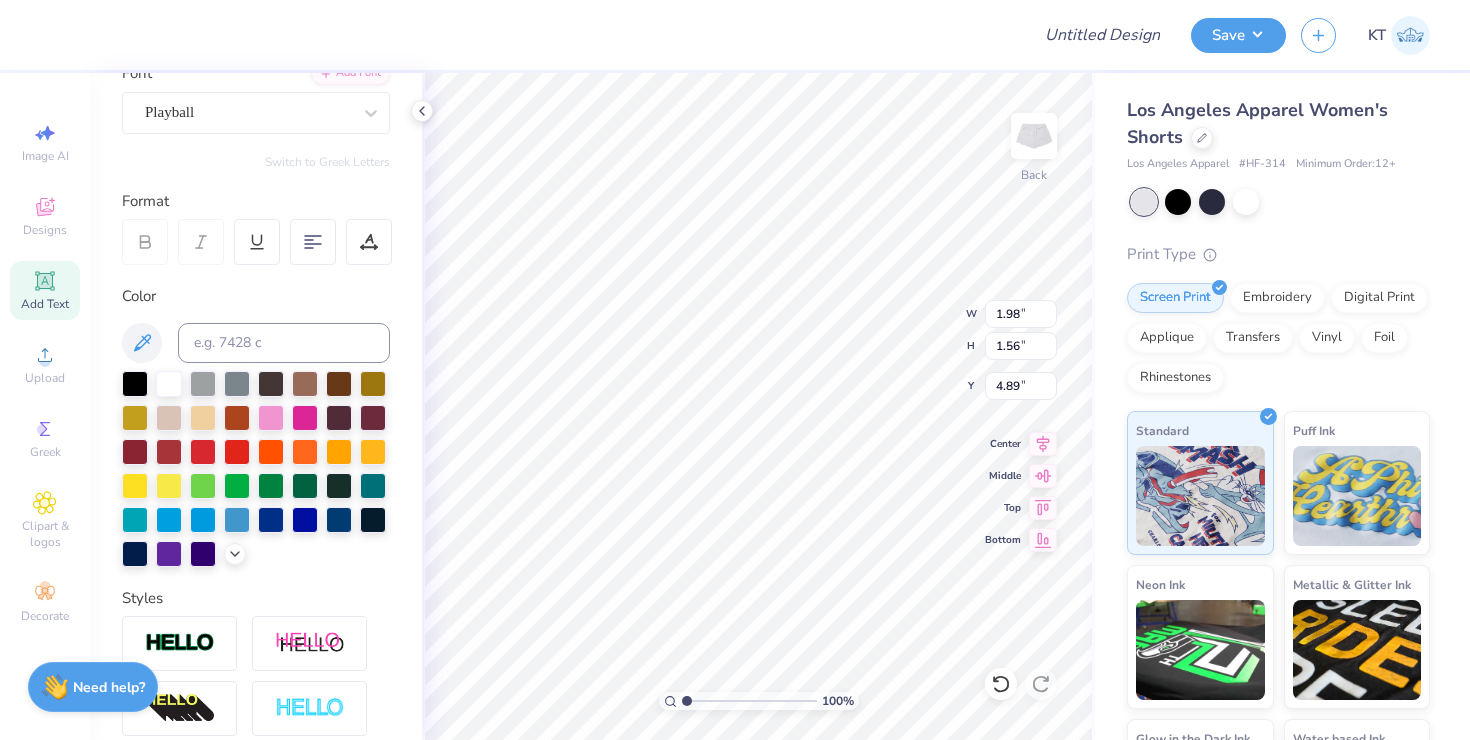 type on "4.58" 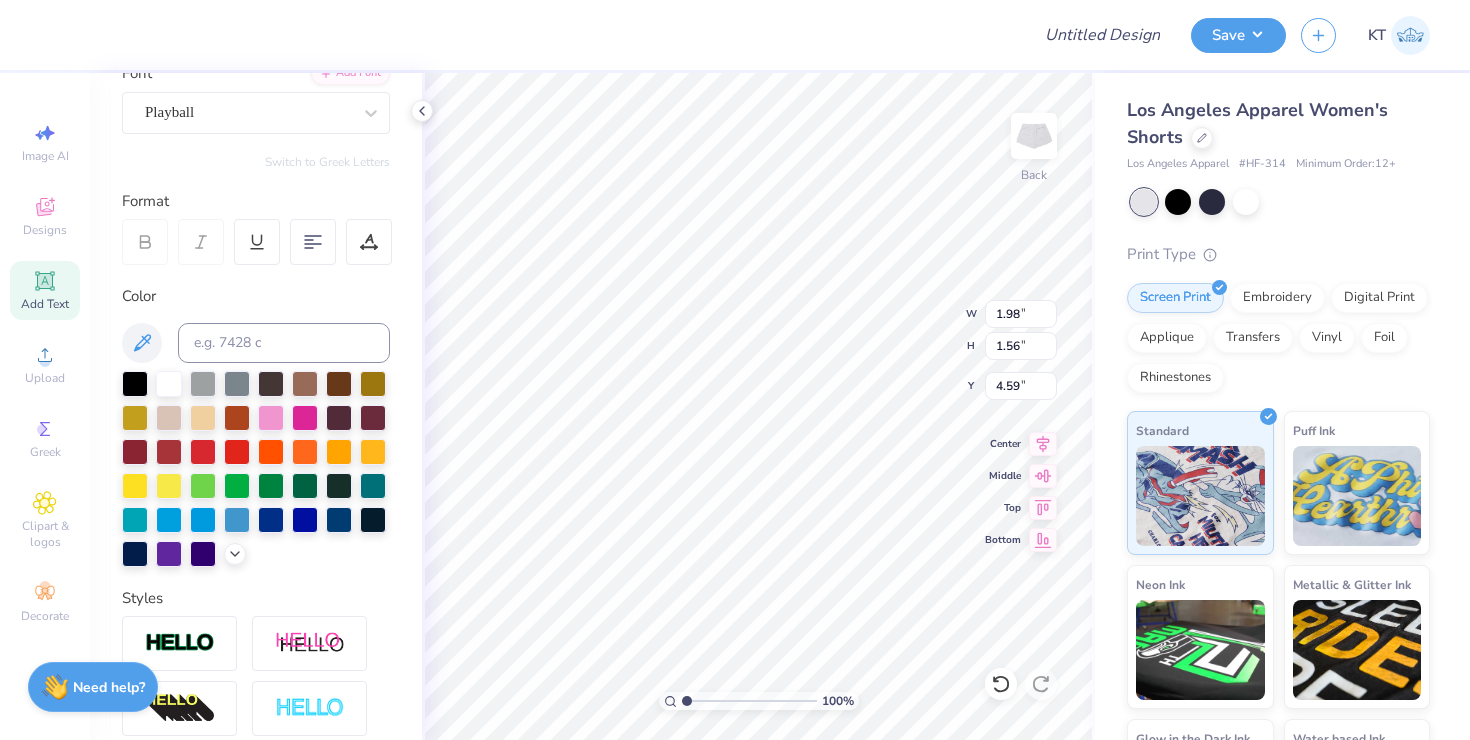 type on "2.96" 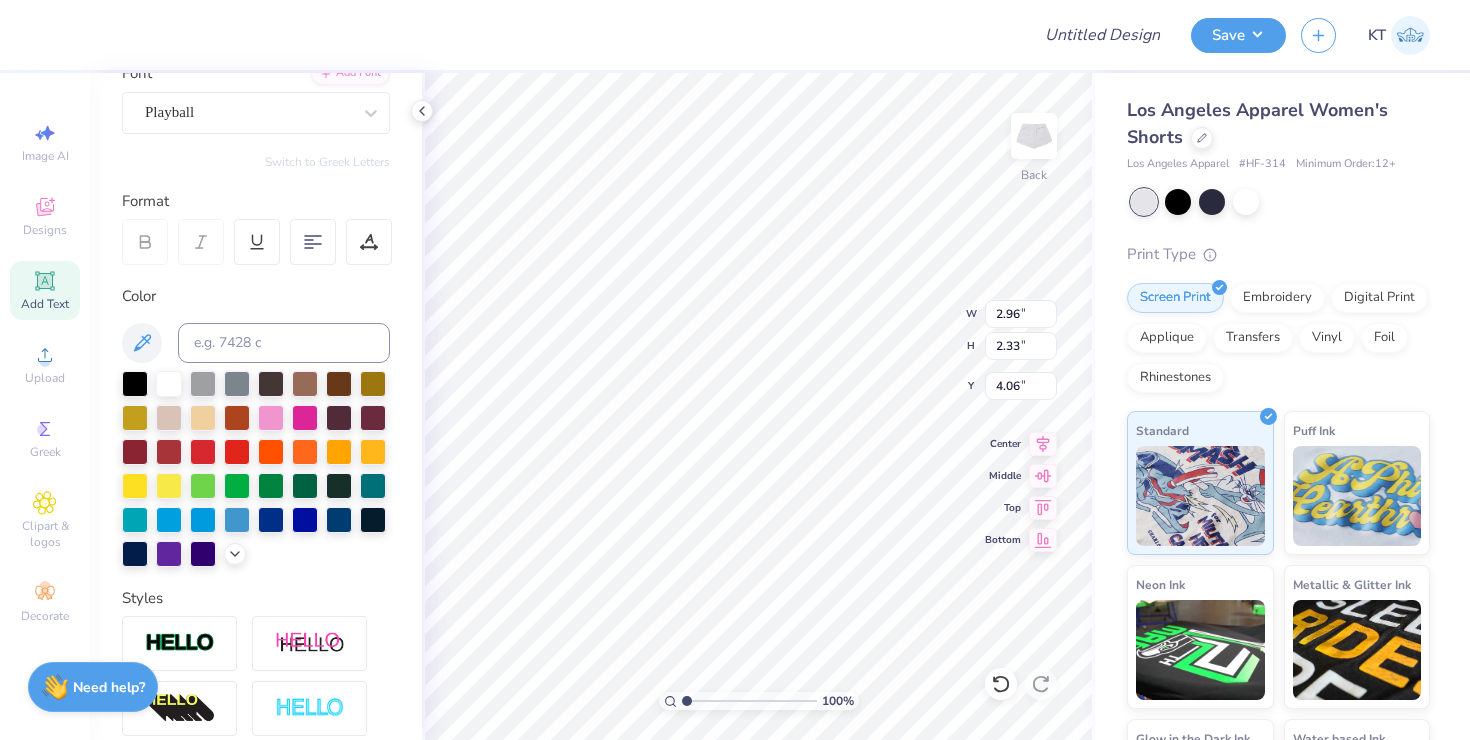 type on "3.79" 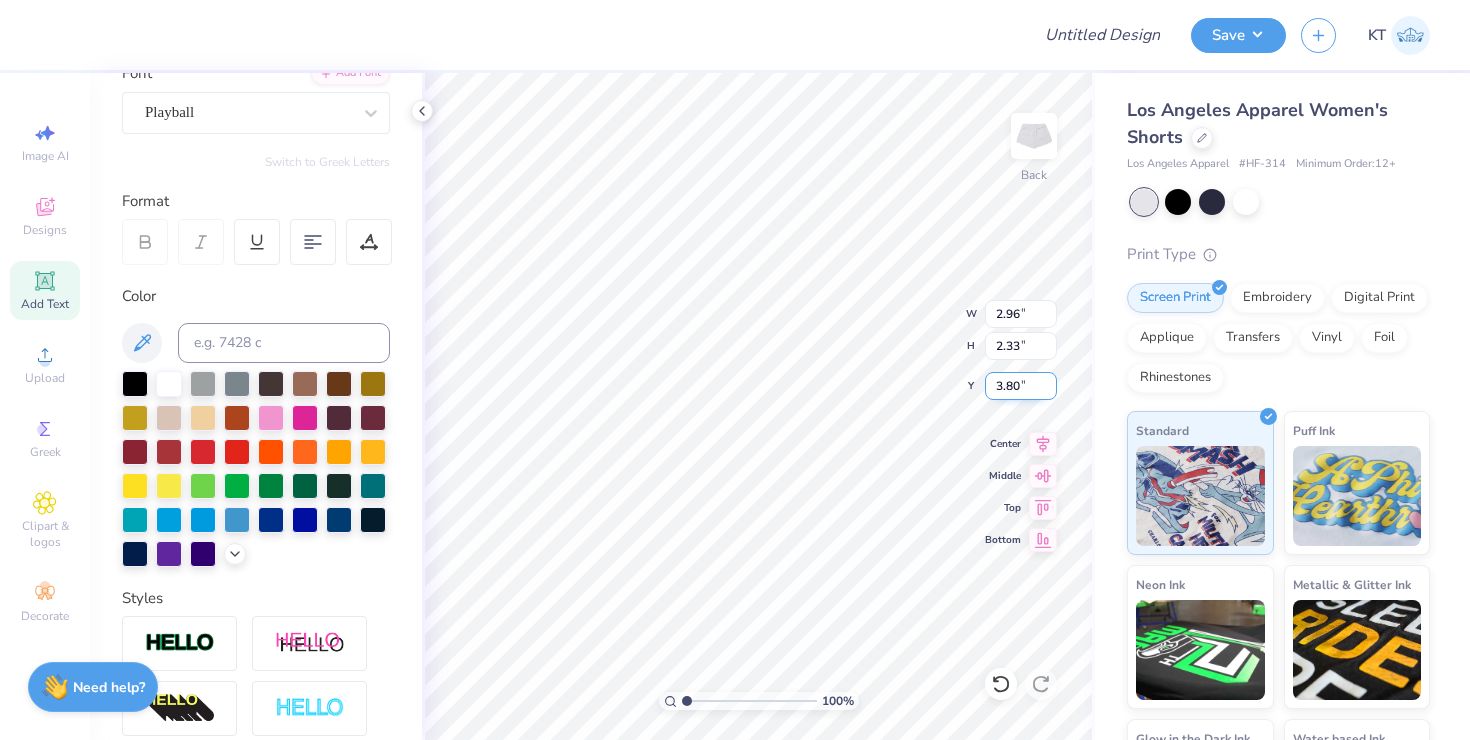 type on "3.63" 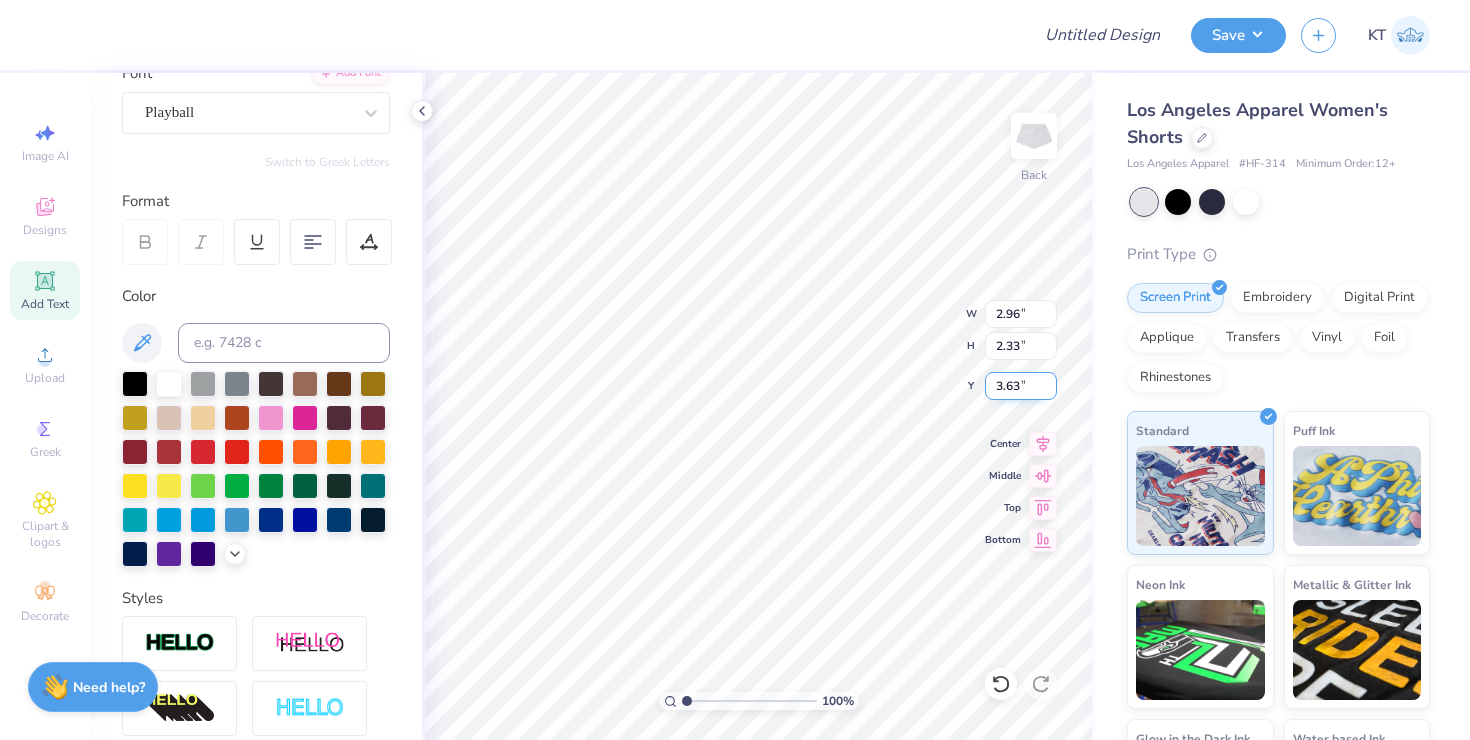 type on "2.36" 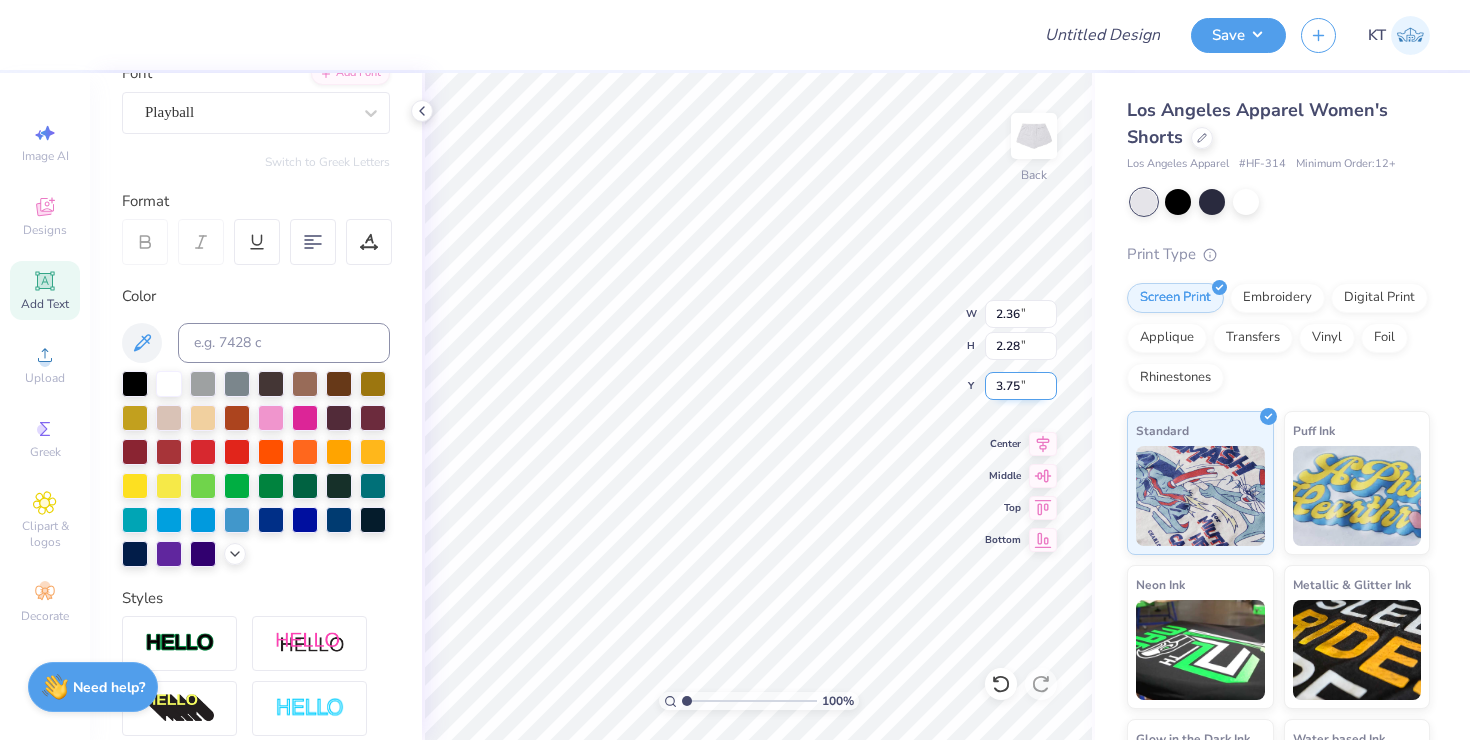 type on "2.85" 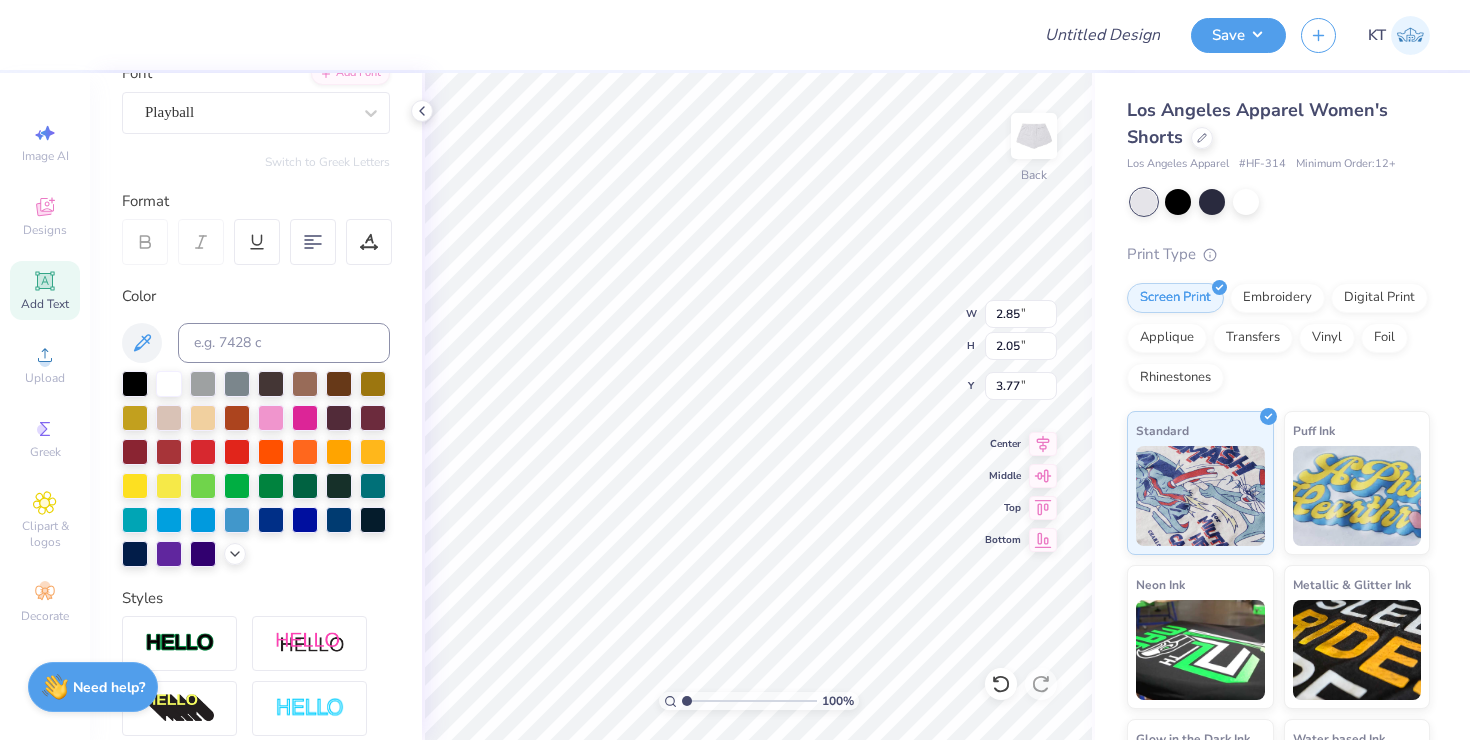 type on "2.33" 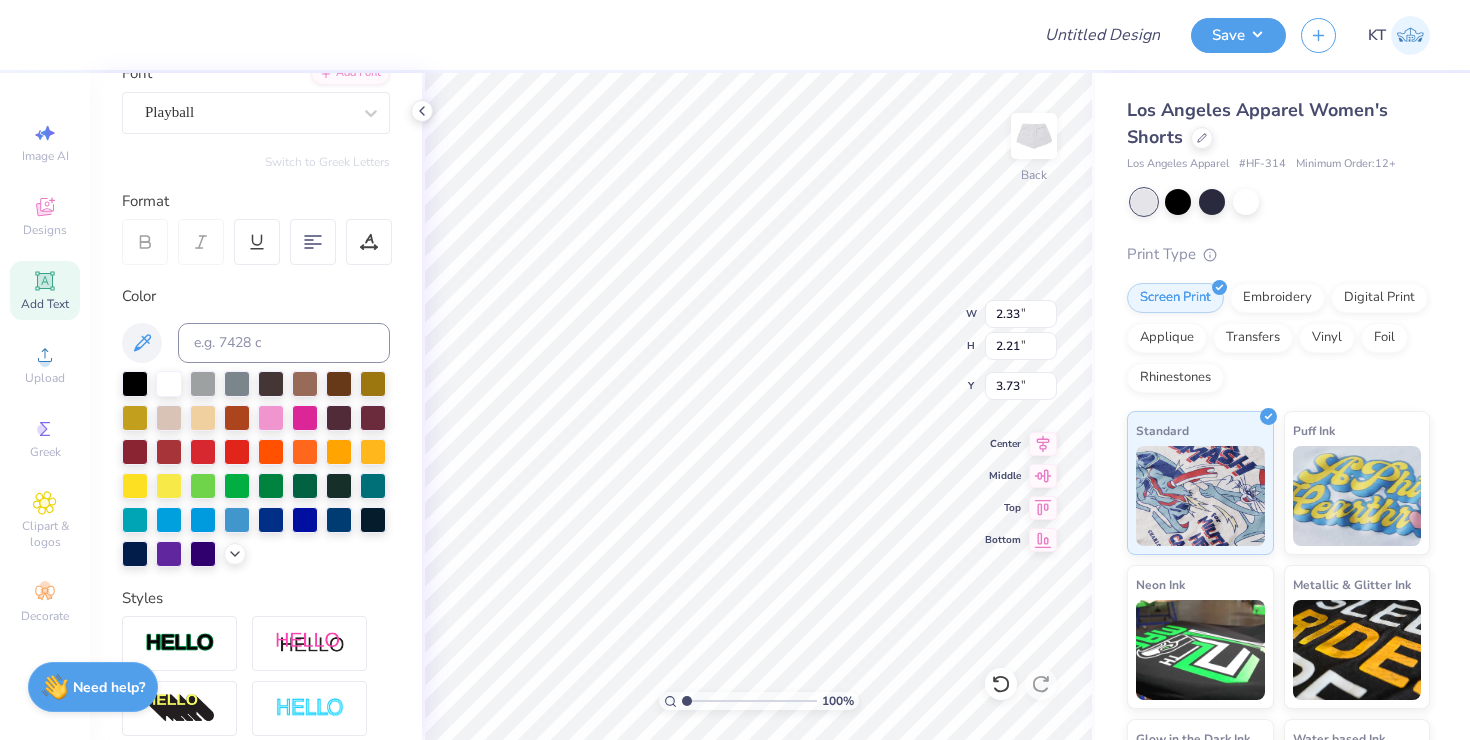 type on "2.99" 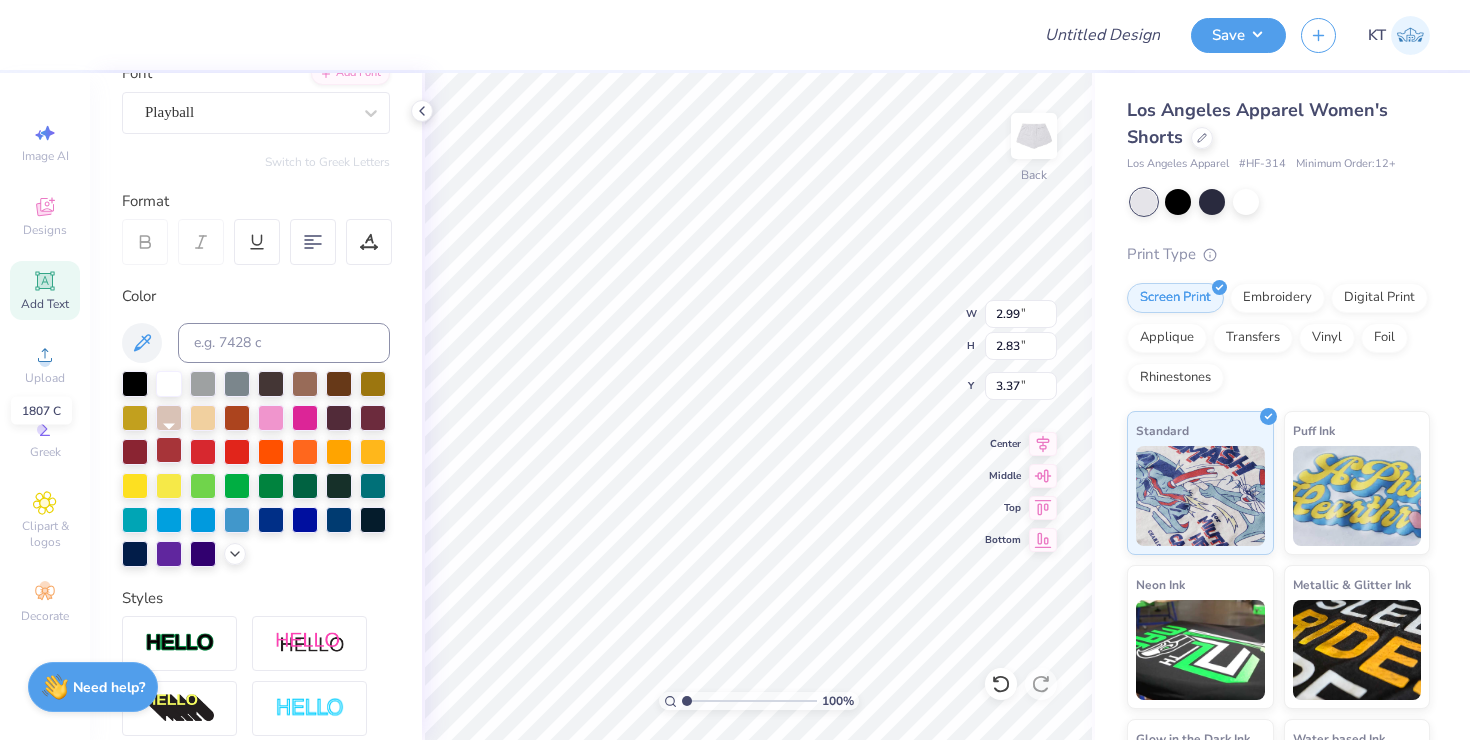 click at bounding box center (169, 450) 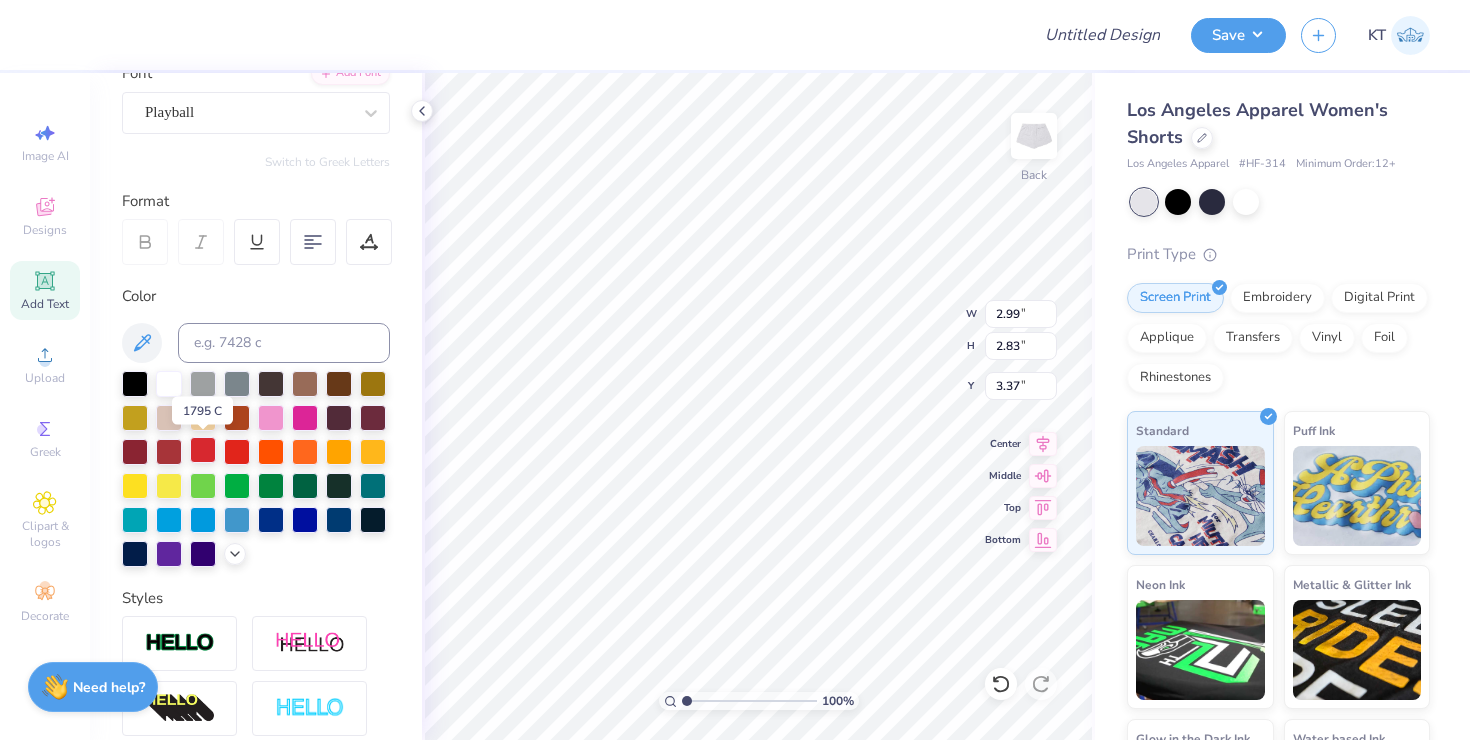 click at bounding box center (203, 450) 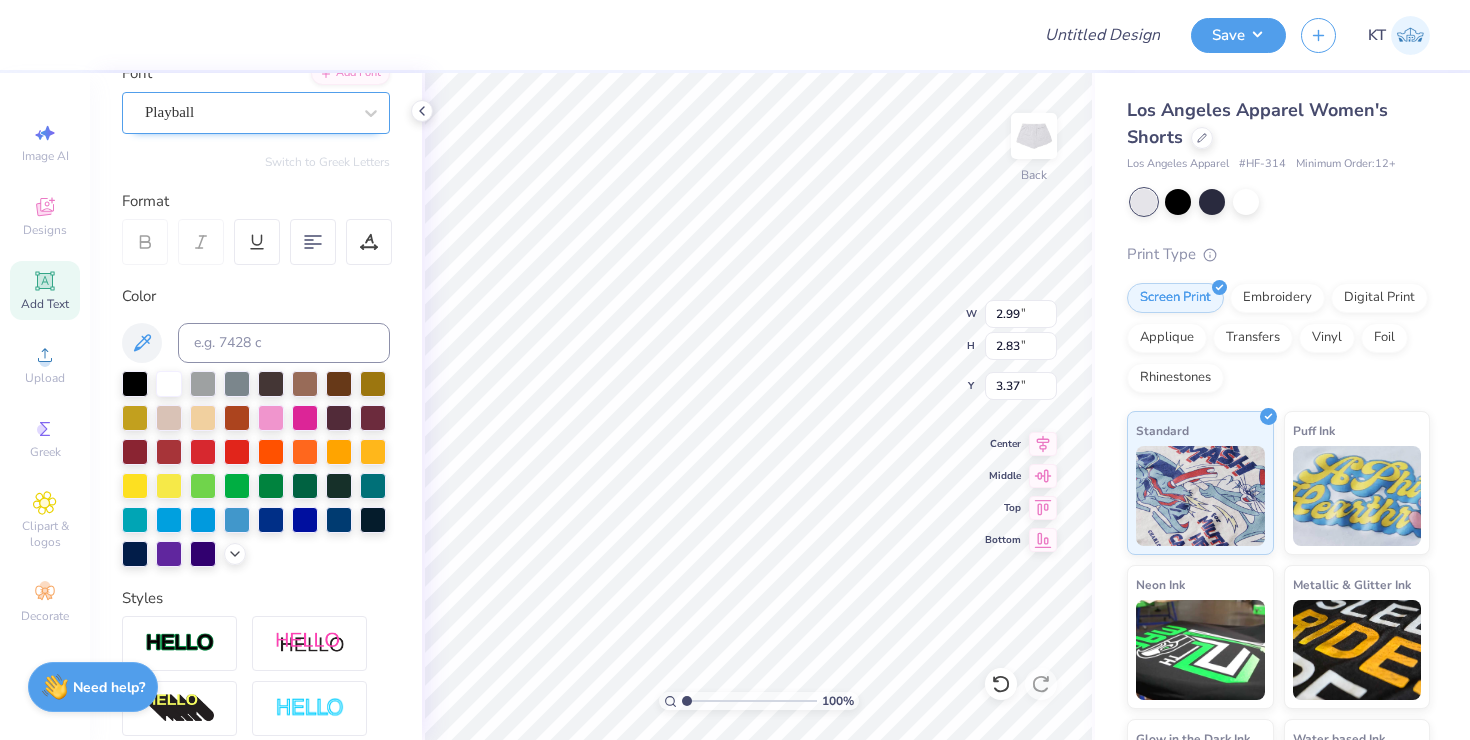 click on "Playball" at bounding box center (256, 113) 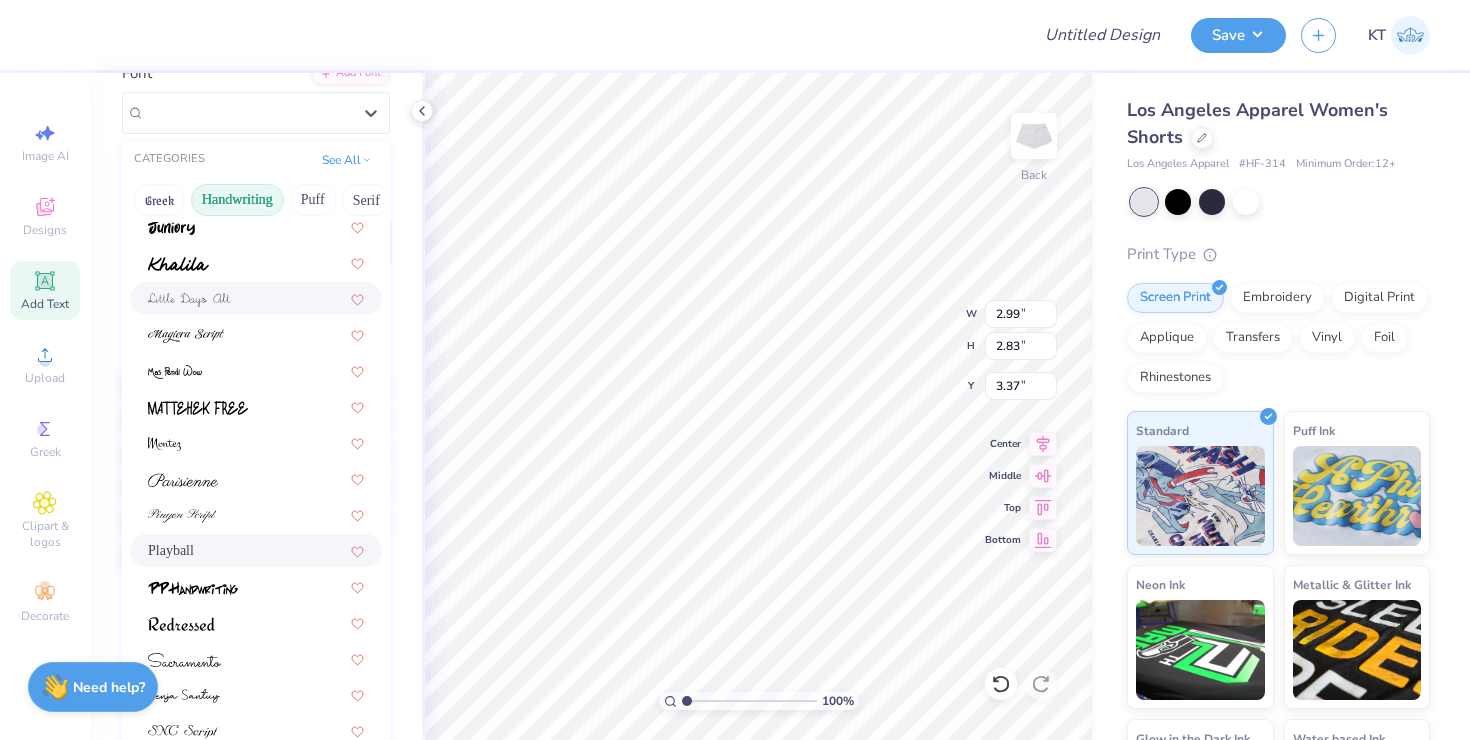 scroll, scrollTop: 402, scrollLeft: 0, axis: vertical 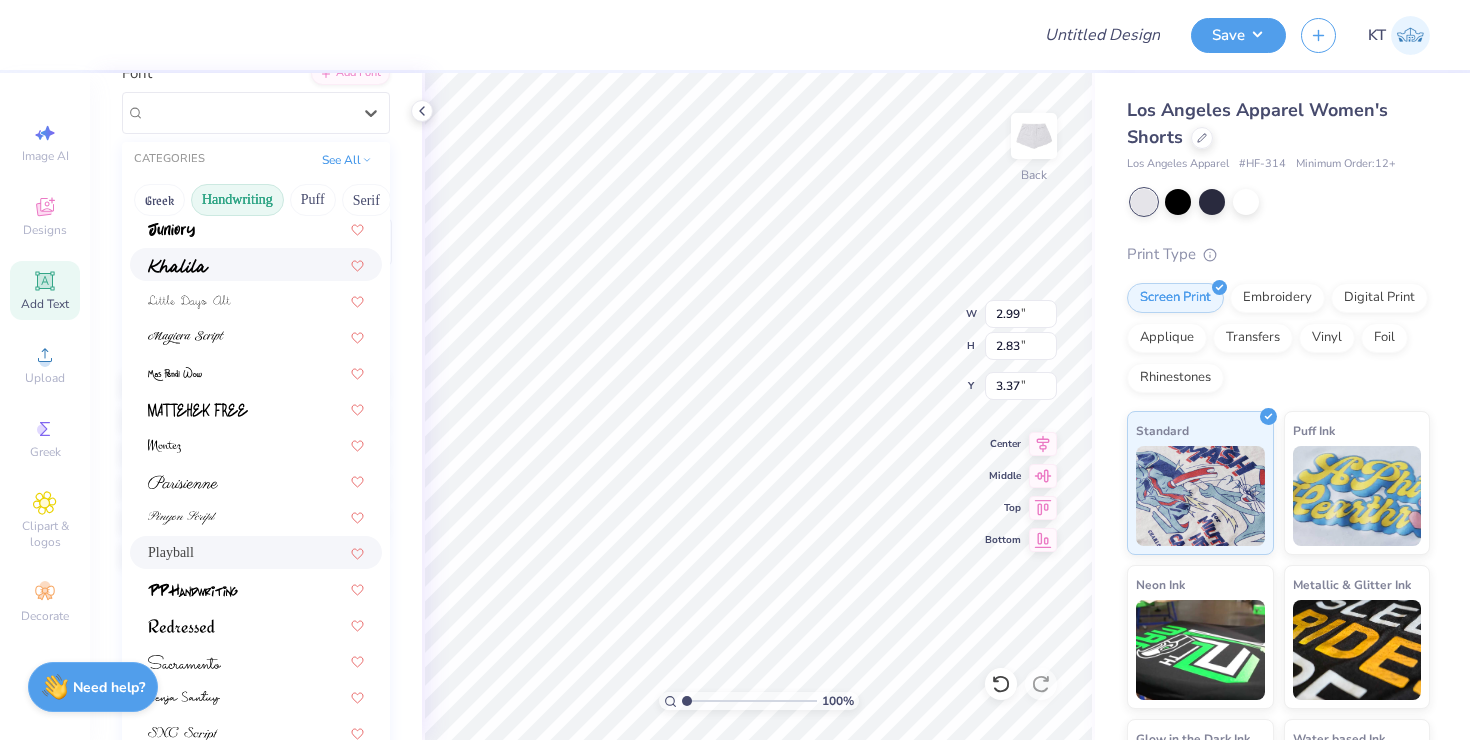 click at bounding box center (256, 264) 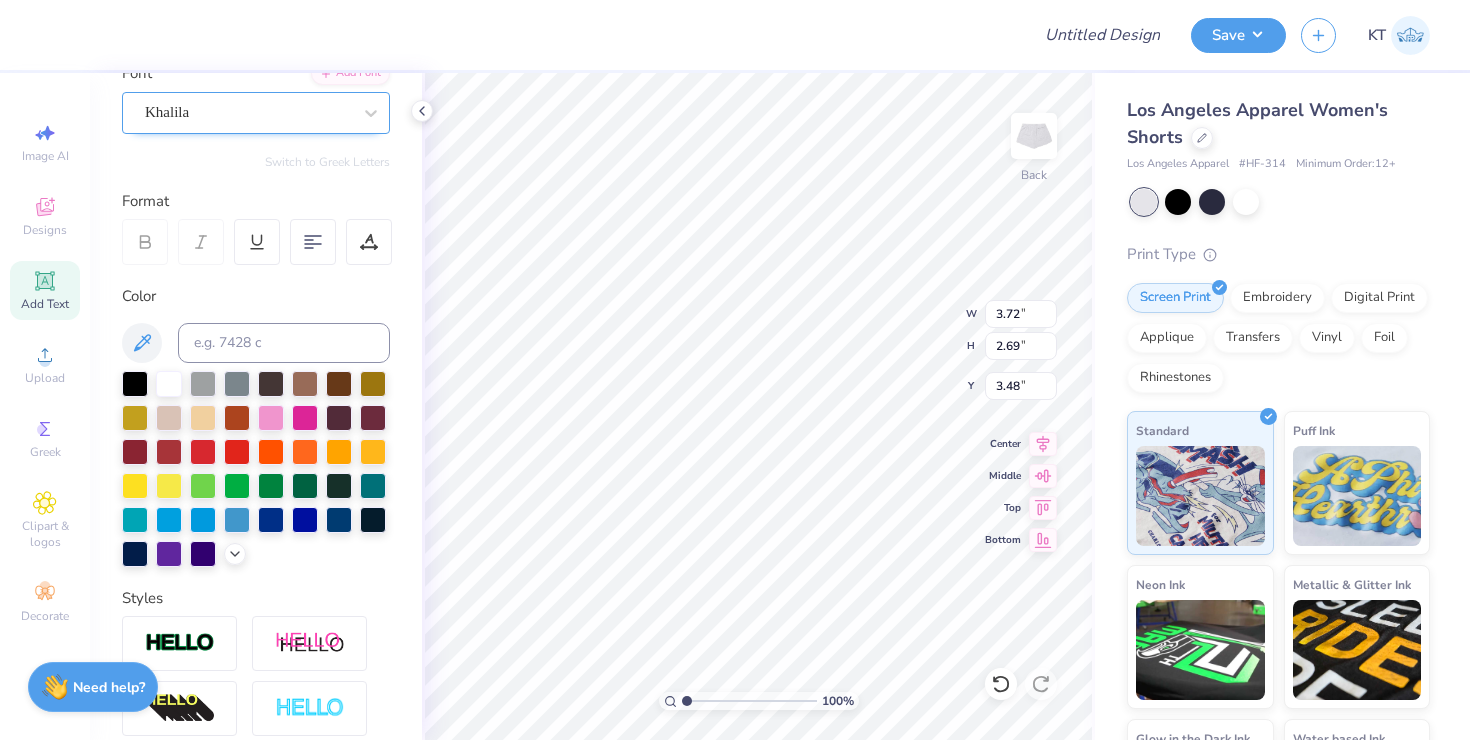 click on "Khalila" at bounding box center [248, 112] 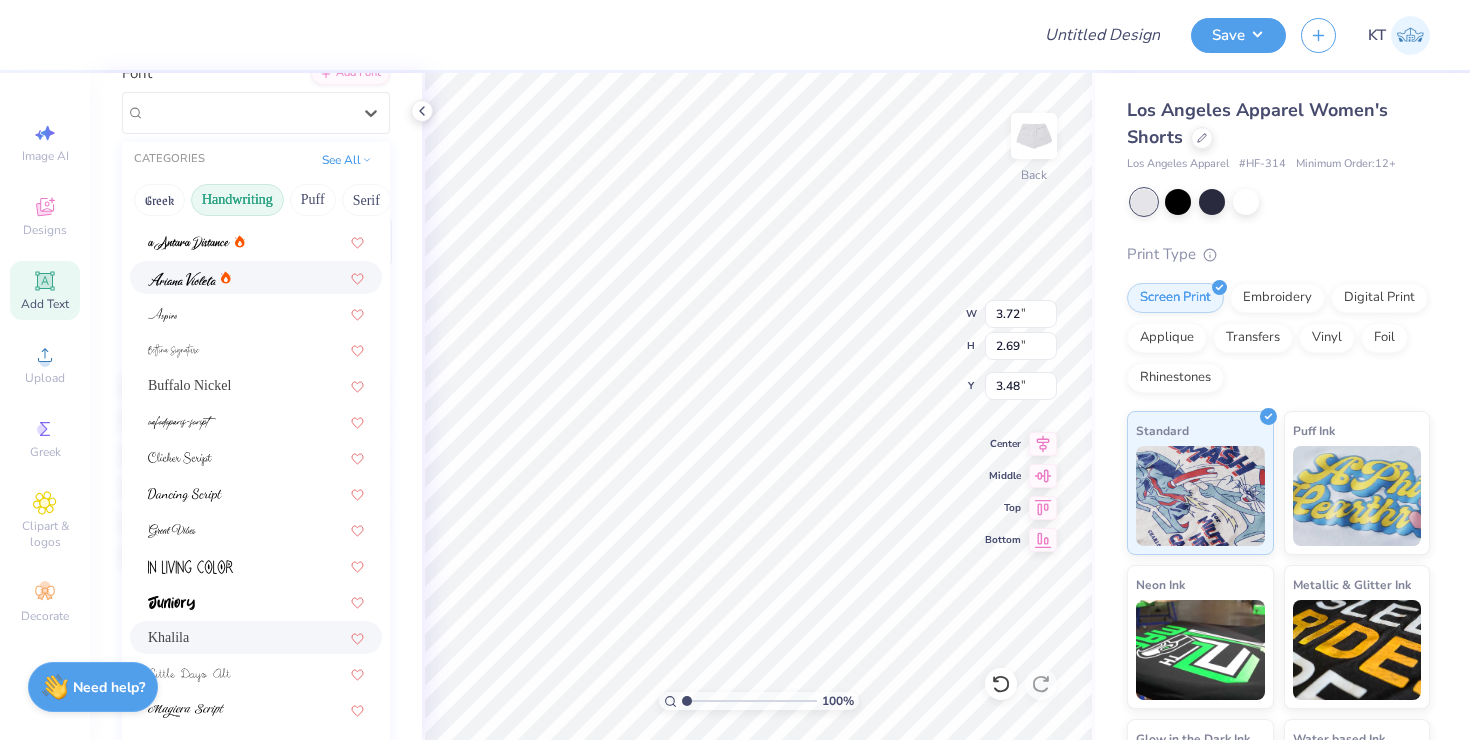 scroll, scrollTop: 54, scrollLeft: 0, axis: vertical 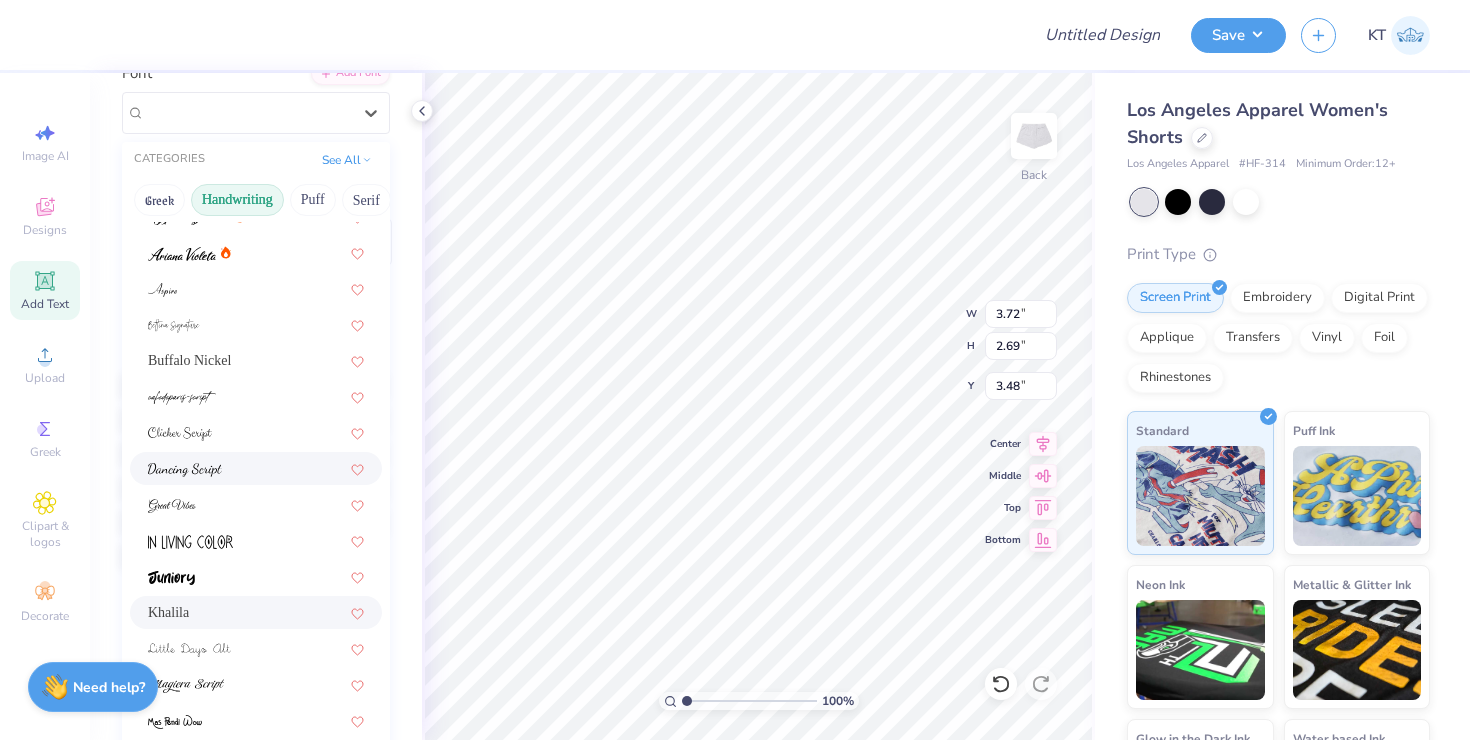 click at bounding box center [256, 468] 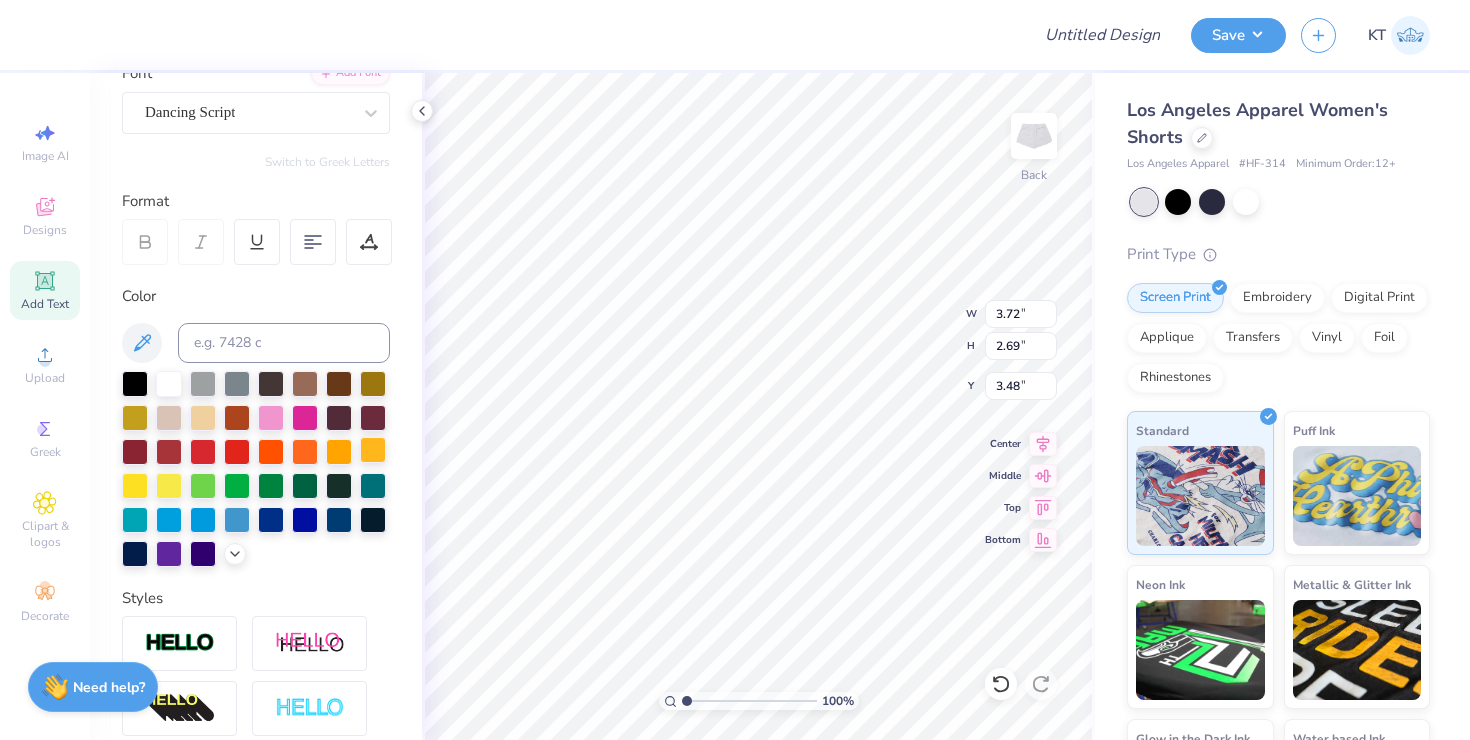 type on "3.22" 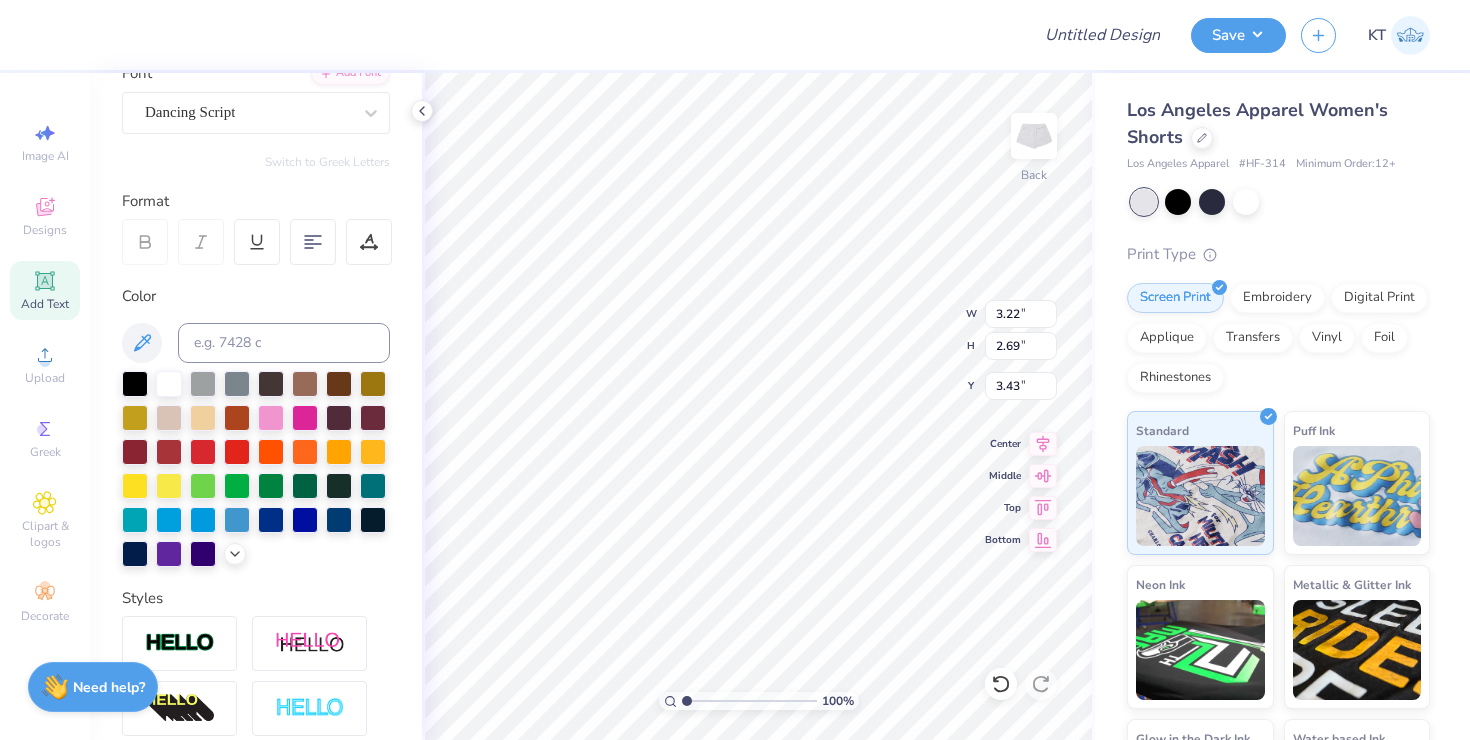 click on "Personalized Names Personalized Numbers Text Tool  Add Font Font Dancing Script Switch to Greek Letters Format Color Styles Text Shape" at bounding box center (256, 406) 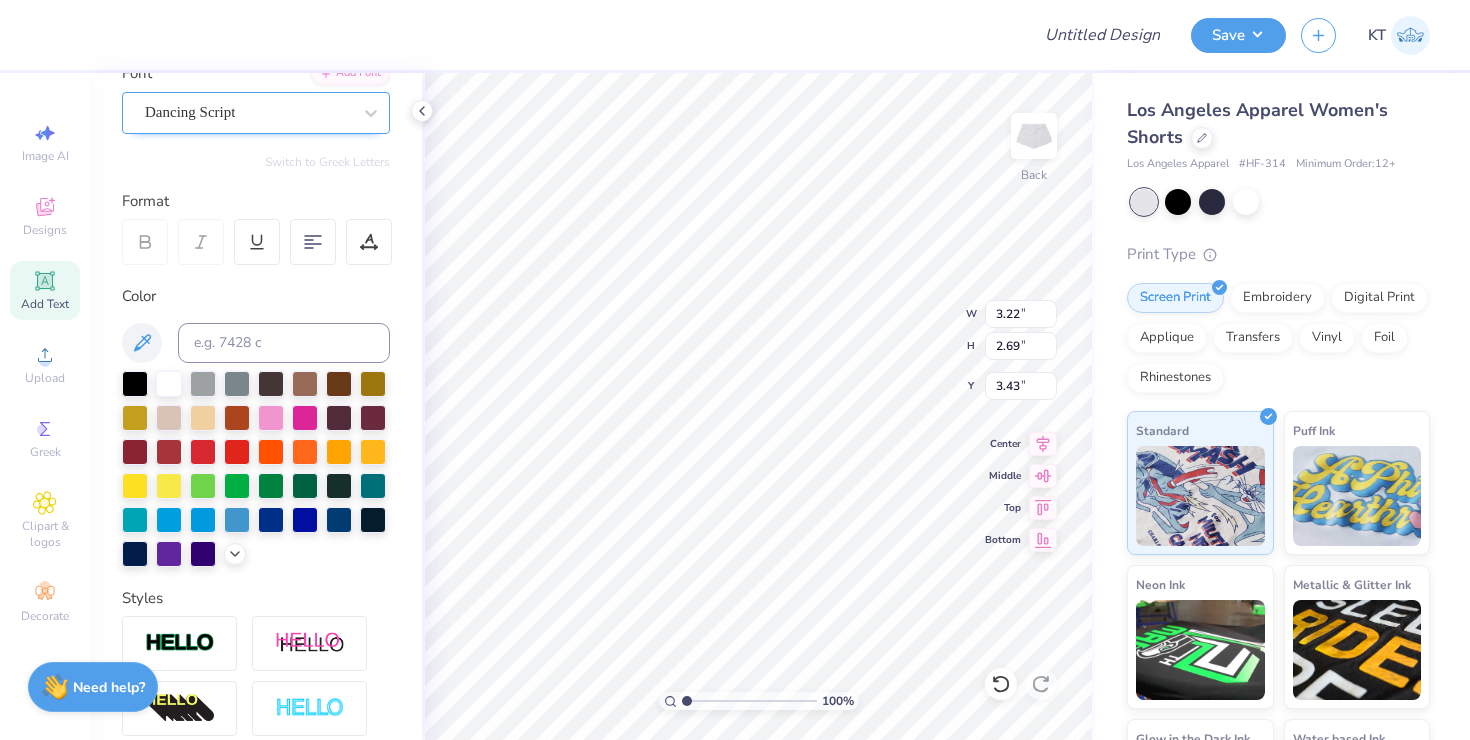 click on "Dancing Script" at bounding box center [248, 112] 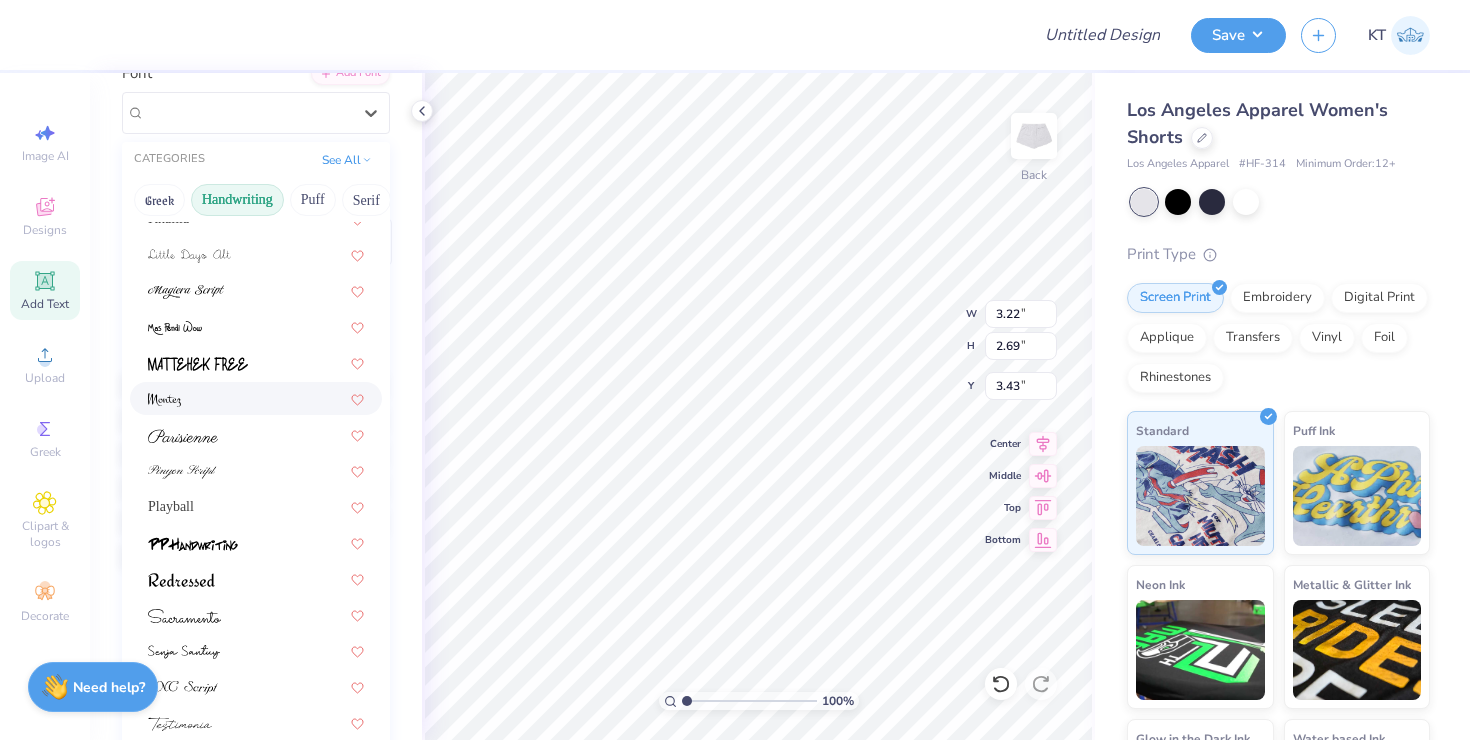 scroll, scrollTop: 454, scrollLeft: 0, axis: vertical 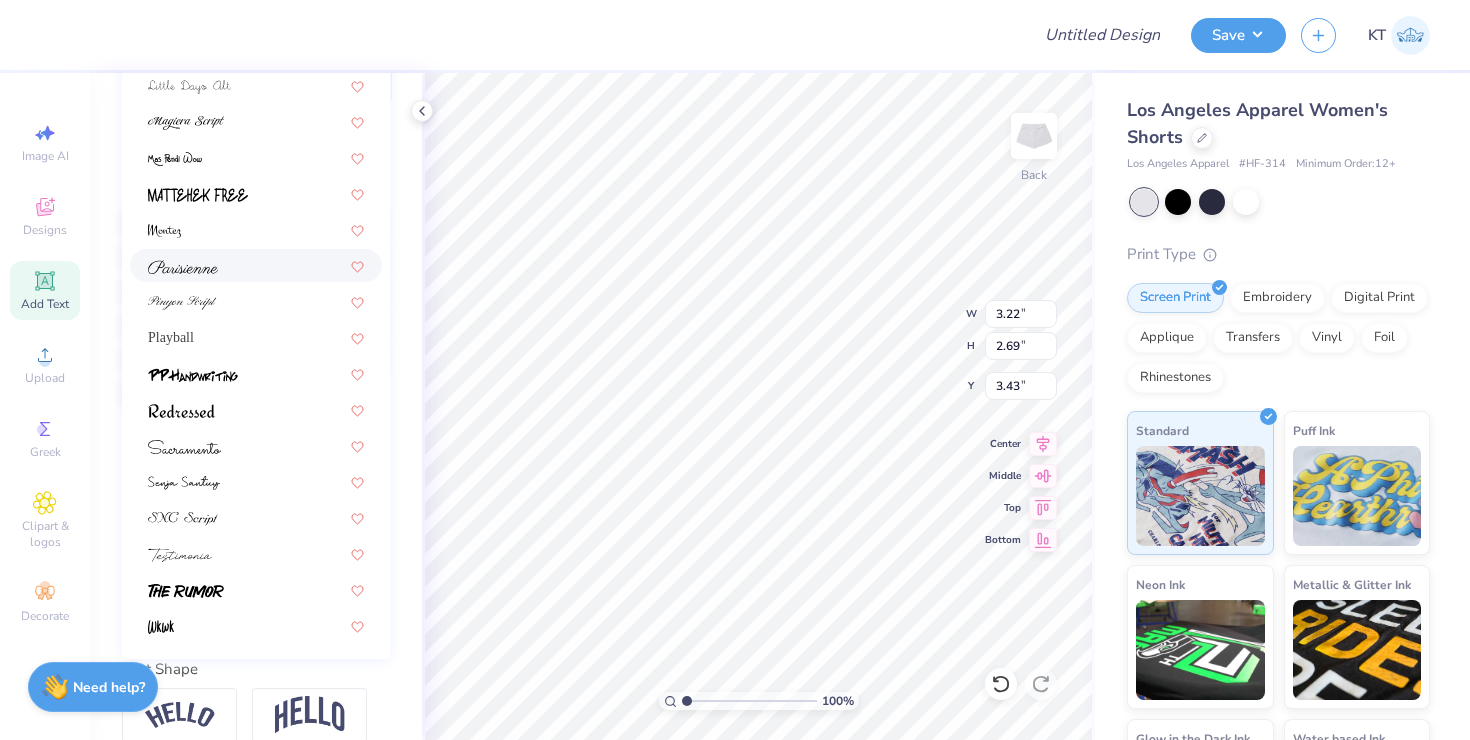 click at bounding box center [256, 265] 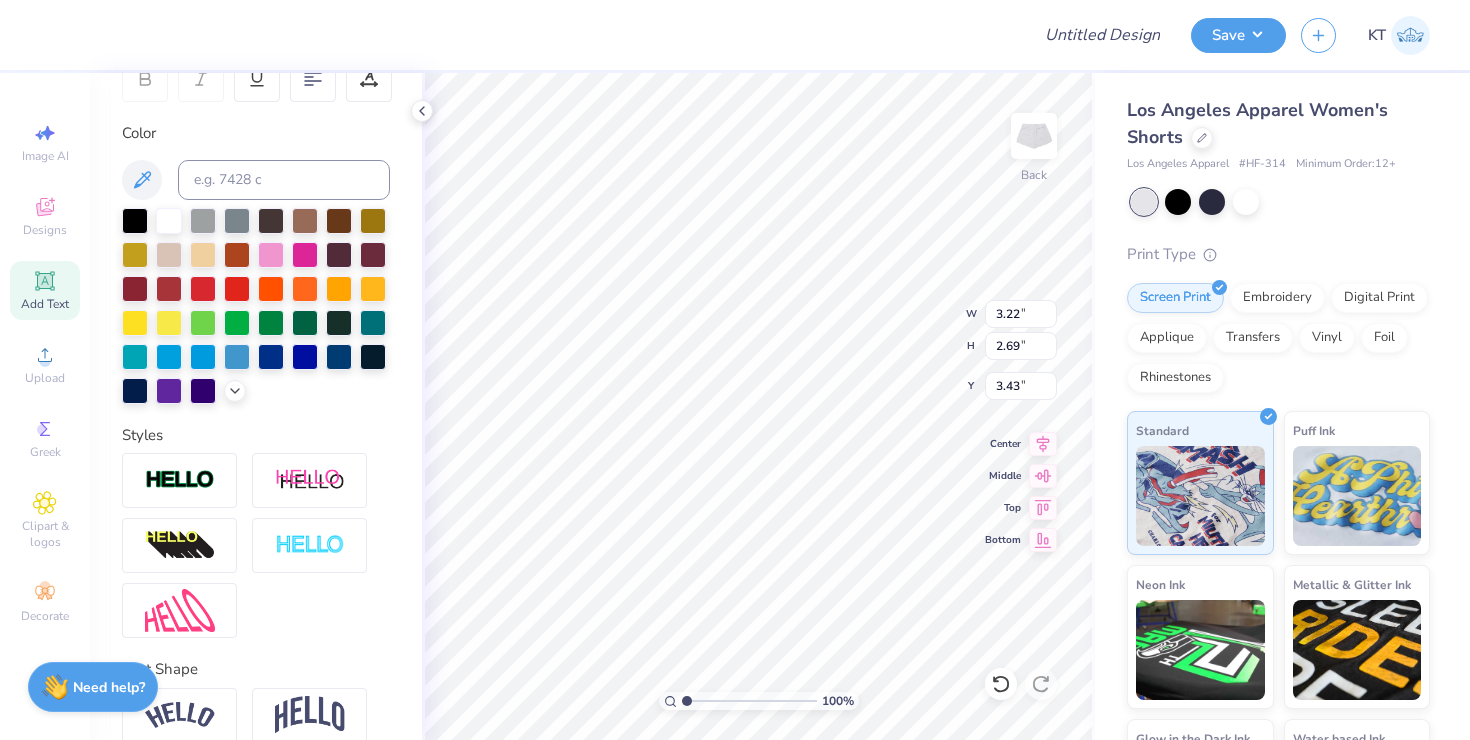 type on "3.17" 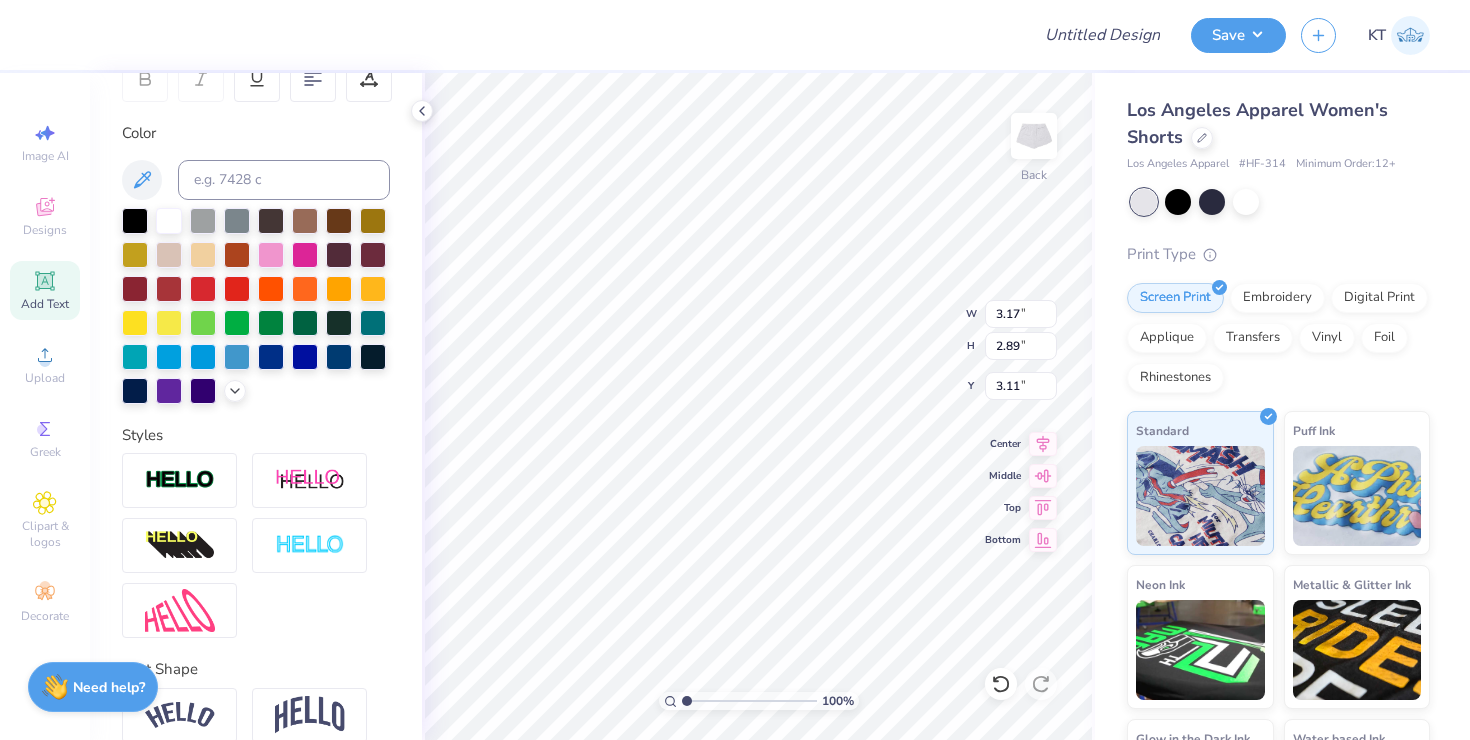 type on "3.12" 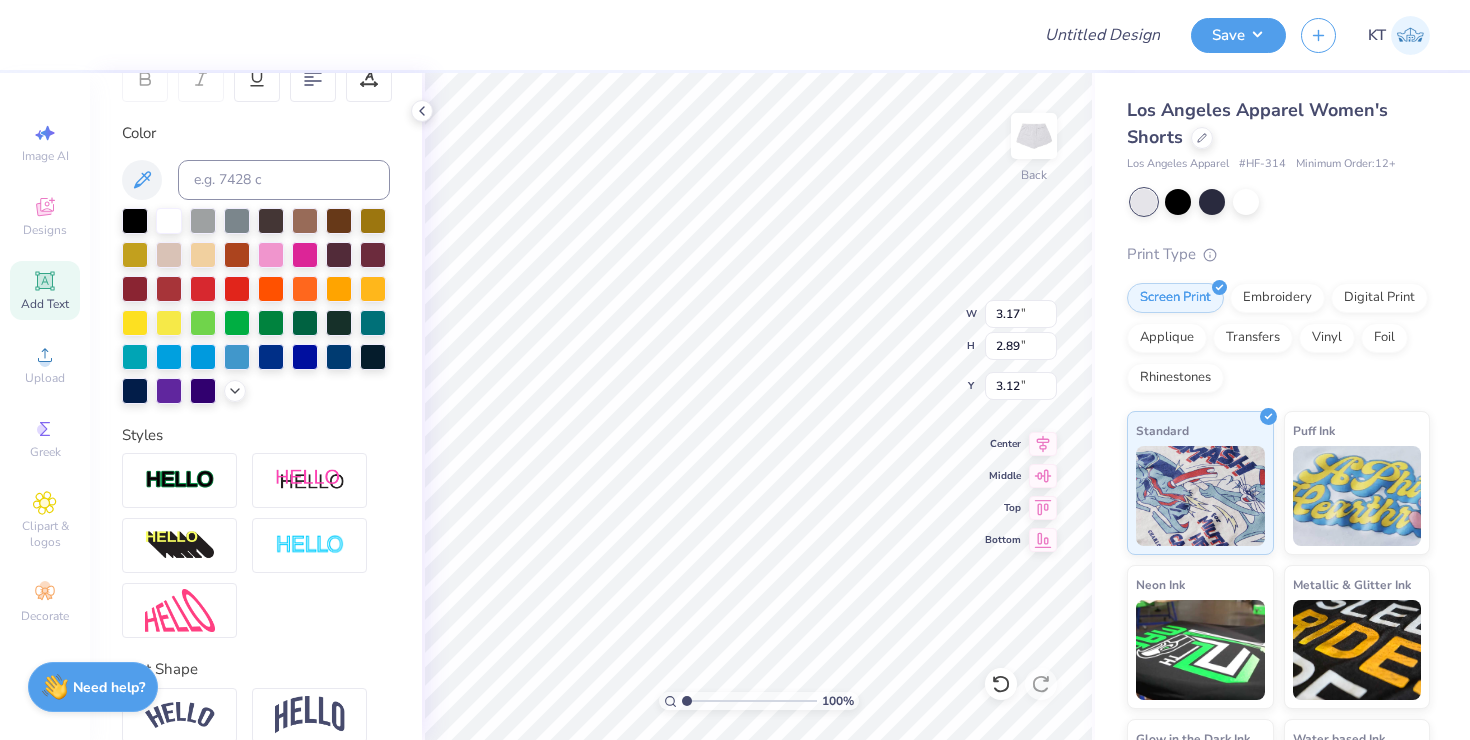 type on "Kkkg" 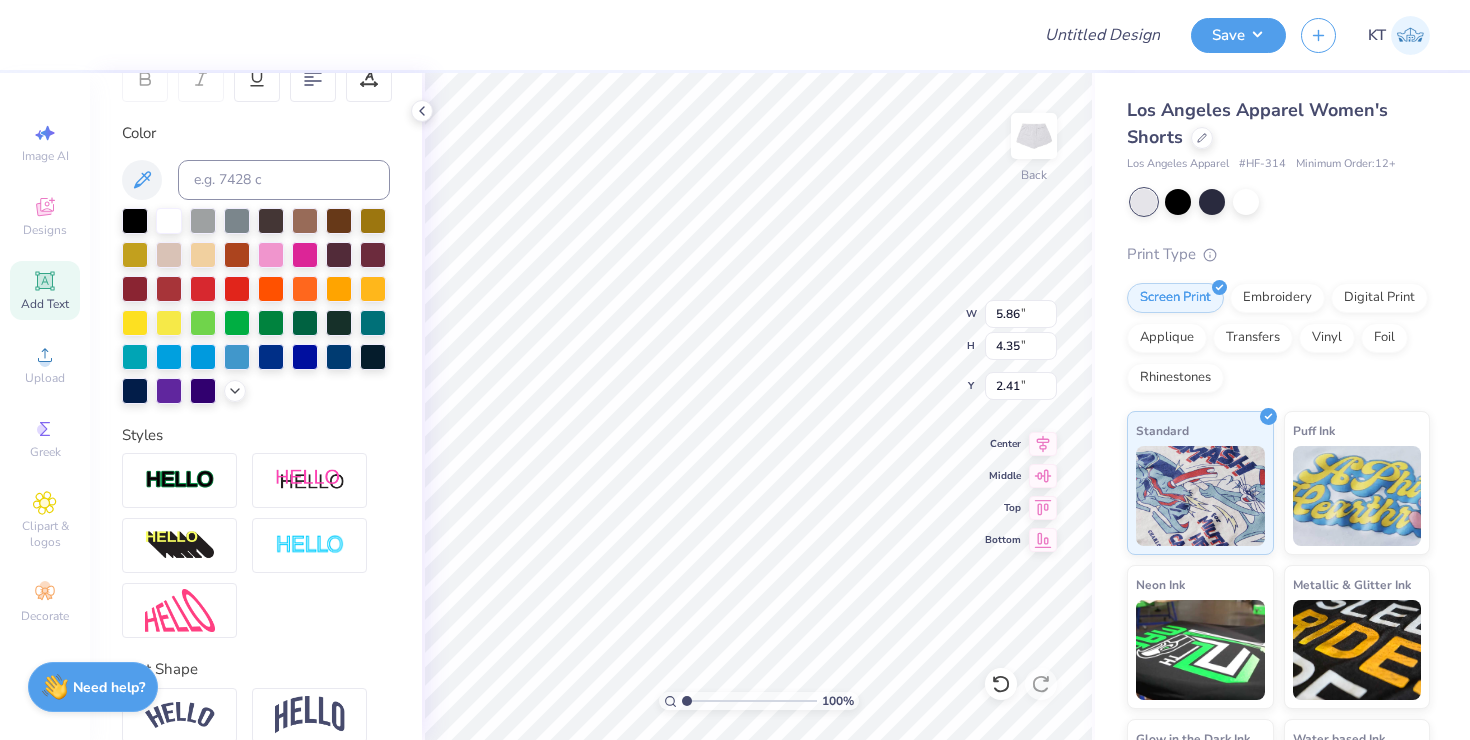 type on "KKG" 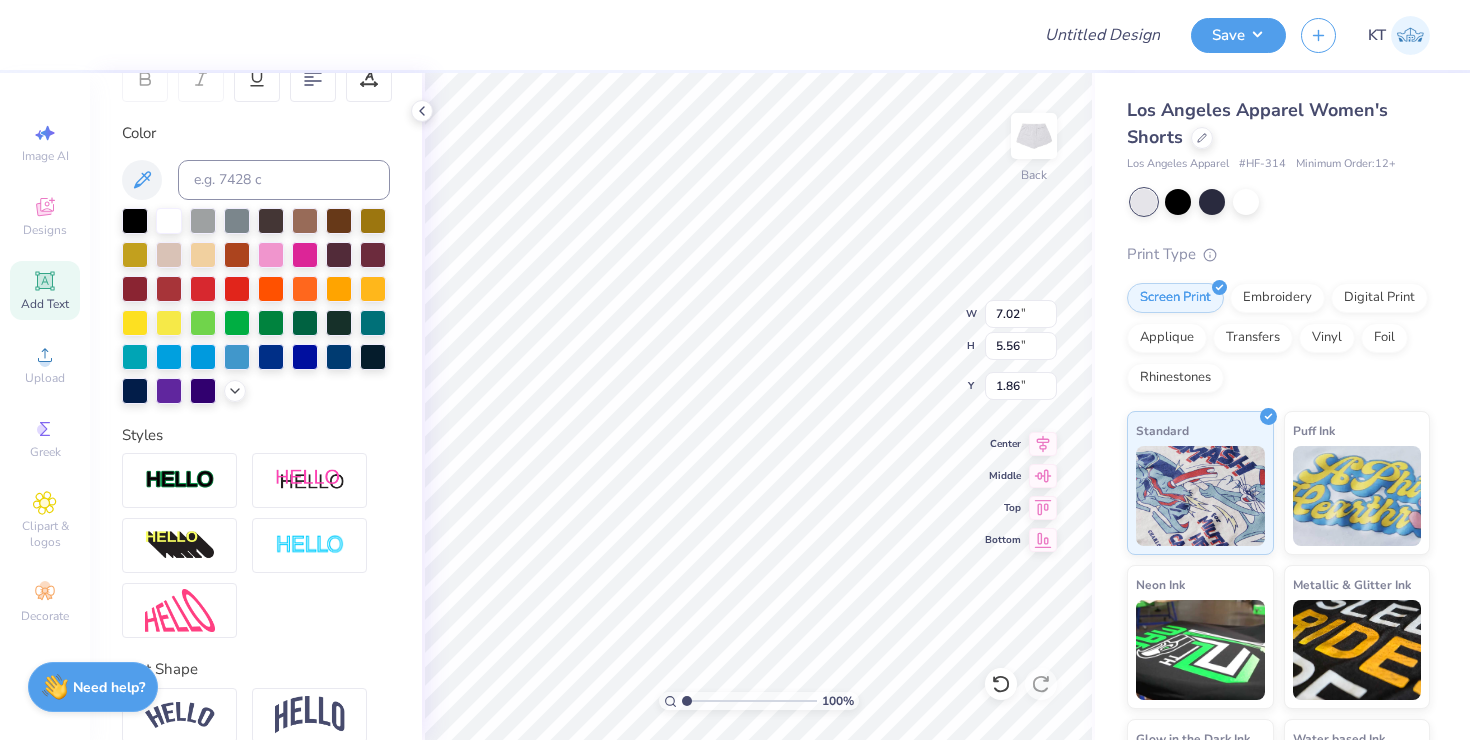 type on "kkg" 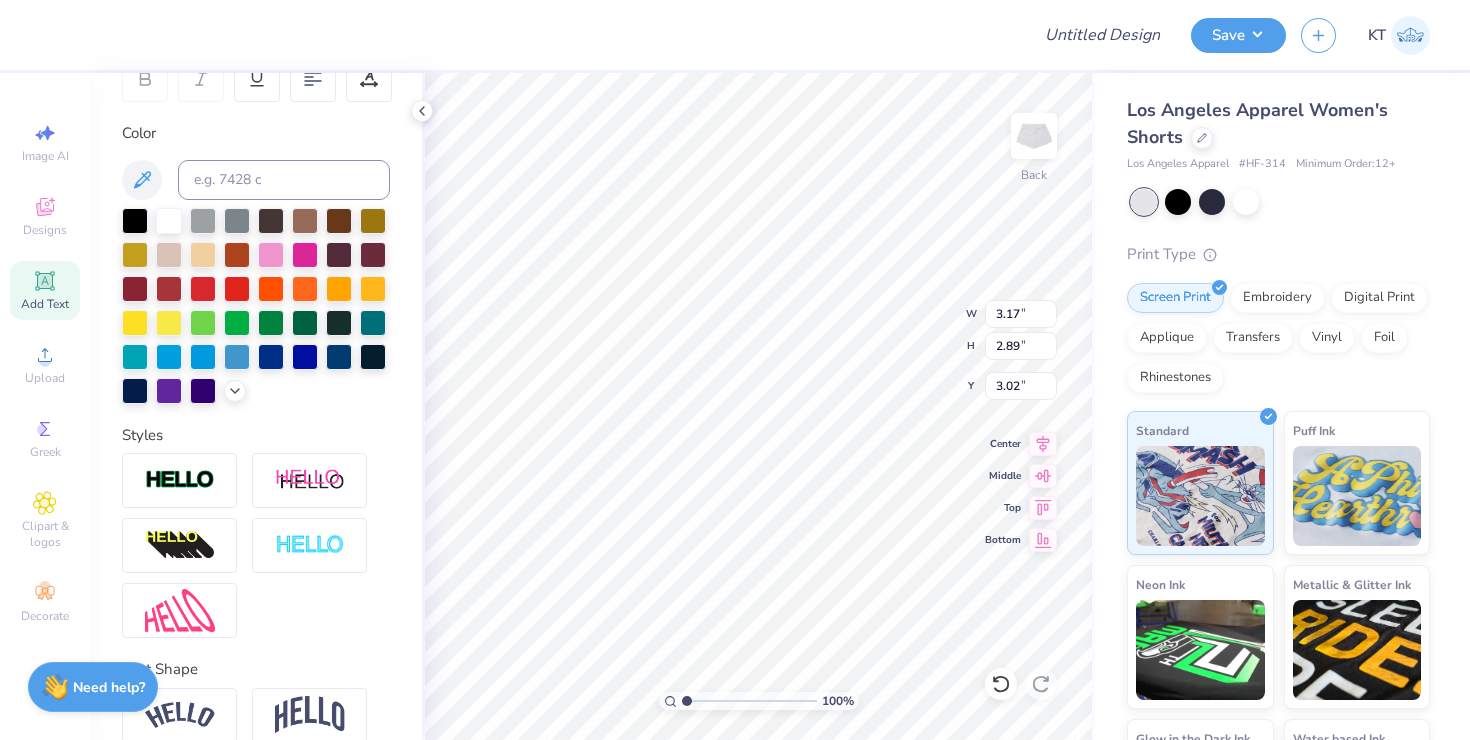 type on "3.02" 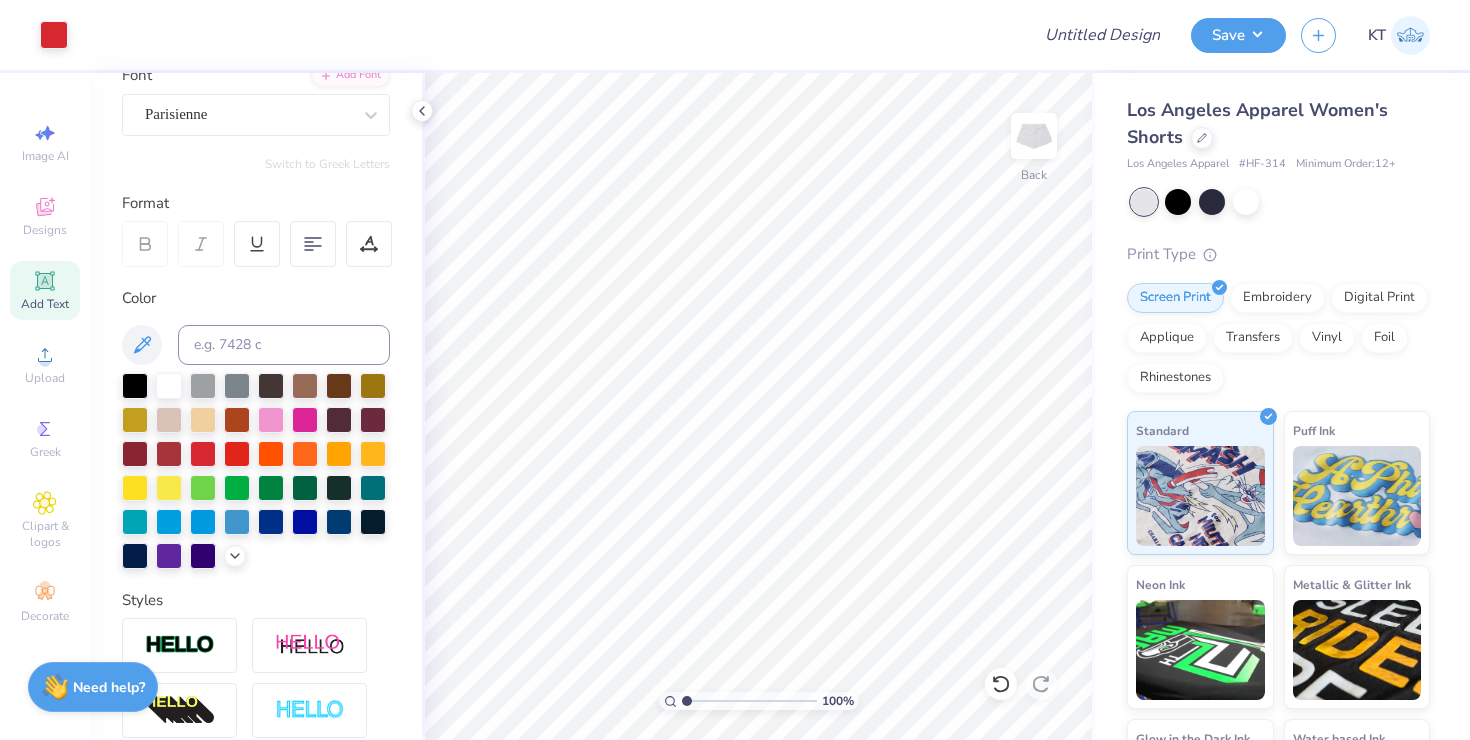 scroll, scrollTop: 164, scrollLeft: 0, axis: vertical 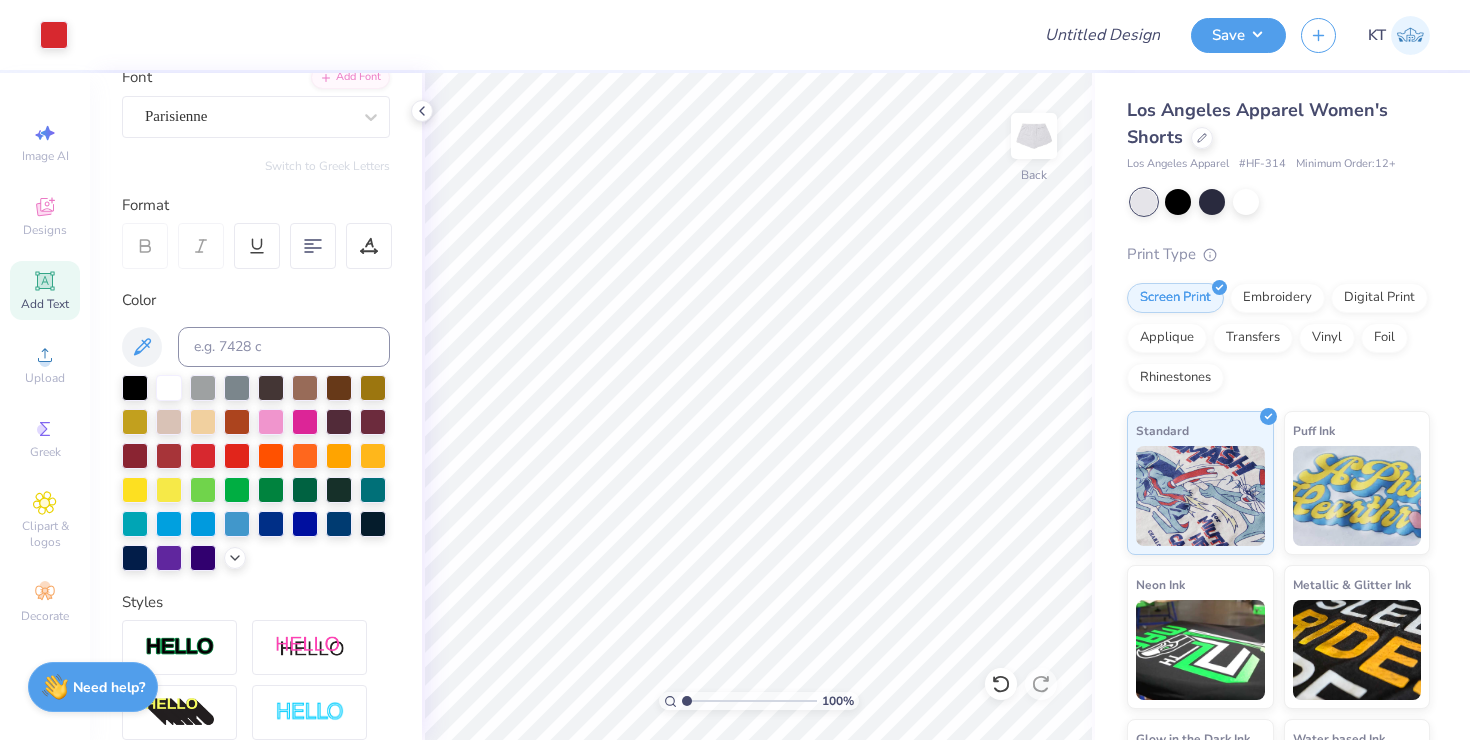 click on "Personalized Names Personalized Numbers Text Tool  Add Font Font Parisienne Switch to Greek Letters Format Color Styles Text Shape" at bounding box center (256, 406) 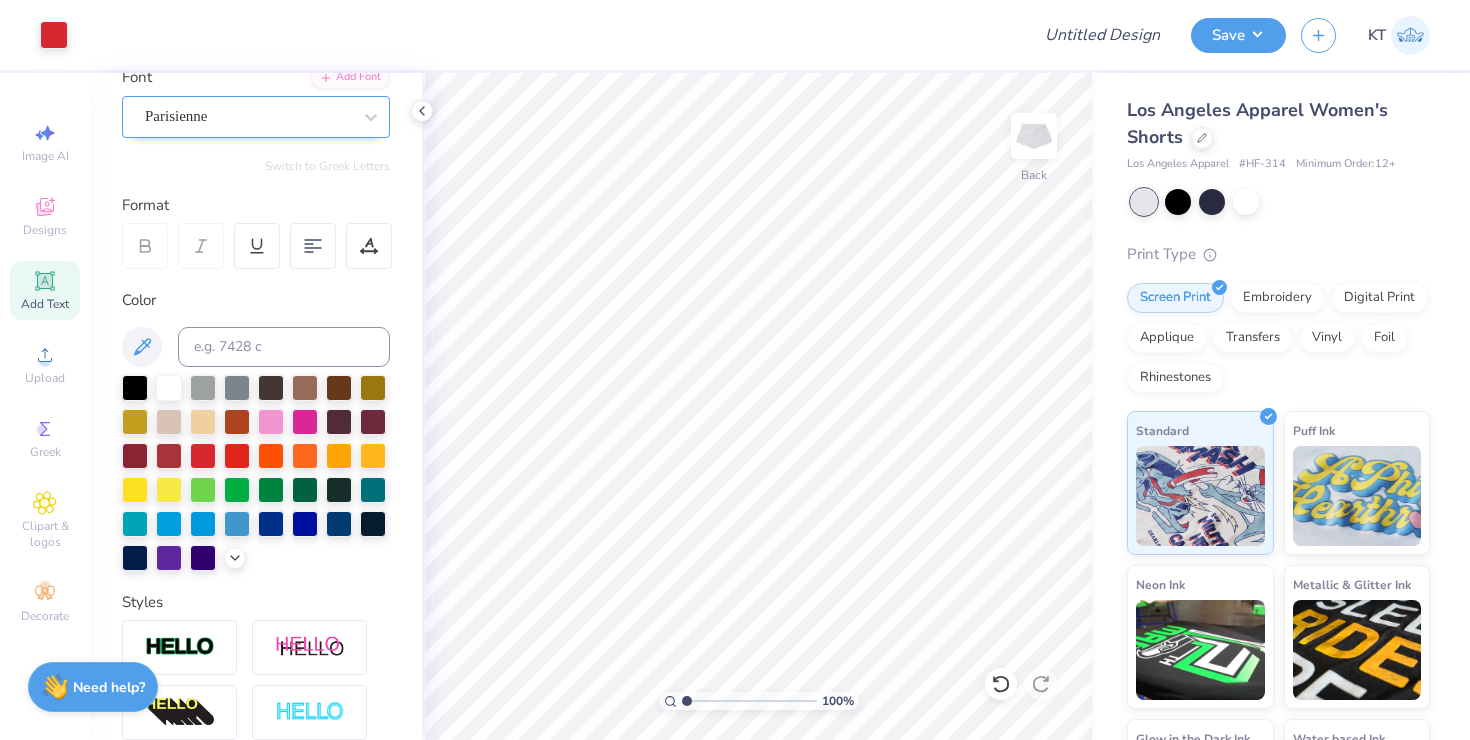 click on "Parisienne" at bounding box center [248, 116] 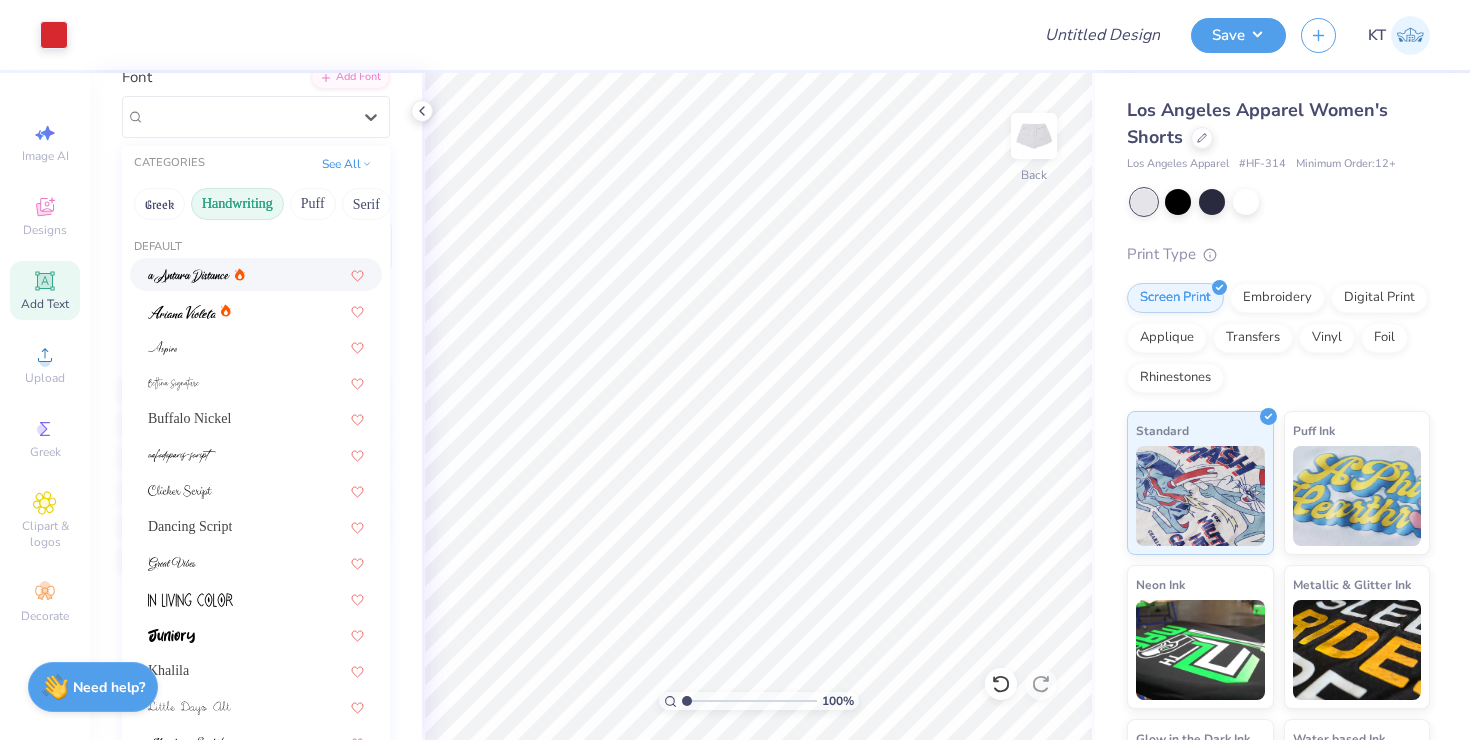 click on "Handwriting" at bounding box center (237, 204) 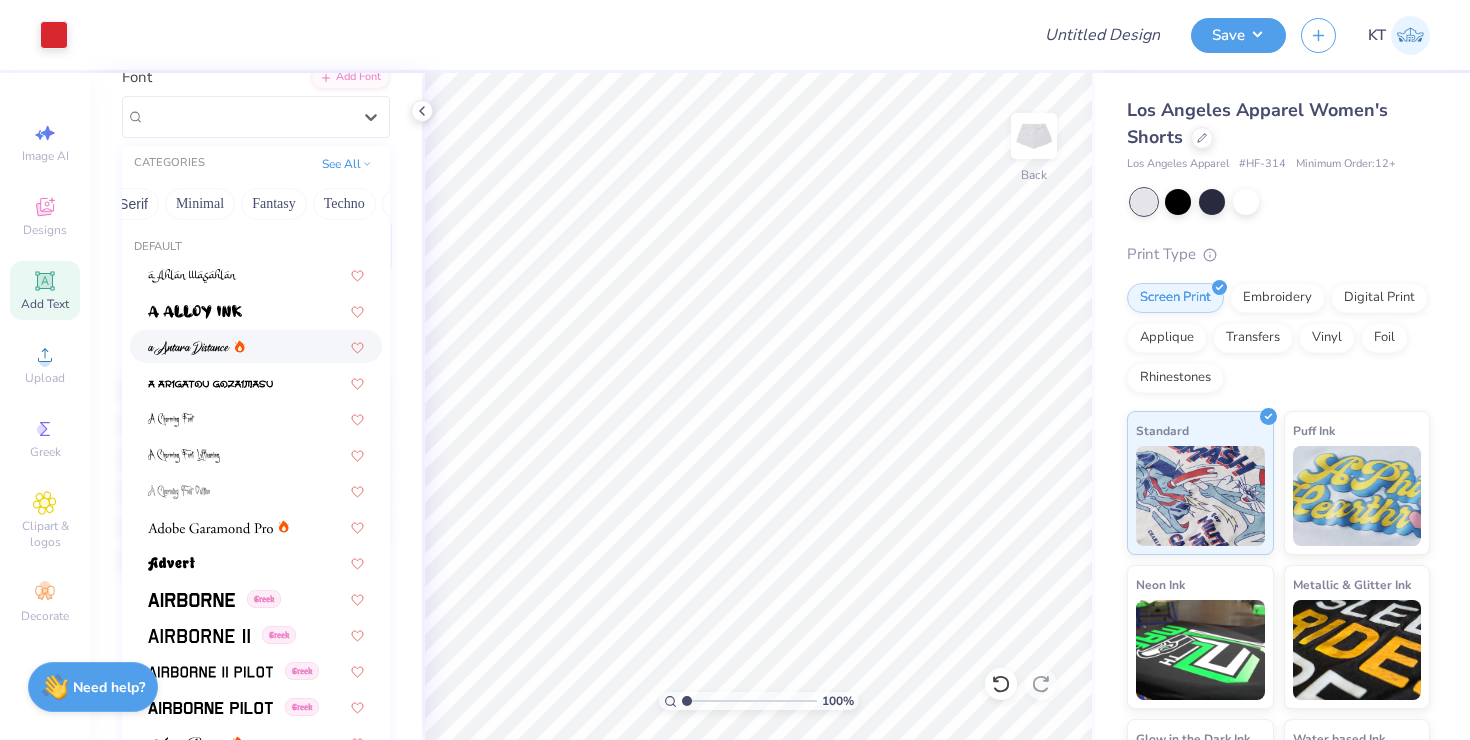 scroll, scrollTop: 0, scrollLeft: 589, axis: horizontal 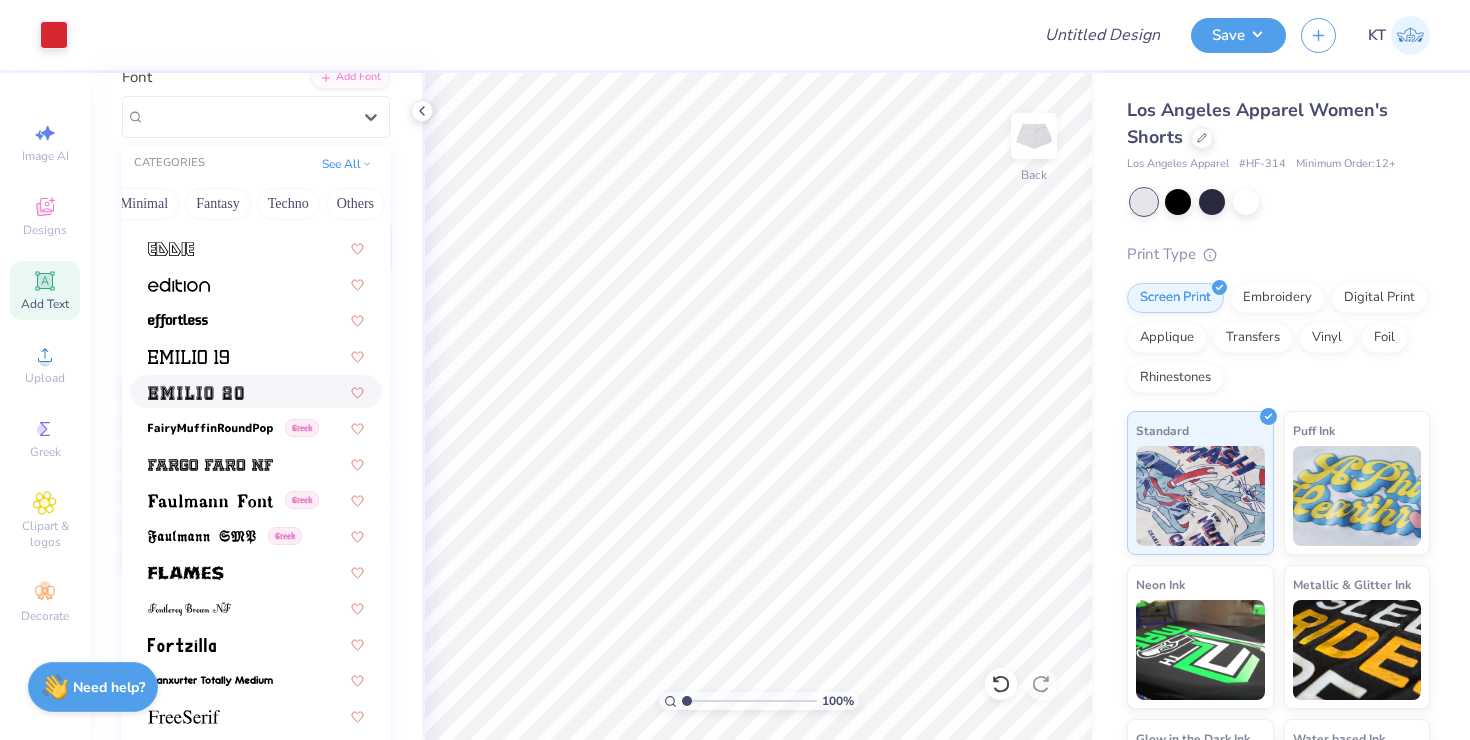 click at bounding box center (196, 391) 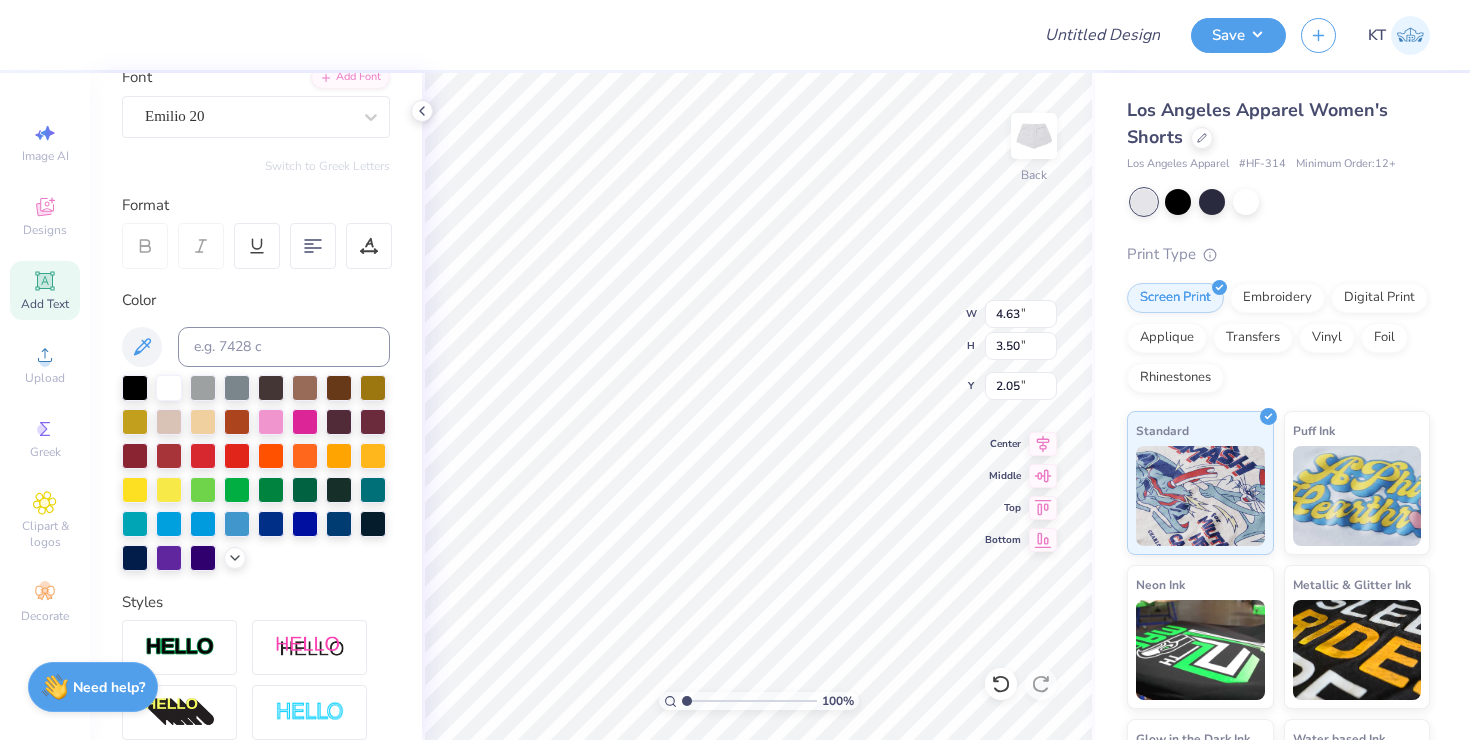 type on "4.63" 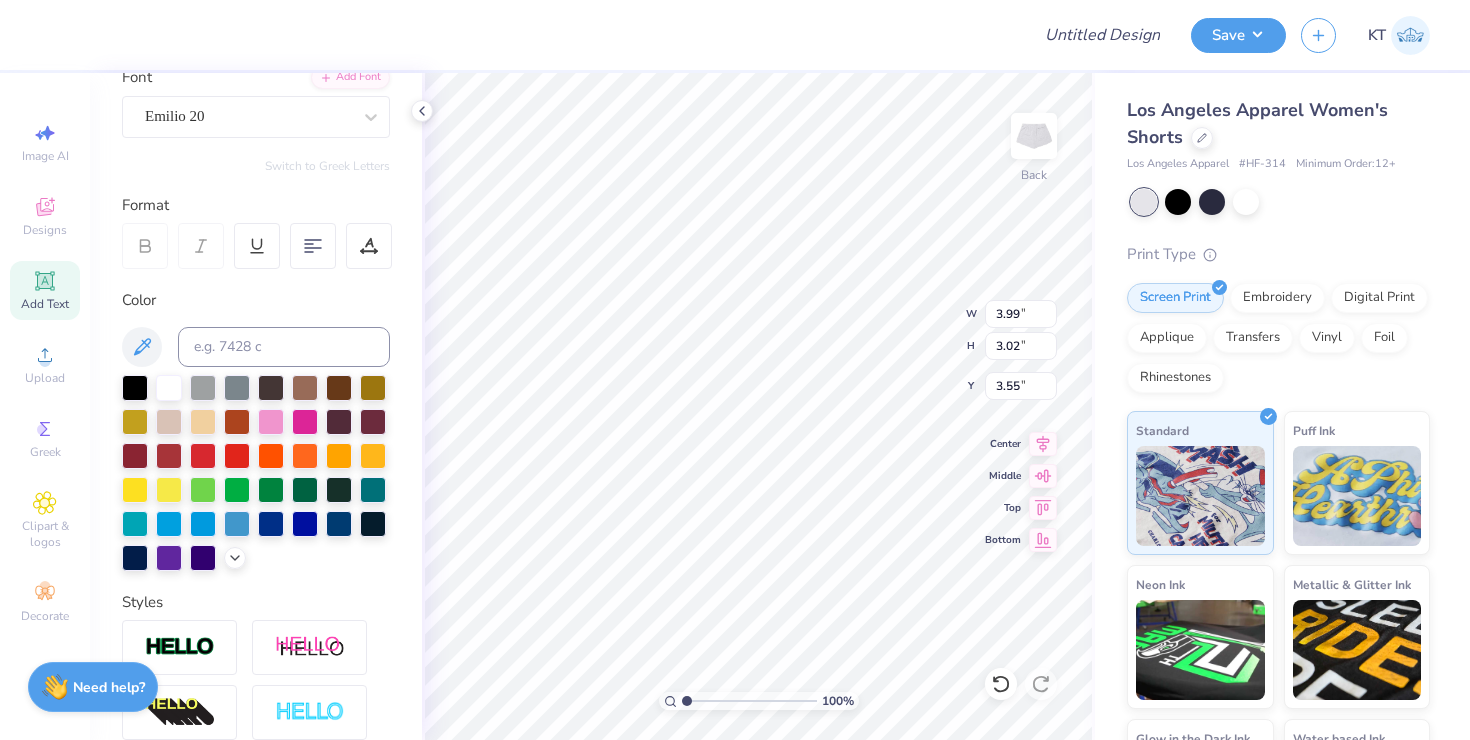type on "3.99" 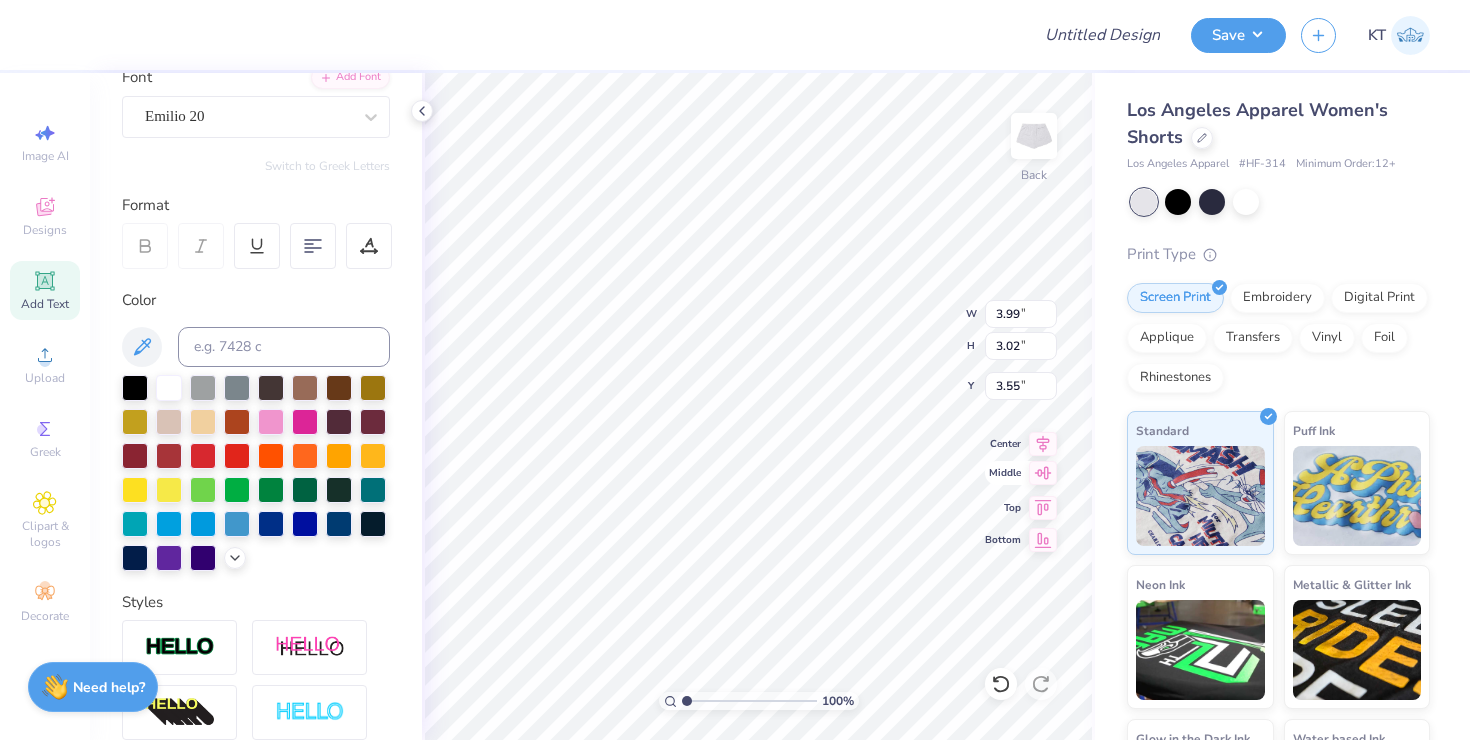 click on "100  % Back W 3.99 3.99 " H 3.02 3.02 " Y 3.55 3.55 " Center Middle Top Bottom" at bounding box center [758, 406] 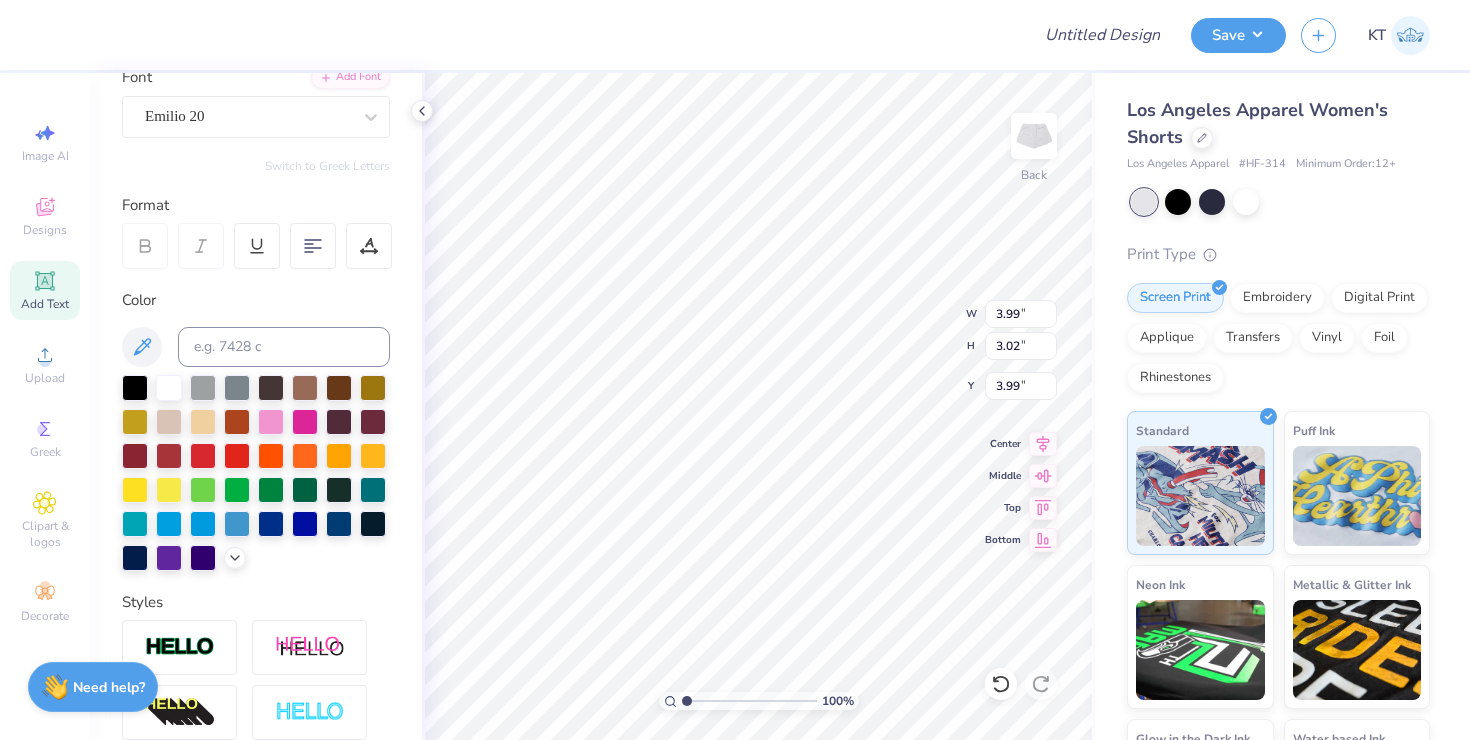 type on "3.87" 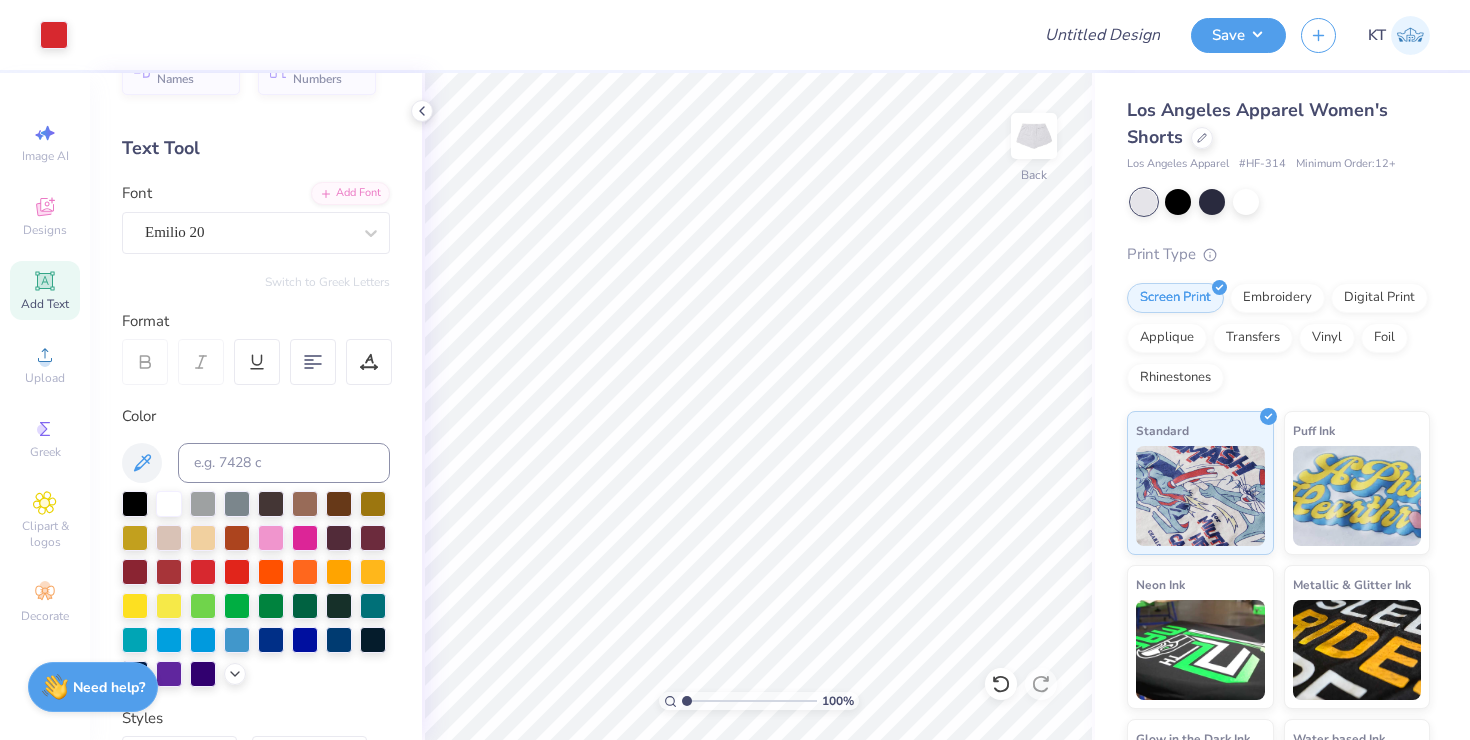scroll, scrollTop: 43, scrollLeft: 0, axis: vertical 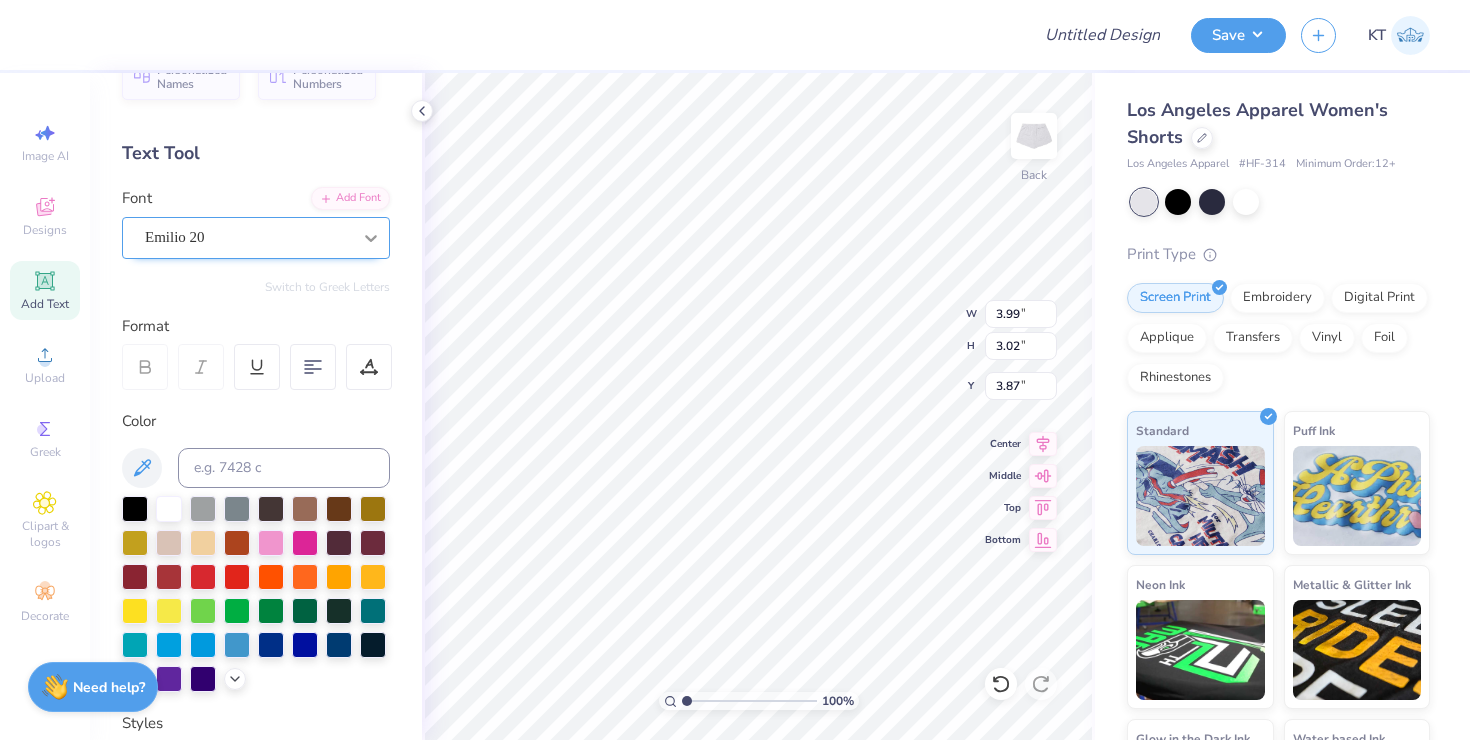 type on "3.82" 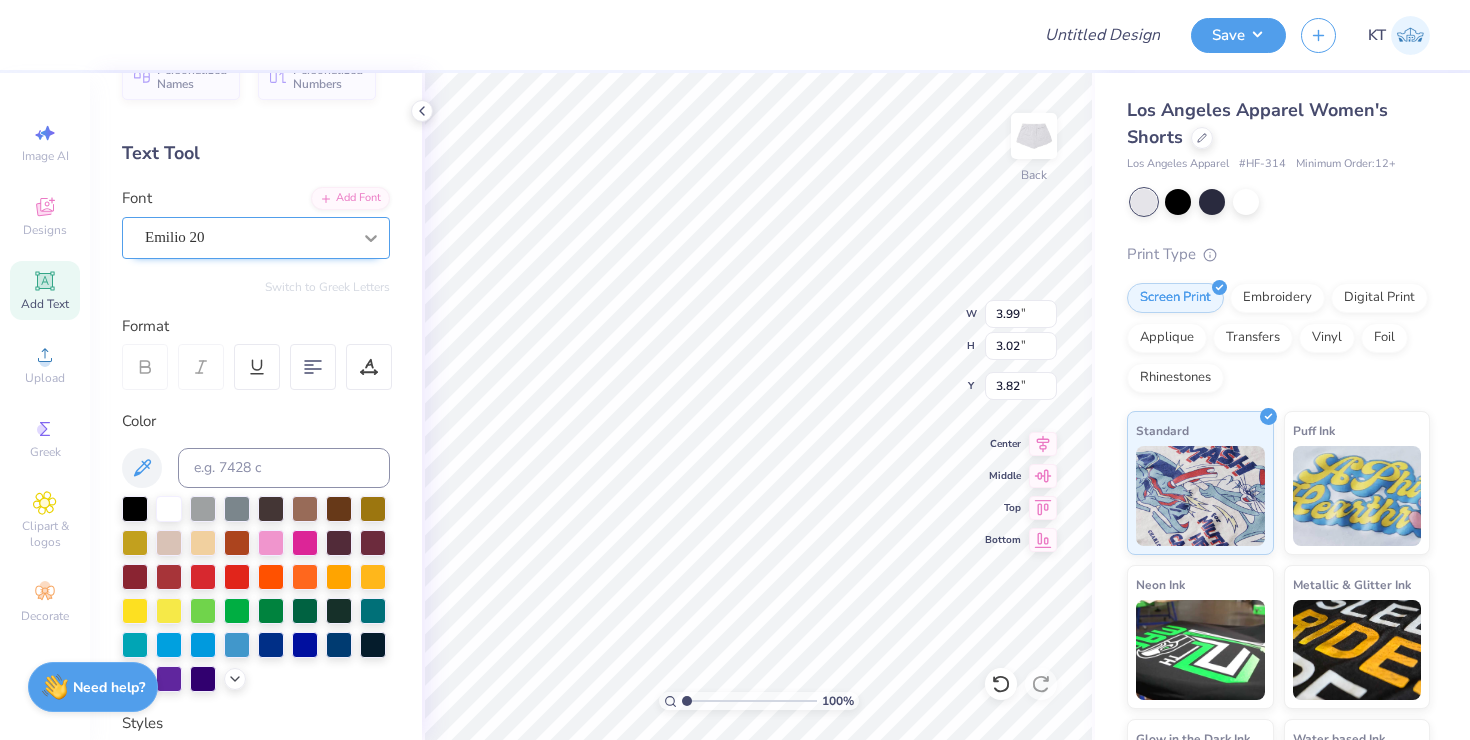 type on "4.03" 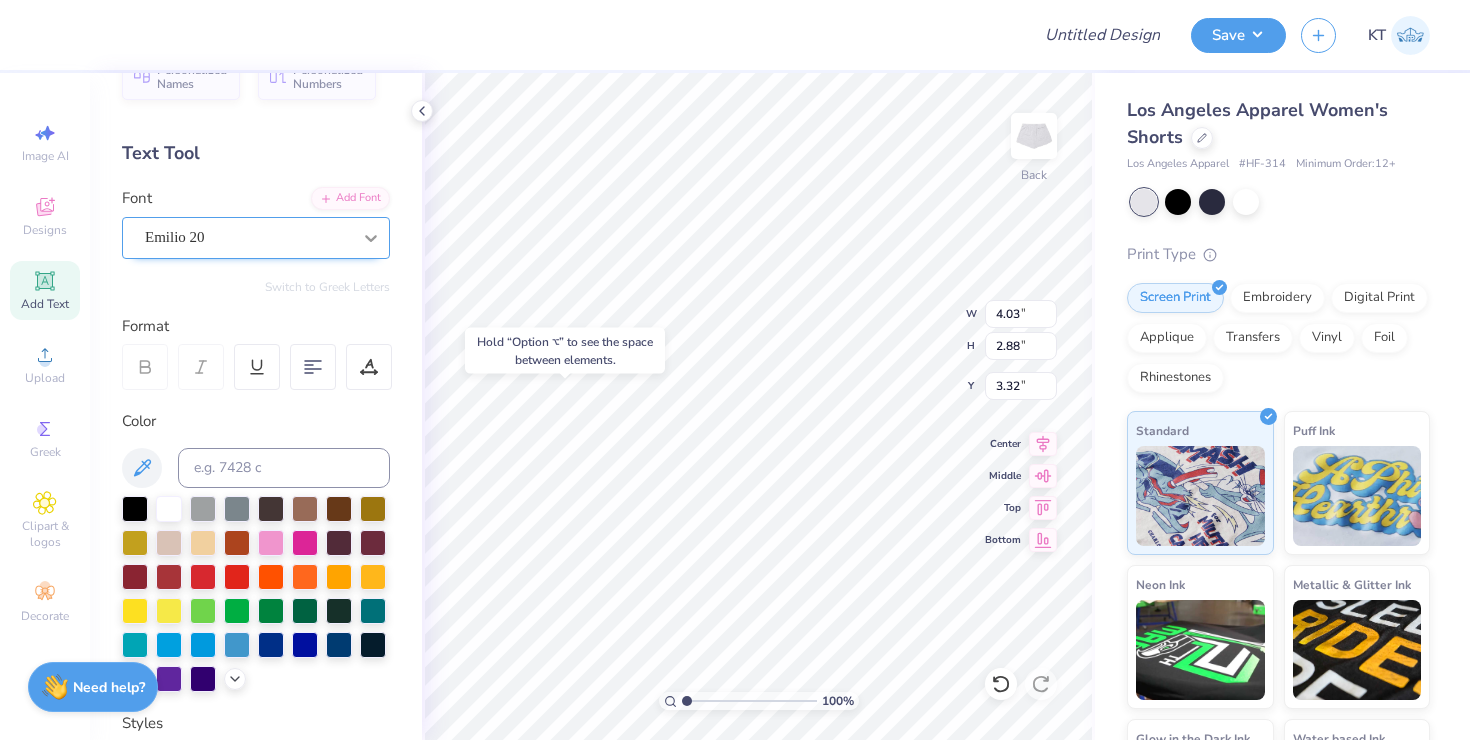 type on "3.32" 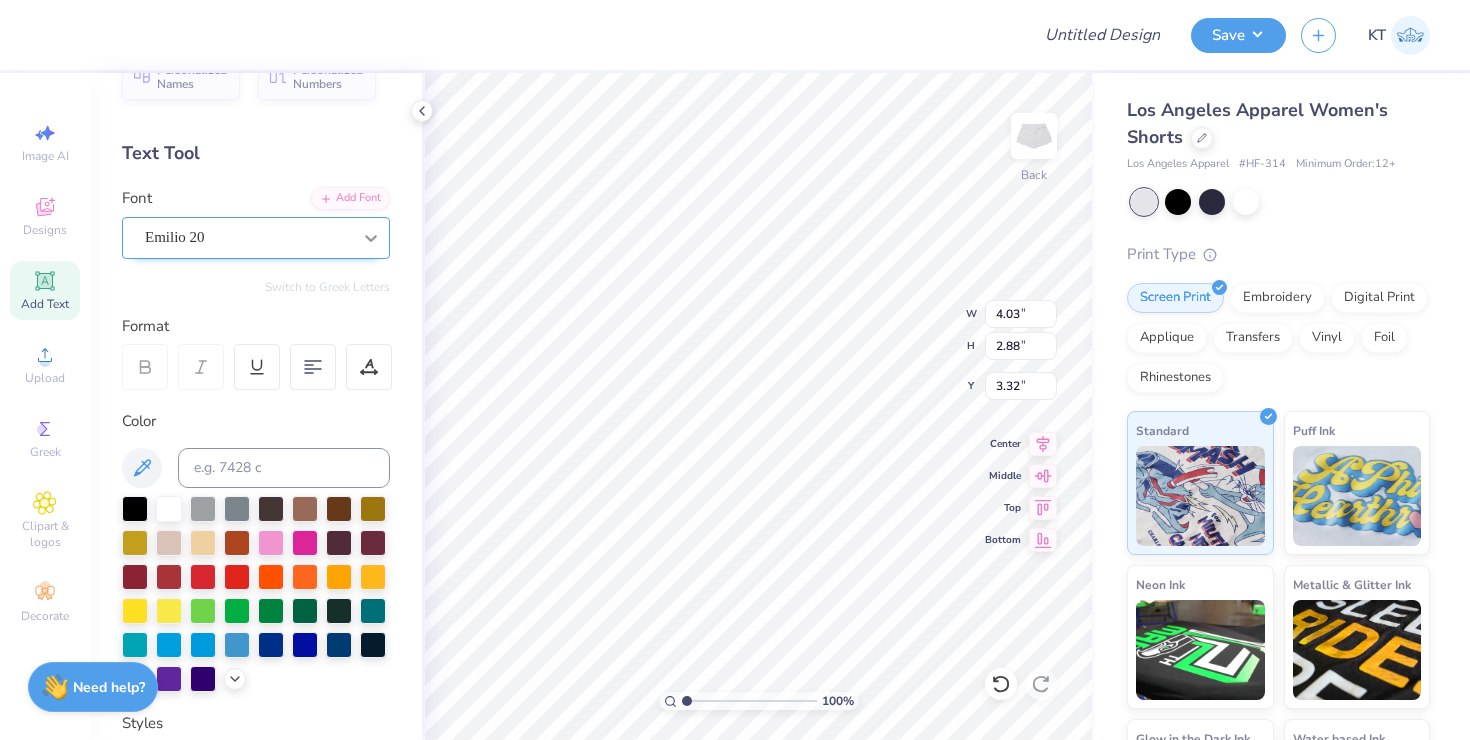 type on "3.93" 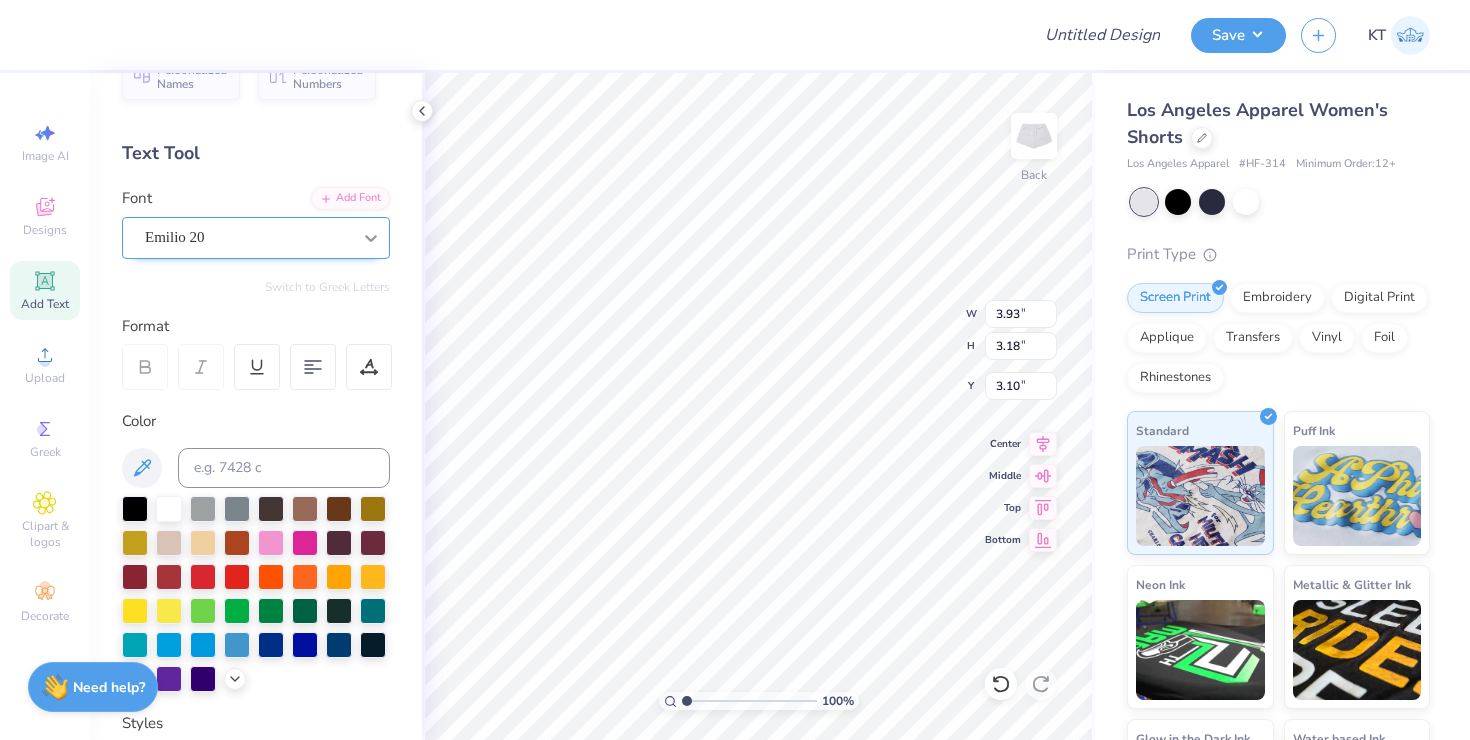 type on "4.00" 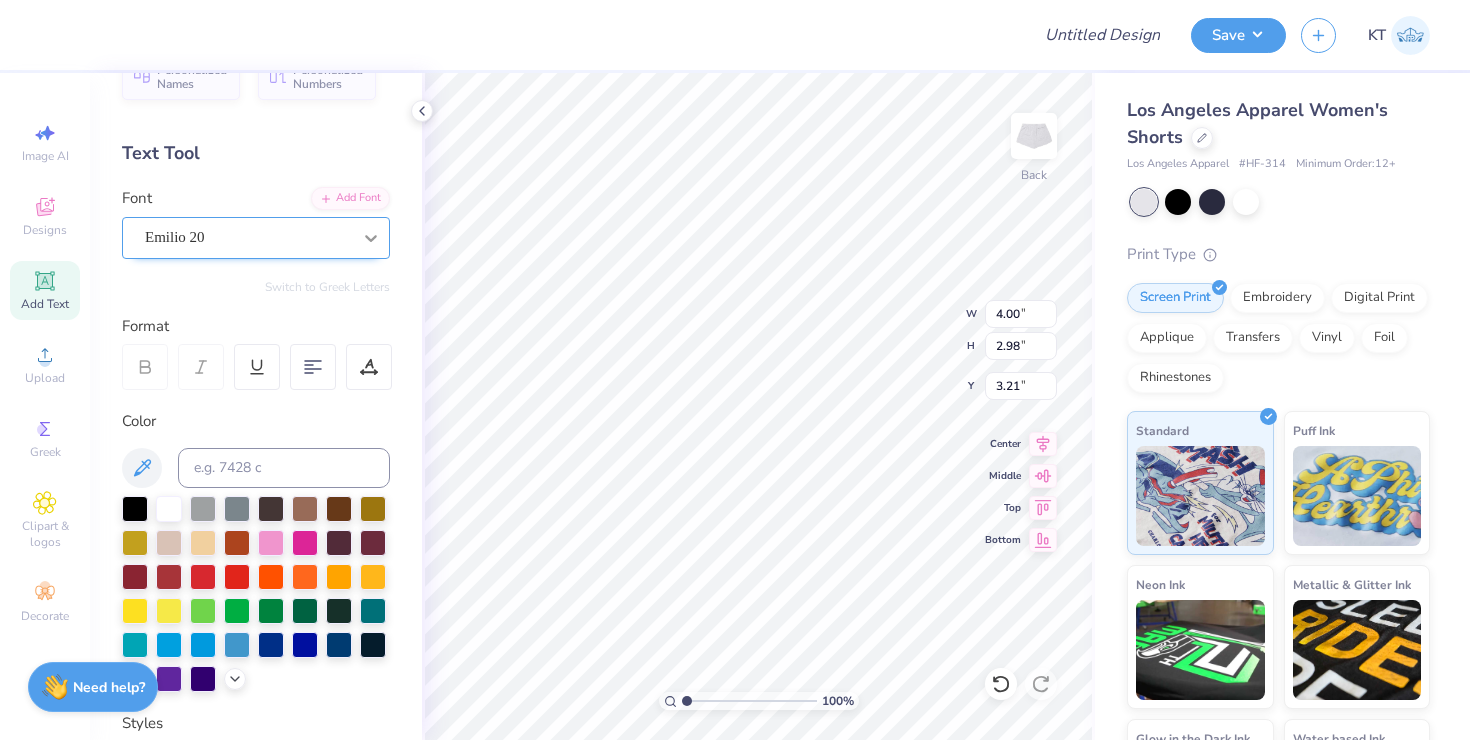 type on "4.05" 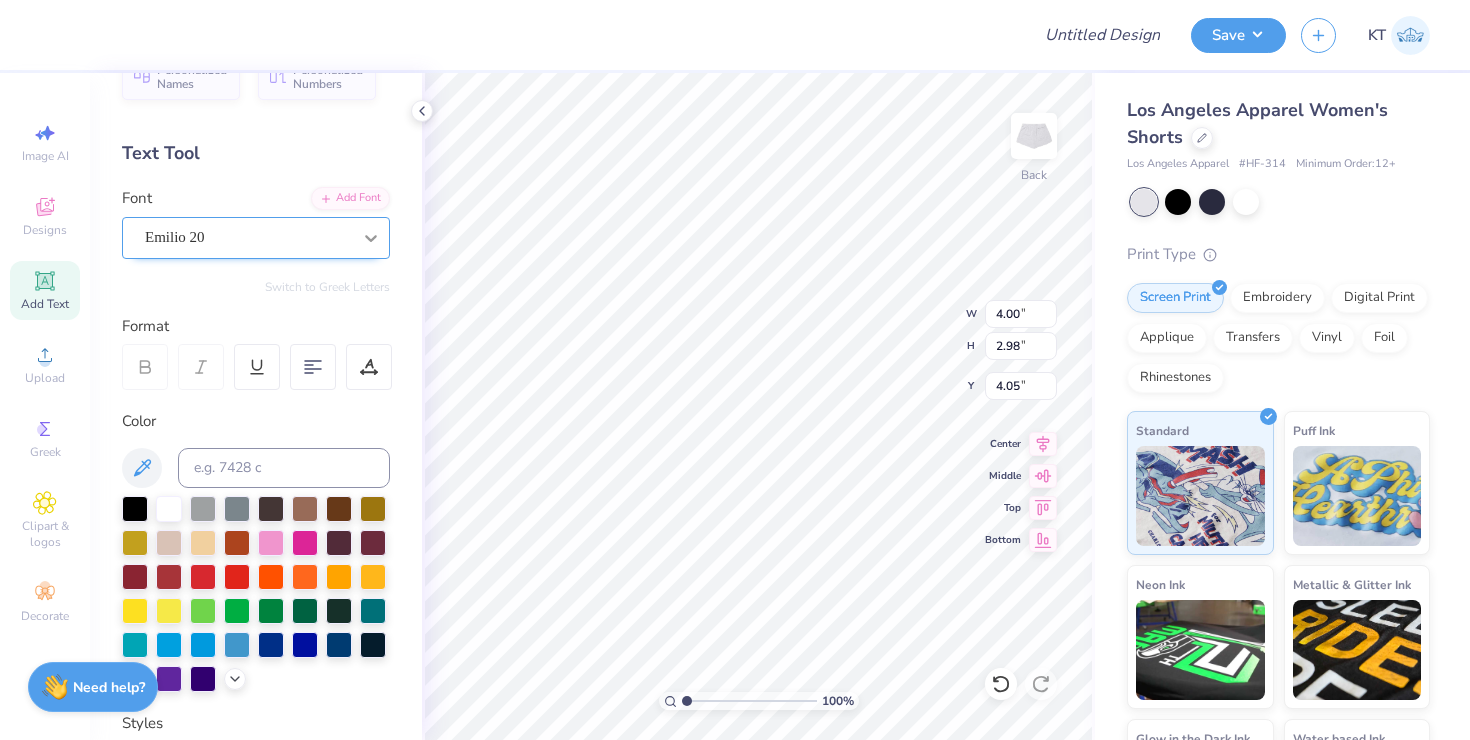 type on "47" 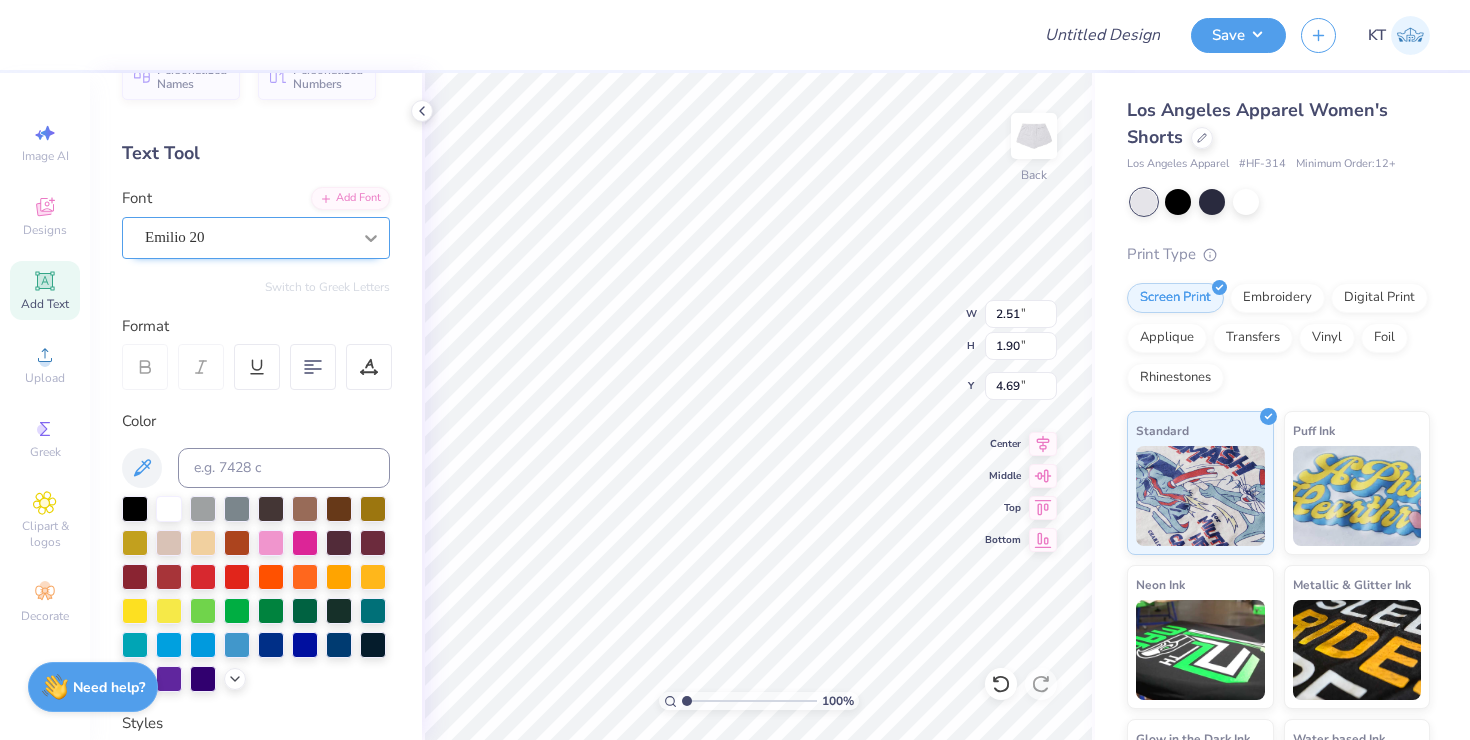 type on "4.54" 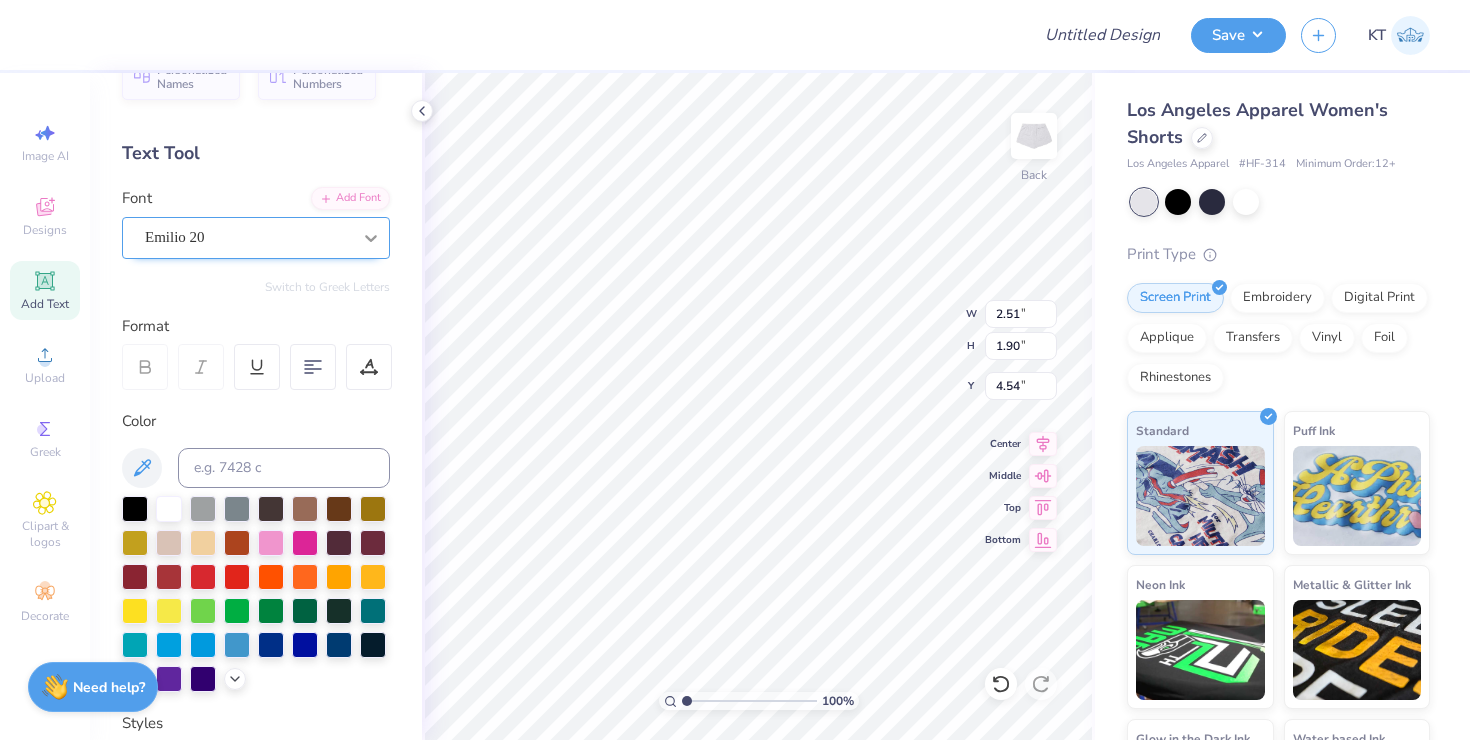 type on "4.03" 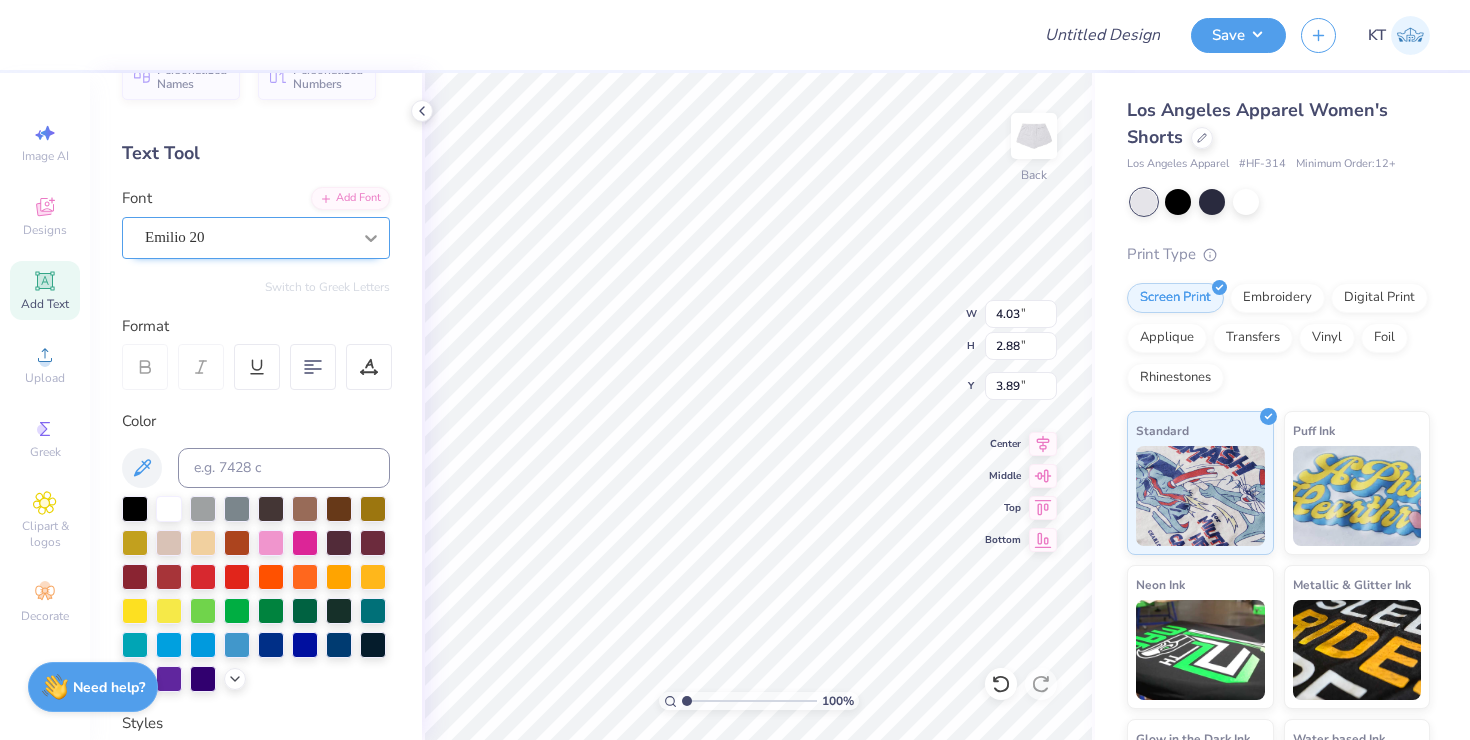 type on "2.25" 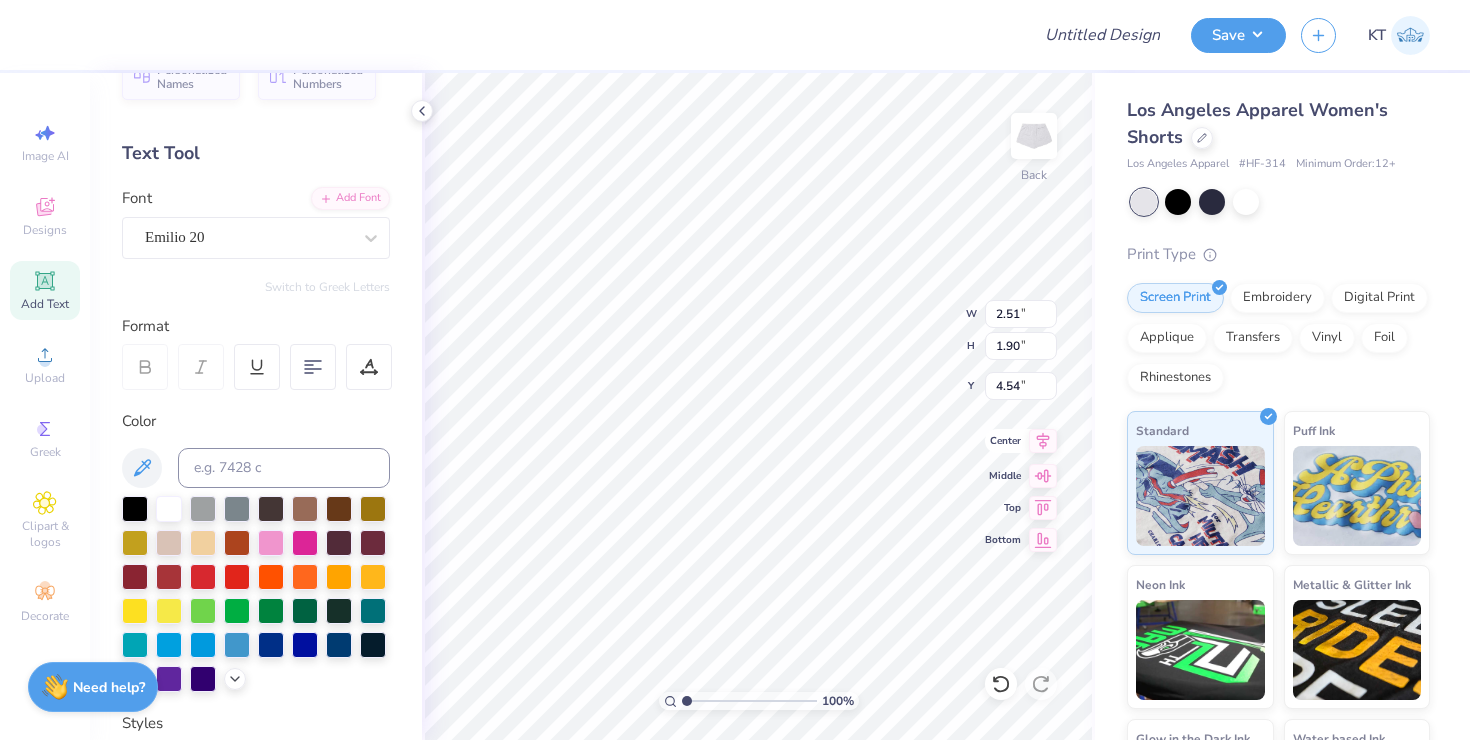 type on "4.02" 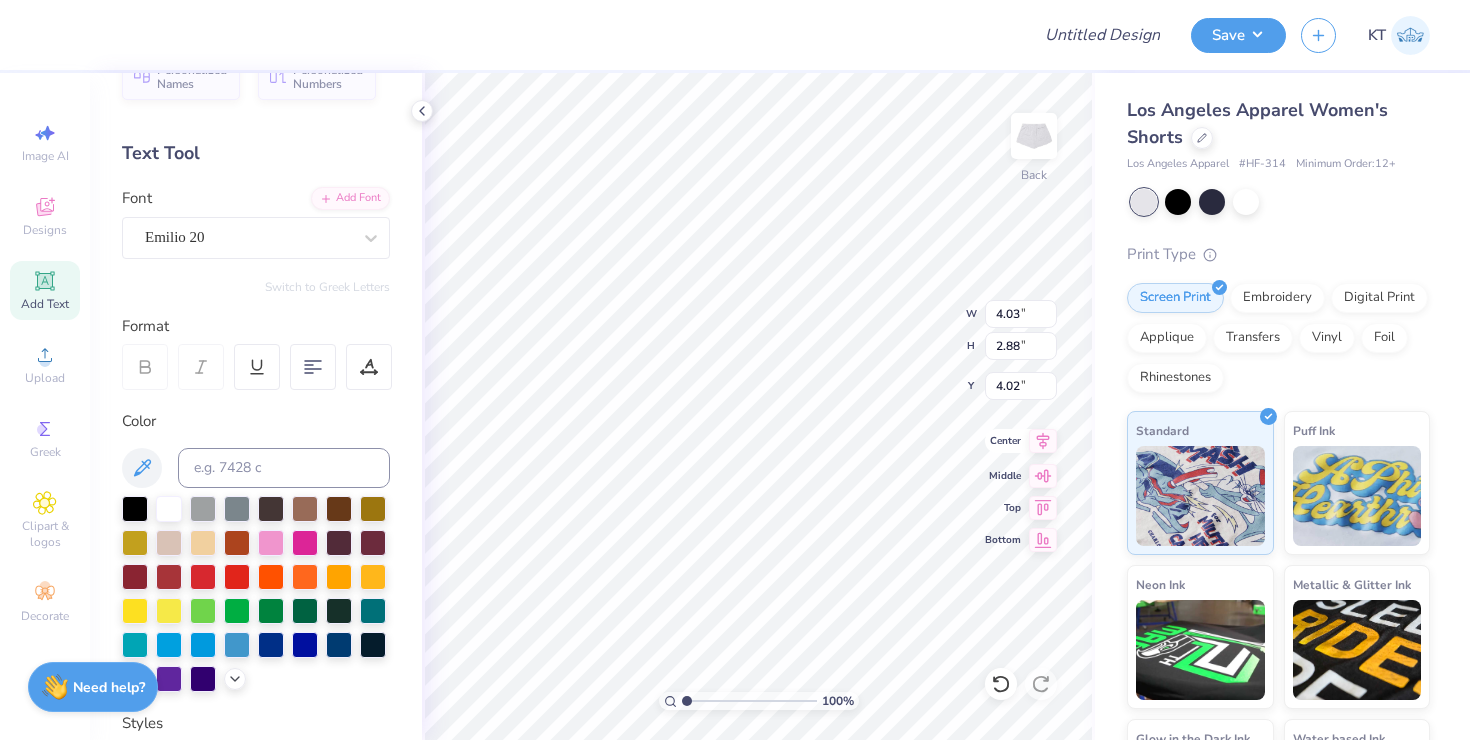 type on "4.03" 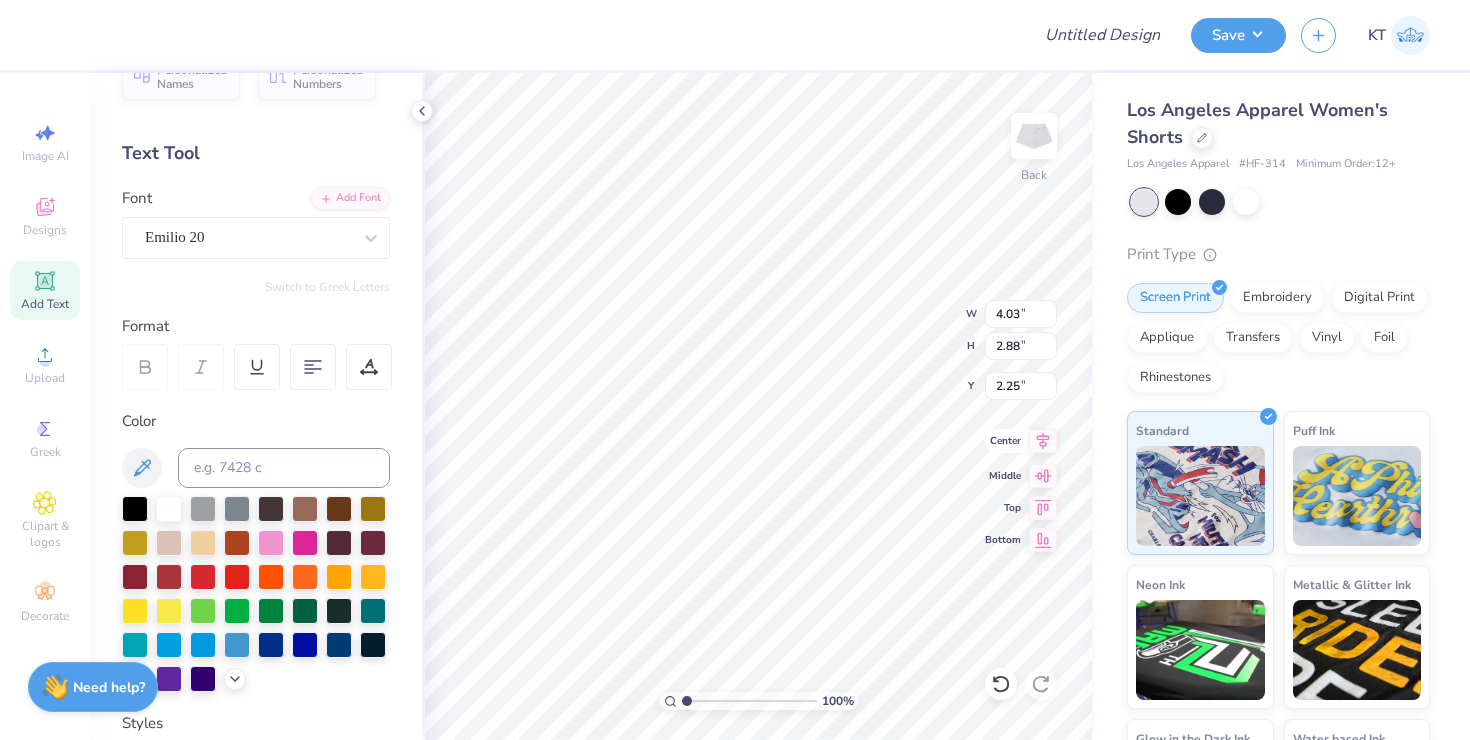type on "4.06" 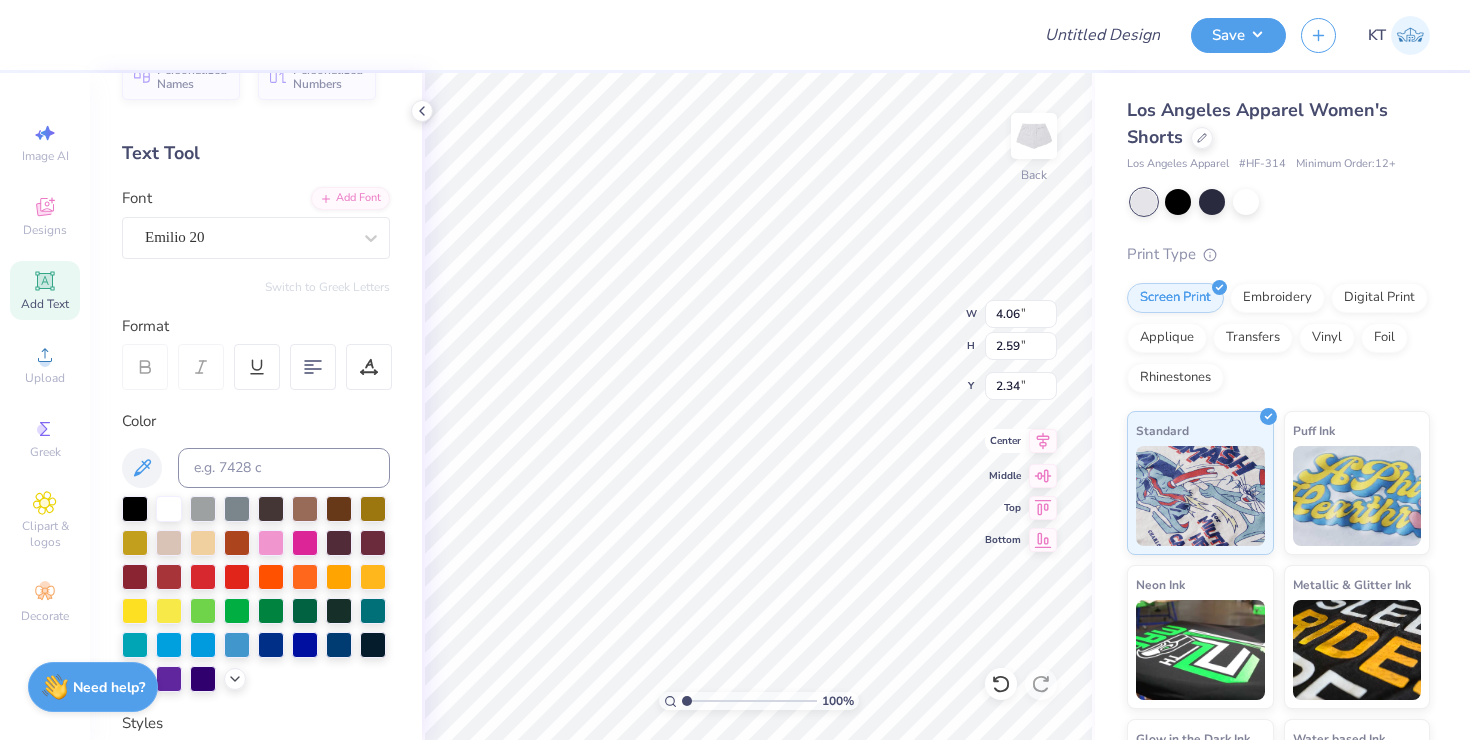 type on "4.25" 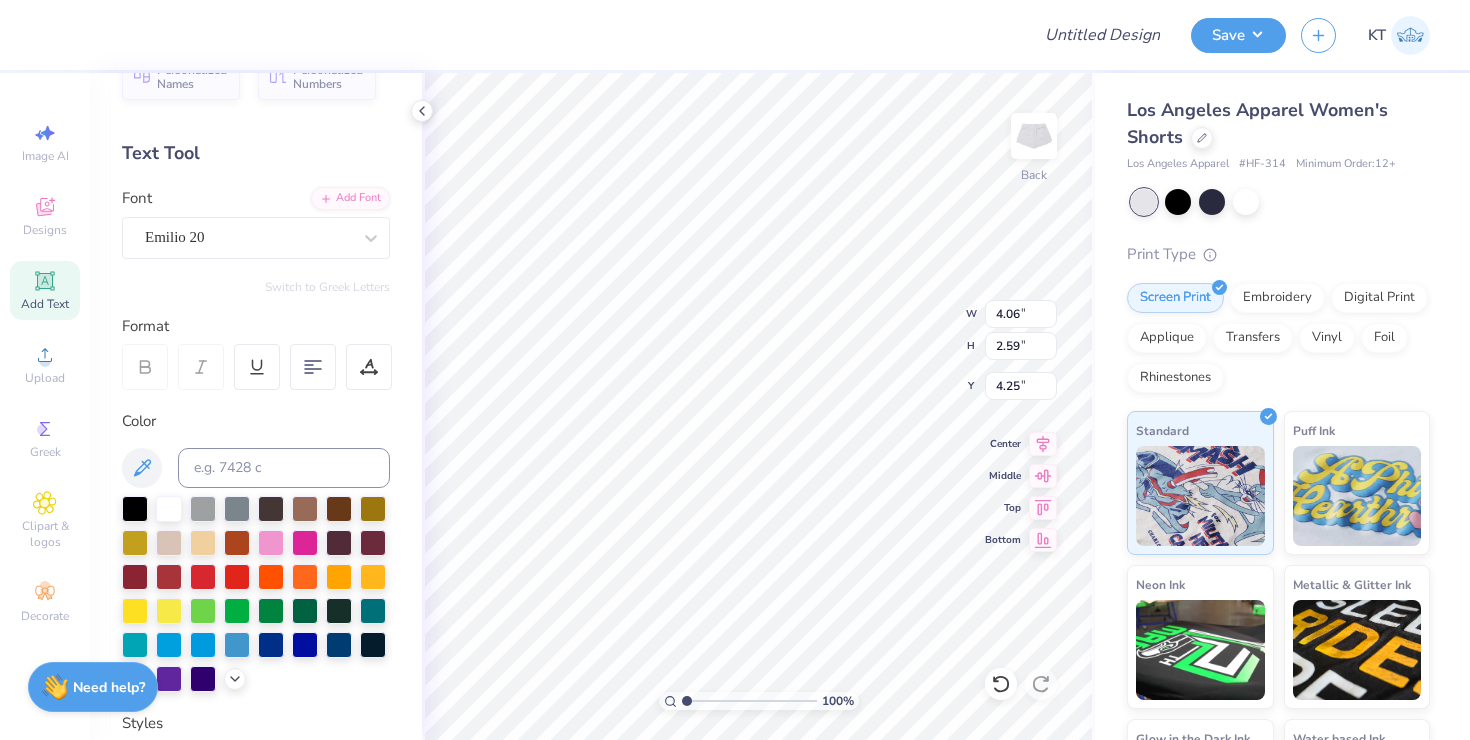 type on "0.50" 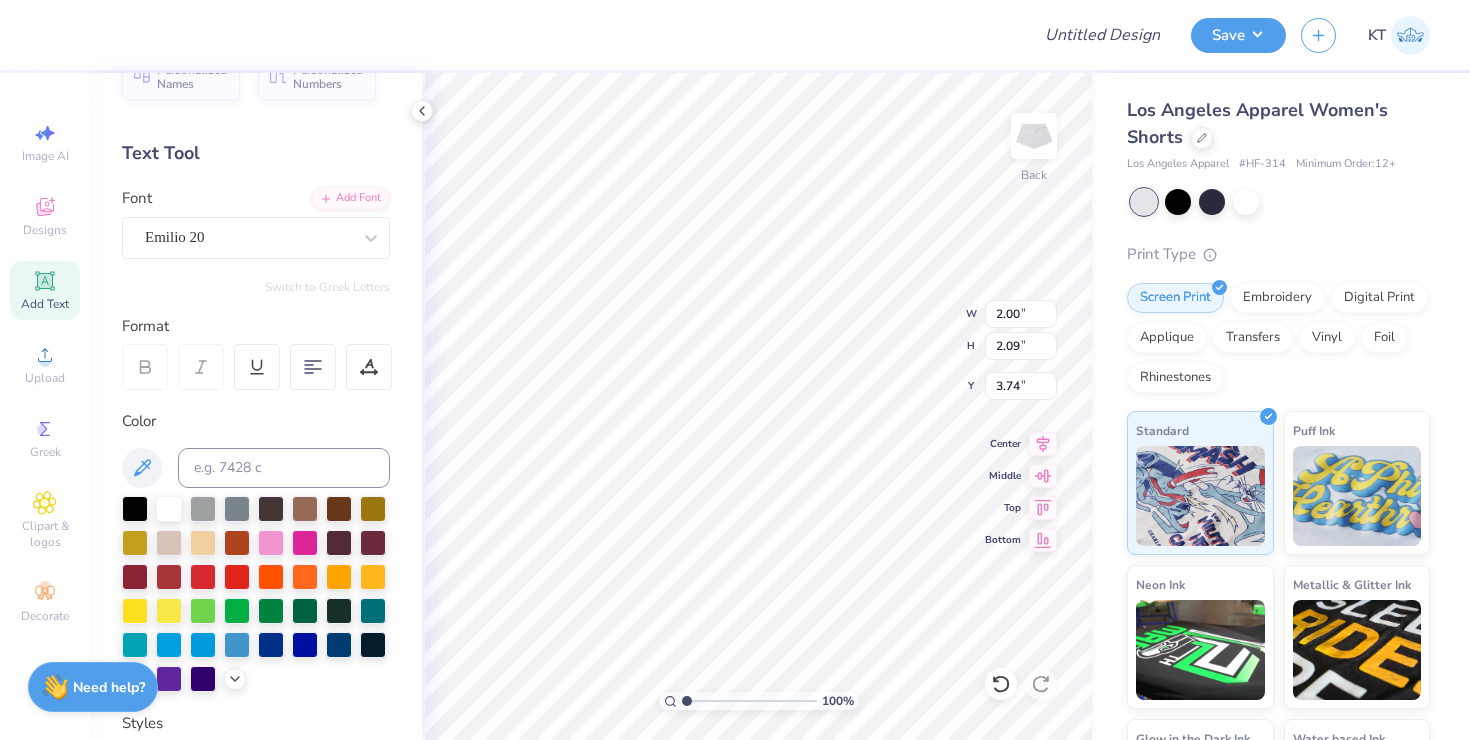 type on "2.00" 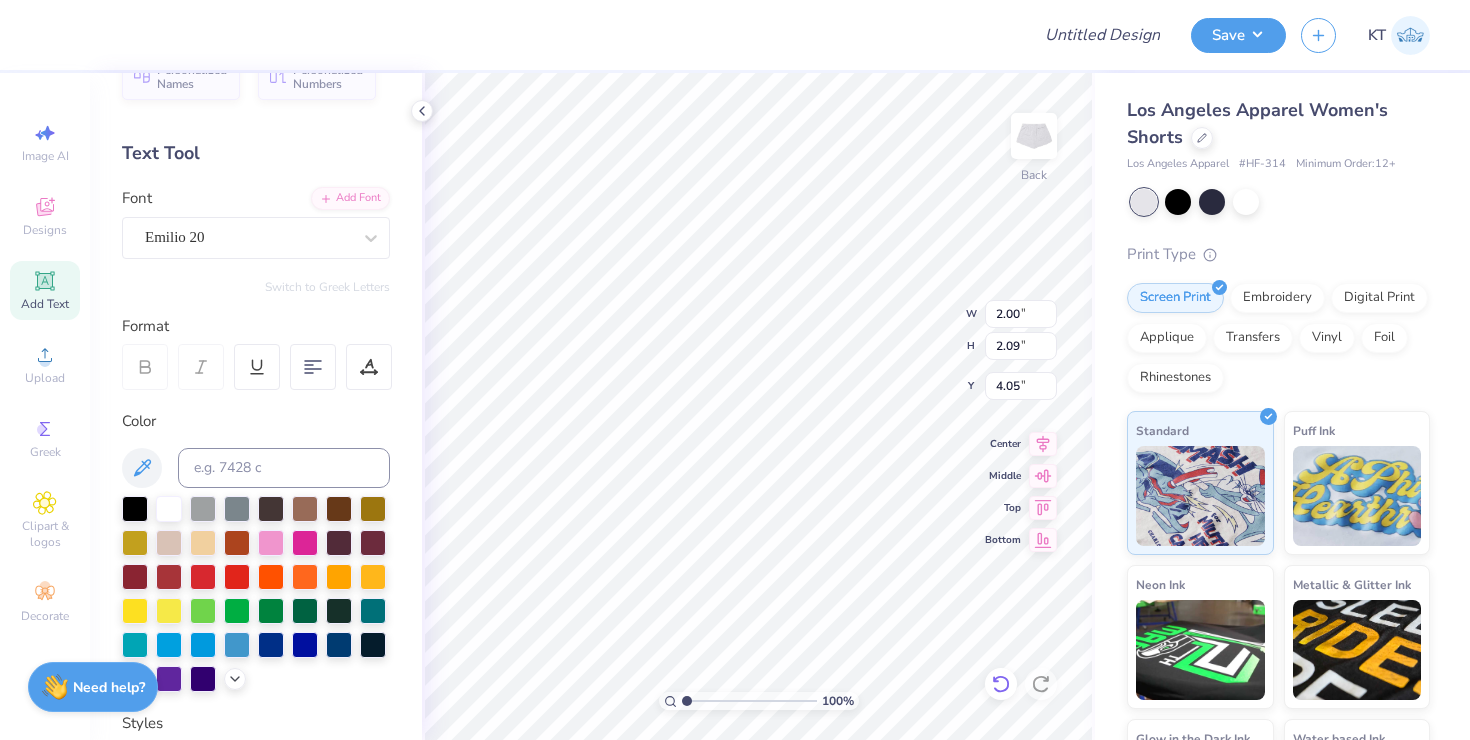 click at bounding box center [1001, 684] 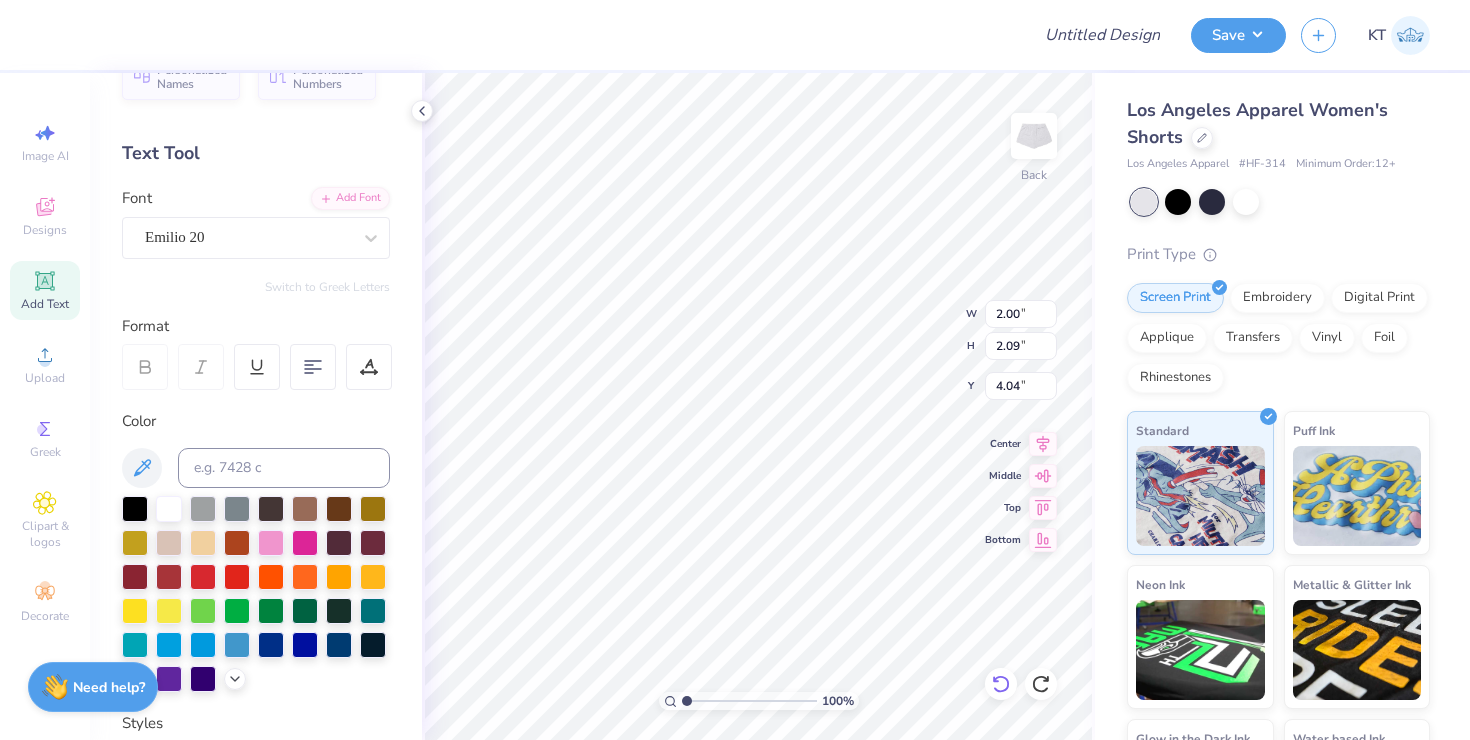 click 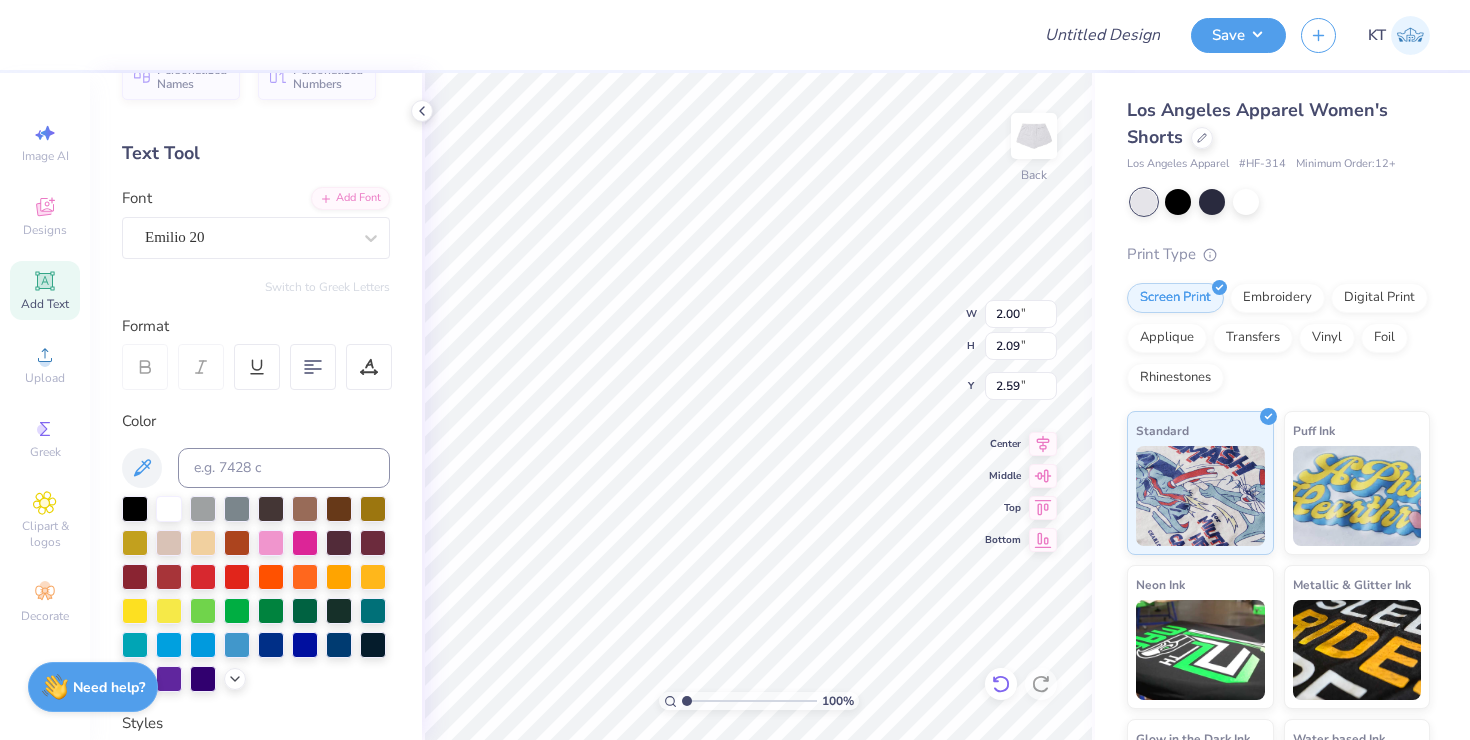 type on "2.59" 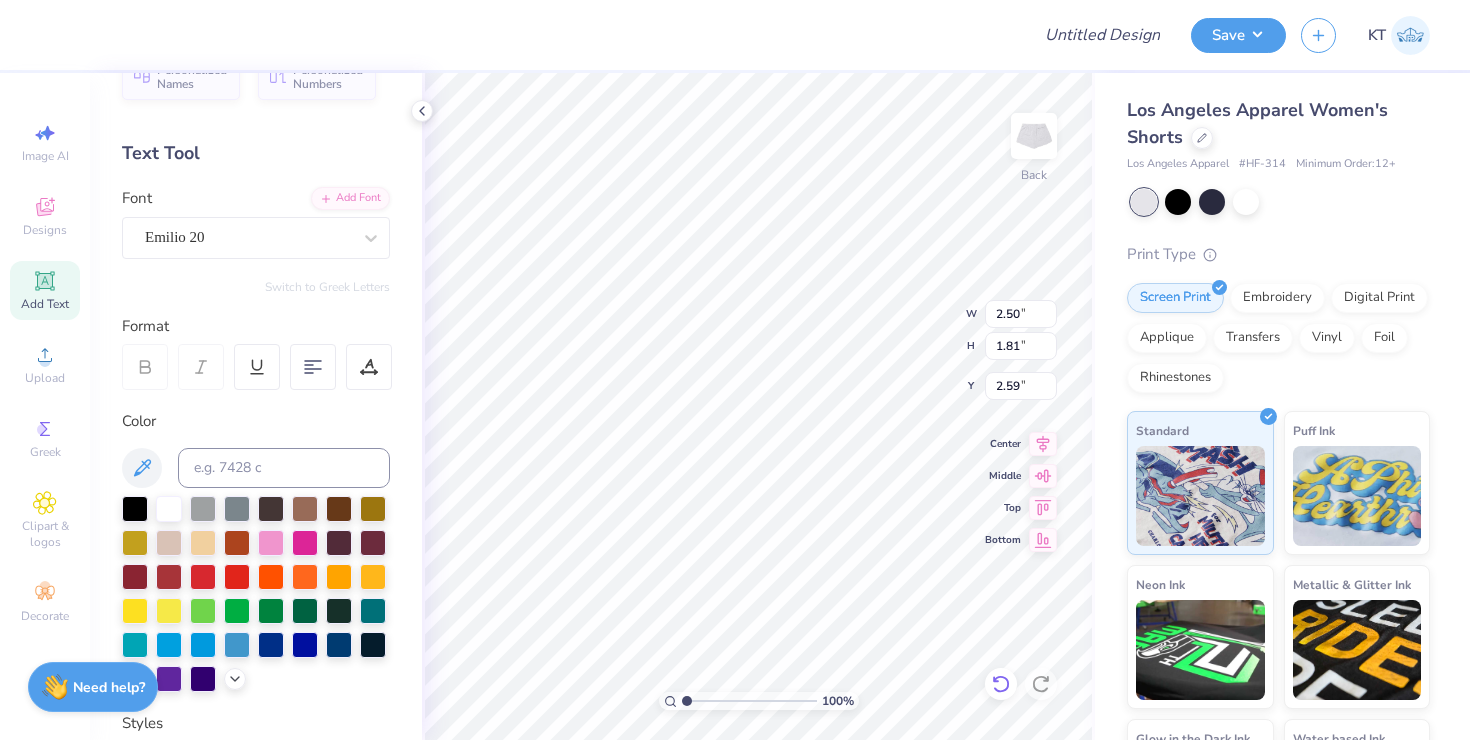 type on "2.50" 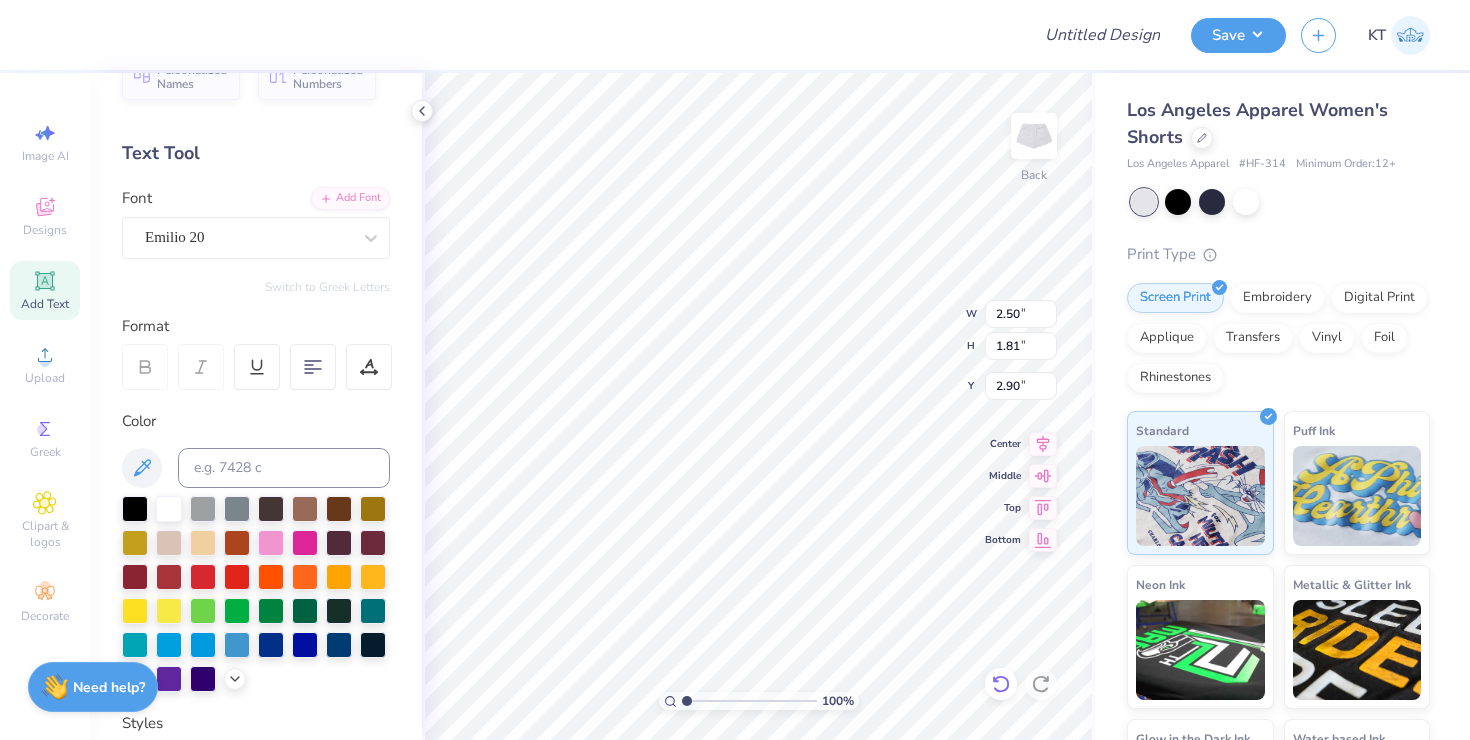 type on "2.64" 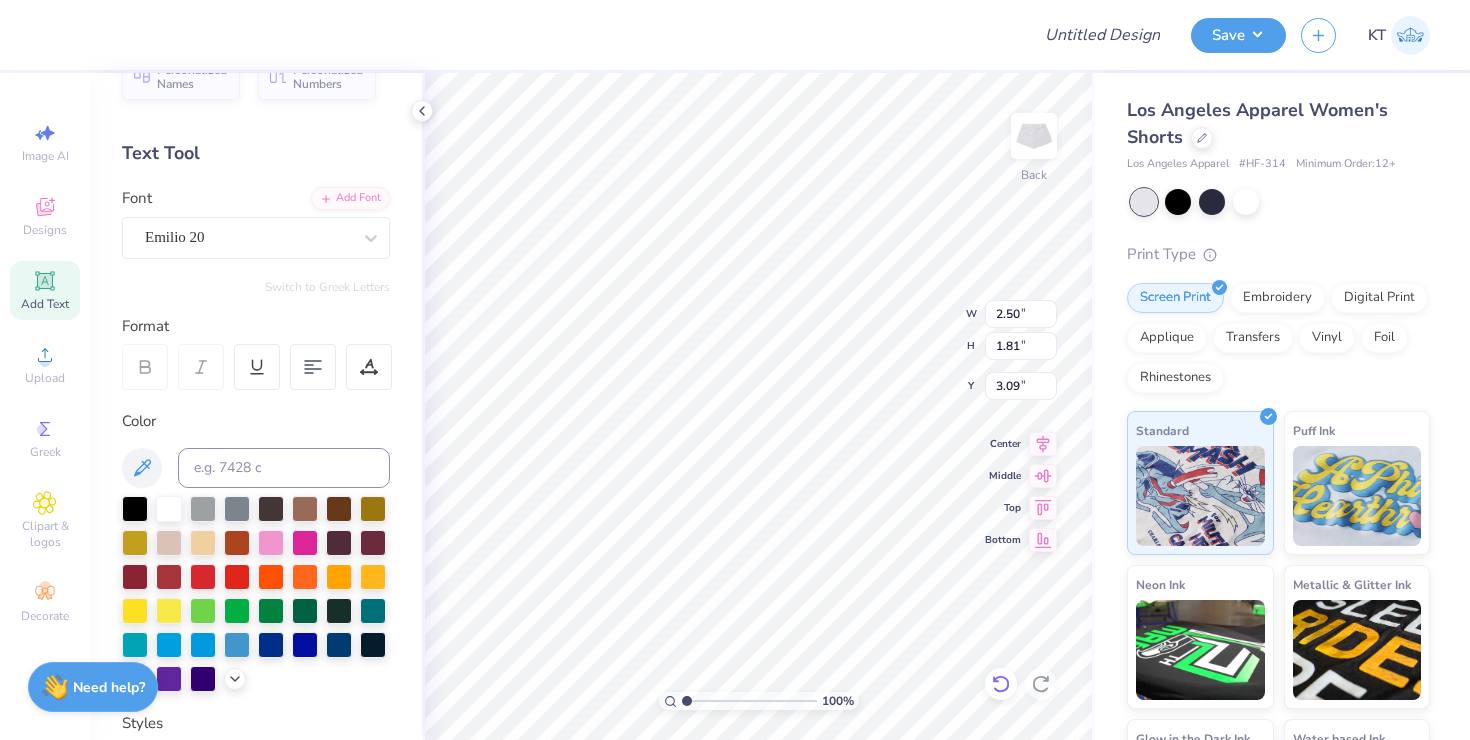 type on "3.34" 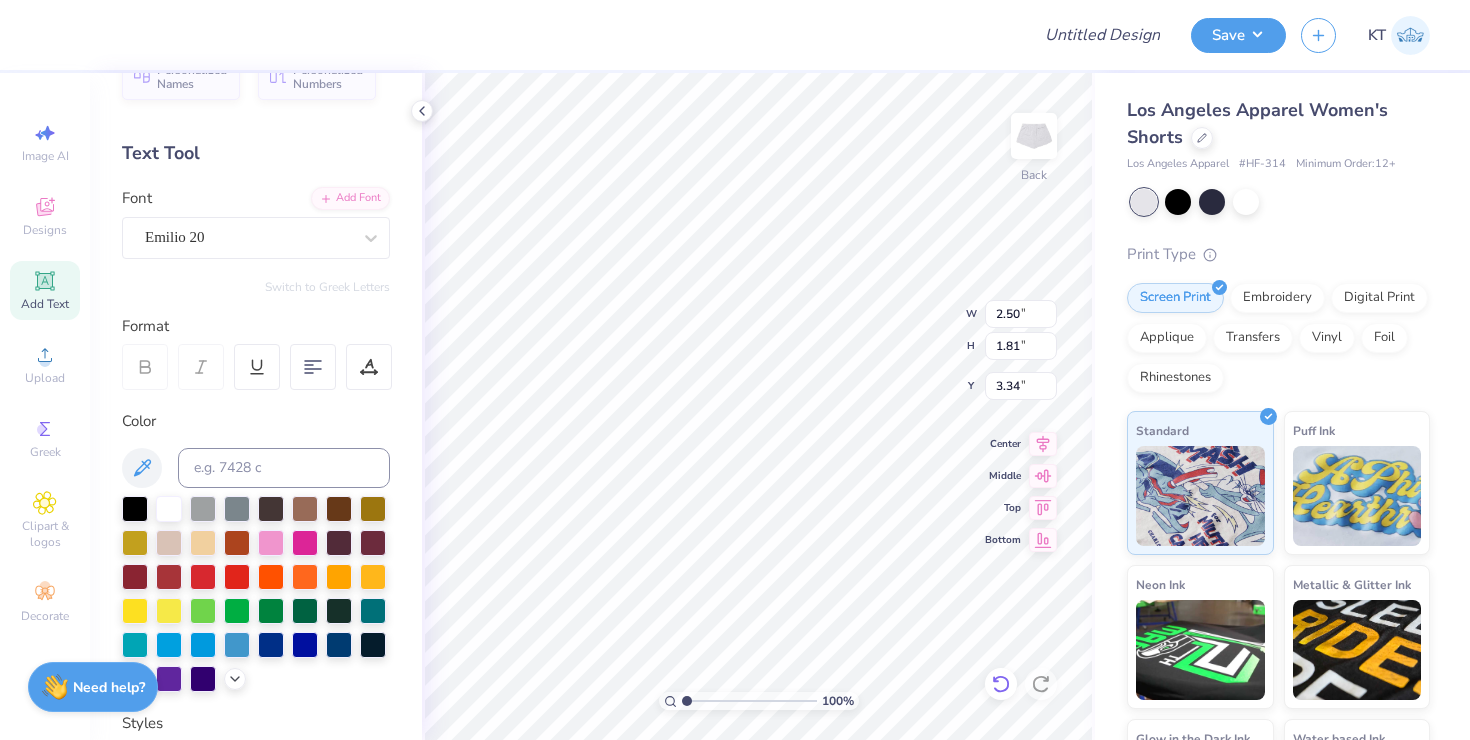 type on "4.25" 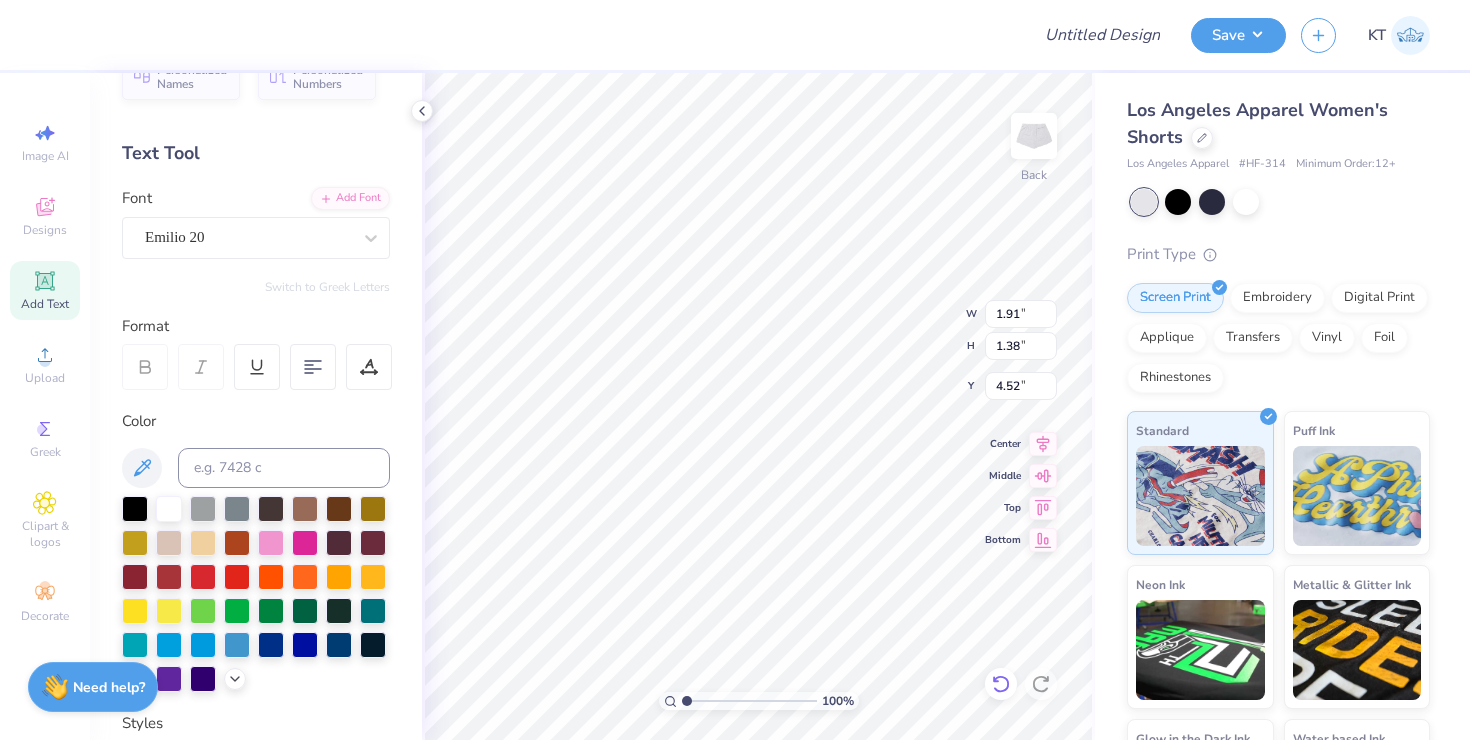 type on "1.91" 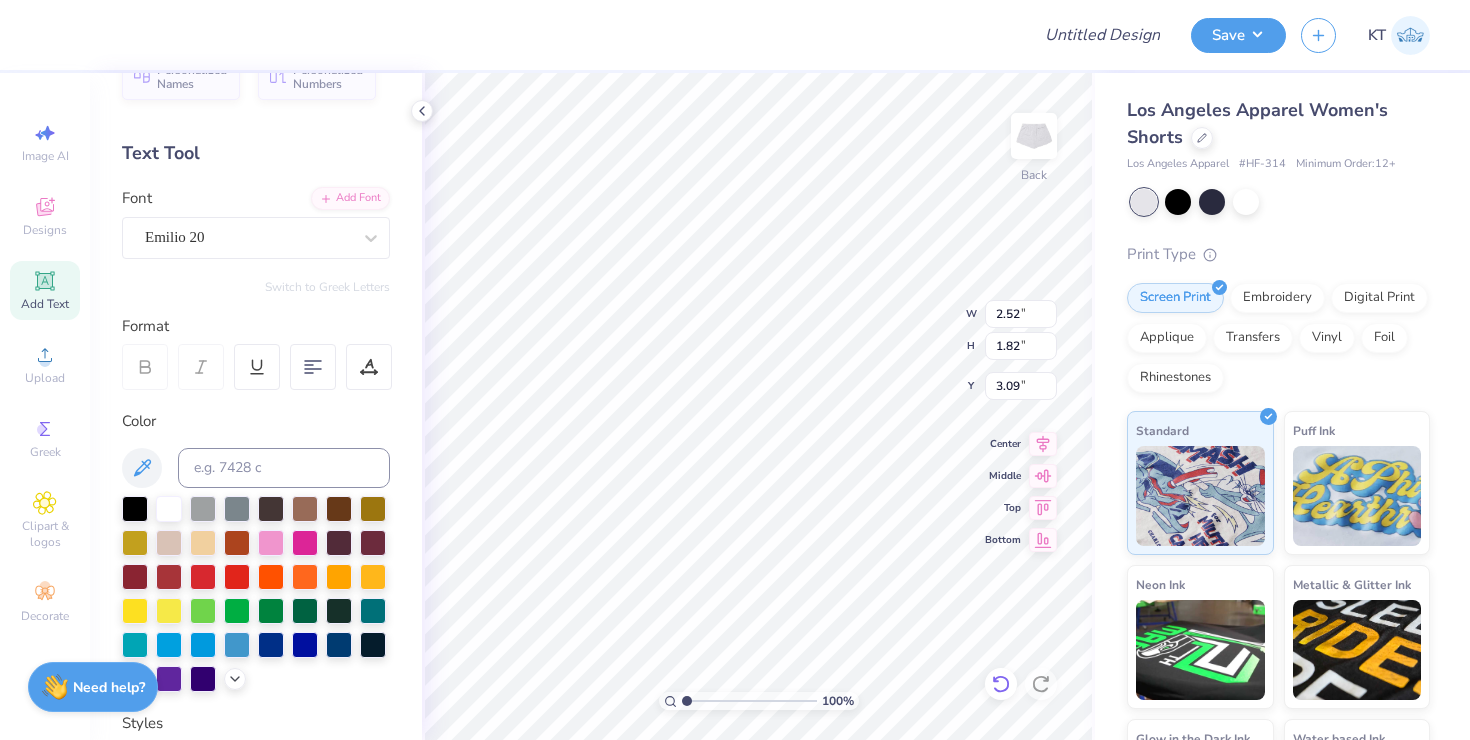 type on "3.09" 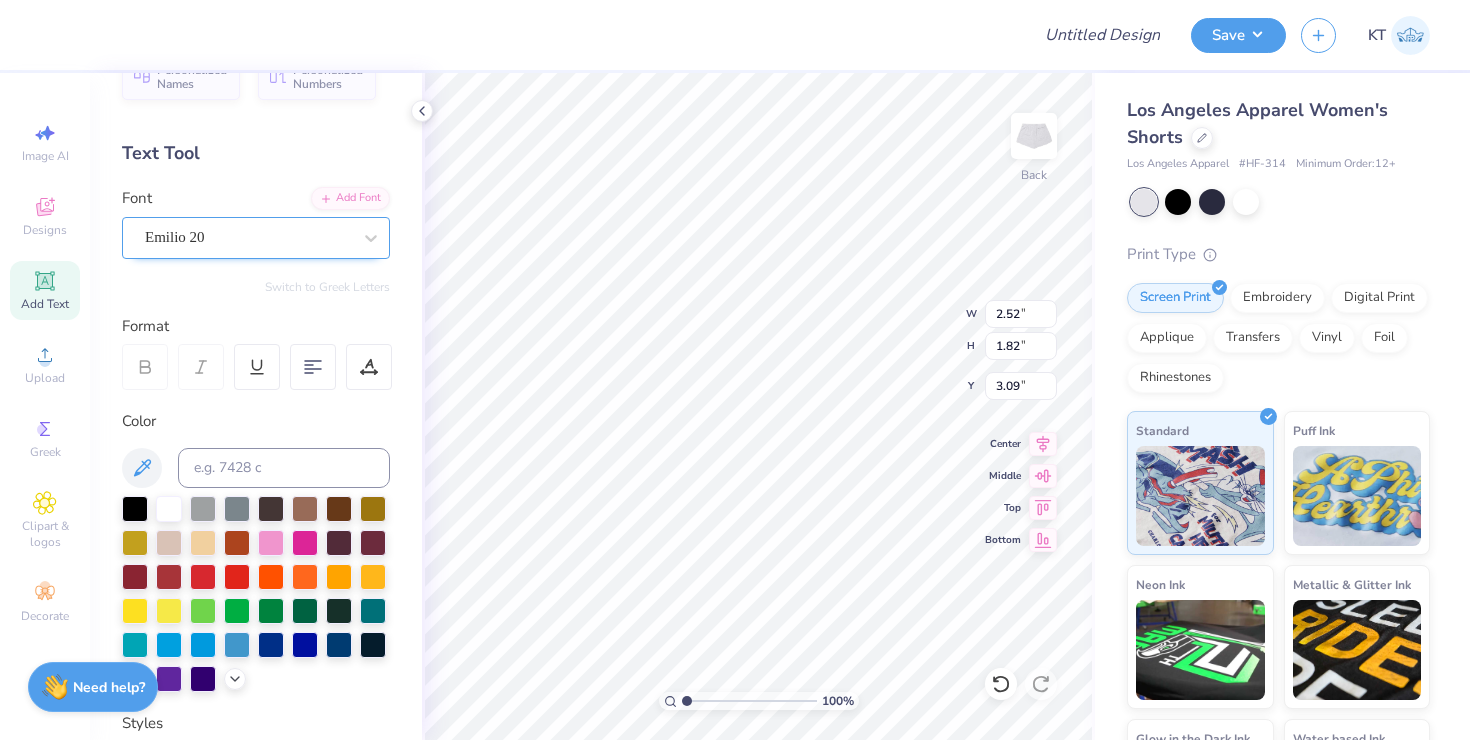 click at bounding box center [248, 237] 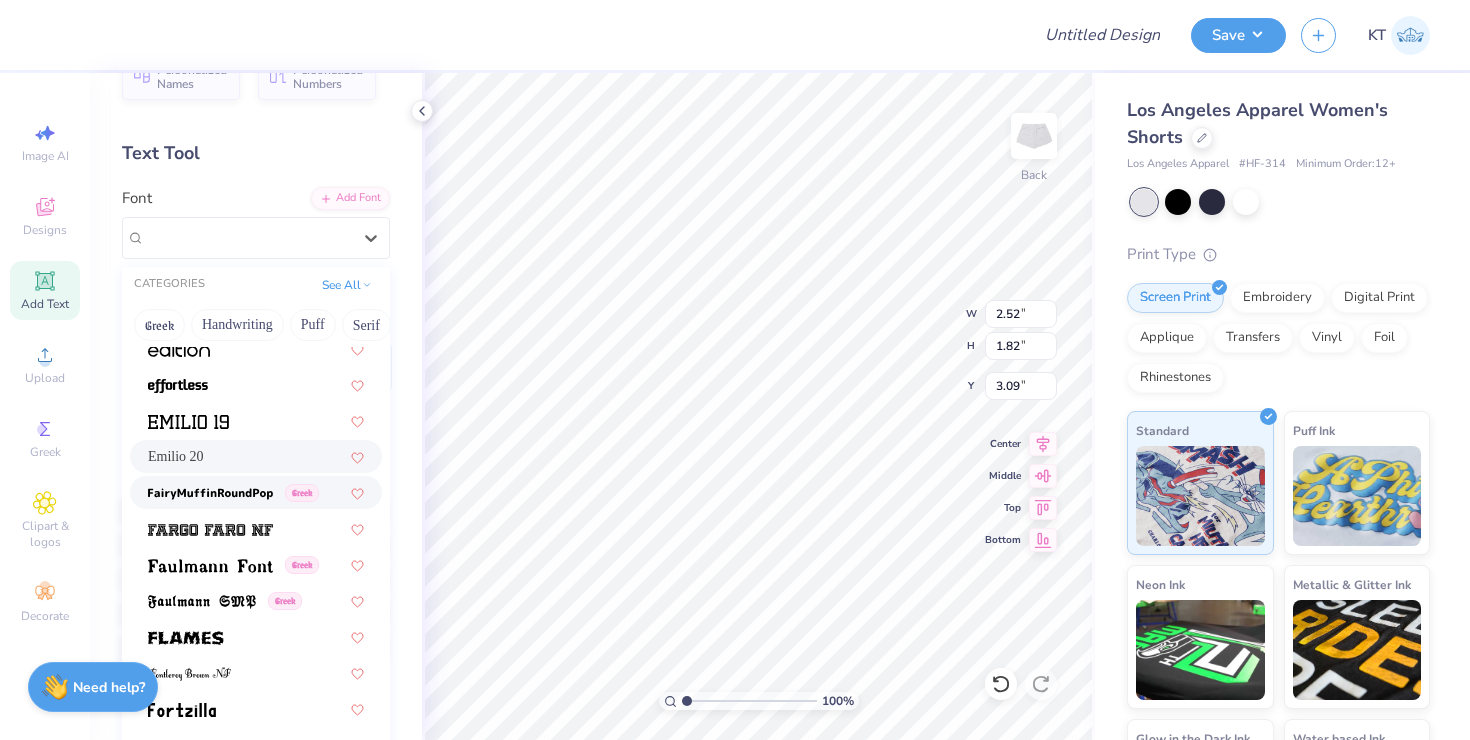 scroll, scrollTop: 4044, scrollLeft: 0, axis: vertical 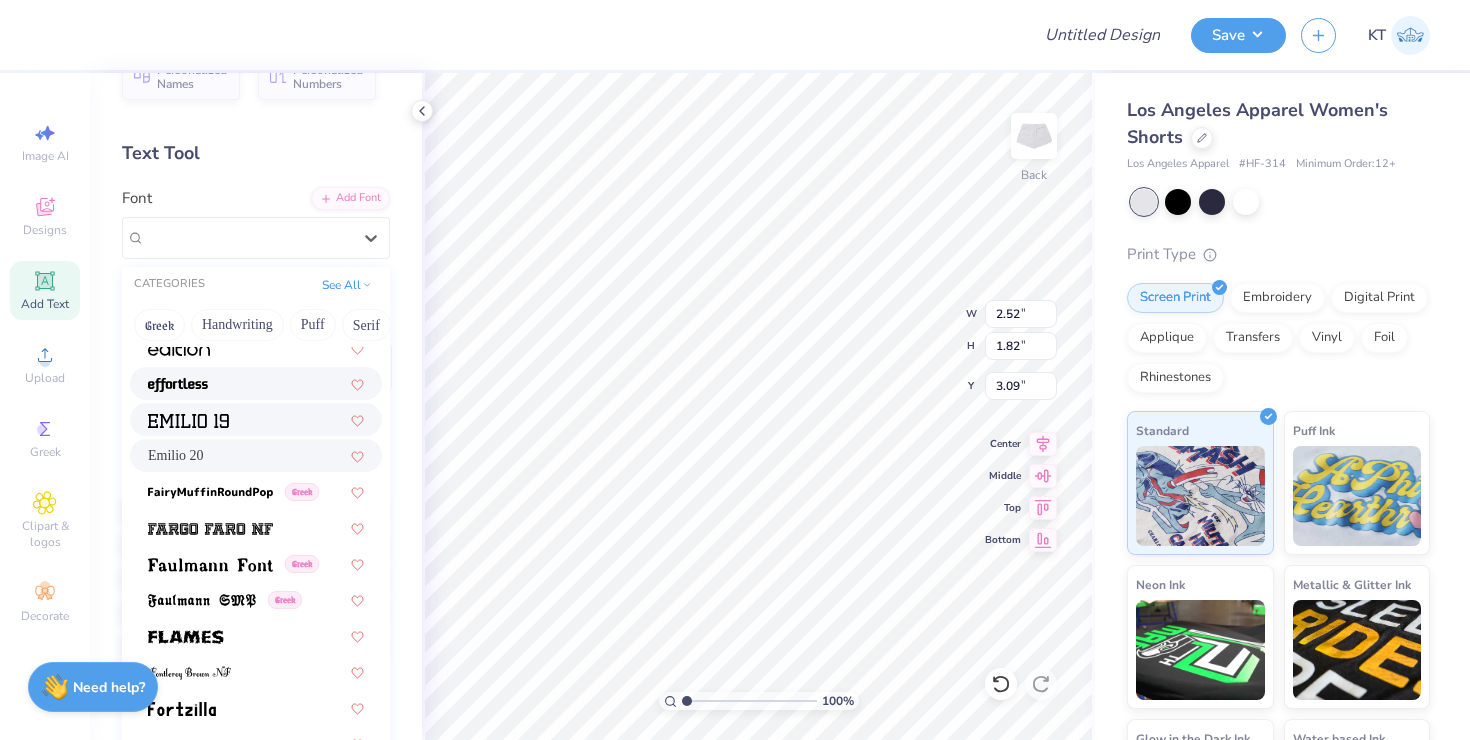 click at bounding box center (256, 419) 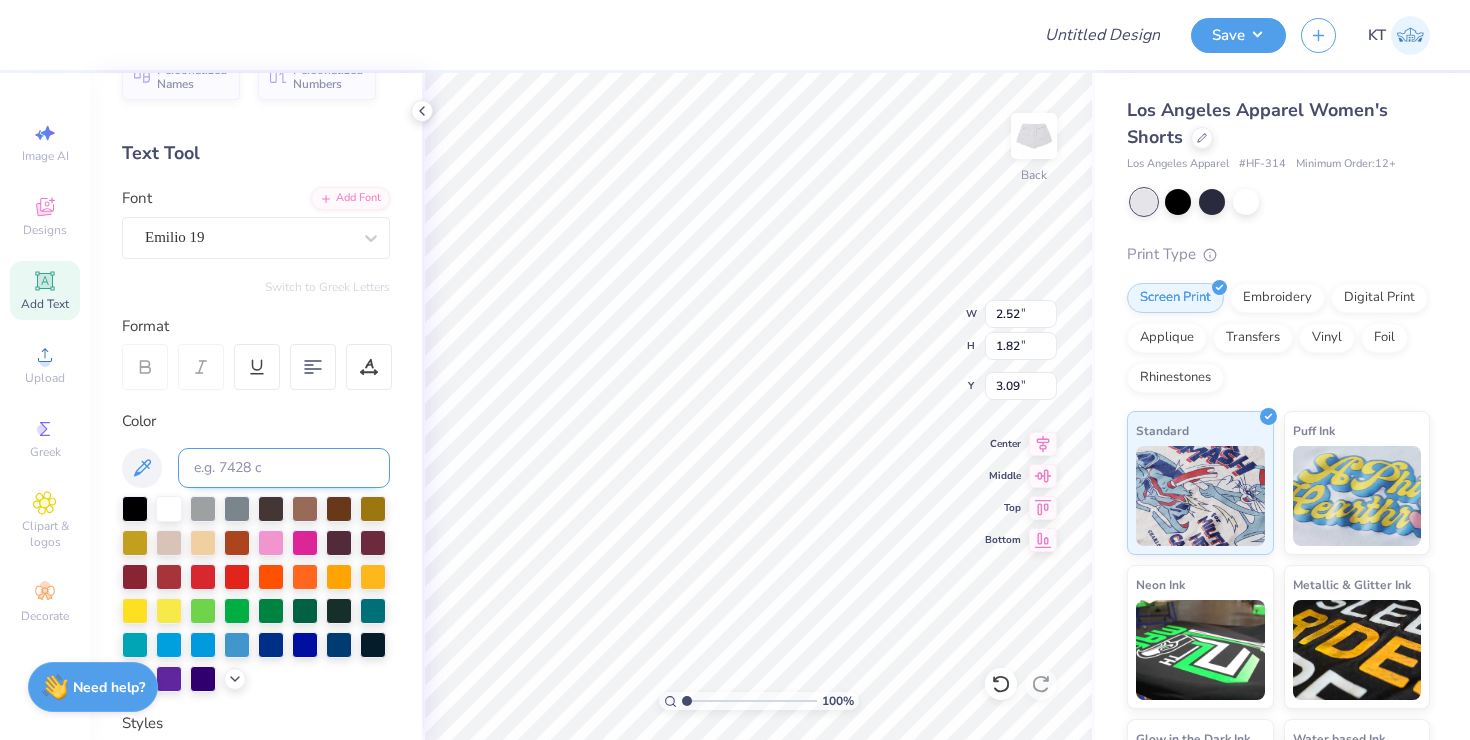 type on "2.41" 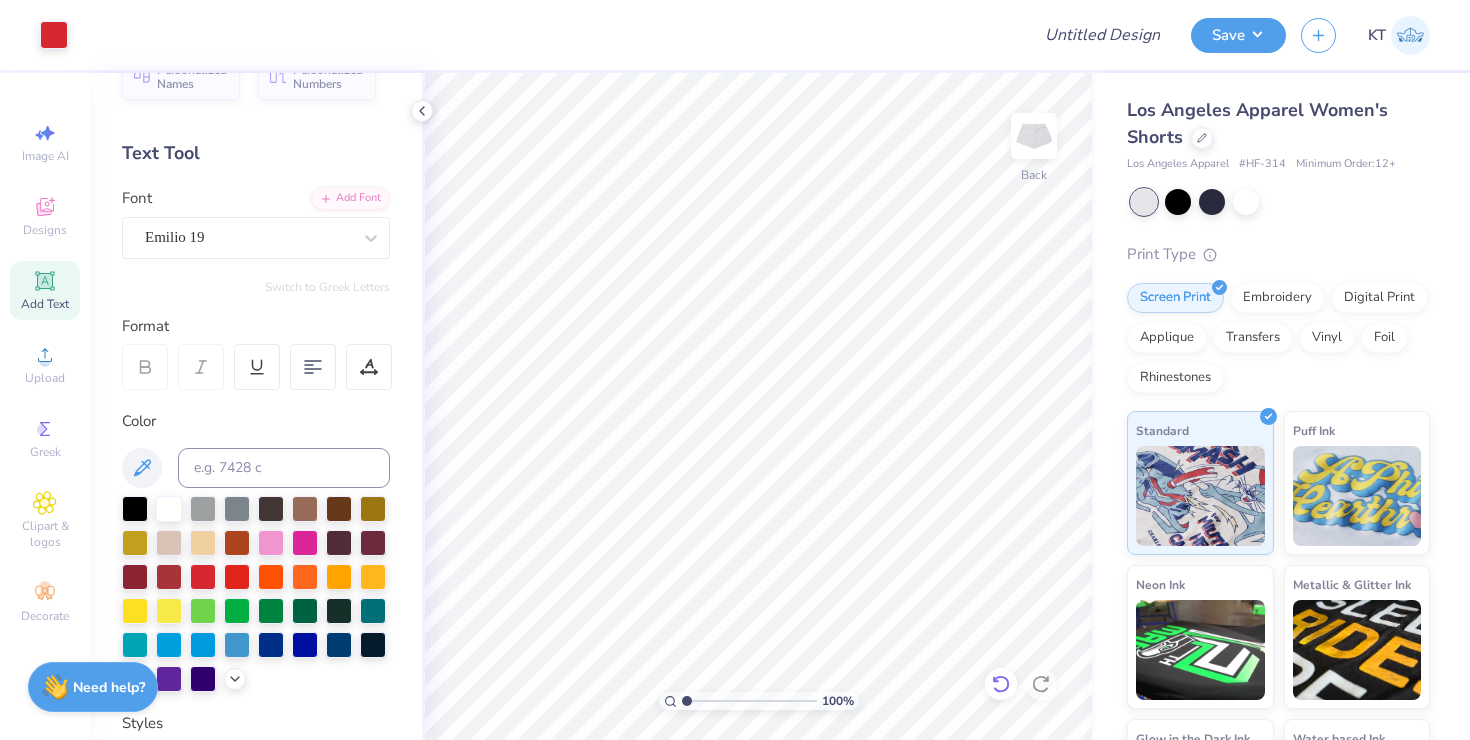 click 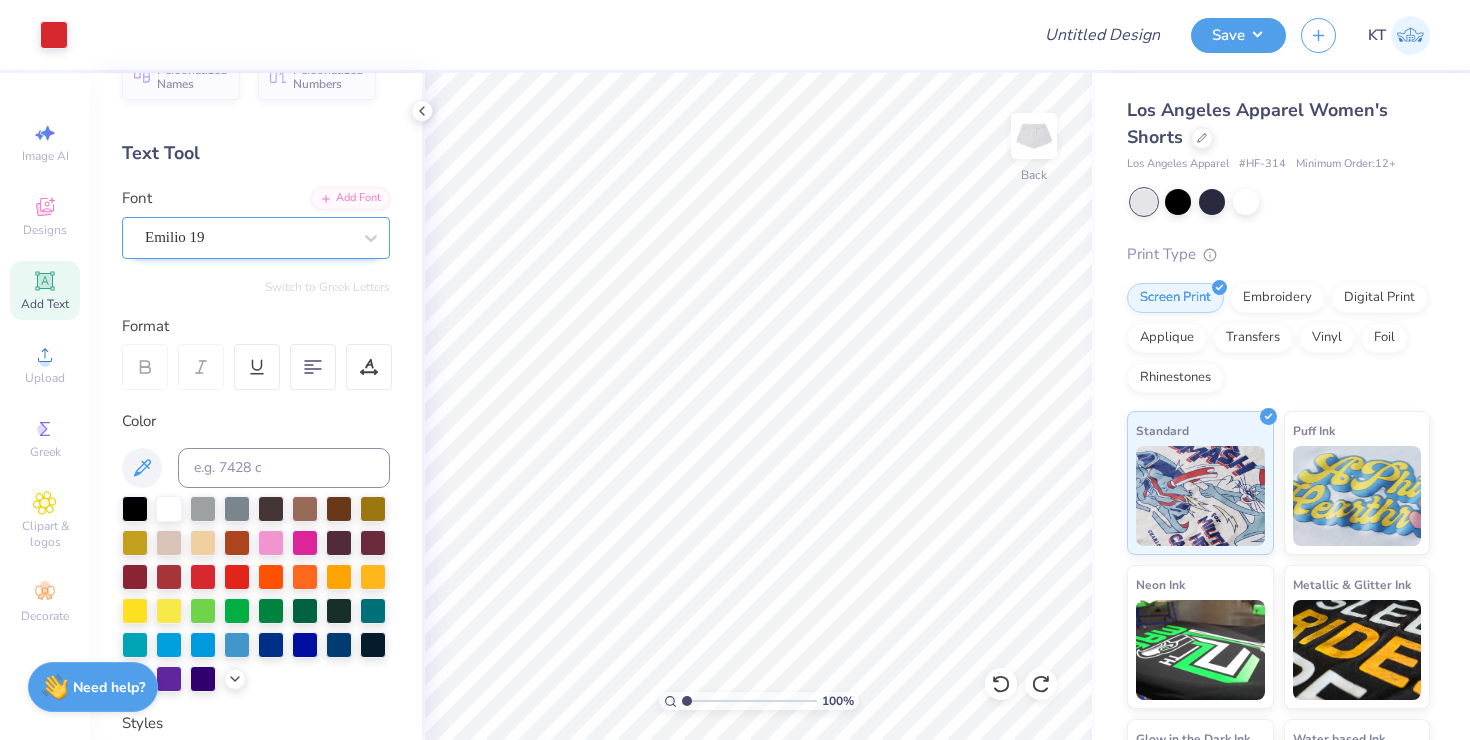 click on "Emilio 19" at bounding box center (248, 237) 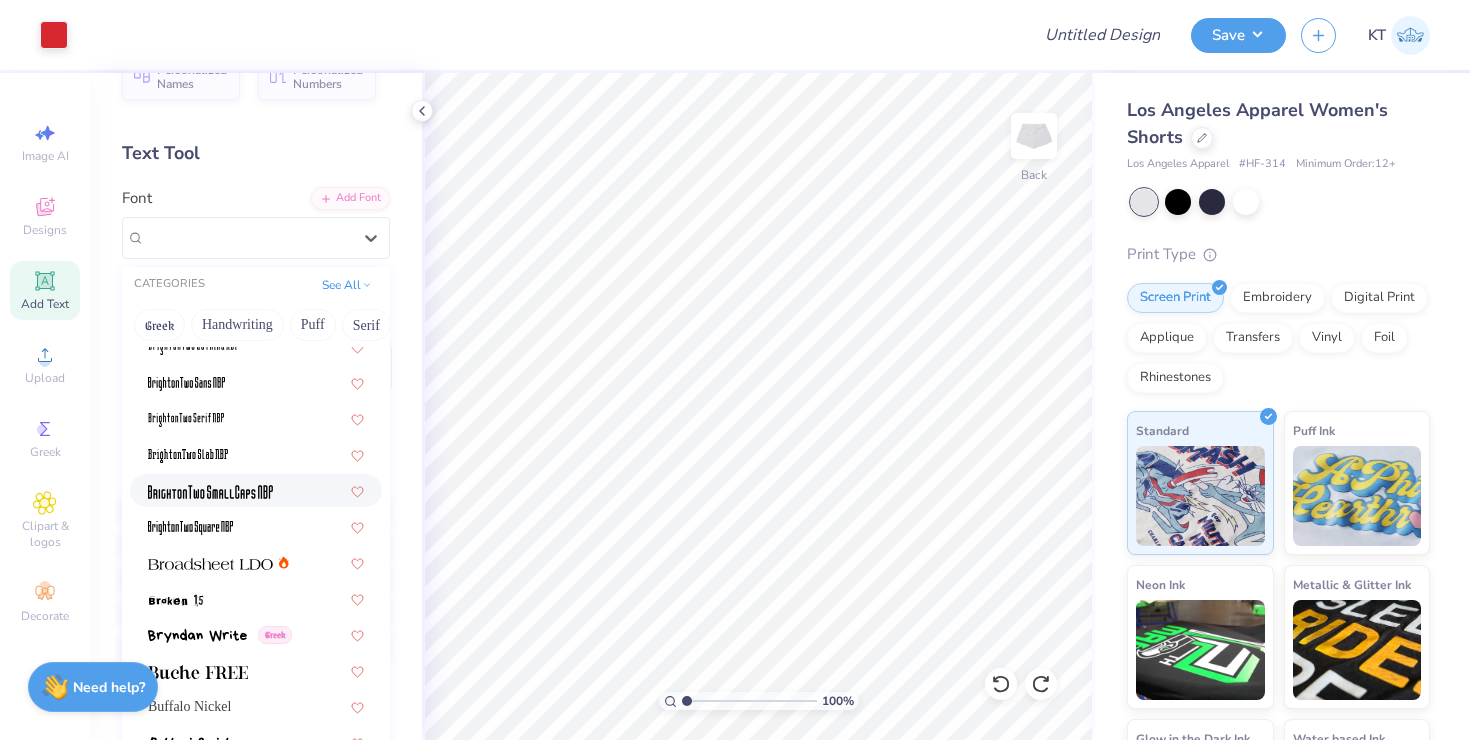 scroll, scrollTop: 1708, scrollLeft: 0, axis: vertical 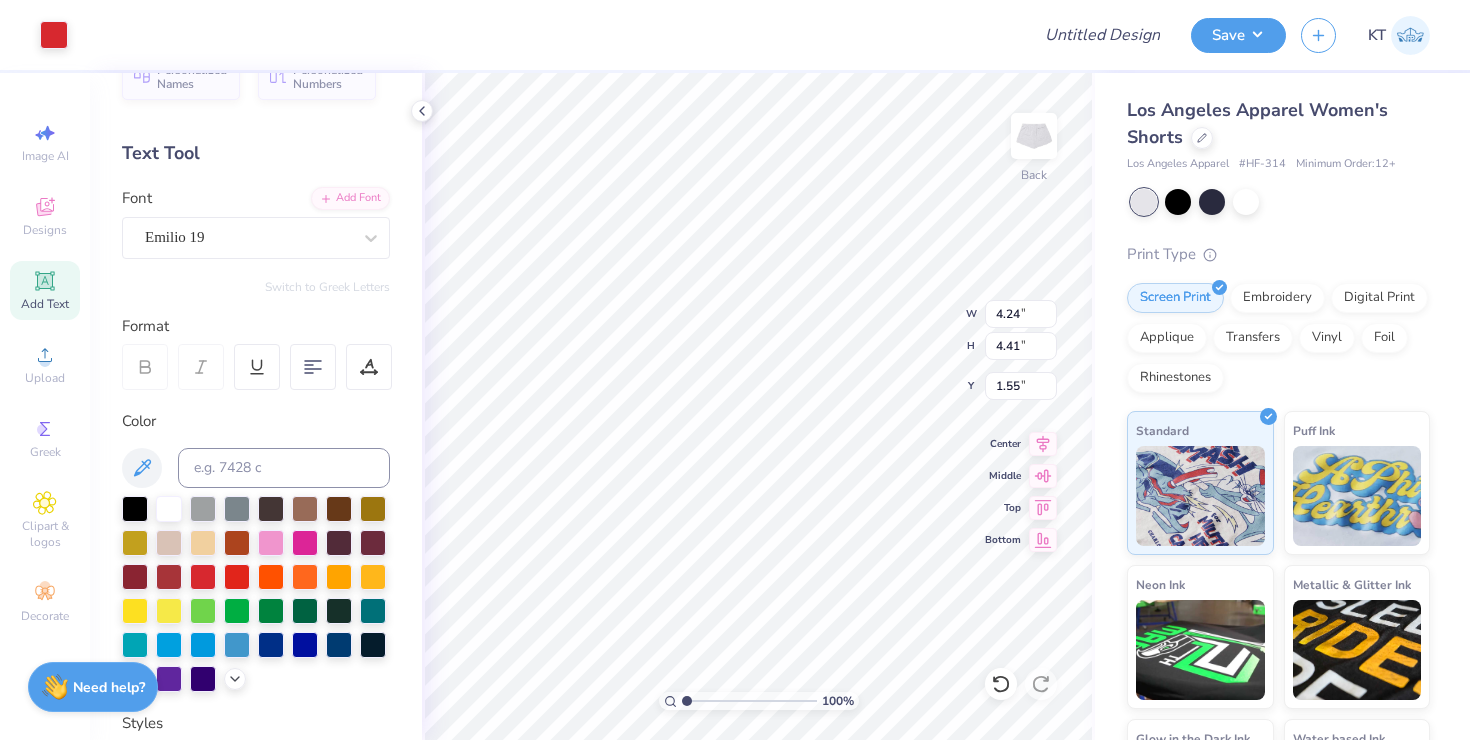 type on "1.55" 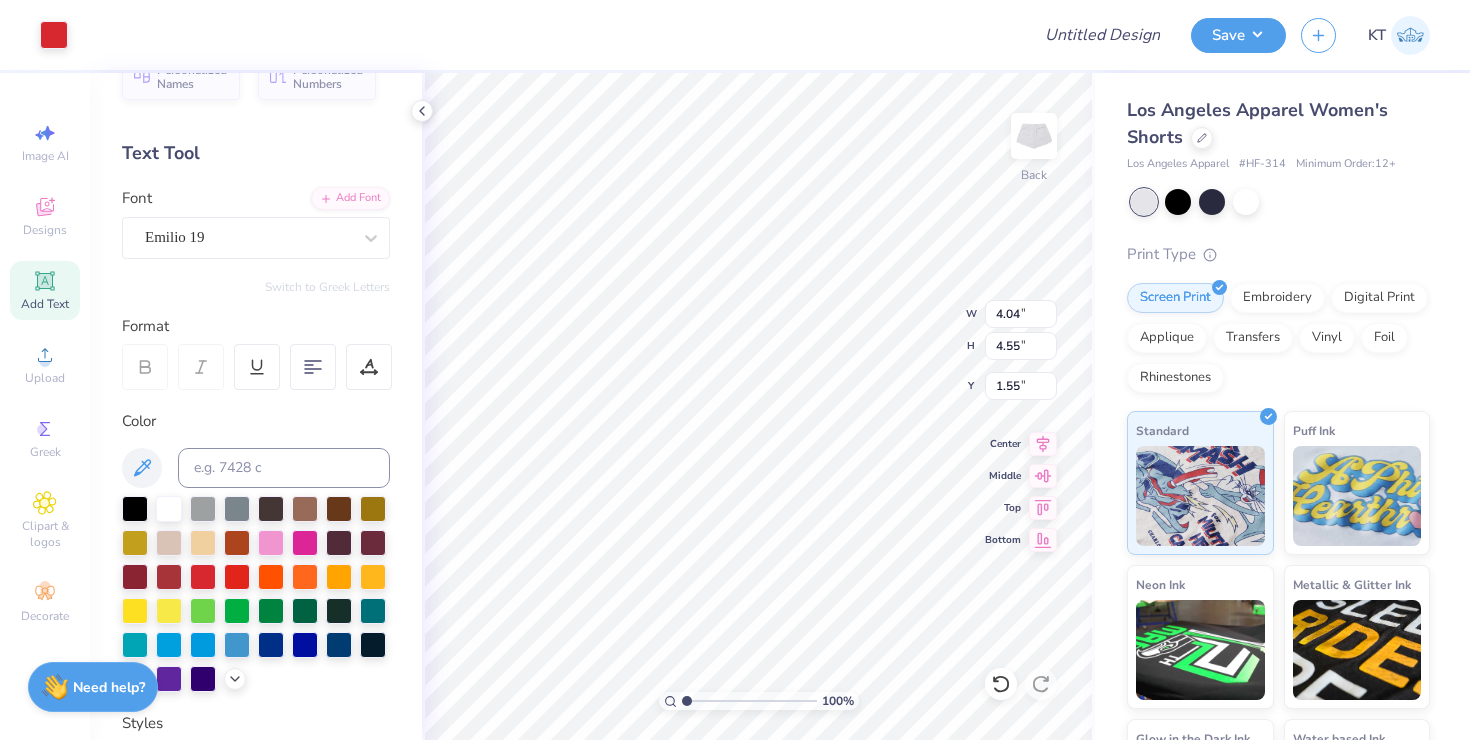 type on "4.04" 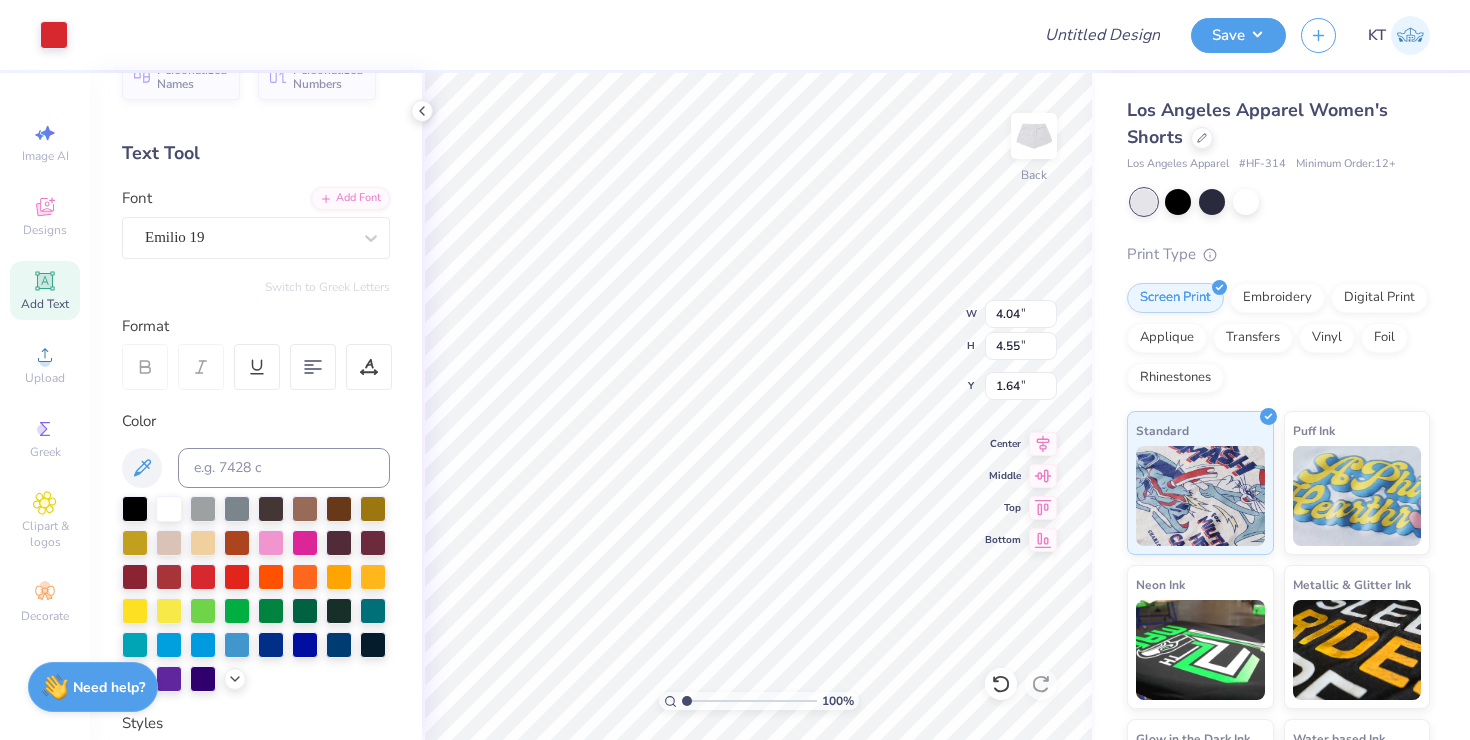 type on "3.65" 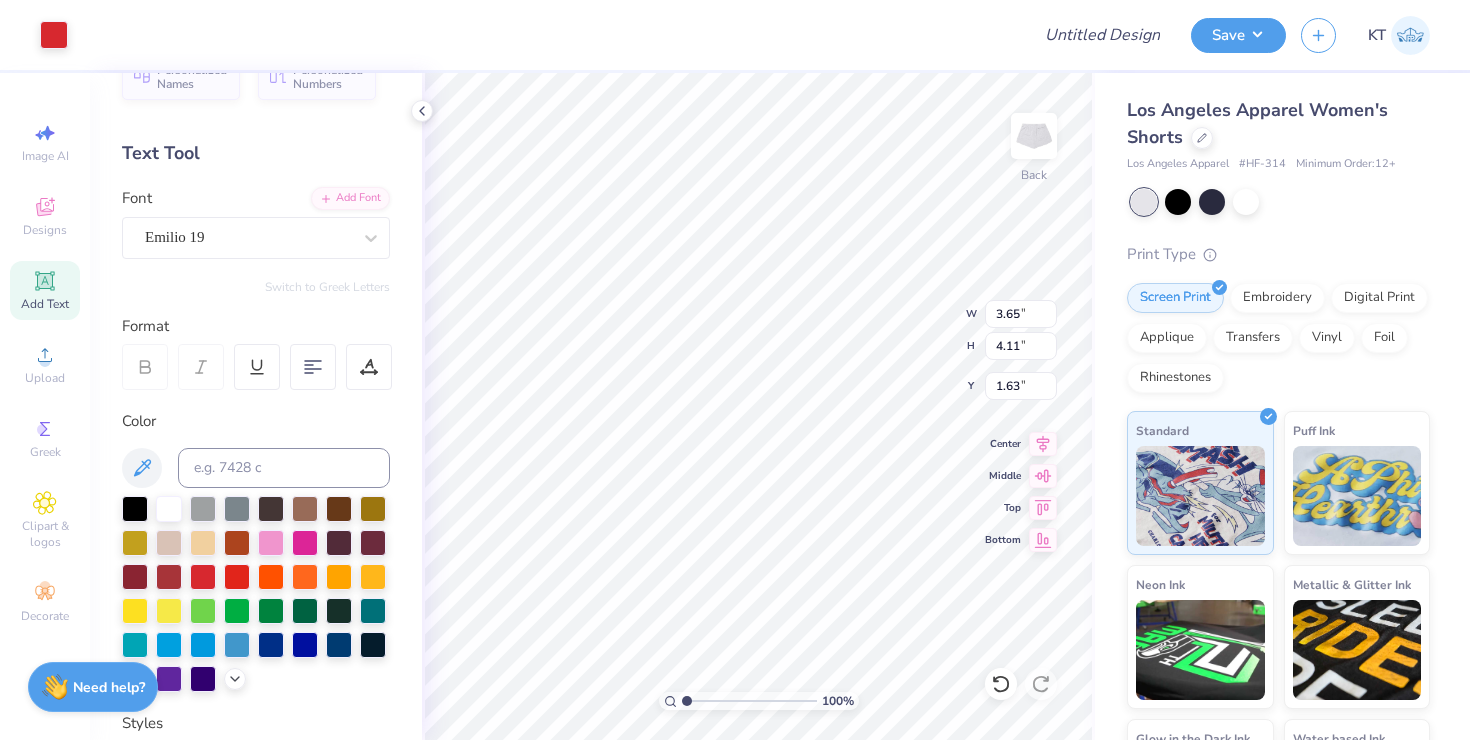 type on "2.01" 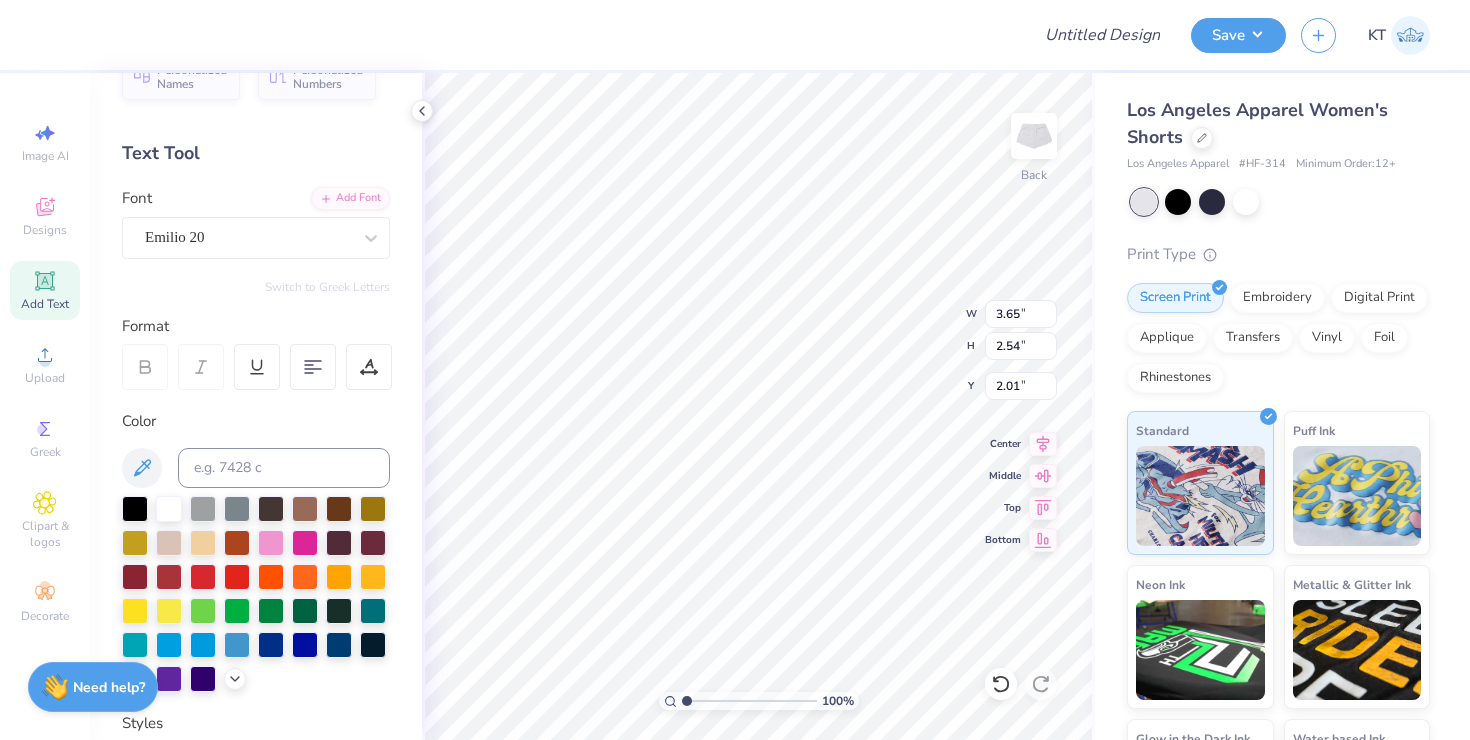 type on "0.50" 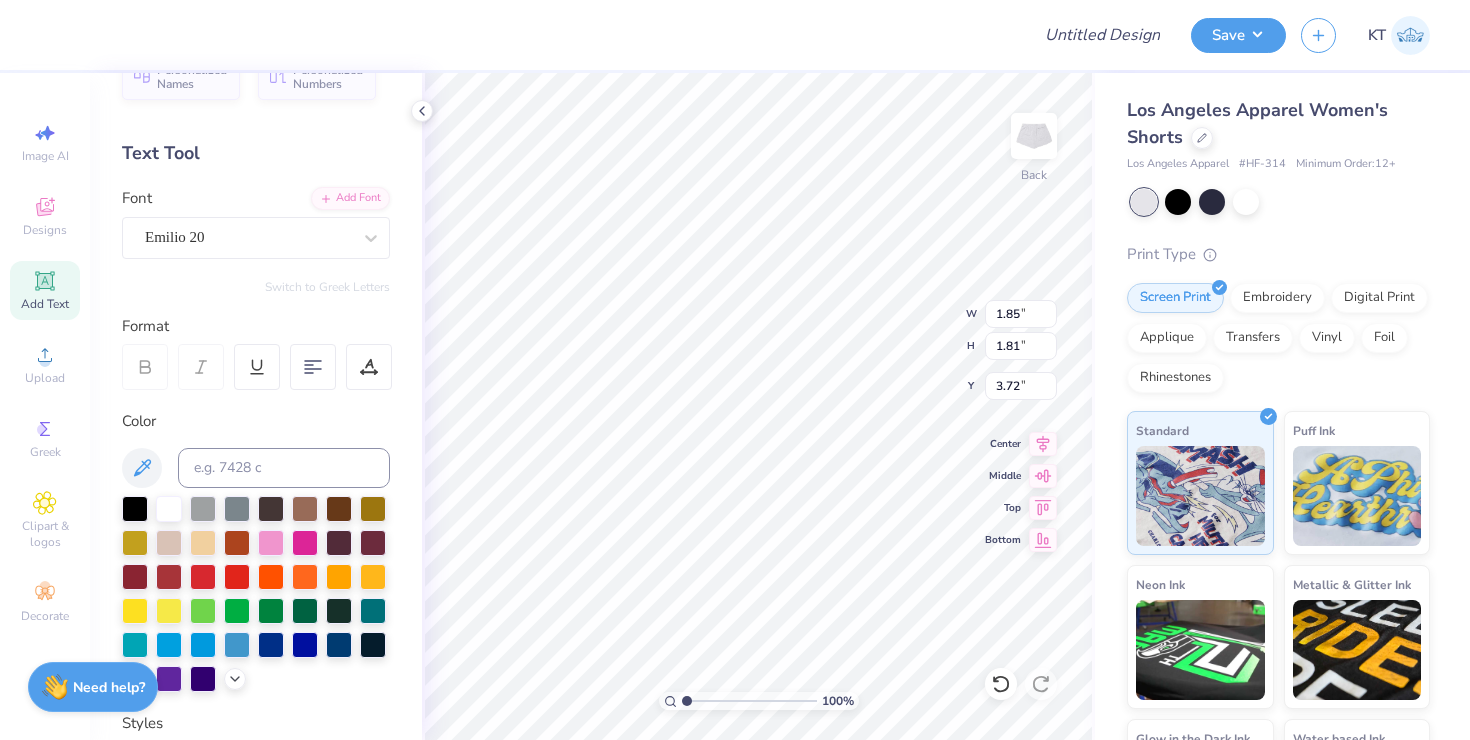 type on "3.72" 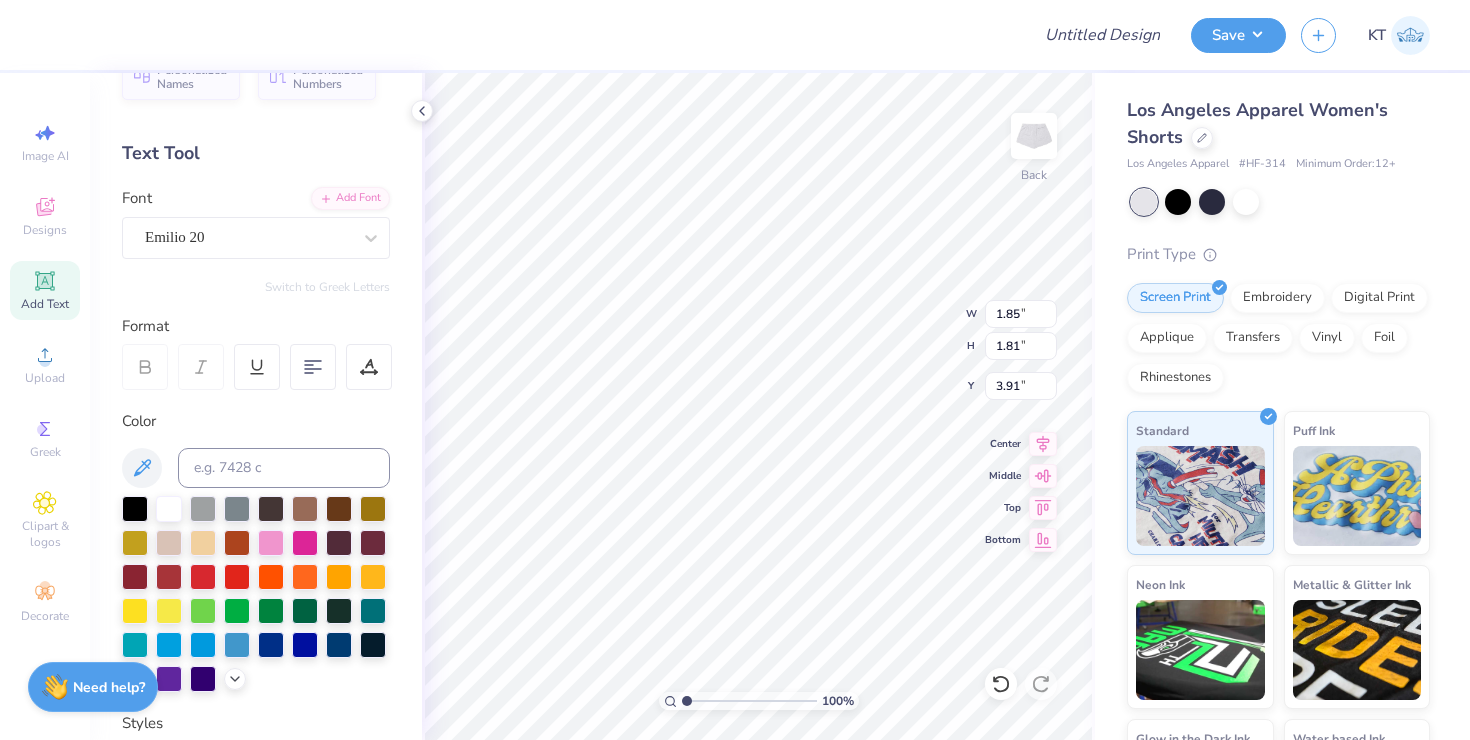 type on "3.91" 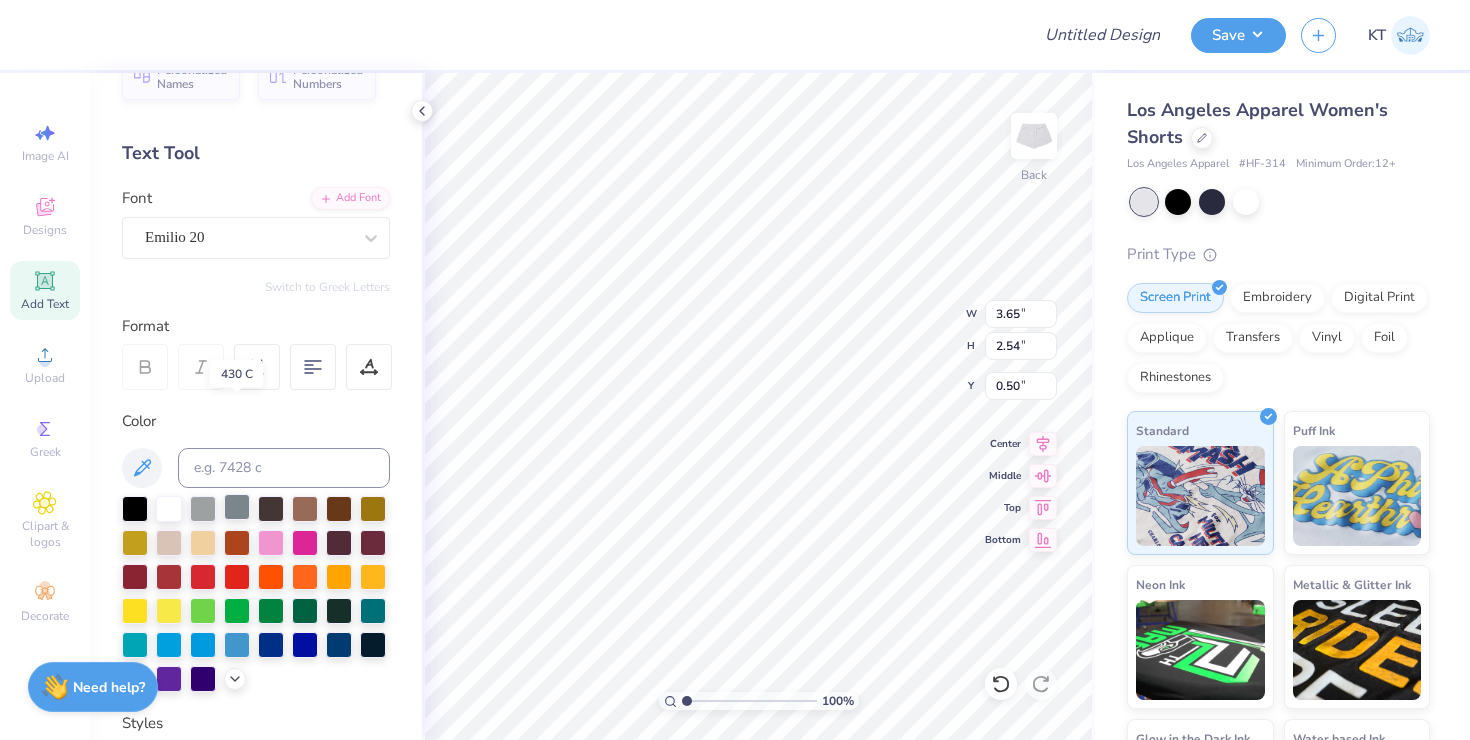 scroll, scrollTop: 422, scrollLeft: 0, axis: vertical 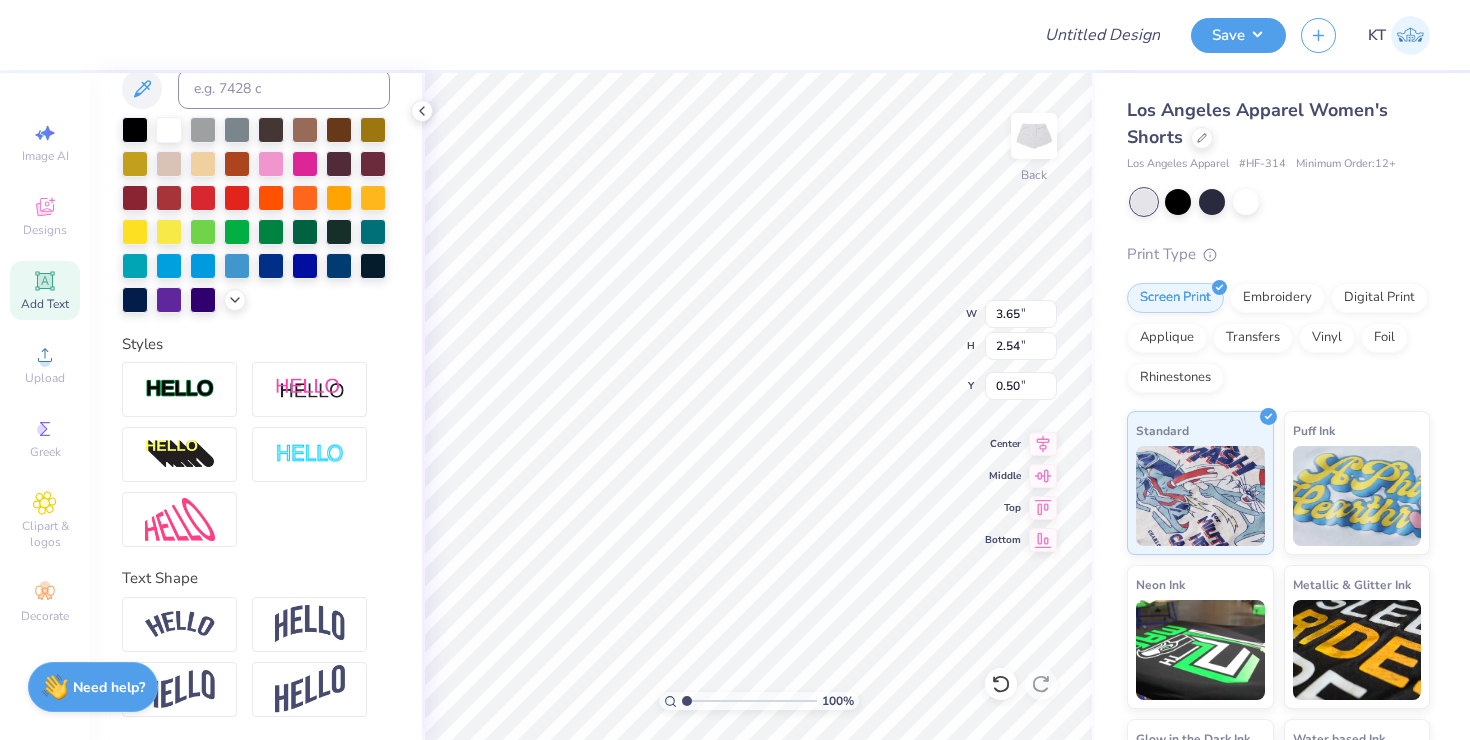 click on "Text Shape" at bounding box center (256, 642) 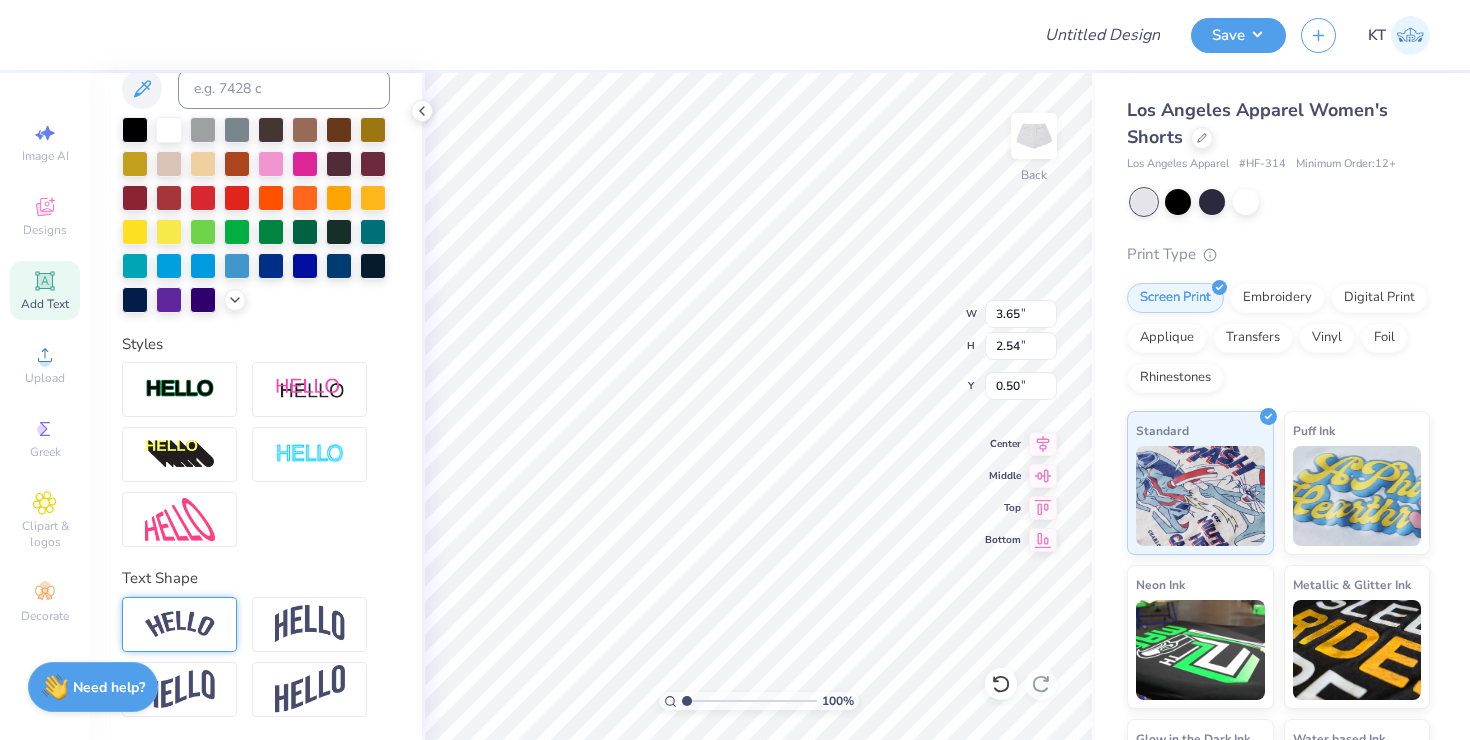 click at bounding box center [180, 624] 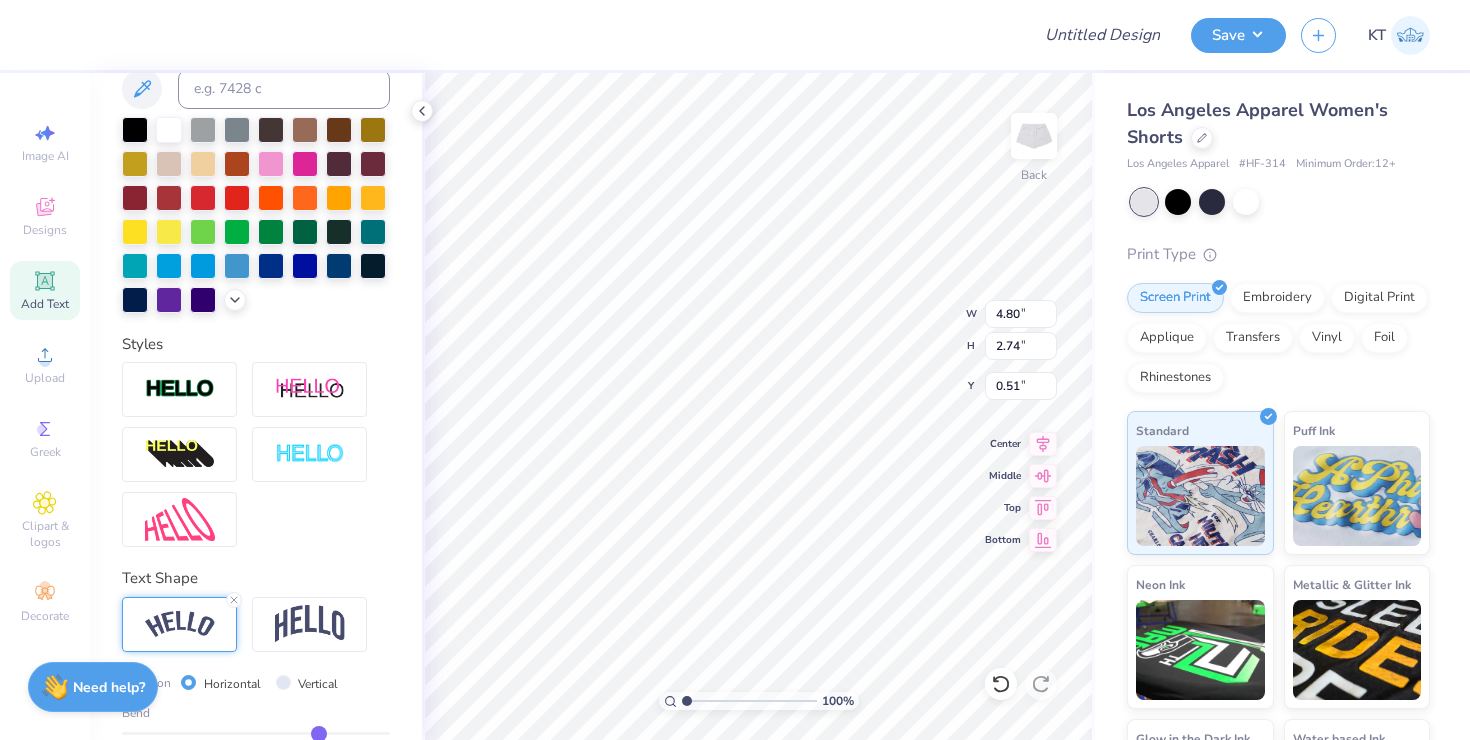 type on "4.80" 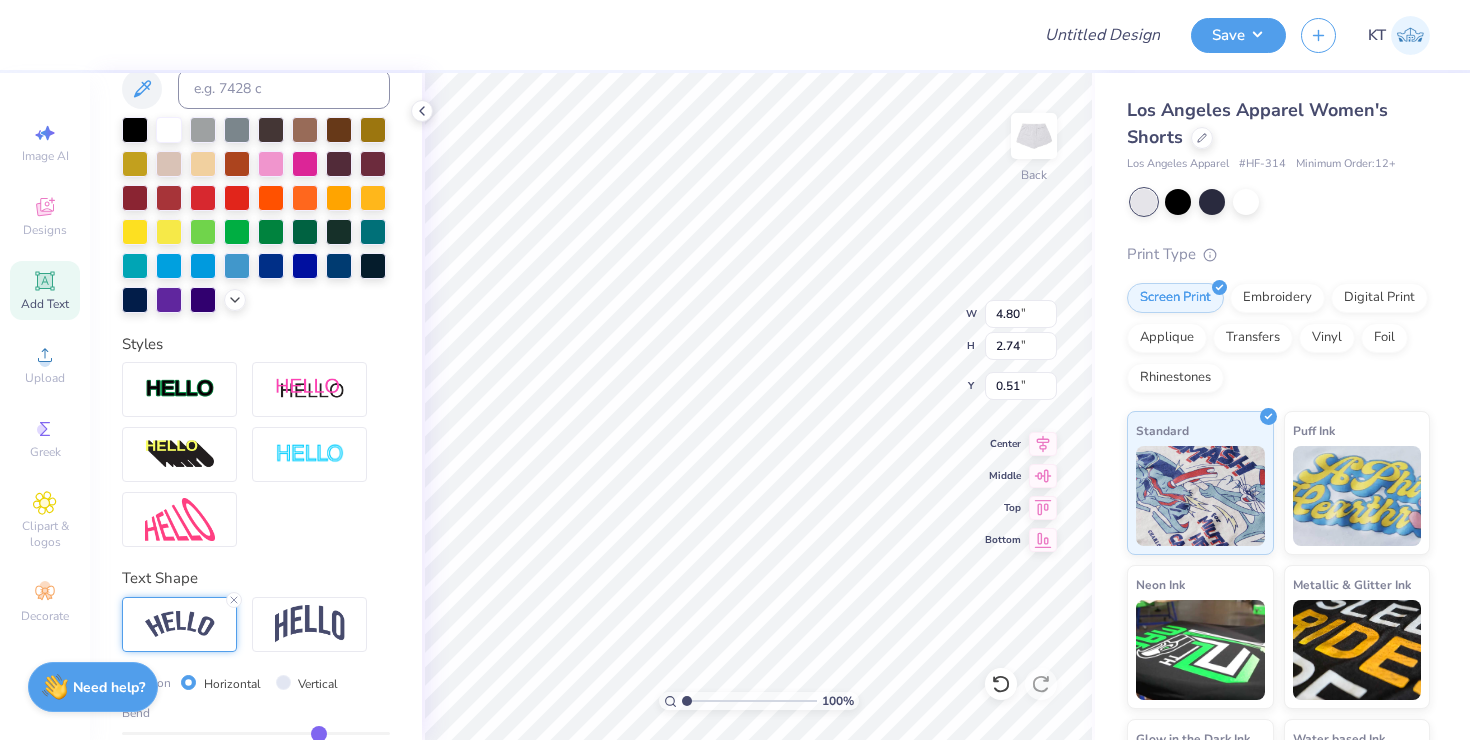scroll, scrollTop: 539, scrollLeft: 0, axis: vertical 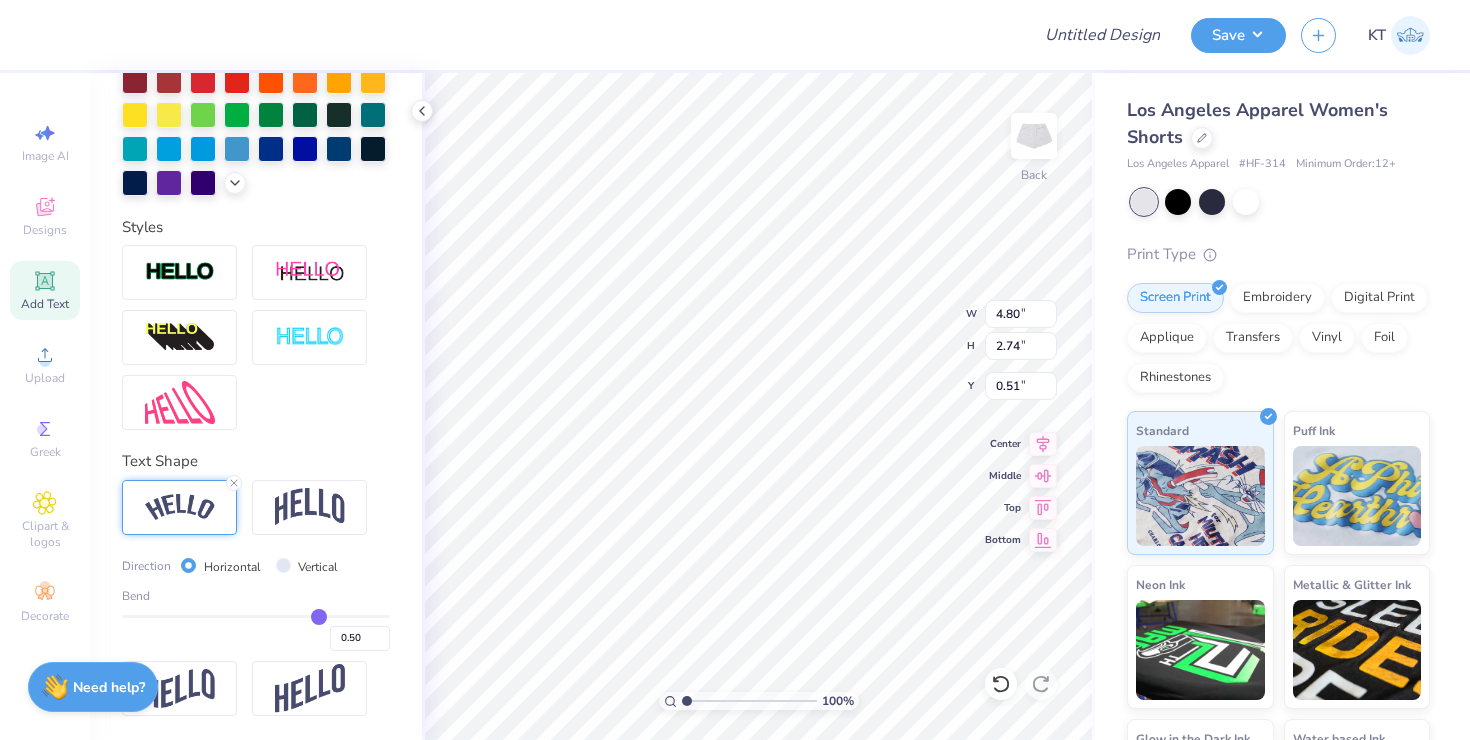 click on "0.50" at bounding box center (256, 633) 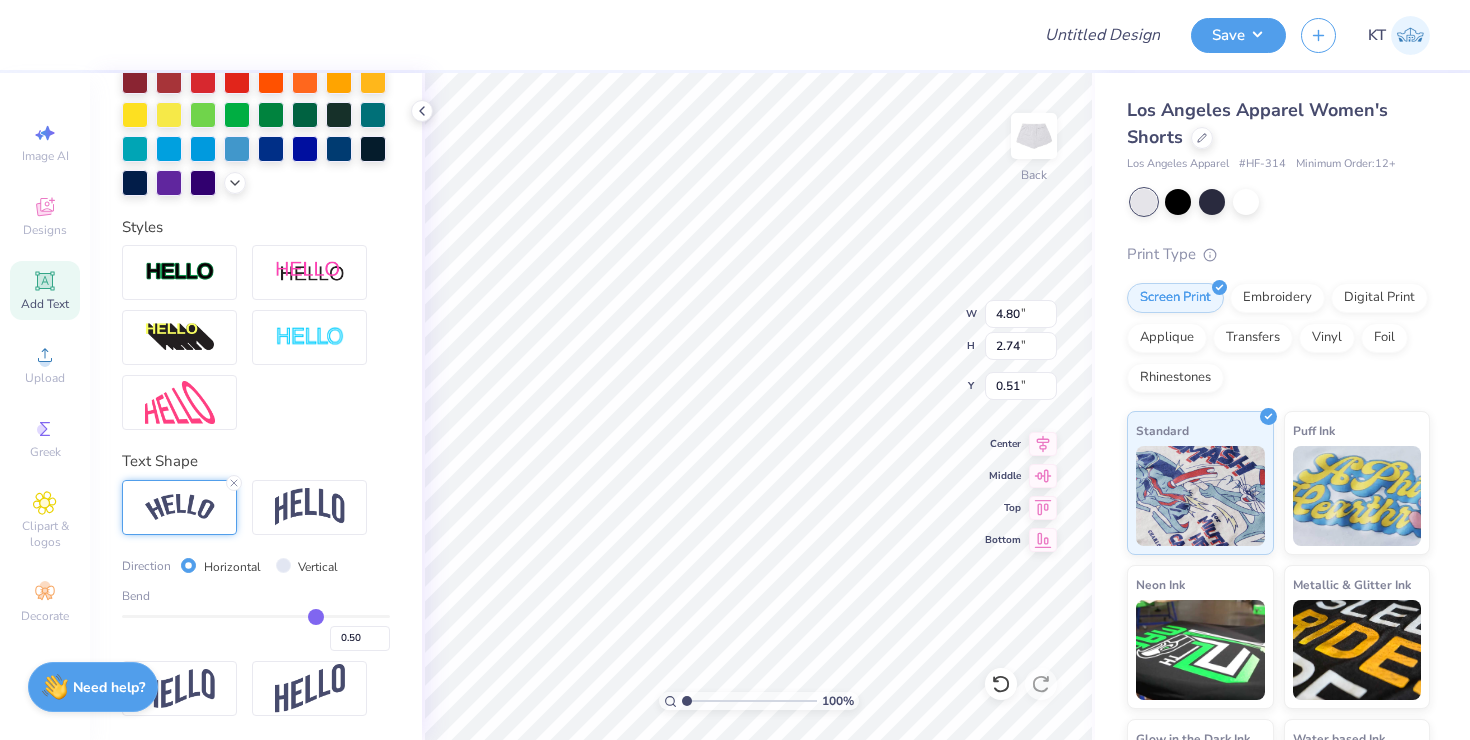 type on "0.48" 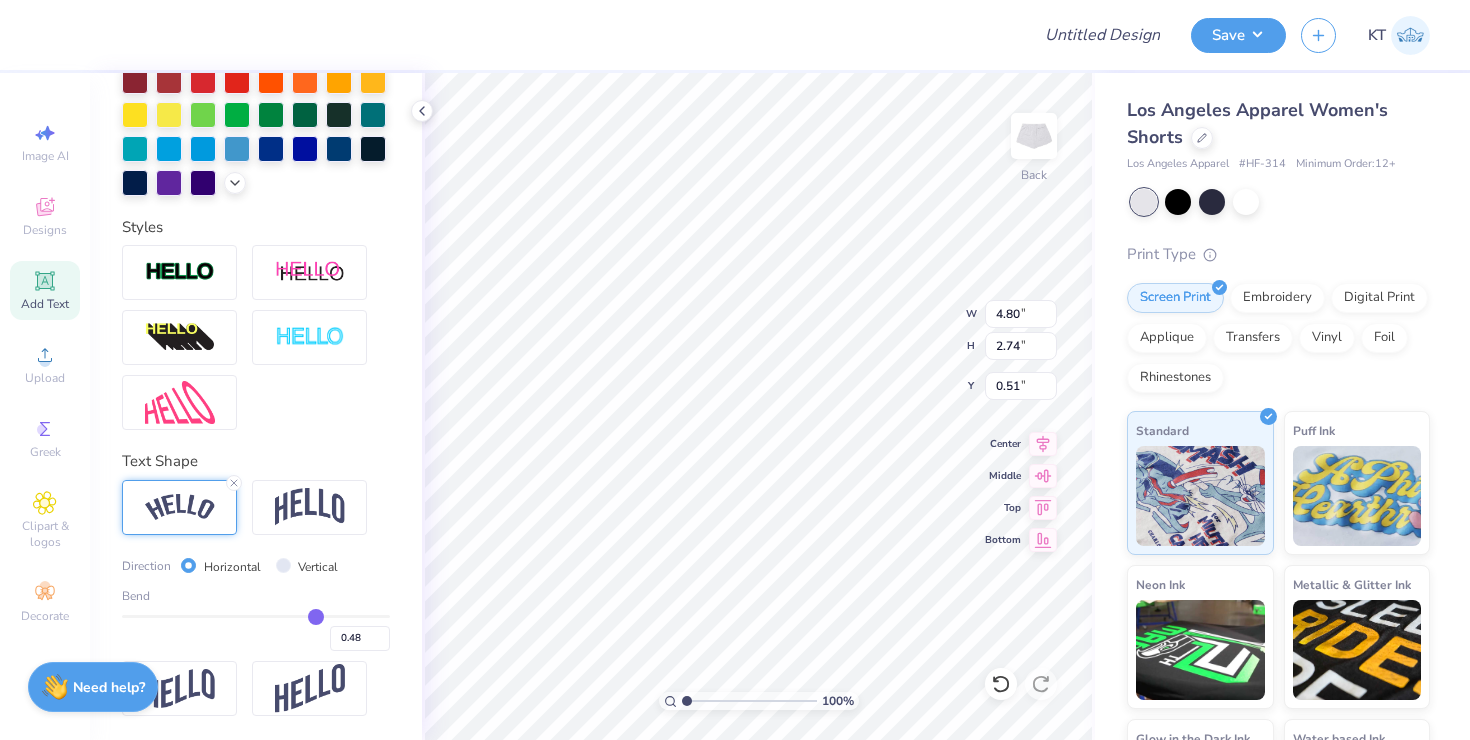 type on "0.47" 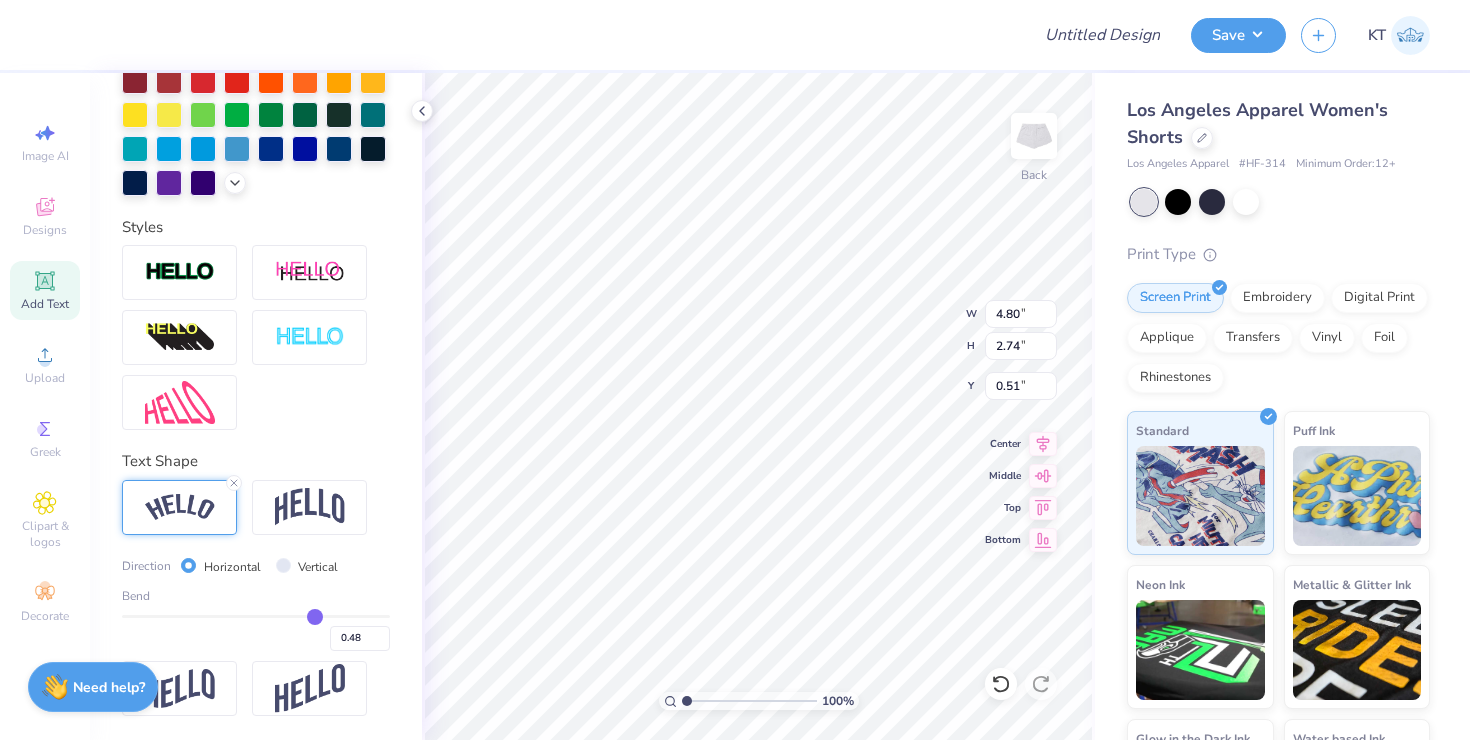 type on "0.47" 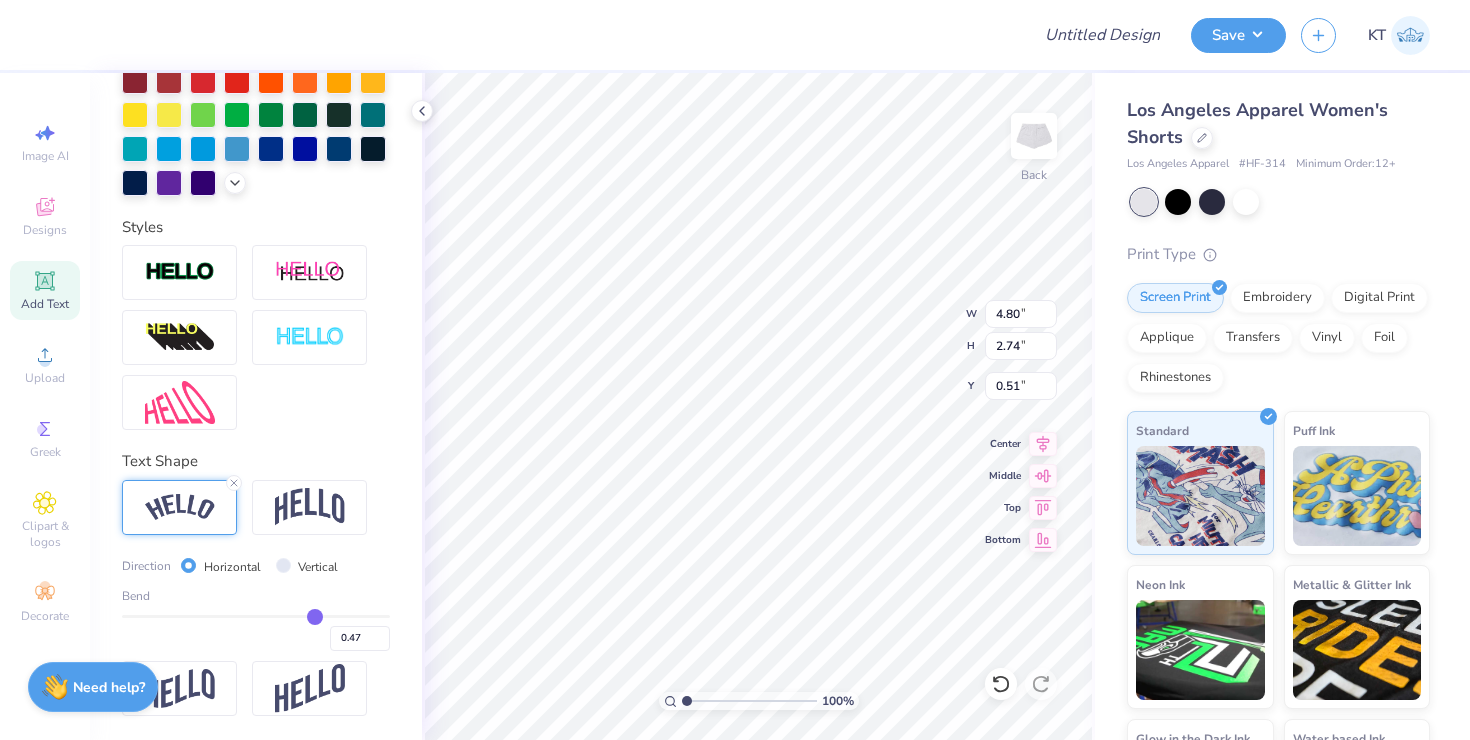 type on "0.46" 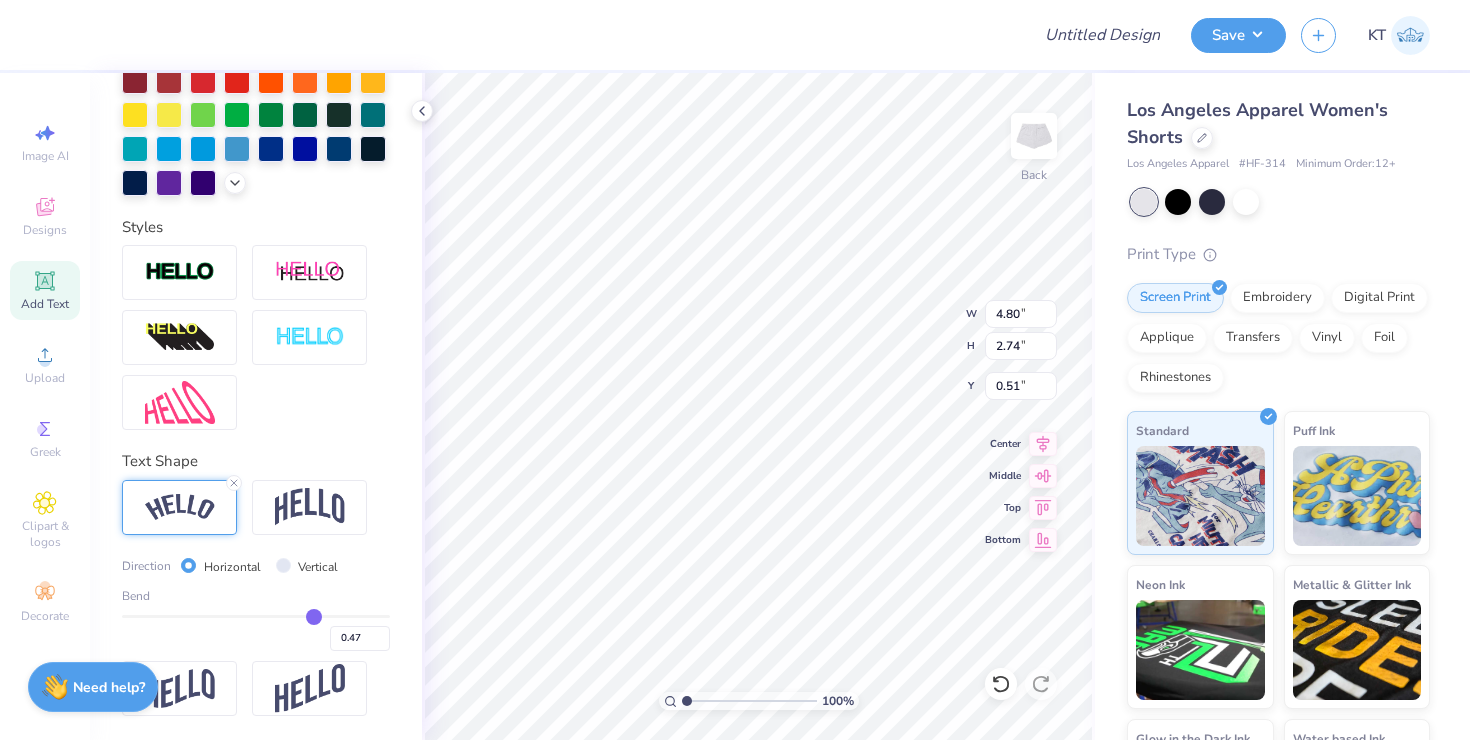 type on "0.46" 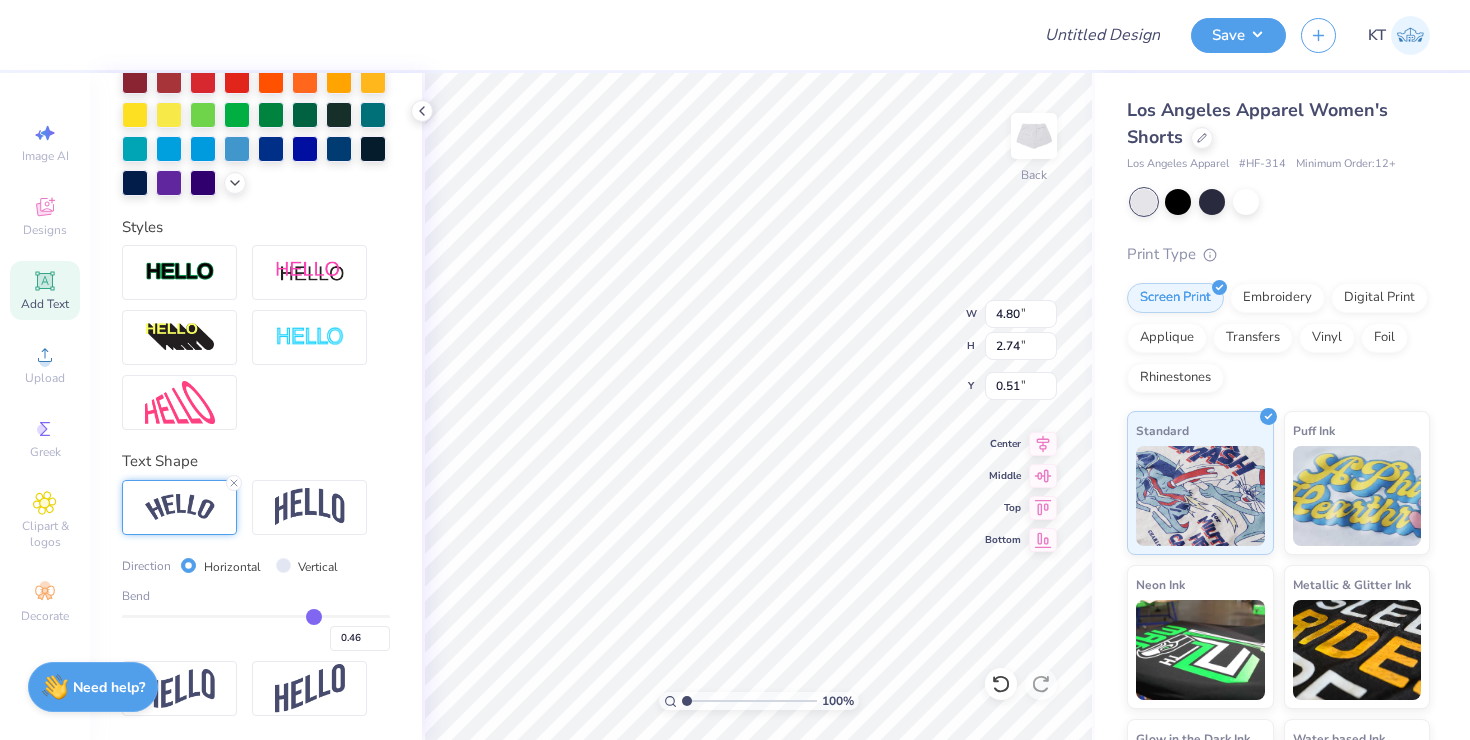 type on "0.45" 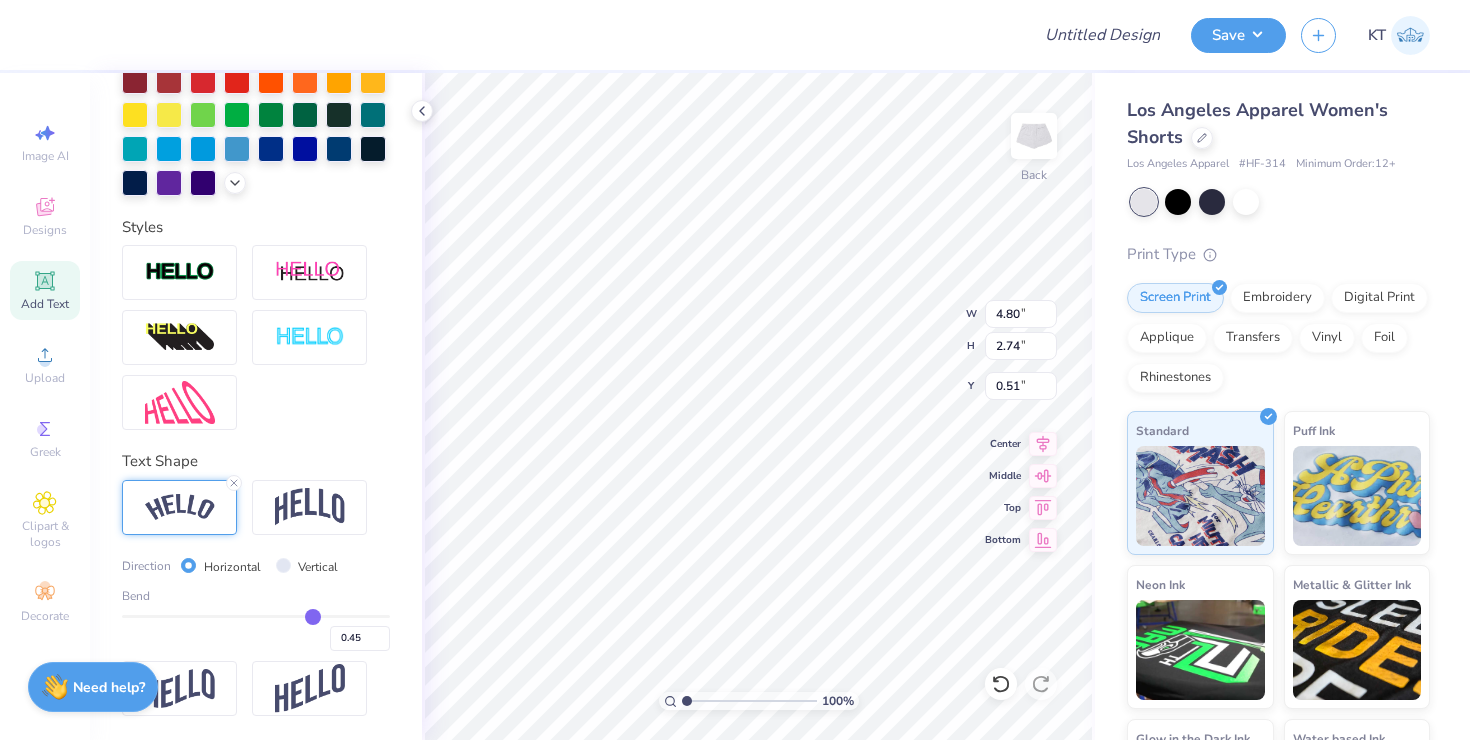 type on "0.44" 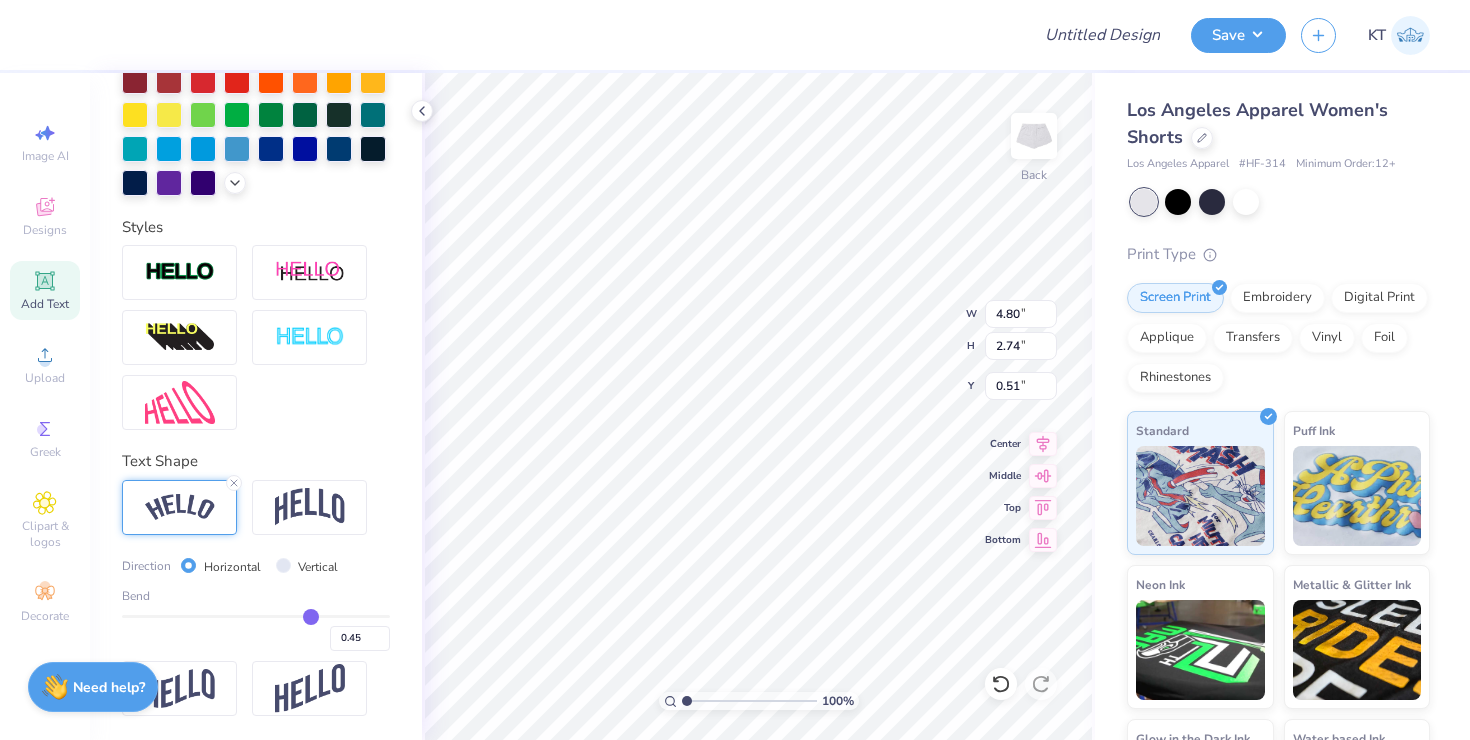 type on "0.44" 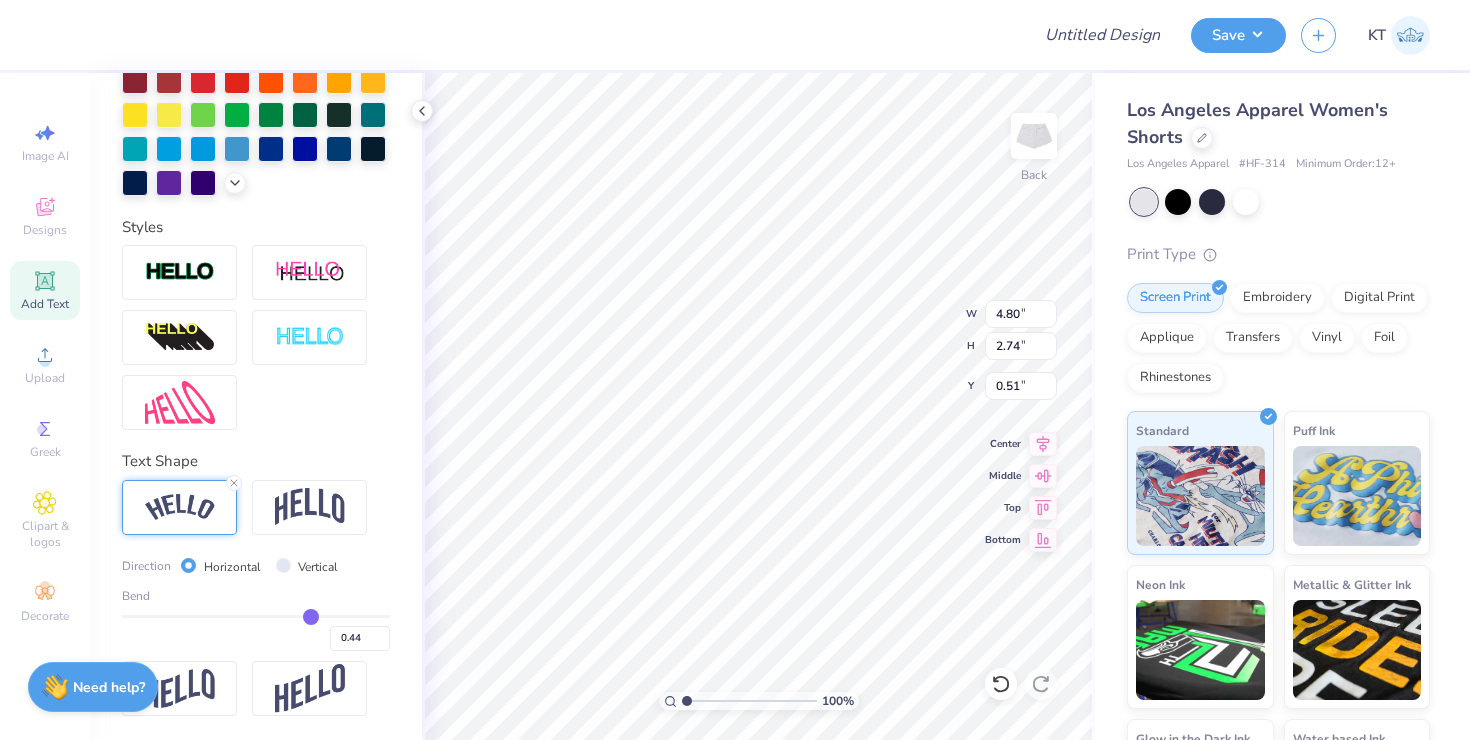 type on "0.42" 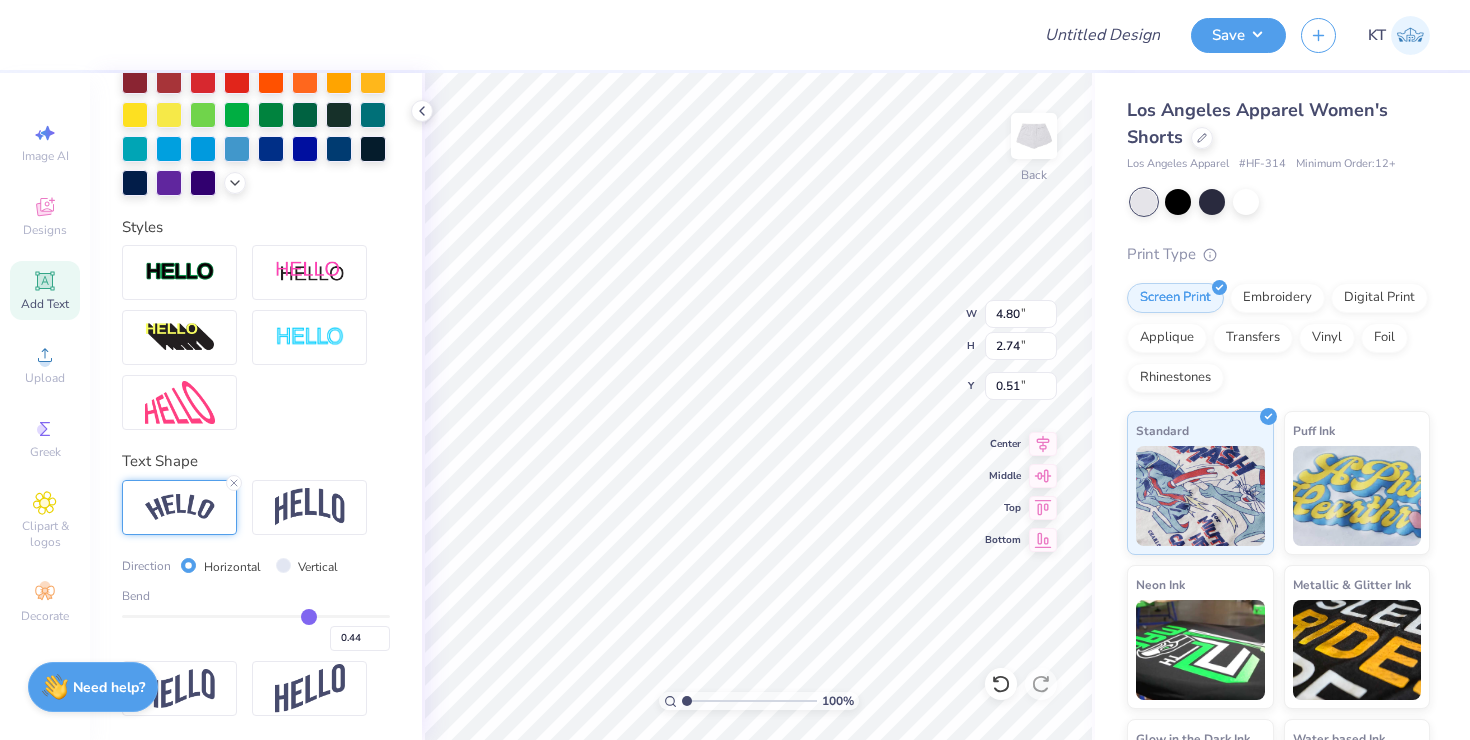 type on "0.42" 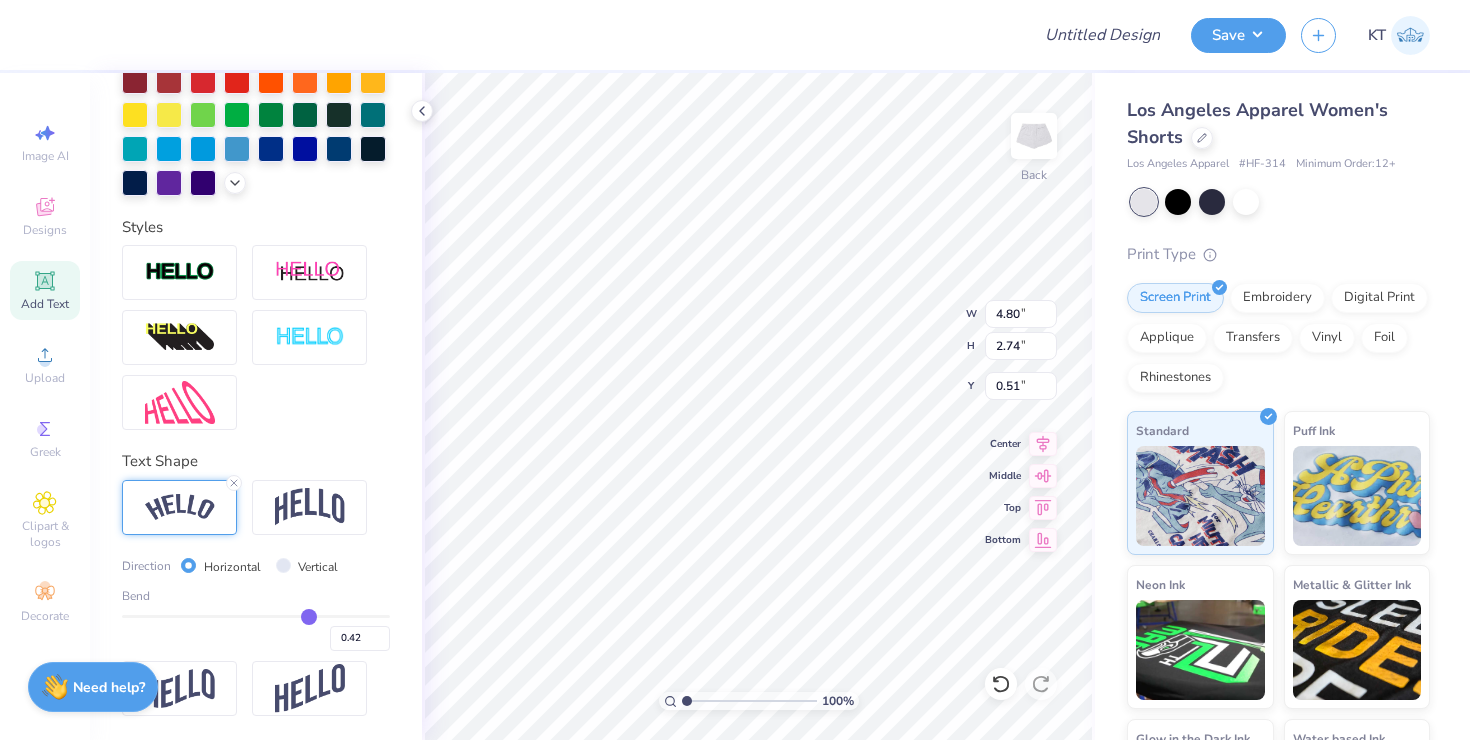 type on "0.41" 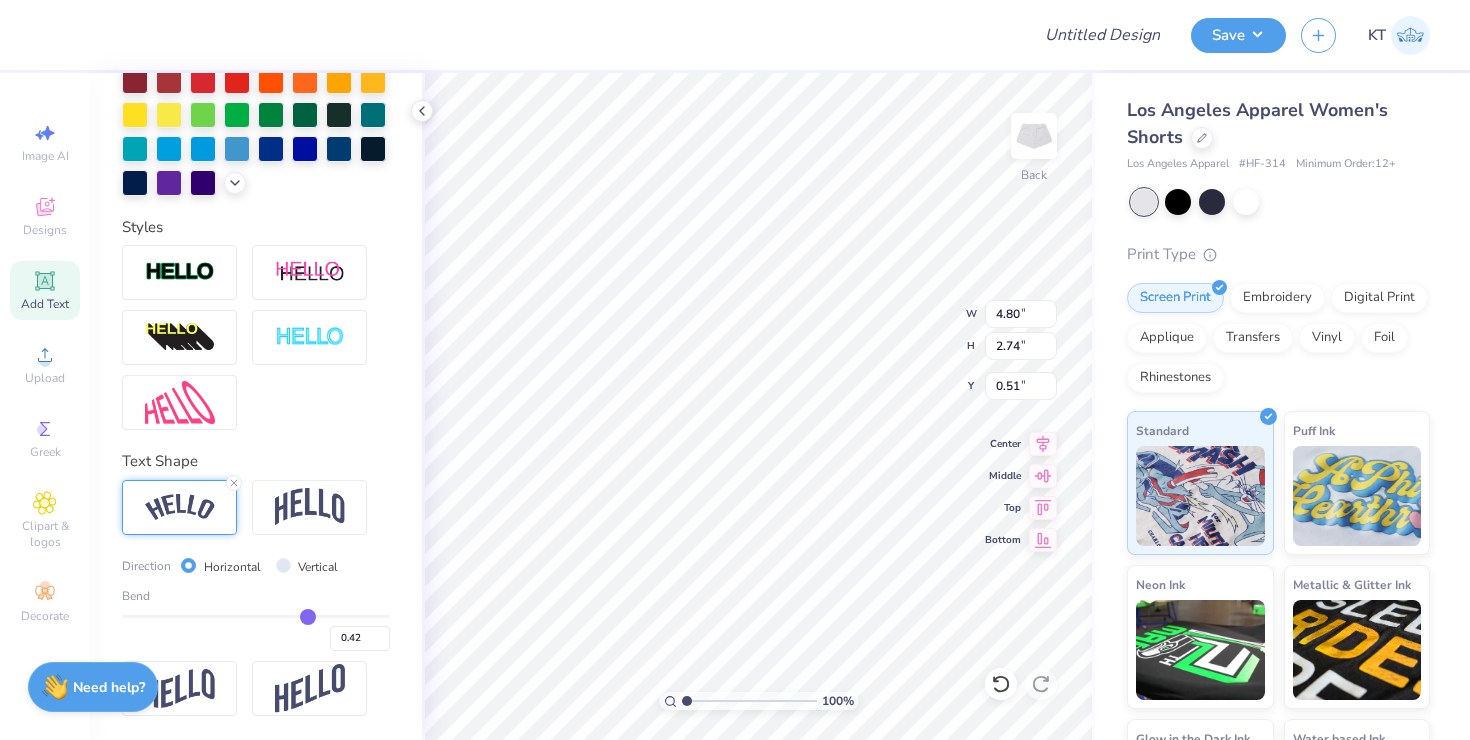 type on "0.41" 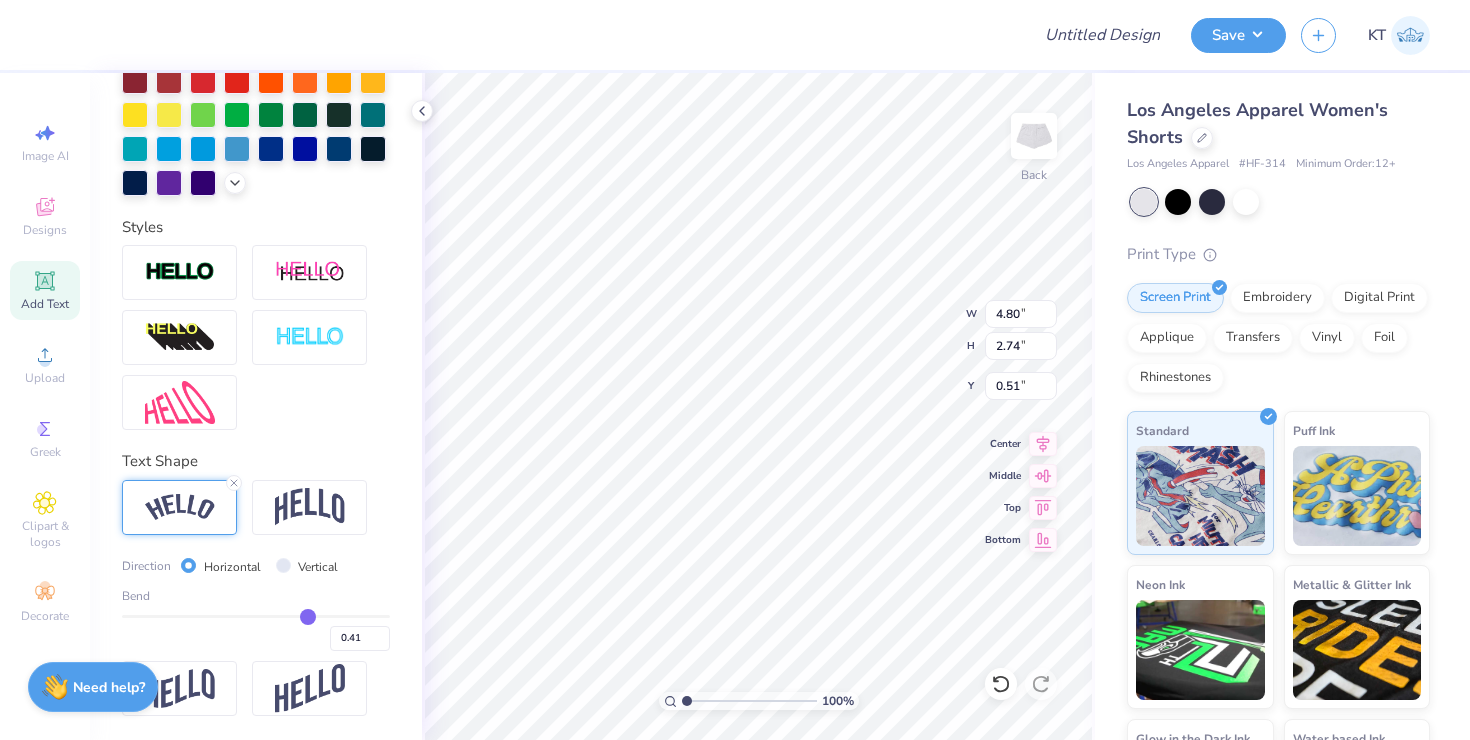 type on "0.4" 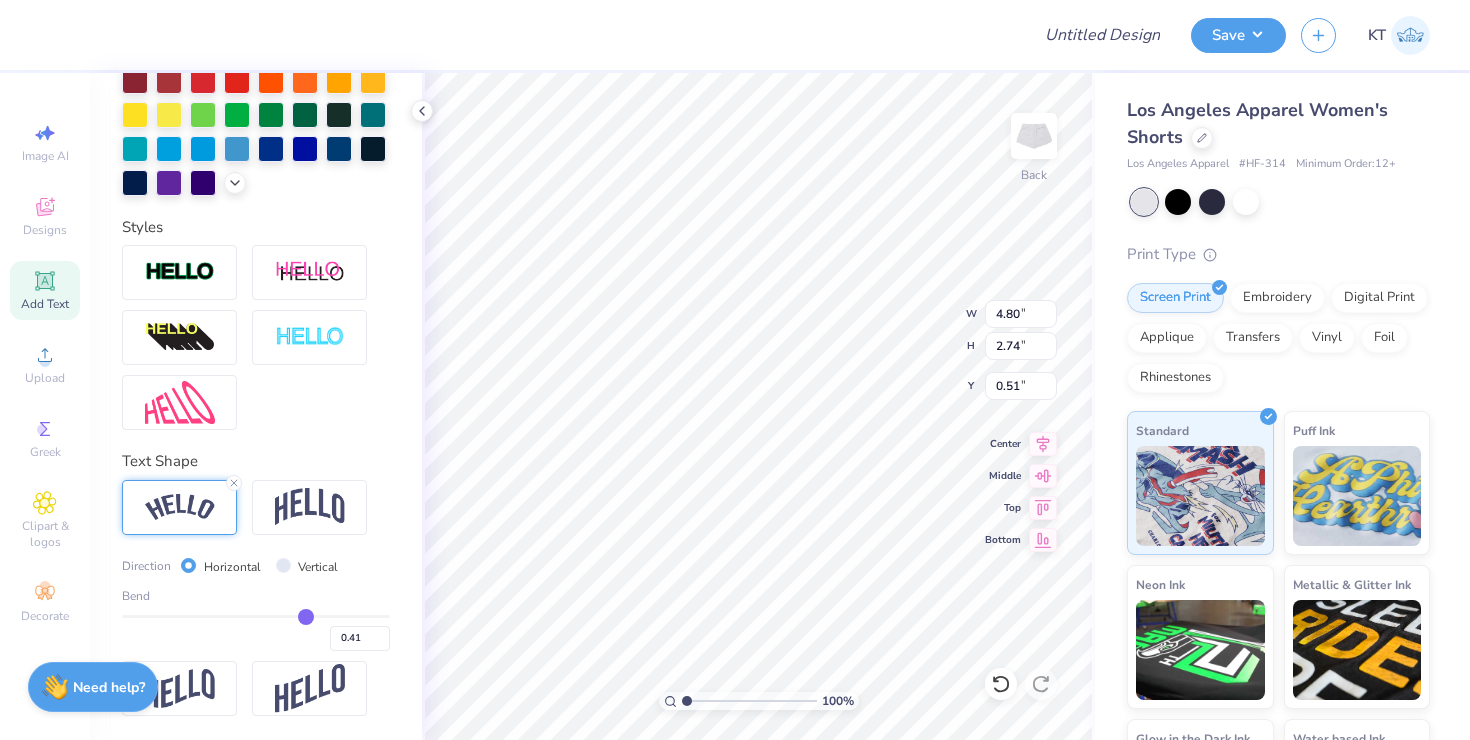 type on "0.40" 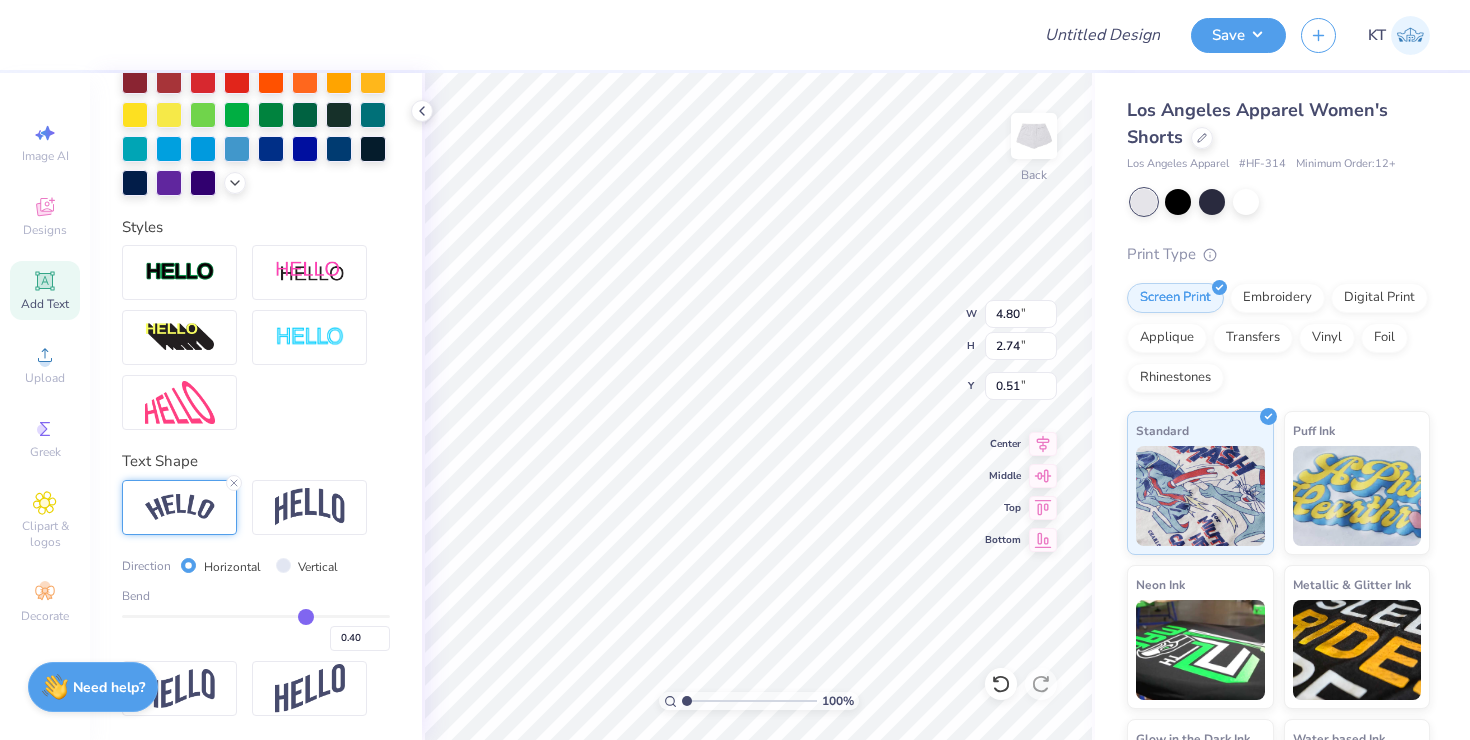 type on "0.39" 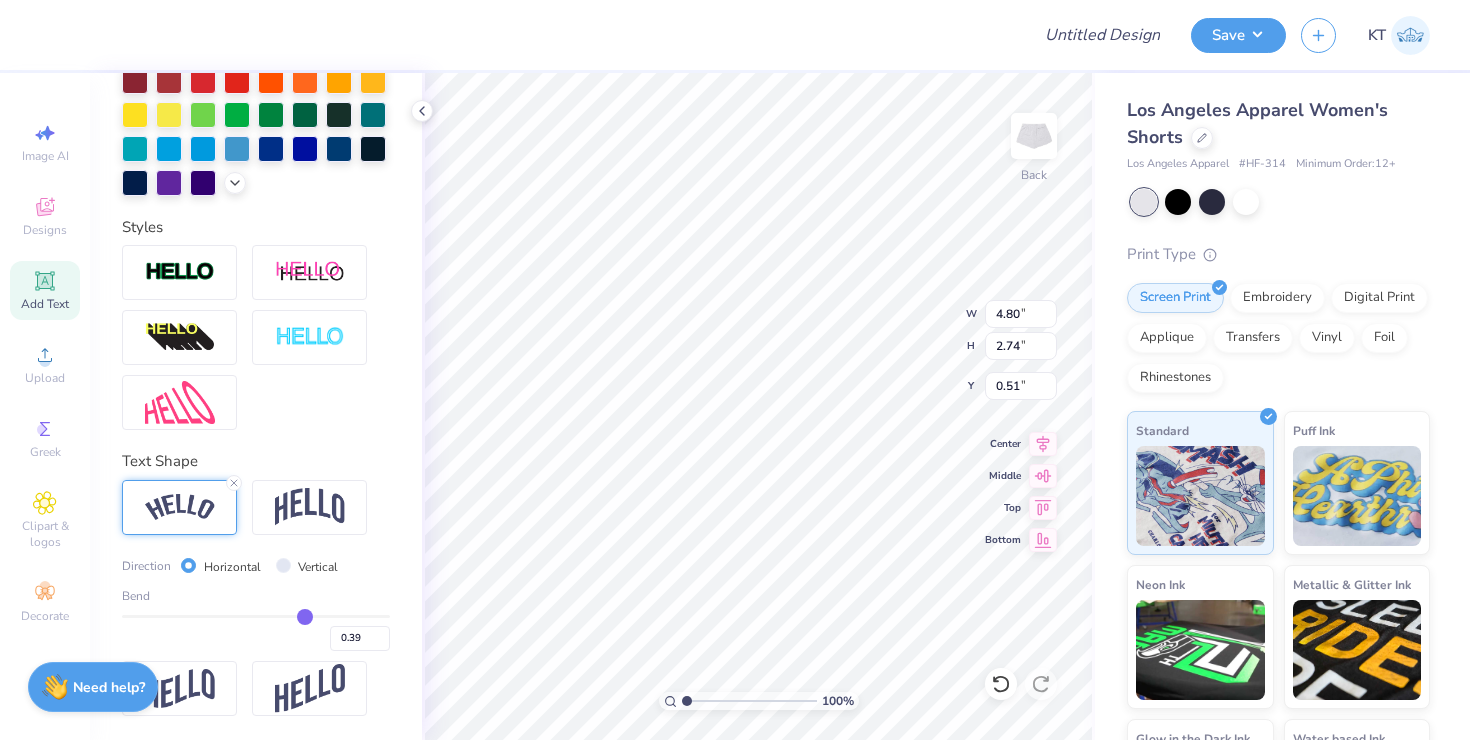 type on "0.38" 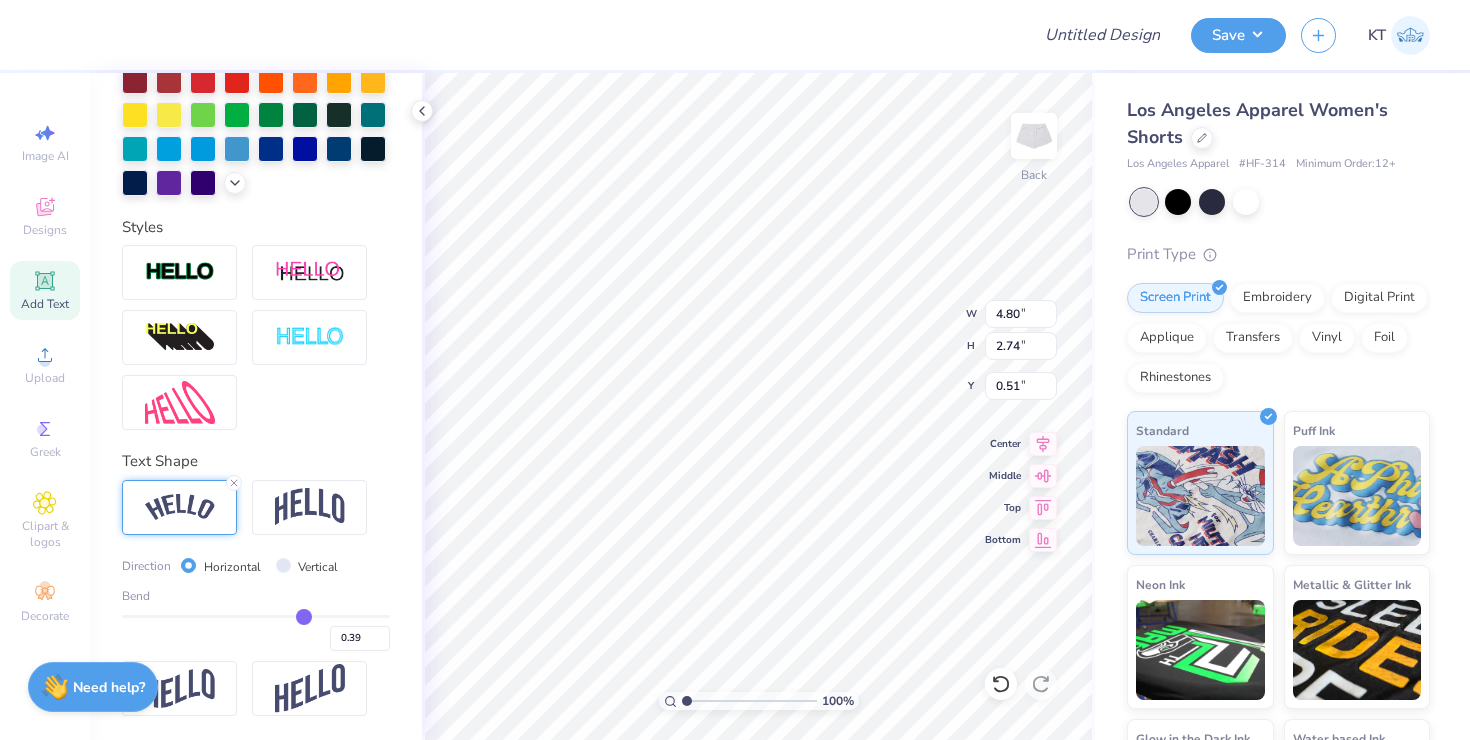 type on "0.38" 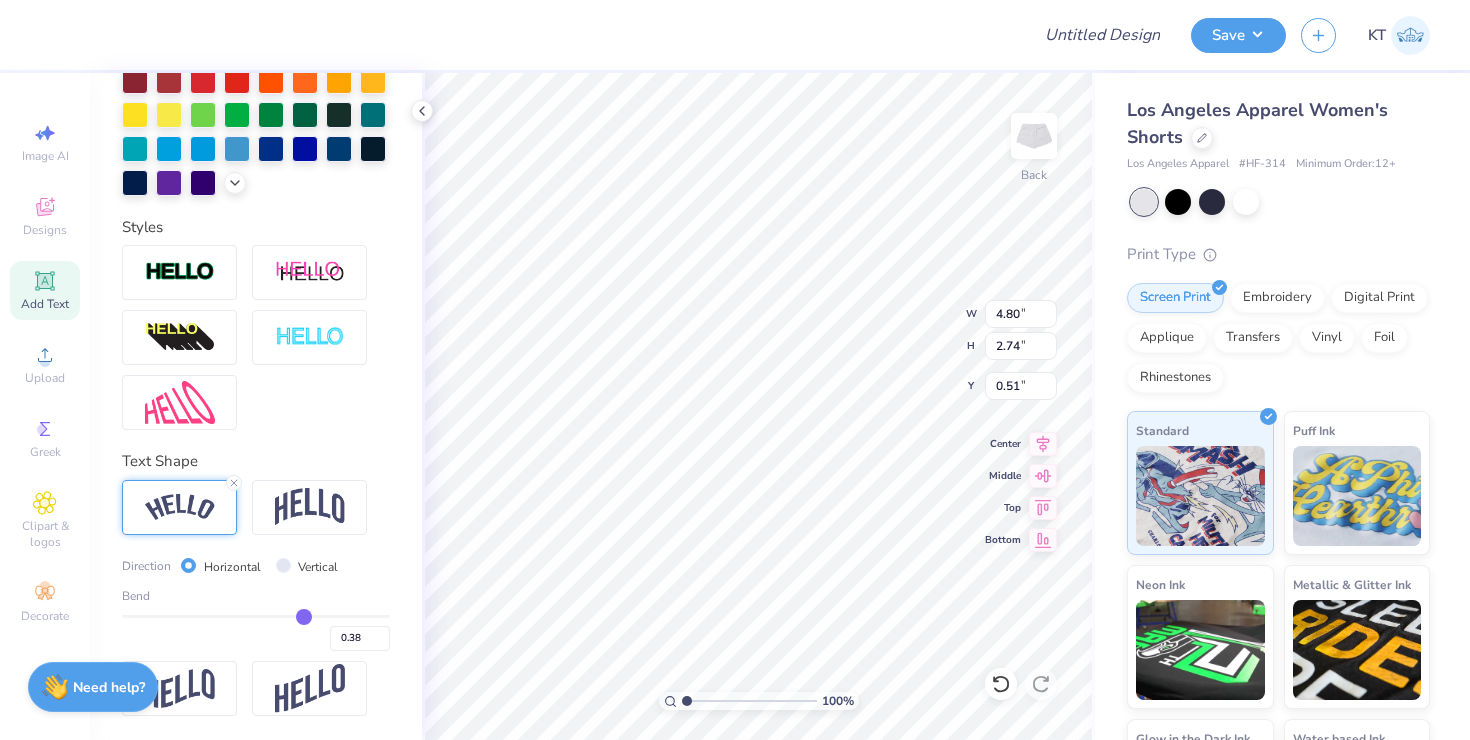 type on "0.37" 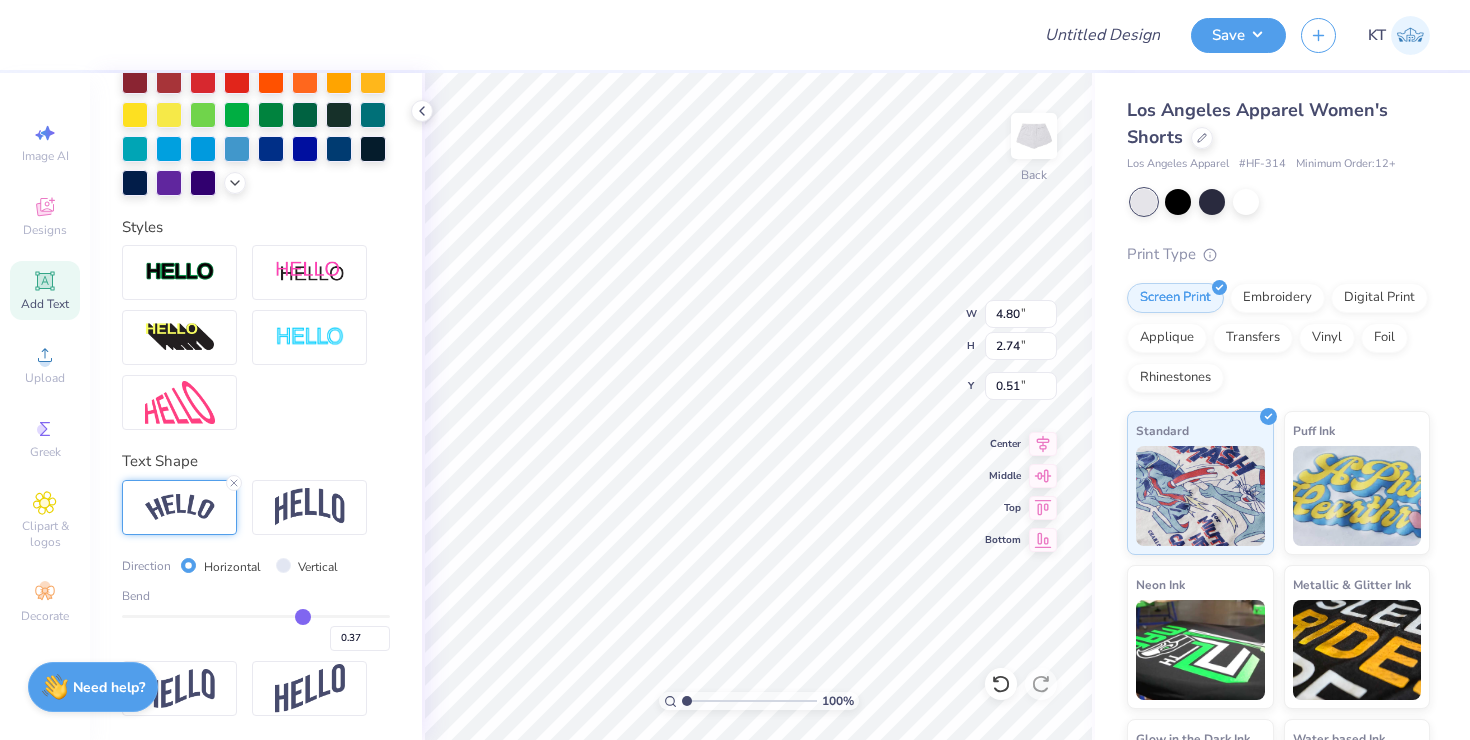 type on "0.36" 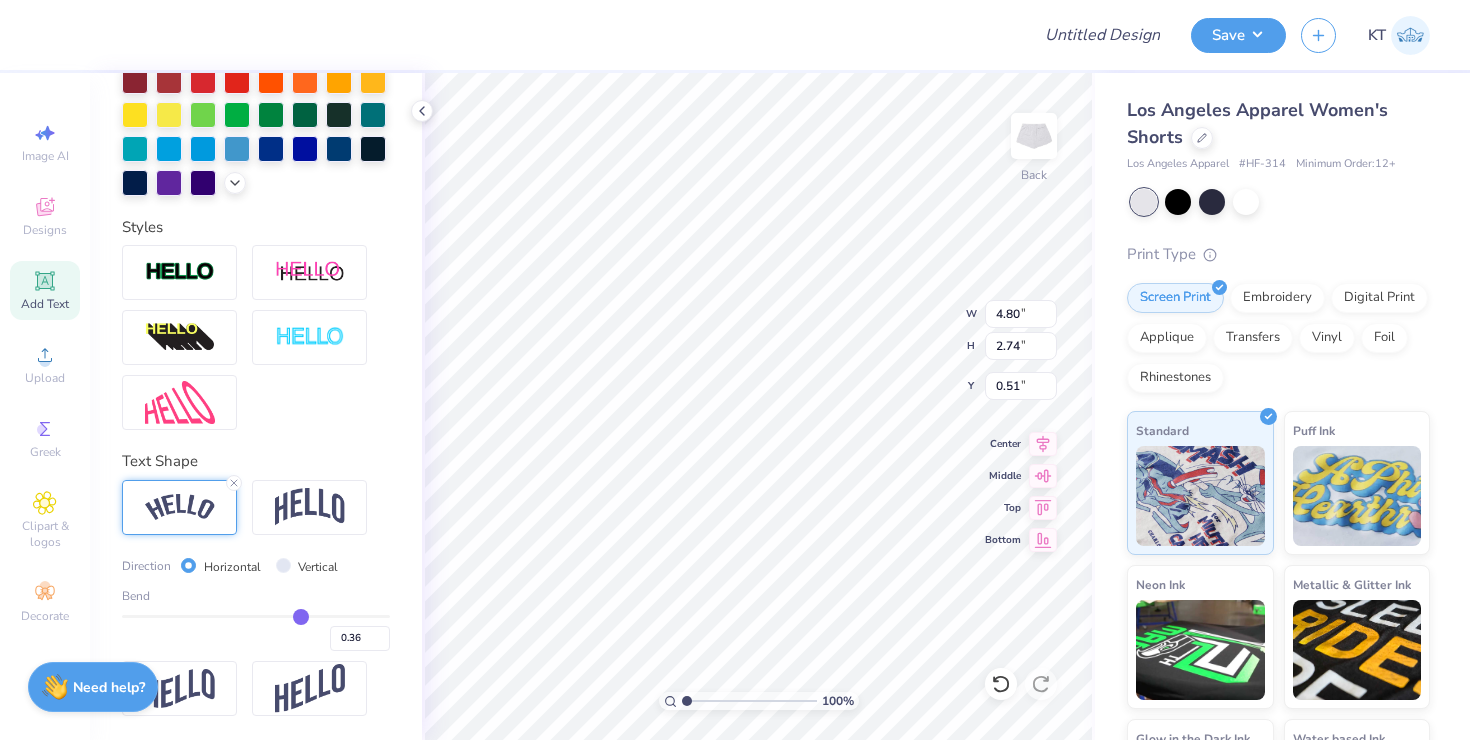 type on "0.35" 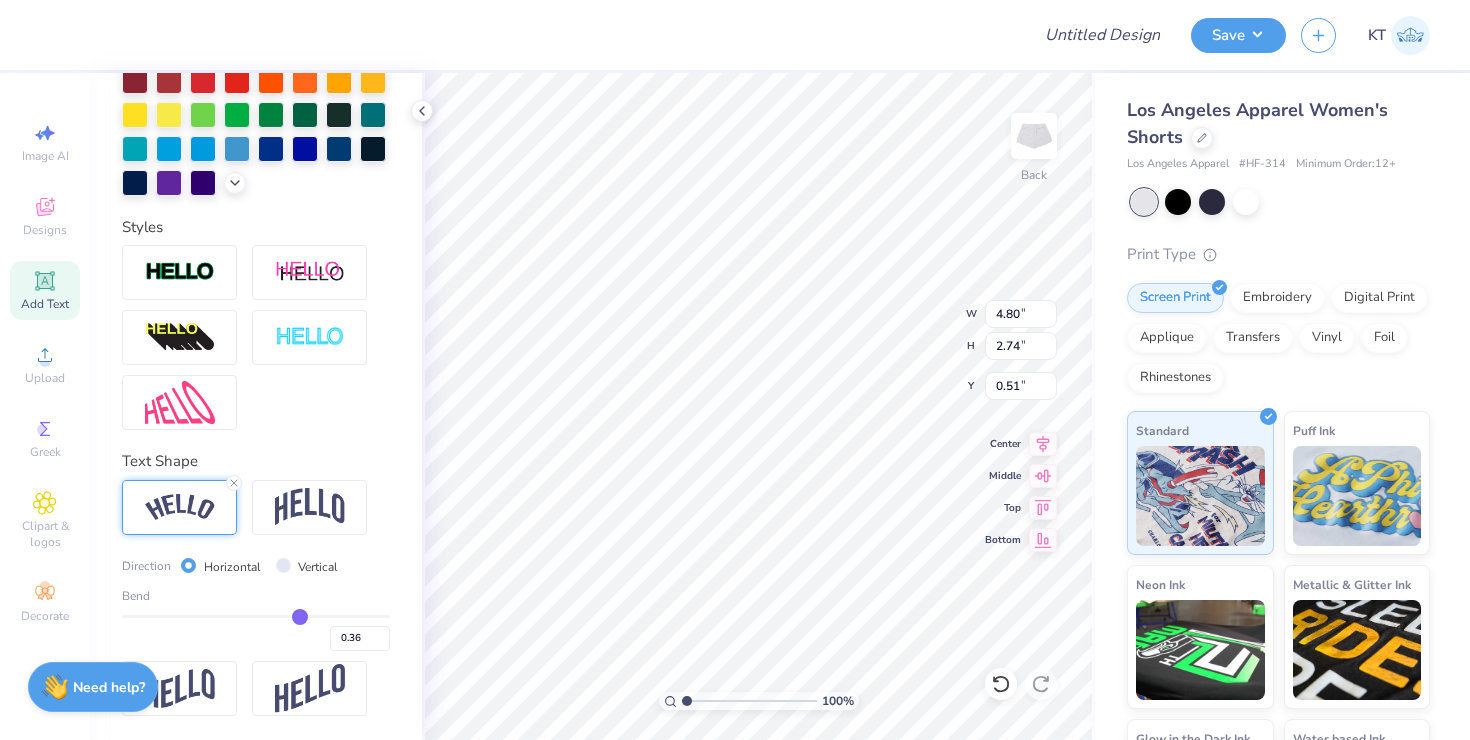 type on "0.35" 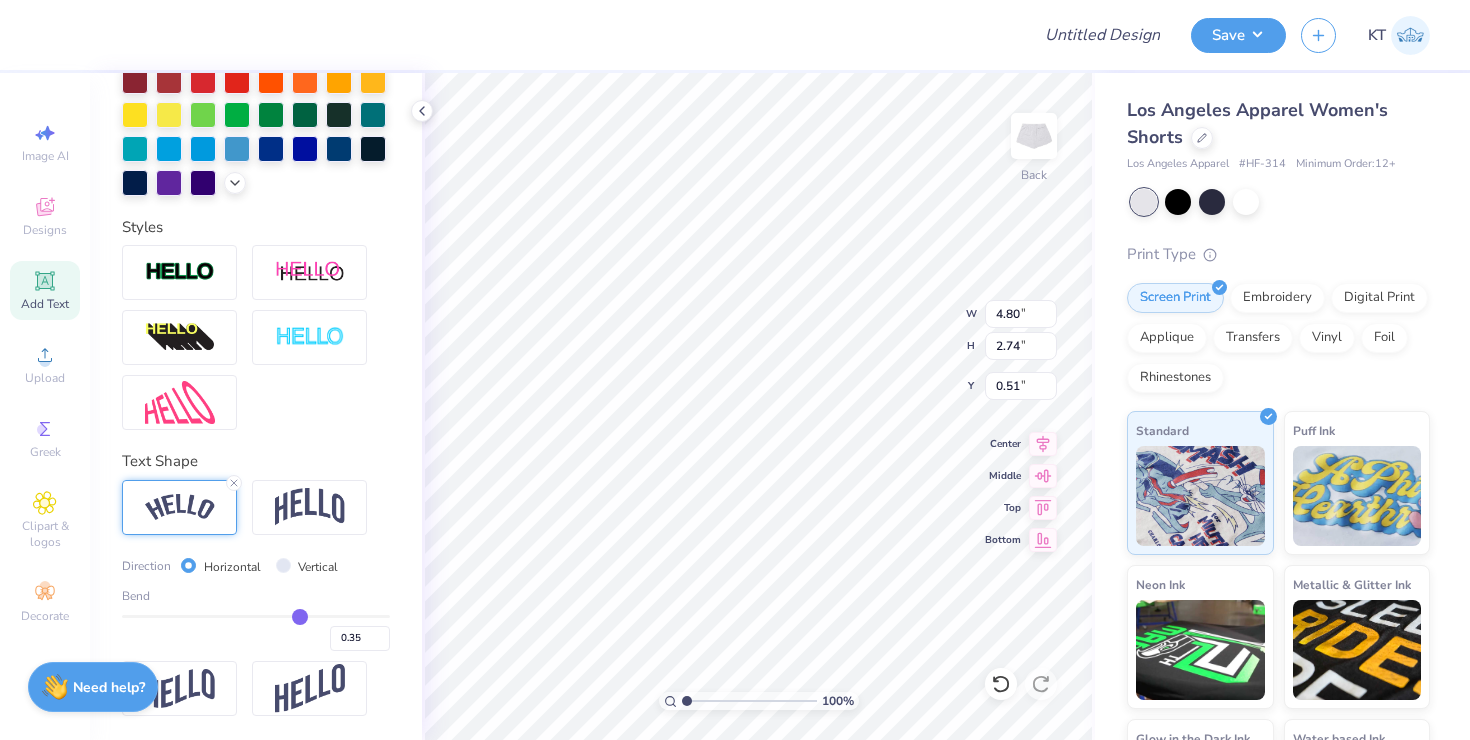 type on "0.34" 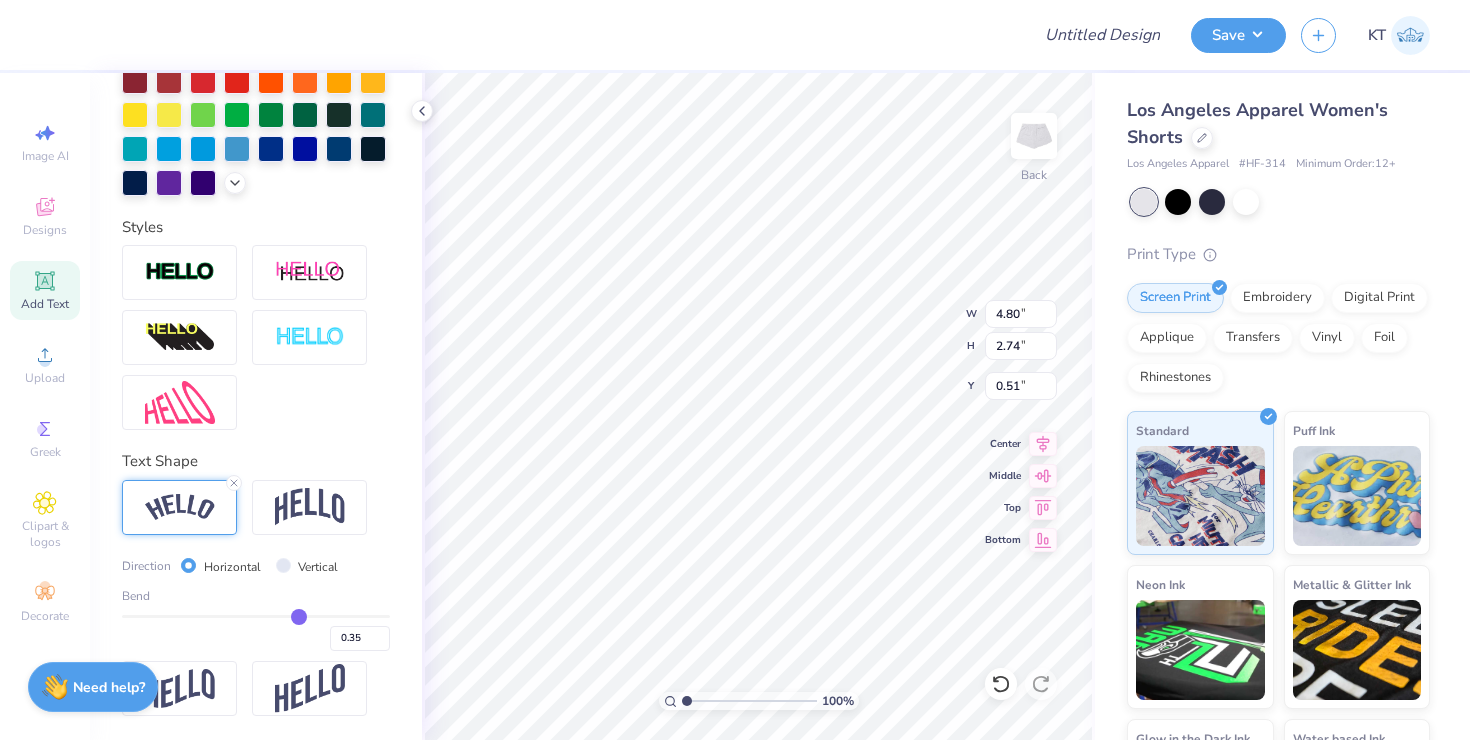 type on "0.34" 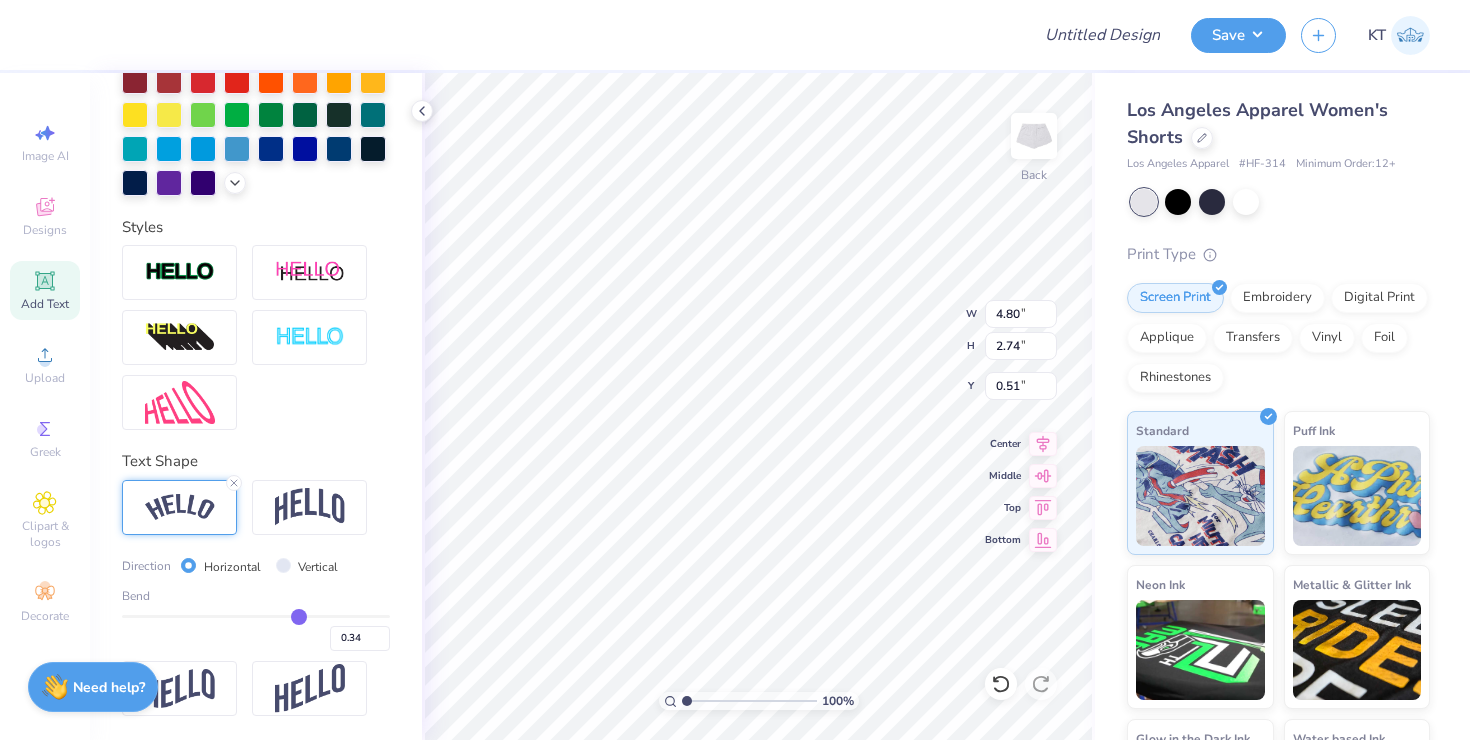 type on "0.33" 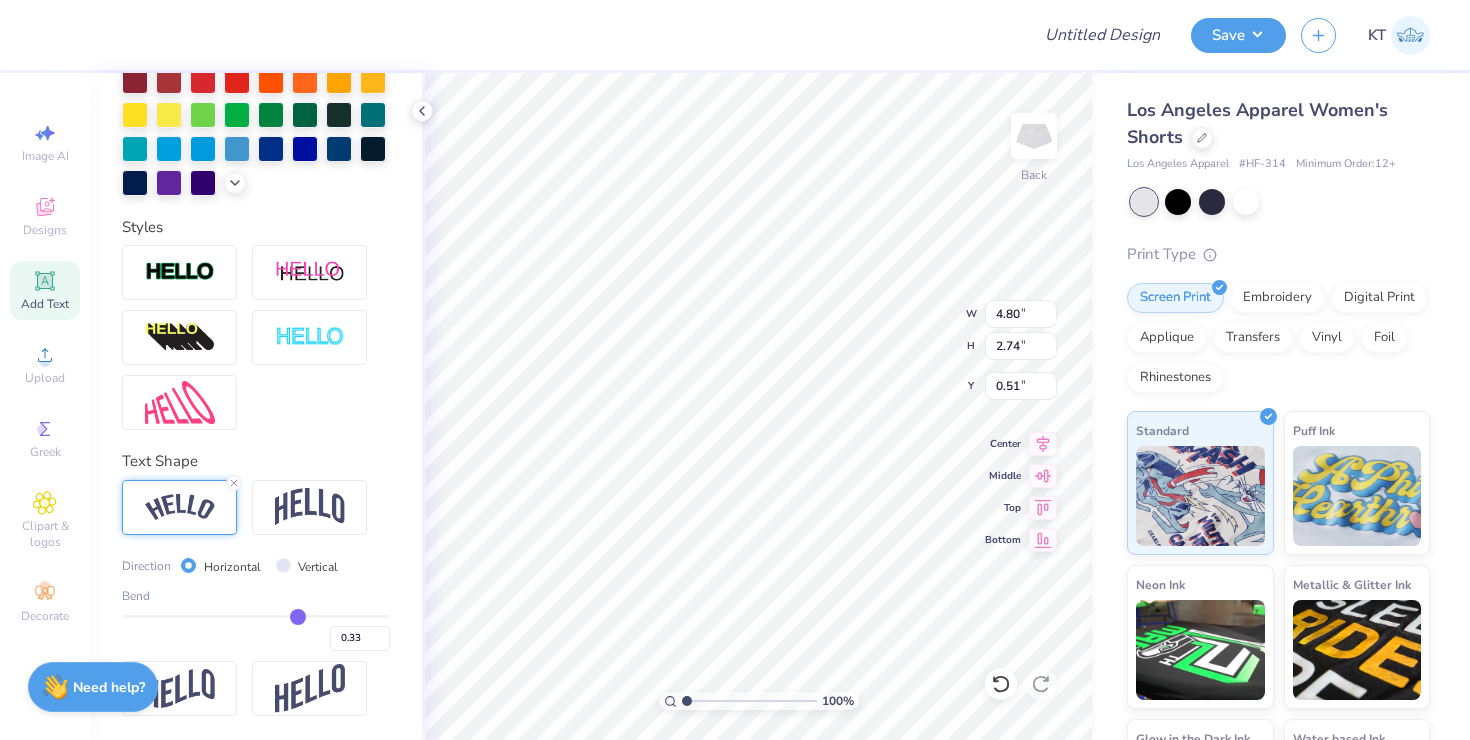 drag, startPoint x: 317, startPoint y: 612, endPoint x: 297, endPoint y: 612, distance: 20 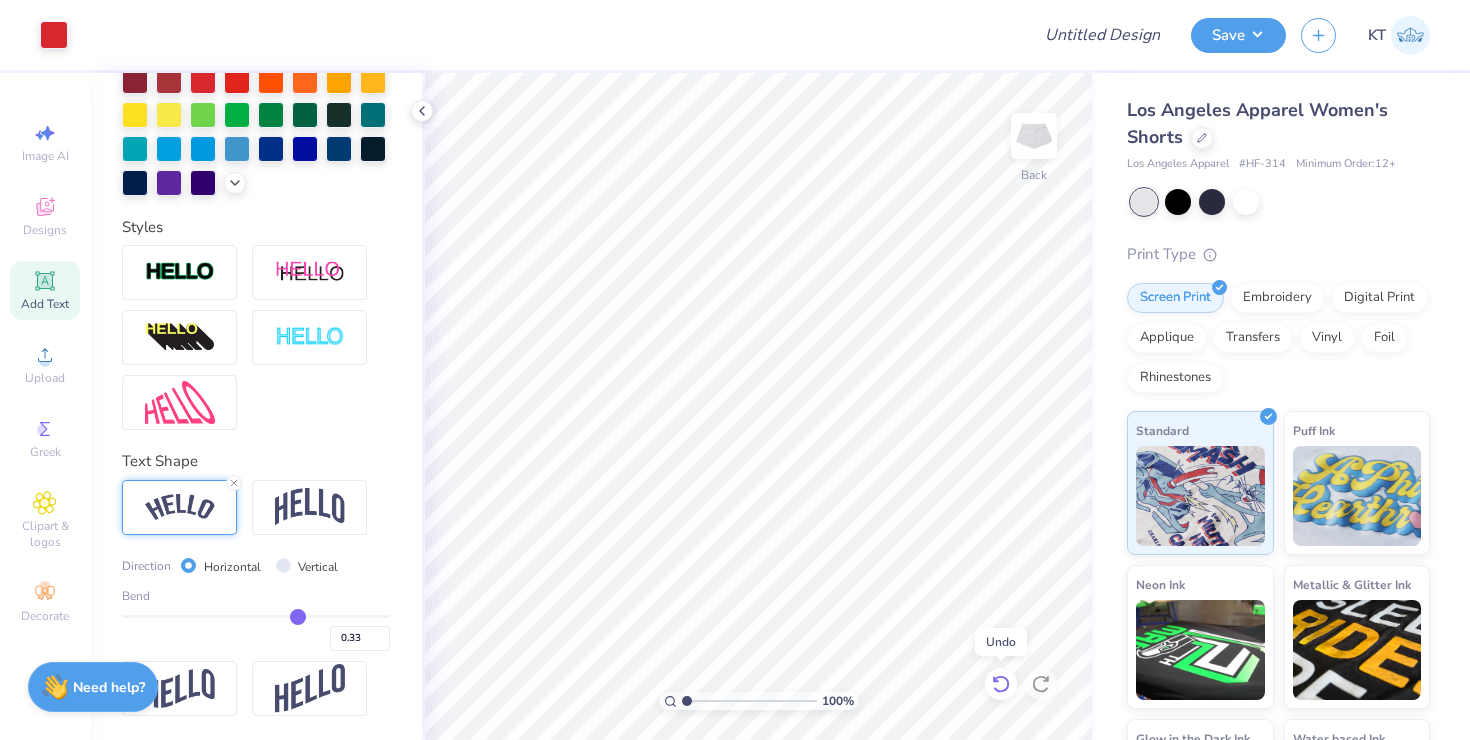 click 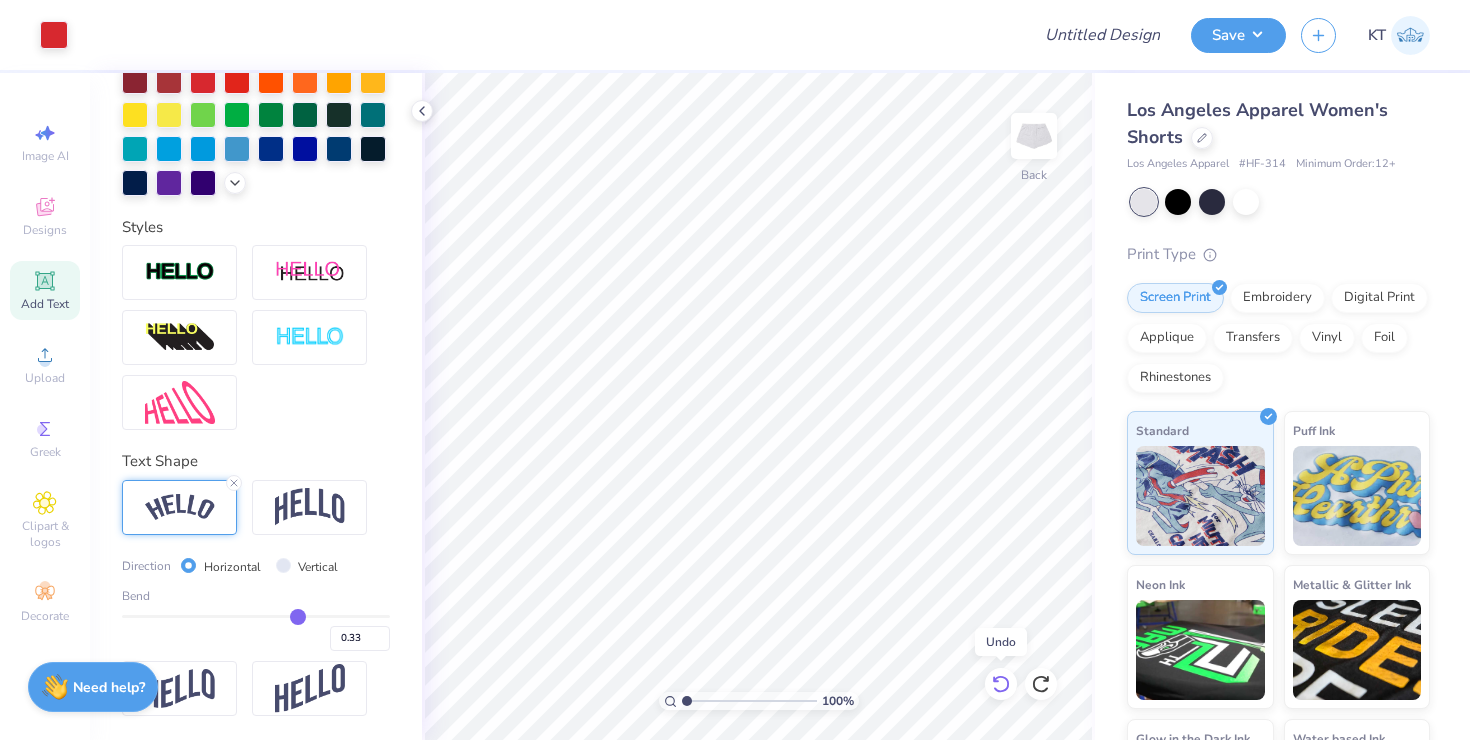 click 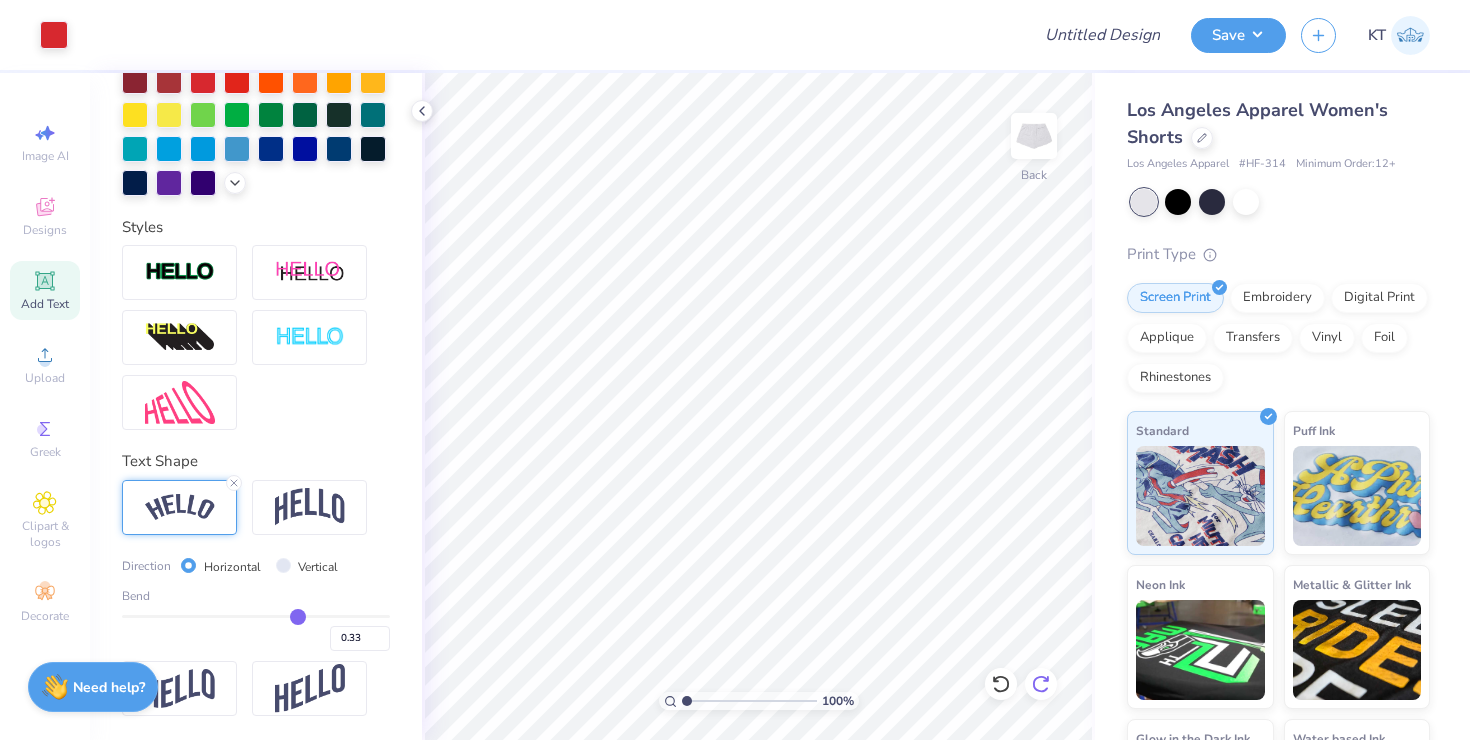 click 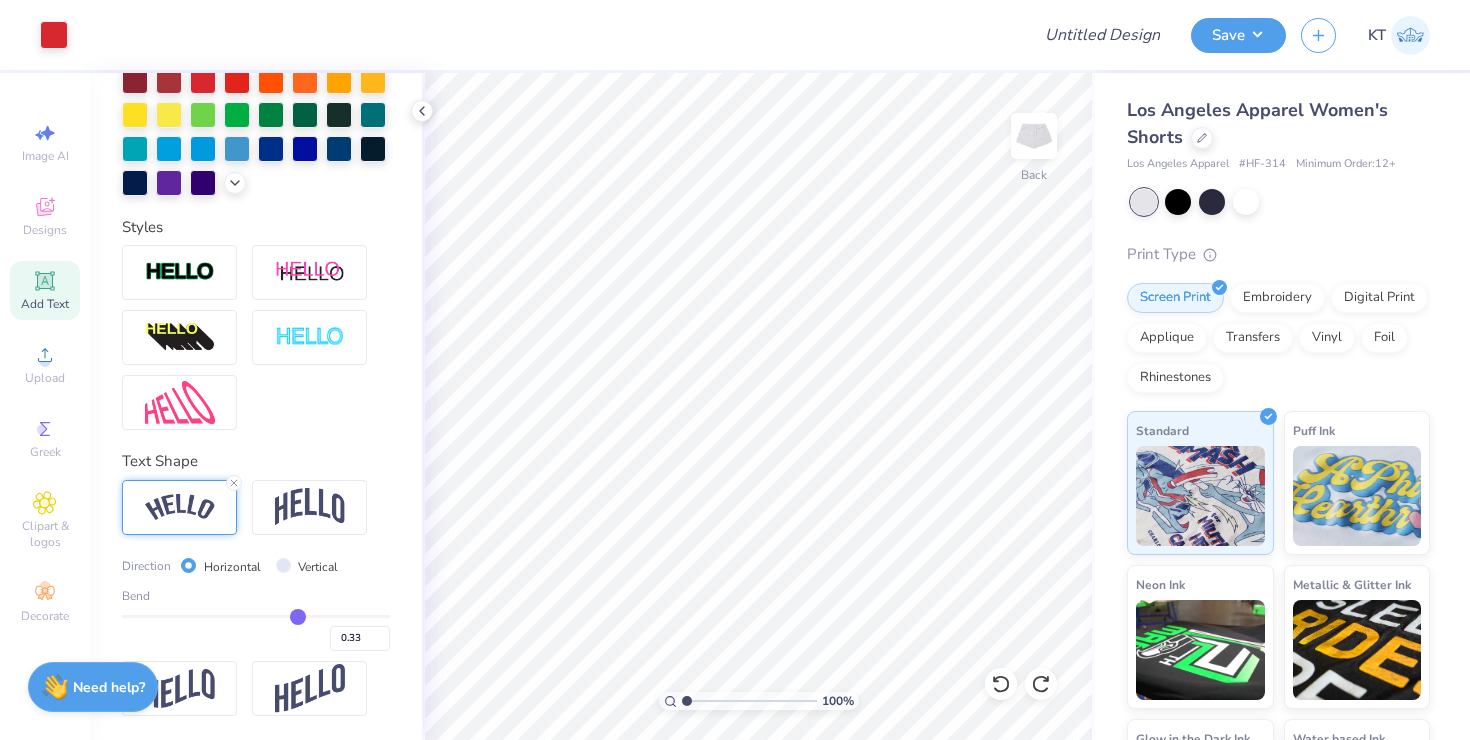 click on "Bend 0.33" at bounding box center [256, 619] 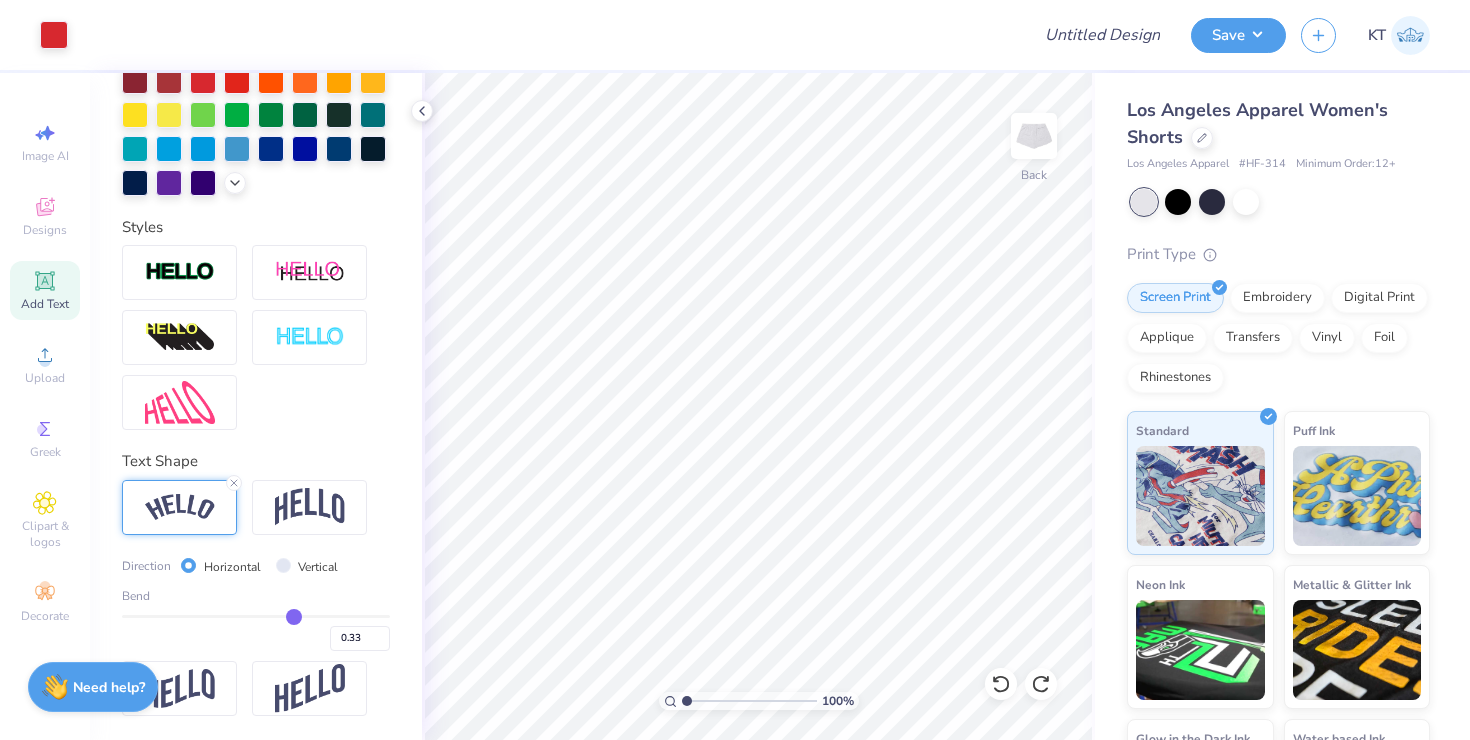type on "0.30" 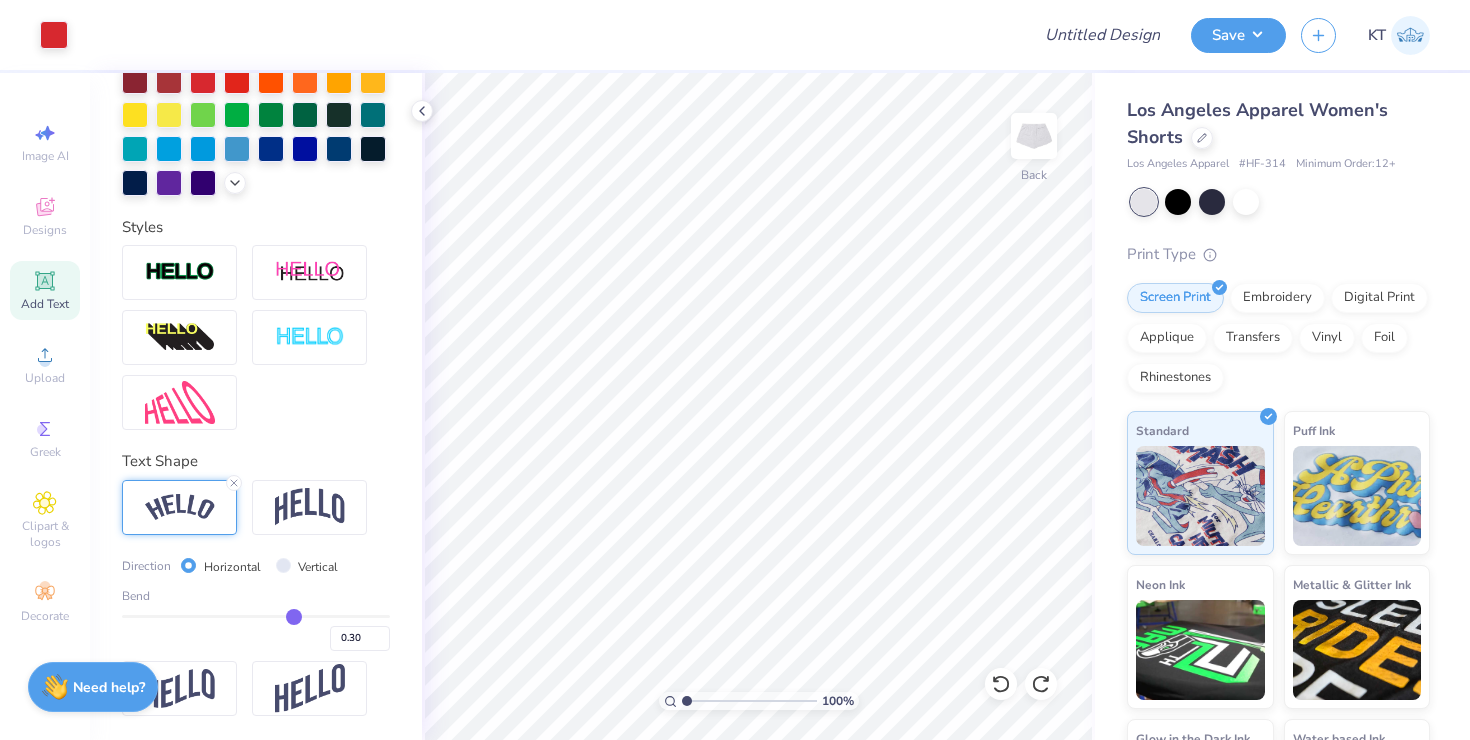 type on "0.29" 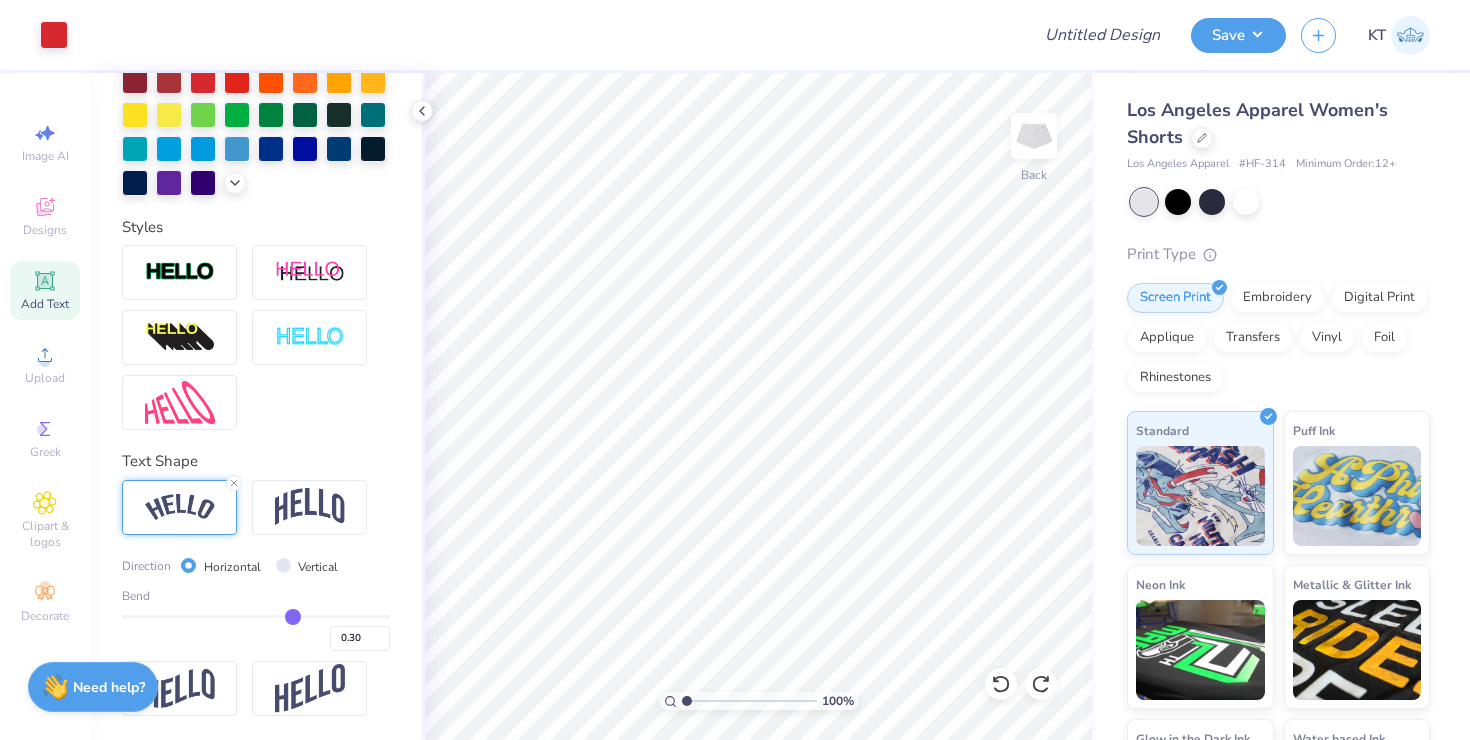 type on "0.29" 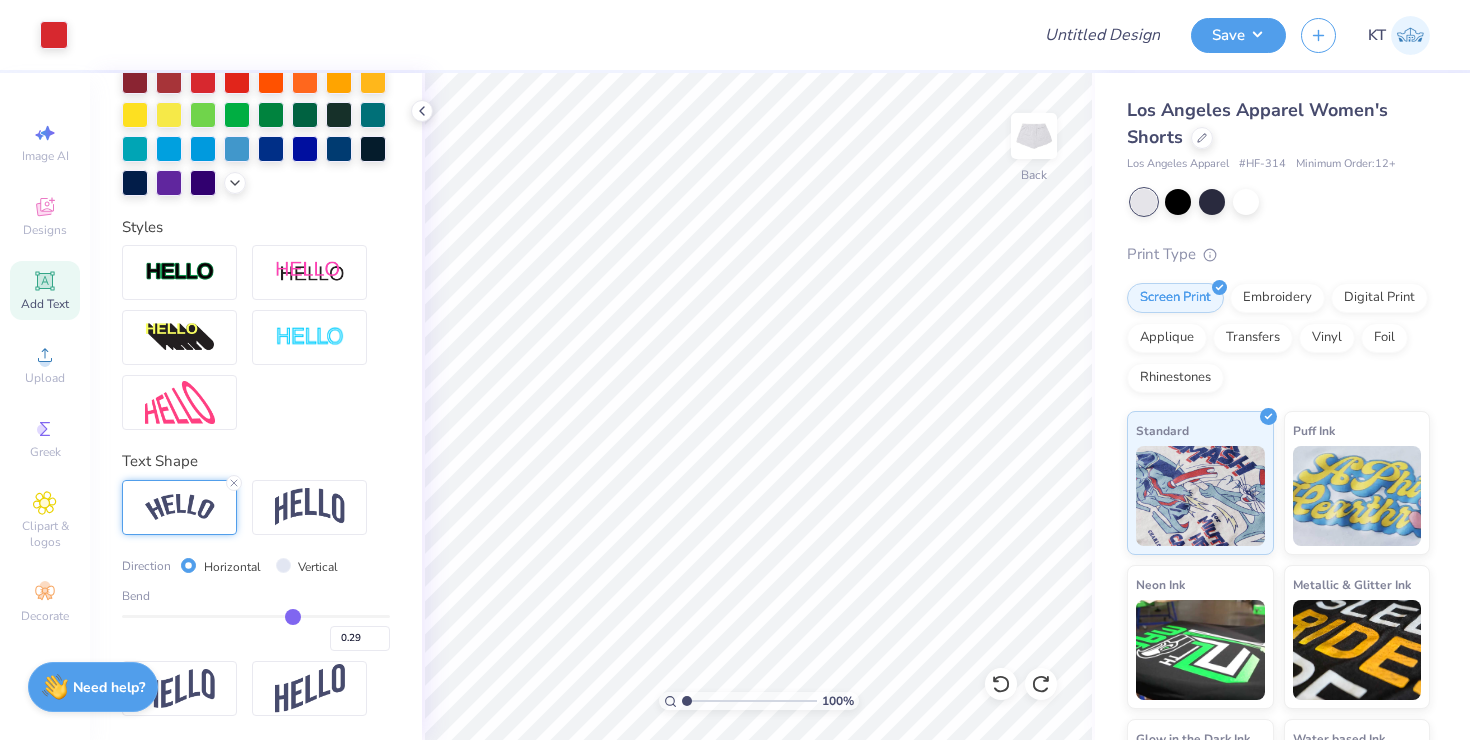 type on "0.28" 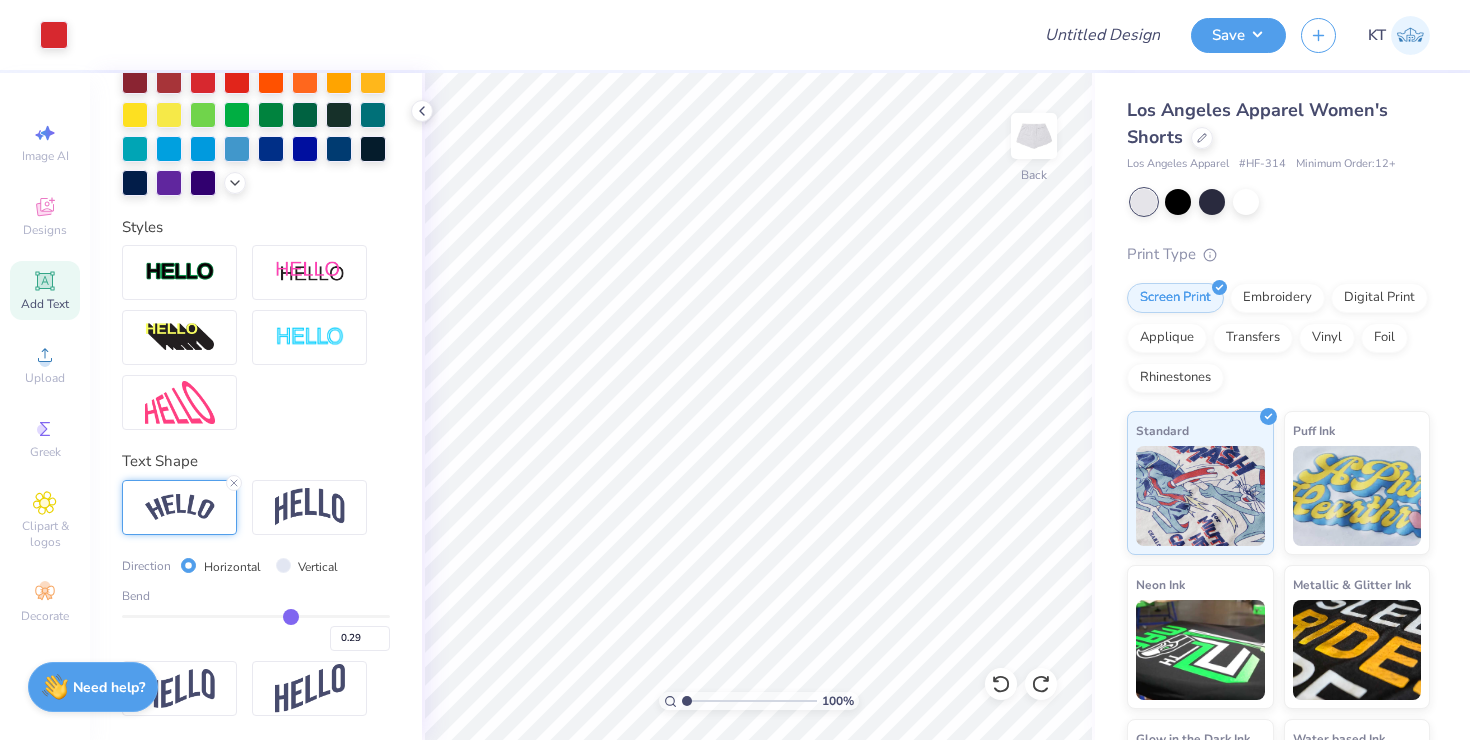 type on "0.28" 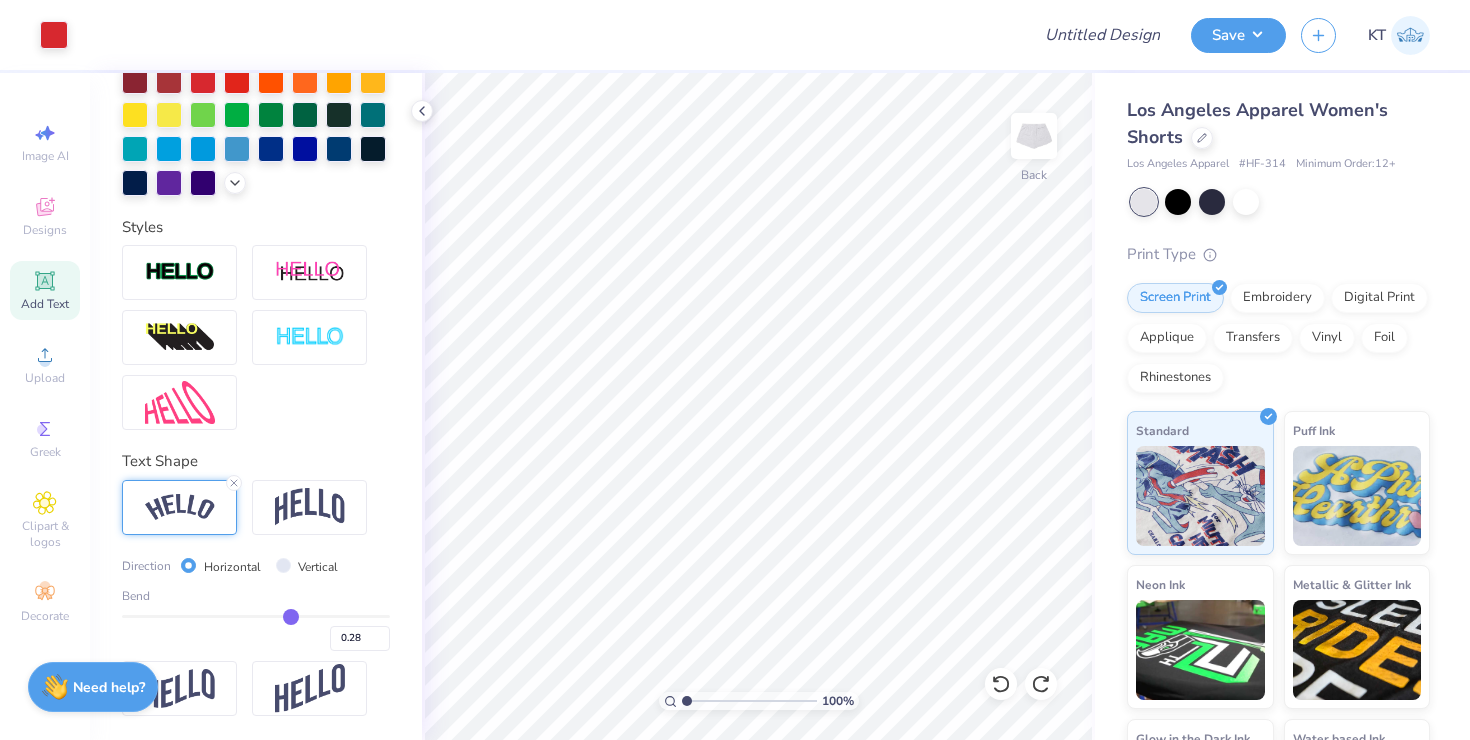 type on "0.26" 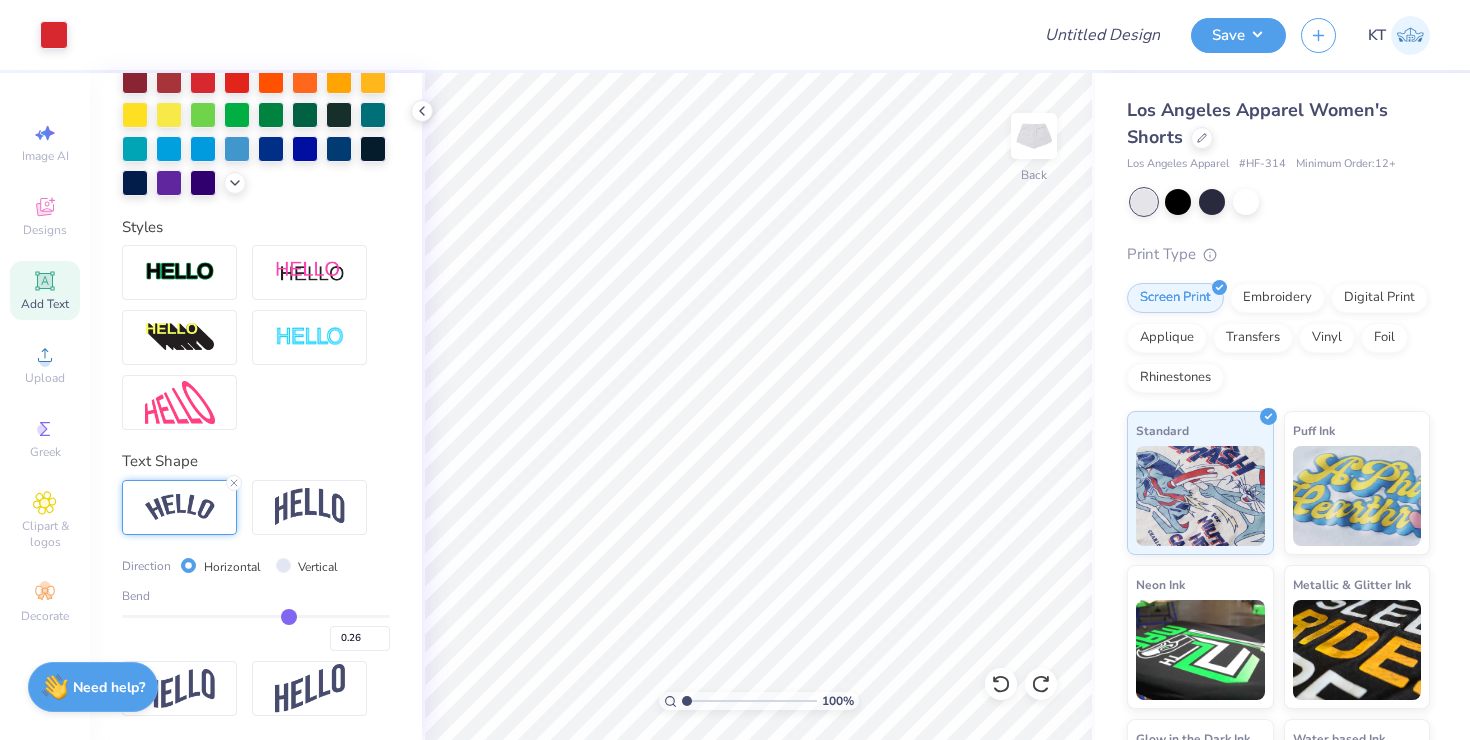 type on "0.25" 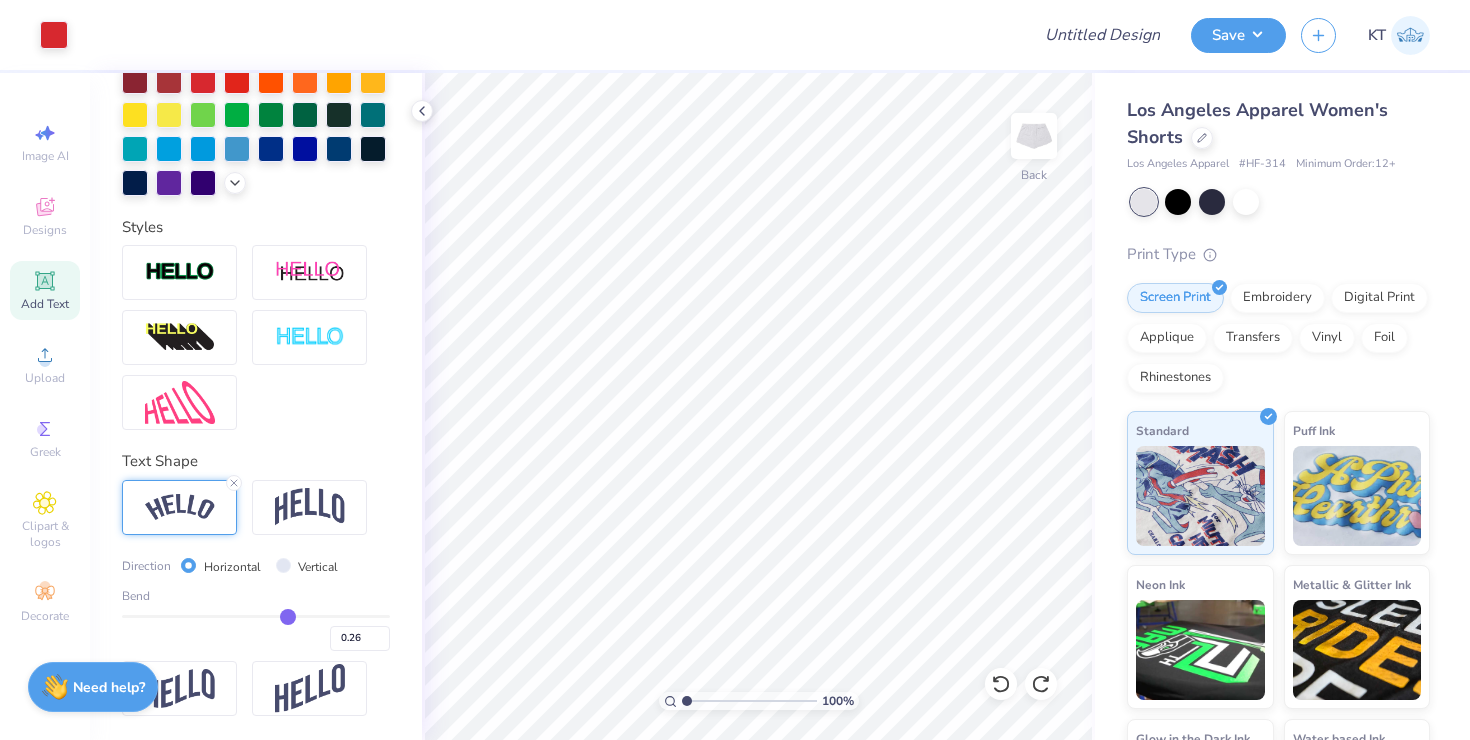 type on "0.25" 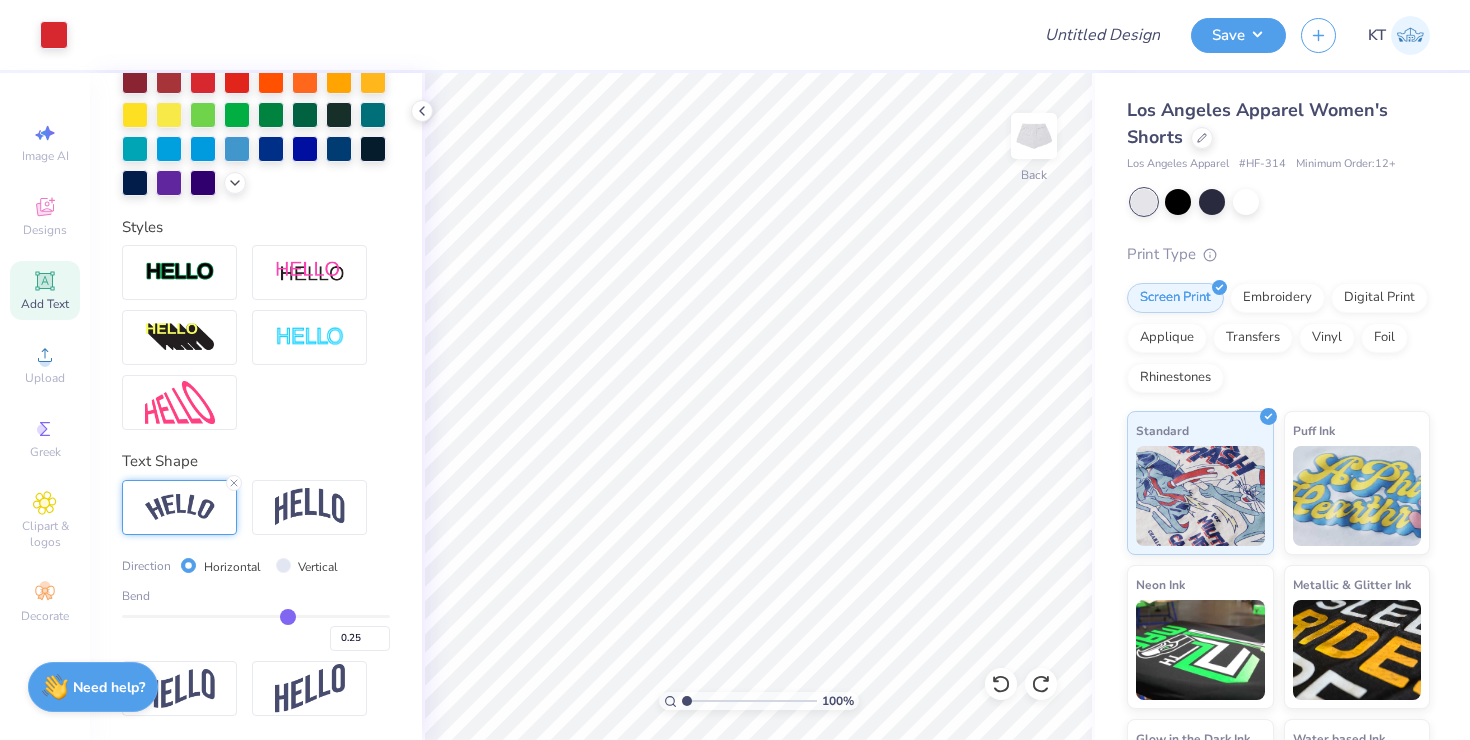 type on "0.24" 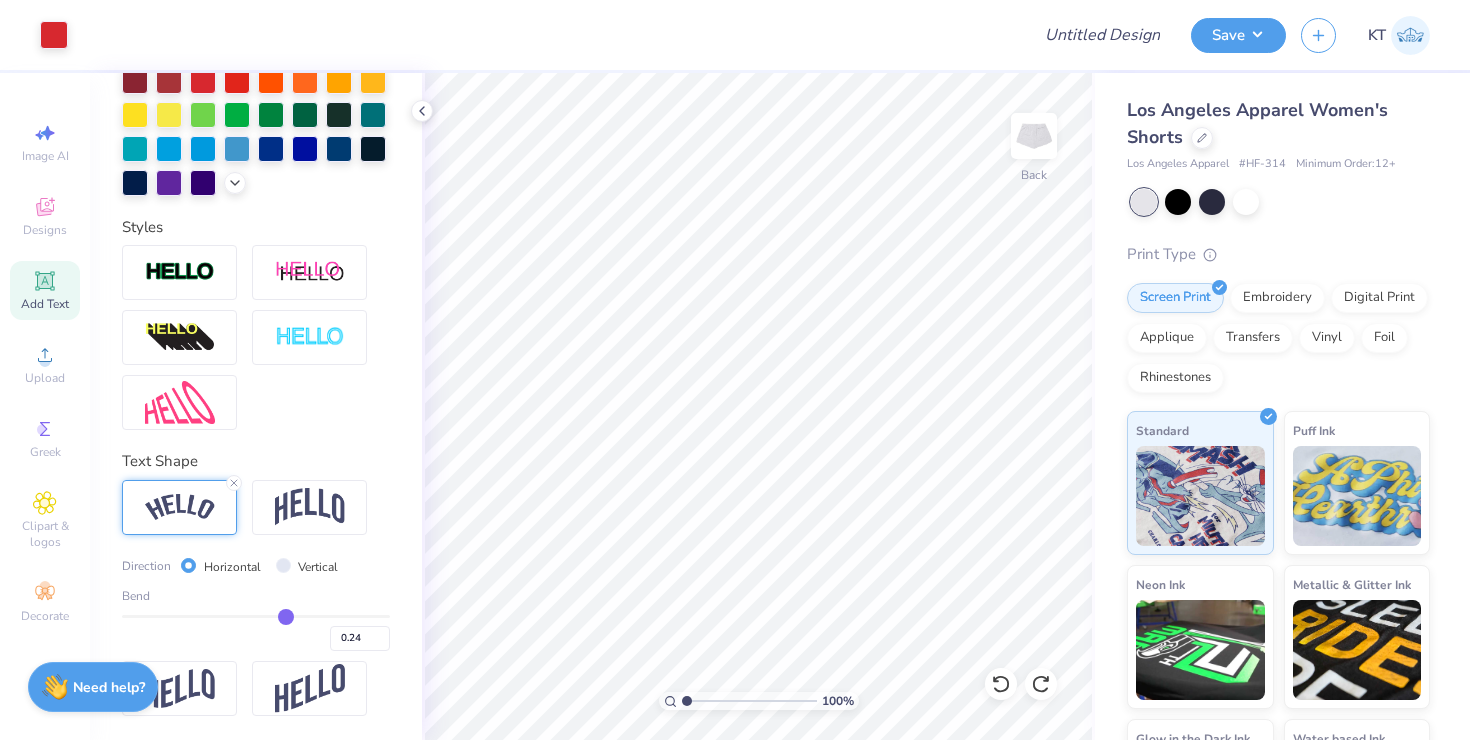type on "0.23" 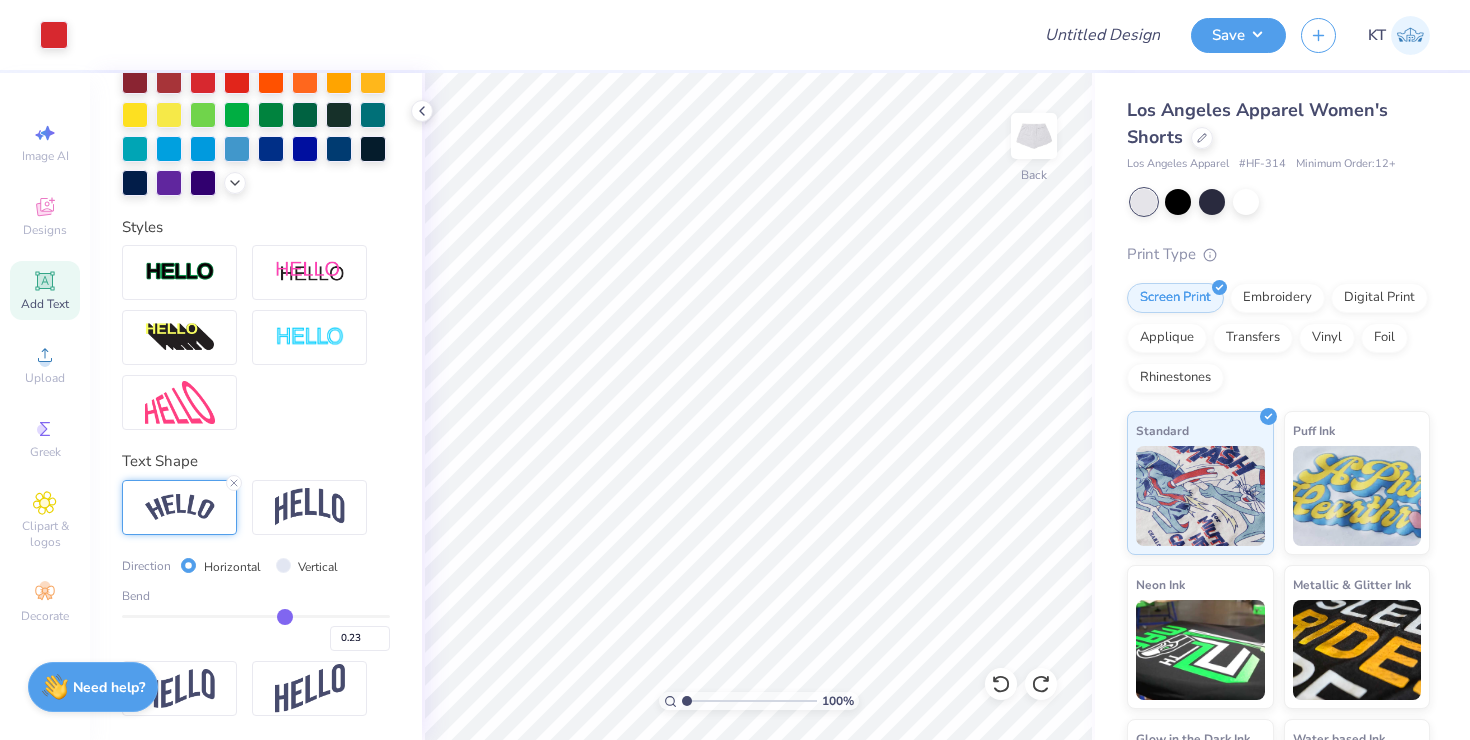 type on "0.22" 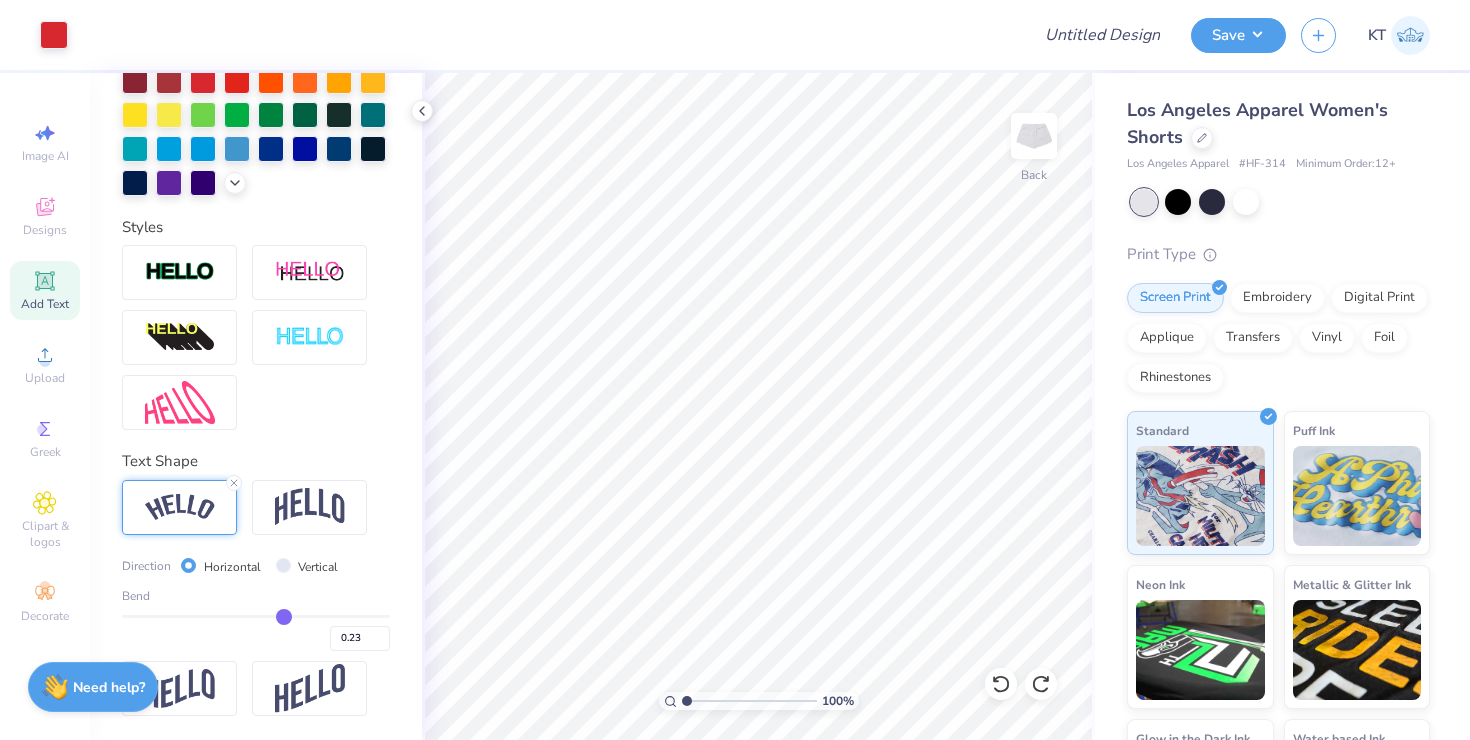 type on "0.22" 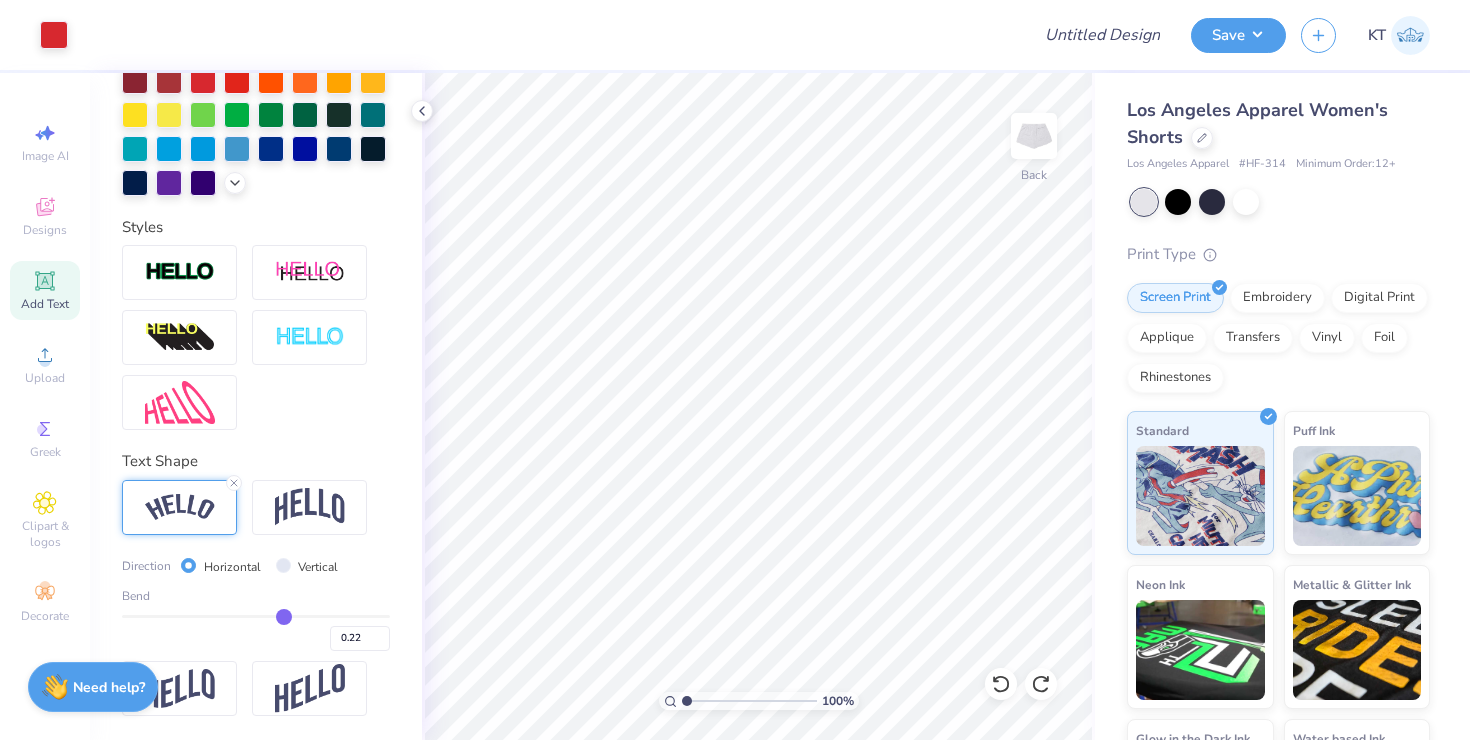 type on "0.21" 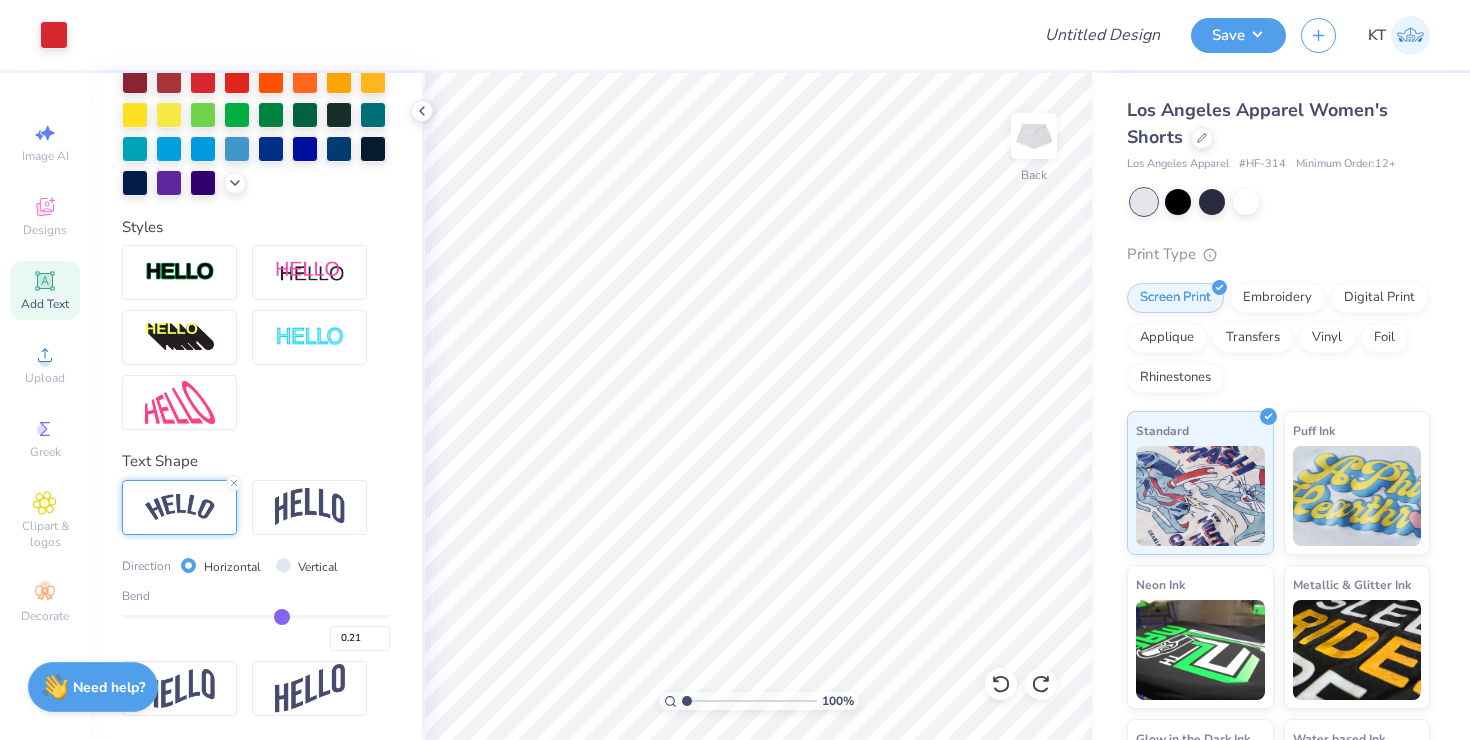 type on "0.2" 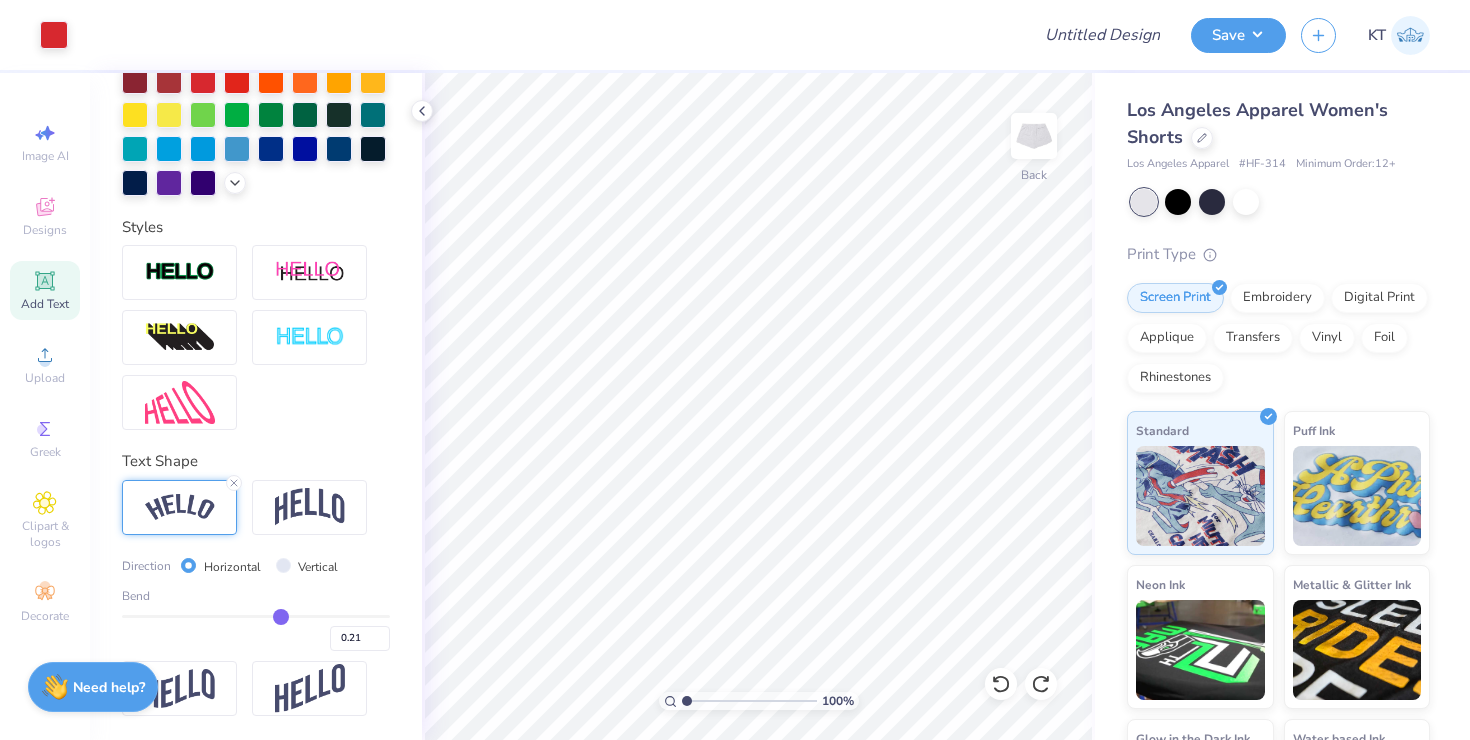 type on "0.20" 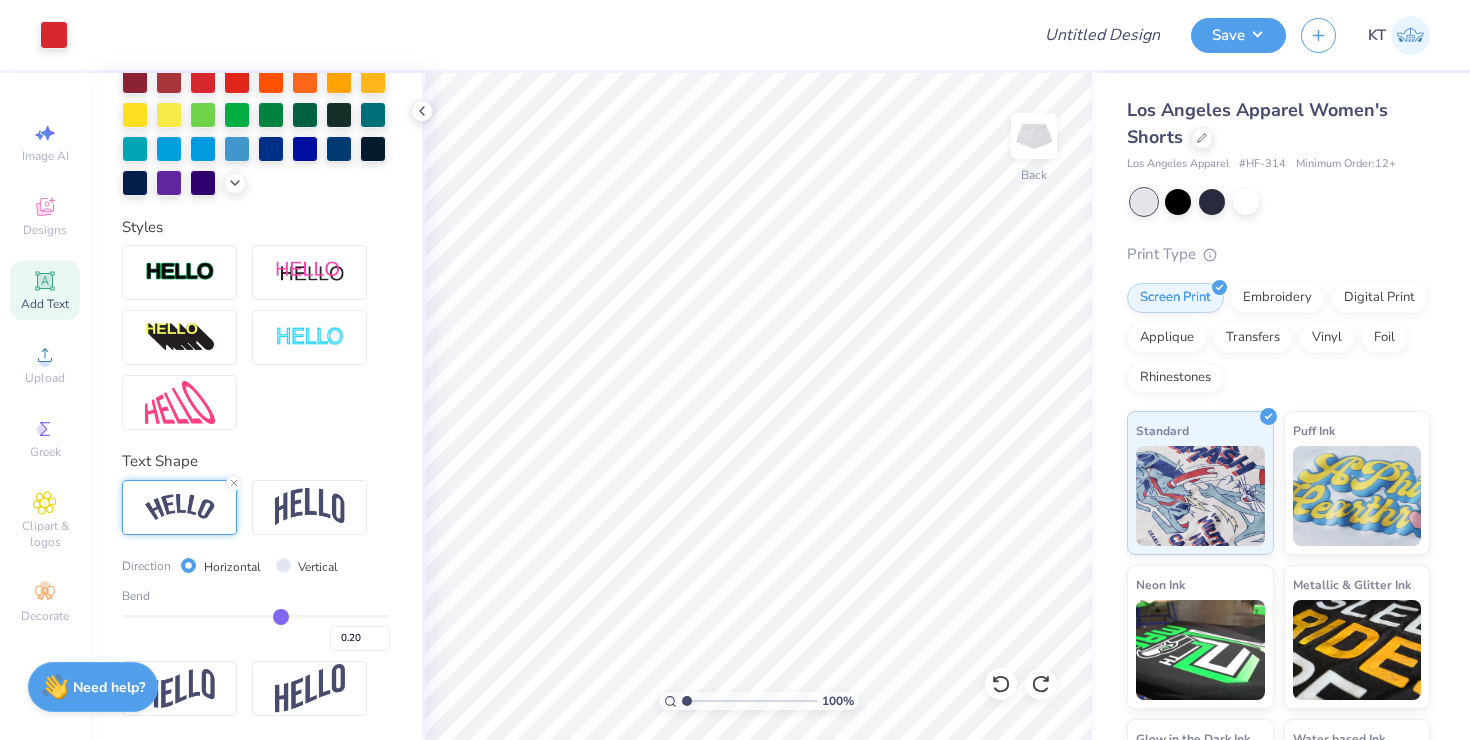 type on "0.19" 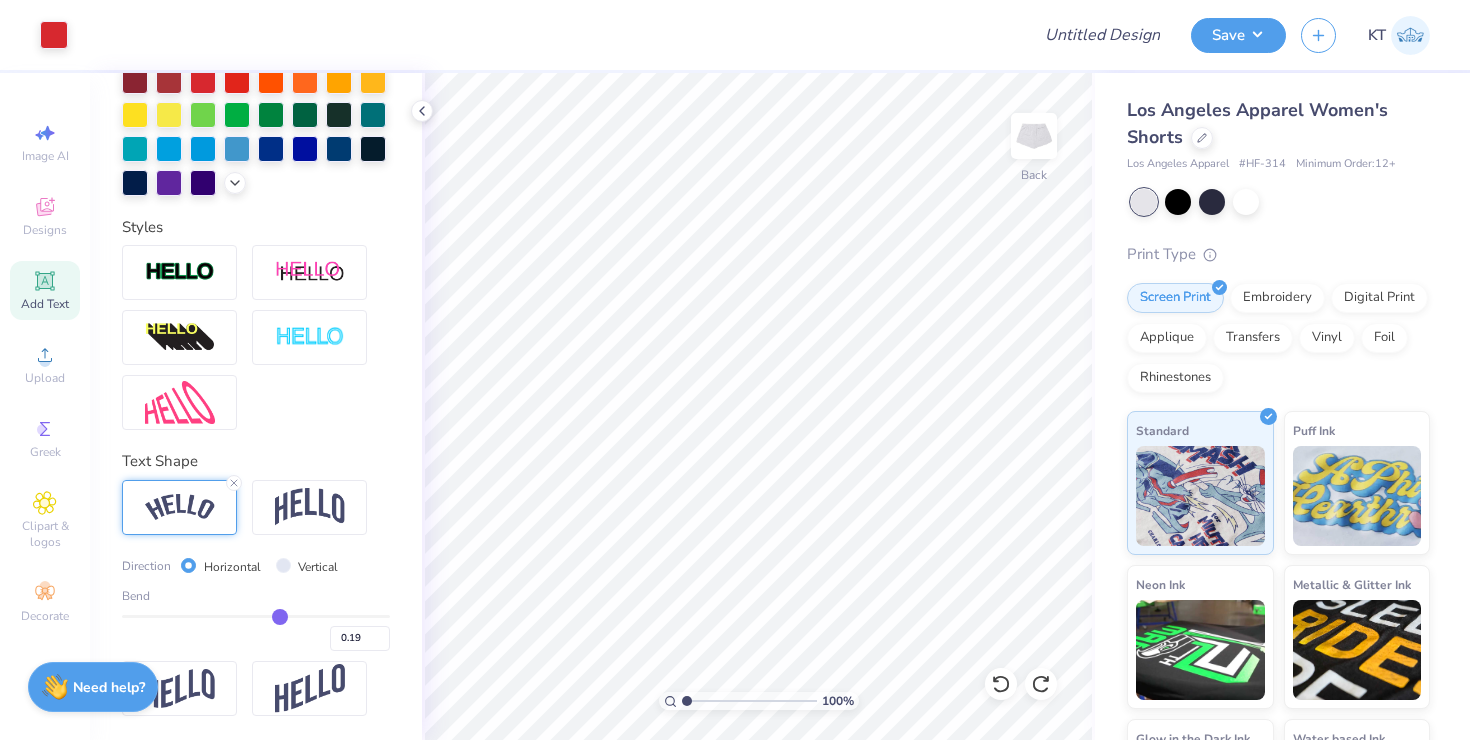 type on "0.18" 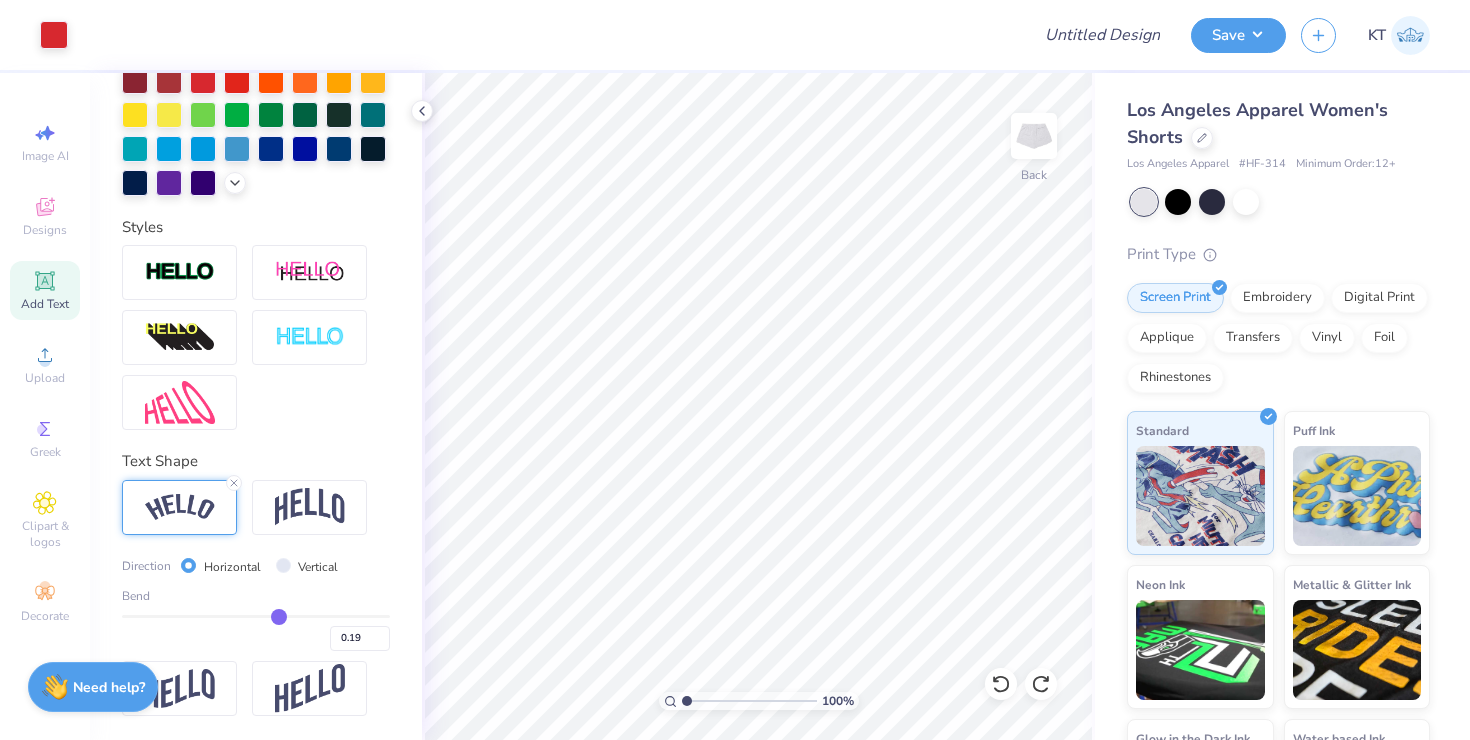 type on "0.18" 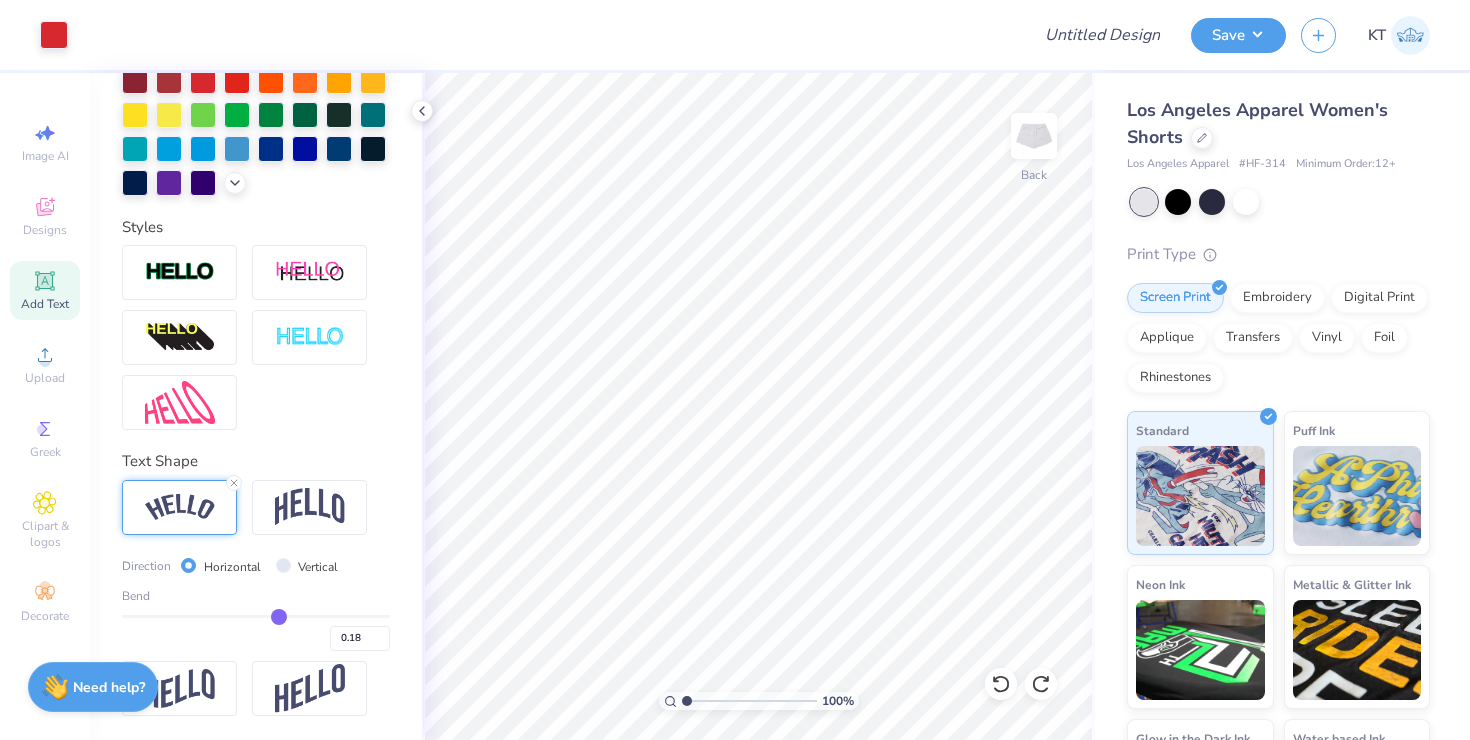 drag, startPoint x: 294, startPoint y: 613, endPoint x: 278, endPoint y: 613, distance: 16 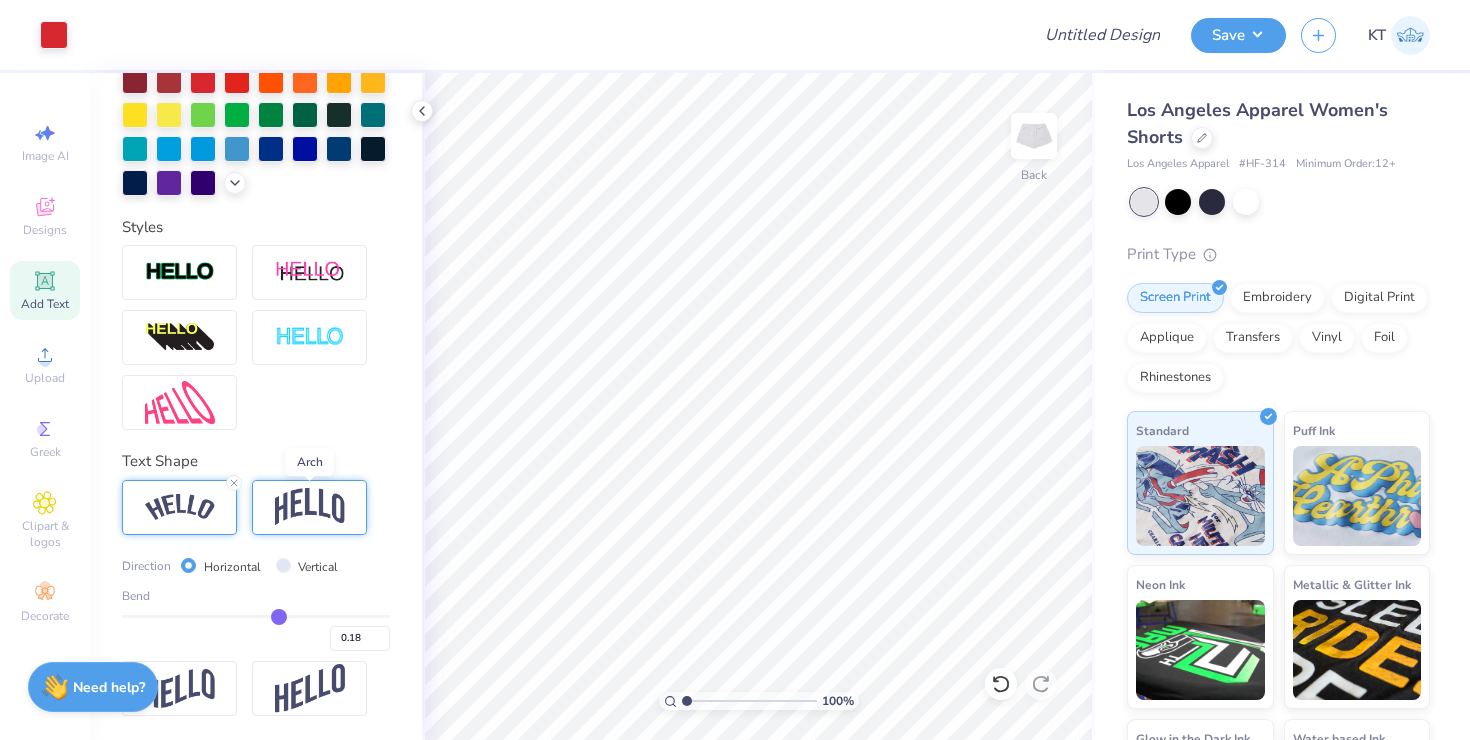 click at bounding box center (310, 507) 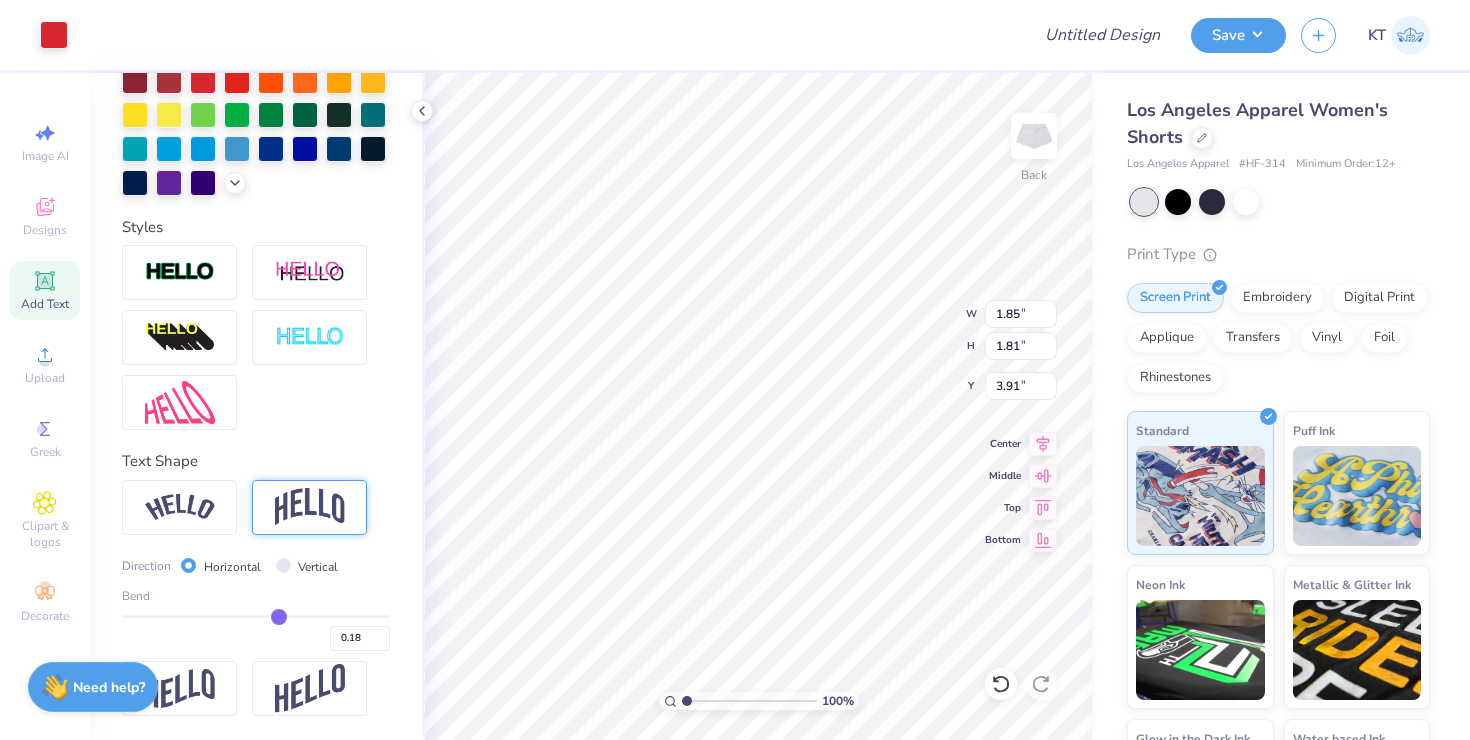 scroll, scrollTop: 422, scrollLeft: 0, axis: vertical 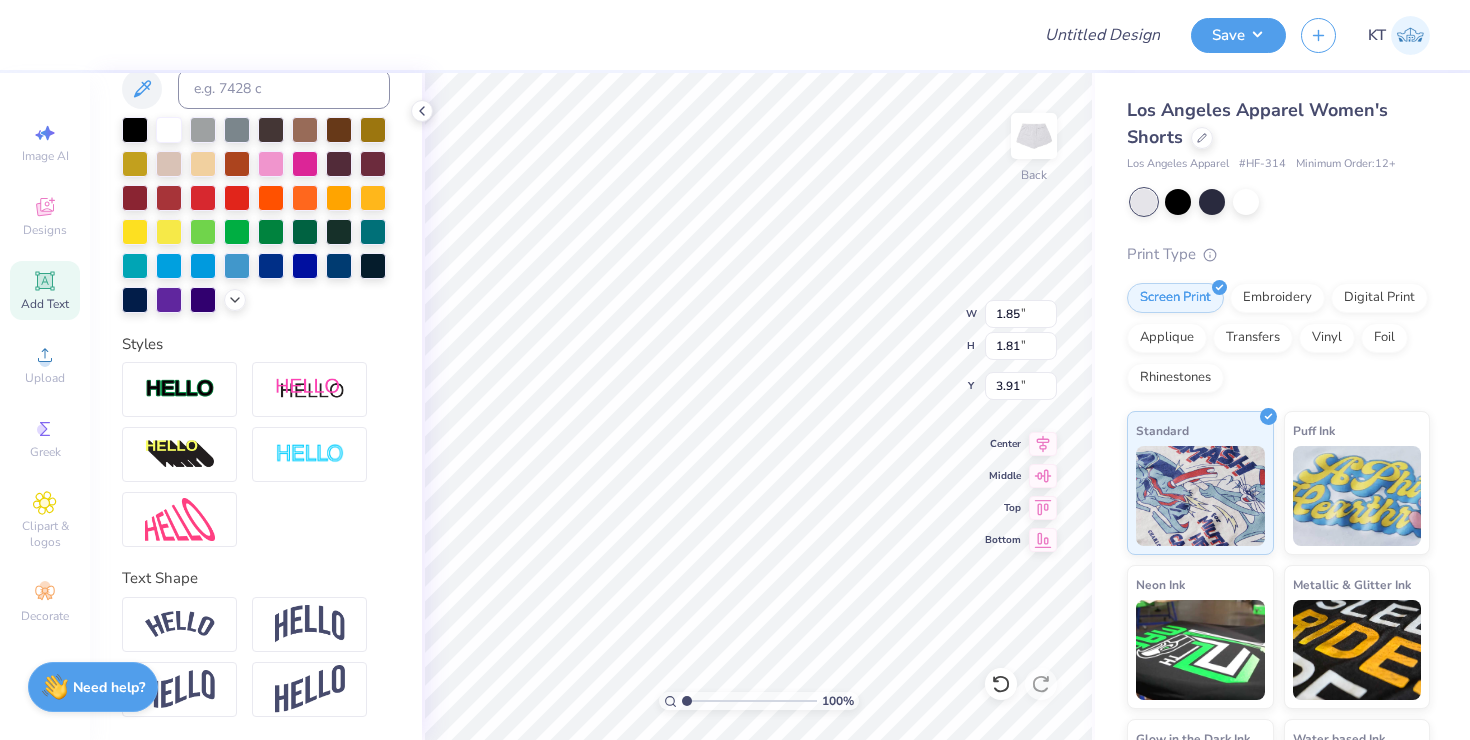 type on "1947" 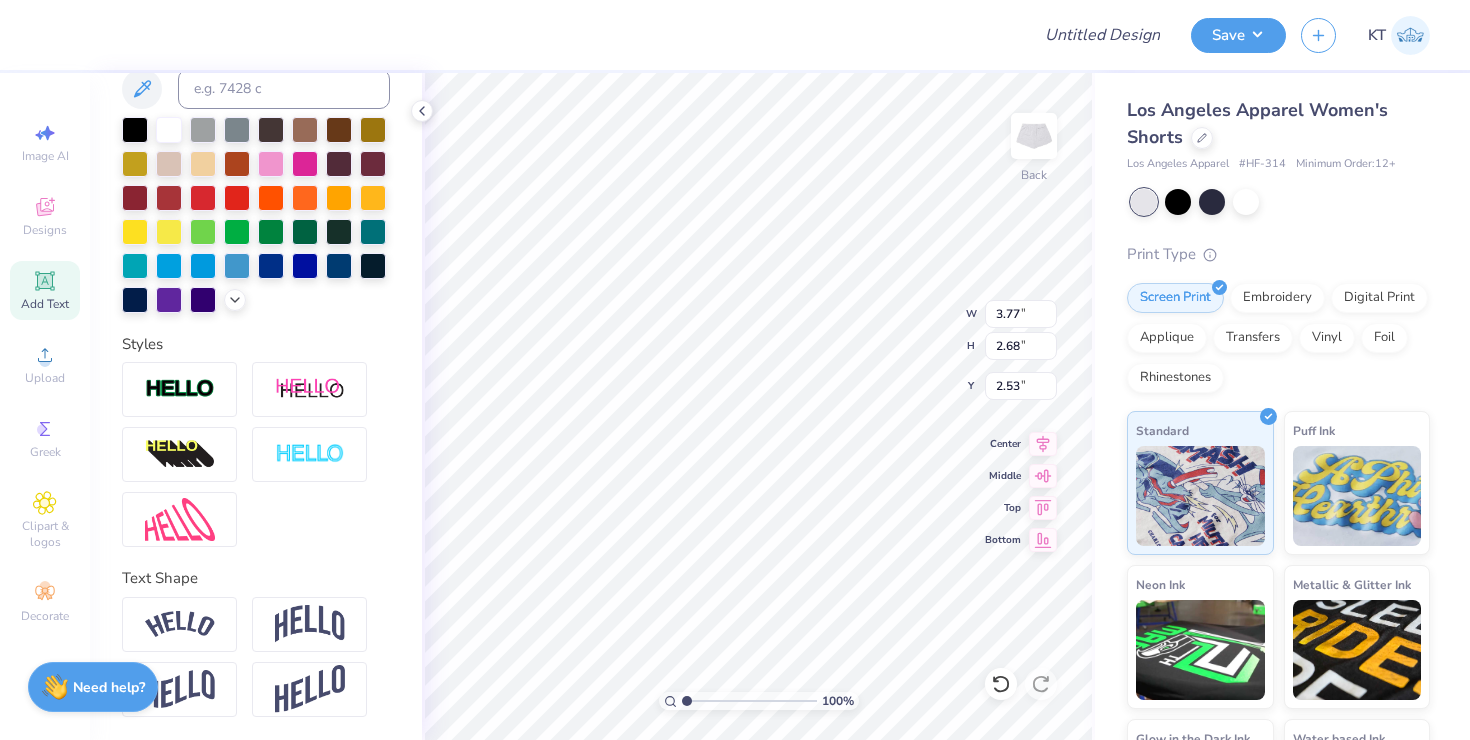 type on "2.53" 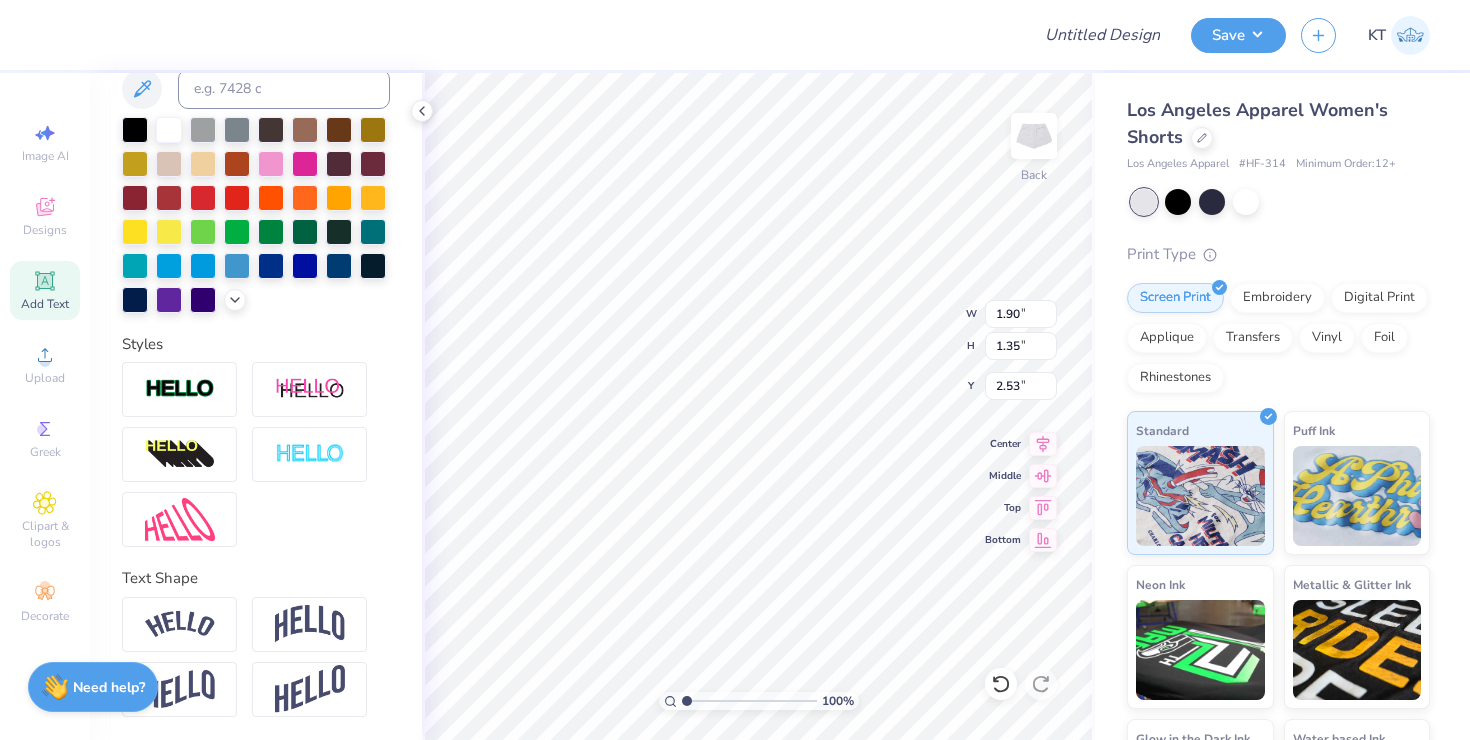 type on "1.90" 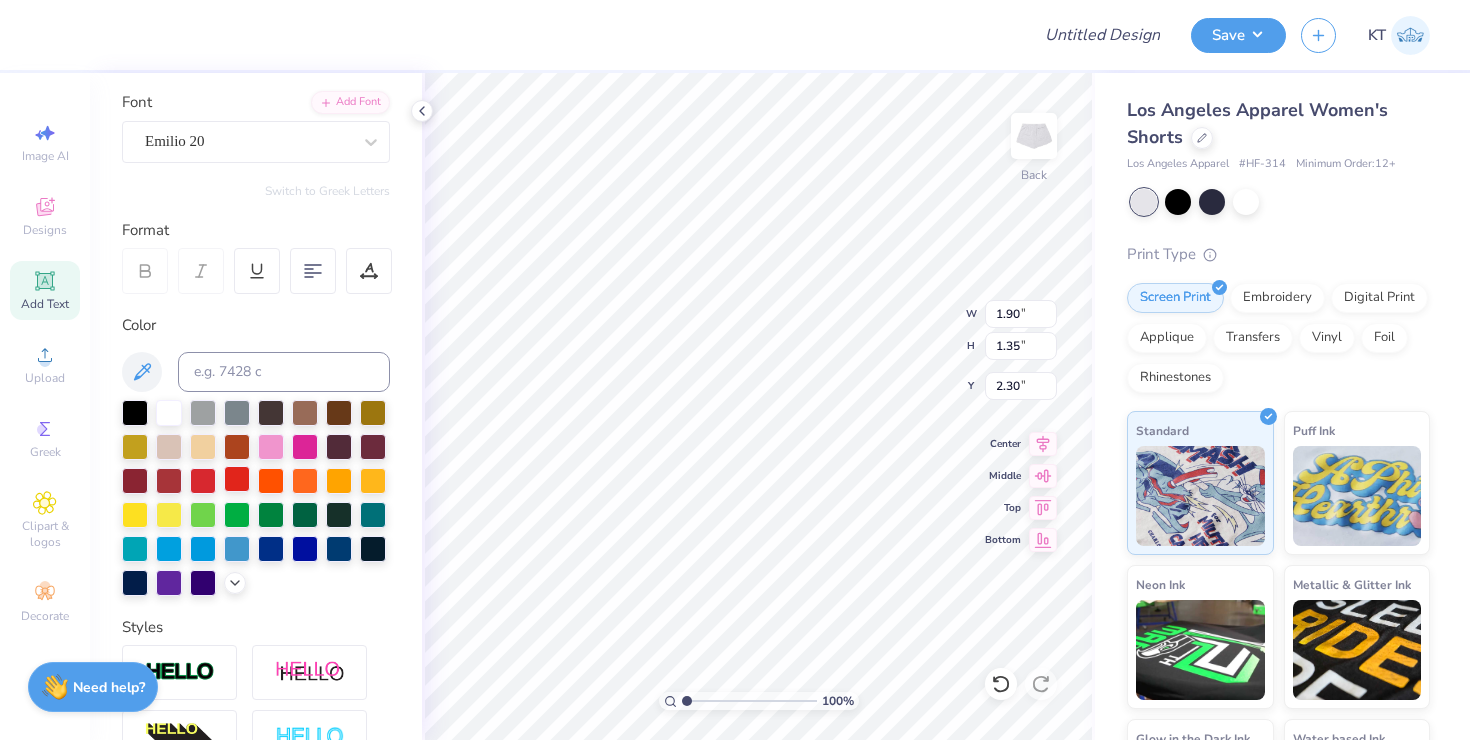 scroll, scrollTop: 20, scrollLeft: 0, axis: vertical 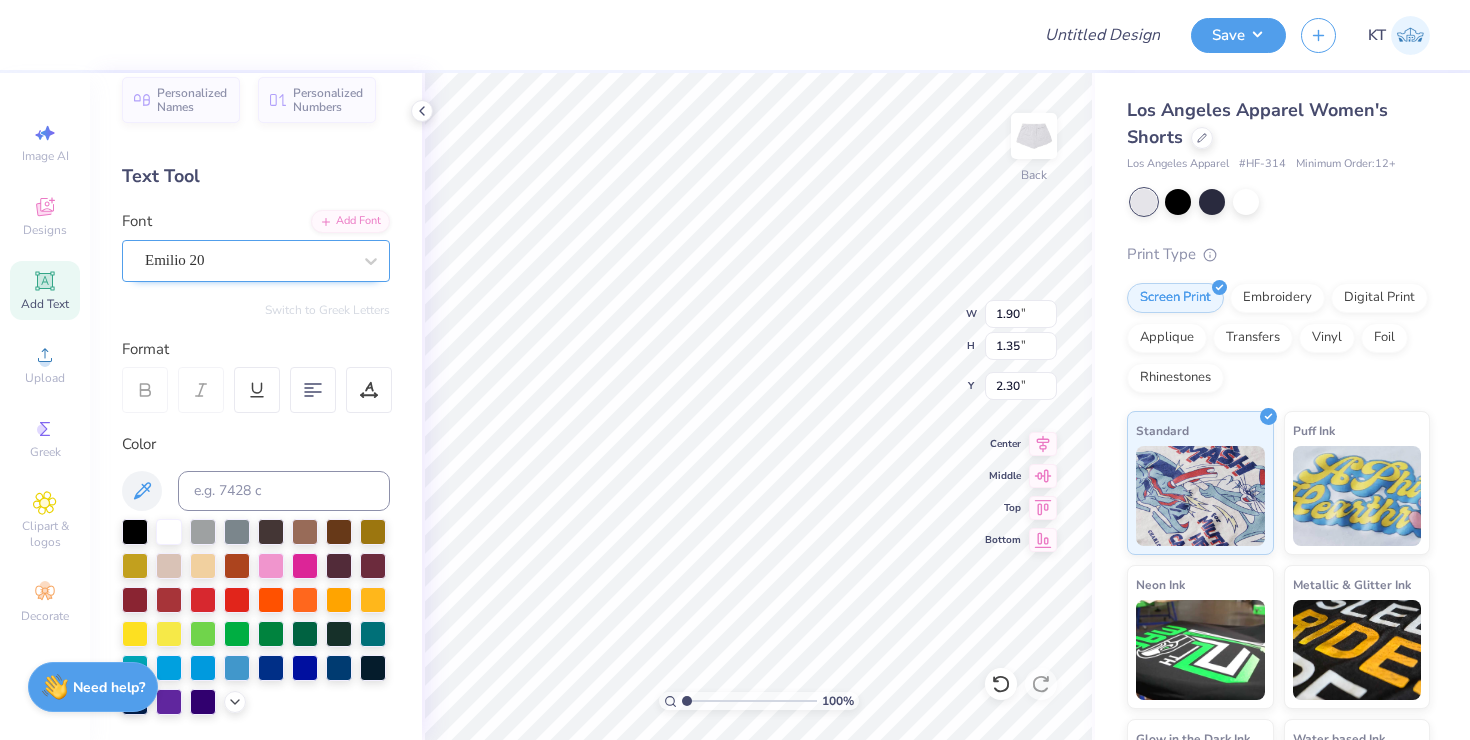 click on "Emilio 20" at bounding box center (248, 260) 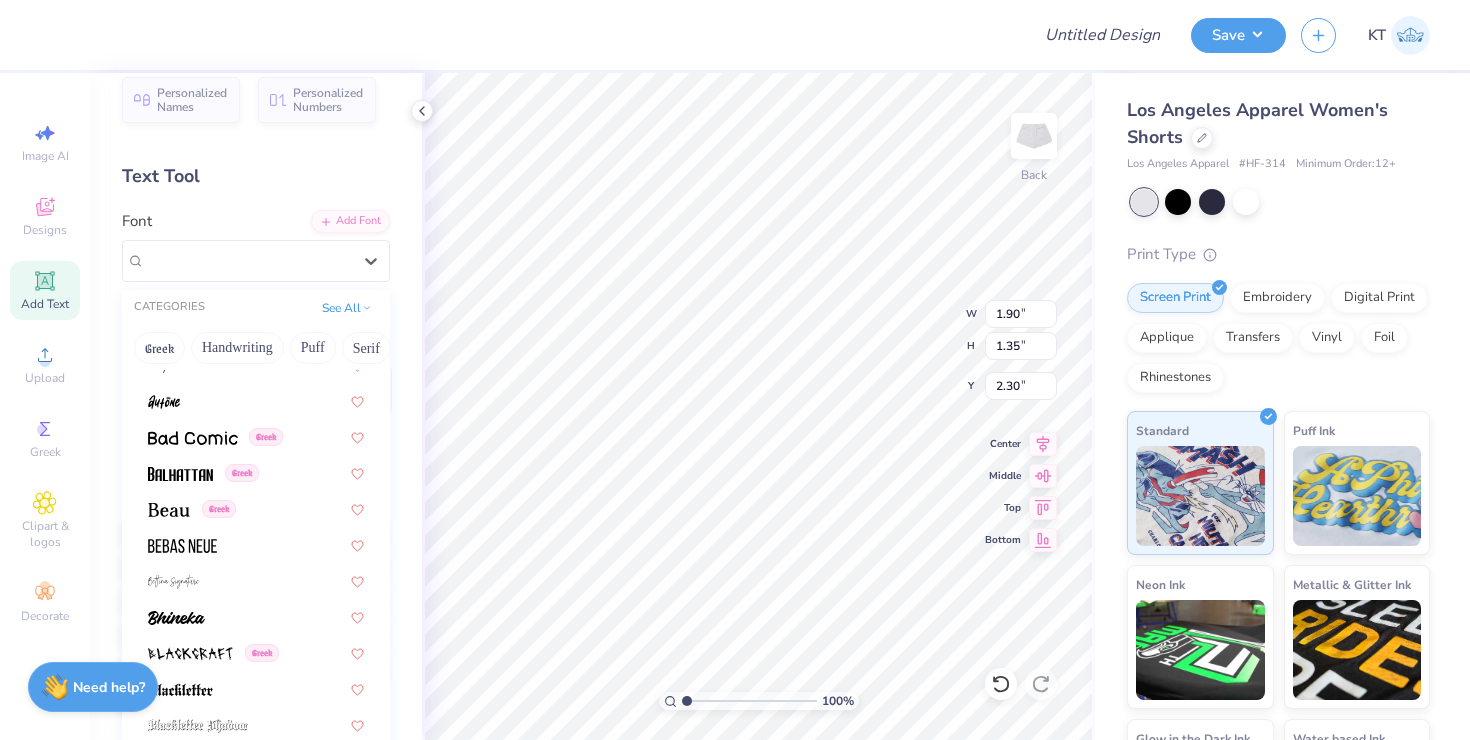scroll, scrollTop: 981, scrollLeft: 0, axis: vertical 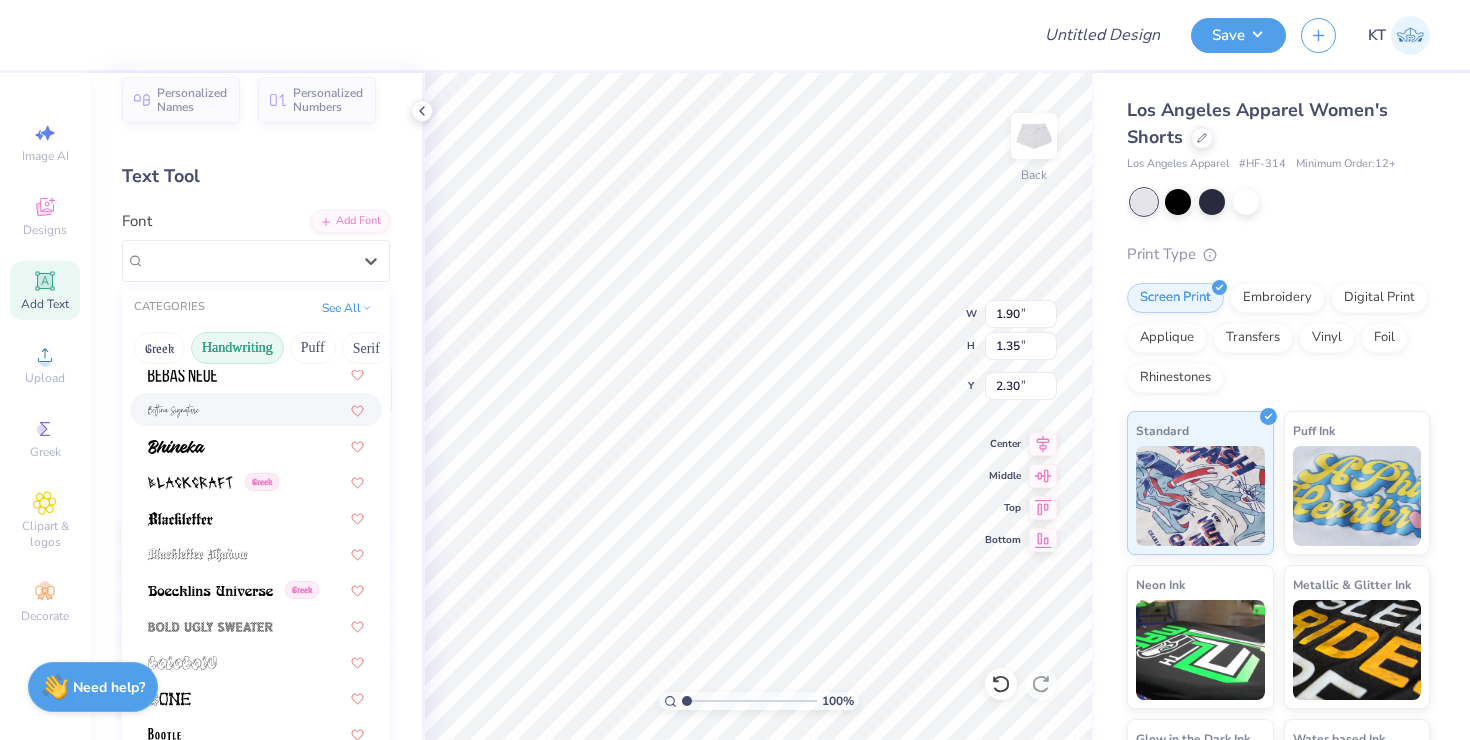 click on "Handwriting" at bounding box center [237, 348] 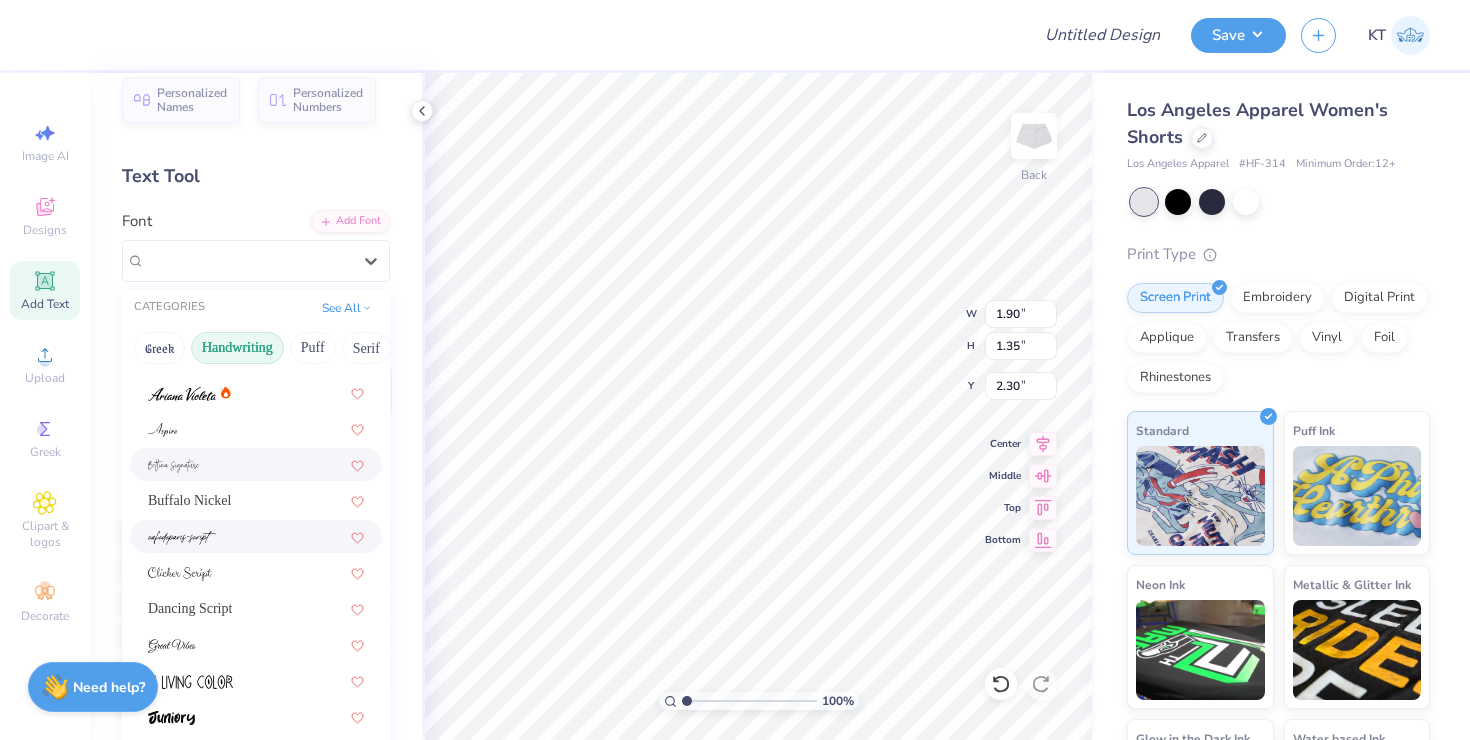 scroll, scrollTop: 60, scrollLeft: 0, axis: vertical 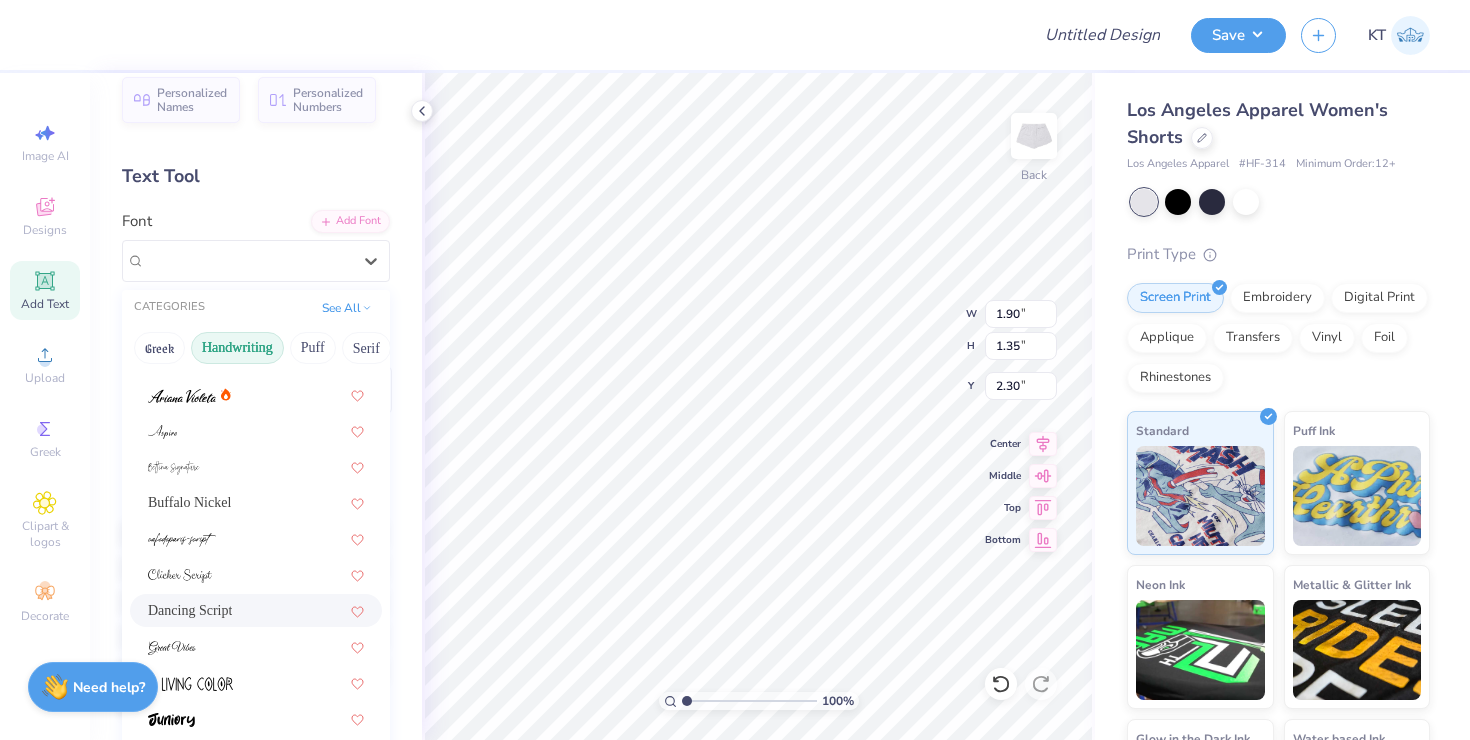 click on "Dancing Script" at bounding box center (190, 610) 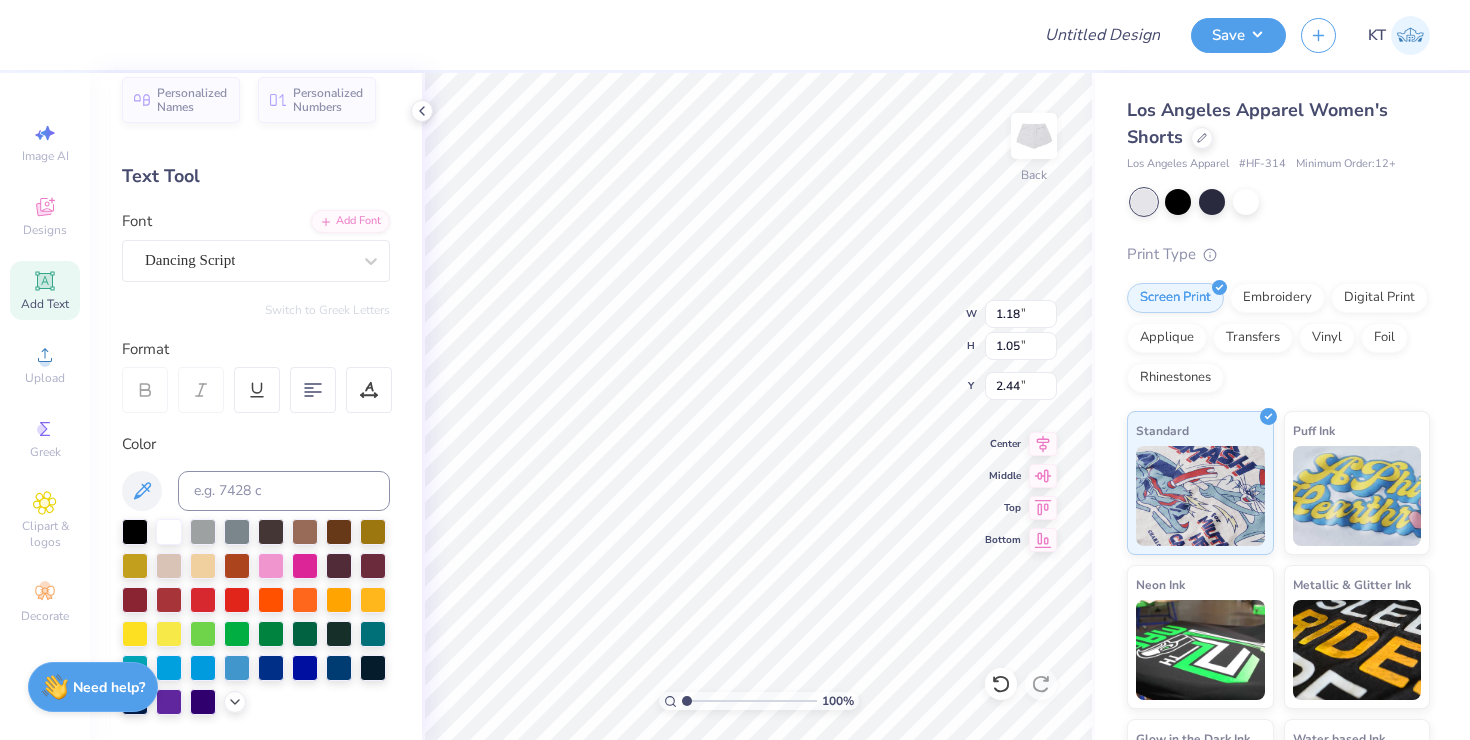 type on "1.18" 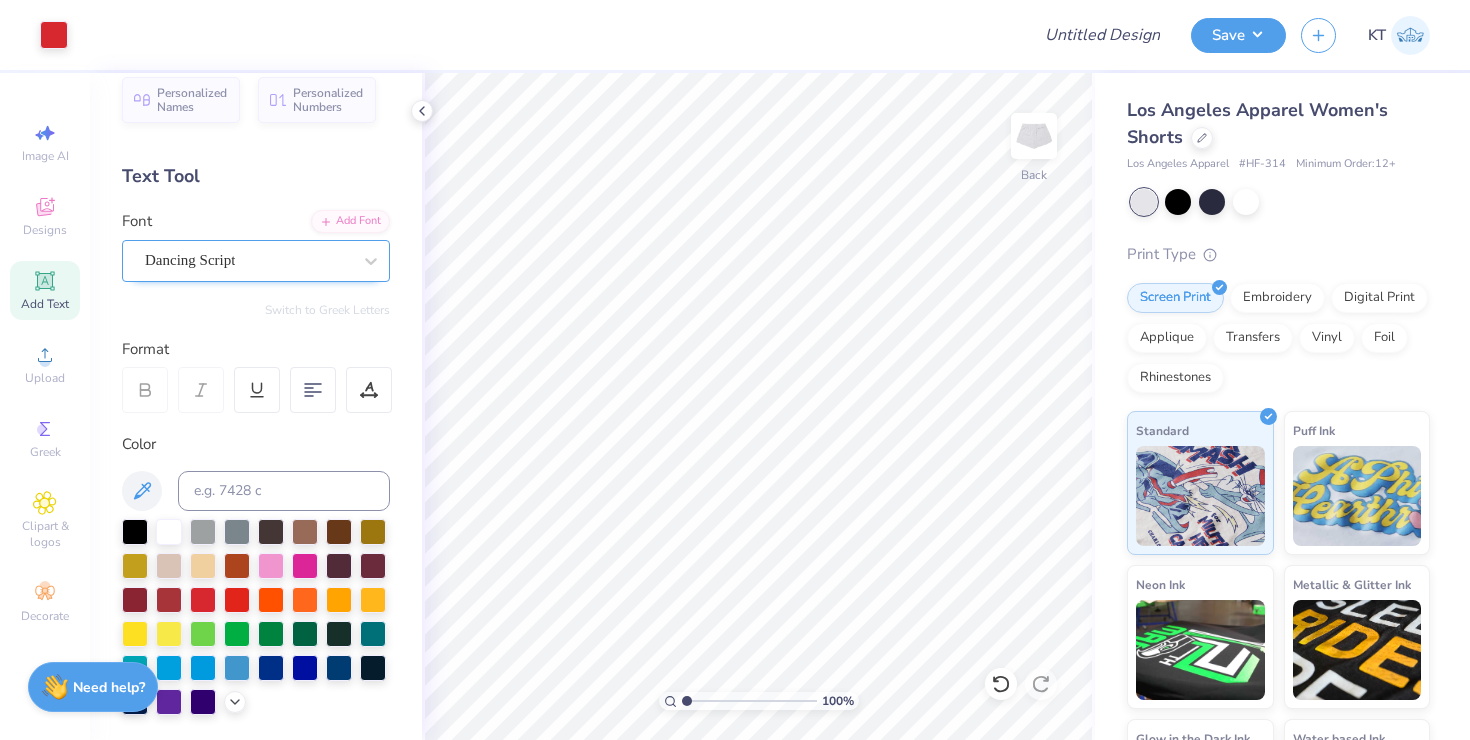 click on "Dancing Script" at bounding box center (248, 260) 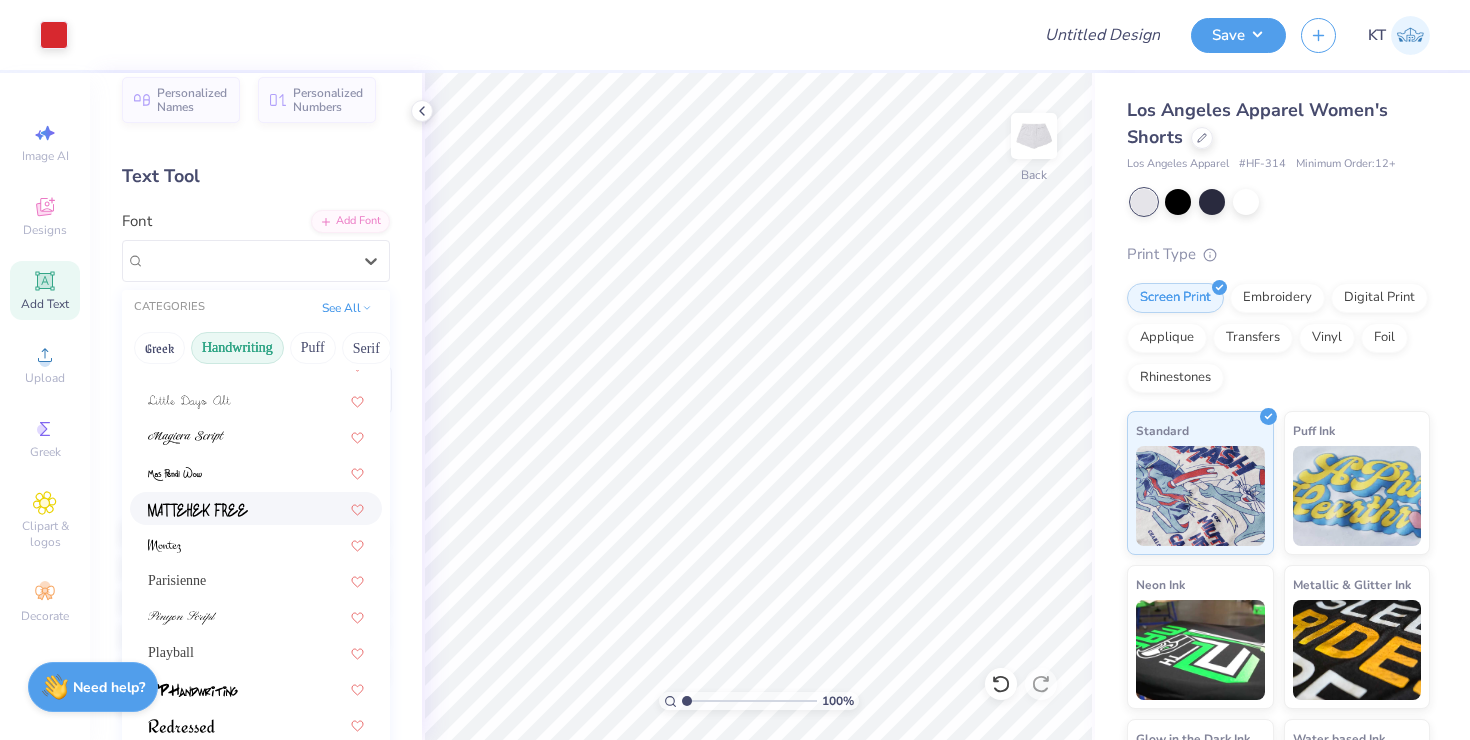 scroll, scrollTop: 454, scrollLeft: 0, axis: vertical 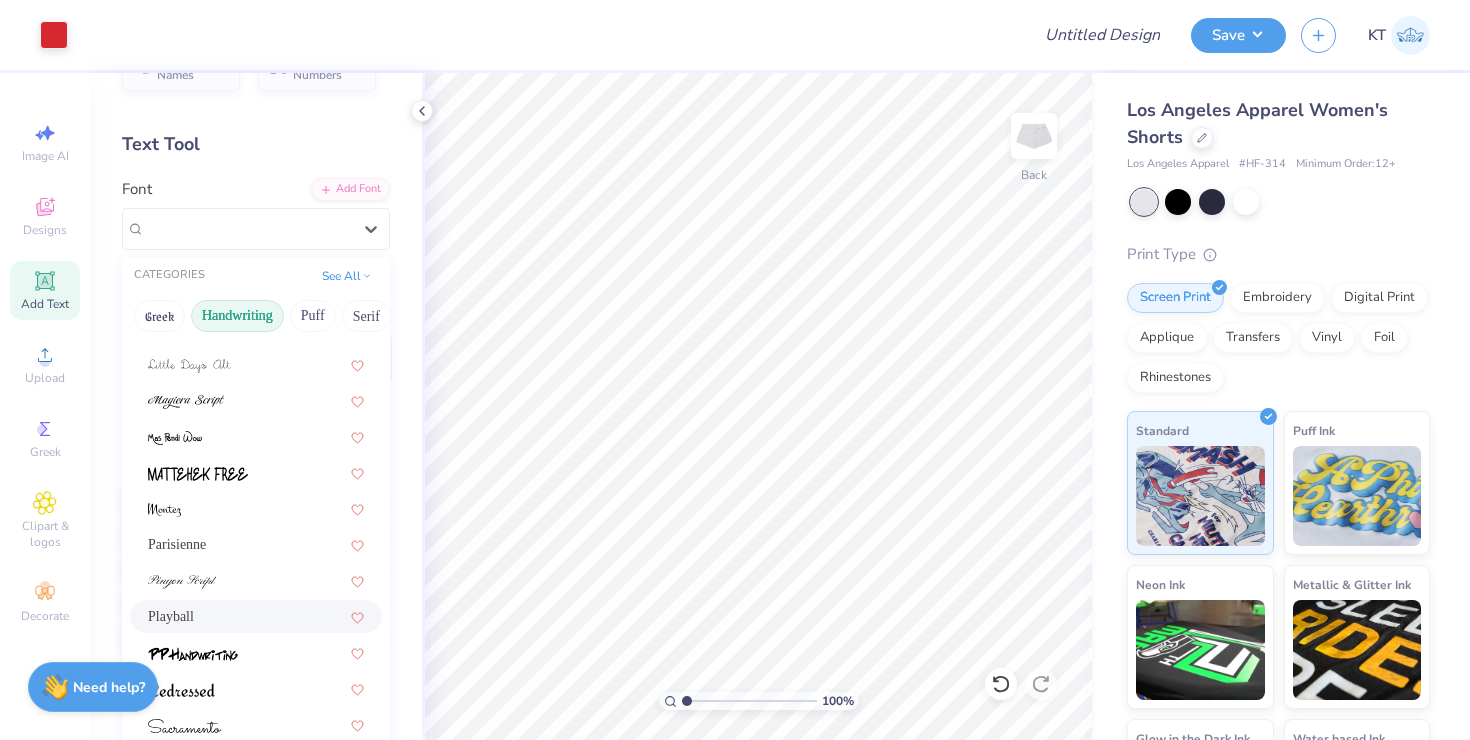 click on "Playball" at bounding box center [256, 616] 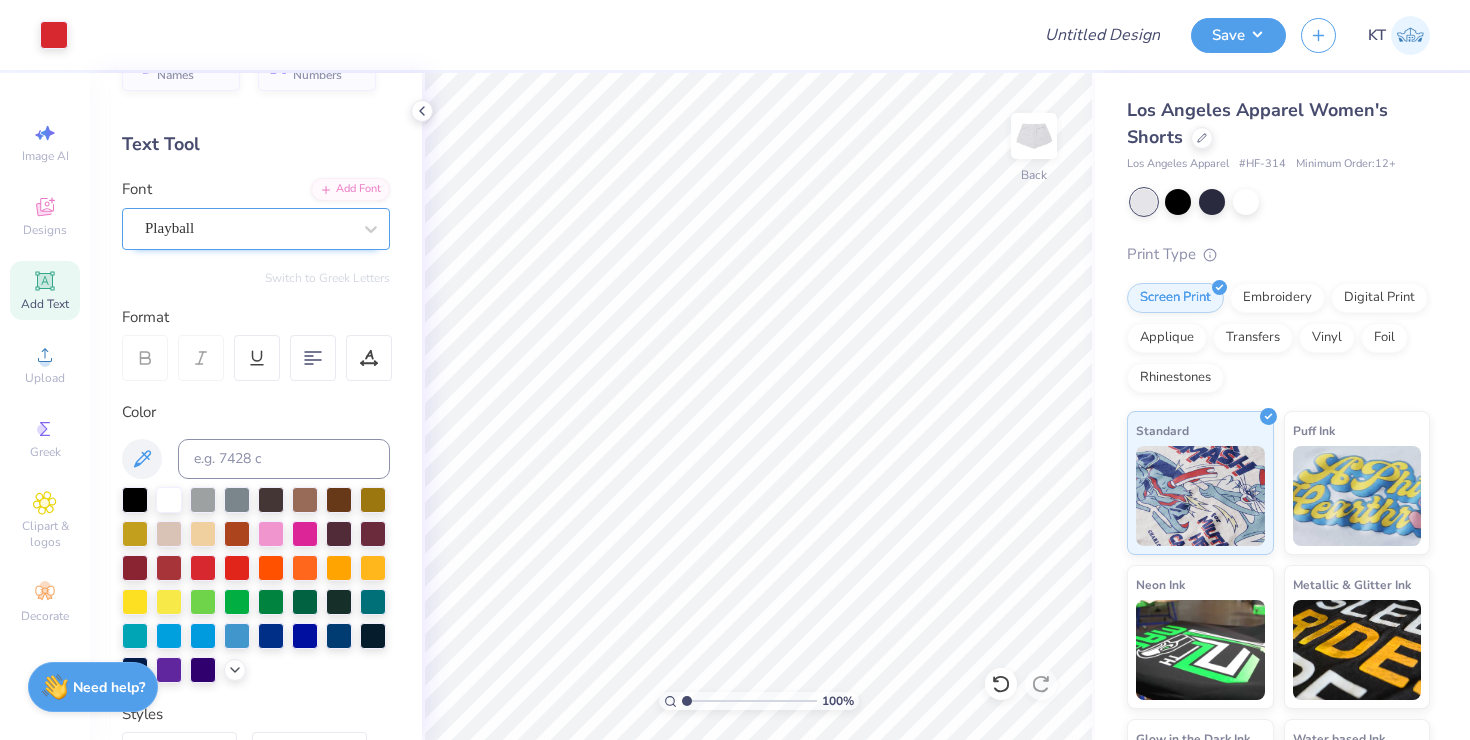 click on "Playball" at bounding box center (248, 228) 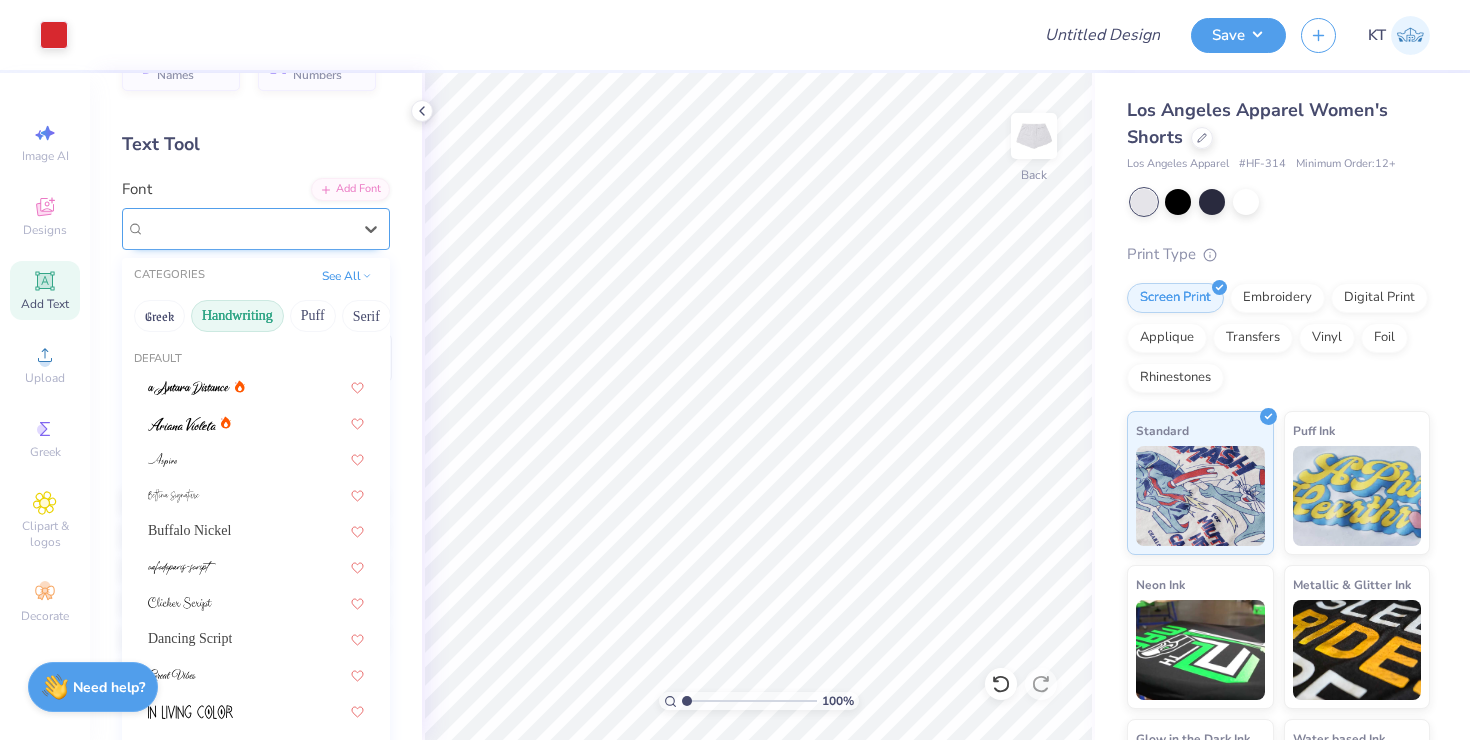 click on "Playball" at bounding box center (248, 228) 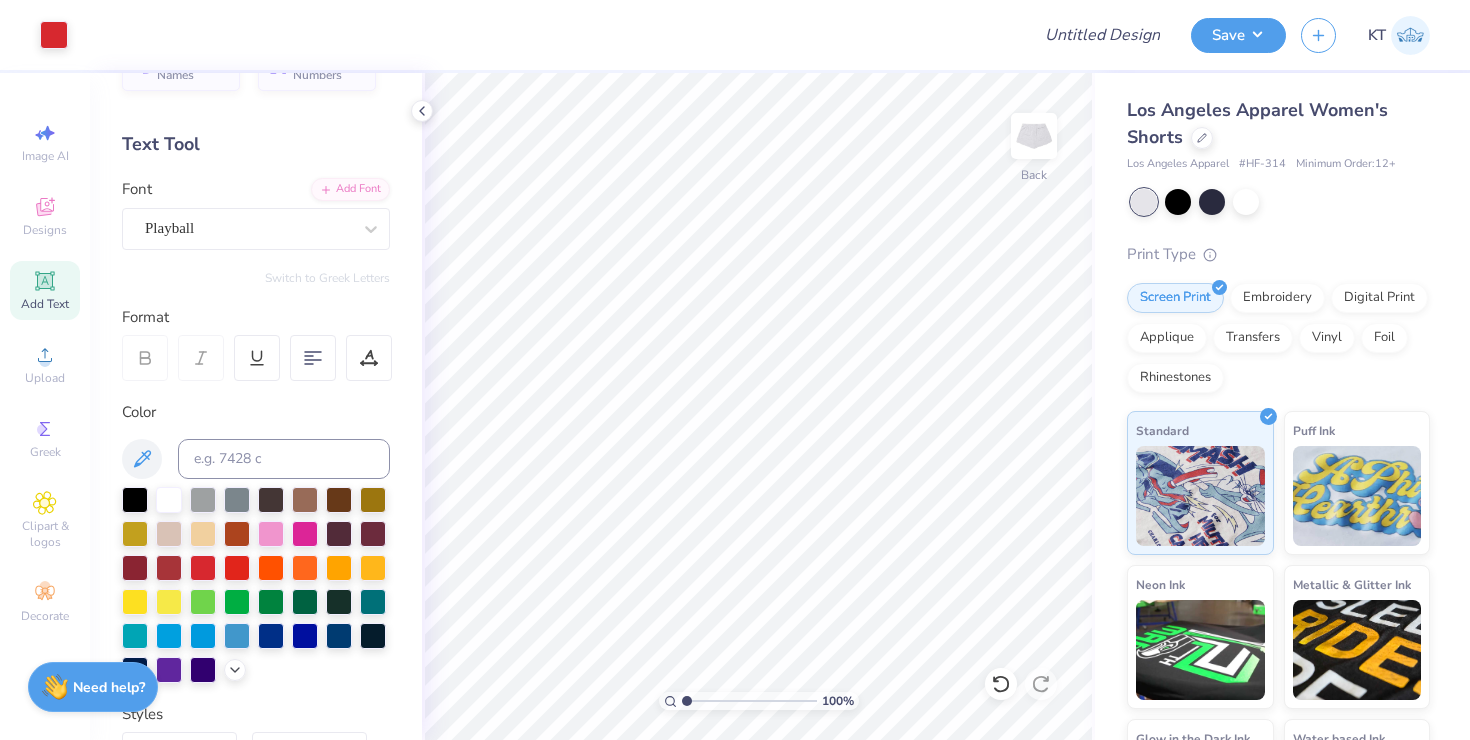 scroll, scrollTop: 0, scrollLeft: 0, axis: both 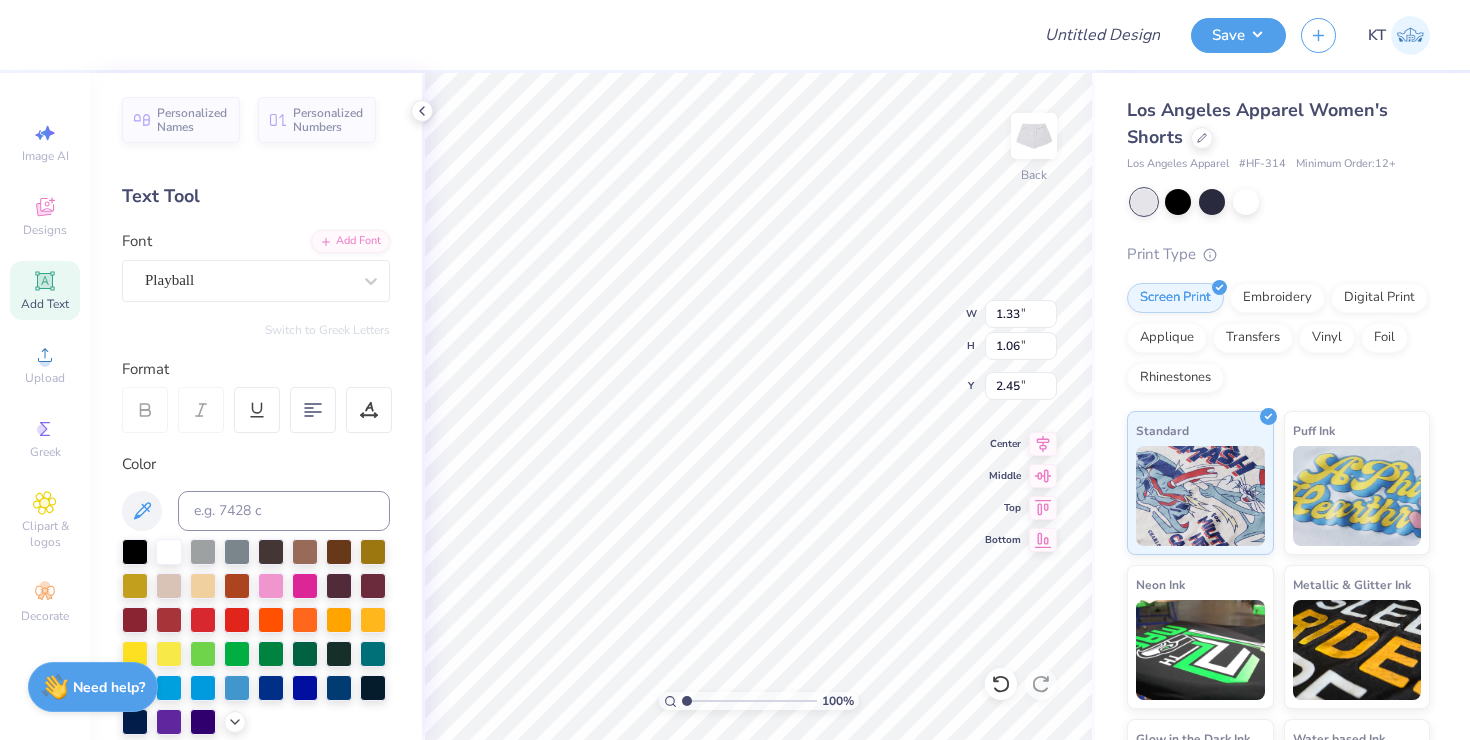 type on "0.96" 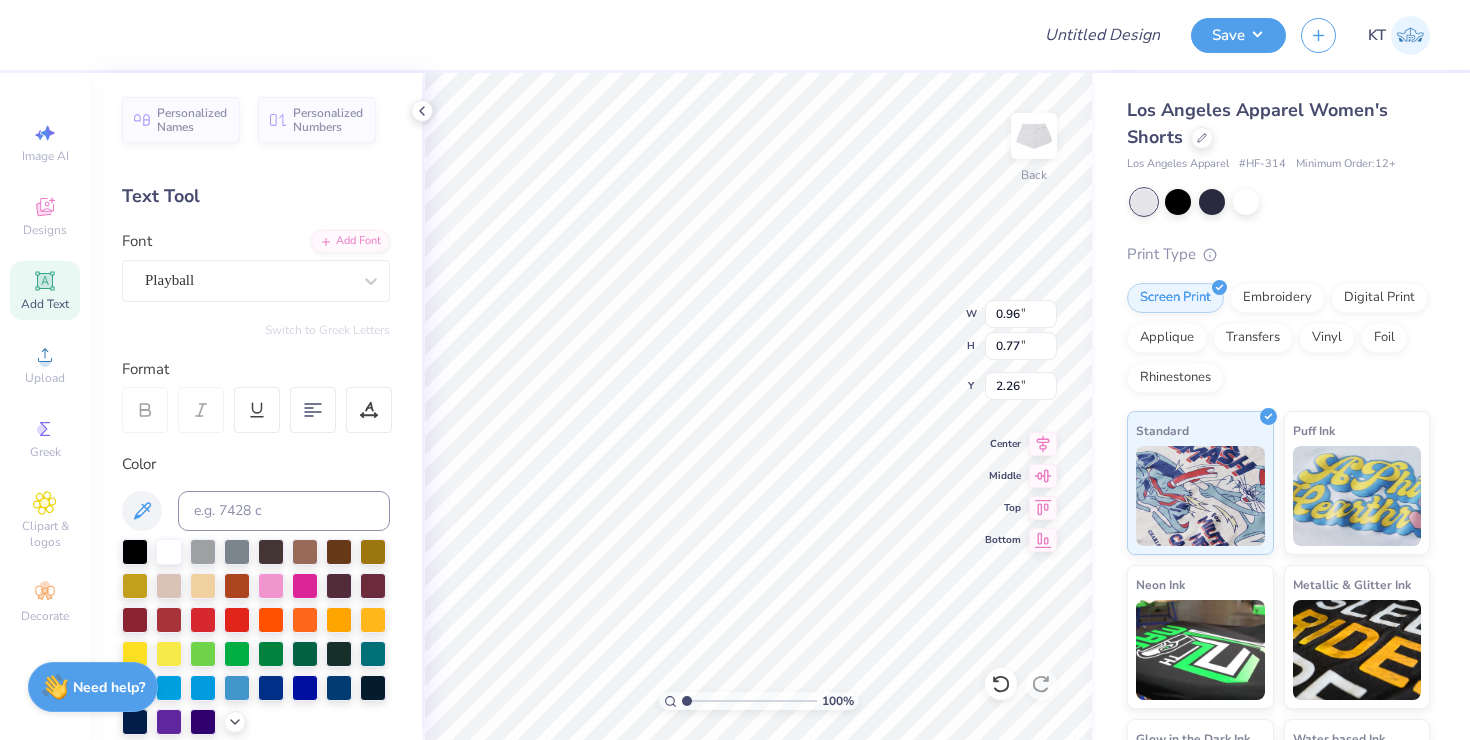 type on "2.26" 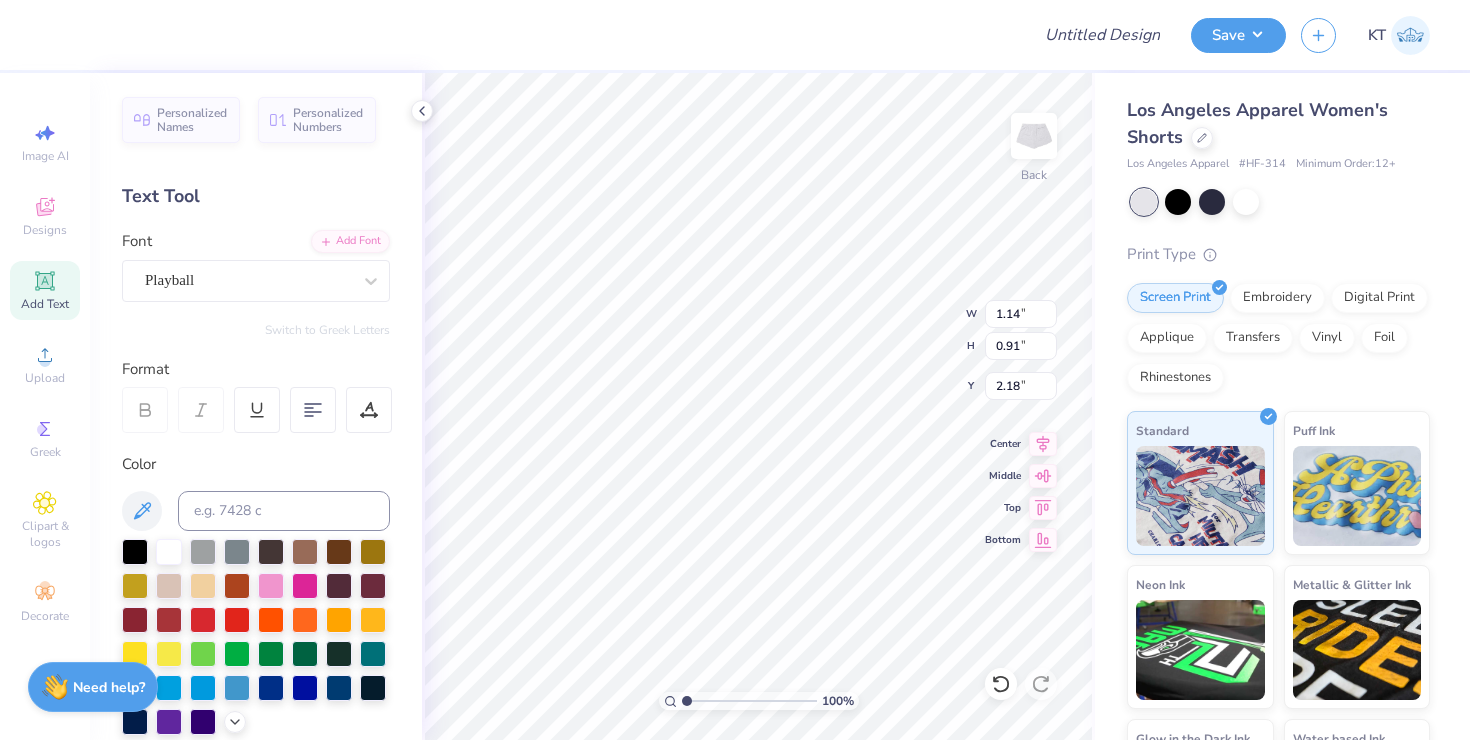 type on "1.14" 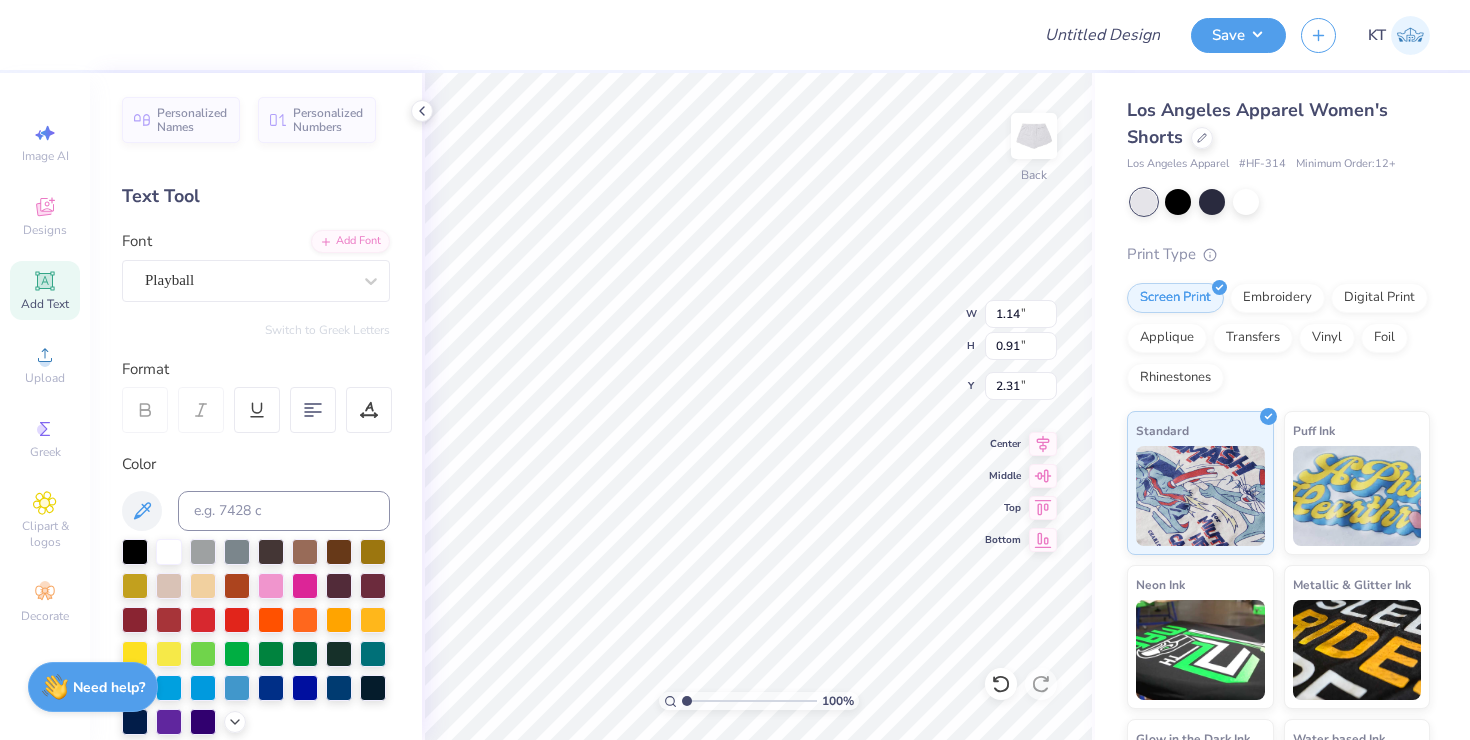 type on "2.31" 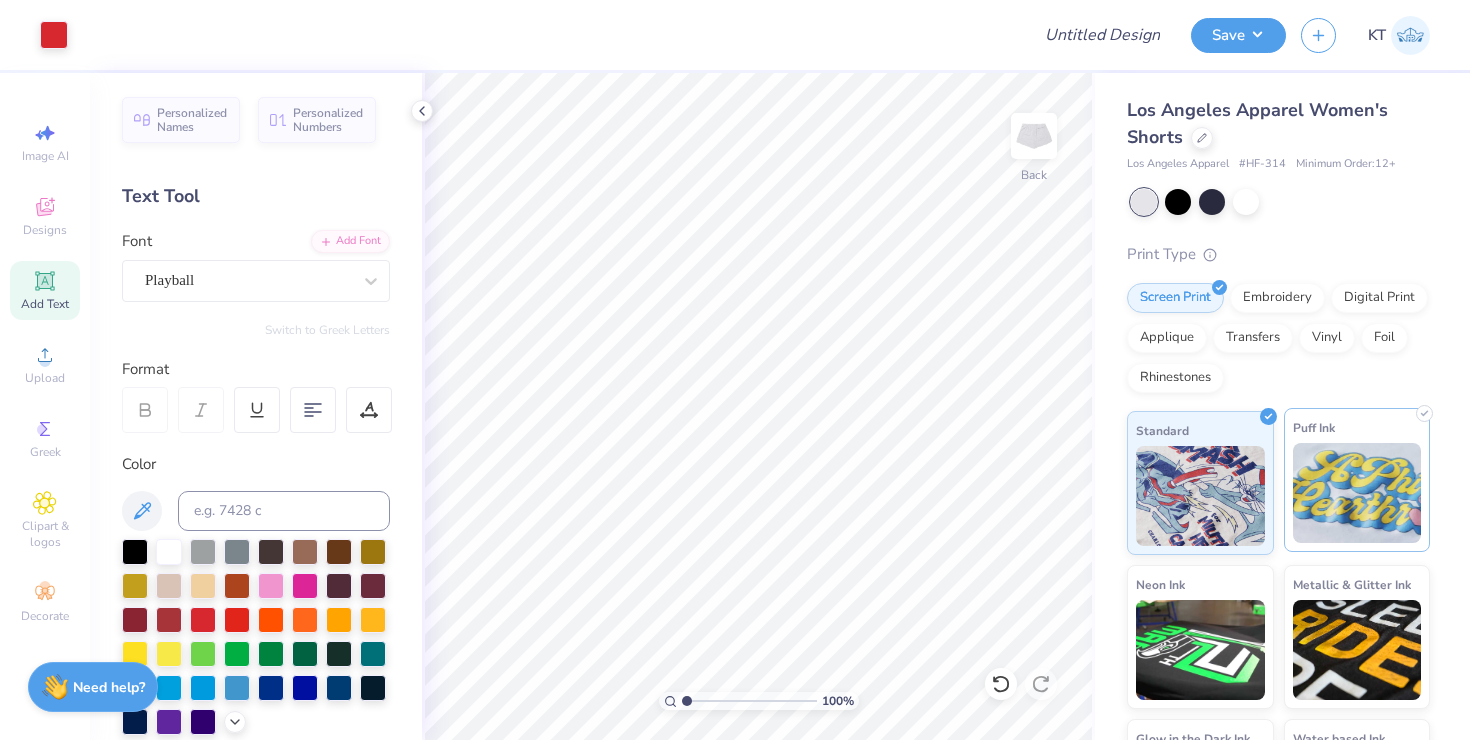 click at bounding box center [1357, 493] 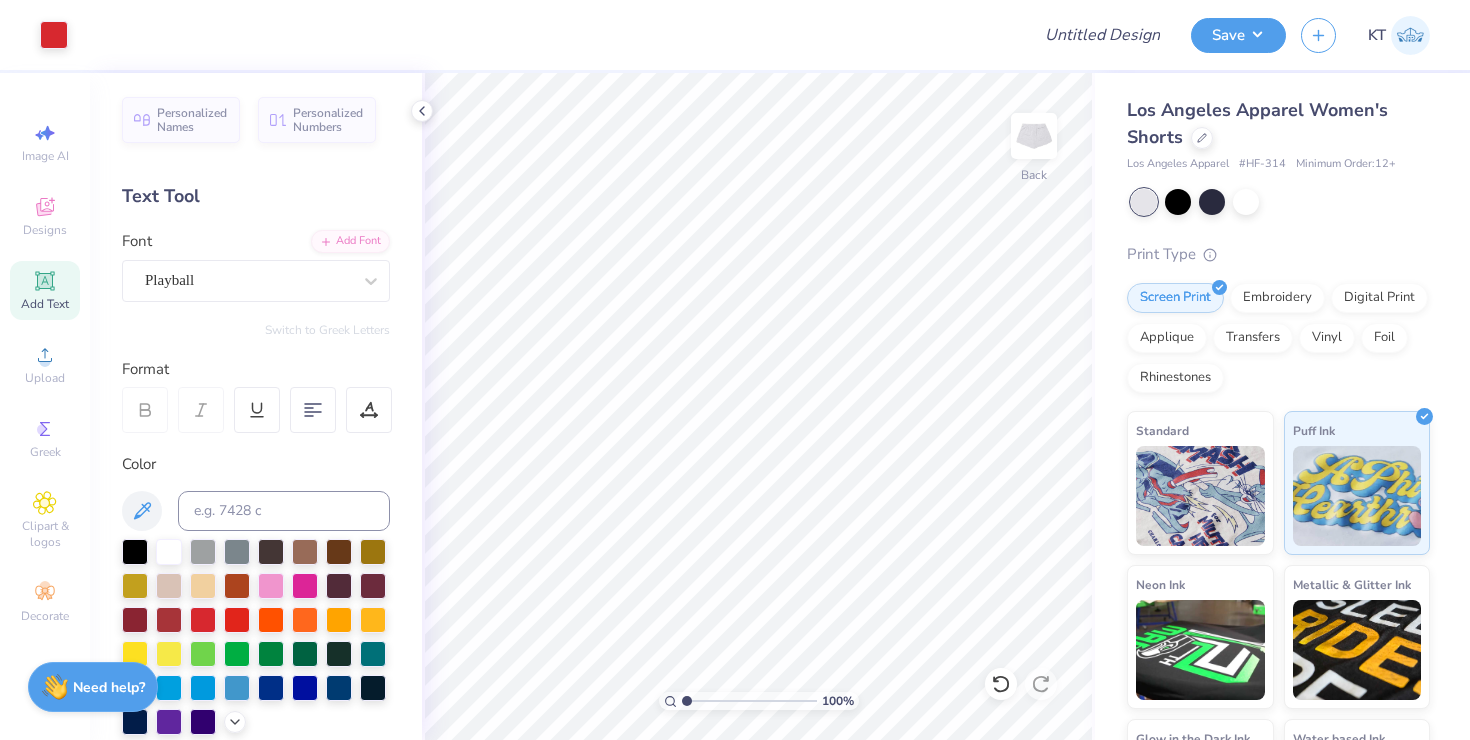 click on "Screen Print Embroidery Digital Print Applique Transfers Vinyl Foil Rhinestones" at bounding box center (1278, 338) 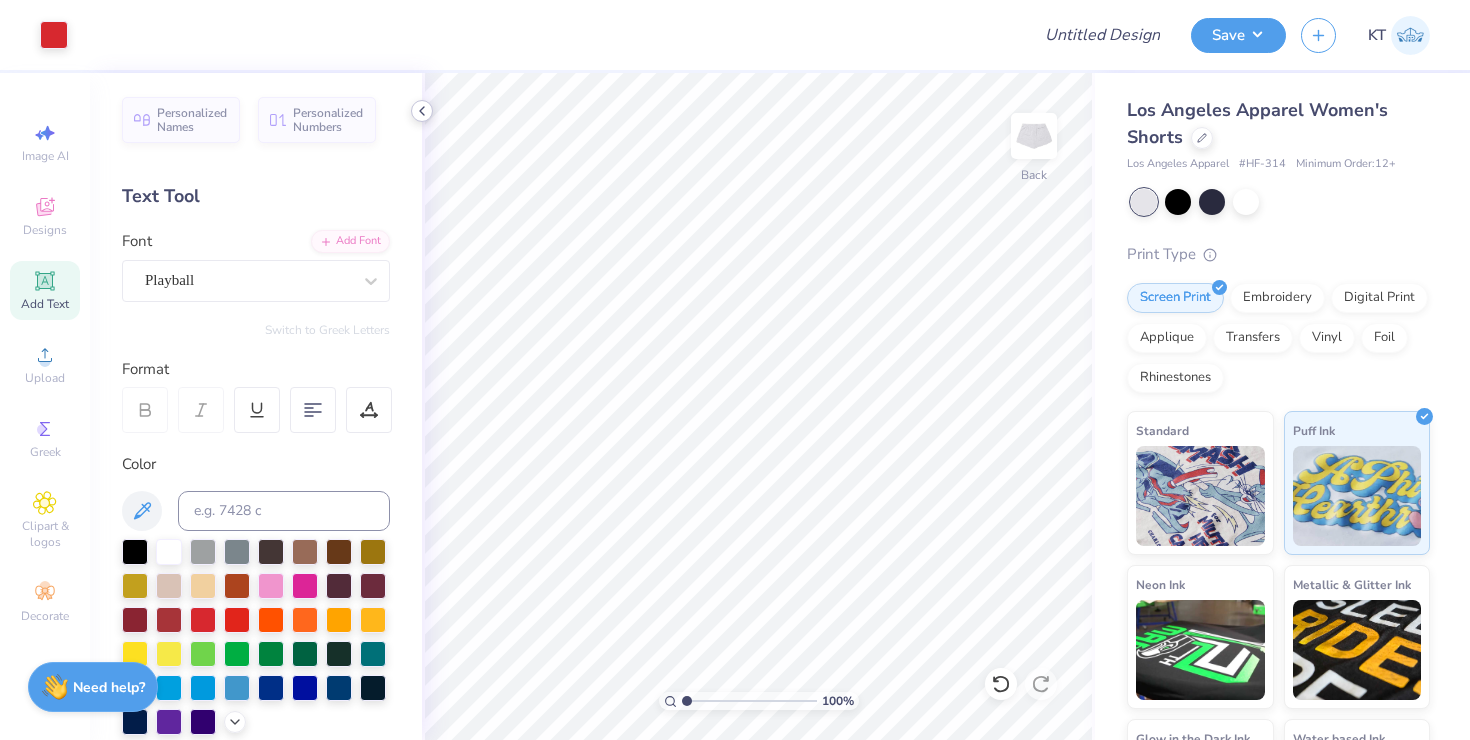 click 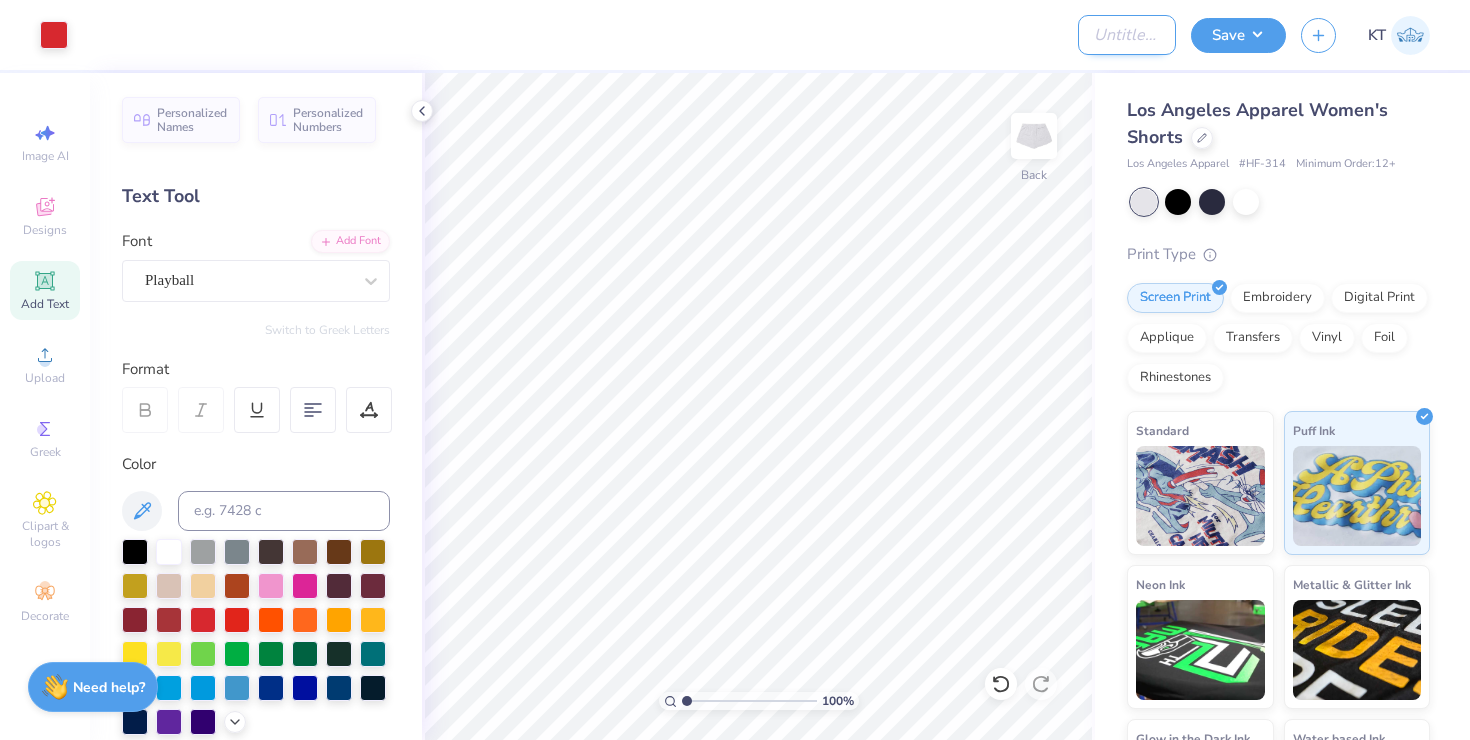 click on "Design Title" at bounding box center (1127, 35) 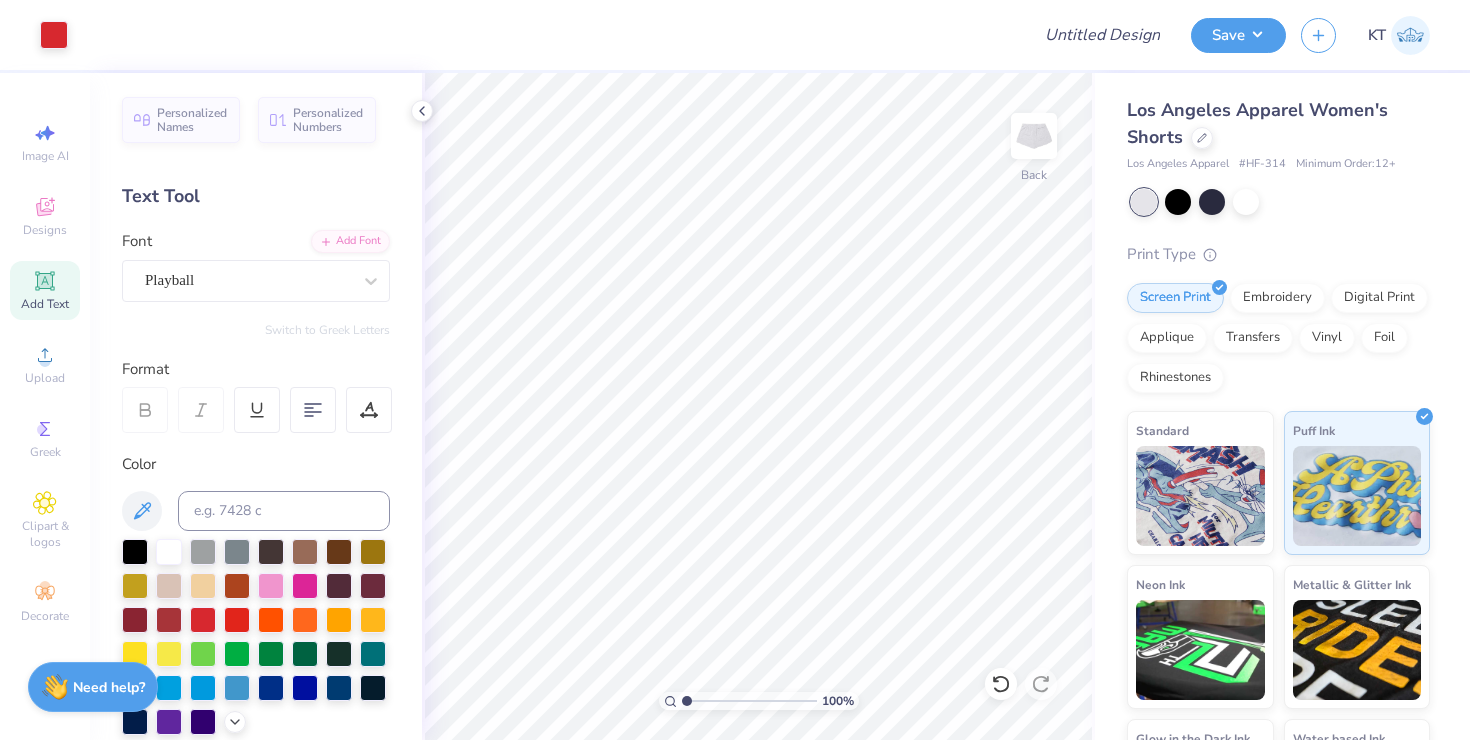 click at bounding box center [548, 35] 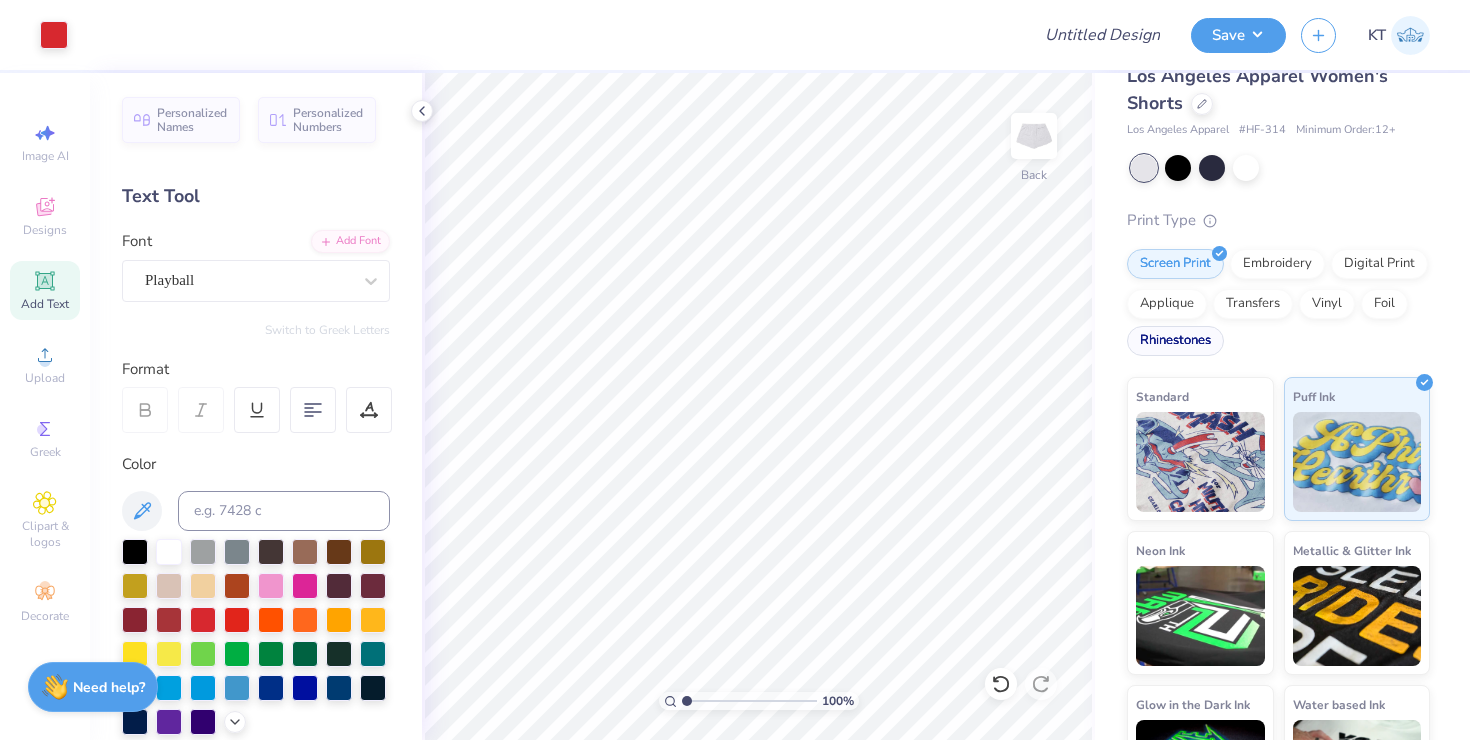 scroll, scrollTop: 0, scrollLeft: 0, axis: both 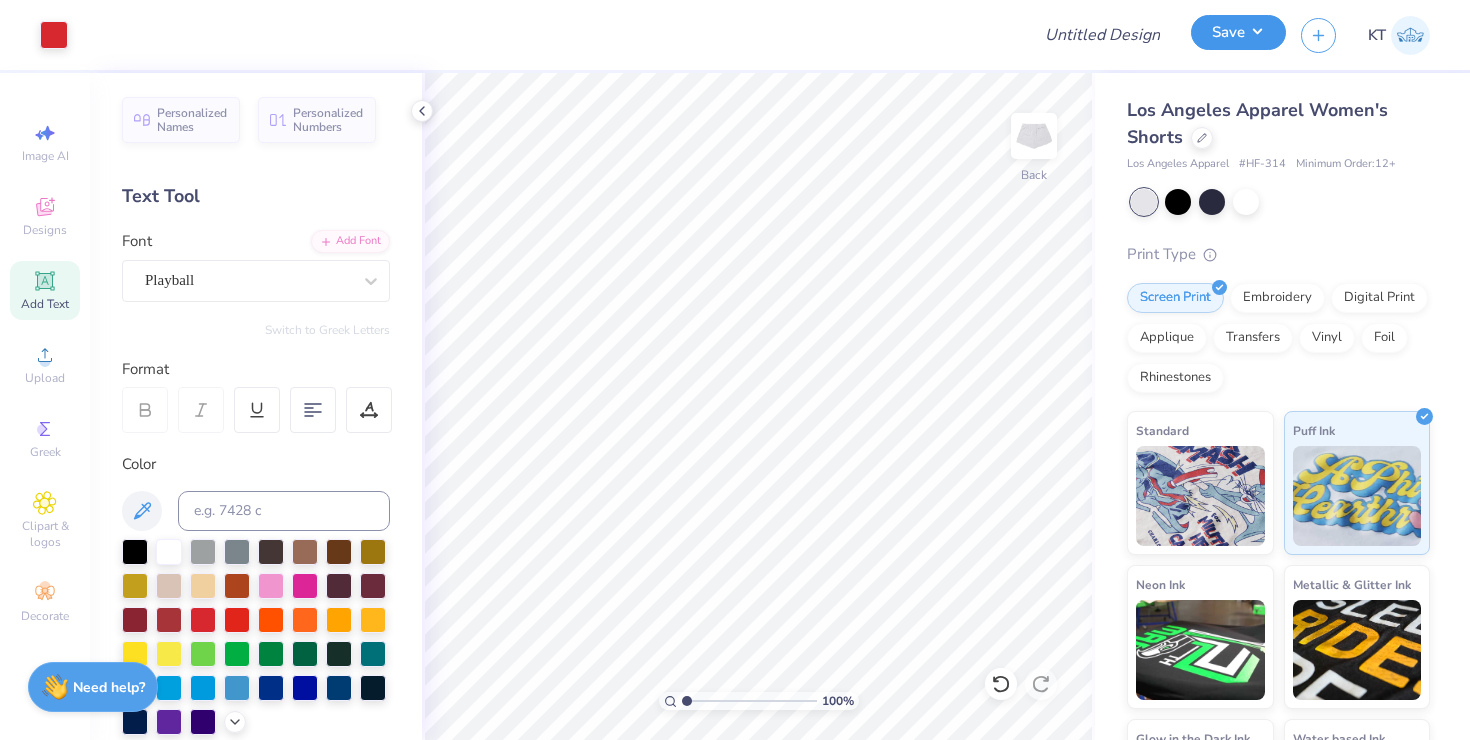 click on "Save" at bounding box center [1238, 32] 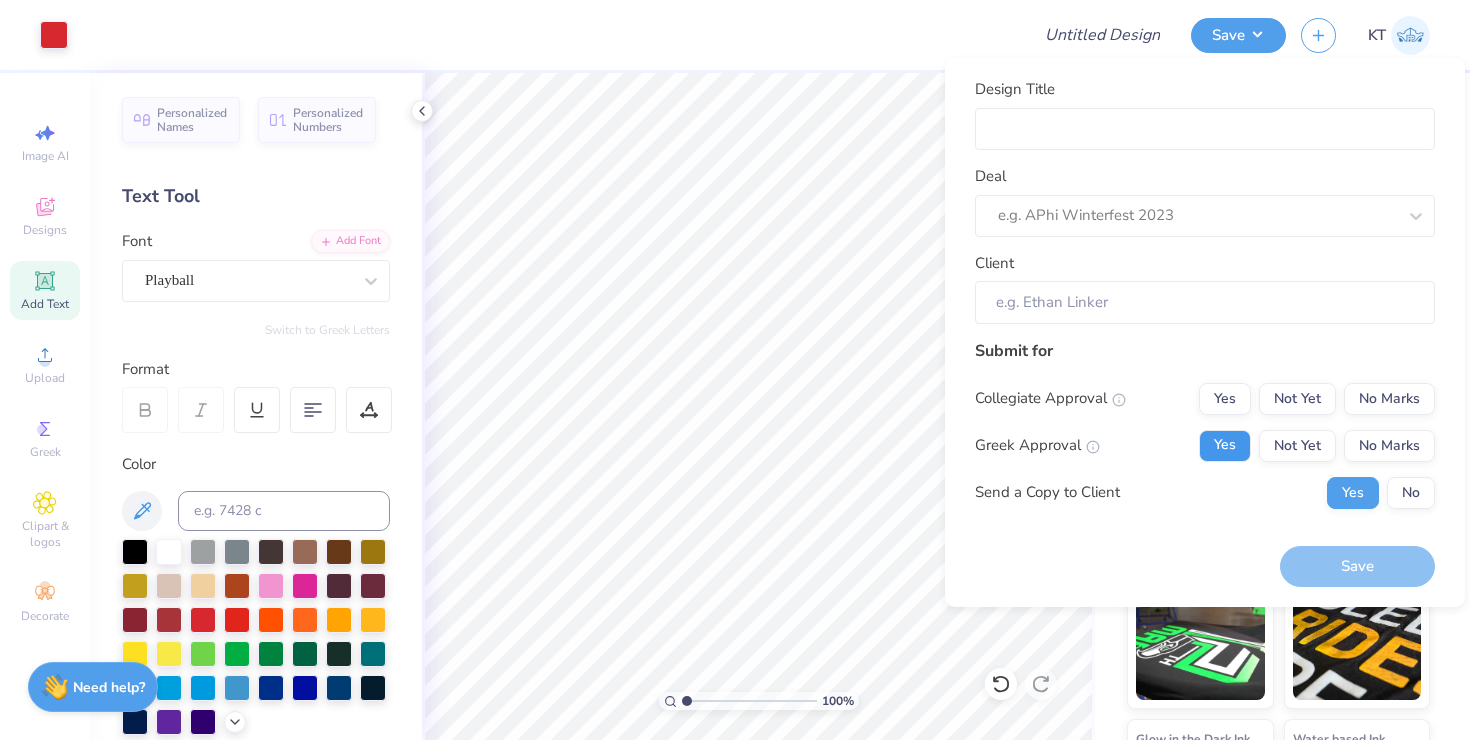 click on "Yes" at bounding box center (1225, 446) 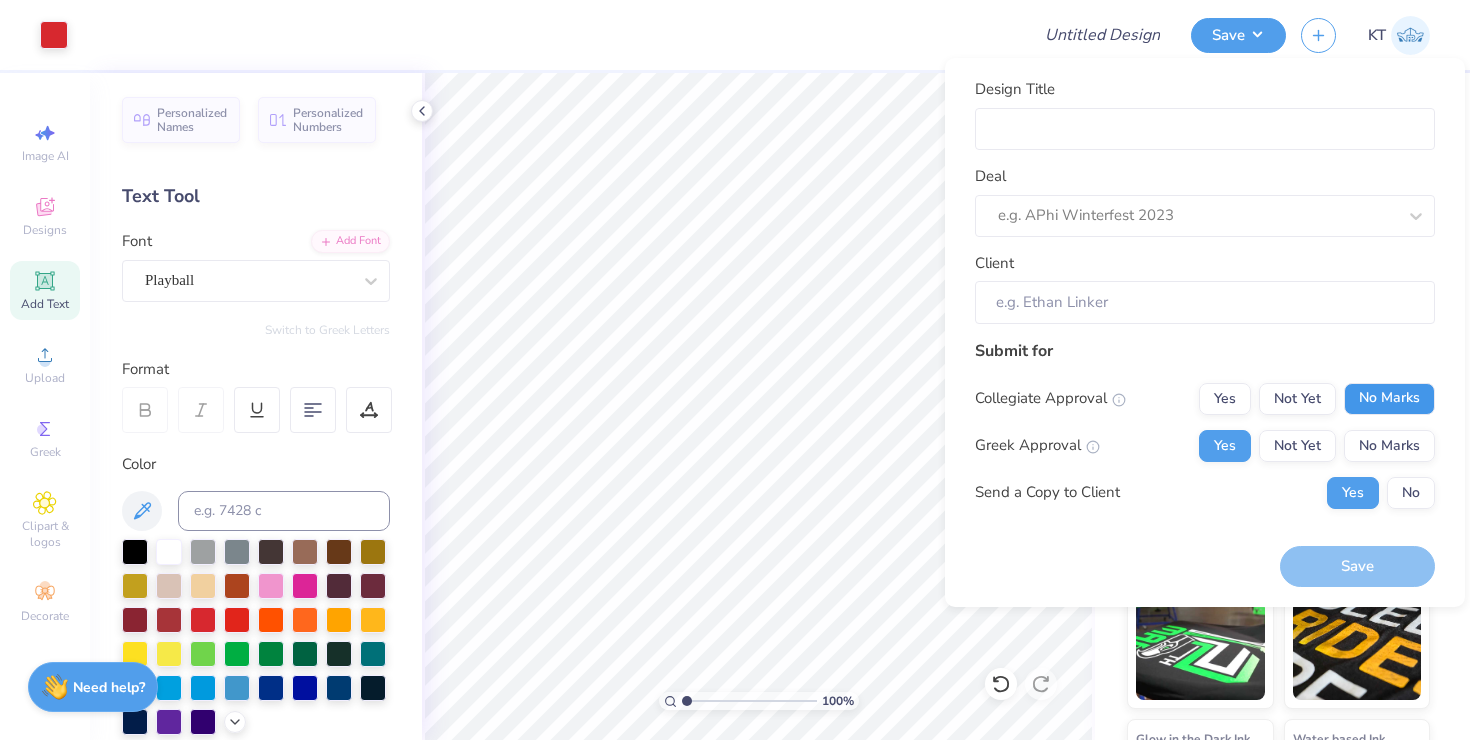 click on "No Marks" at bounding box center [1389, 399] 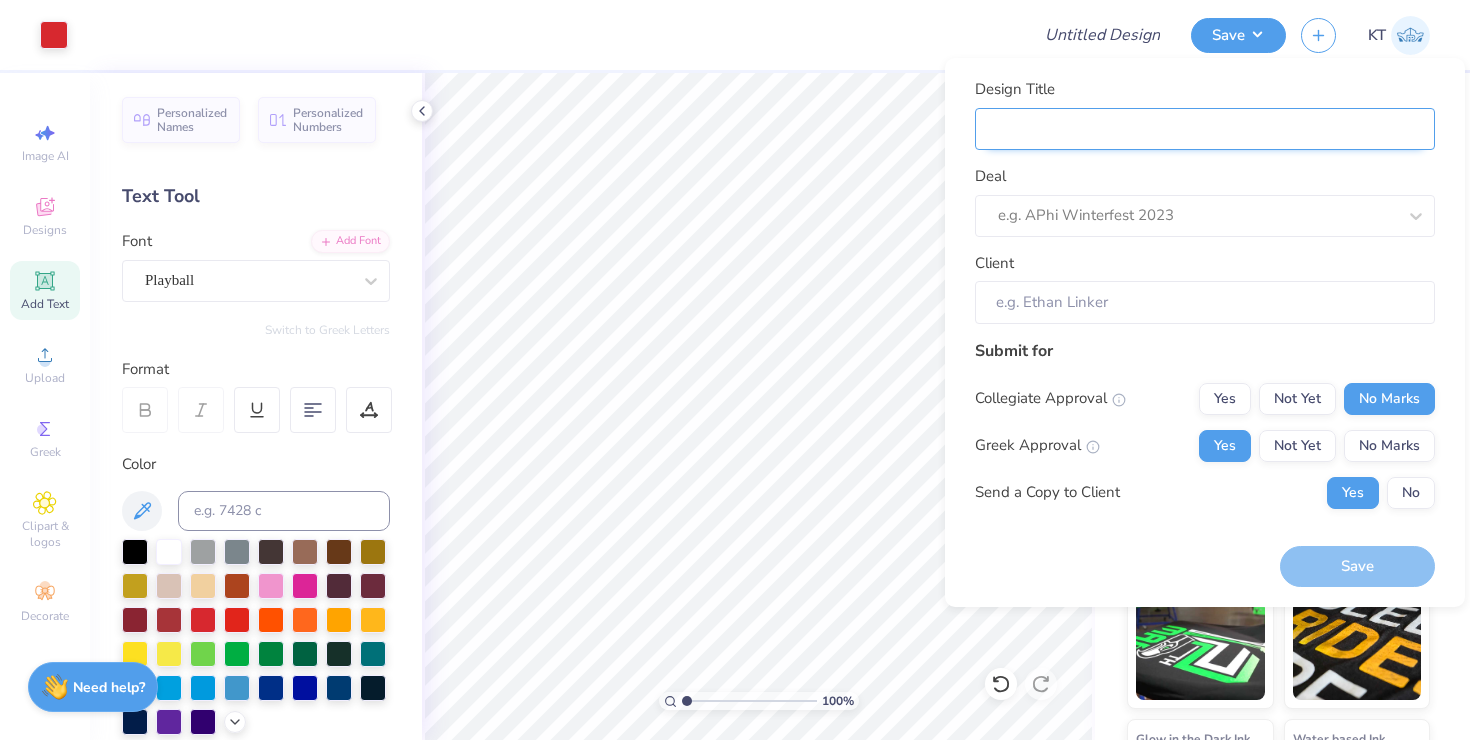 click on "Design Title" at bounding box center (1205, 129) 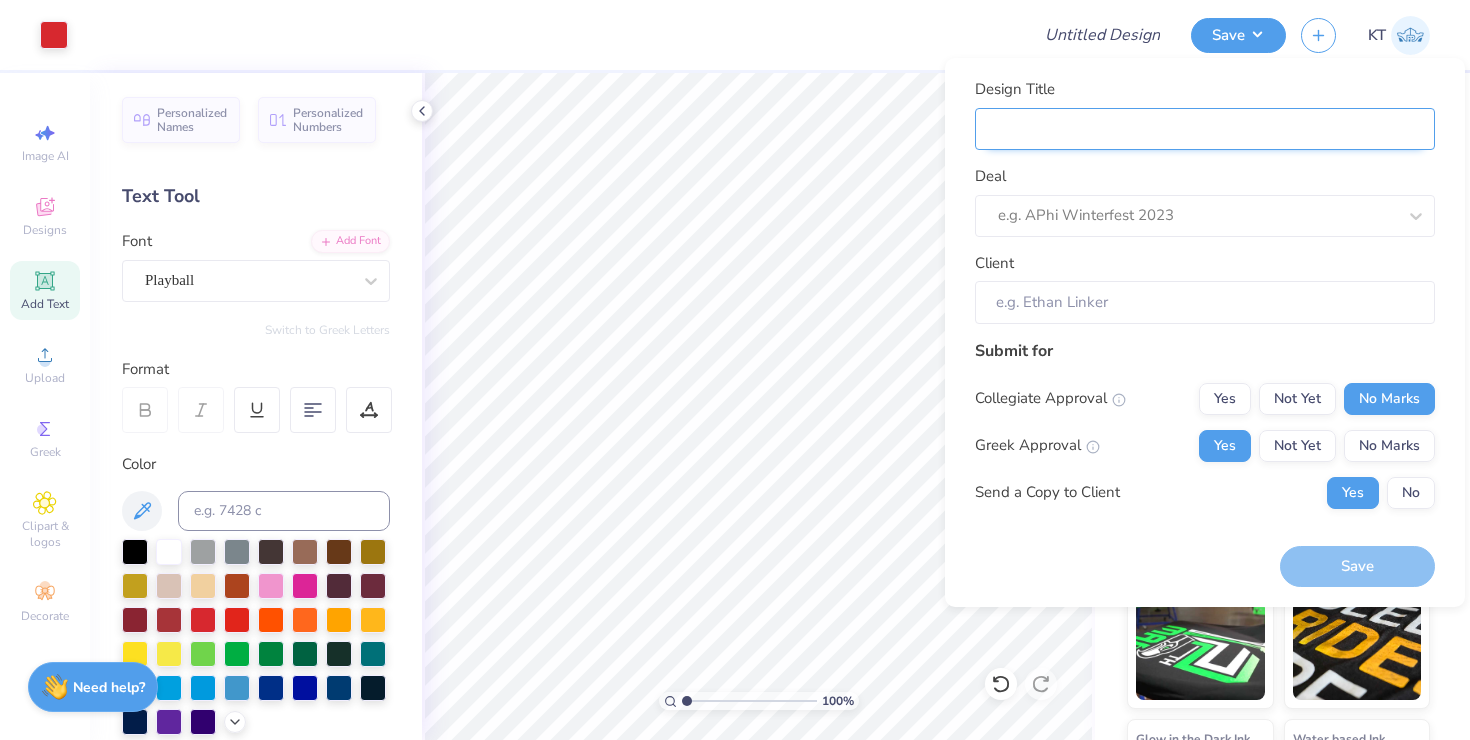 type on "K" 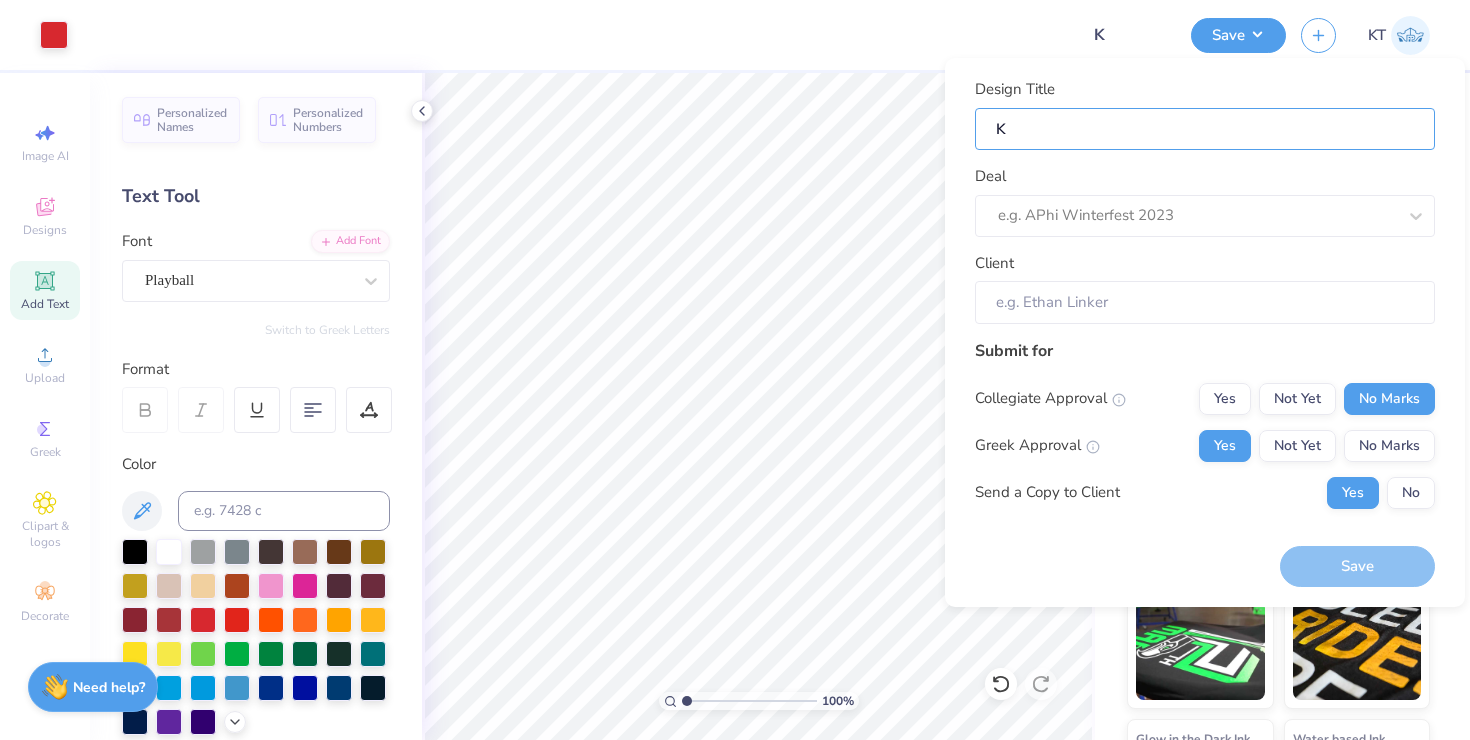 type on "Ka" 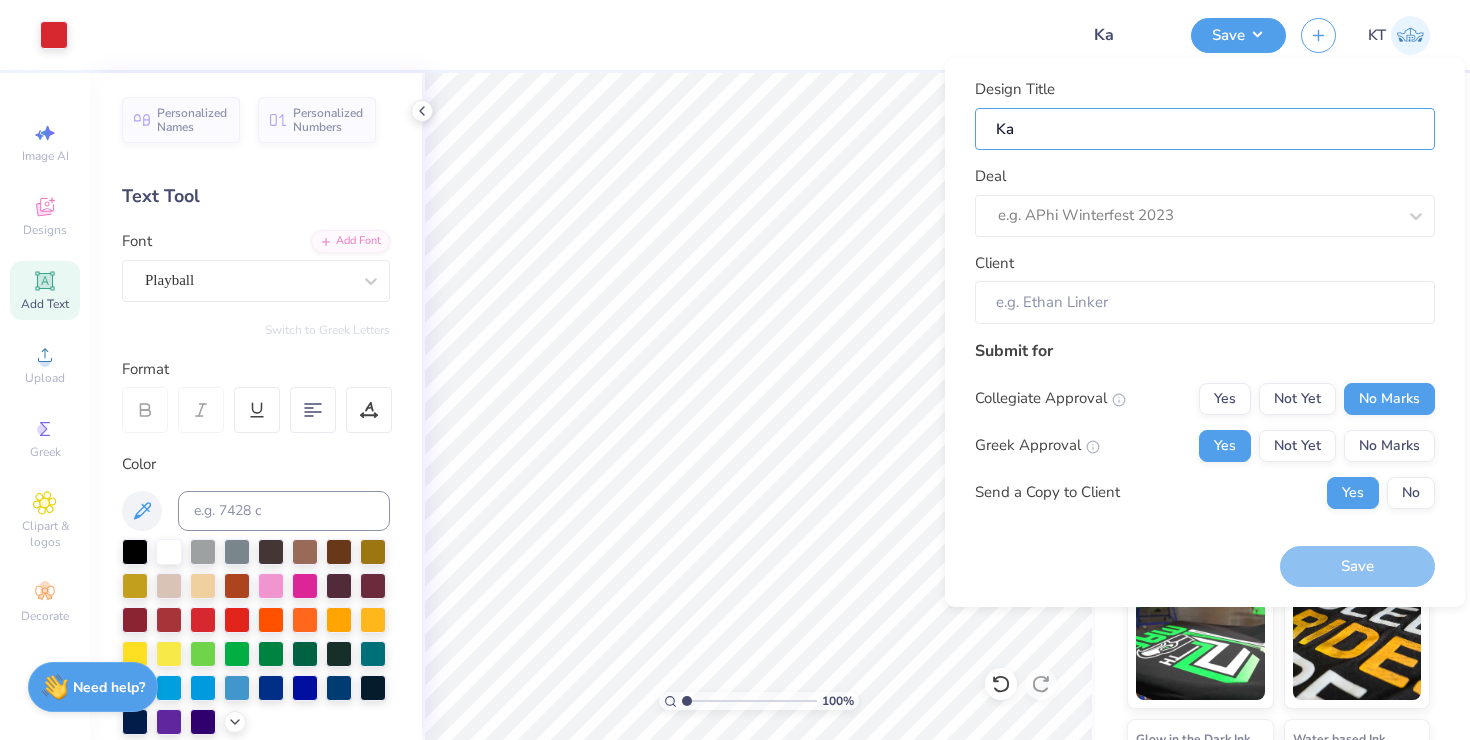 type on "Kap" 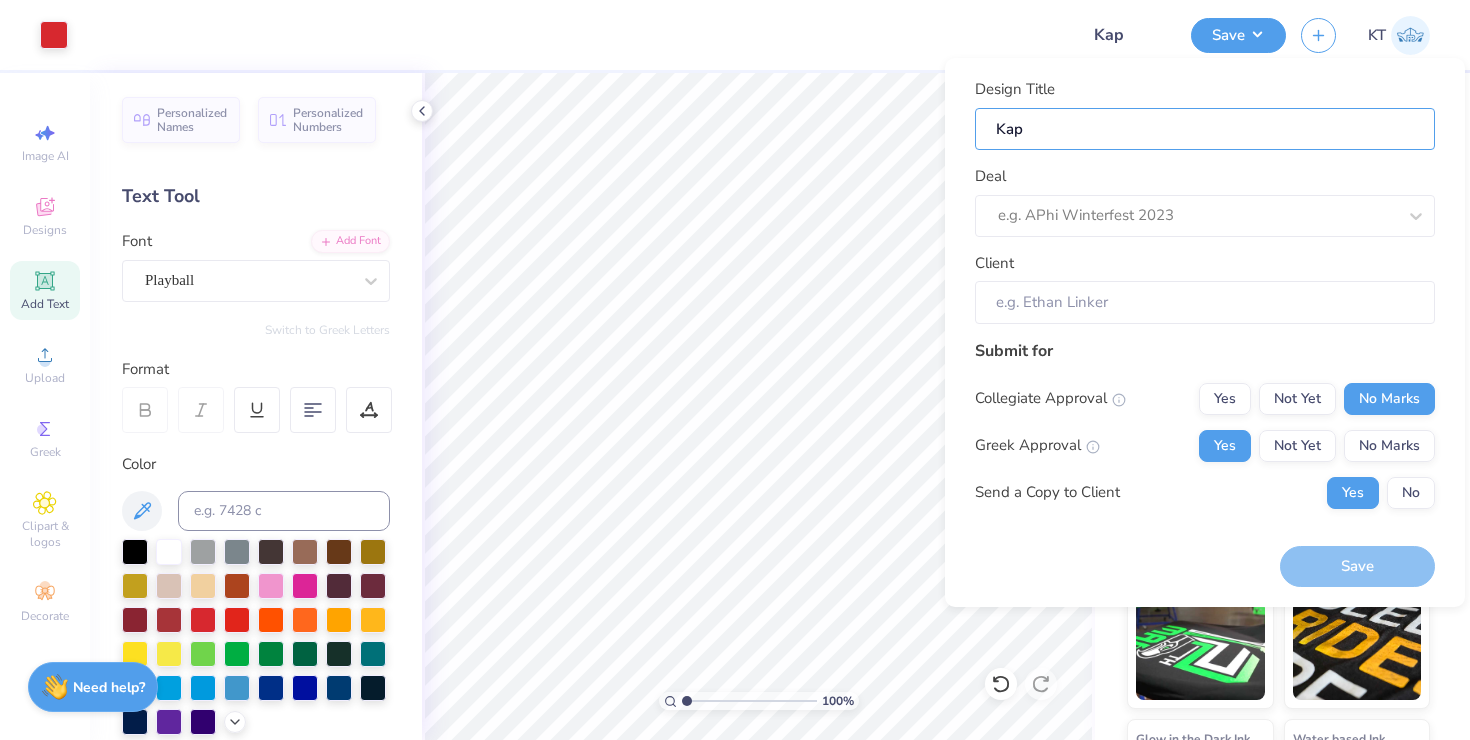 type on "Kapp" 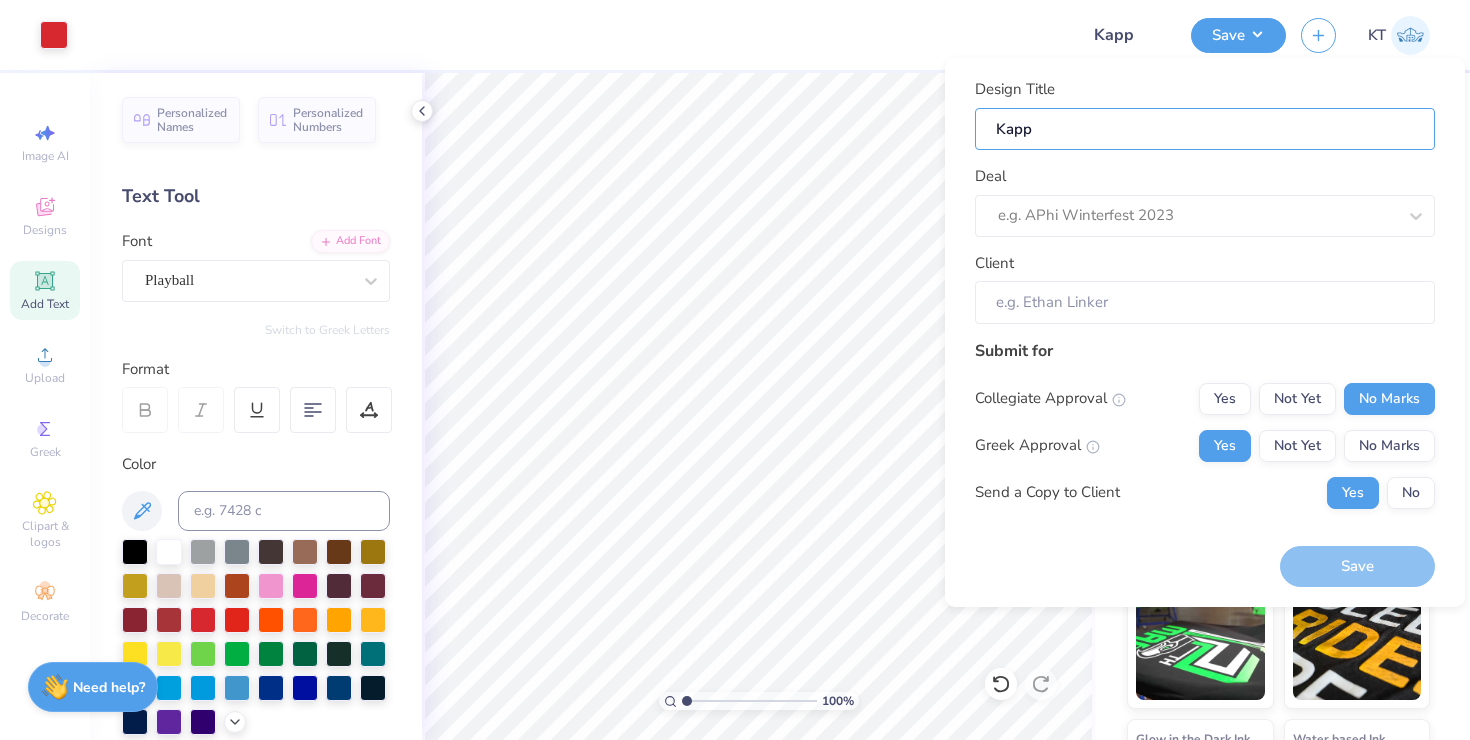 type on "Kappa" 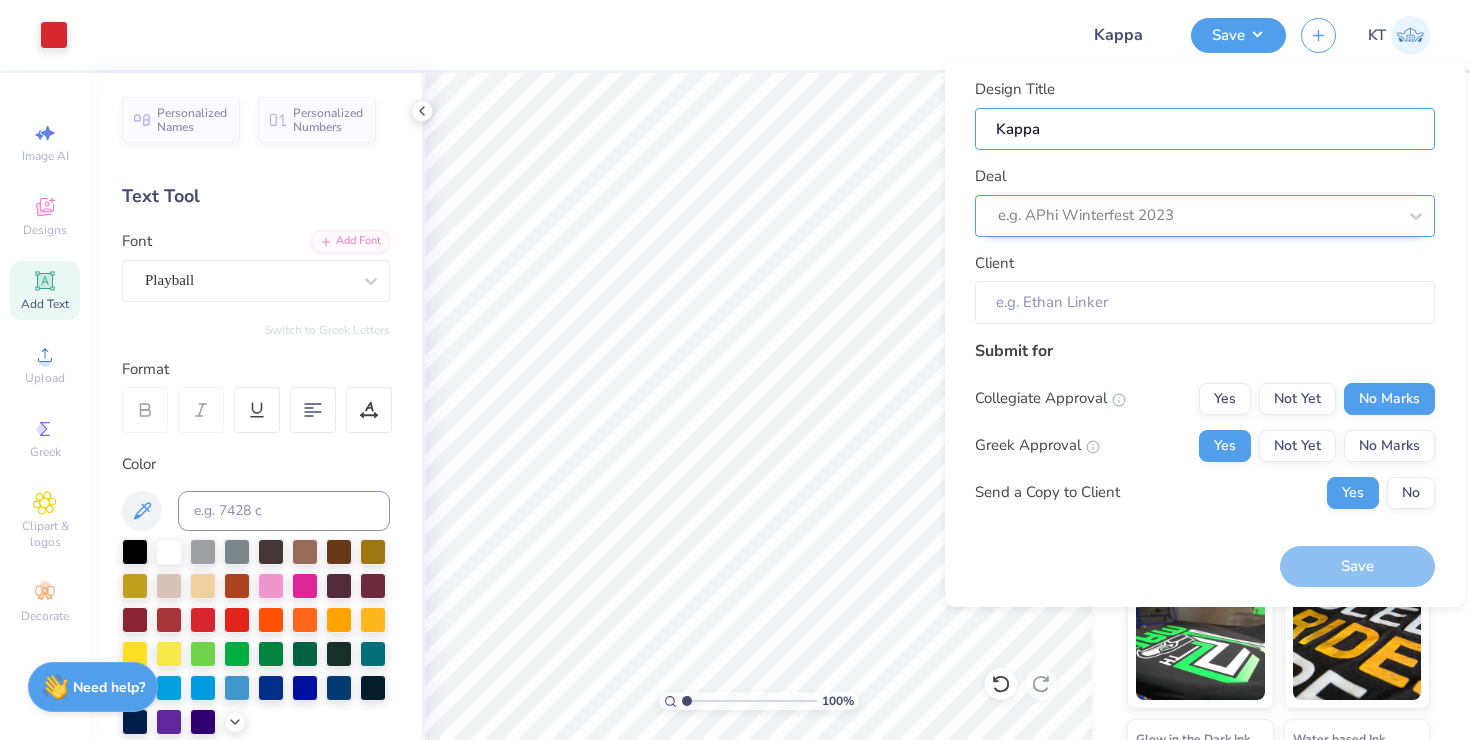 type on "Kappa" 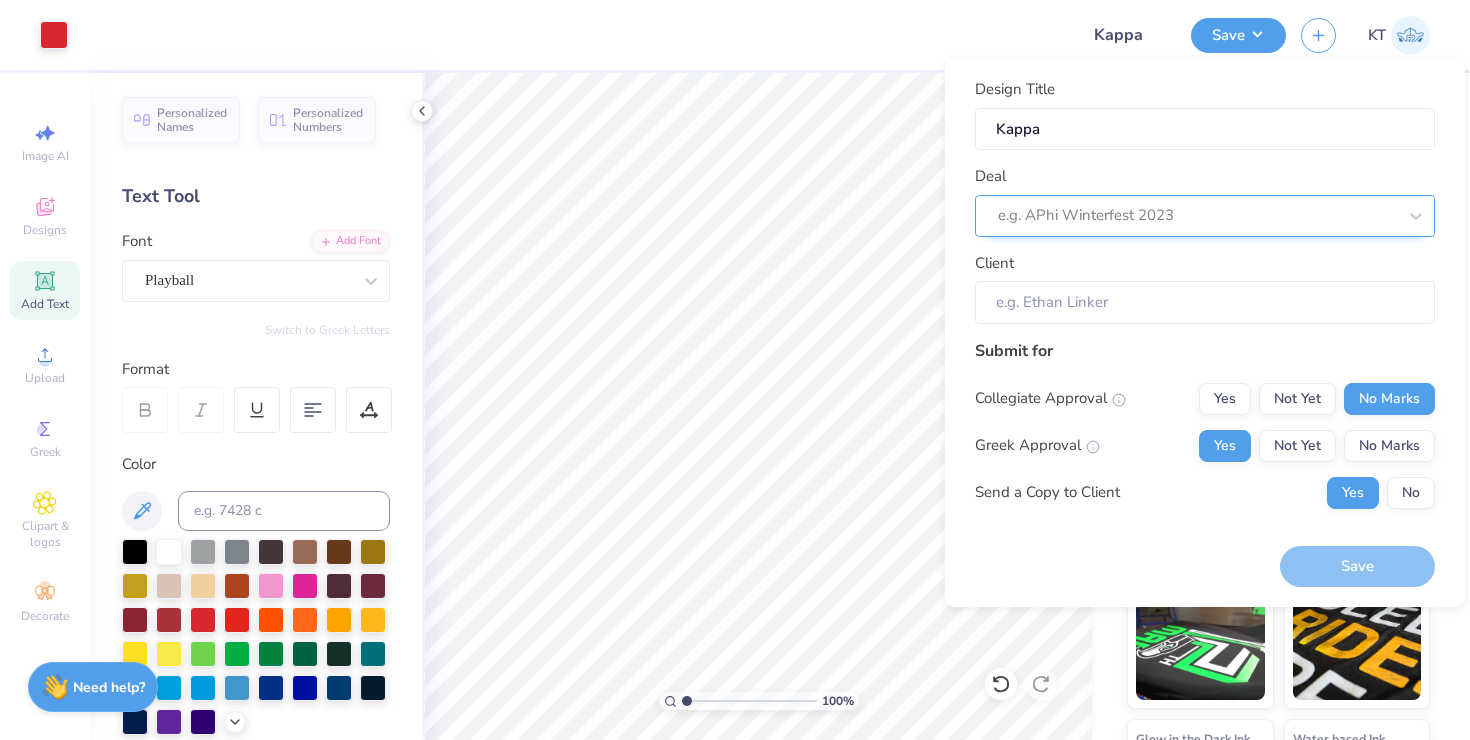 click at bounding box center [1197, 215] 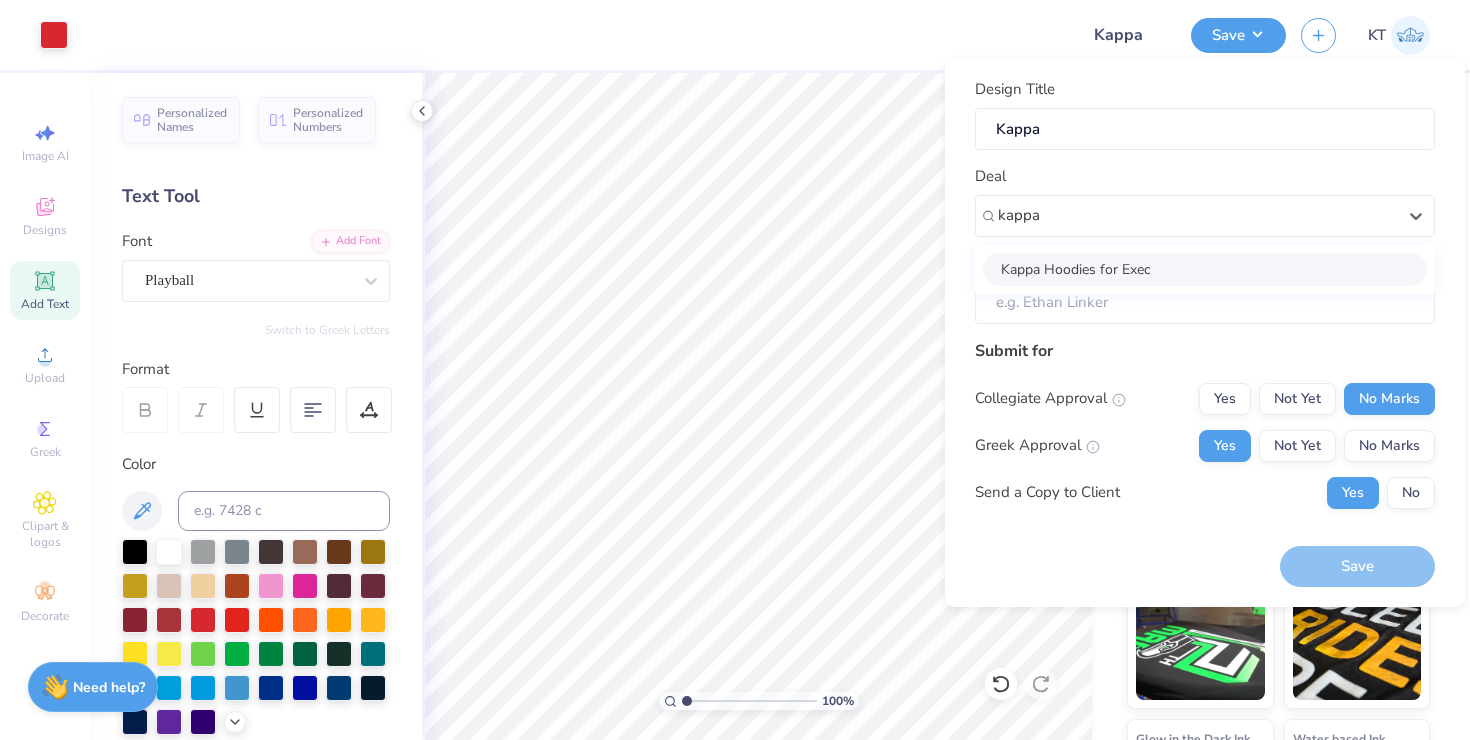 click on "Kappa Hoodies for Exec" at bounding box center (1205, 269) 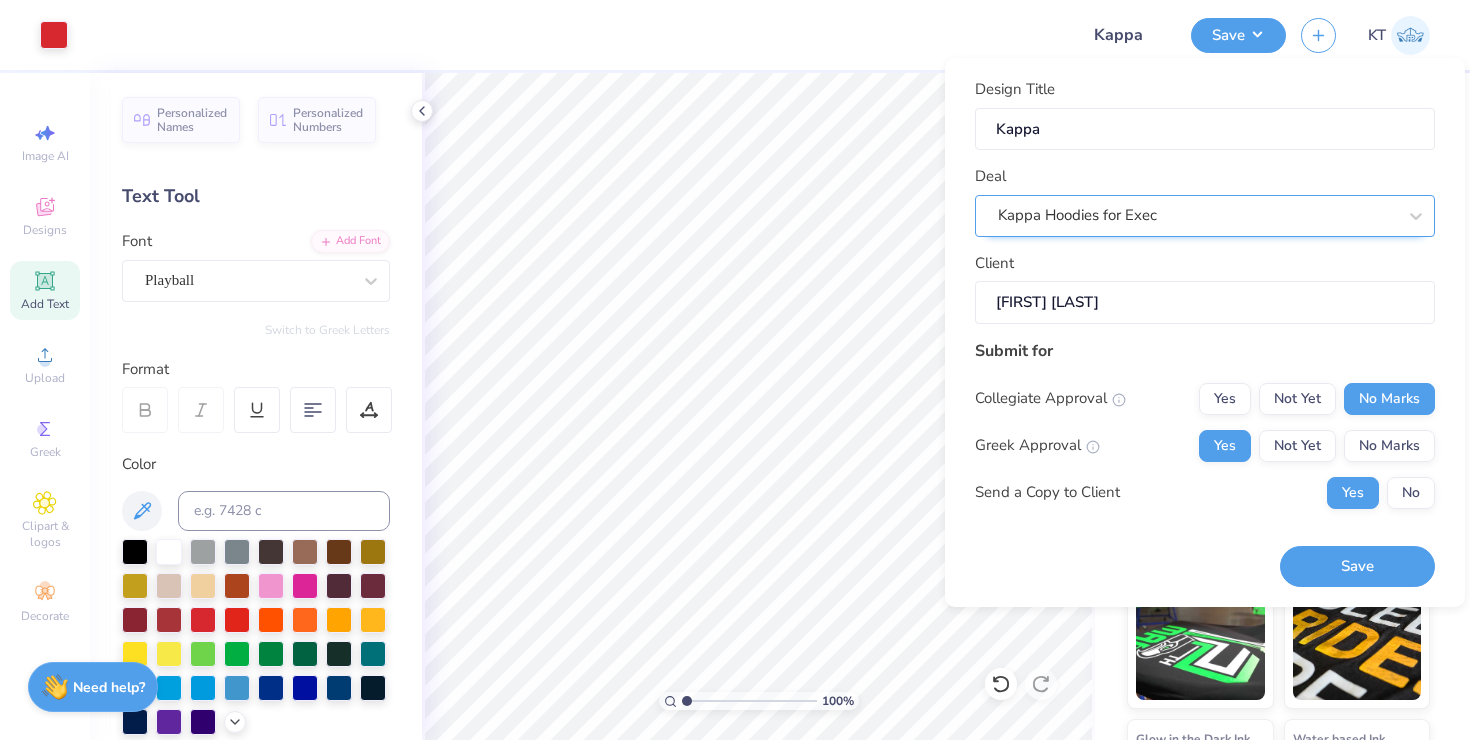 click on "Kappa Hoodies for Exec" at bounding box center (1197, 215) 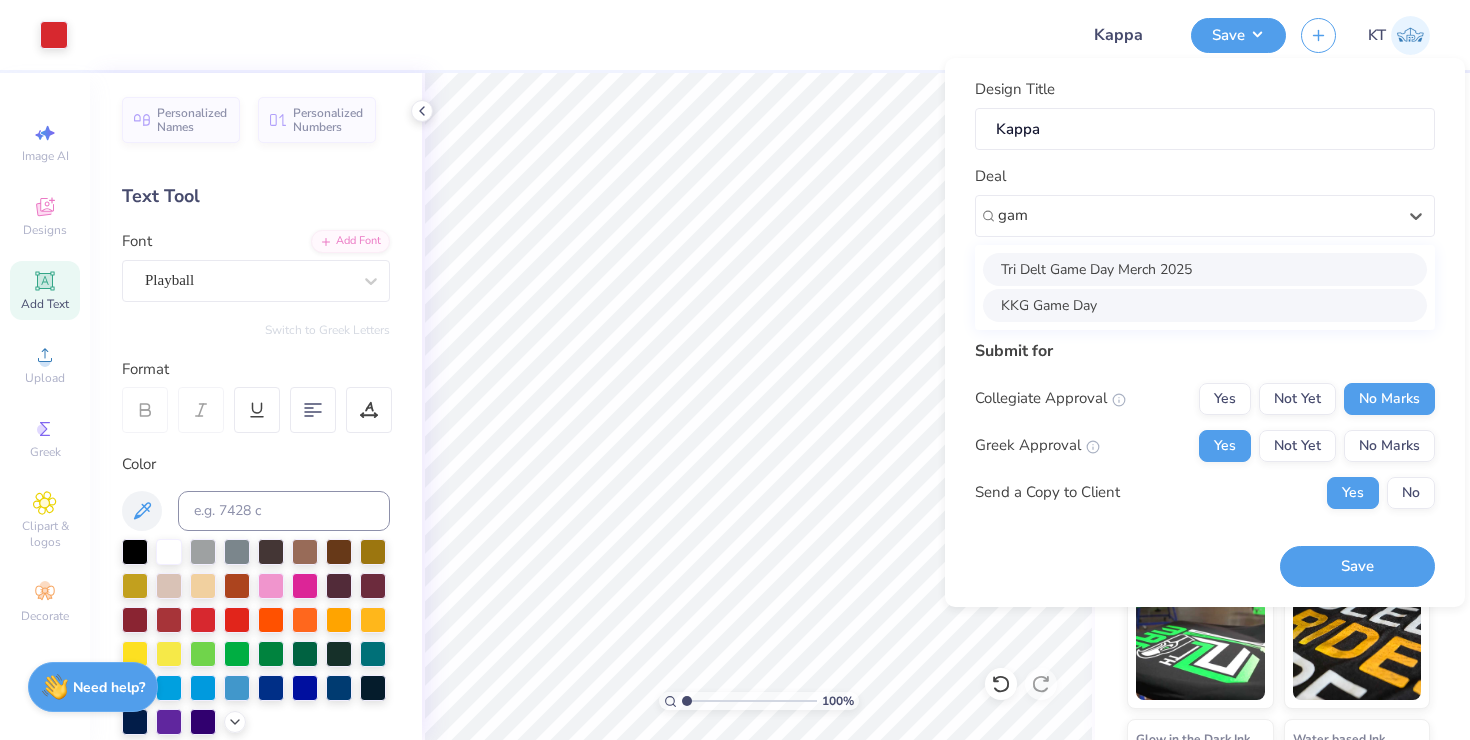 click on "KKG Game Day" at bounding box center [1205, 305] 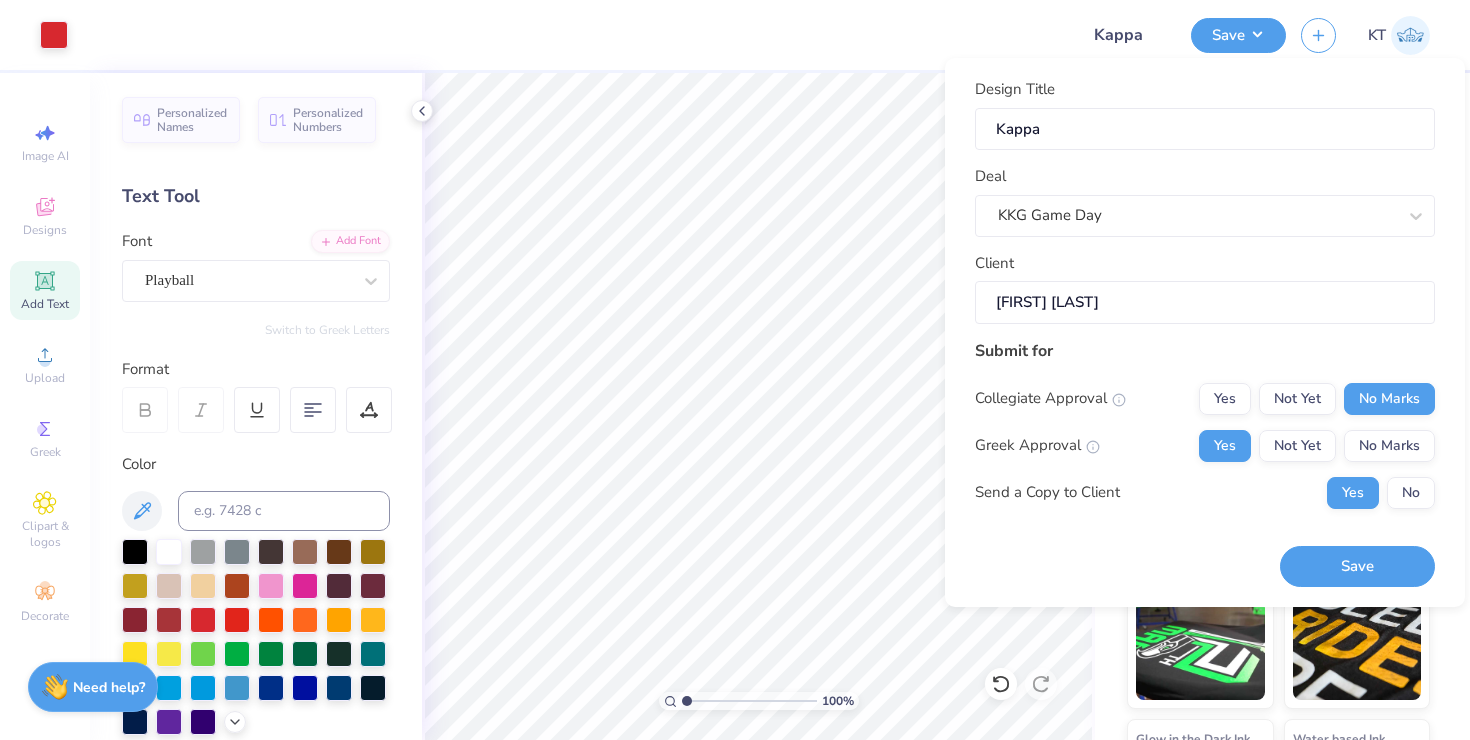 click on "Sophia Ader" at bounding box center [1205, 302] 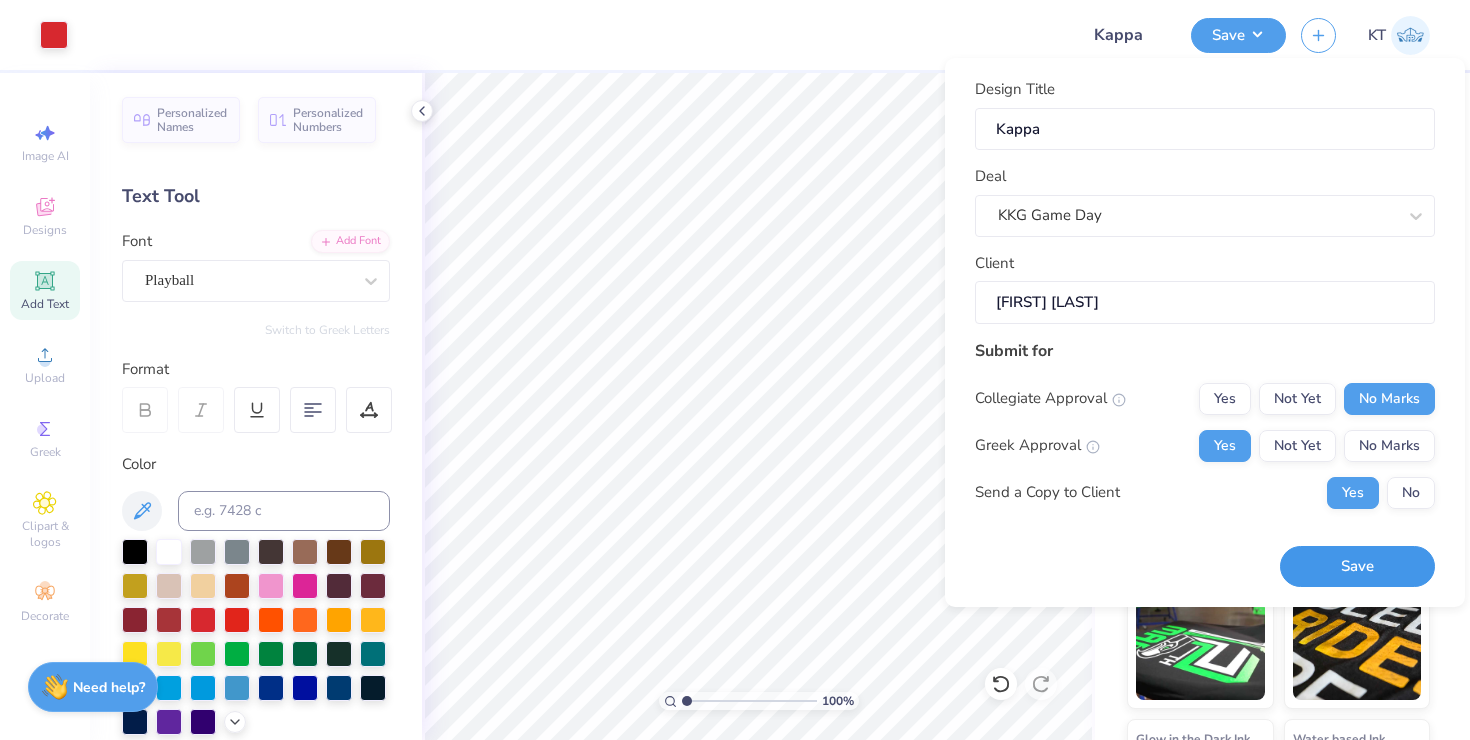 click on "Save" at bounding box center [1357, 566] 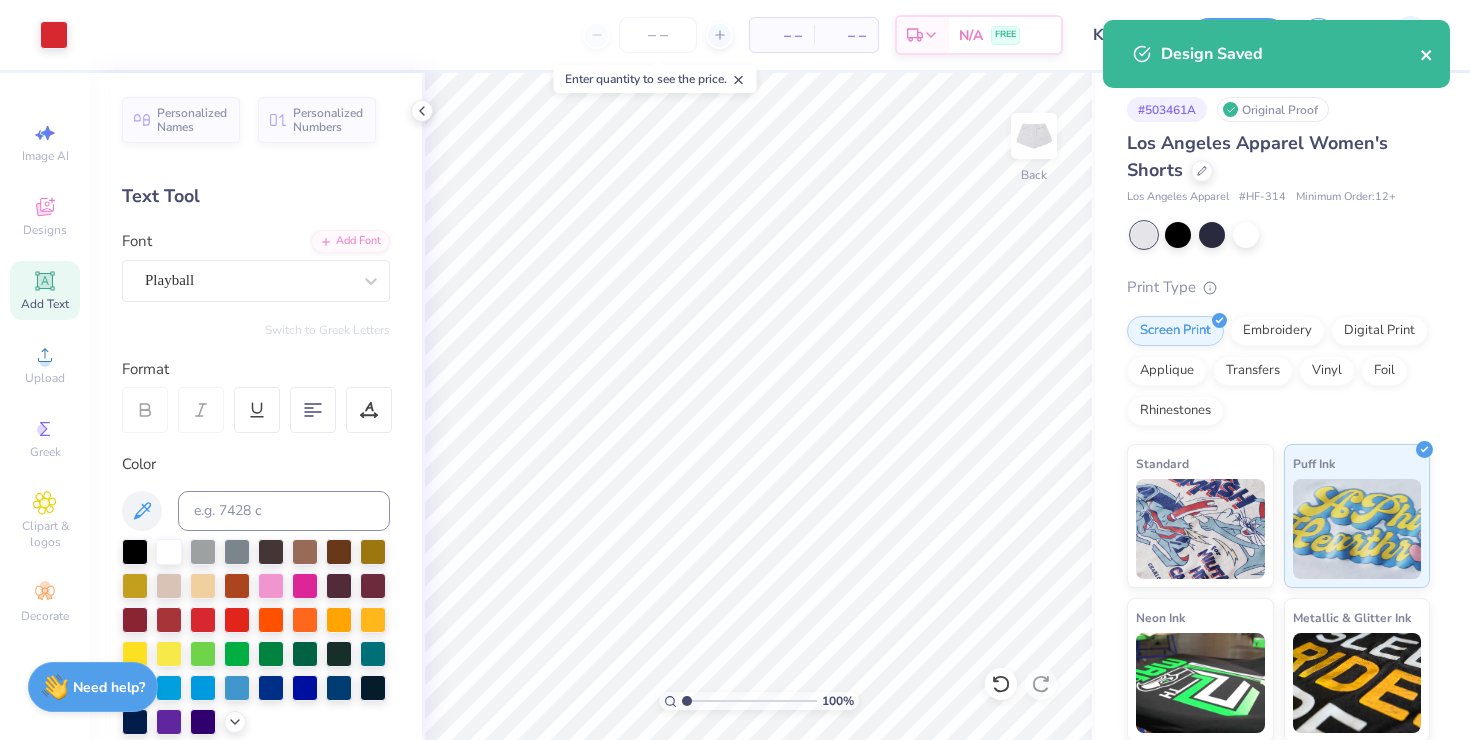 click 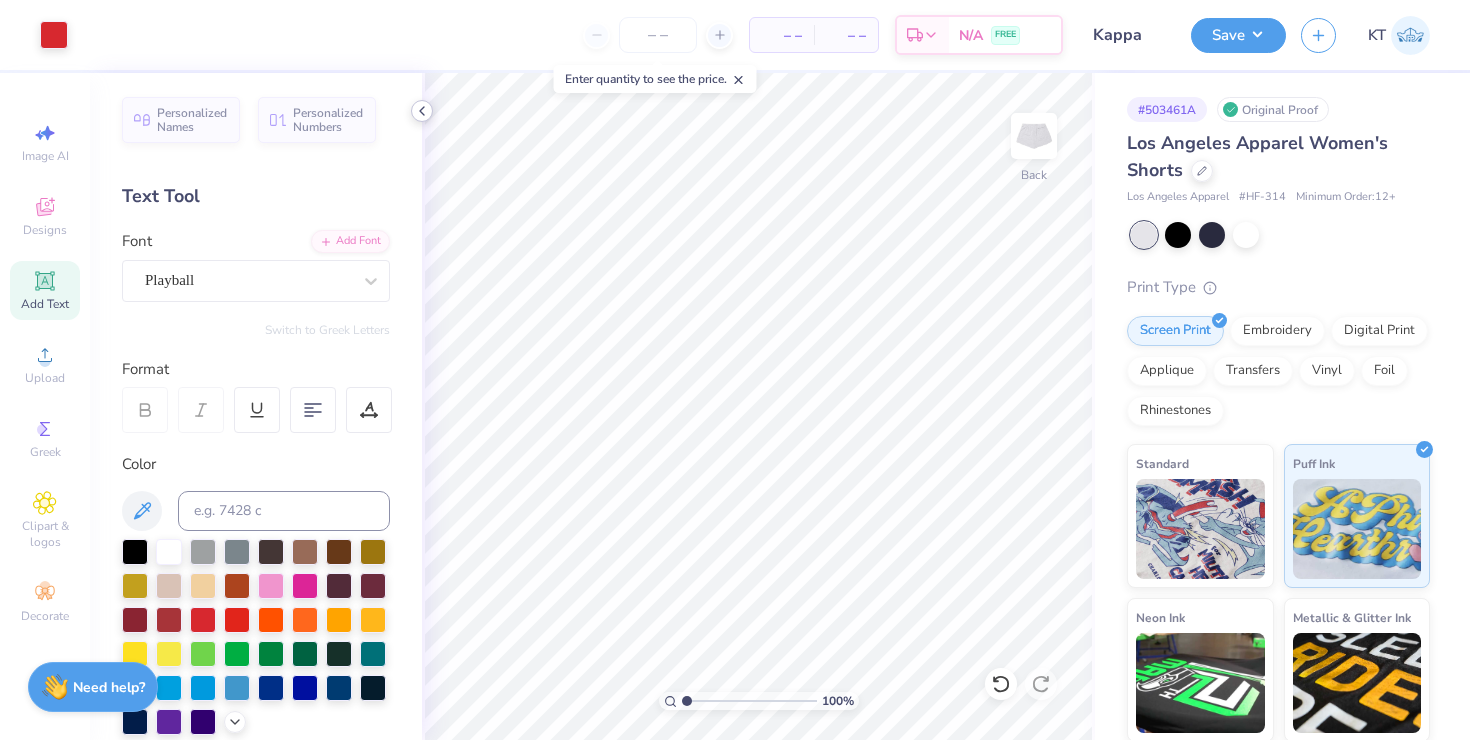 click 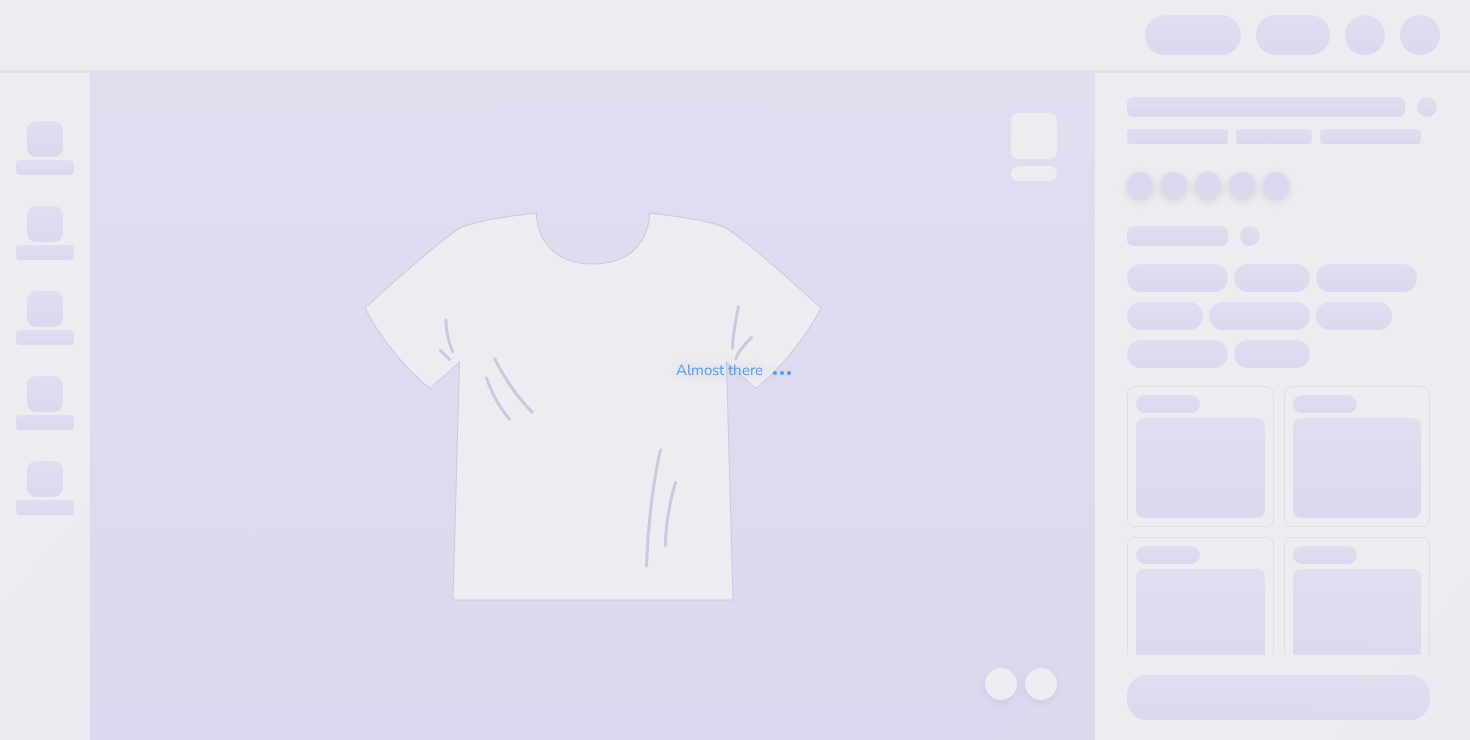 scroll, scrollTop: 0, scrollLeft: 0, axis: both 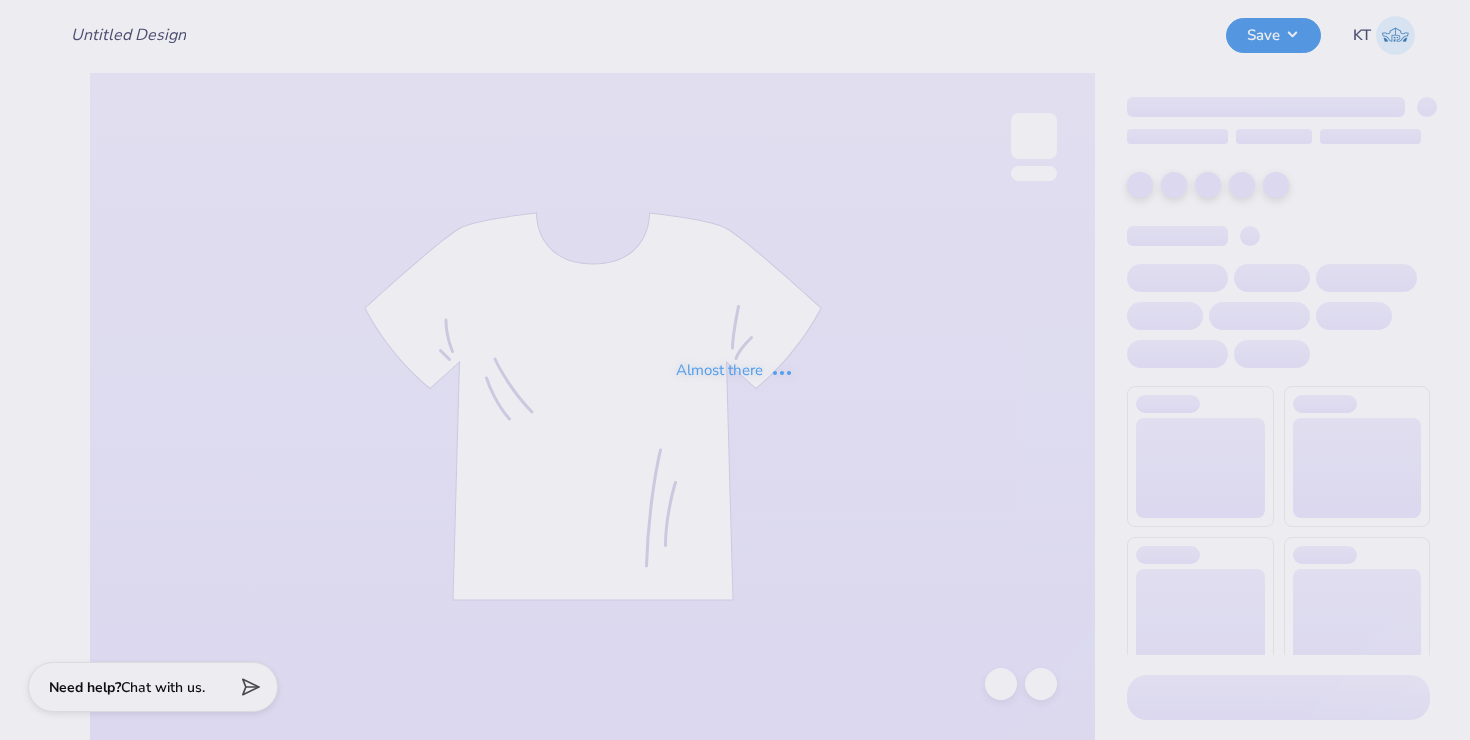 type on "Kappa gameday #4" 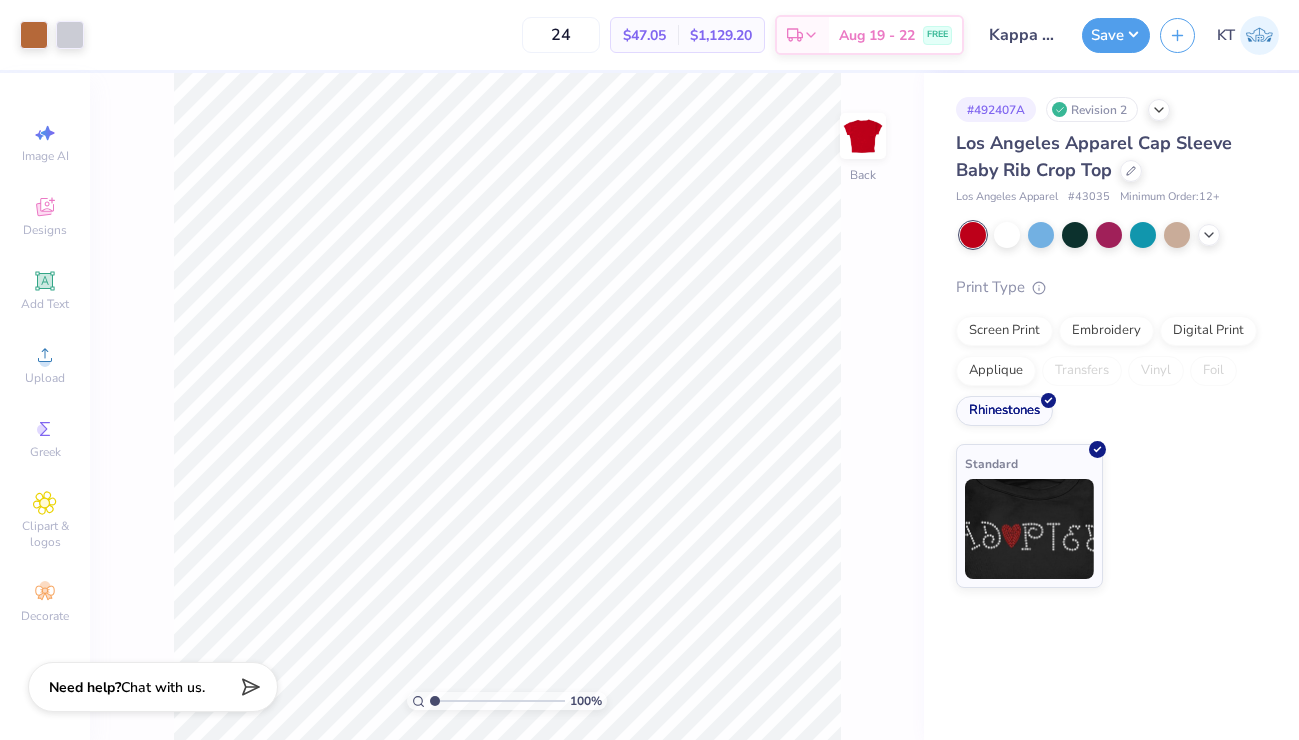 scroll, scrollTop: 0, scrollLeft: 0, axis: both 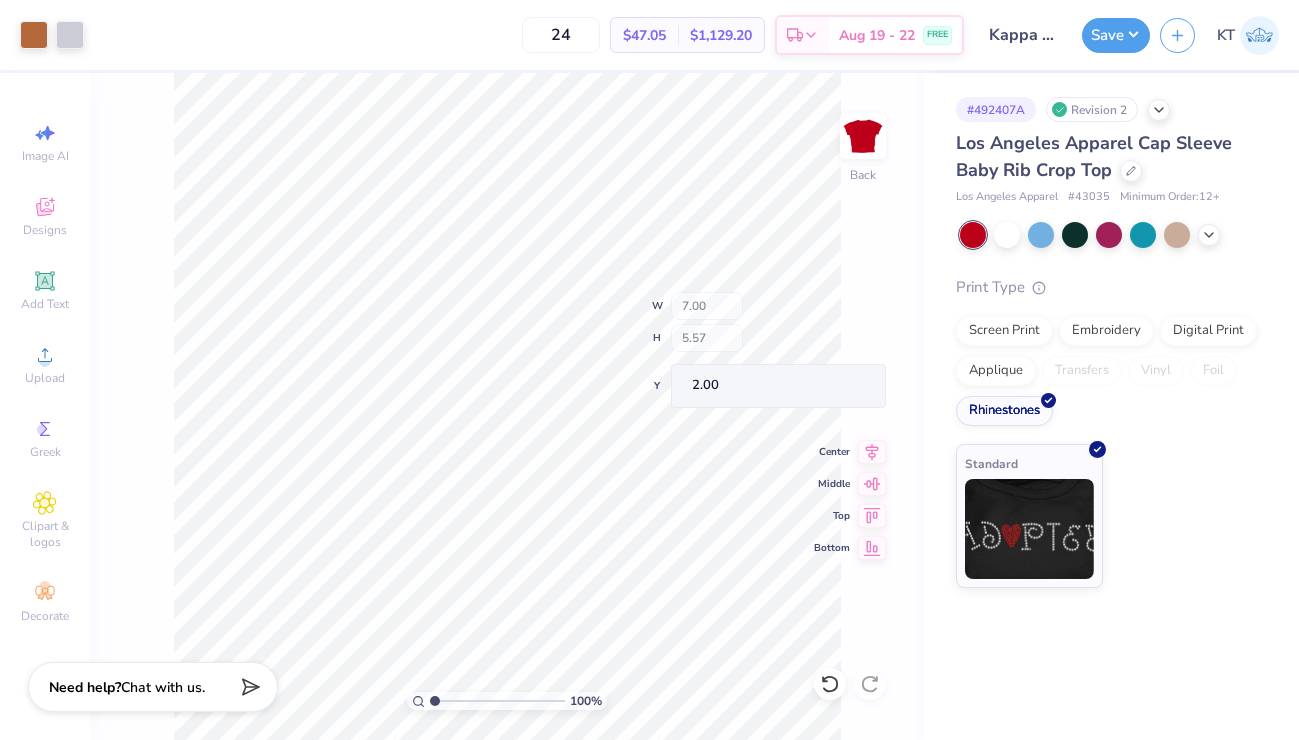 type on "1.66" 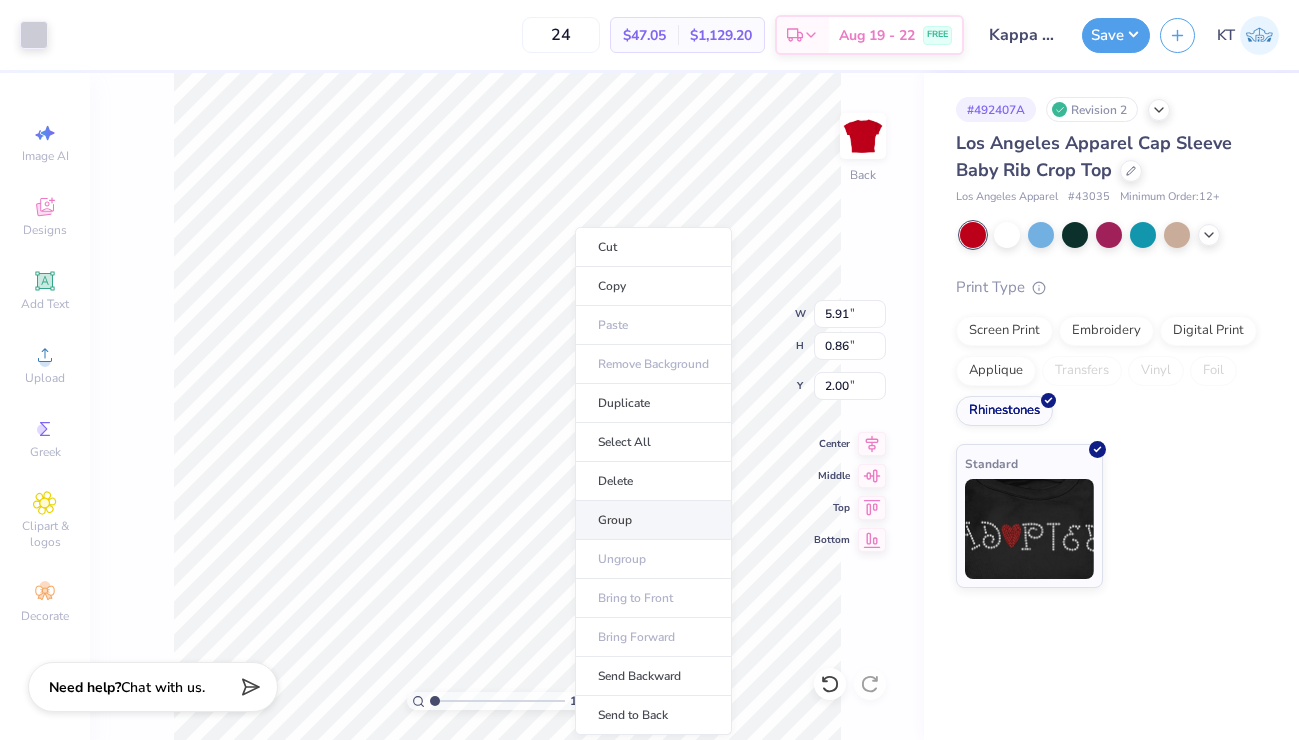 click on "Group" at bounding box center (653, 520) 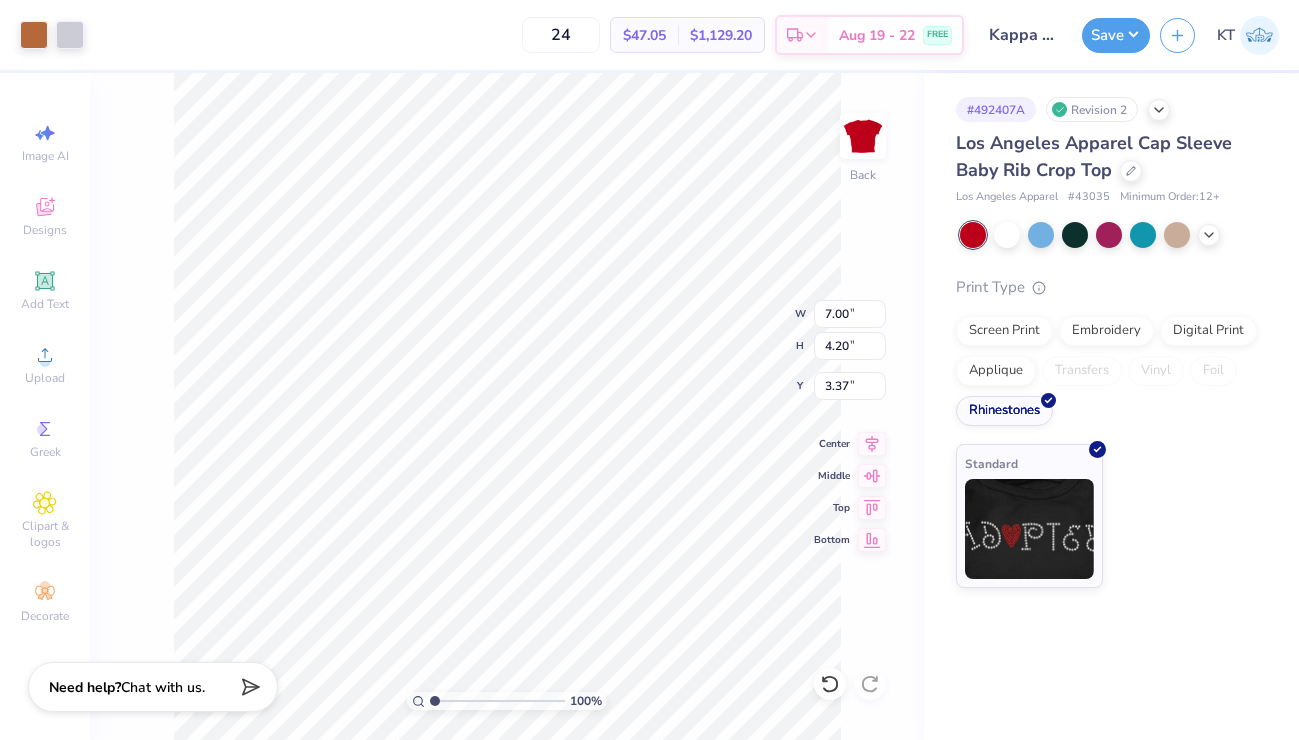type on "7.00" 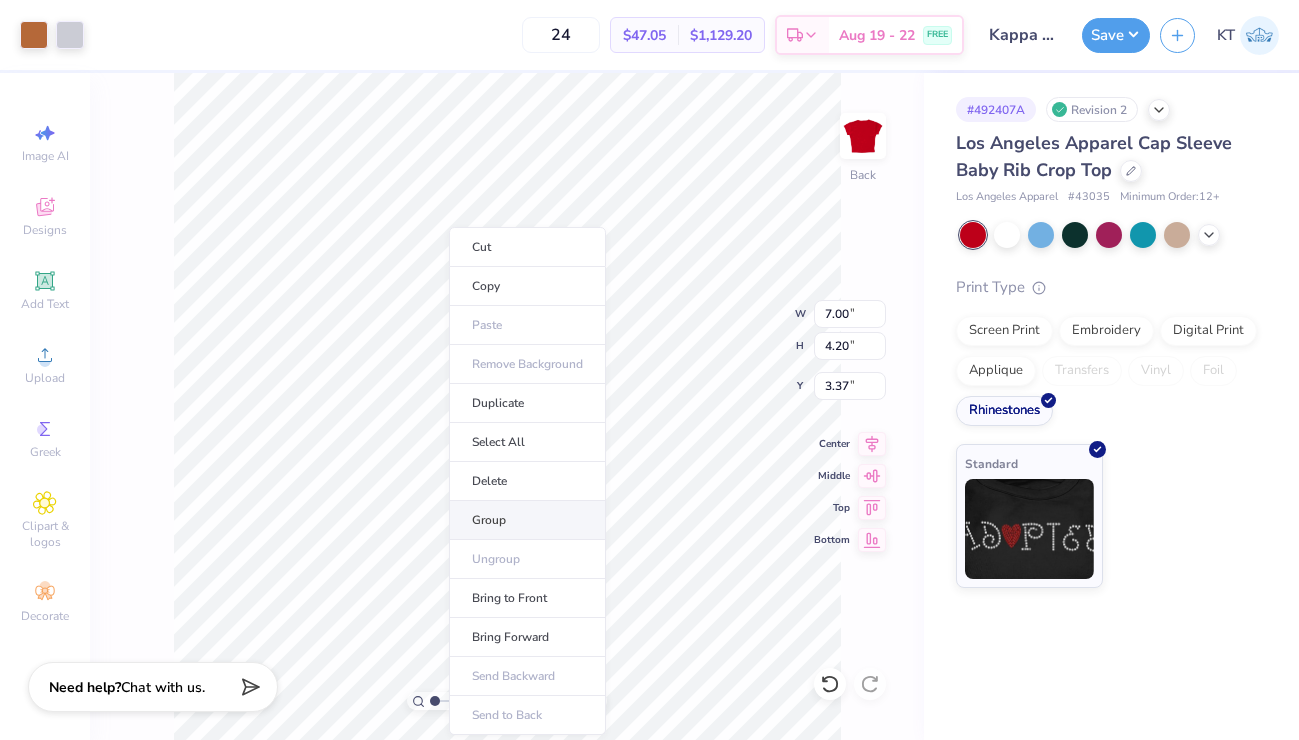 click on "Group" at bounding box center (527, 520) 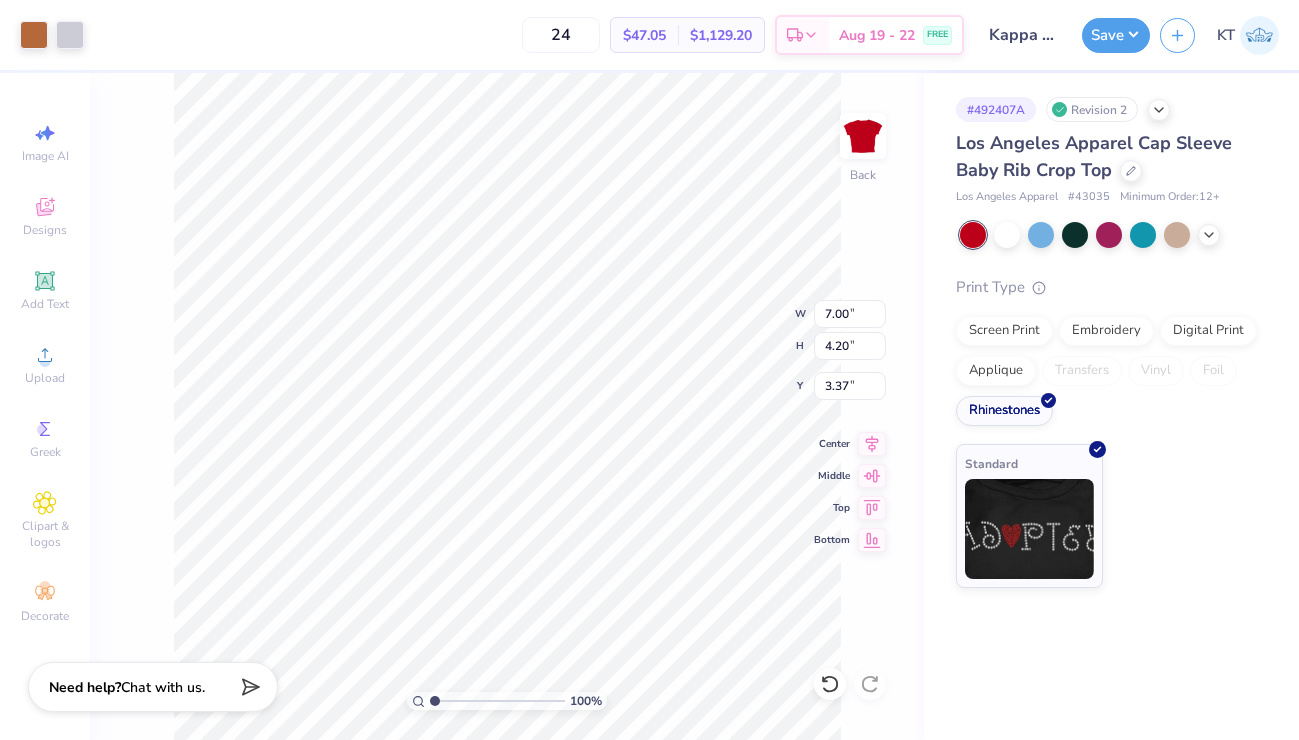 type on "4.13" 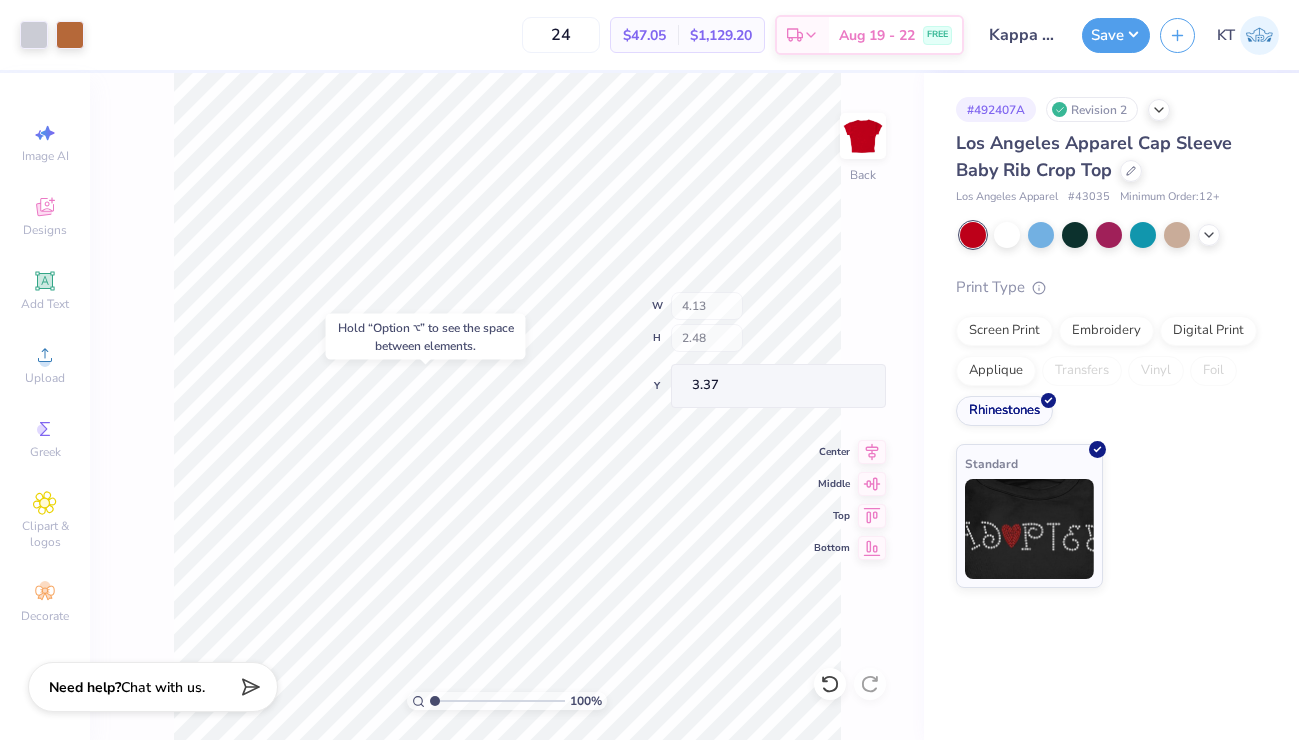 type on "3.67" 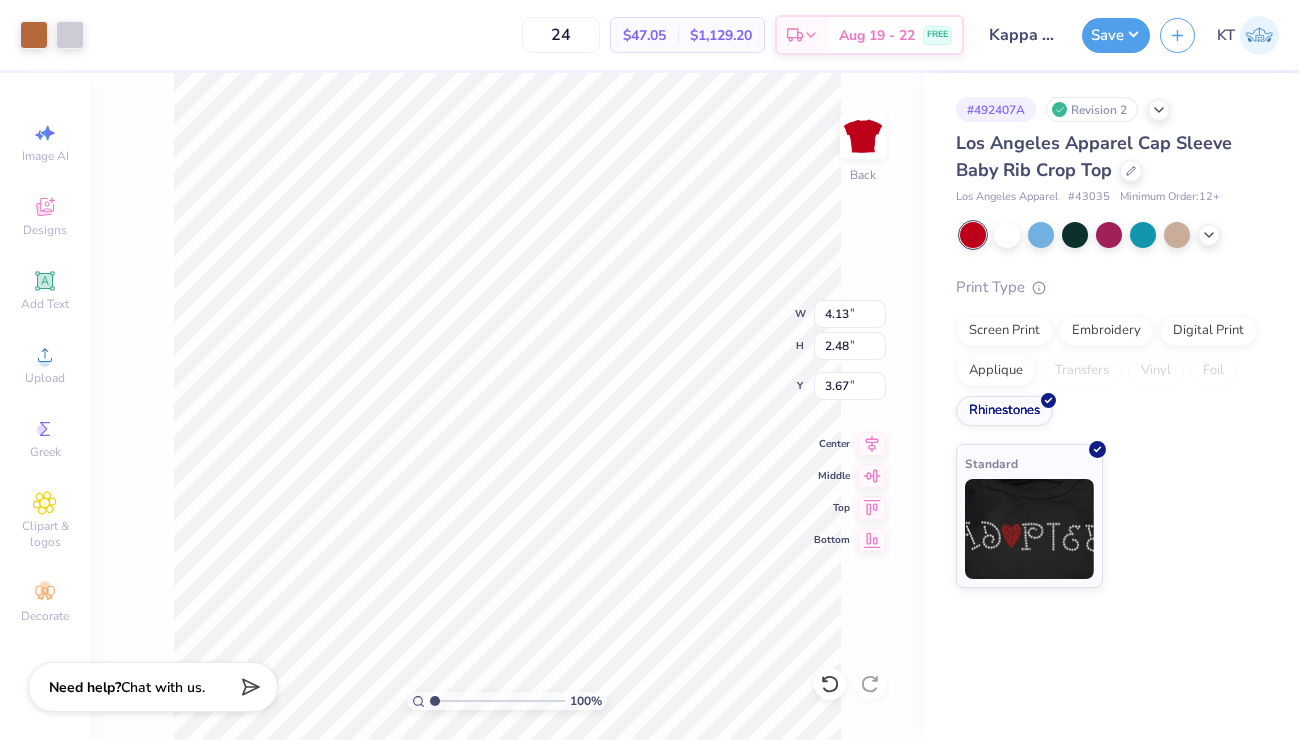 type on "4.90" 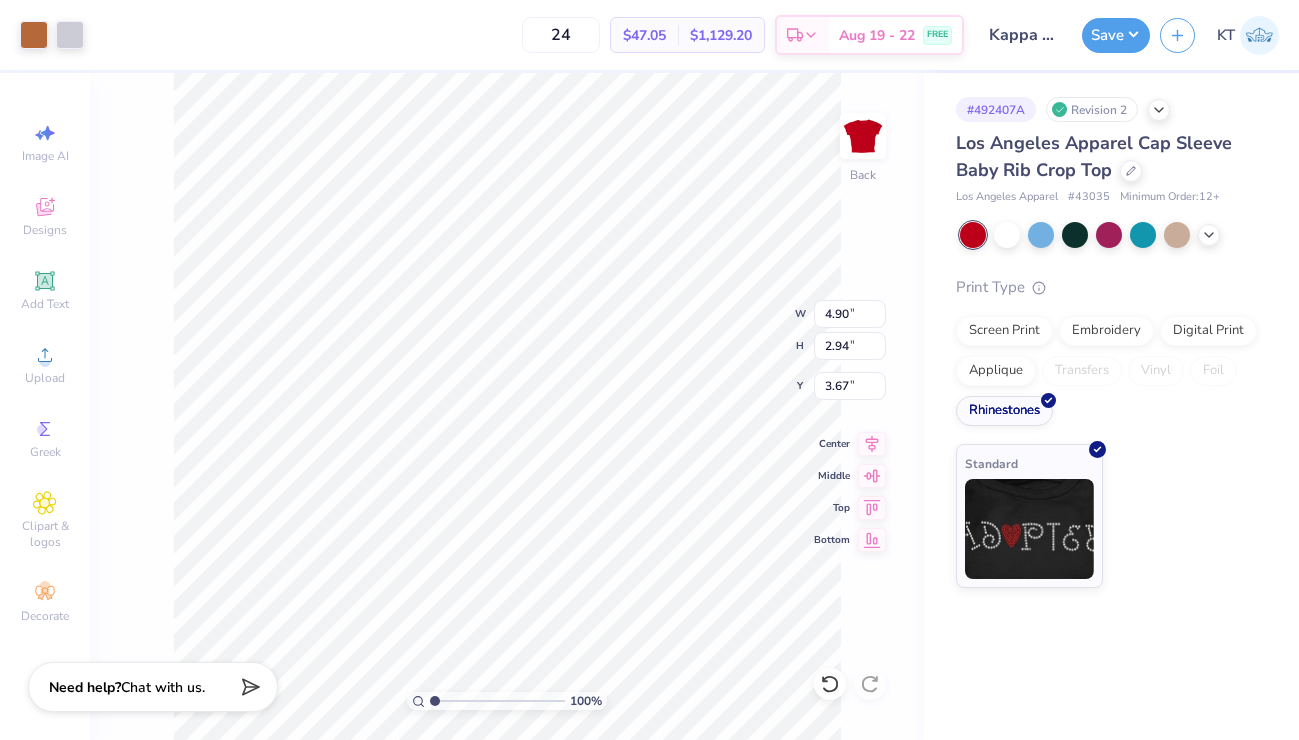type on "3.21" 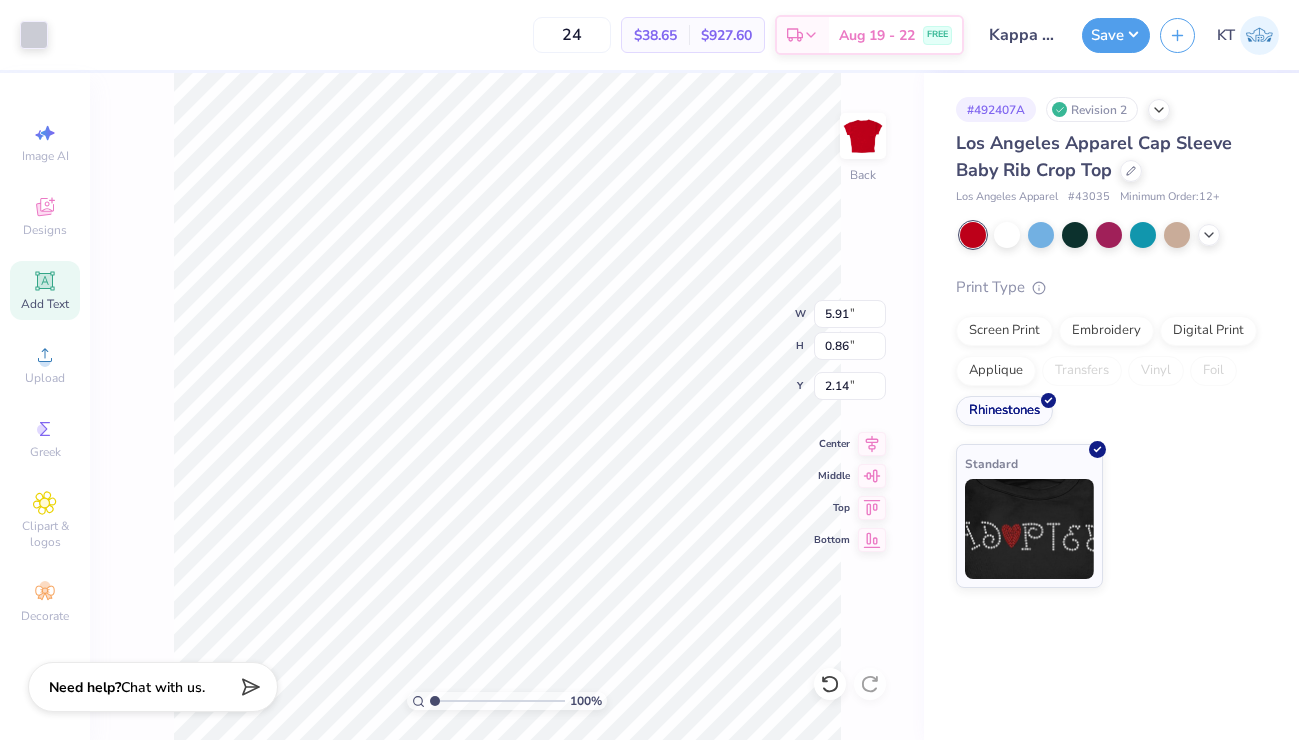 click on "Add Text" at bounding box center [45, 290] 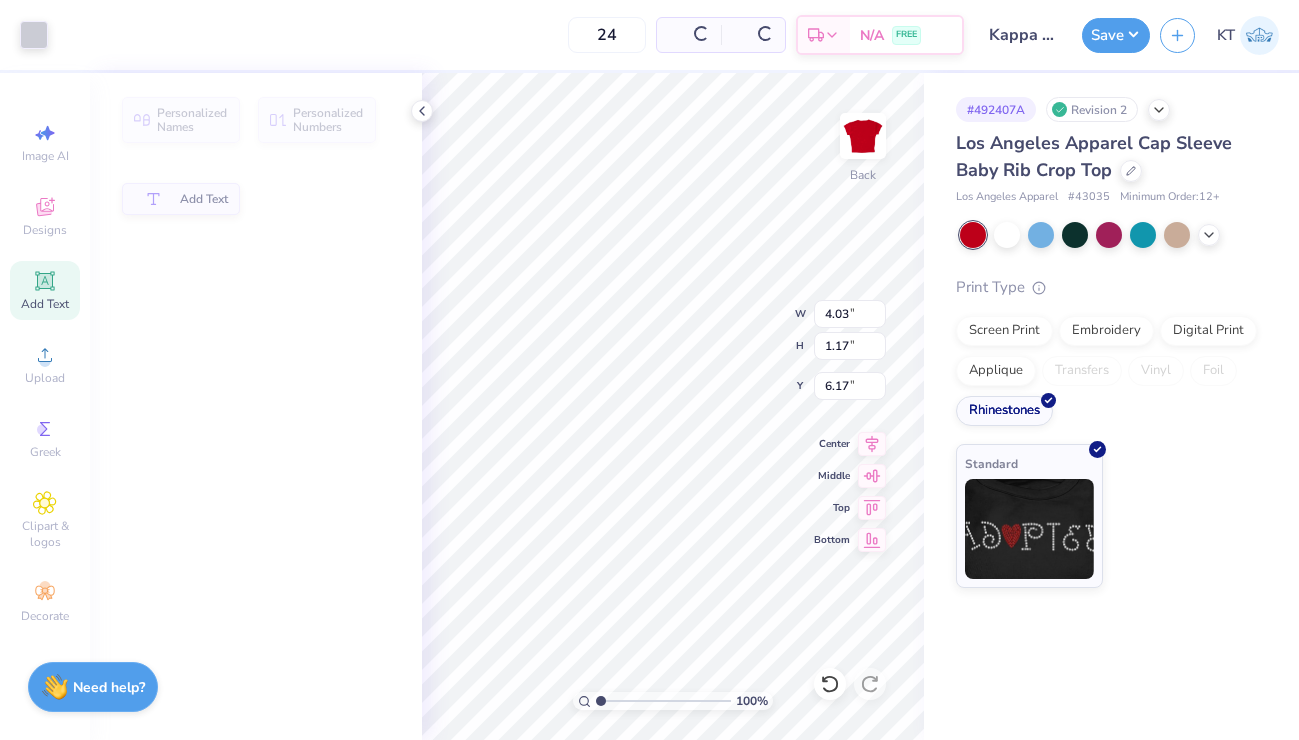 type on "4.03" 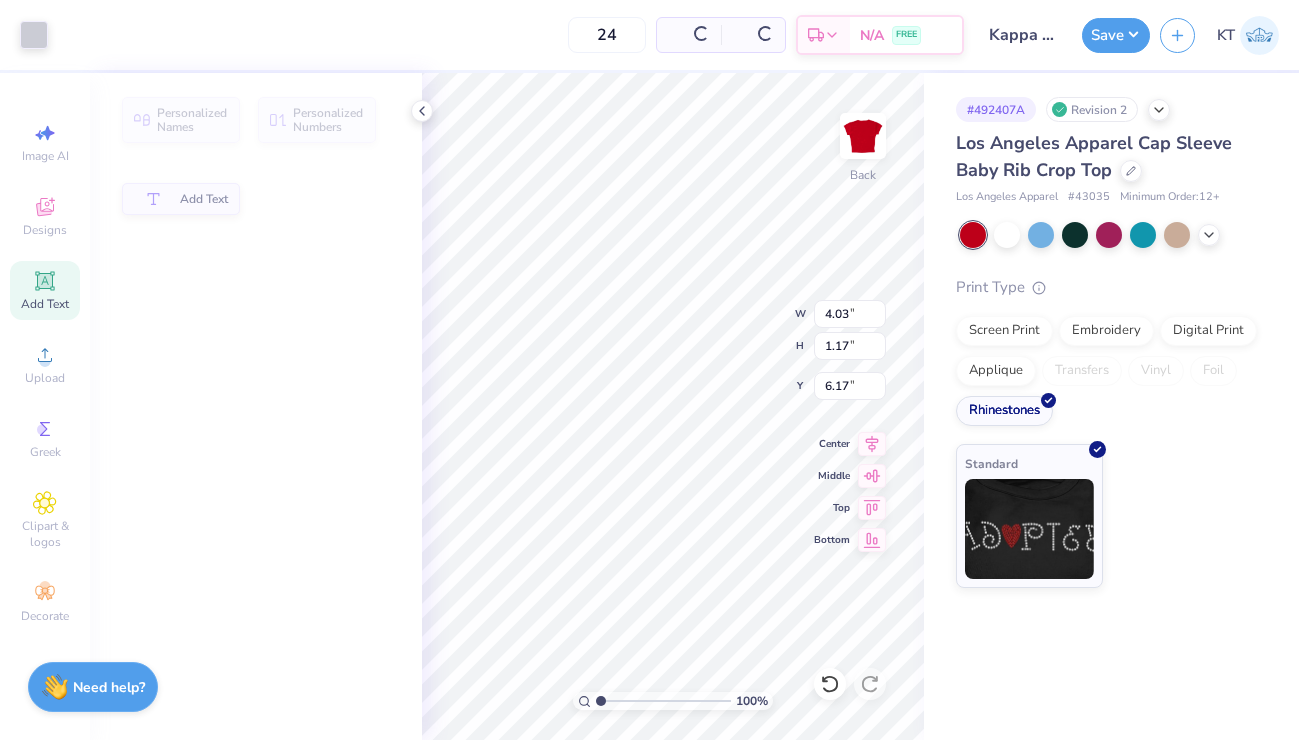 type on "1.17" 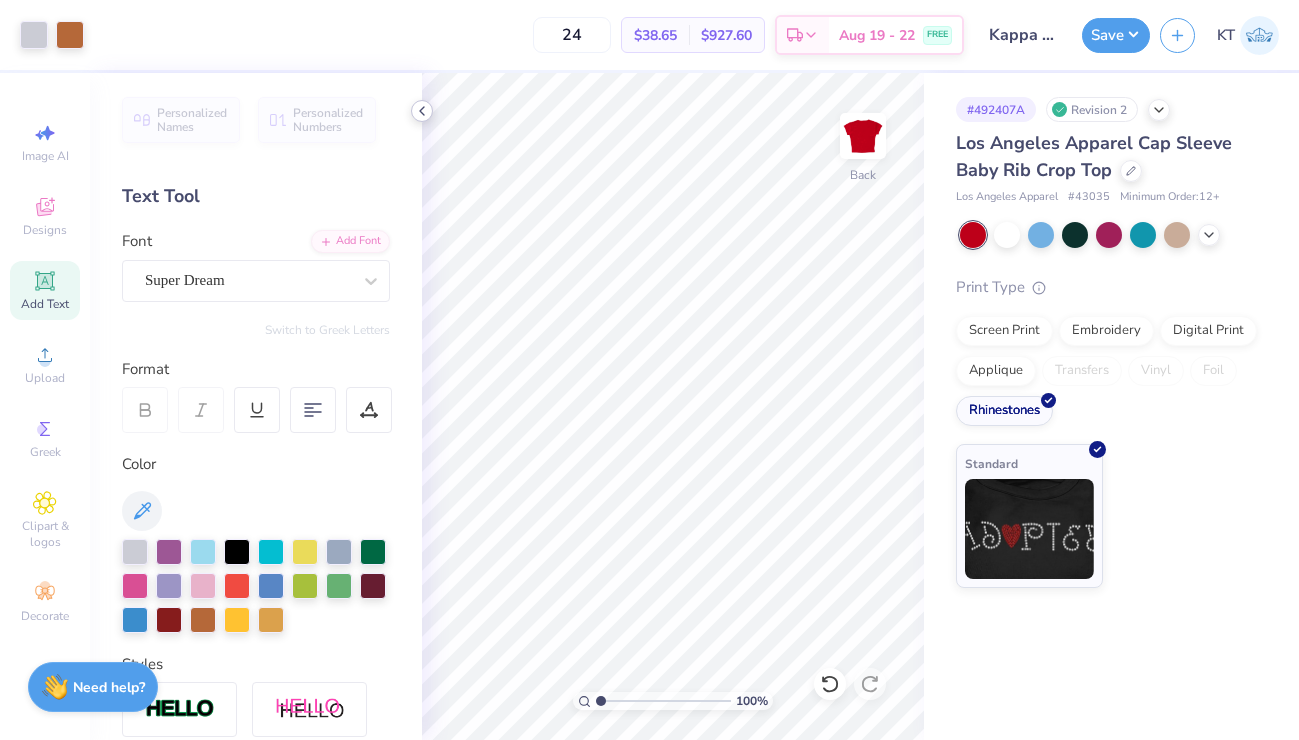 click 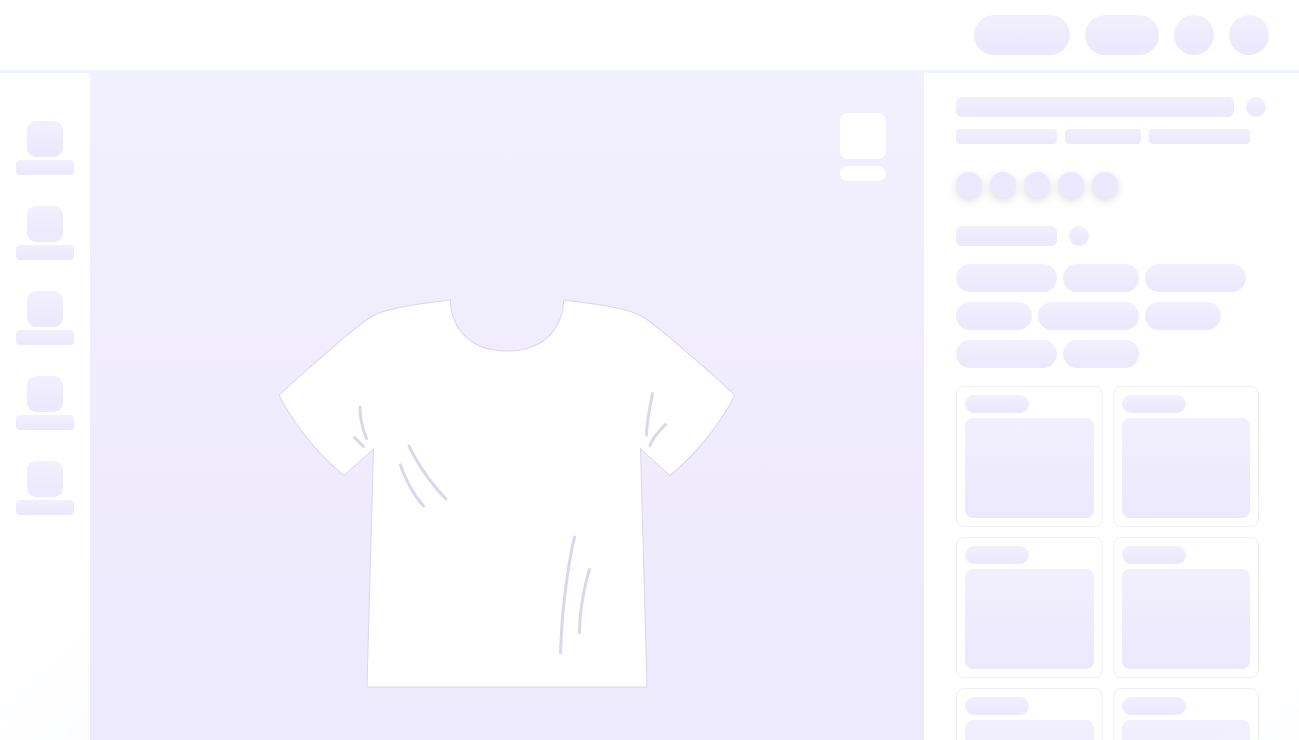 scroll, scrollTop: 0, scrollLeft: 0, axis: both 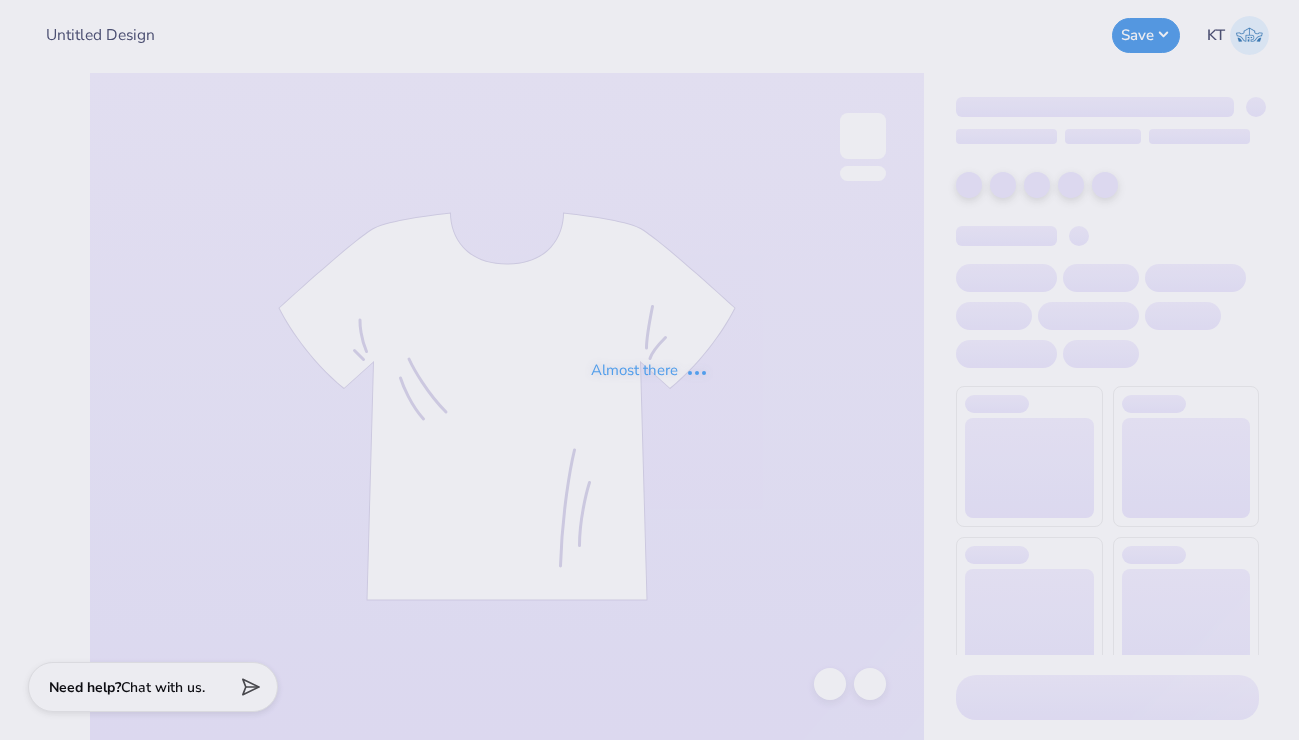 type on "Kappa gameday #4" 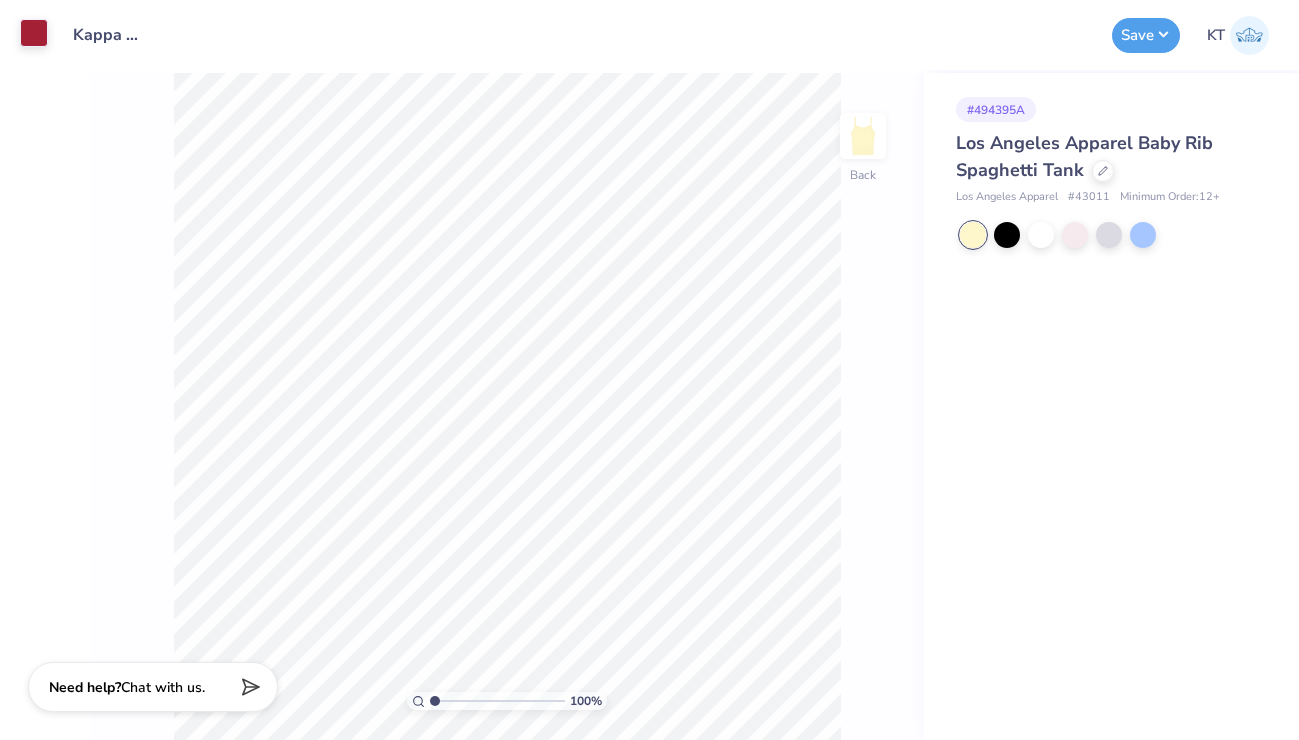 click at bounding box center (34, 33) 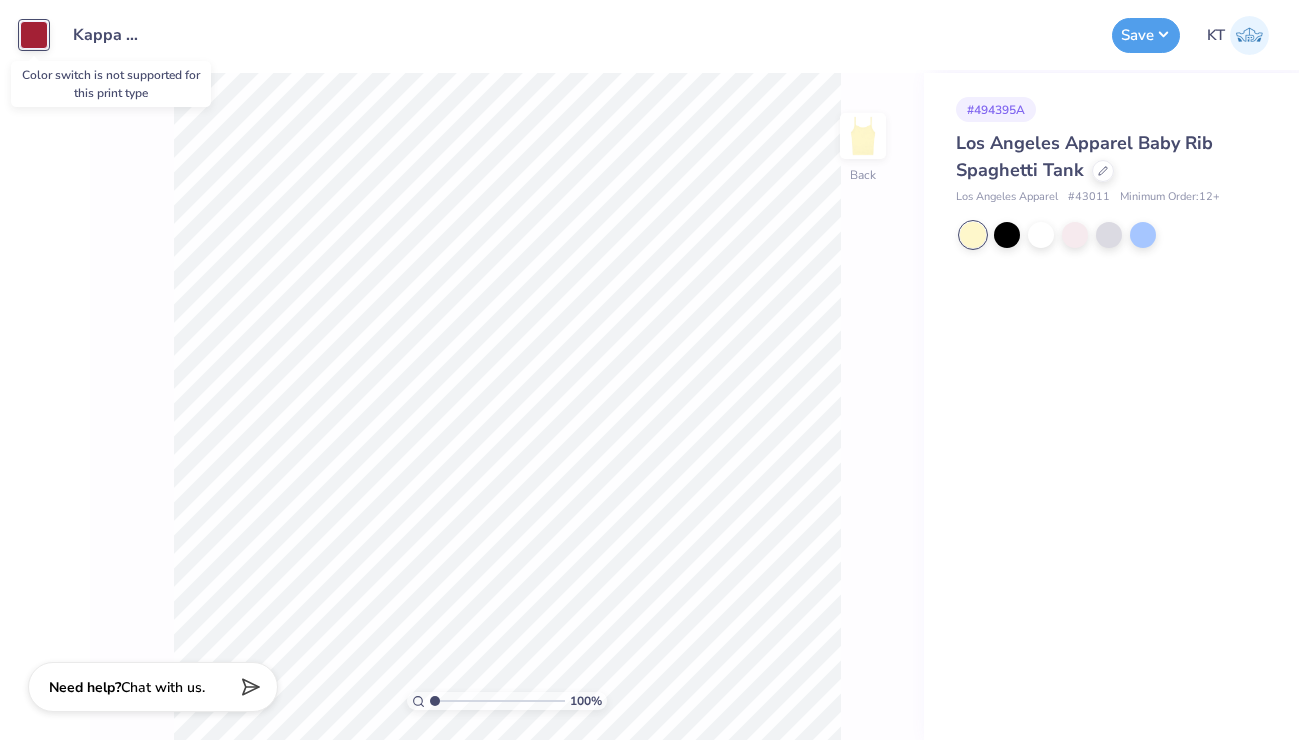 click at bounding box center (34, 35) 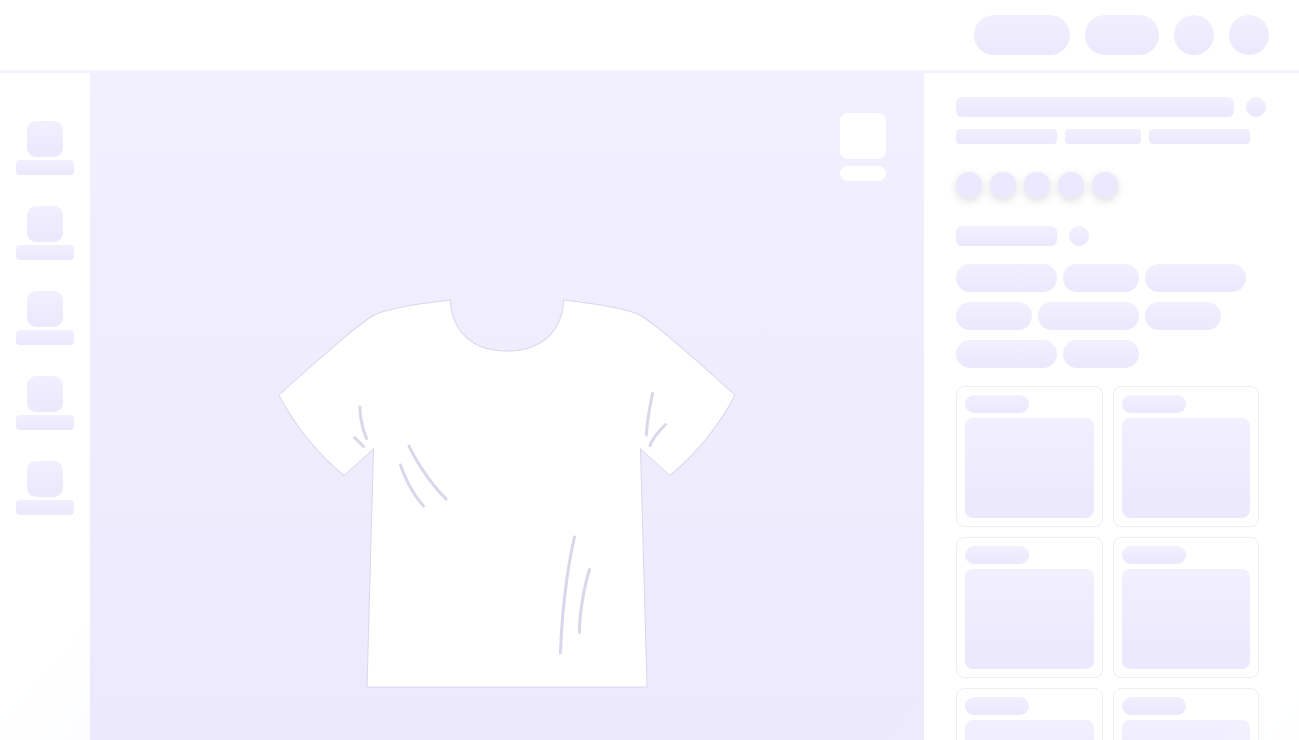 scroll, scrollTop: 0, scrollLeft: 0, axis: both 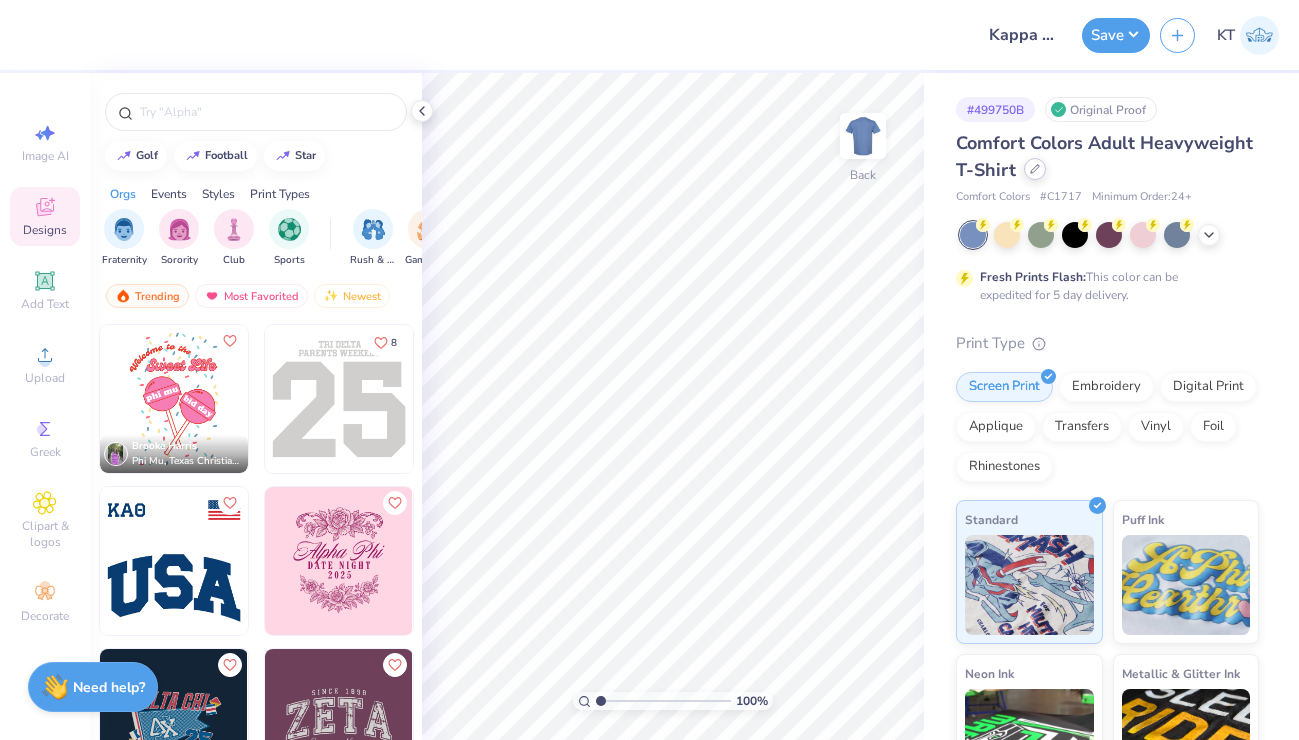 click at bounding box center (1035, 169) 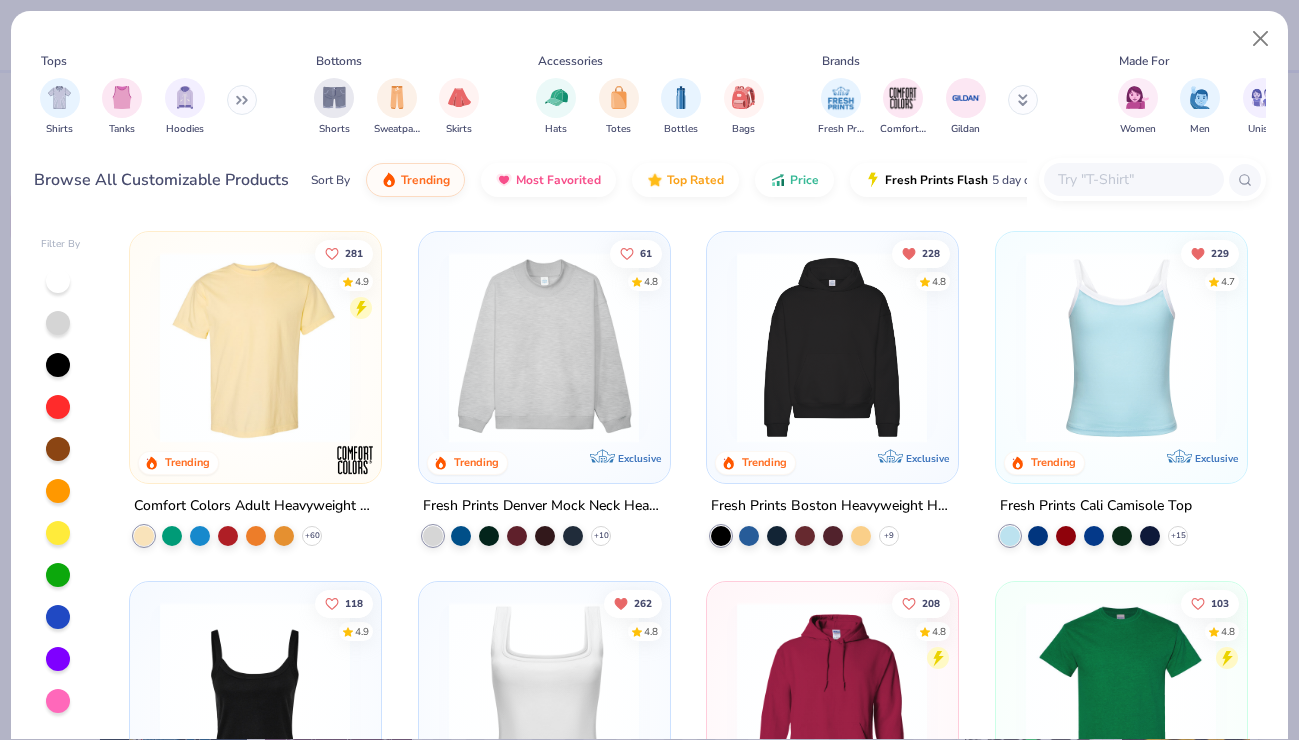 click at bounding box center (1152, 179) 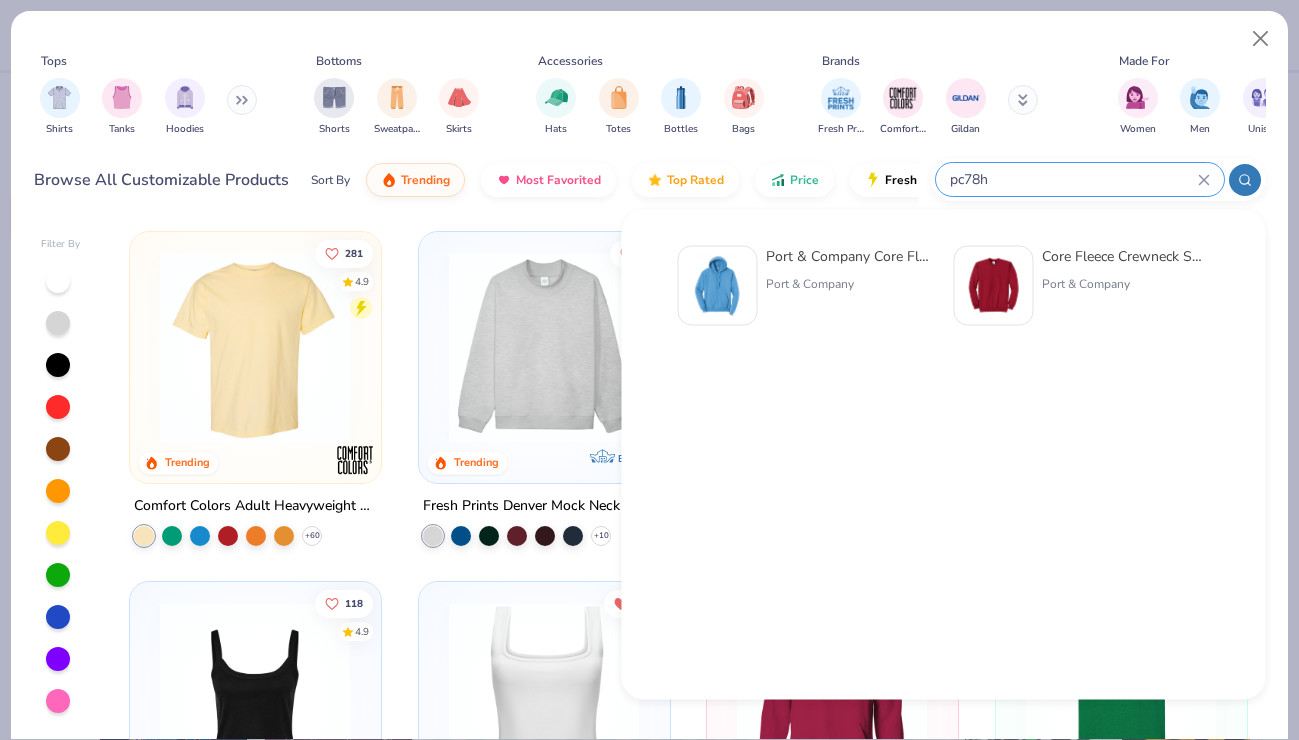 type on "pc78h" 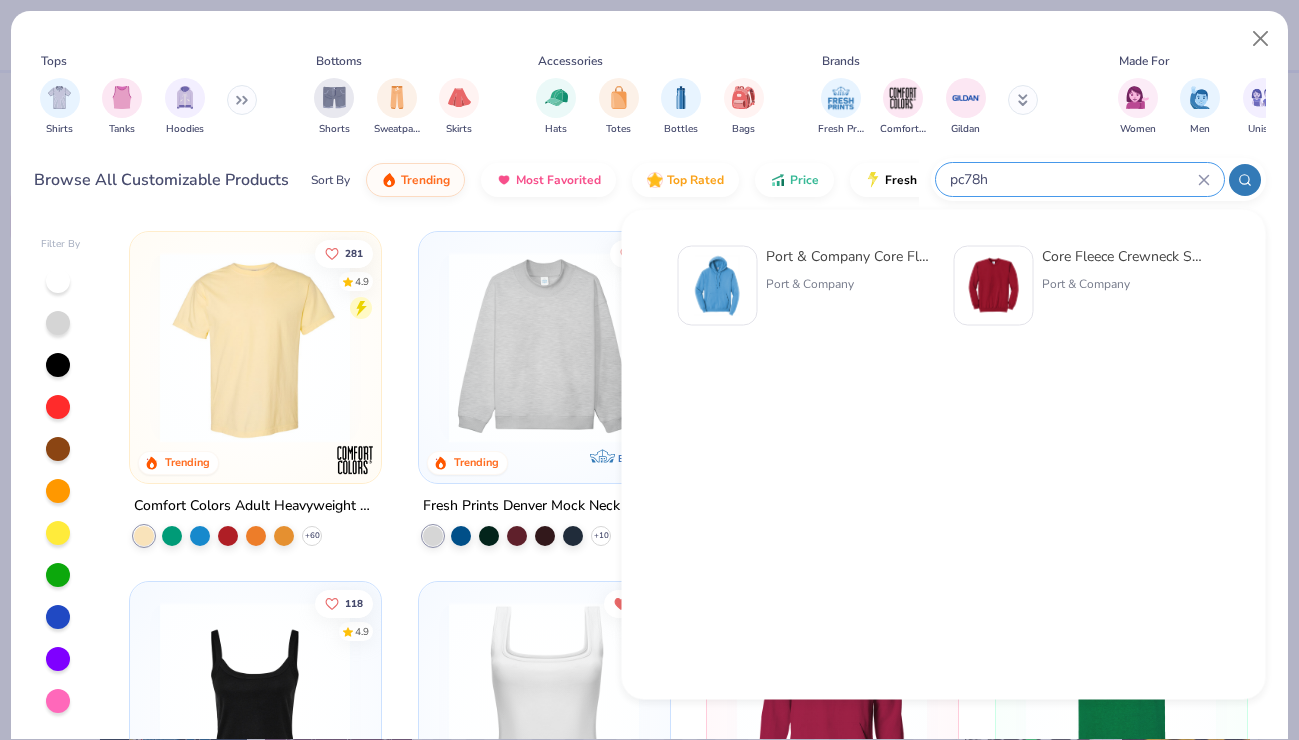click on "Port & Company Core Fleece Pullover Hooded Sweatshirt" at bounding box center (850, 256) 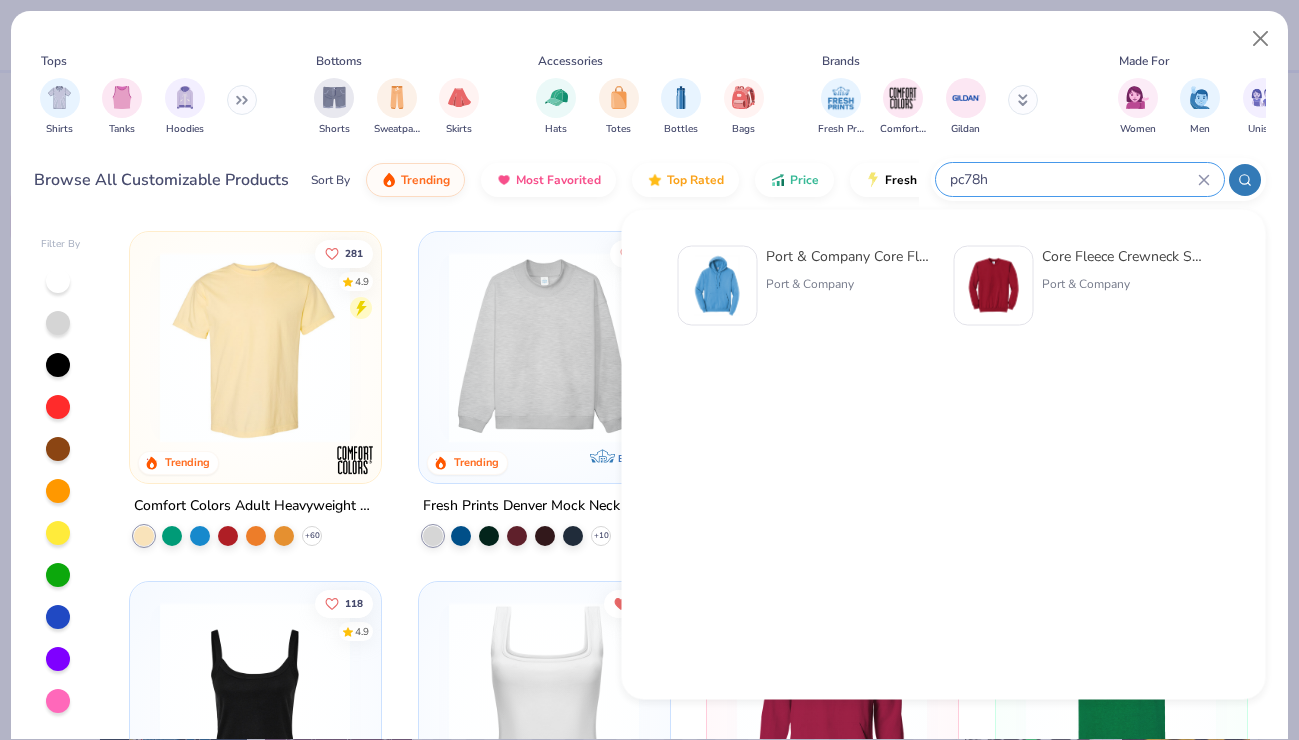type 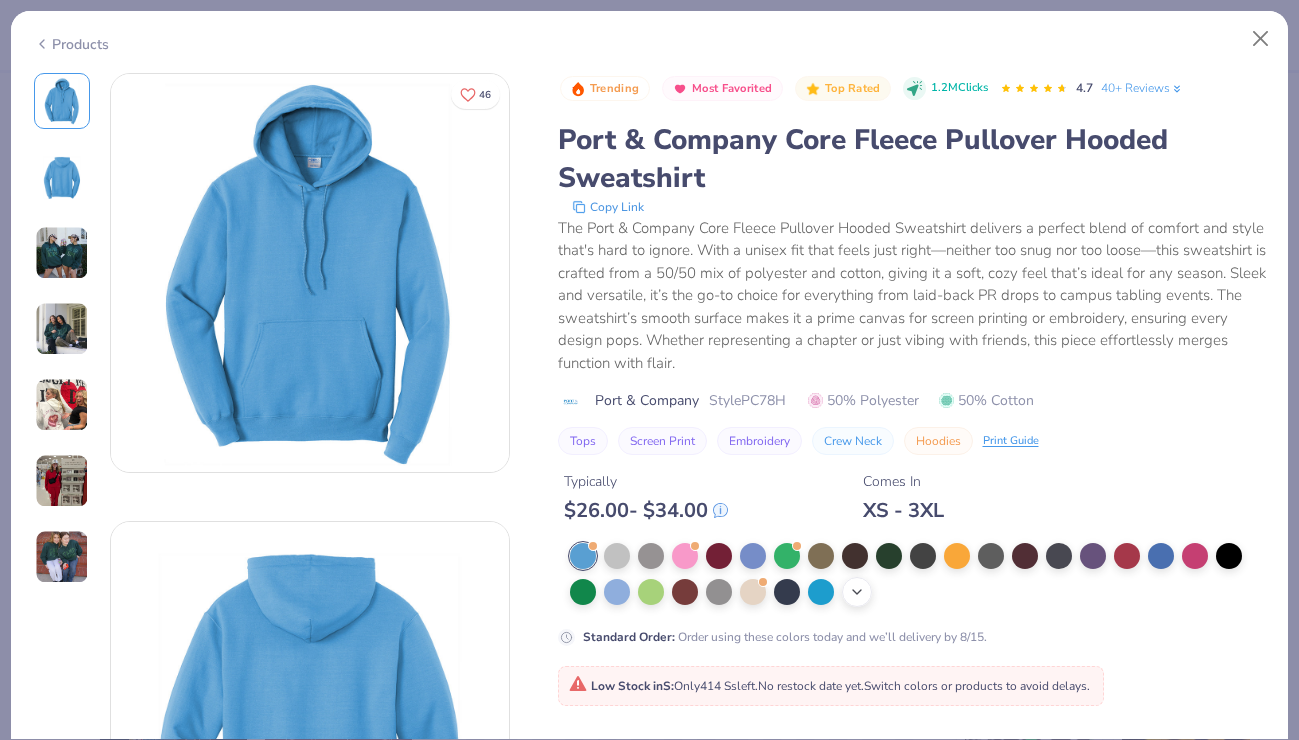 click 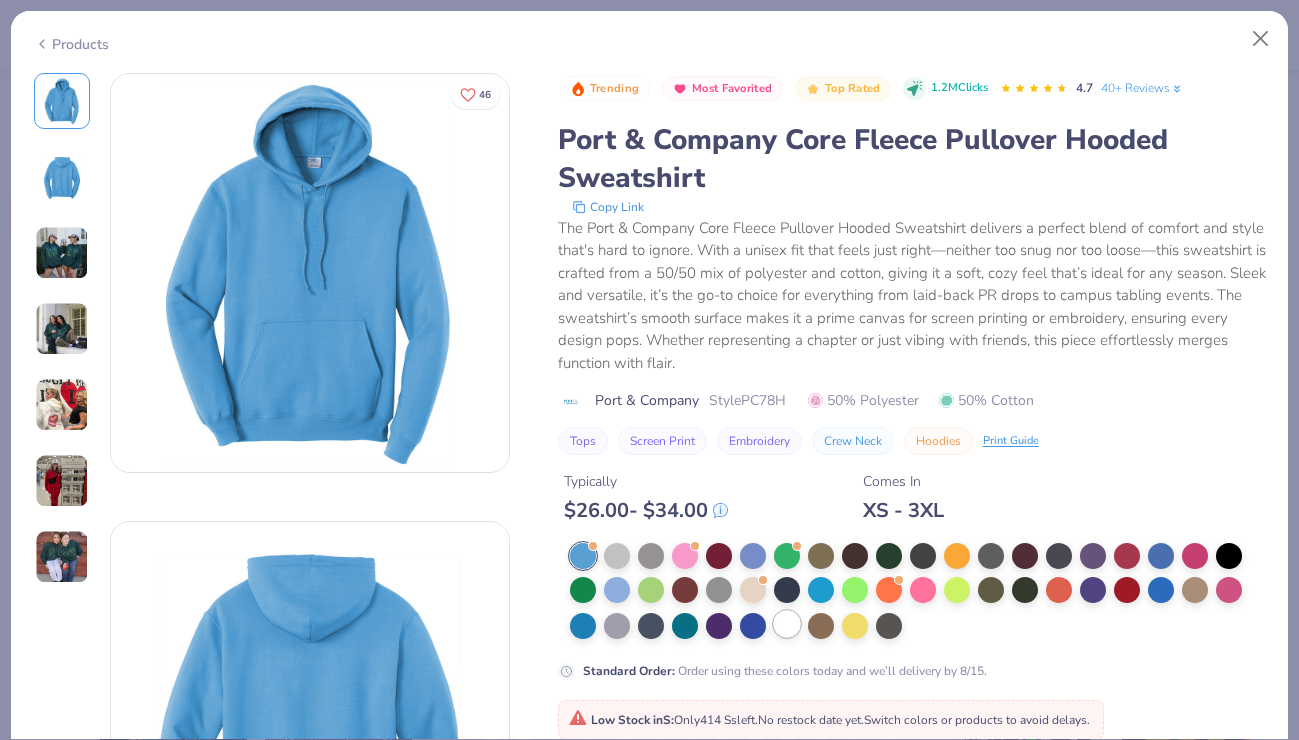 click at bounding box center [787, 624] 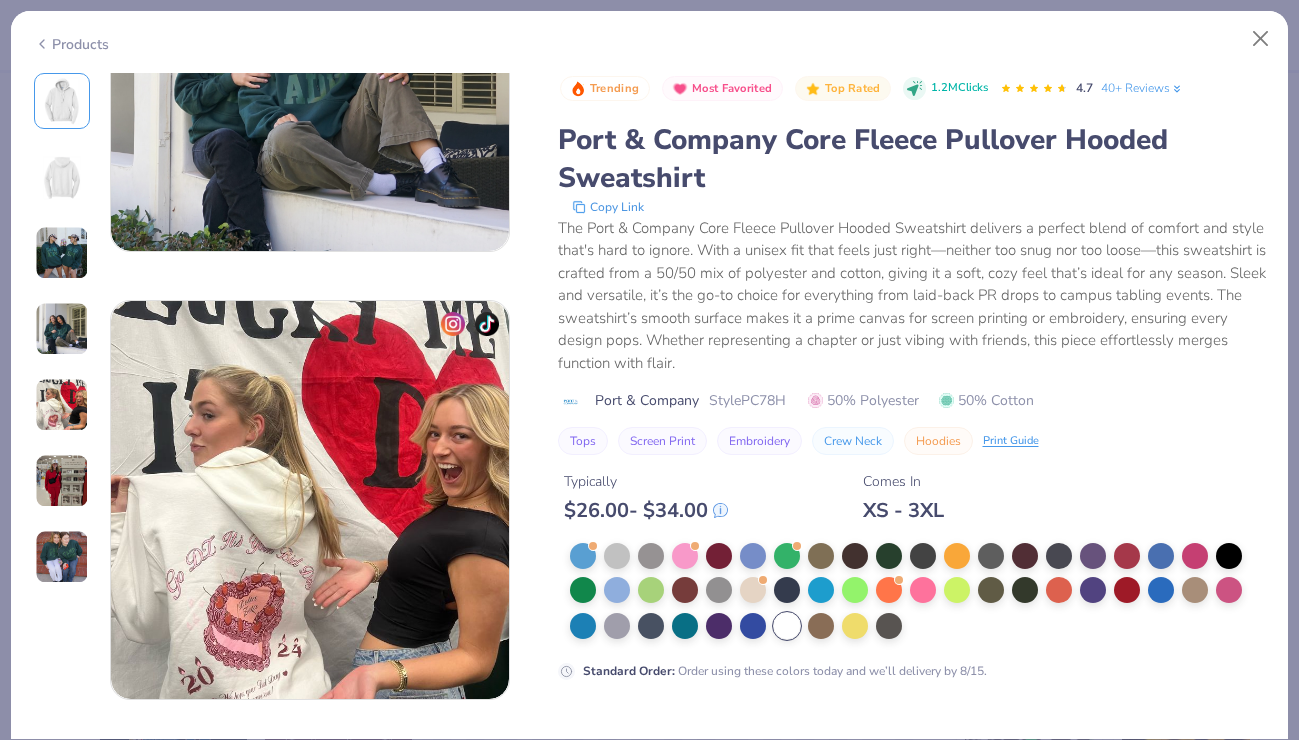 scroll, scrollTop: 2348, scrollLeft: 0, axis: vertical 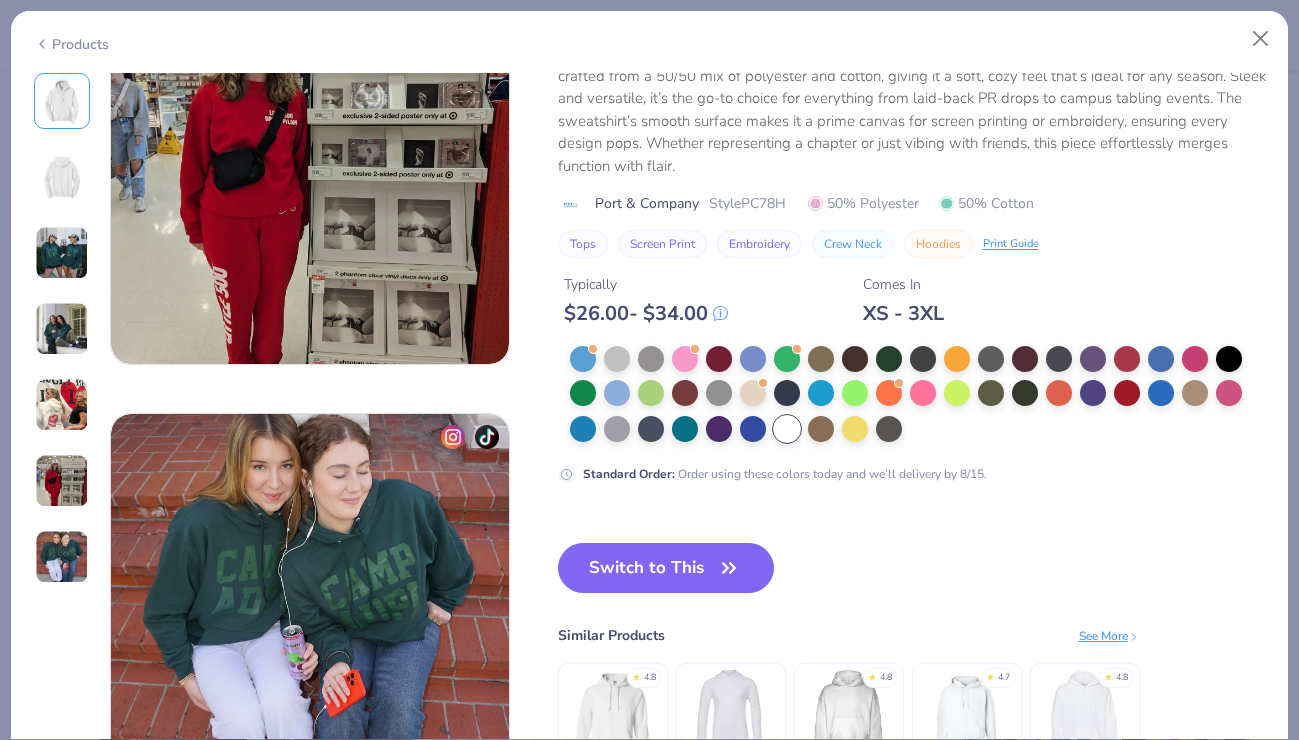 click on "Other Products You Might Like Hoodies Port & Company Unisex Regular Casual All Products 281 Comfort Colors Adult Heavyweight T-Shirt Comfort Colors Style  C1717 + 62 + 62 61 Fresh Prints Denver Mock Neck Heavyweight Sweatshirt Exclusive Style  FP94 + 12 Exclusive + 12 228 Fresh Prints Boston Heavyweight Hoodie Exclusive Style  FP87 + 11 Exclusive + 11 229 Fresh Prints Cali Camisole Top Exclusive Style  FP52 + 17 Exclusive + 17 118 Bella Canvas Ladies' Micro Ribbed Scoop Tank Bella + Canvas Style  1012BE + 1 + 1 262 Fresh Prints Sydney Square Neck Tank Top Exclusive Style  FP82 + 16 Exclusive + 16 208 Gildan Adult Heavy Blend 8 Oz. 50/50 Hooded Sweatshirt Gildan Style  G185 + 39 + 39 103 Gildan Adult Heavy Cotton T-Shirt Gildan Style  G500 + 46 + 46 Bella + Canvas Ladies' Micro Ribbed Baby Tee Bella + Canvas Style  1010BE + 2 + 2 130 Los Angeles Apparel Baby Rib Spaghetti Tank Los Angeles Apparel Style  43011 + 2 + 2 78 Fresh Prints Miami Heavyweight Shorts Exclusive Style  FP89 + 12 Exclusive + 12 54 Style  +" at bounding box center [650, 1586] 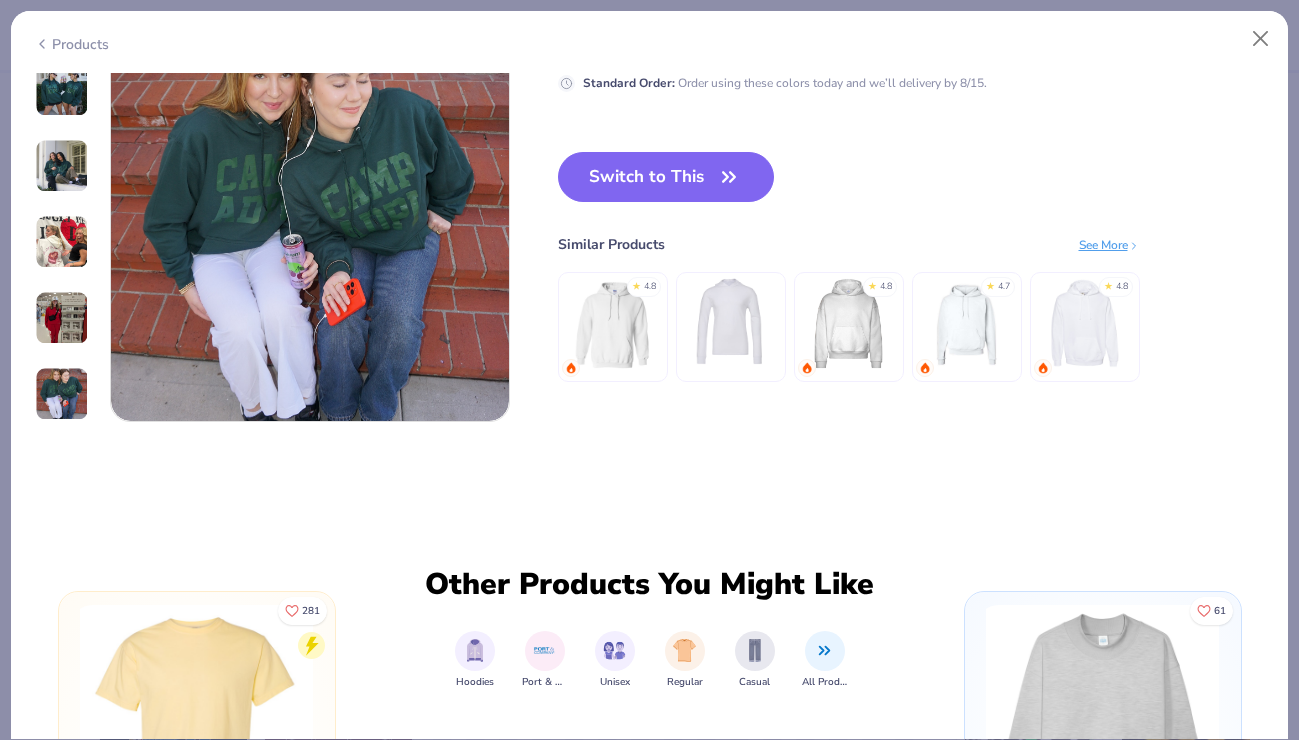 scroll, scrollTop: 2603, scrollLeft: 0, axis: vertical 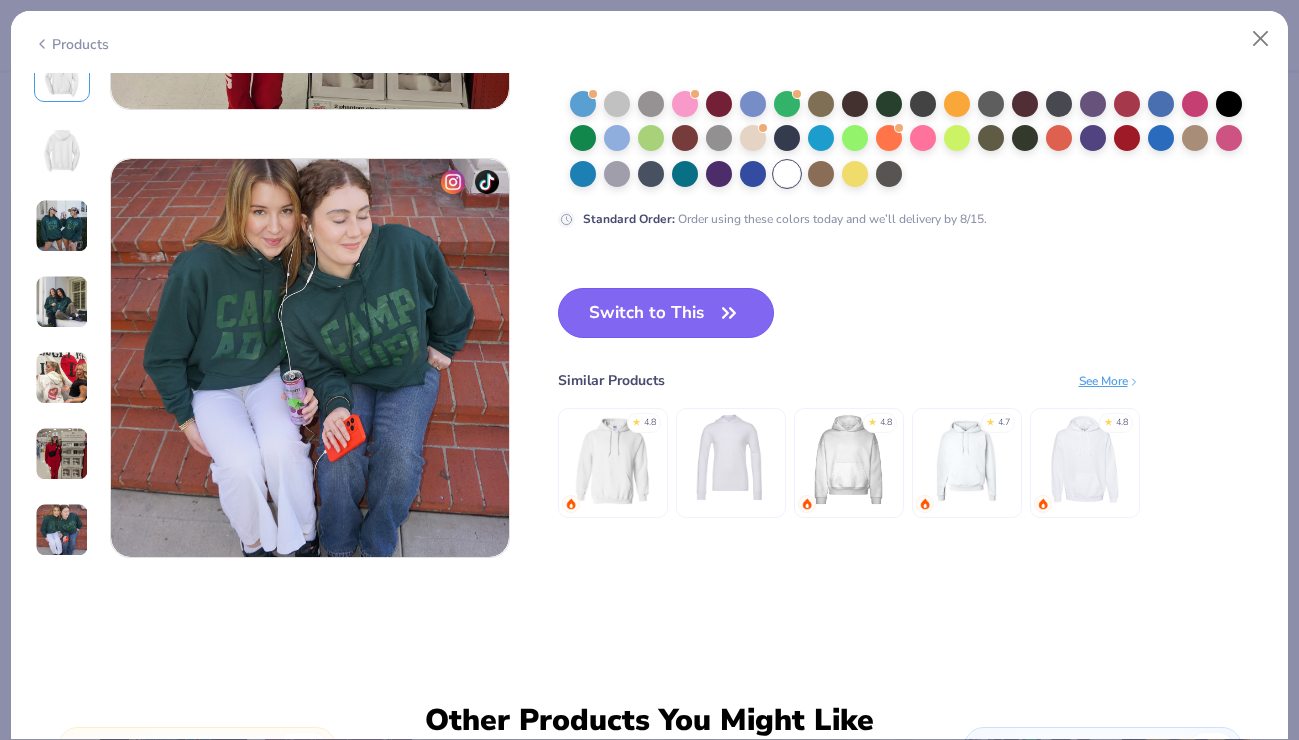 click 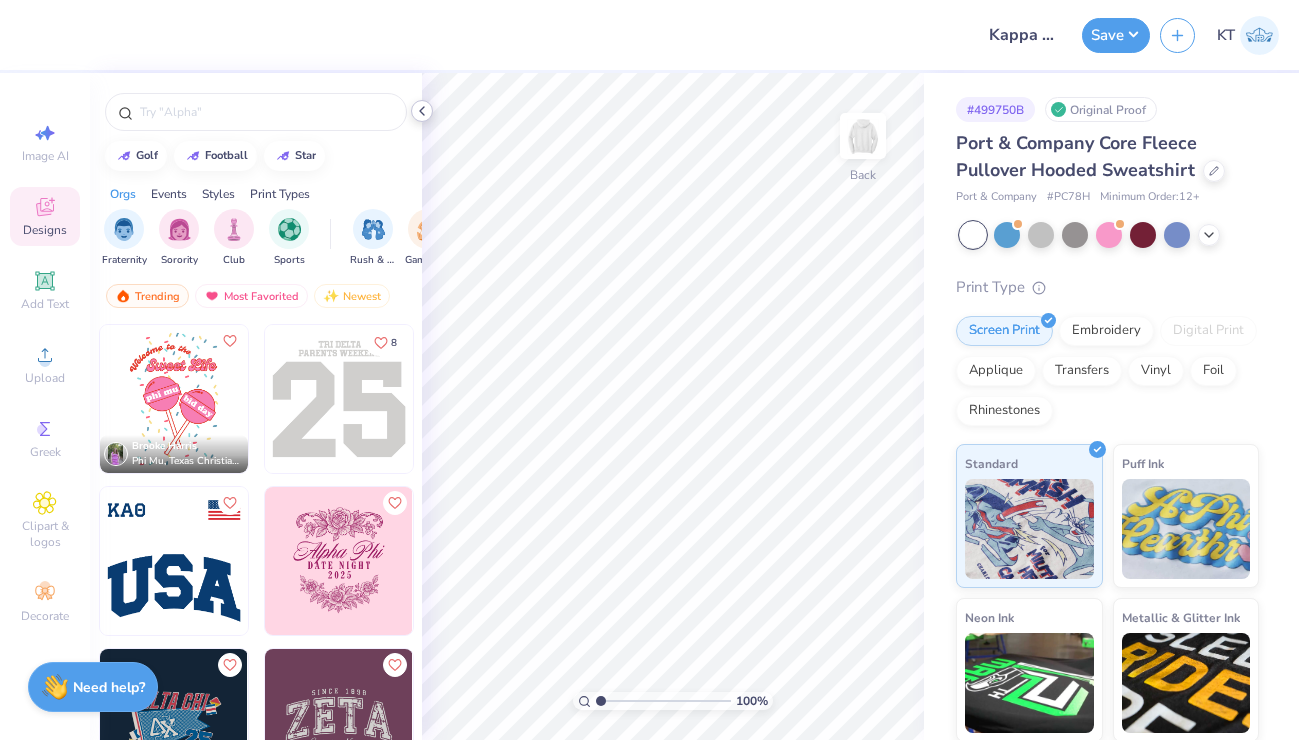 click 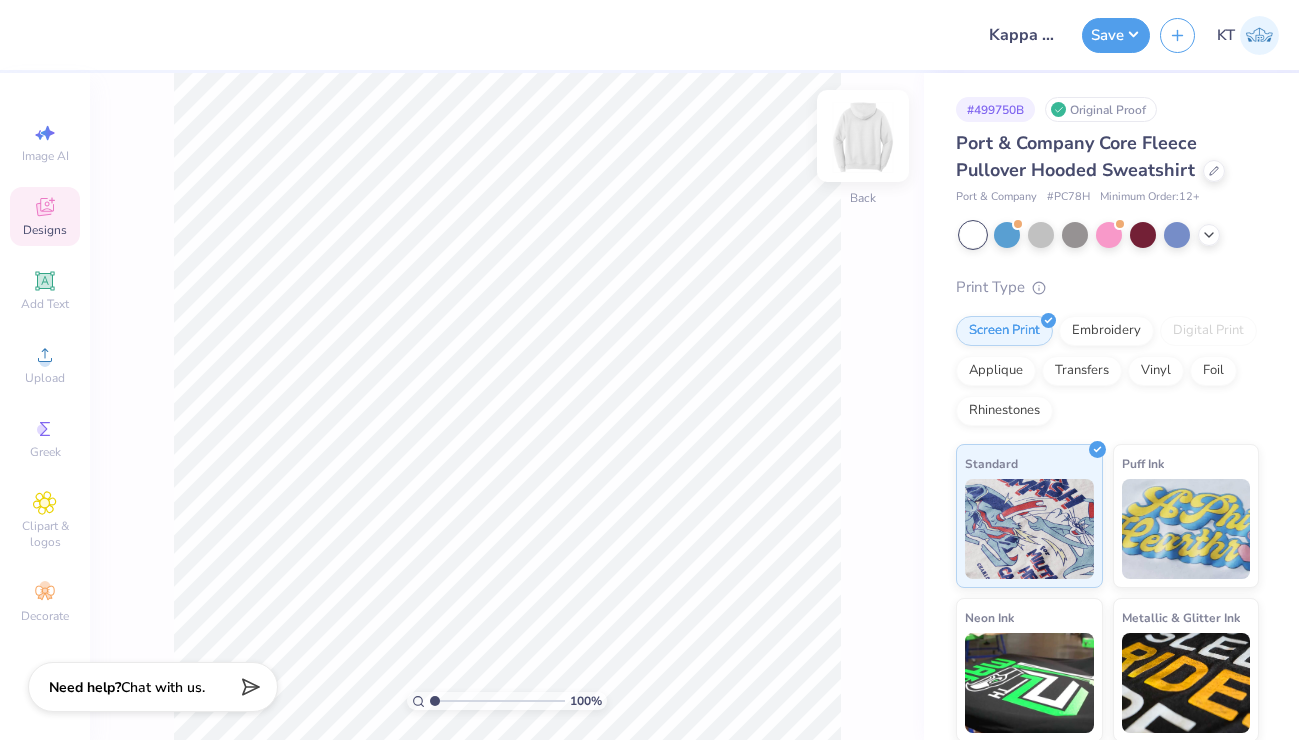 click at bounding box center [863, 136] 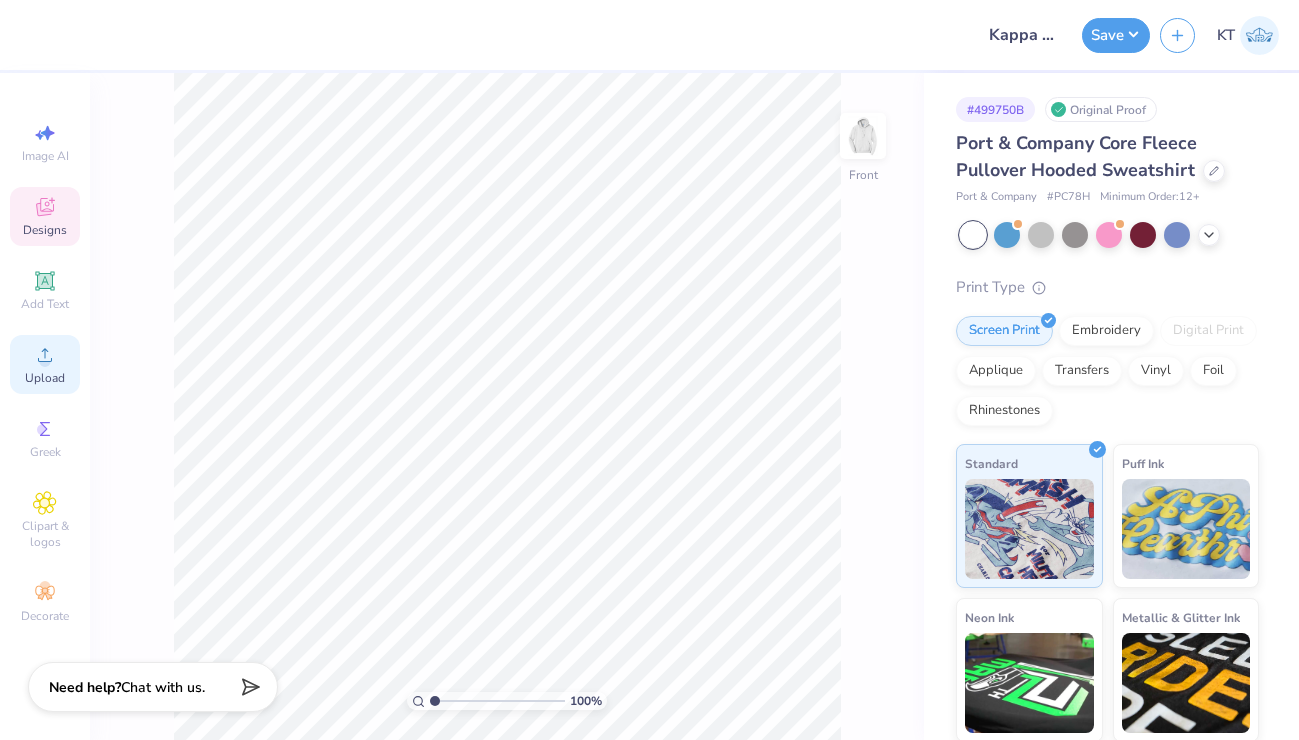 click on "Upload" at bounding box center [45, 364] 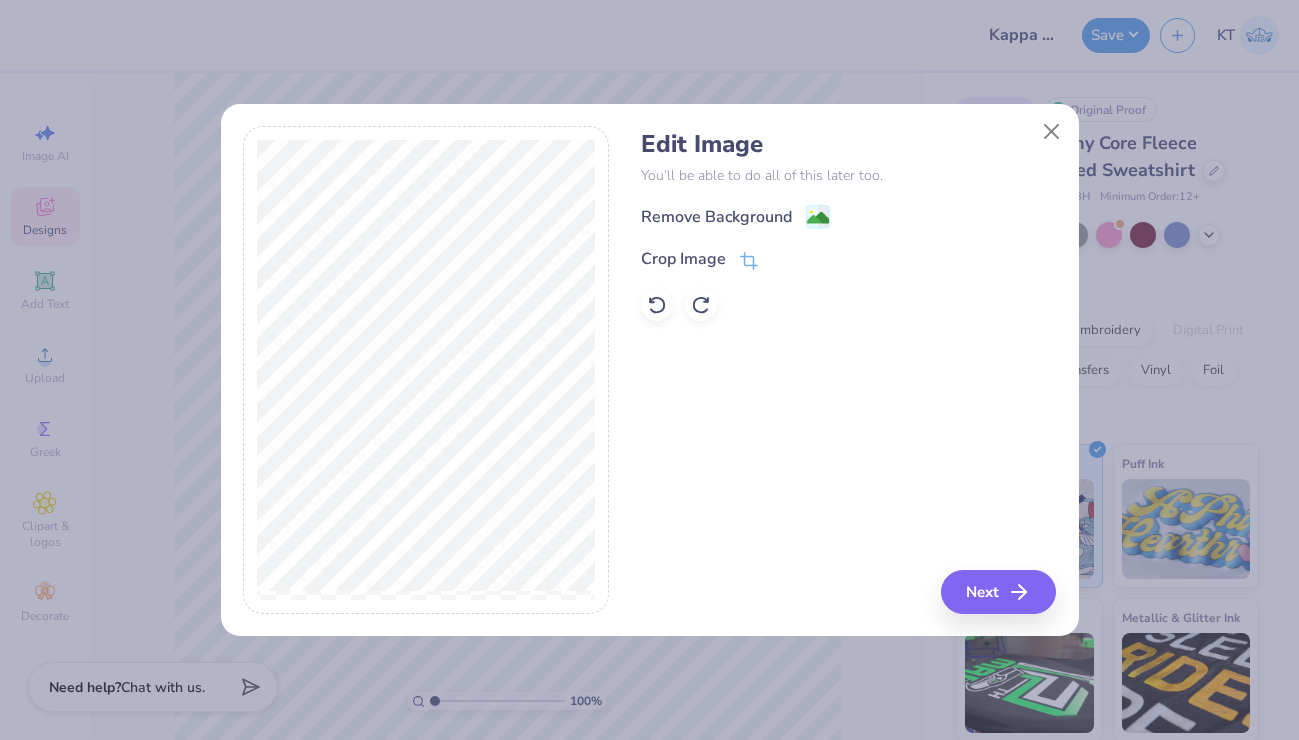 click on "Edit Image You’ll be able to do all of this later too. Remove Background Crop Image" at bounding box center (848, 225) 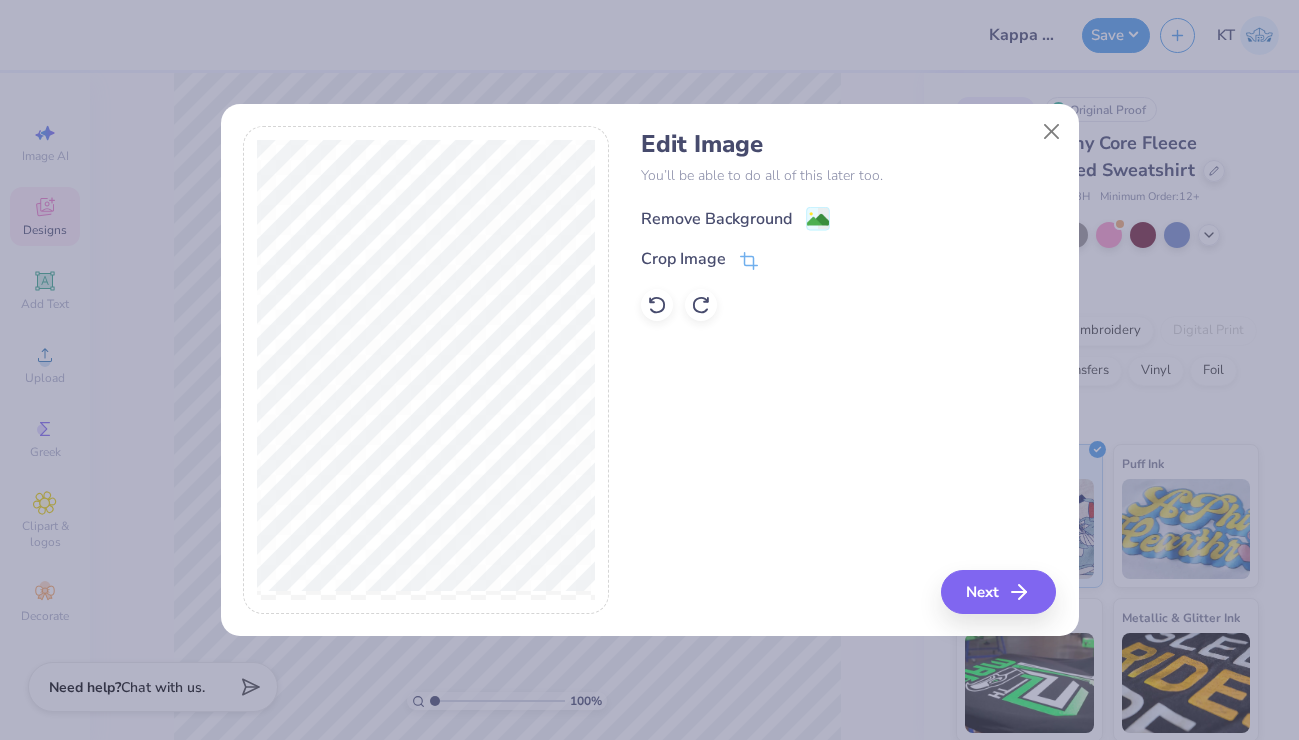 click on "Remove Background" at bounding box center [716, 219] 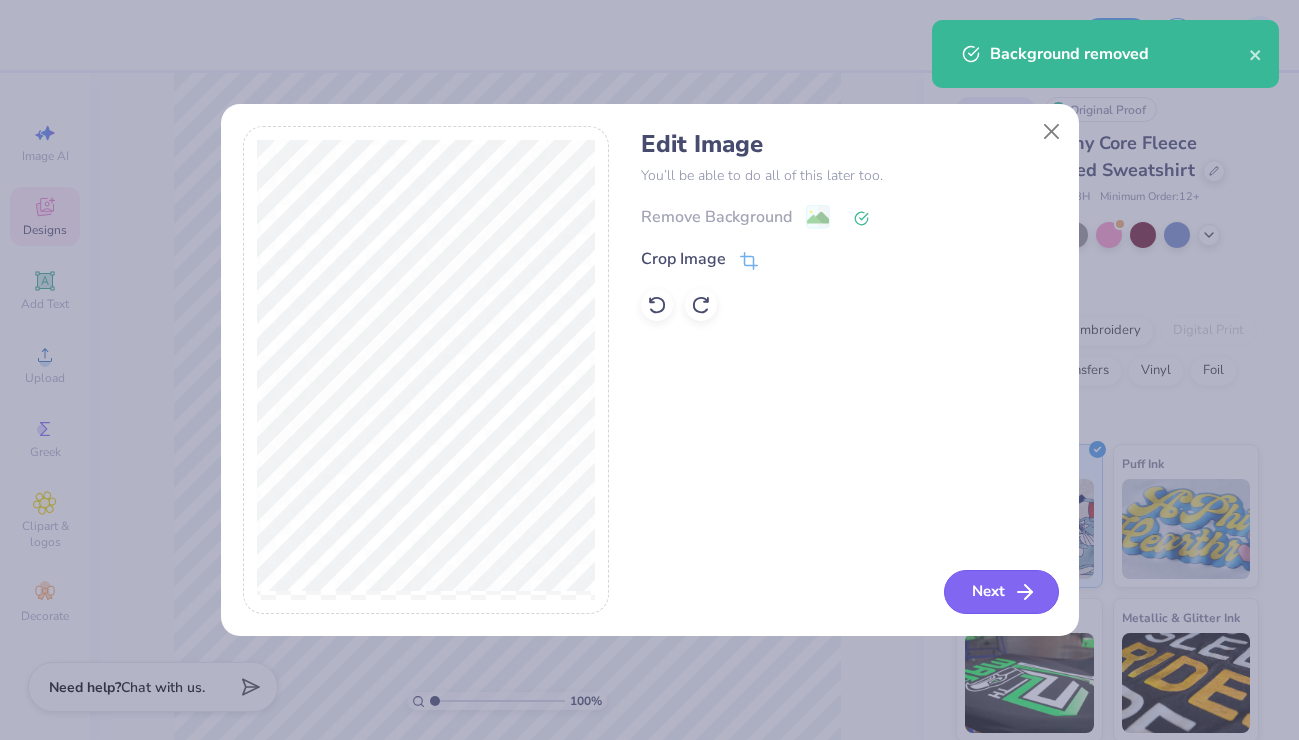 click 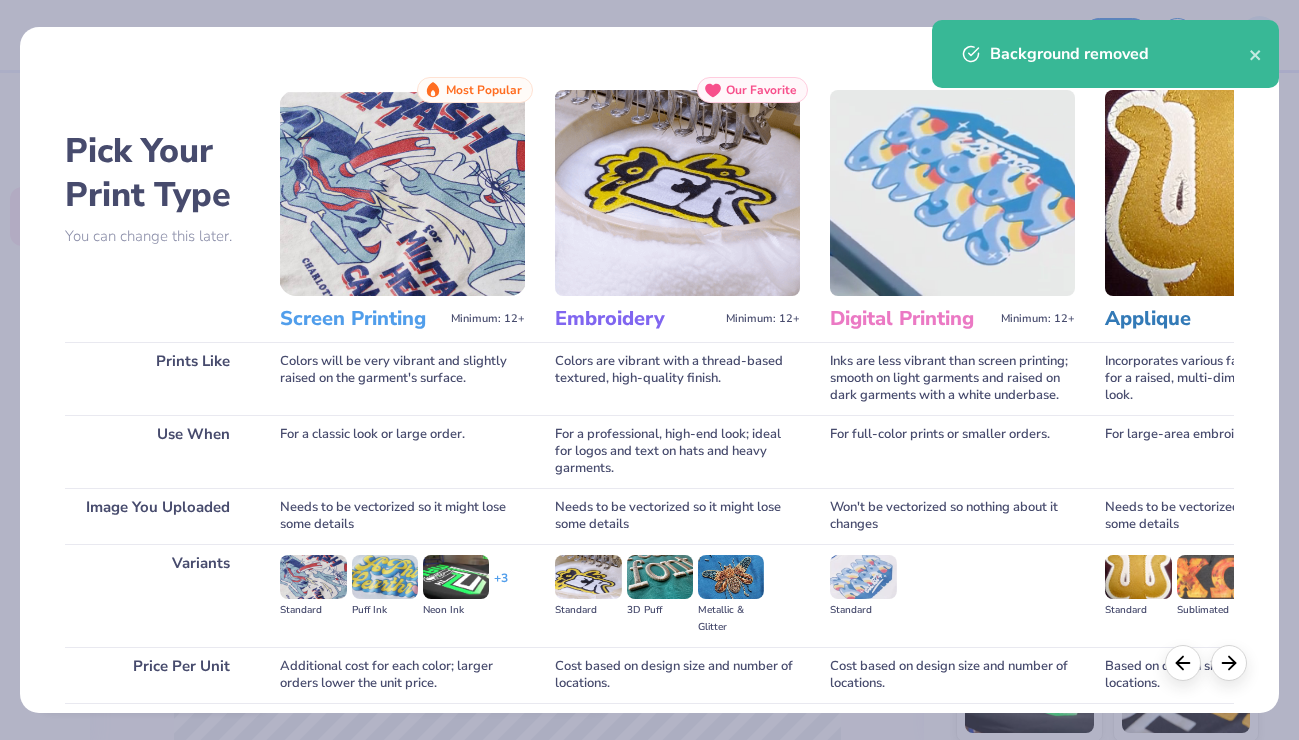 scroll, scrollTop: 157, scrollLeft: 0, axis: vertical 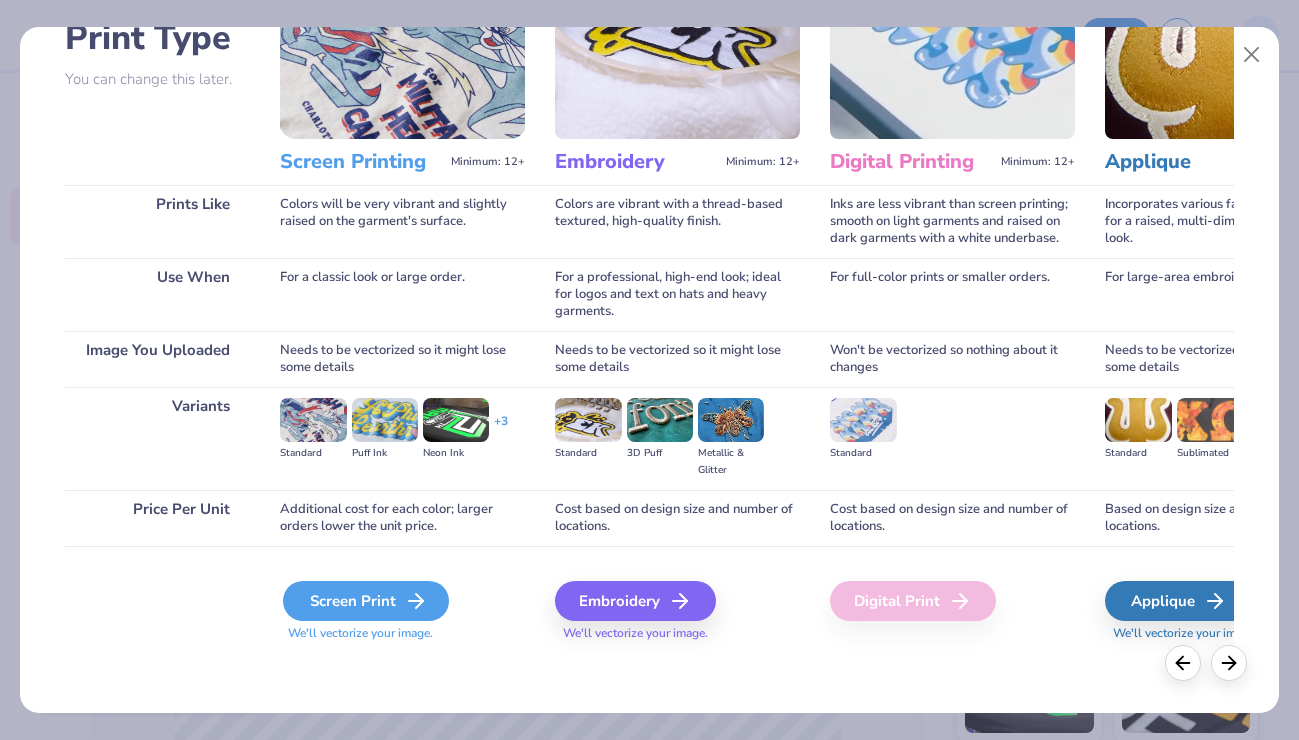 click 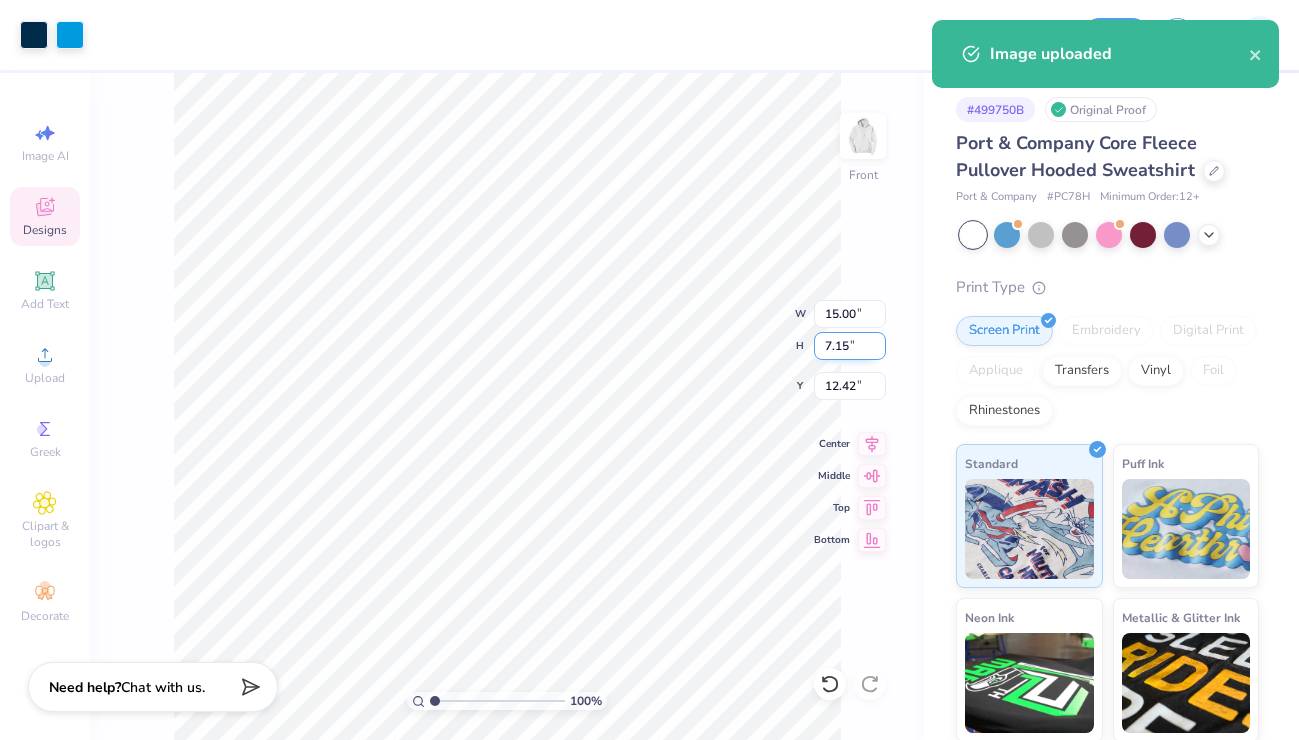 type on "13.42" 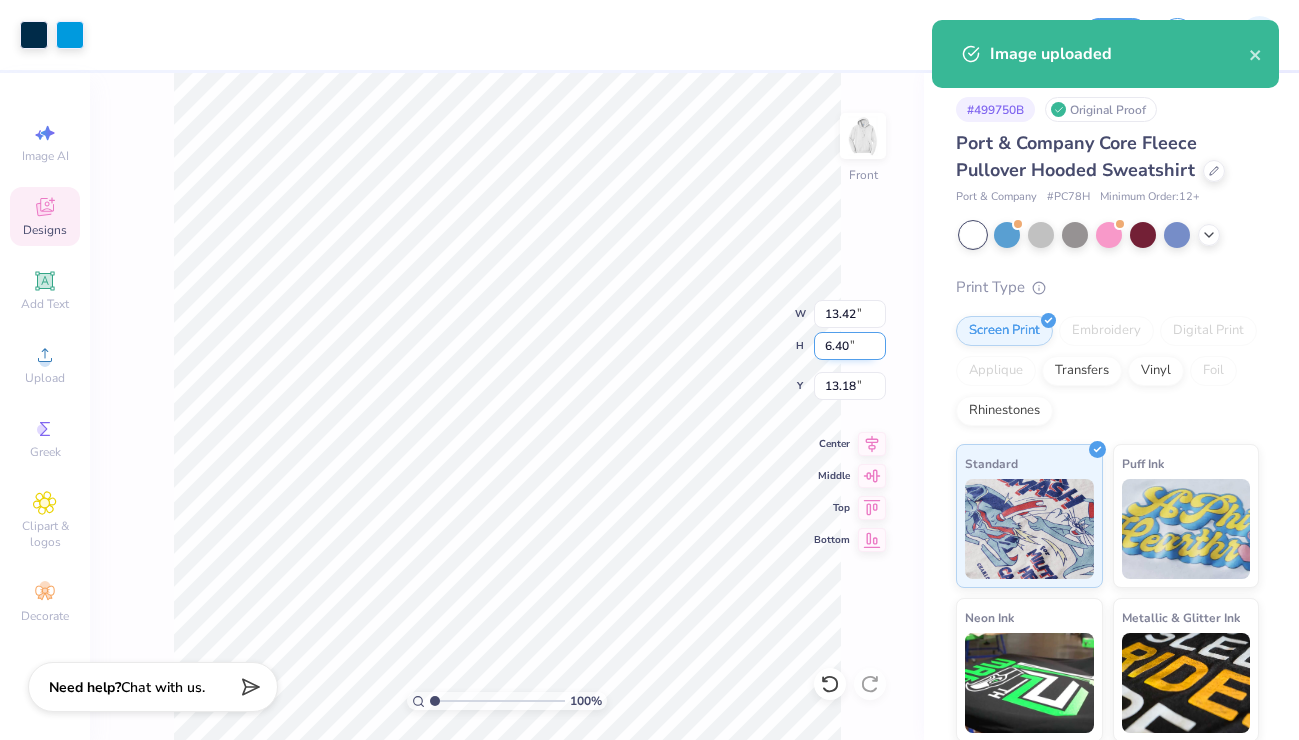 type on "12.36" 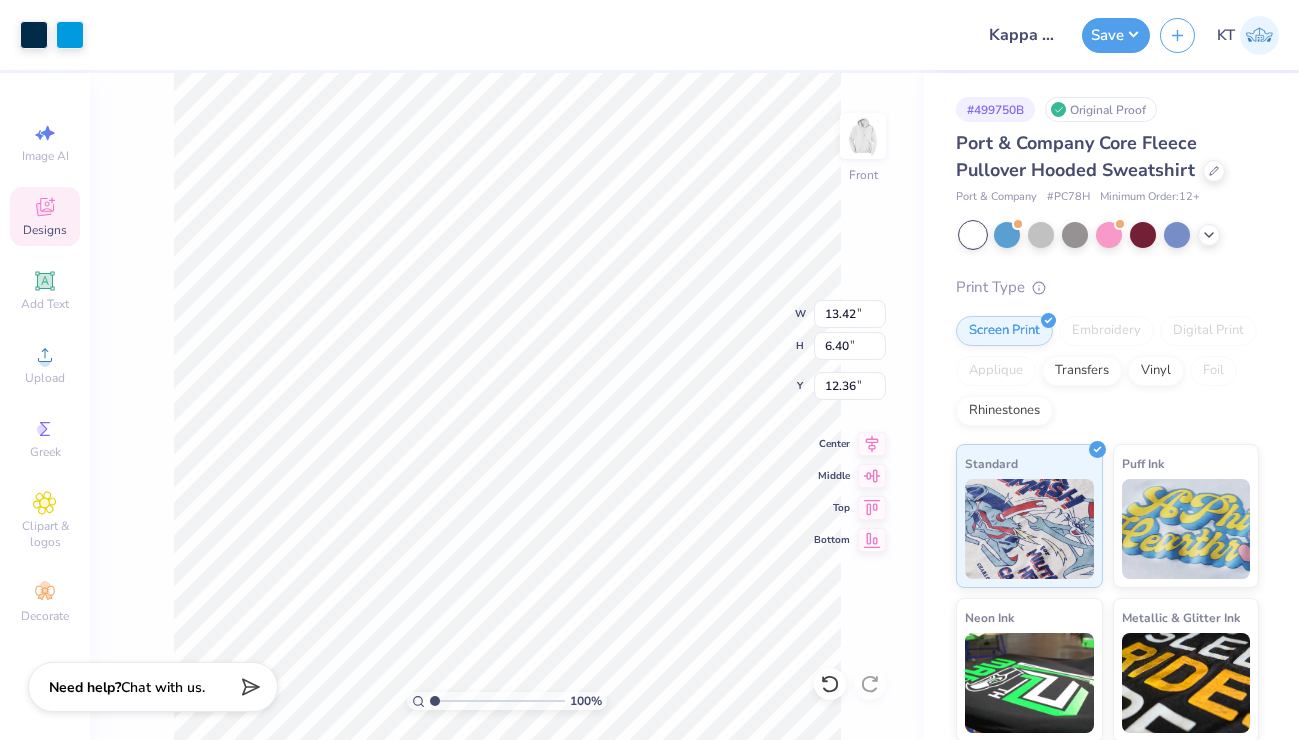 type on "9.60" 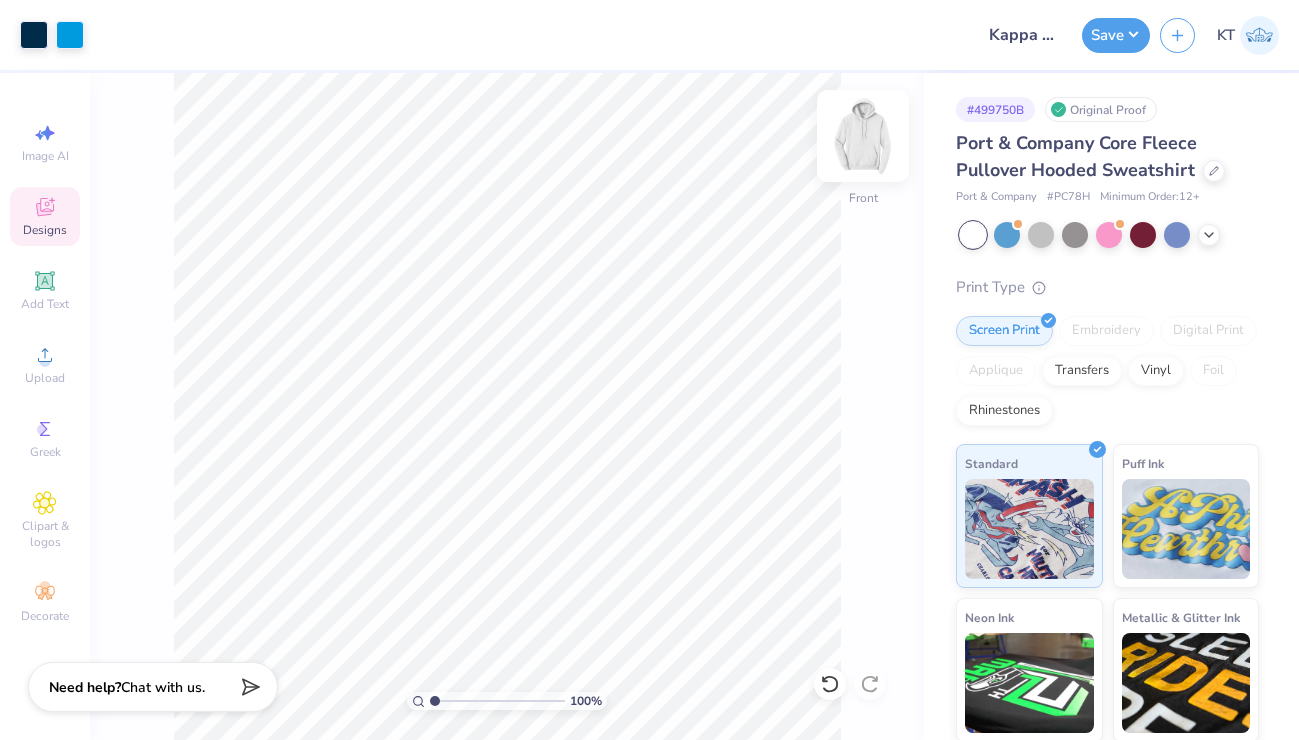 click at bounding box center [863, 136] 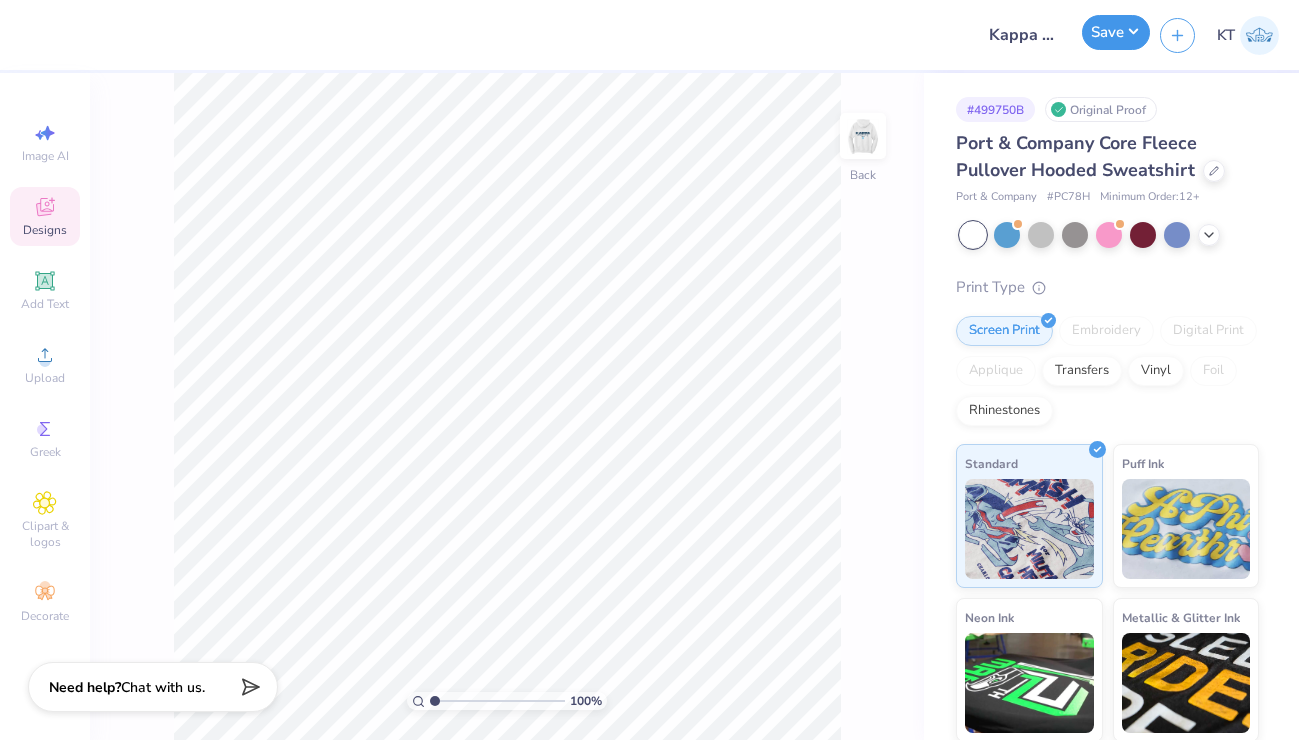 click on "Save" at bounding box center (1116, 32) 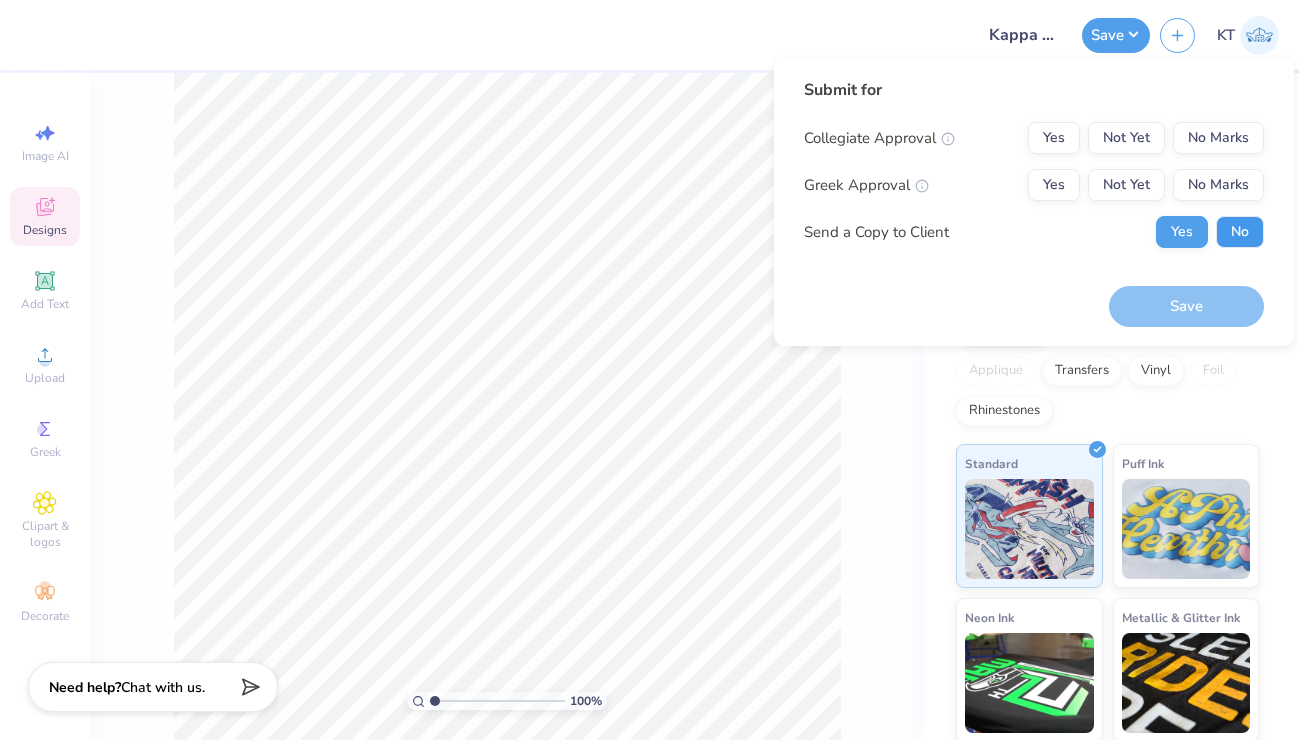 click on "No" at bounding box center [1240, 232] 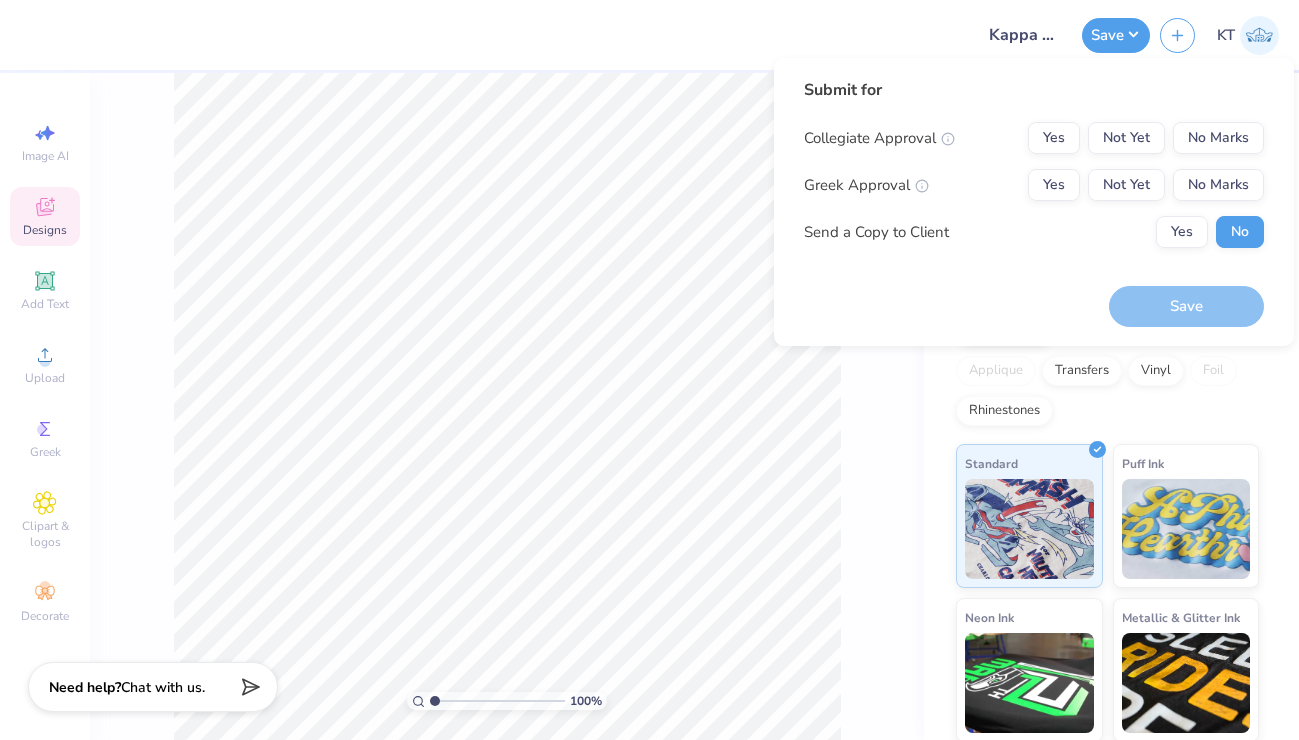 click on "Yes Not Yet No Marks" at bounding box center (1146, 185) 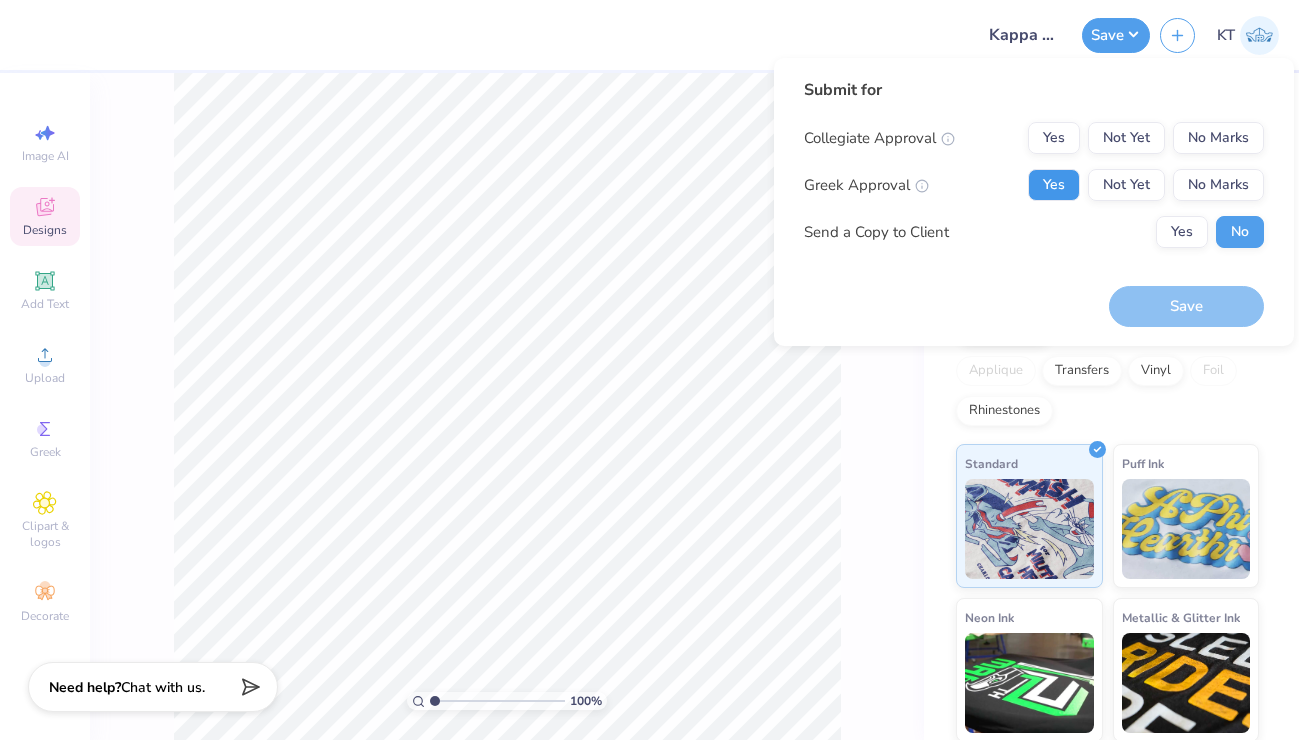 click on "Yes" at bounding box center [1054, 185] 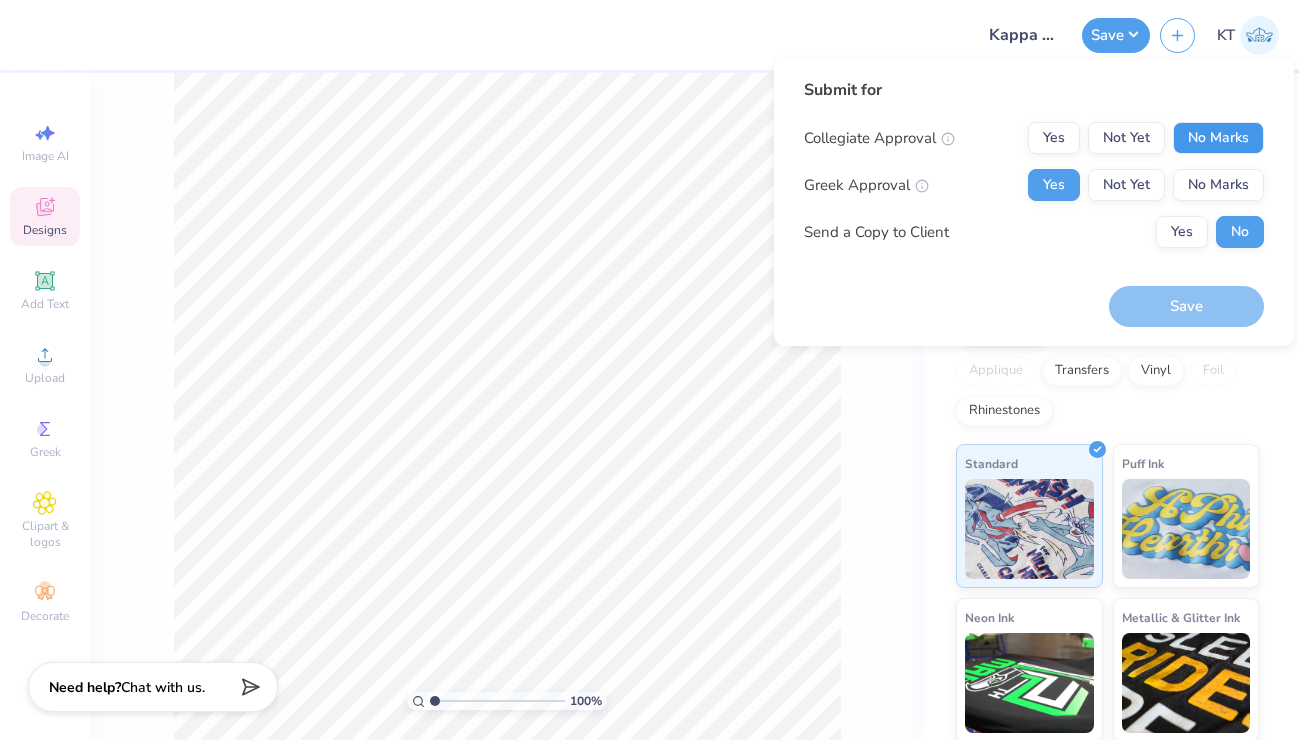 click on "No Marks" at bounding box center (1218, 138) 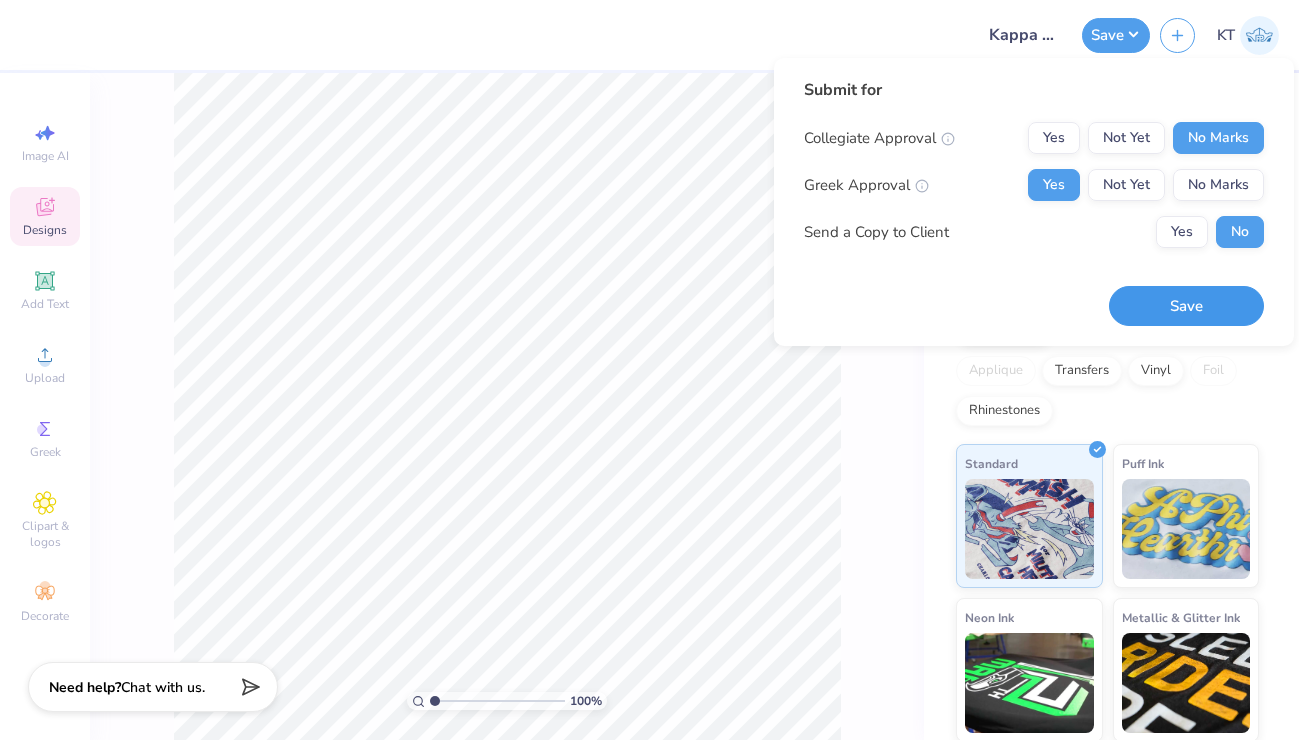 click on "Save" at bounding box center [1186, 306] 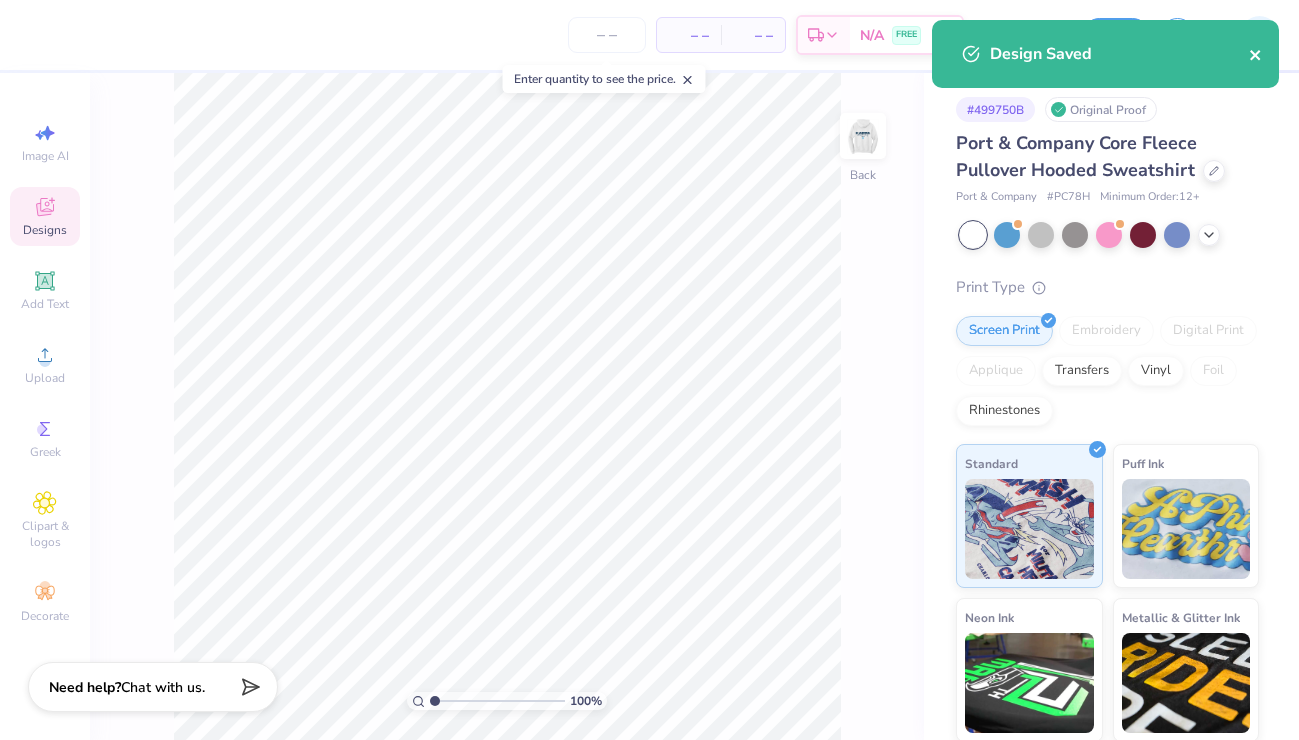 click 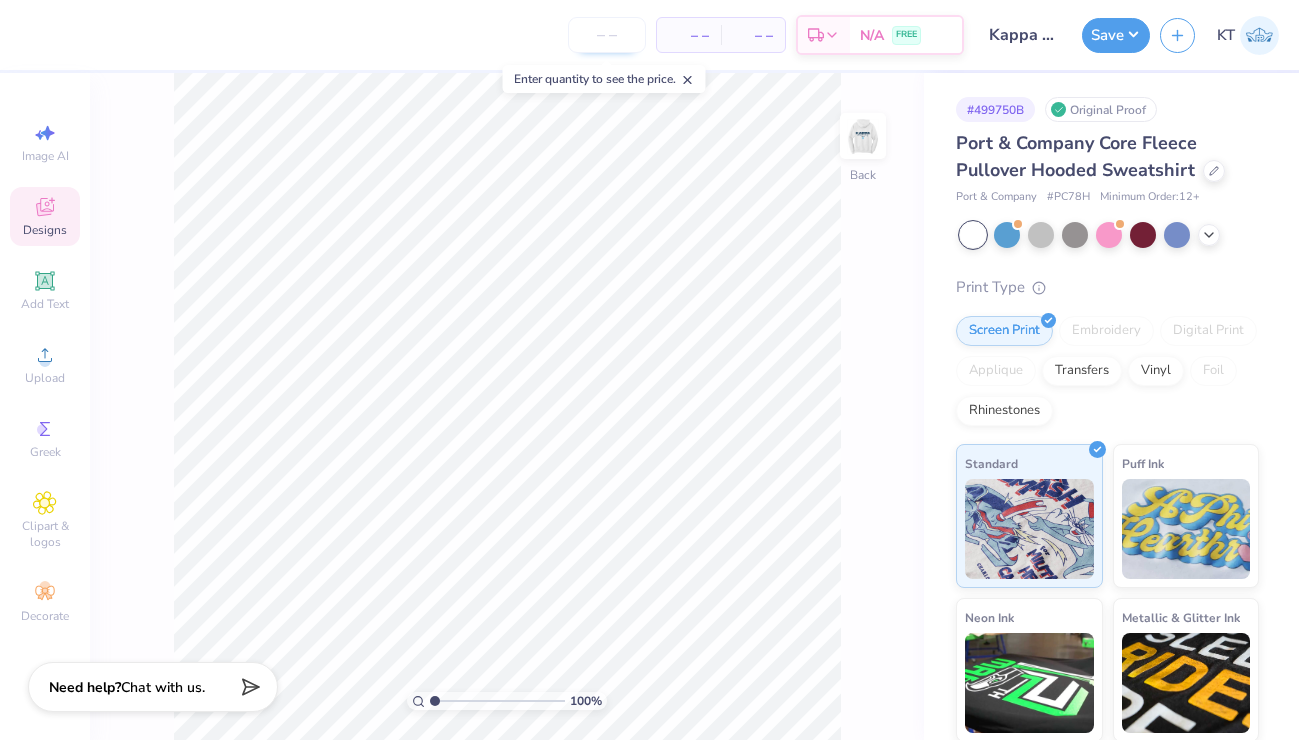 click at bounding box center (607, 35) 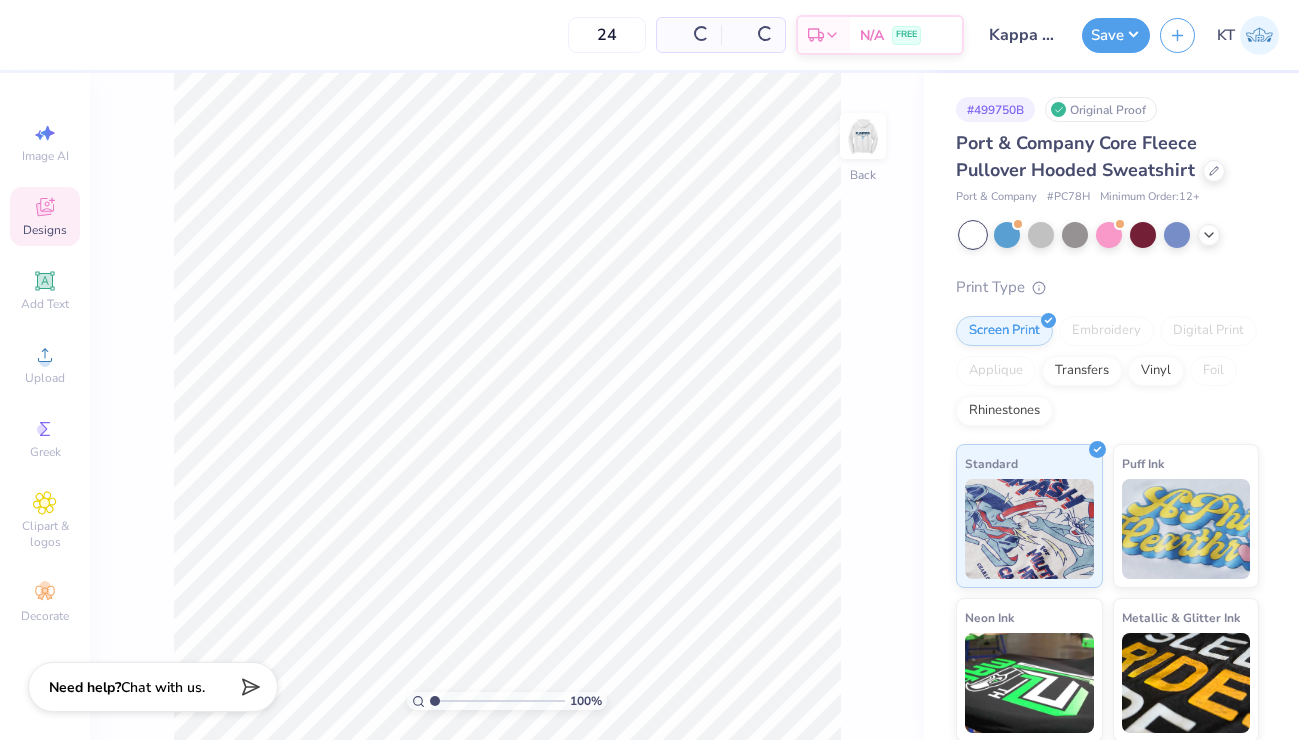 click on "24 Per Item Total Est.  Delivery N/A FREE" at bounding box center [497, 35] 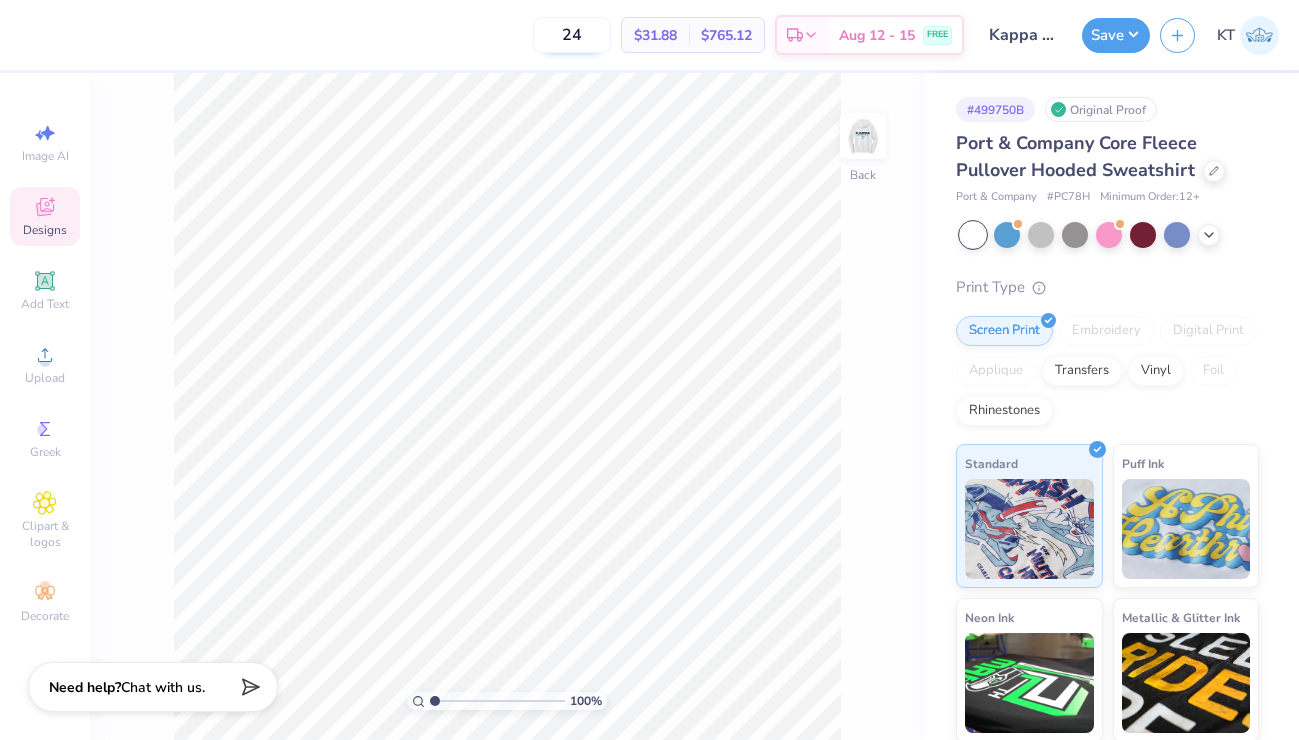 click on "24" at bounding box center (572, 35) 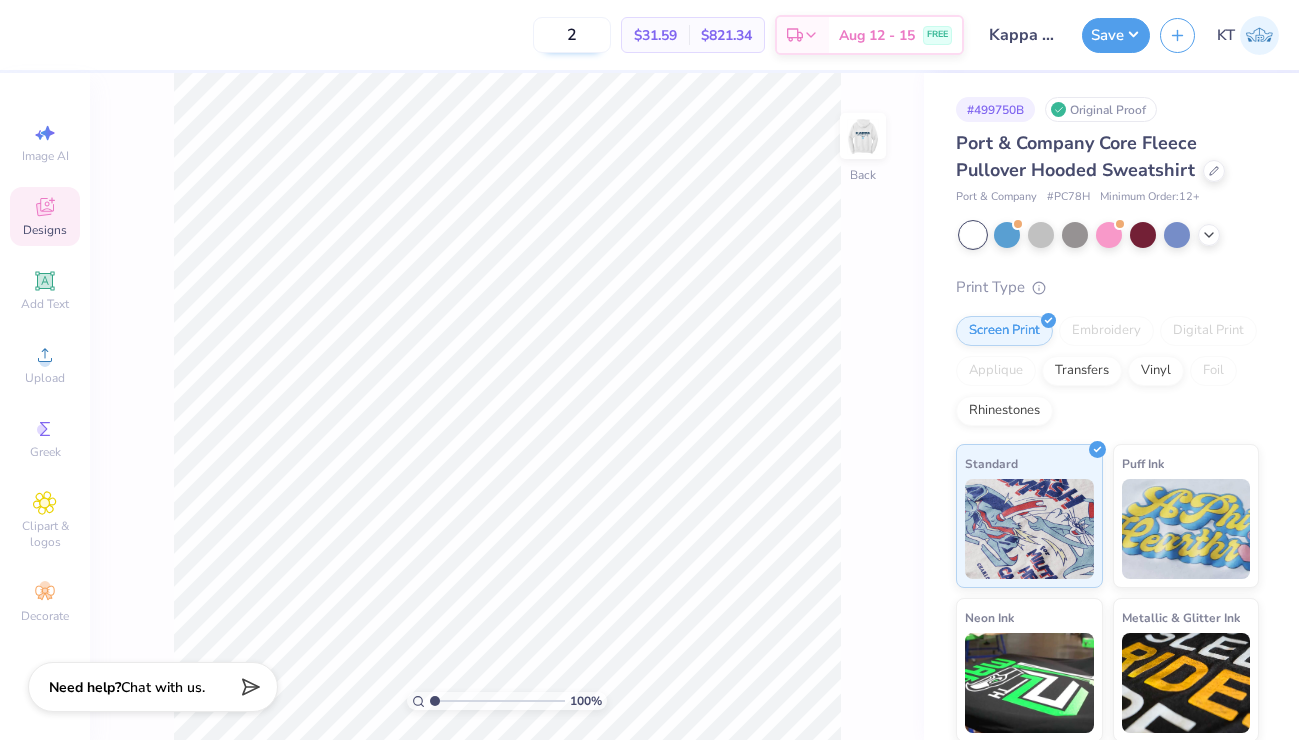 type on "24" 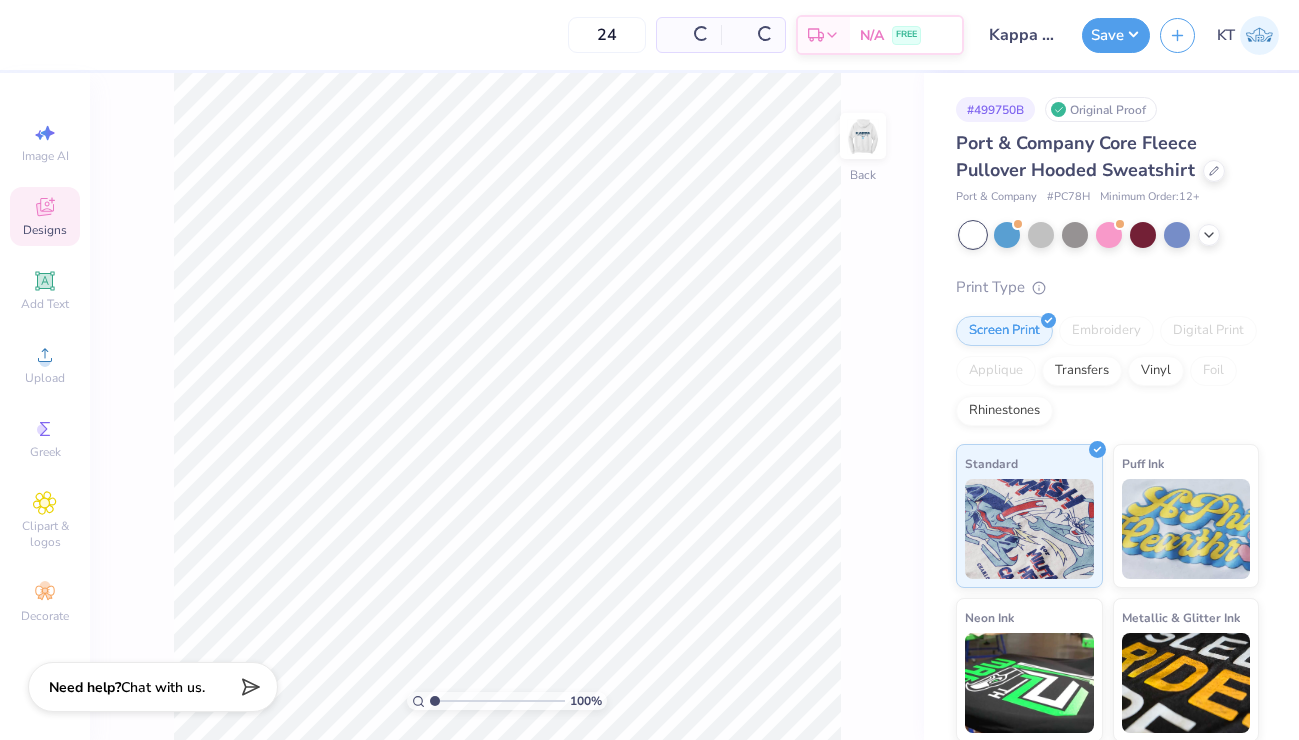 click on "24 Per Item Total Est.  Delivery N/A FREE" at bounding box center (497, 35) 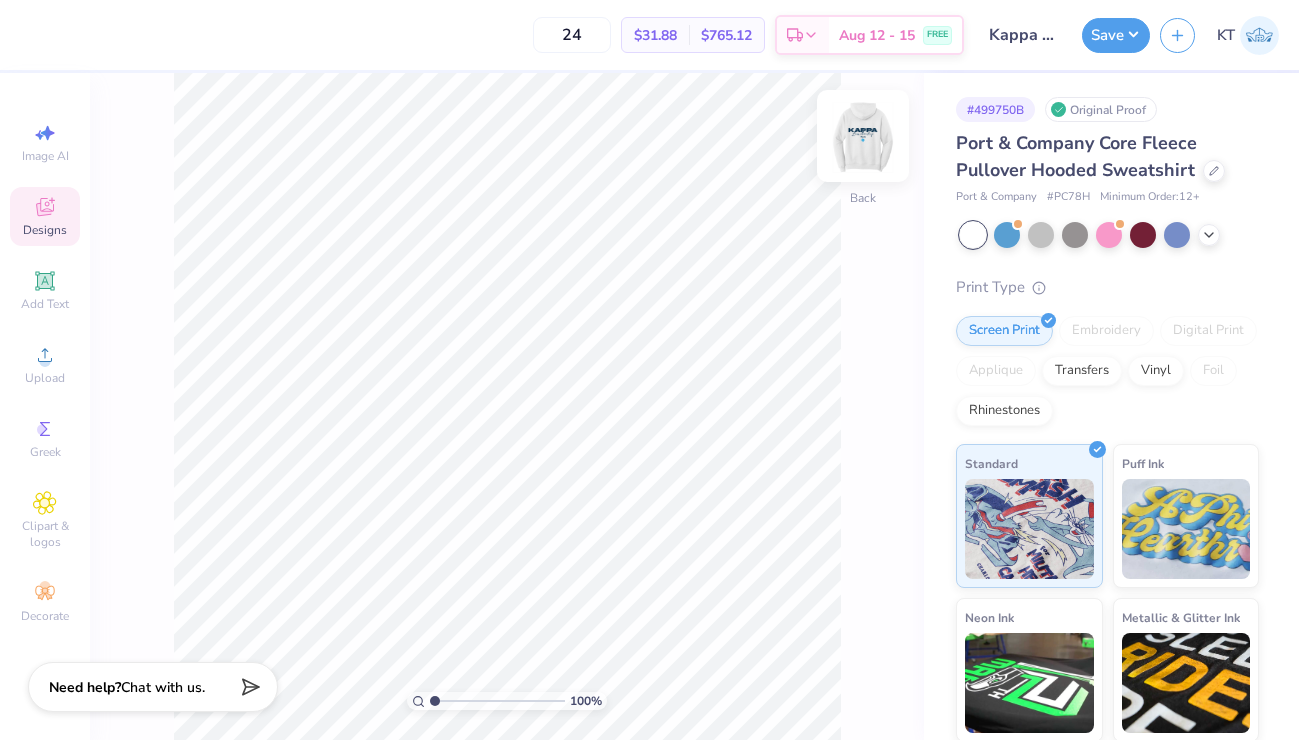 click at bounding box center (863, 136) 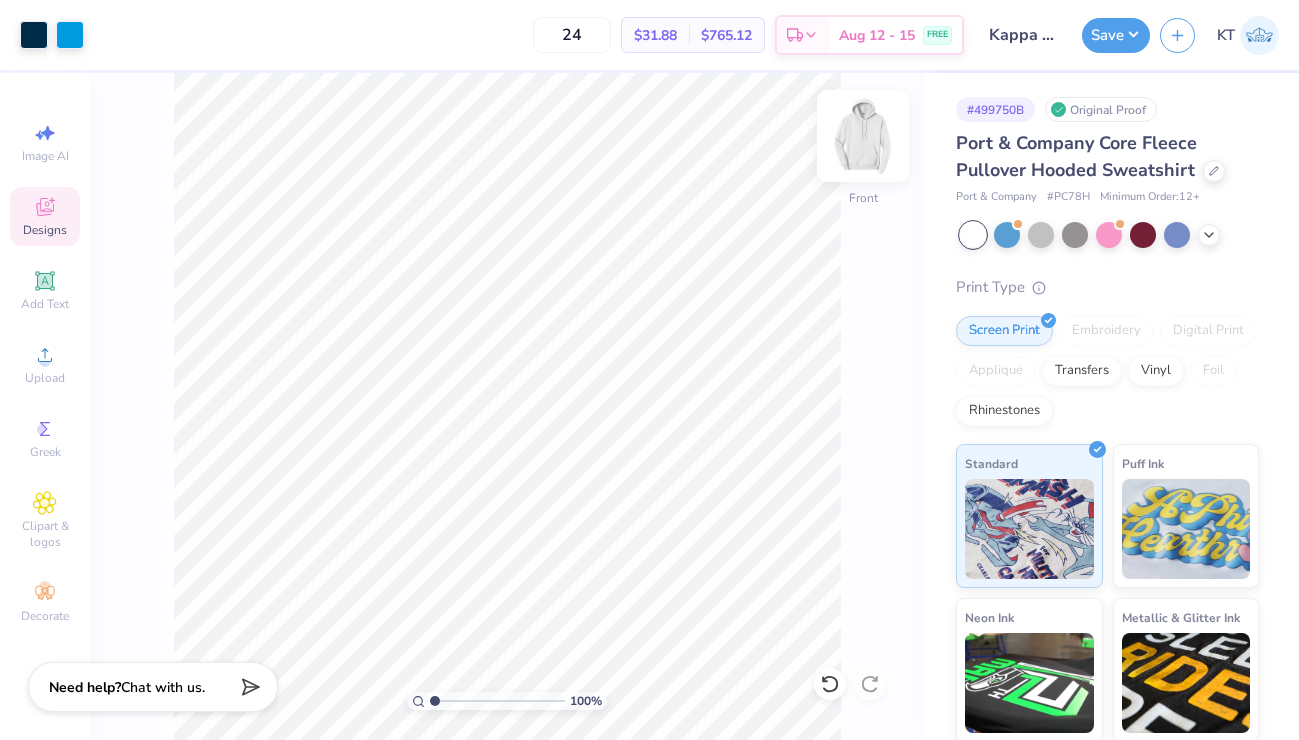 click at bounding box center (863, 136) 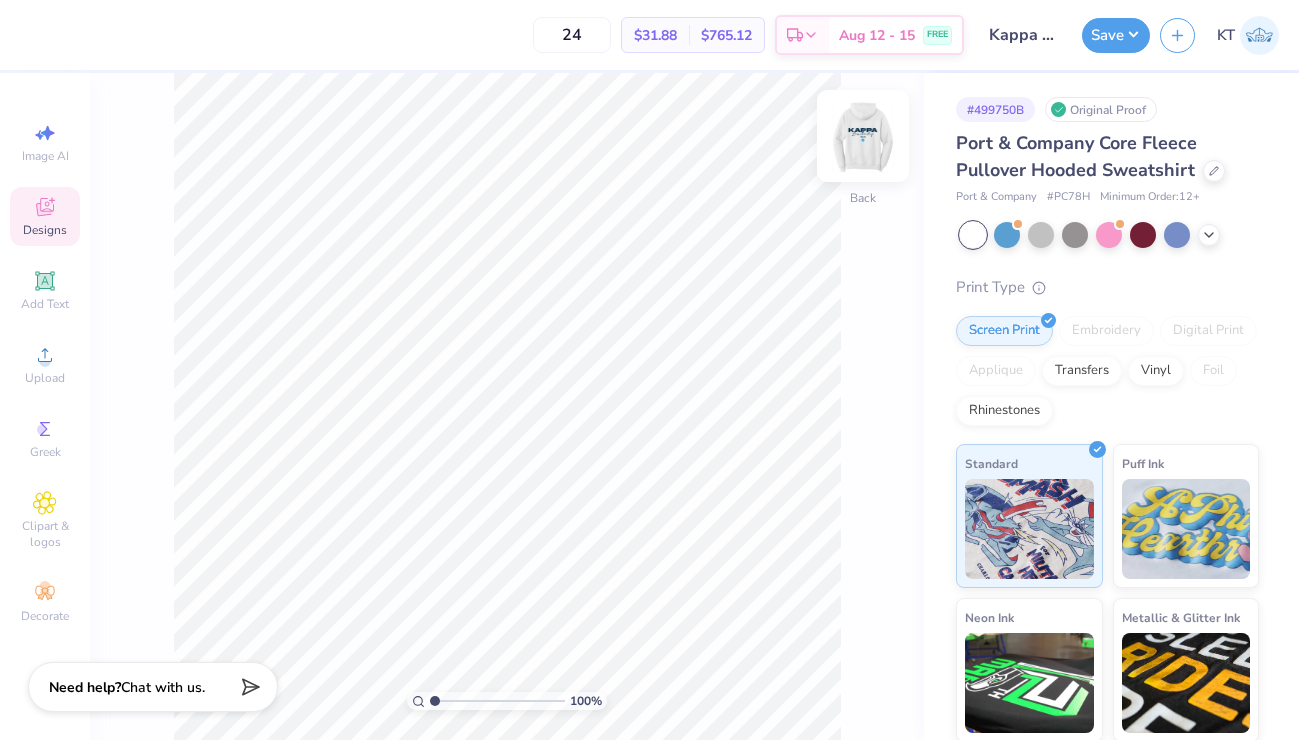 click at bounding box center (863, 136) 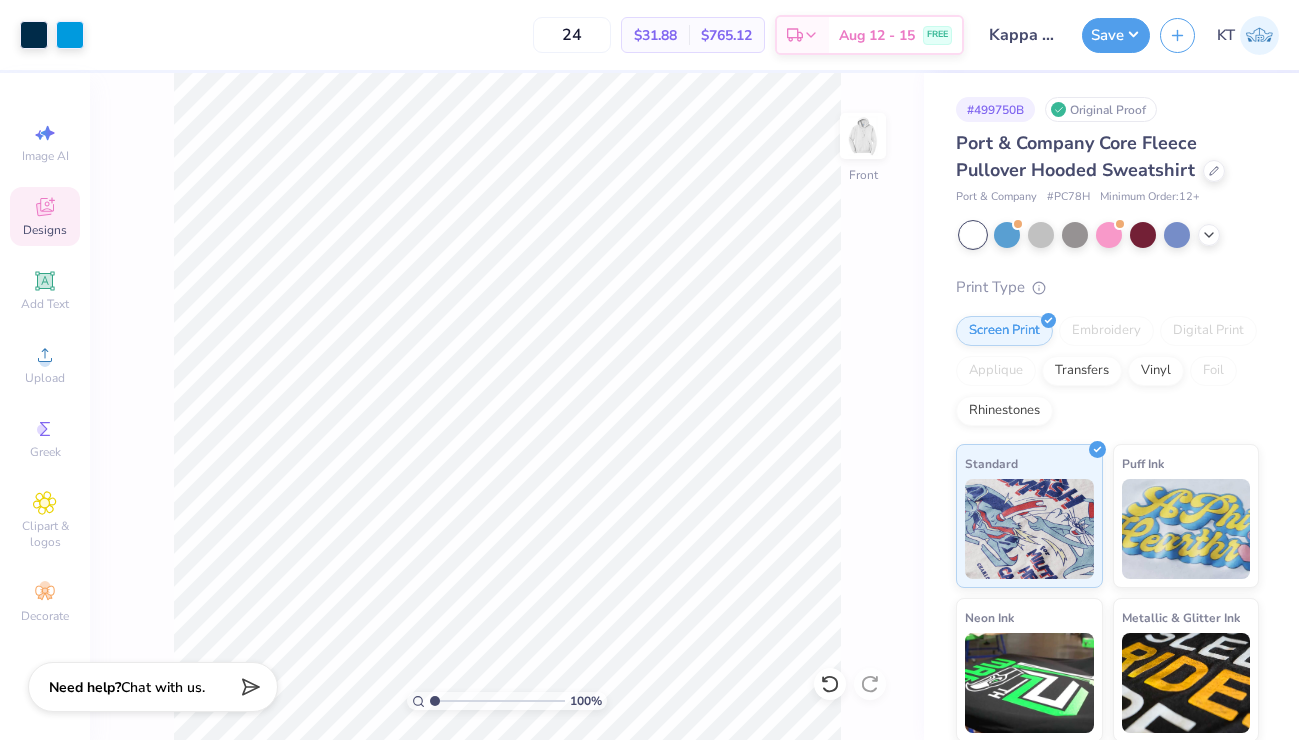 click 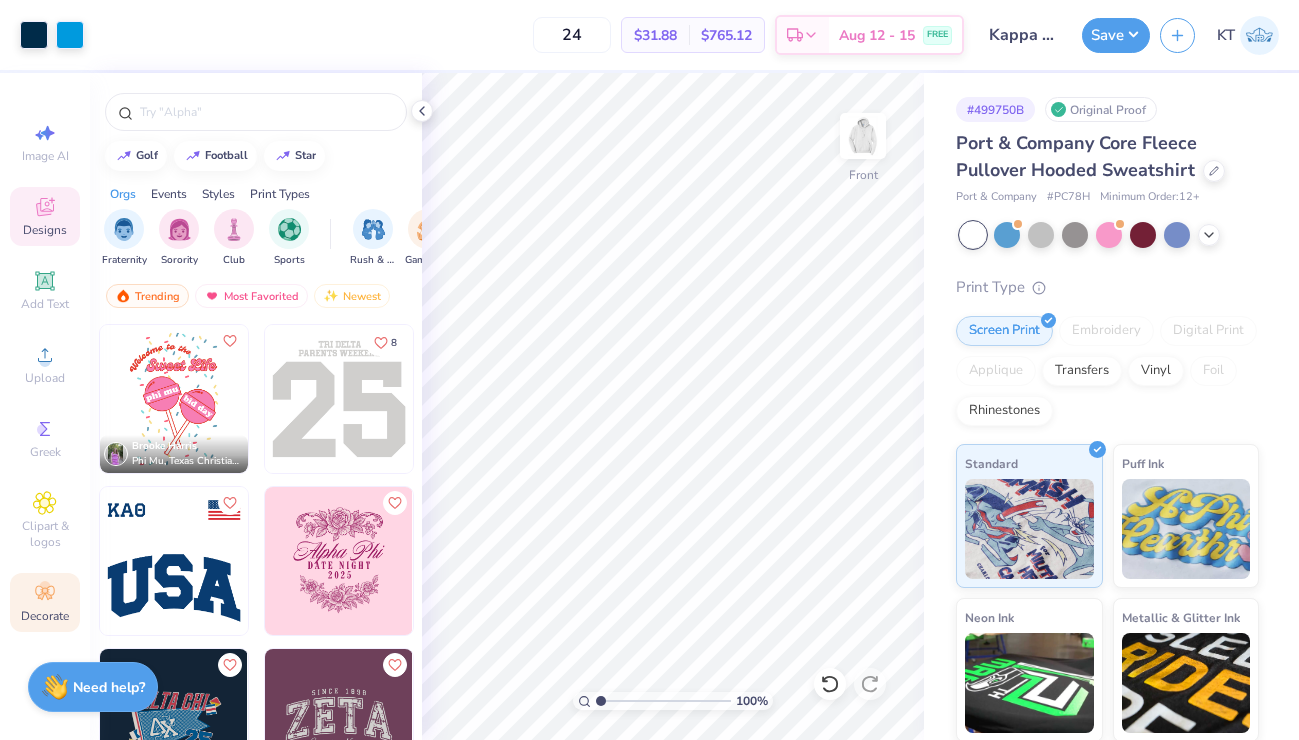 click 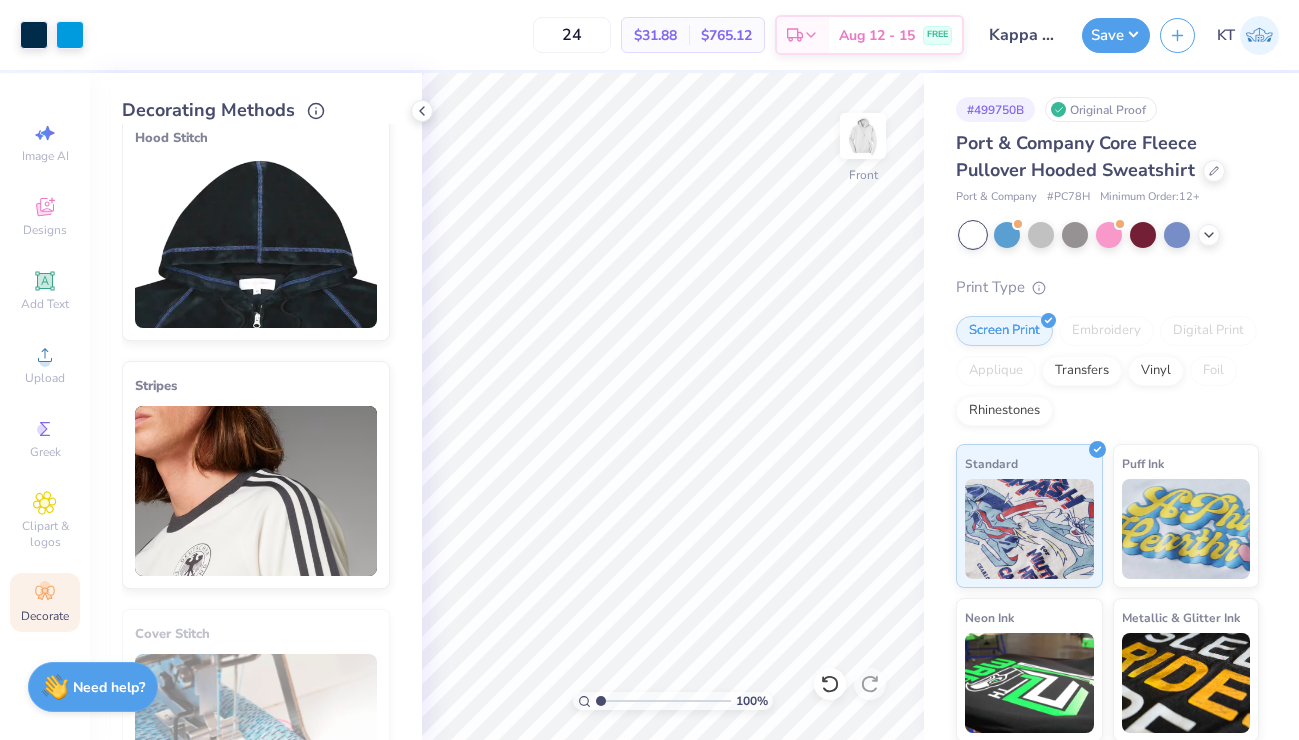 click on "Hood Stitch" at bounding box center [256, 227] 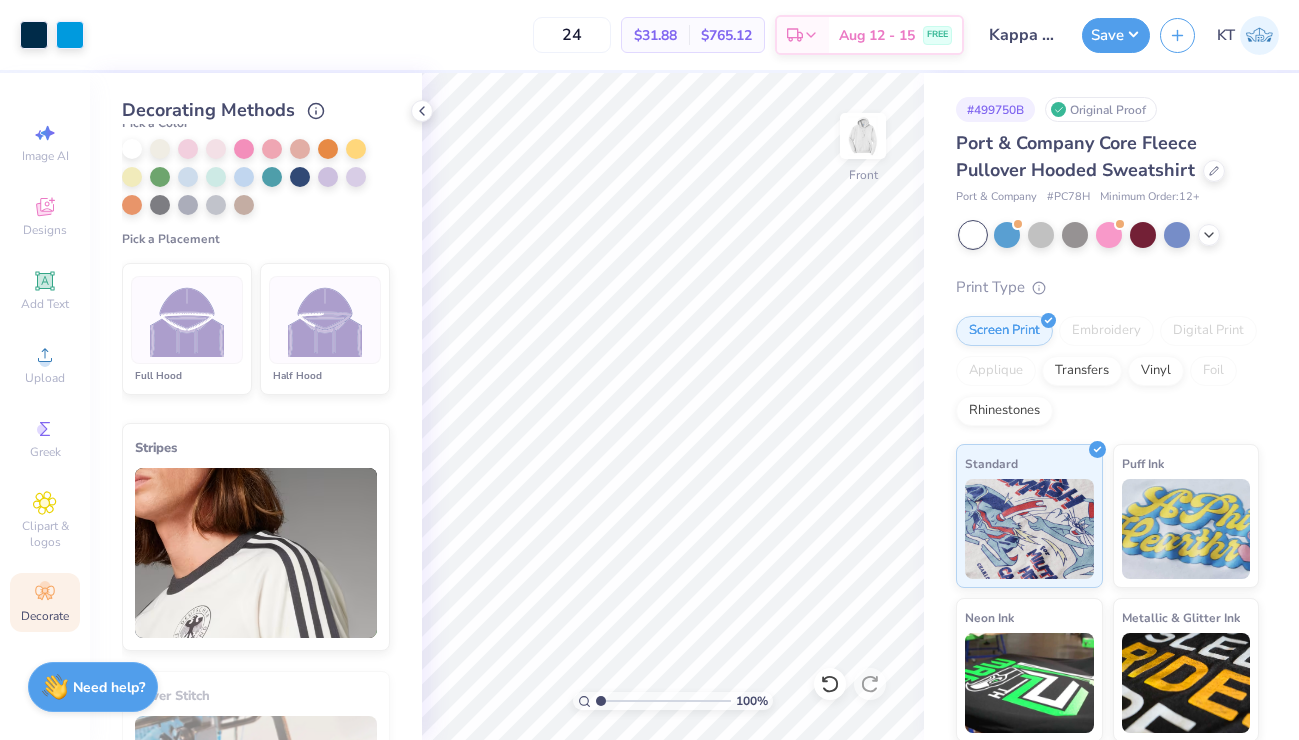 click at bounding box center (187, 320) 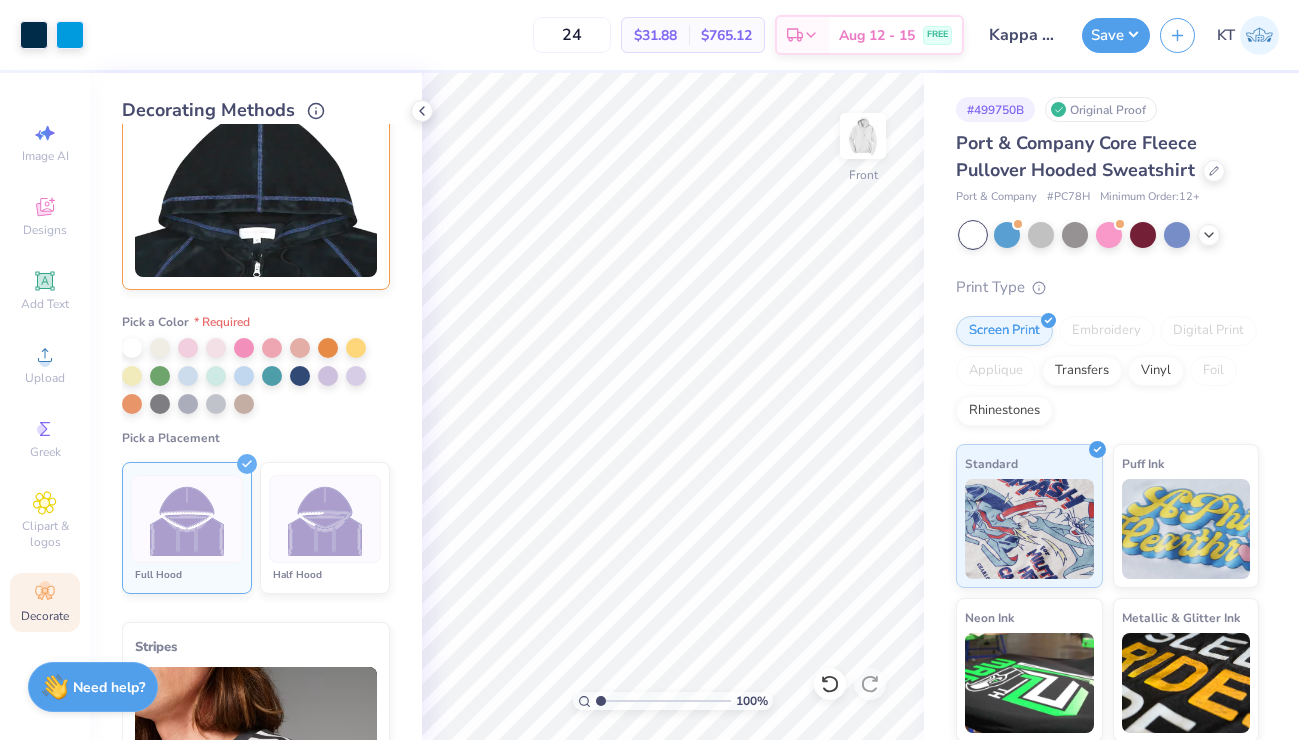 scroll, scrollTop: 0, scrollLeft: 0, axis: both 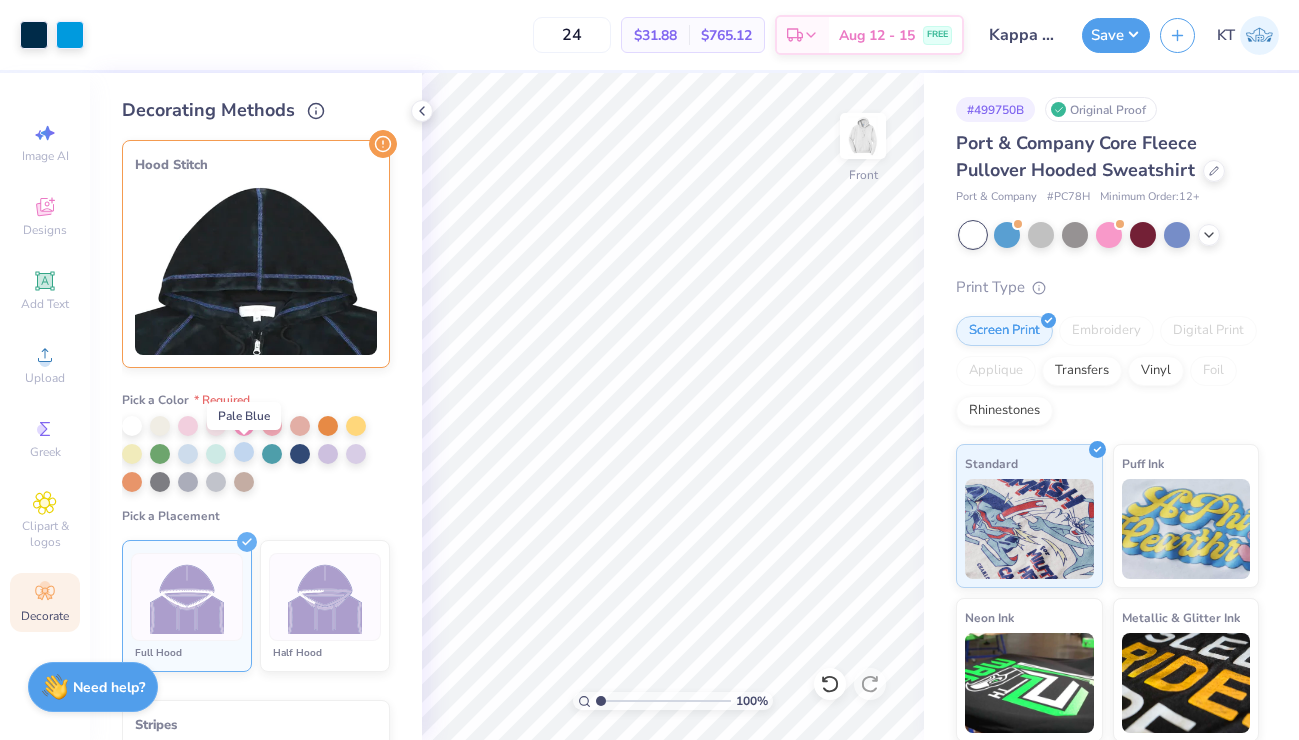 click at bounding box center [244, 452] 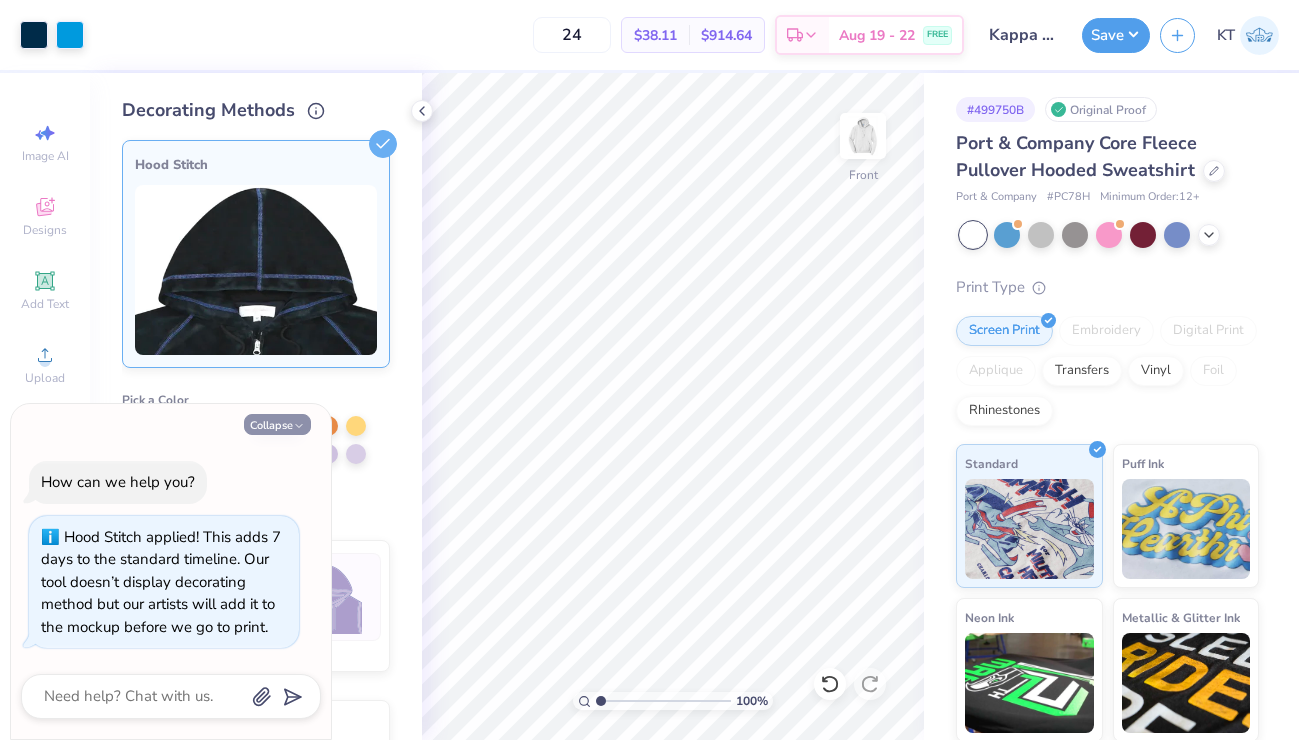 click on "Collapse" at bounding box center [277, 424] 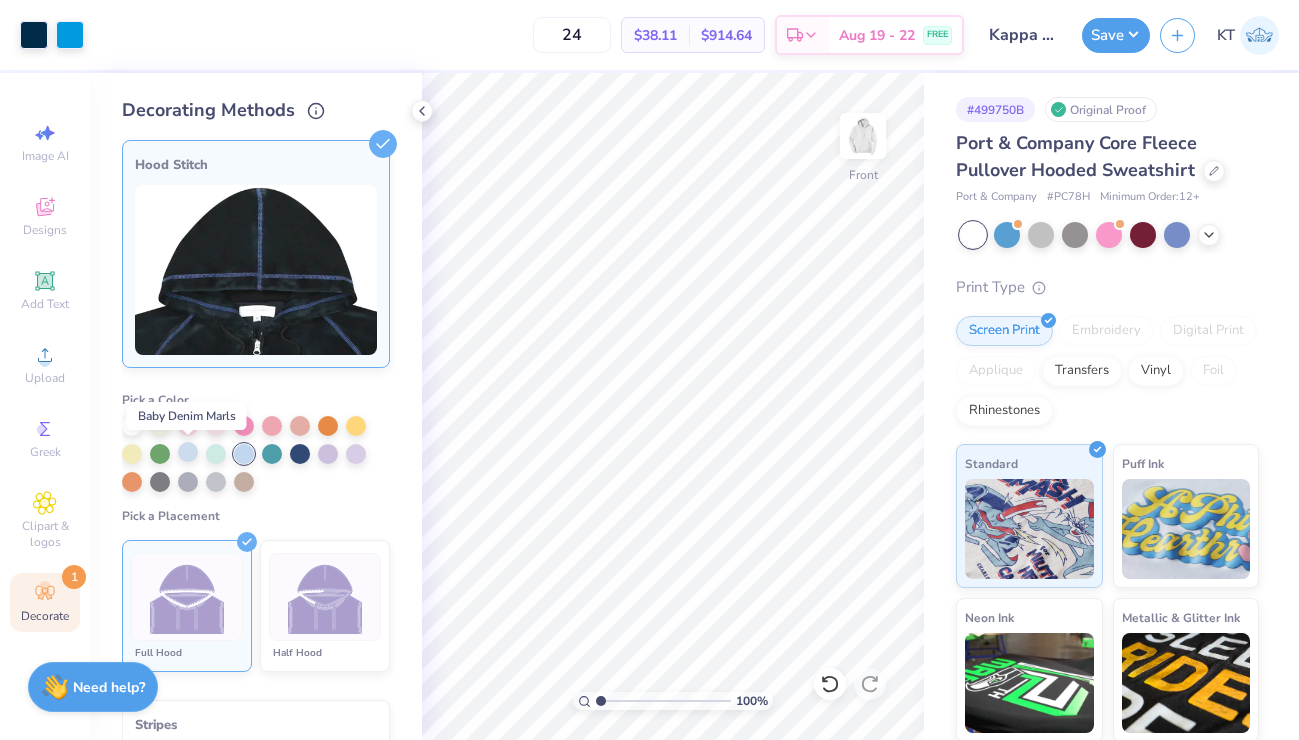 click at bounding box center (188, 452) 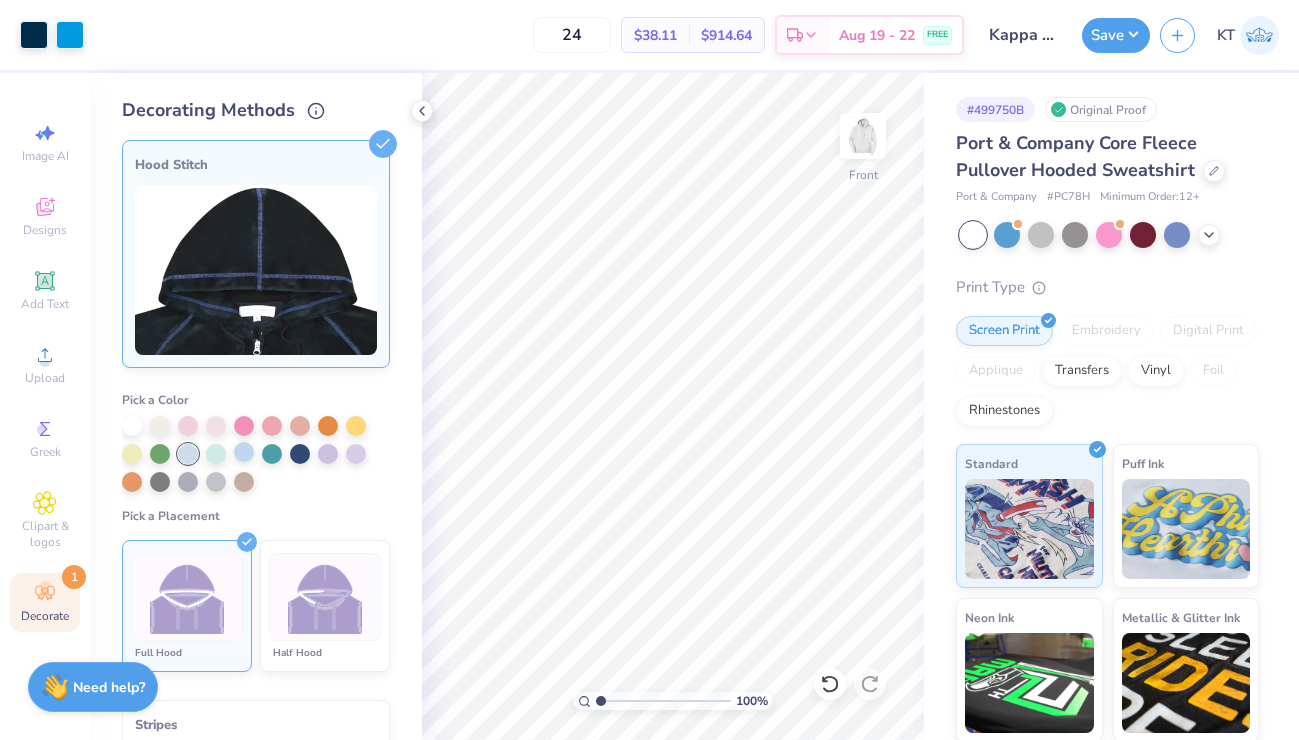 click at bounding box center [244, 452] 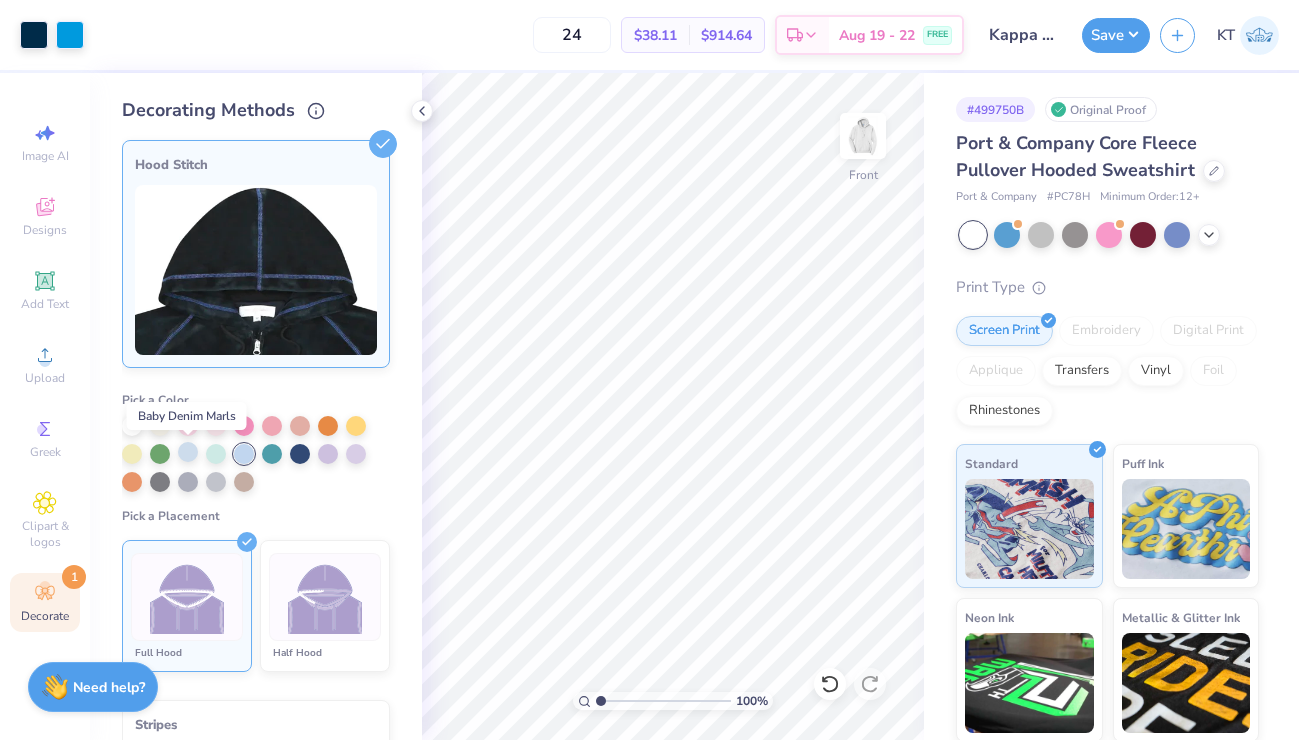 click at bounding box center [188, 452] 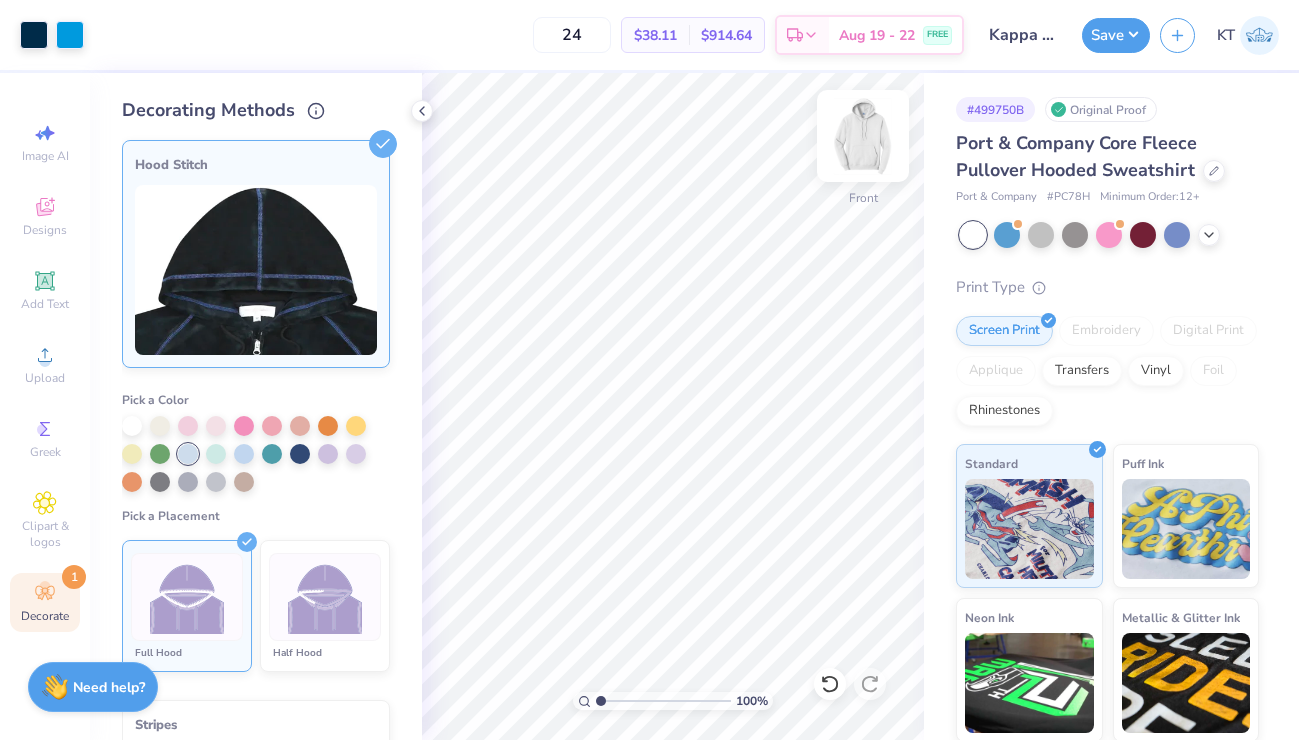 click at bounding box center (863, 136) 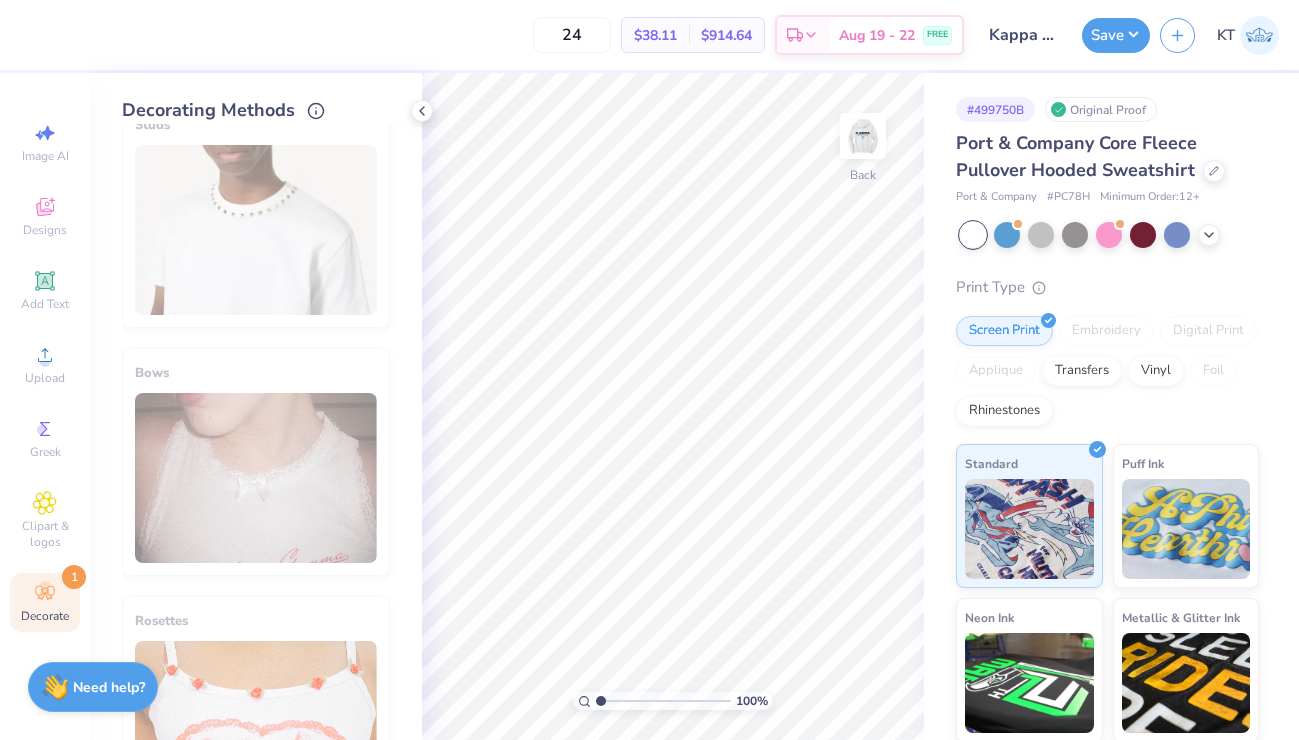 scroll, scrollTop: 1448, scrollLeft: 0, axis: vertical 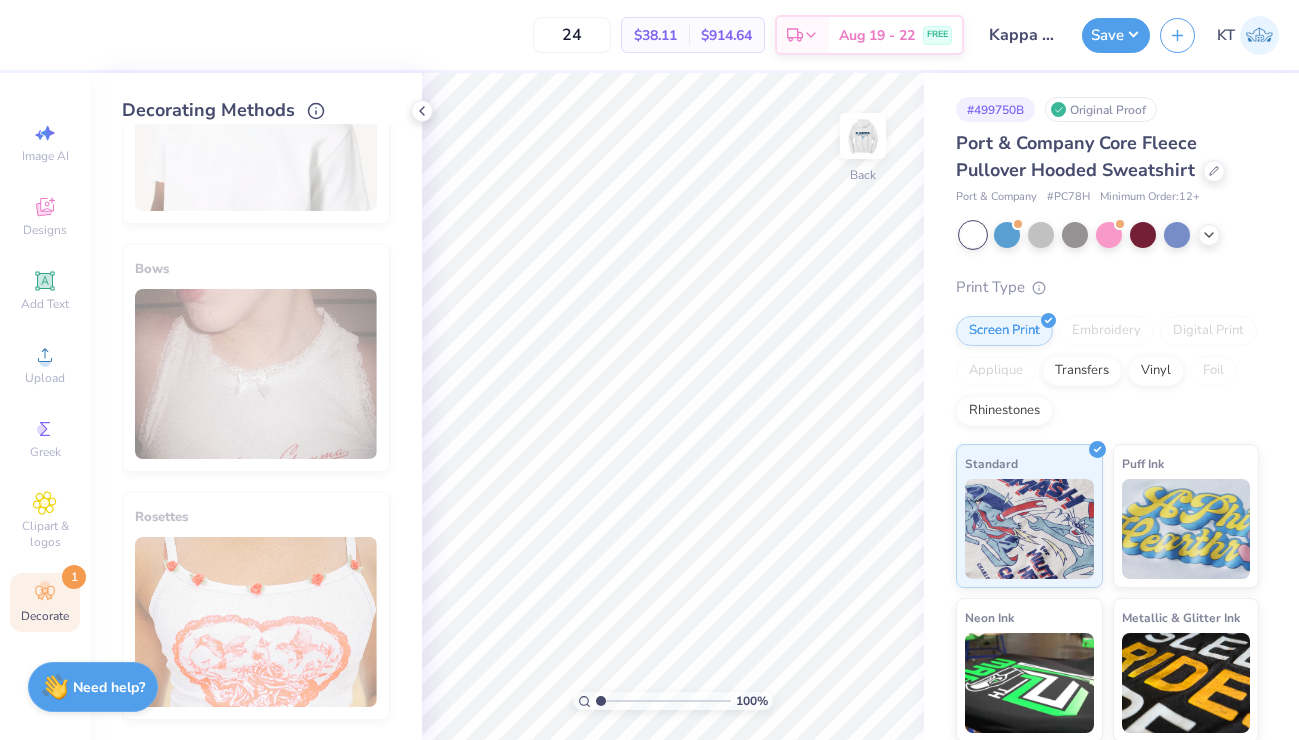 click on "Decorate 1" at bounding box center (45, 602) 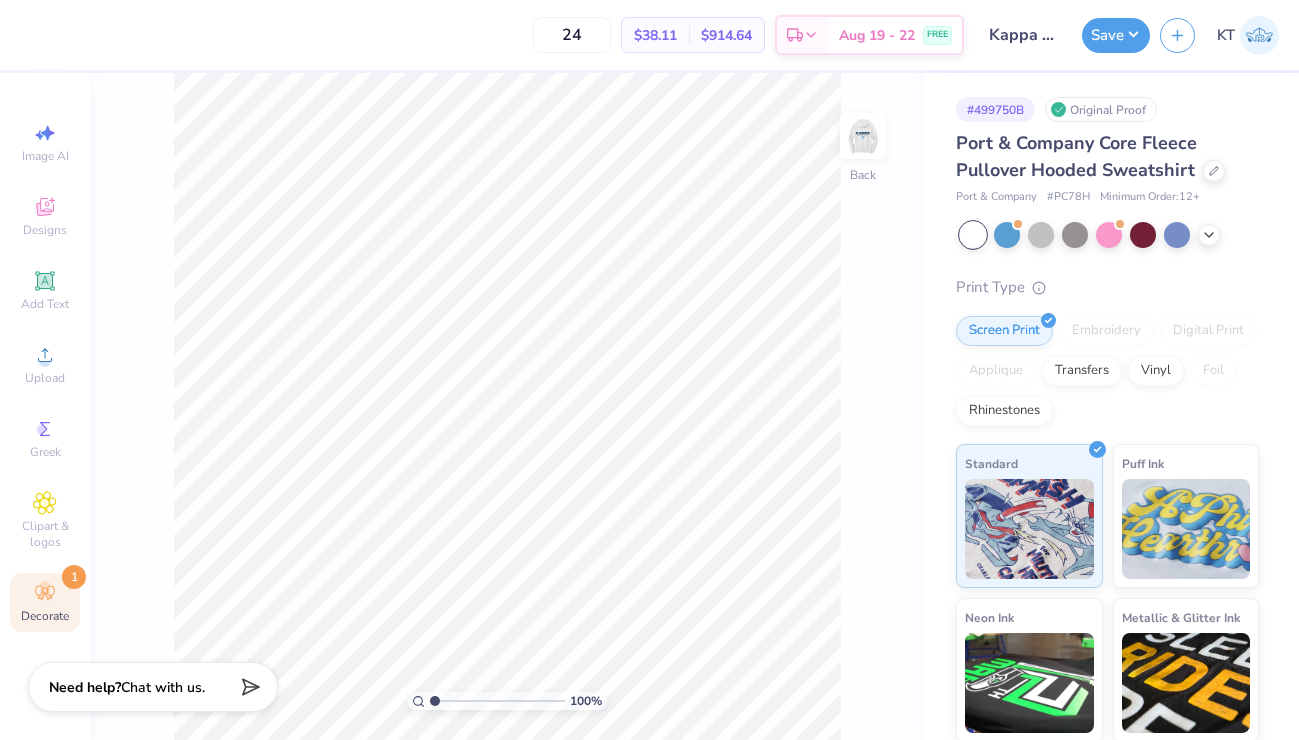 click on "Decorate 1" at bounding box center (45, 602) 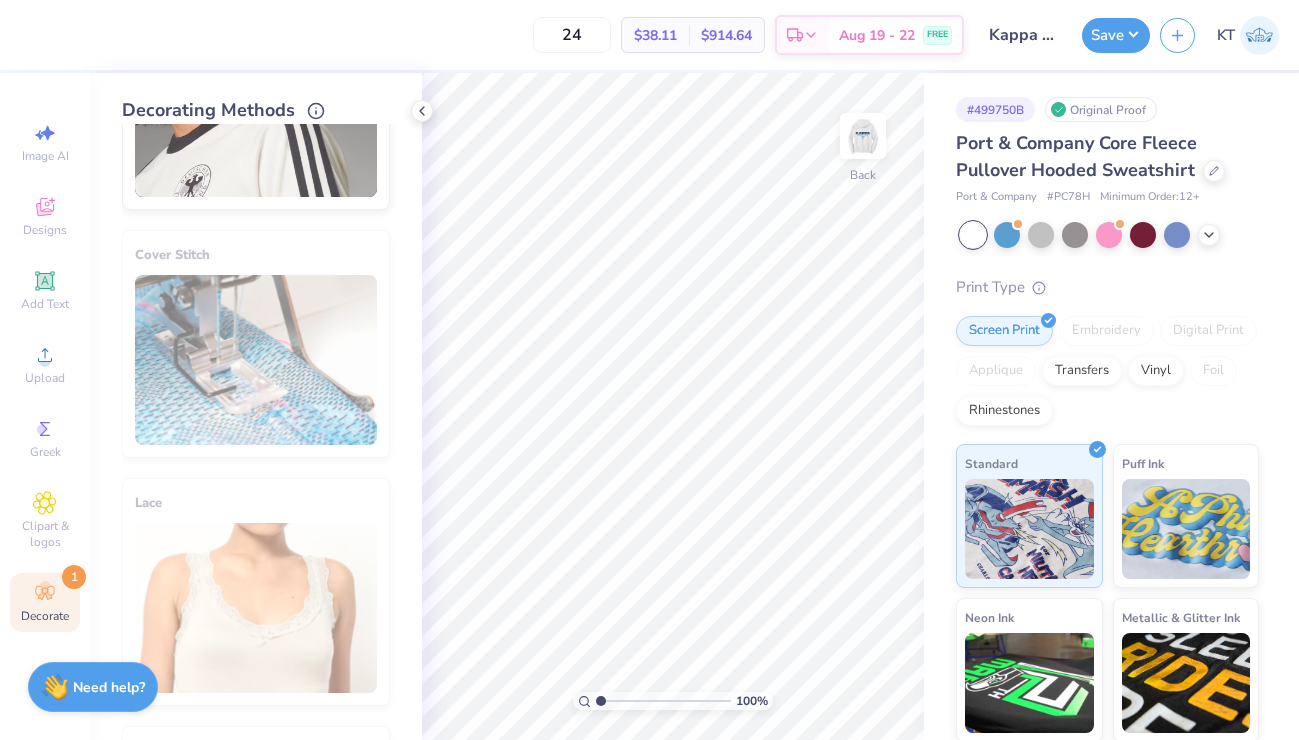 scroll, scrollTop: 571, scrollLeft: 0, axis: vertical 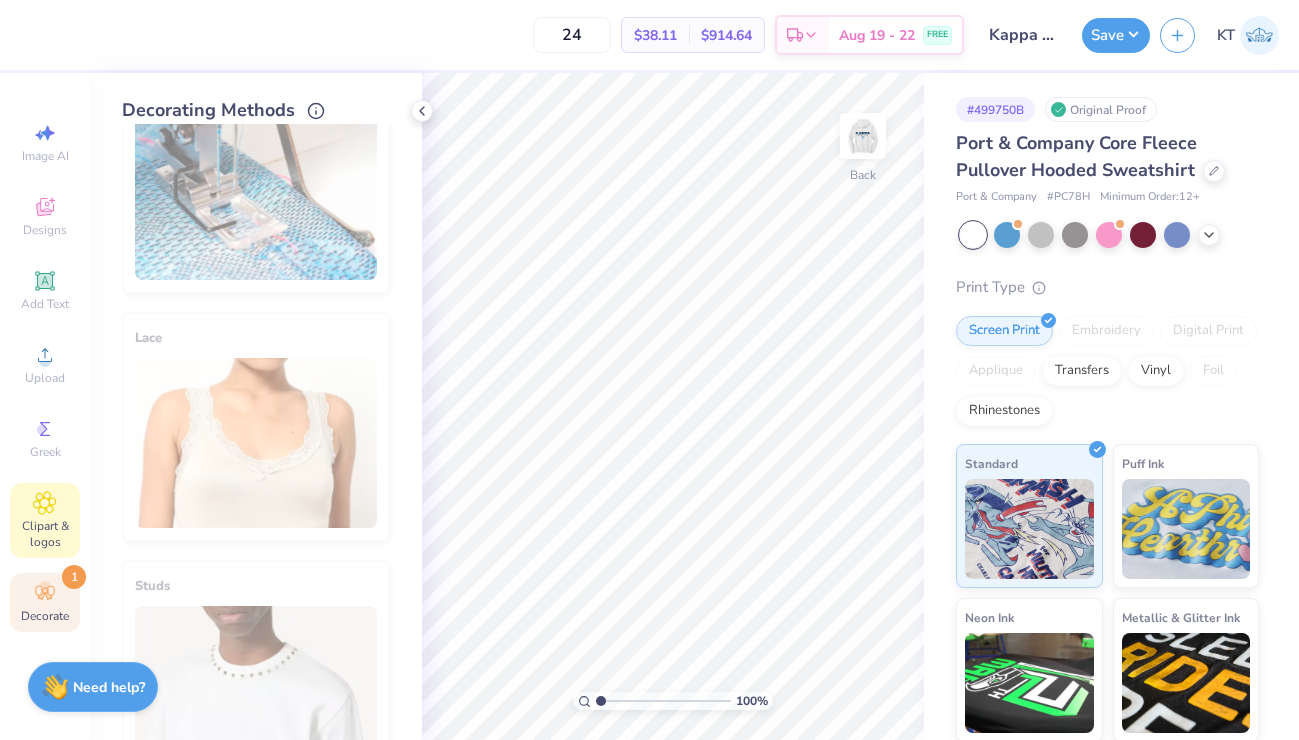 click on "Clipart & logos" at bounding box center [45, 534] 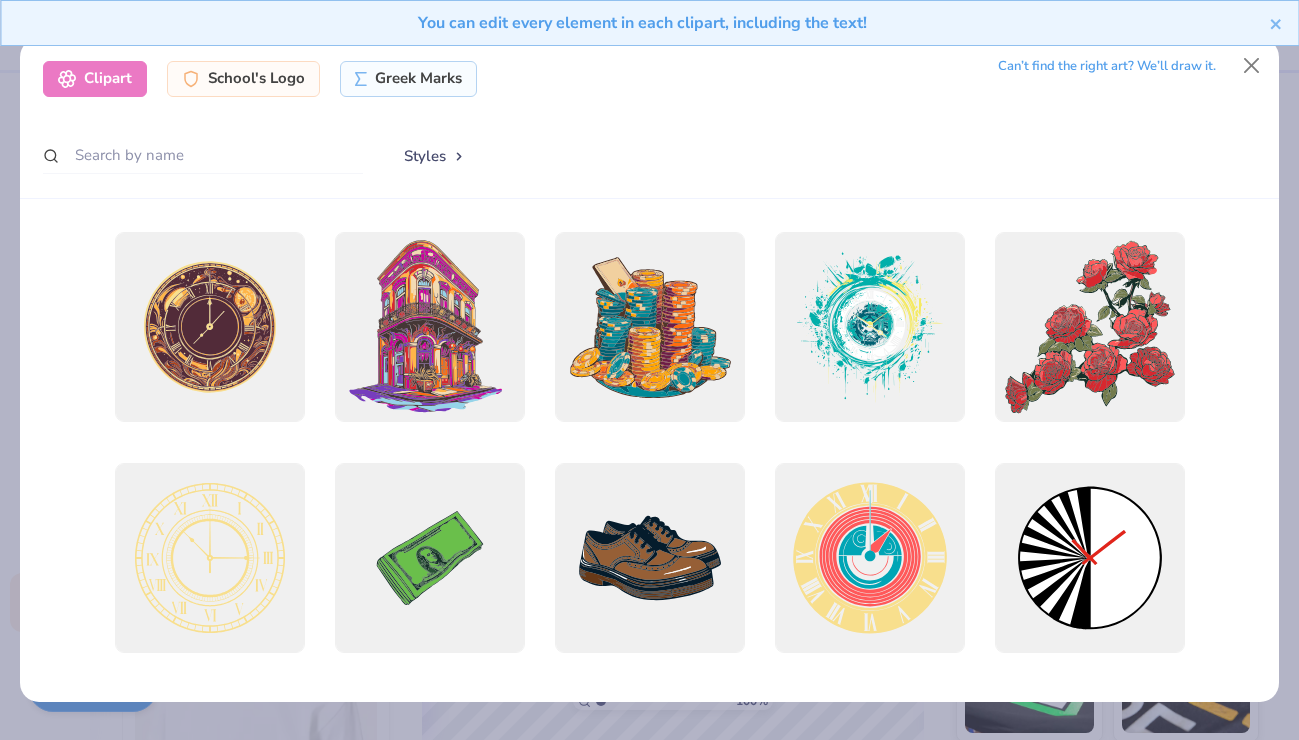click on "You can edit every element in each clipart, including the text!" at bounding box center [649, 30] 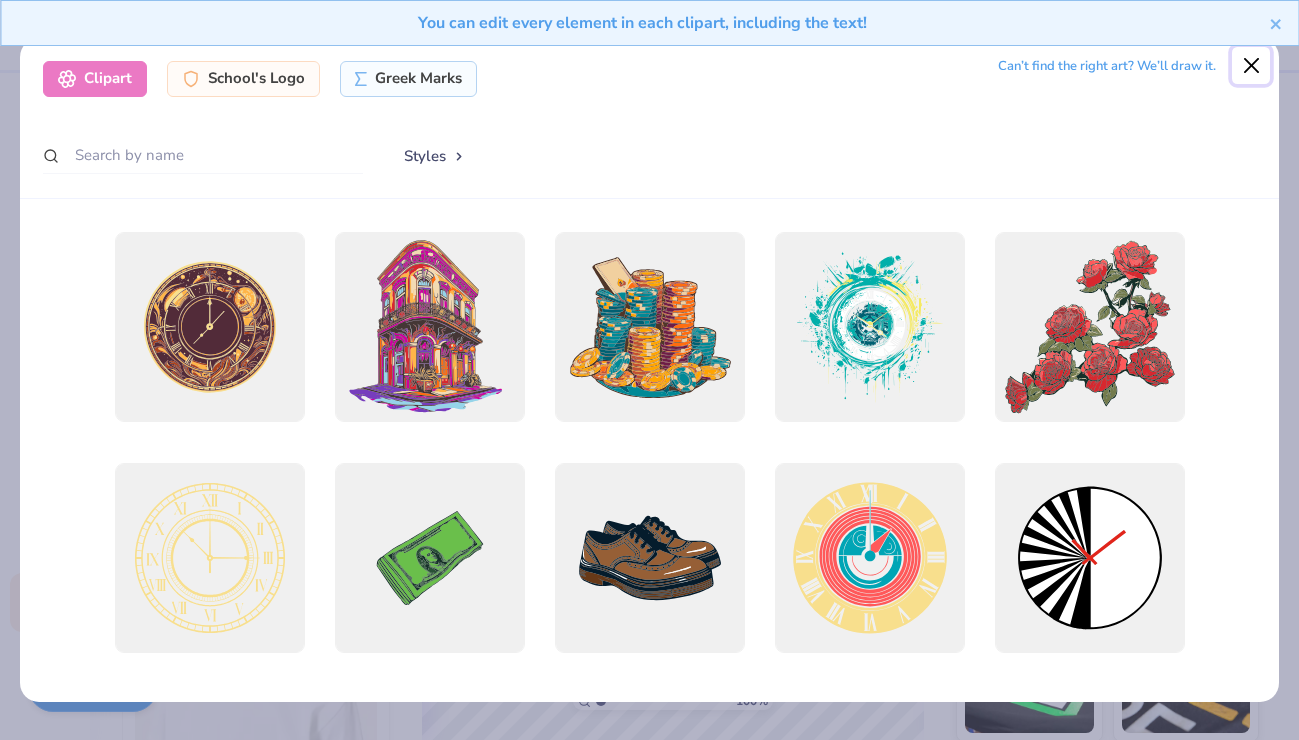 click at bounding box center (1251, 66) 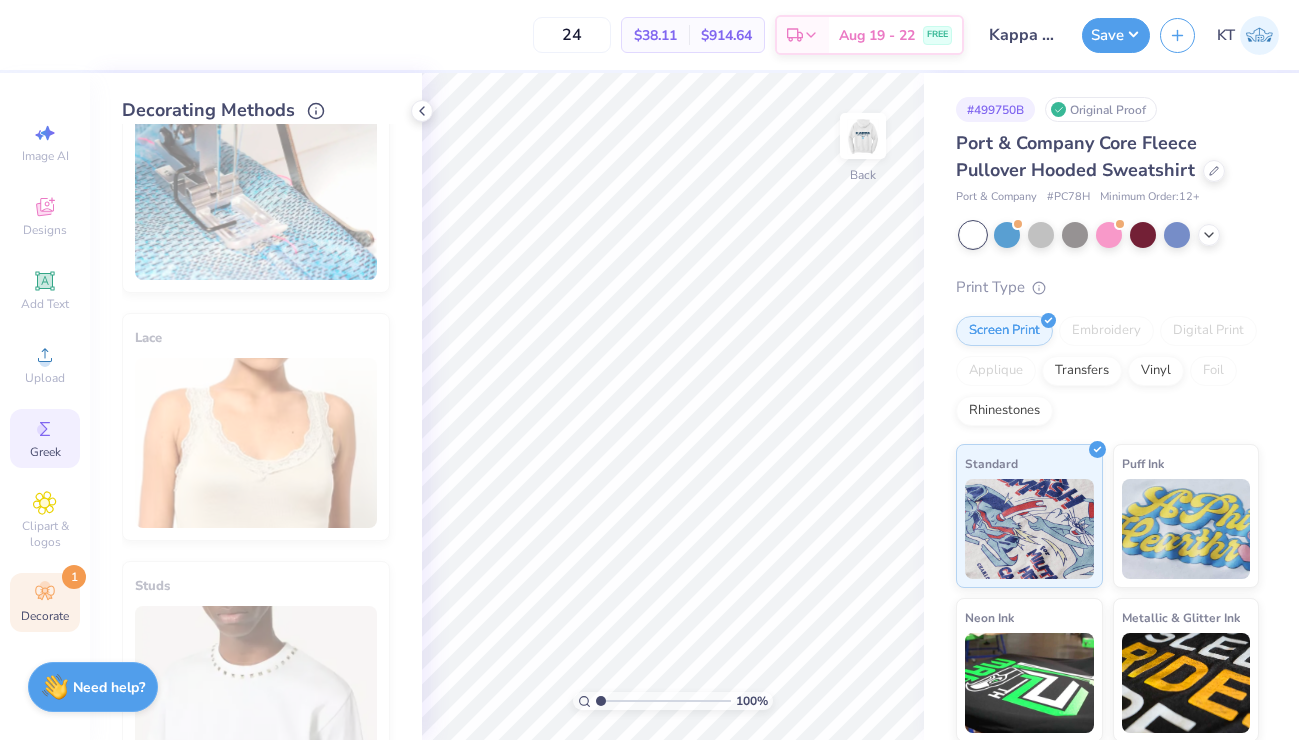 click 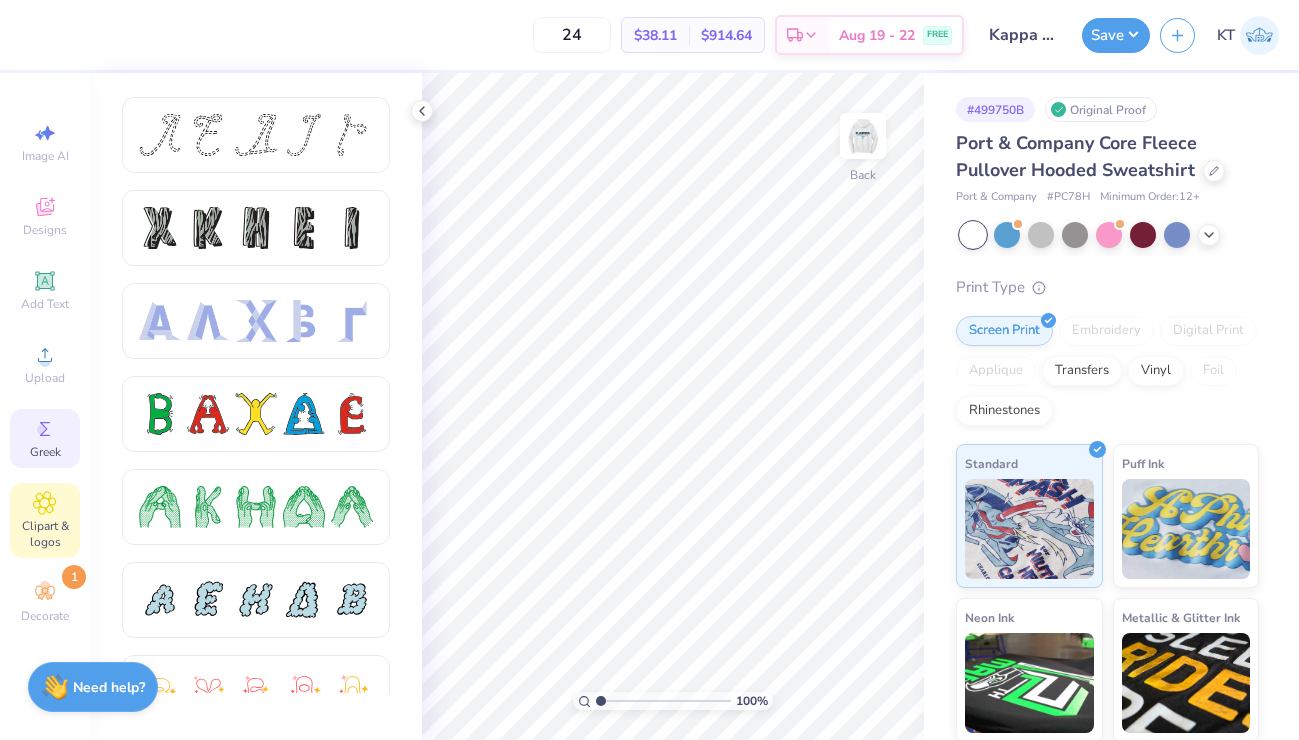 click on "Clipart & logos" at bounding box center (45, 520) 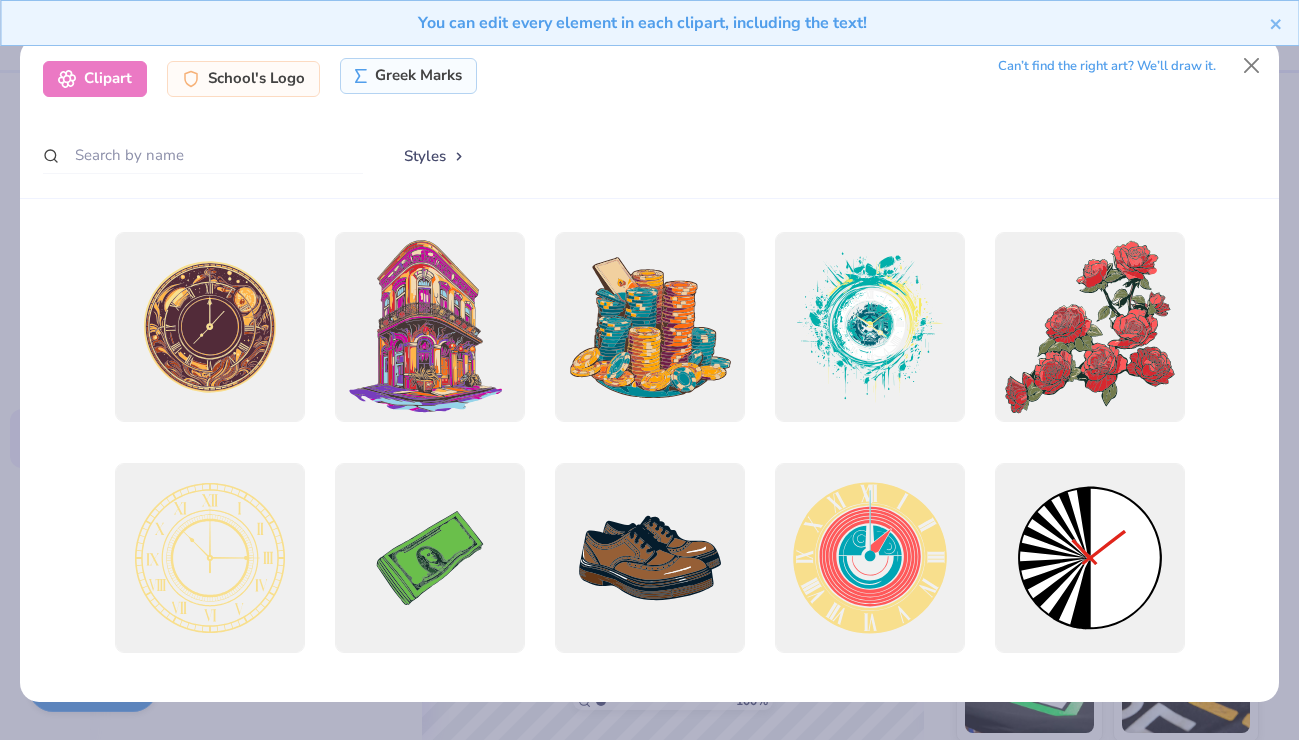 click on "Greek Marks" at bounding box center [408, 76] 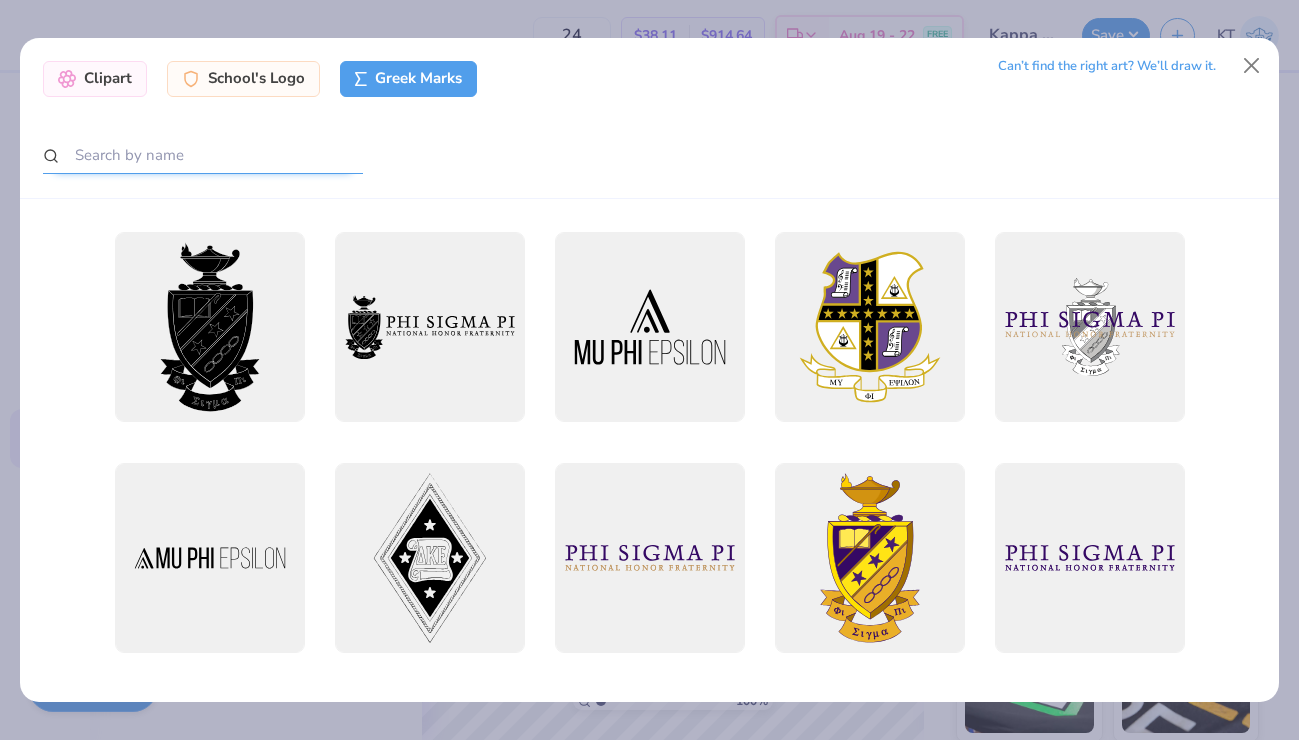 click at bounding box center [203, 155] 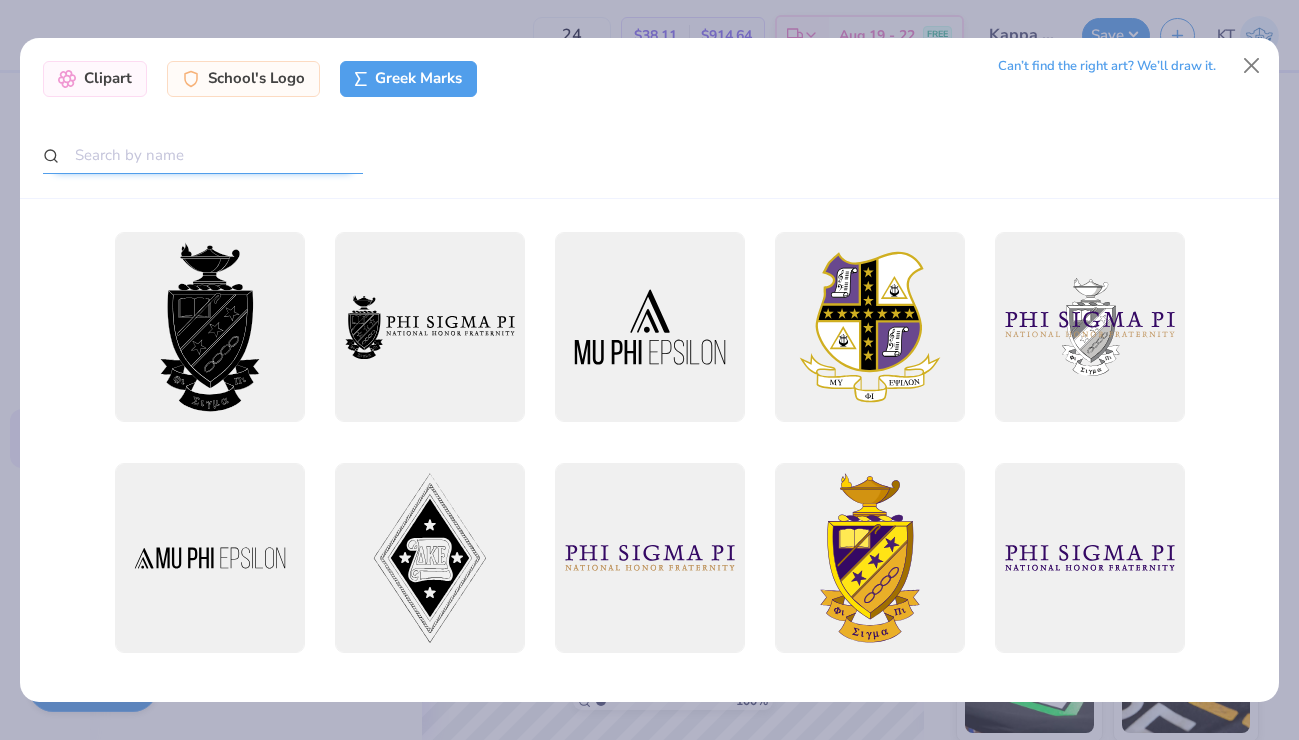 type on "q" 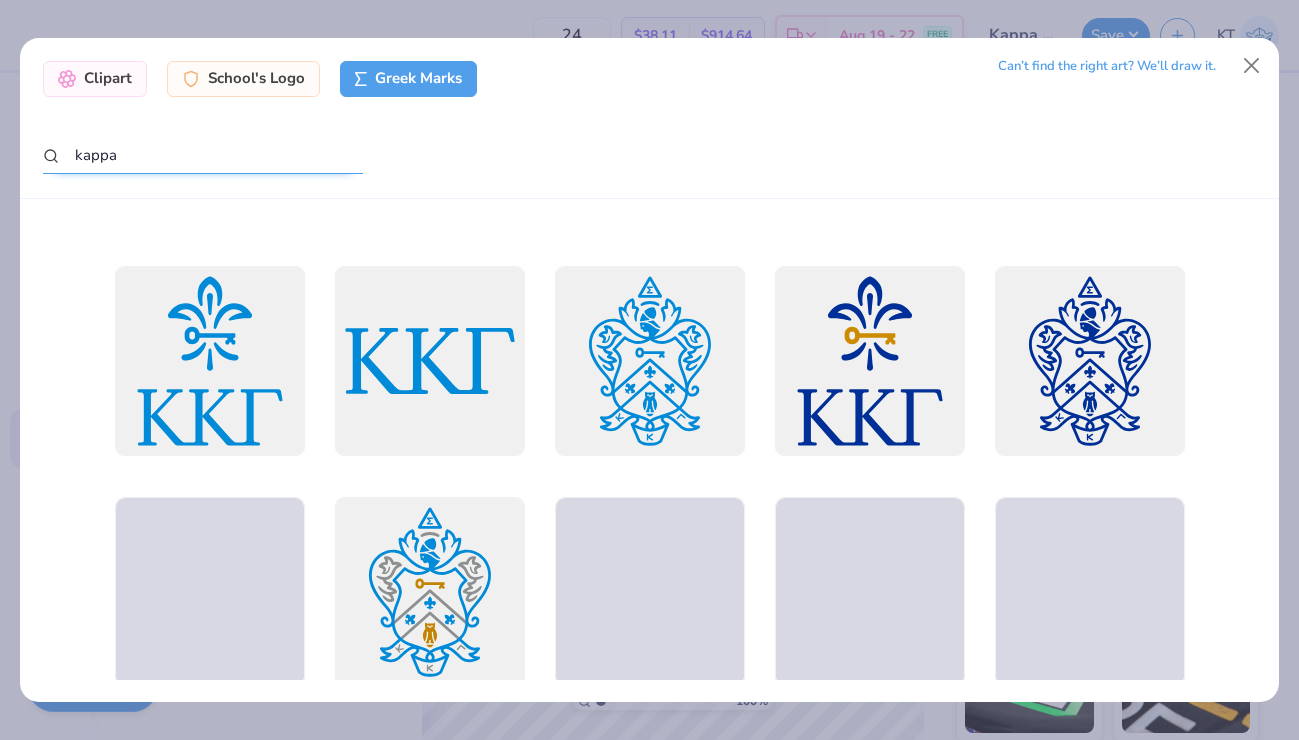 scroll, scrollTop: 427, scrollLeft: 0, axis: vertical 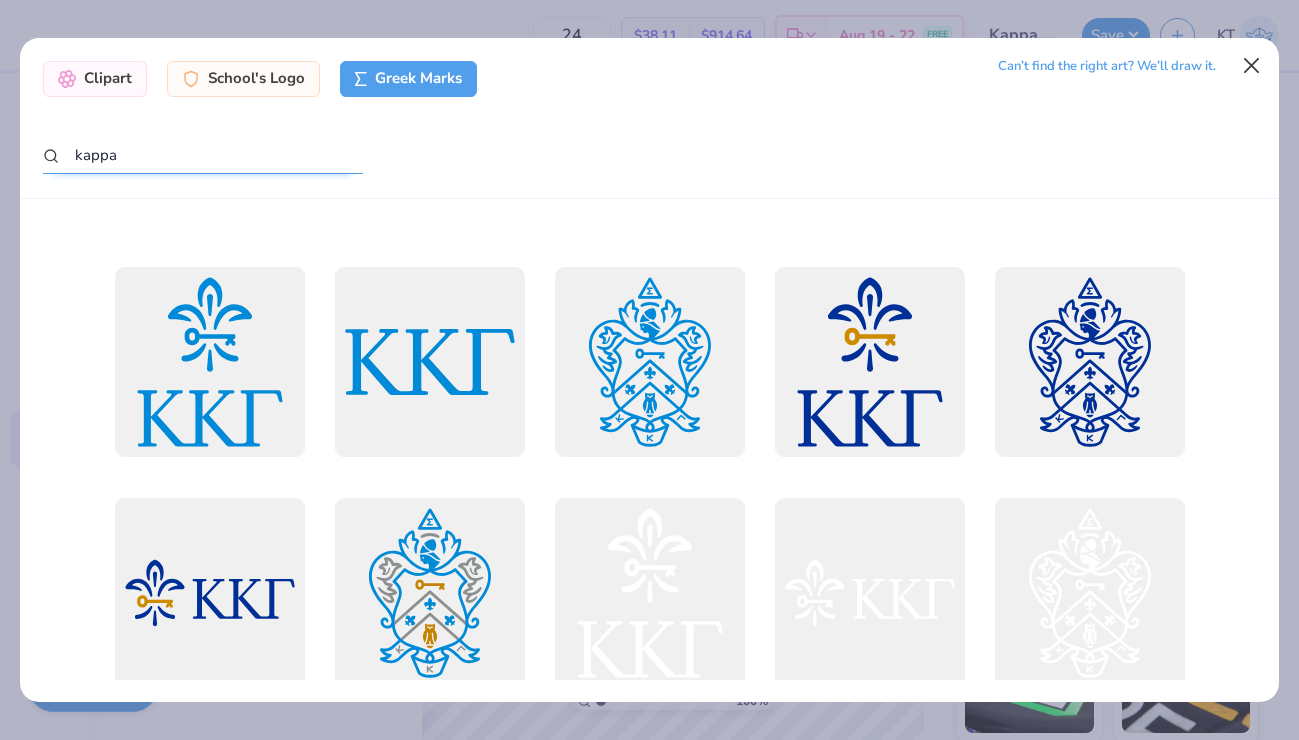 type on "kappa" 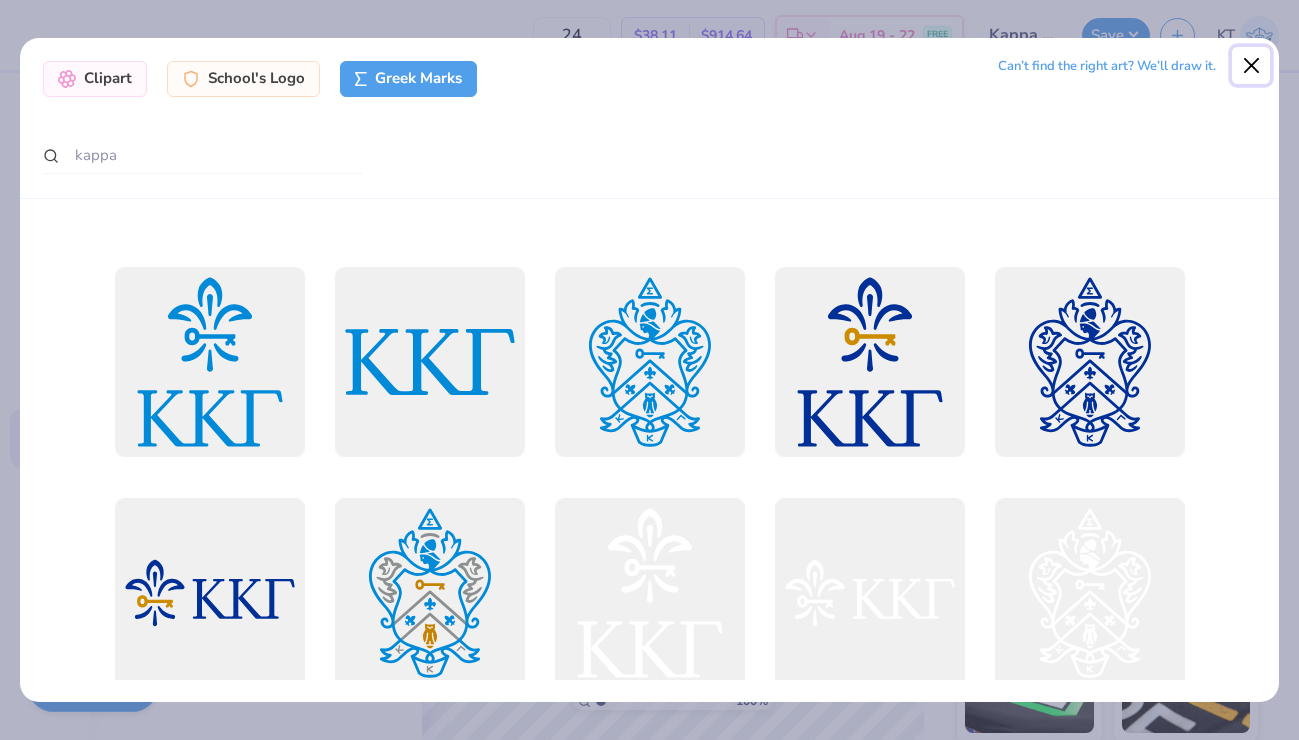click at bounding box center (1251, 66) 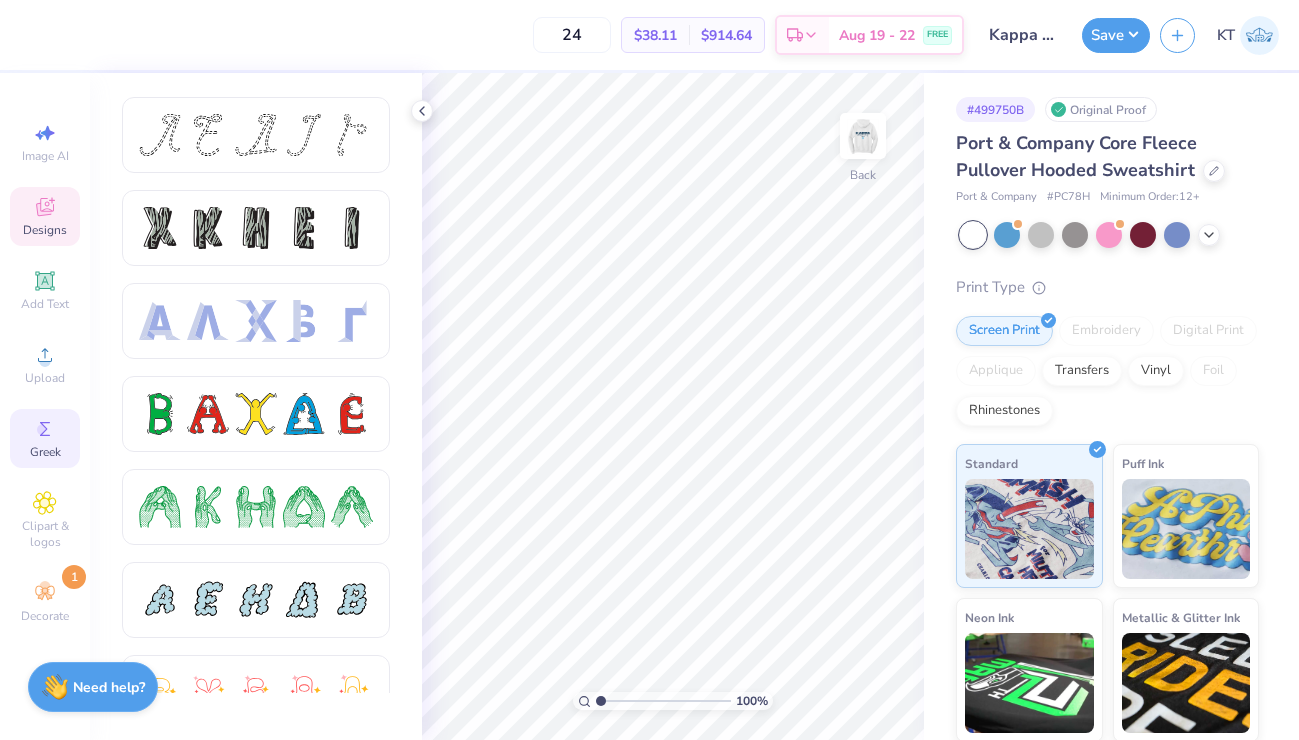 click on "Designs" at bounding box center [45, 216] 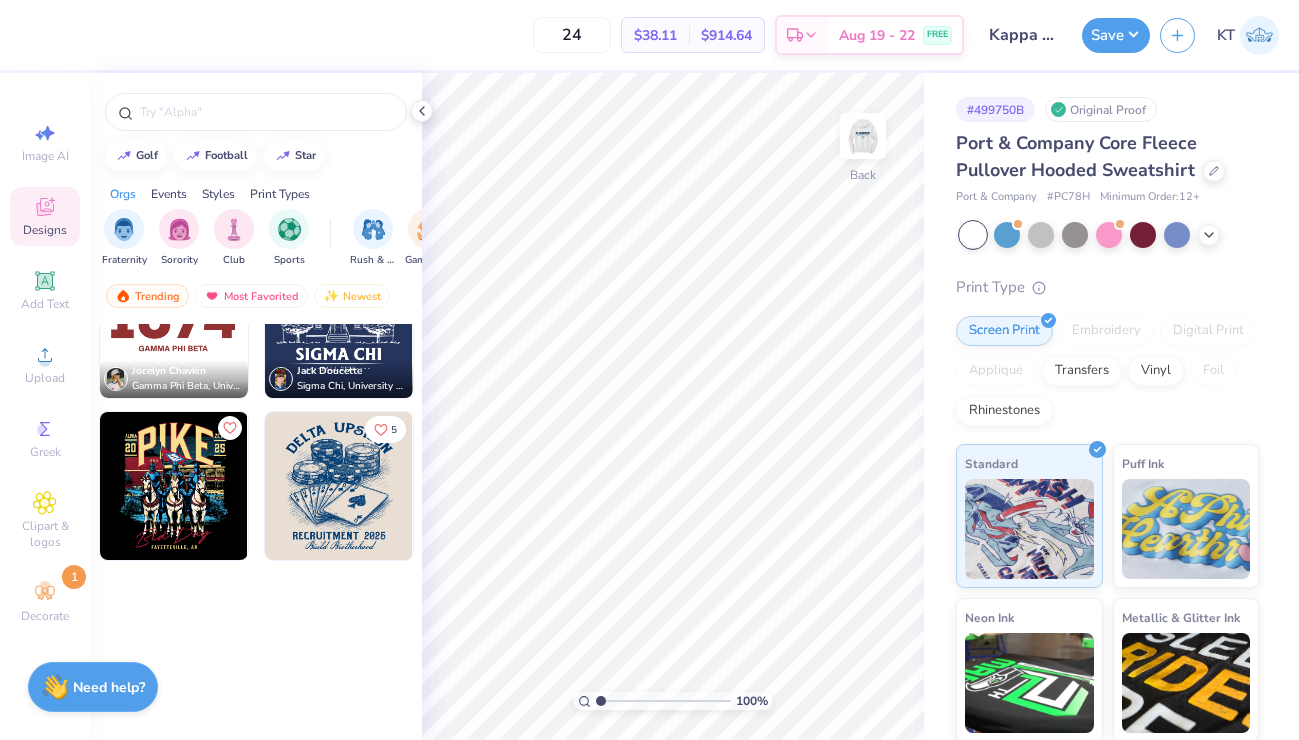 scroll, scrollTop: 0, scrollLeft: 0, axis: both 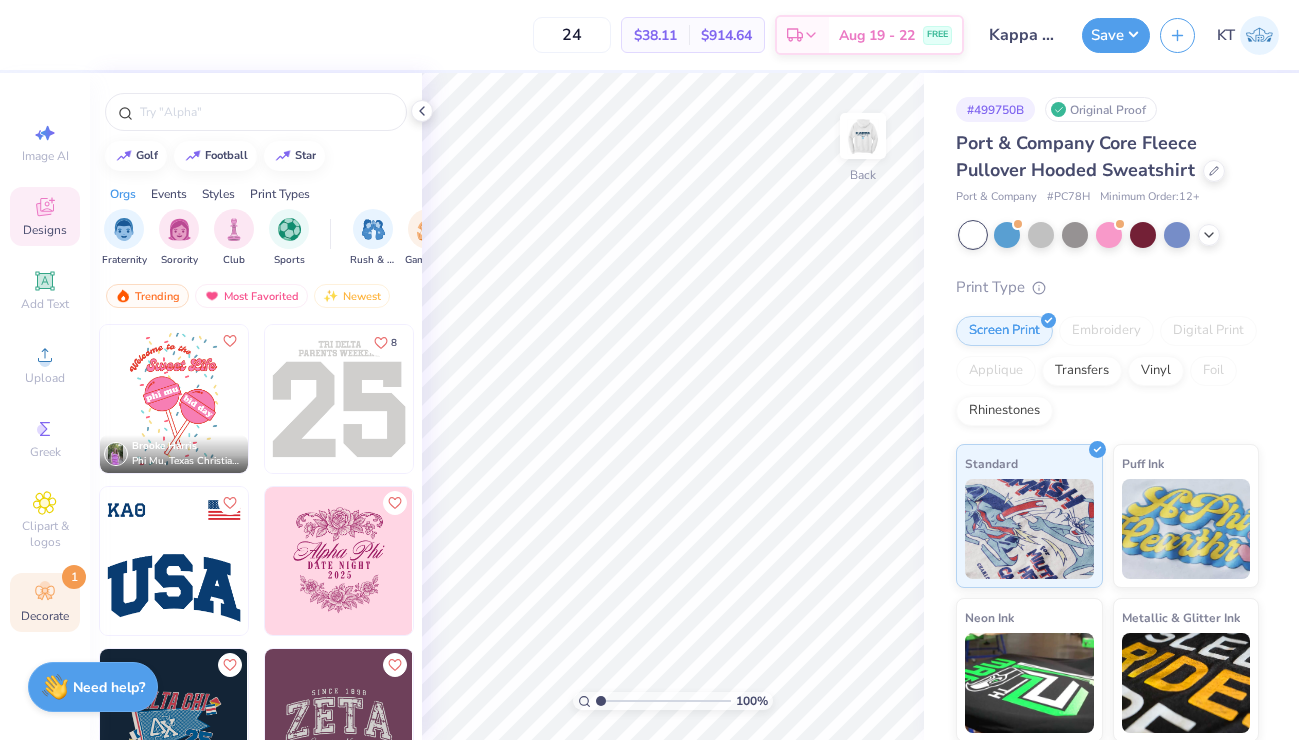 click on "Decorate 1" at bounding box center [45, 602] 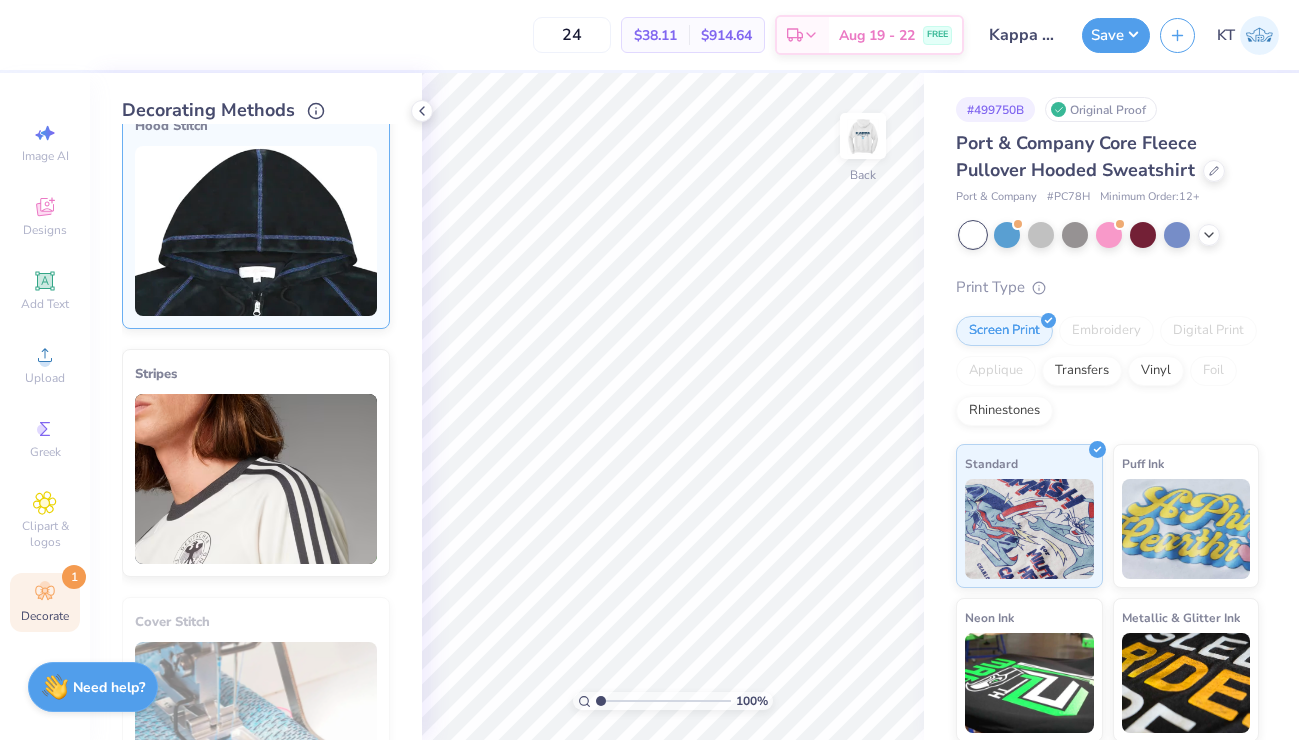 scroll, scrollTop: 0, scrollLeft: 0, axis: both 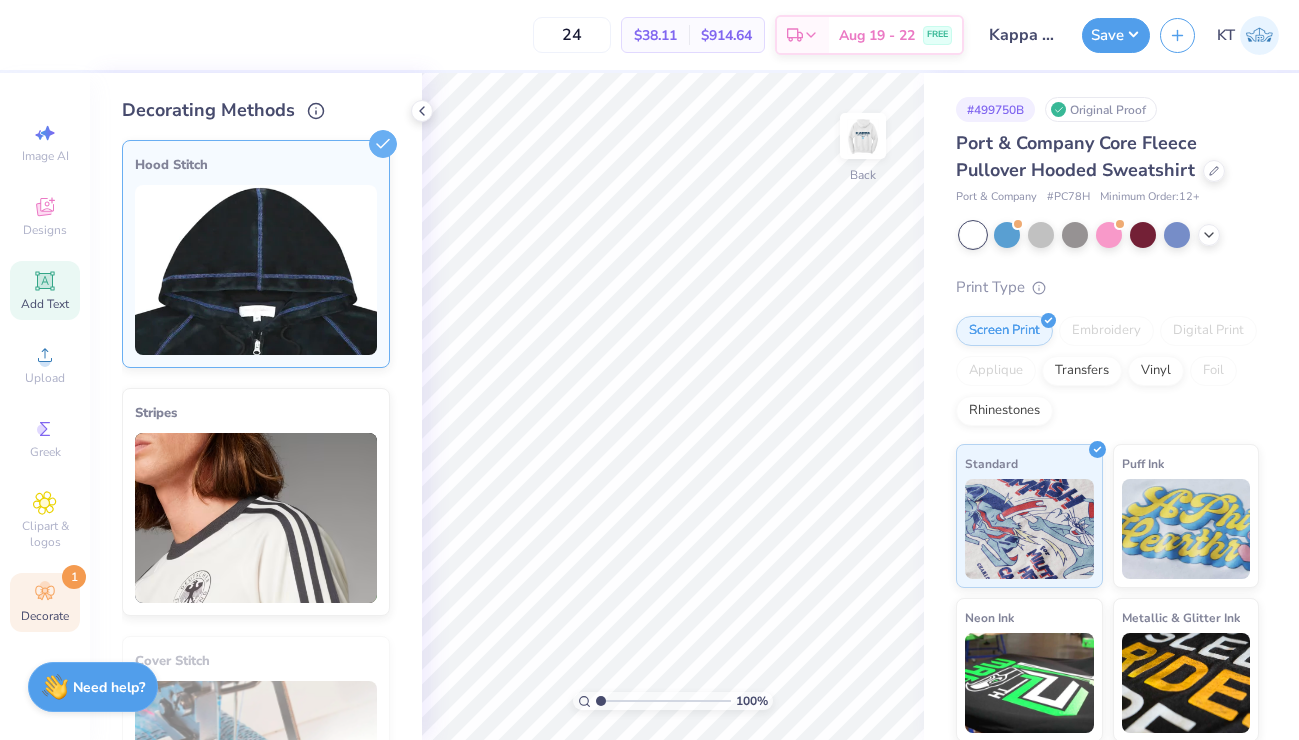 click 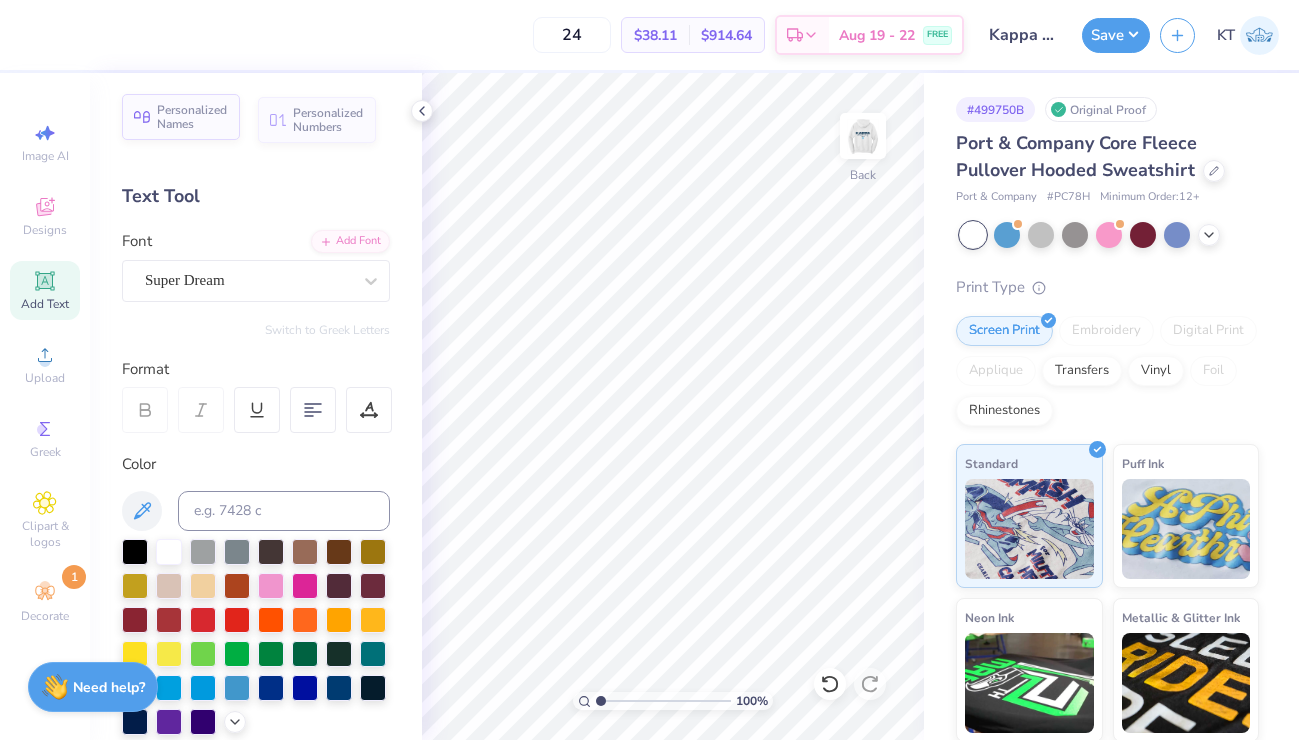 click on "Personalized Names" at bounding box center [192, 117] 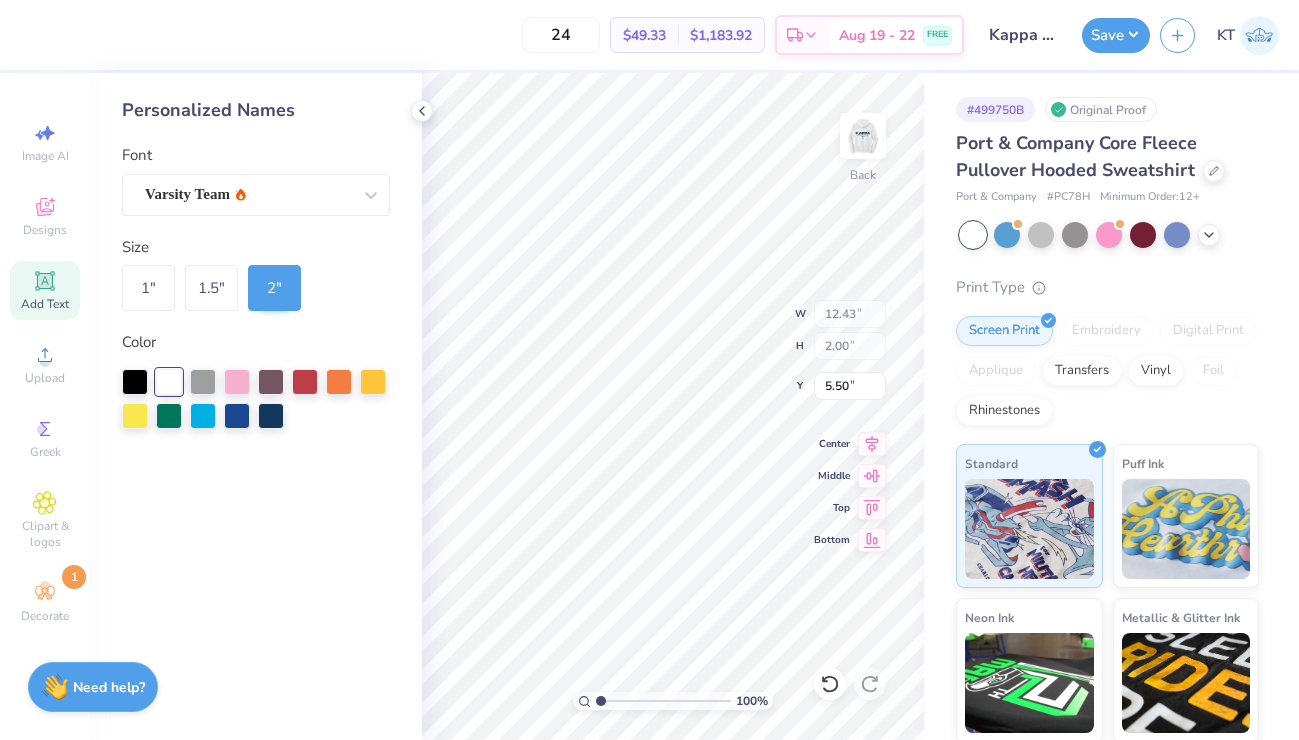 type on "4.81" 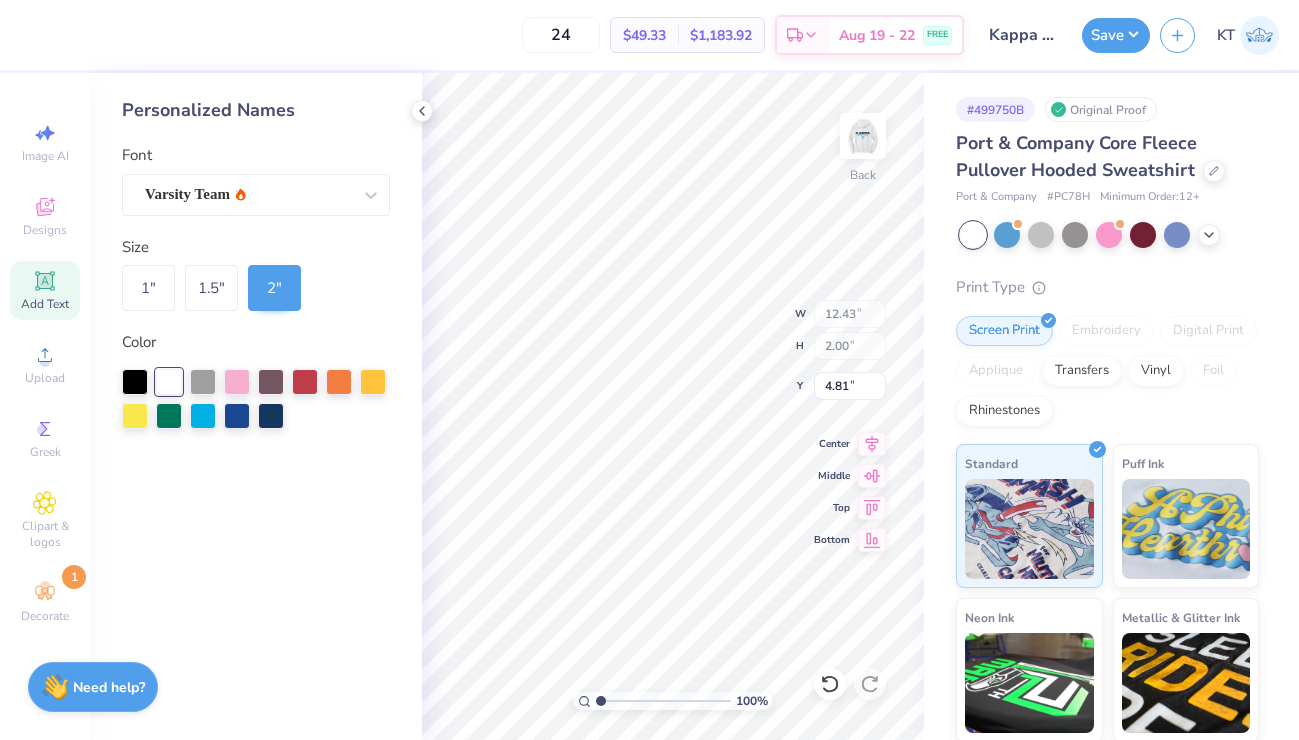 type on "4.17" 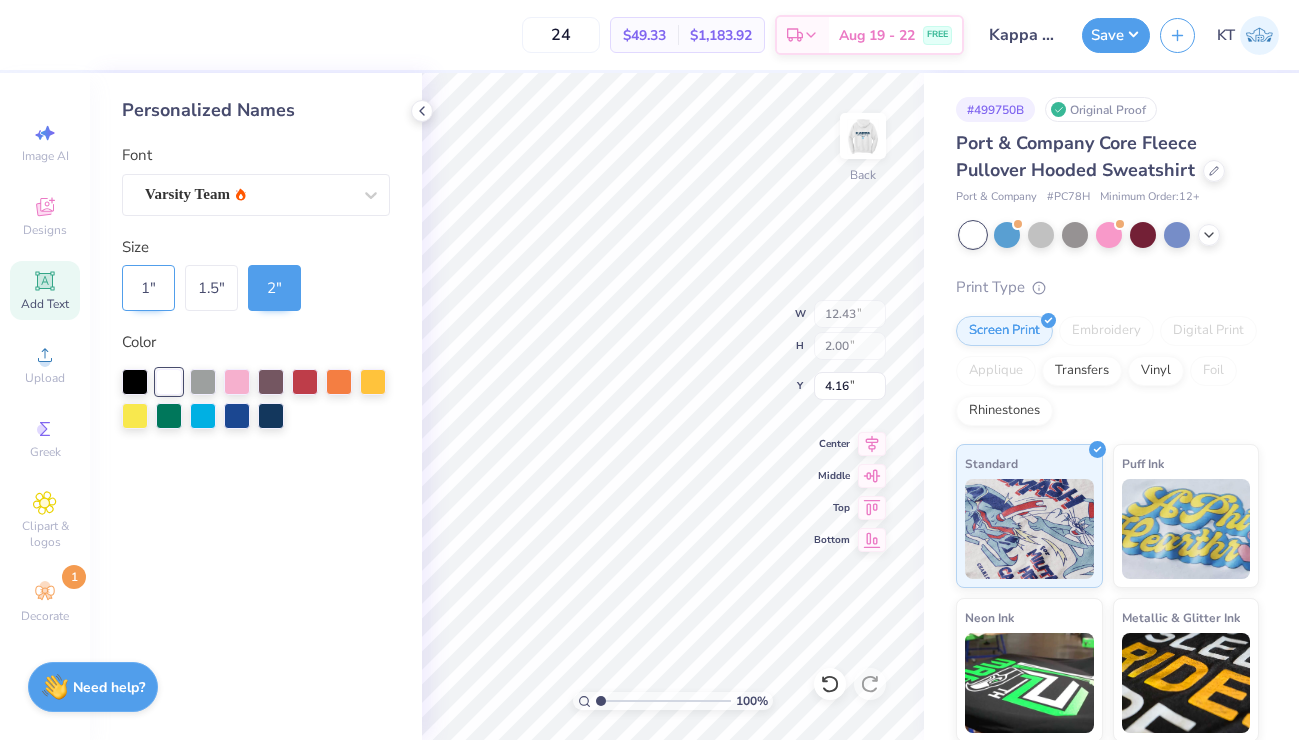 click on "1 "" at bounding box center (148, 288) 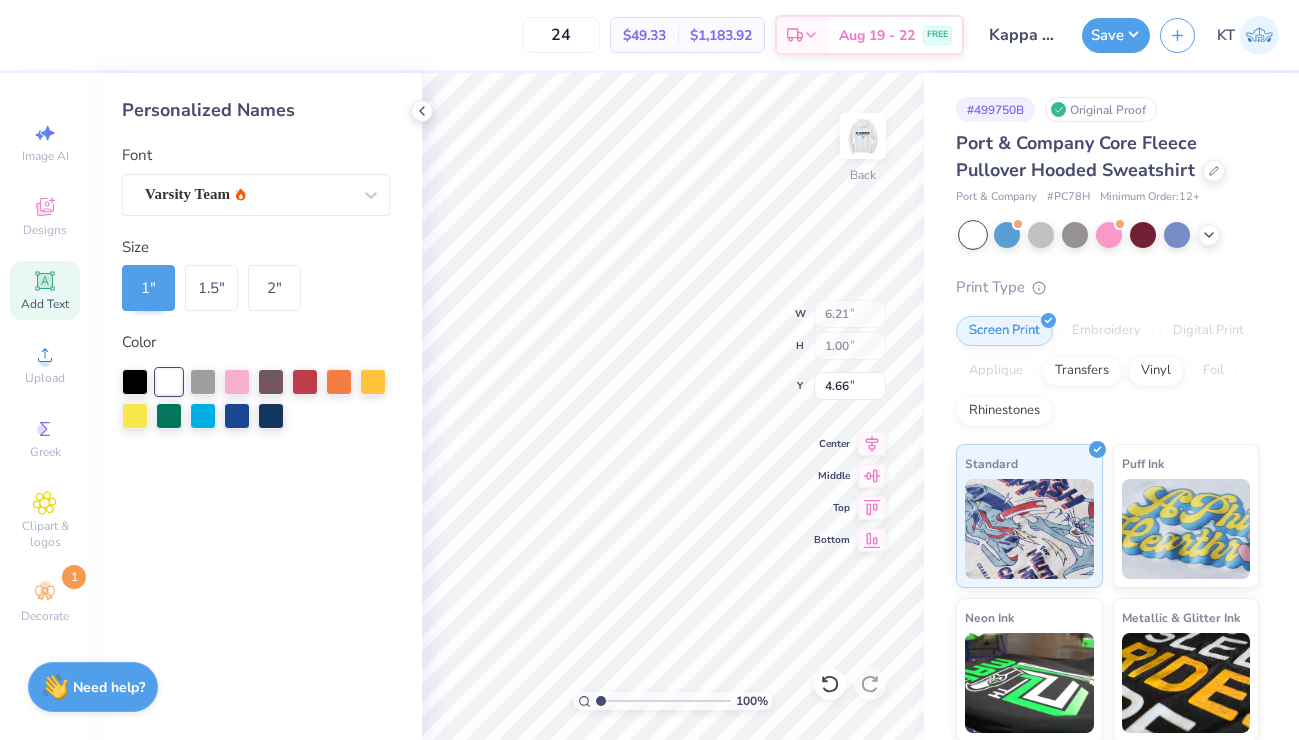 type on "6.21" 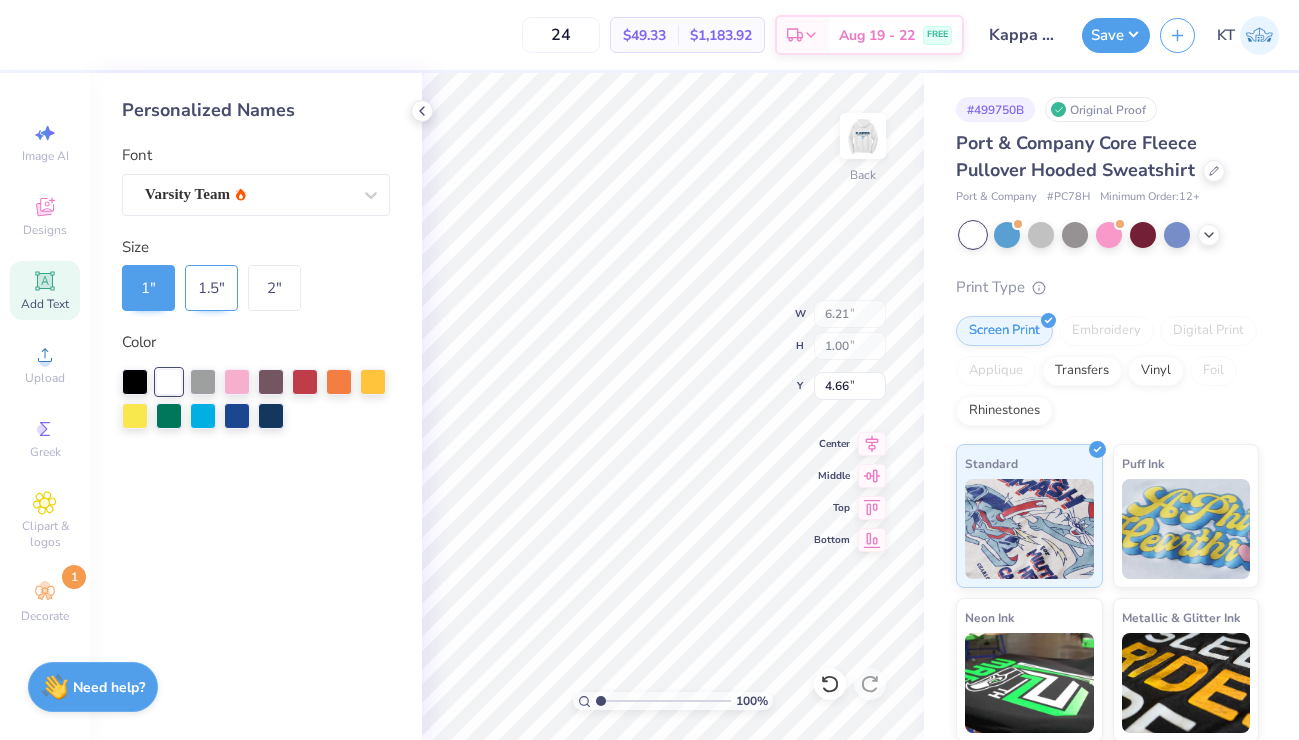 click on "1.5 "" at bounding box center [211, 288] 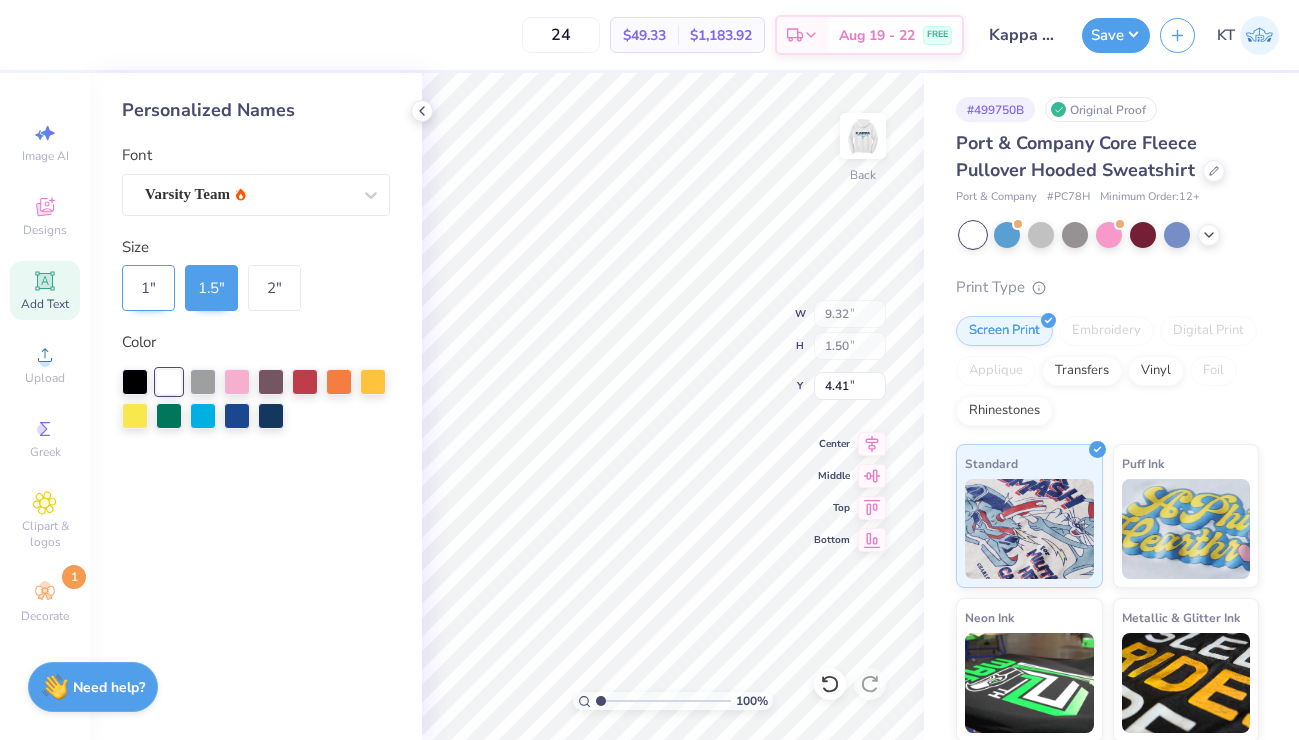 click on "1 "" at bounding box center [148, 288] 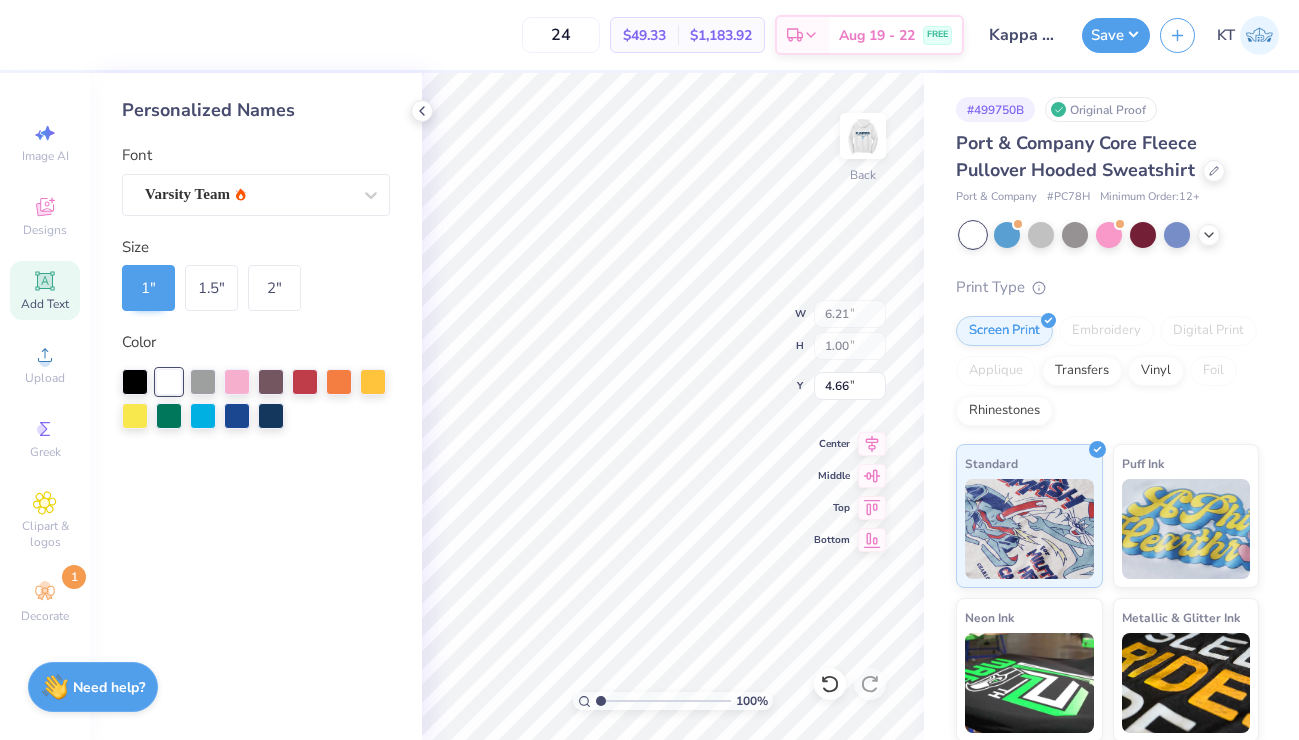 type on "3.00" 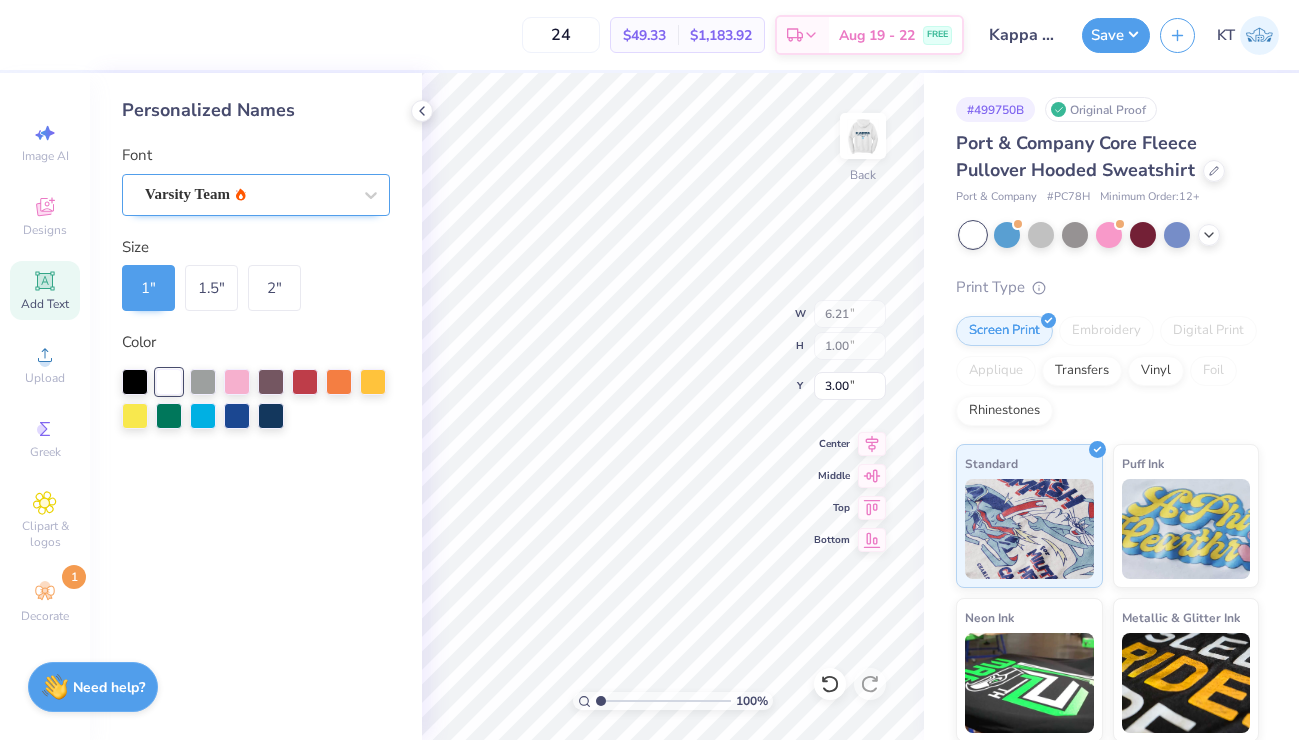click on "Varsity Team" at bounding box center (248, 194) 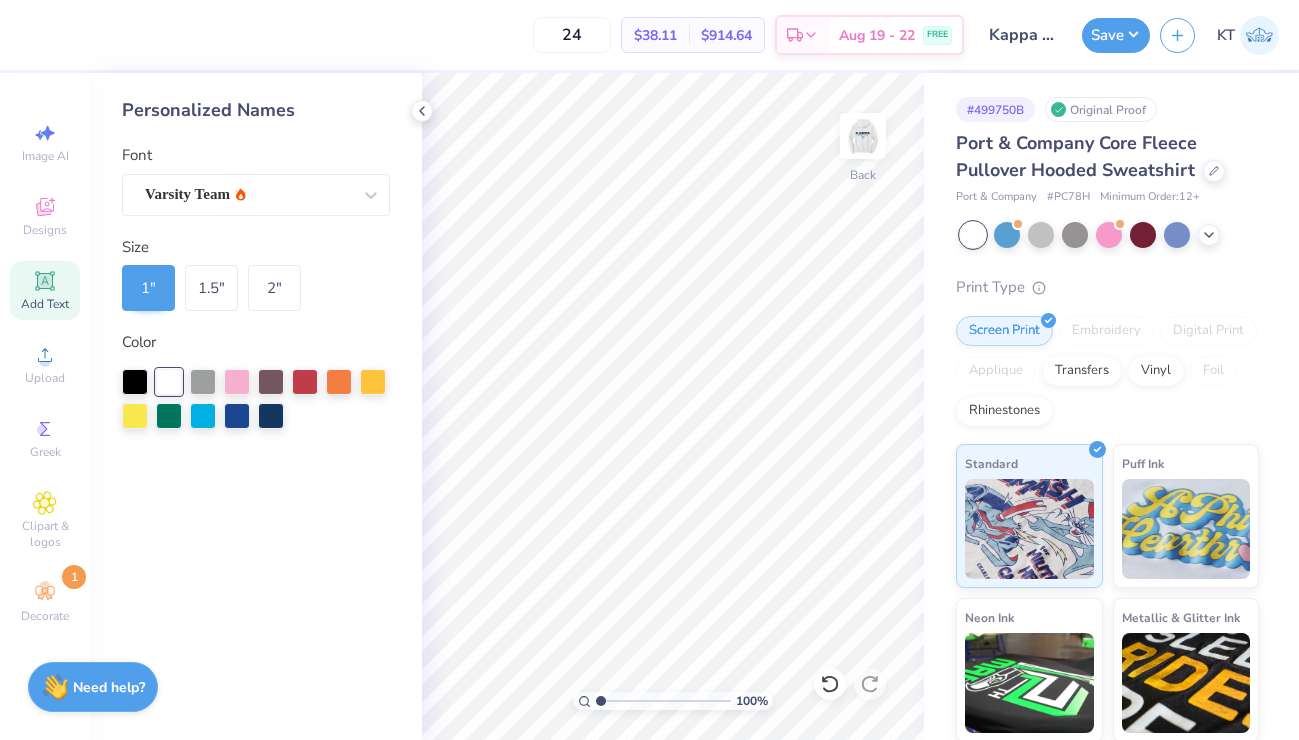 click 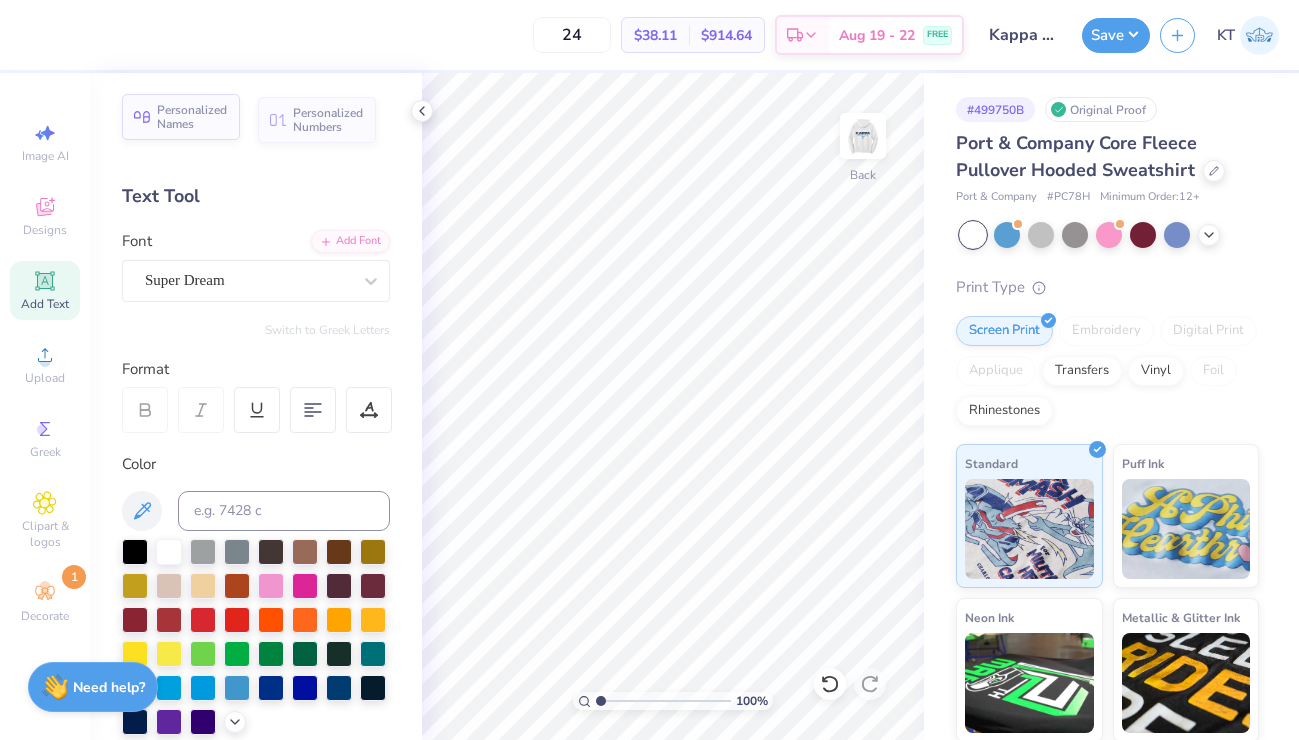 click on "Personalized Names" at bounding box center (192, 117) 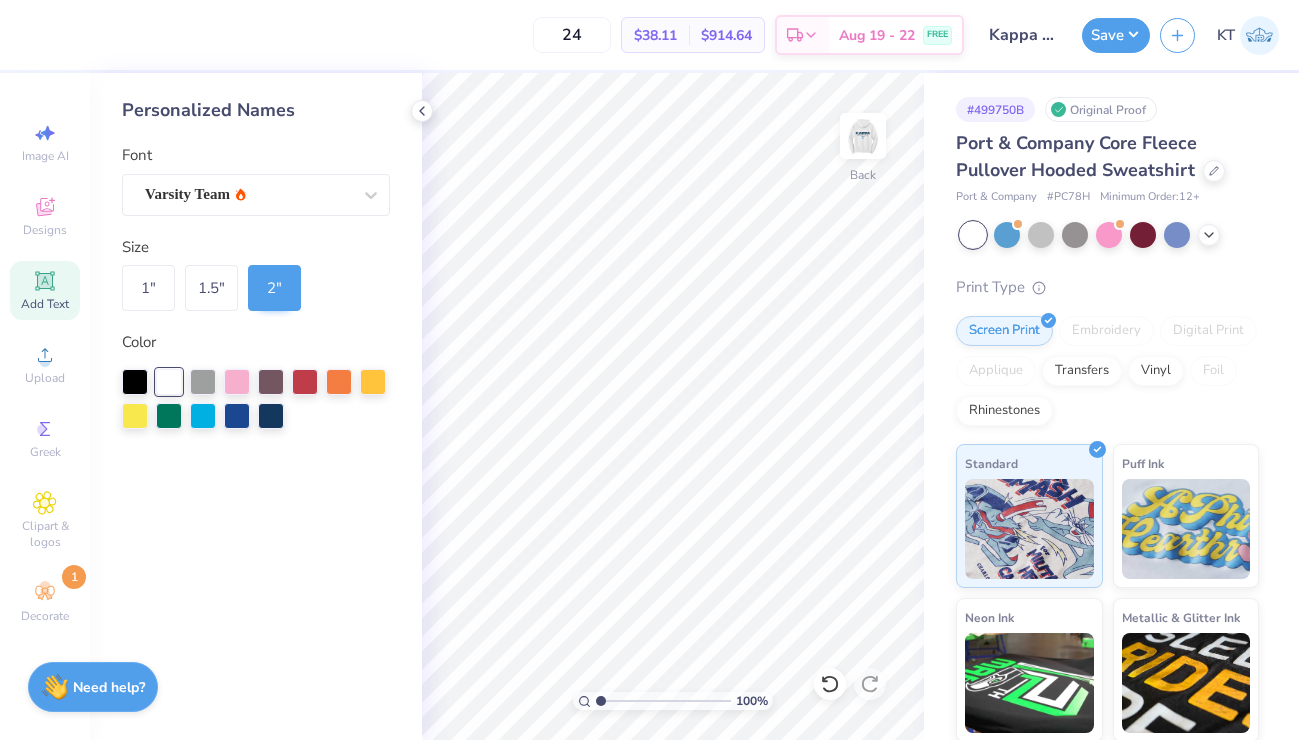 click on "Add Text" at bounding box center (45, 290) 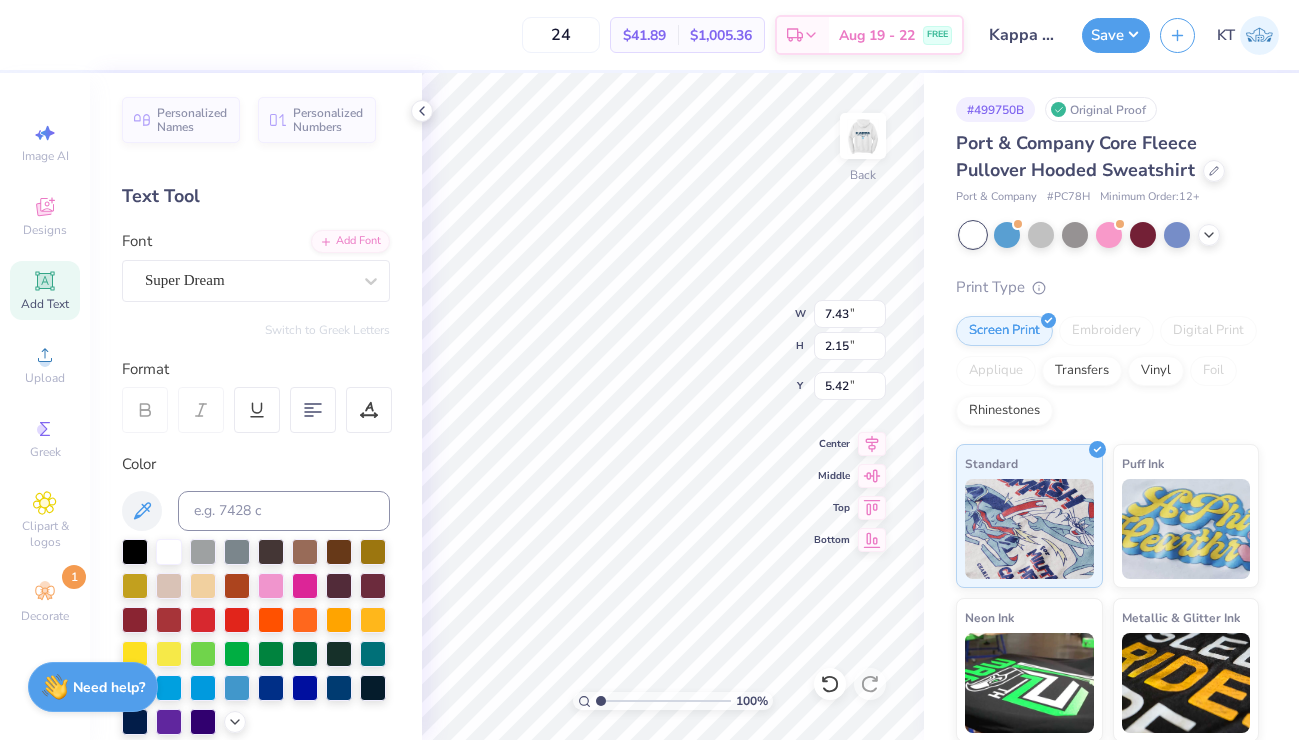 scroll, scrollTop: 0, scrollLeft: 0, axis: both 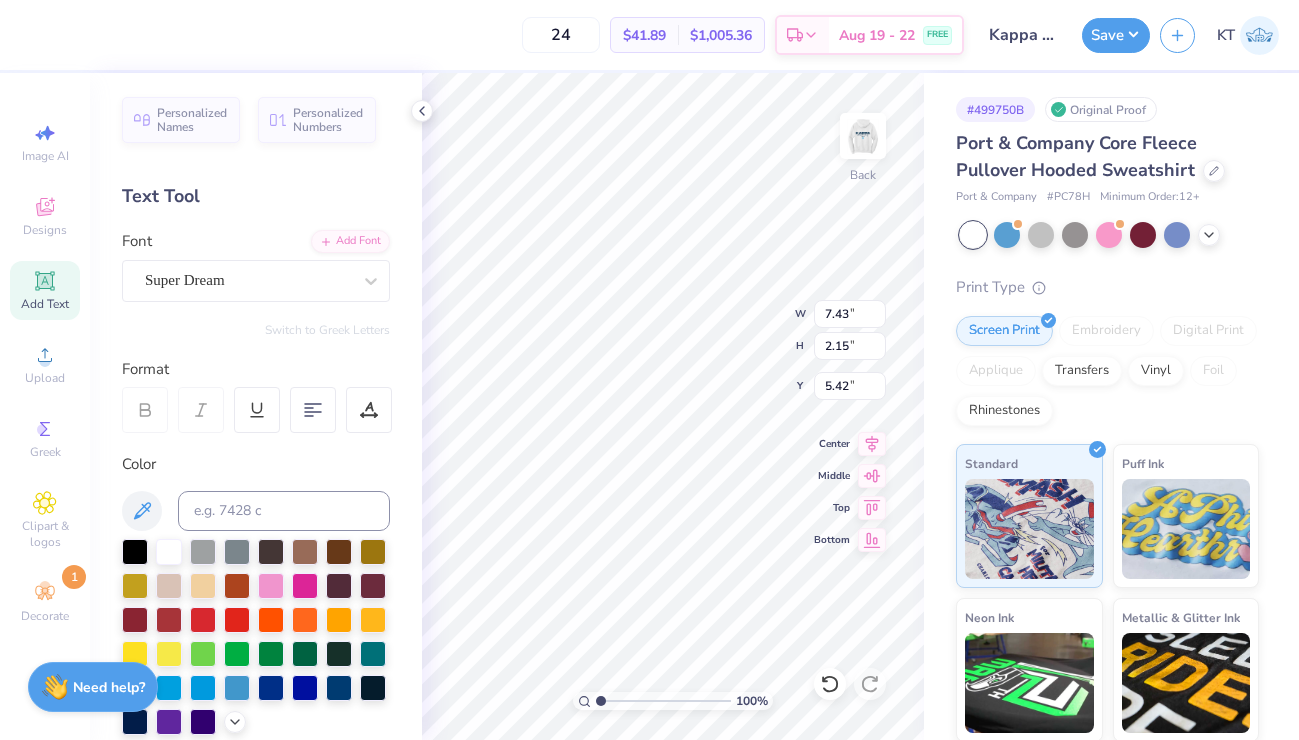 type 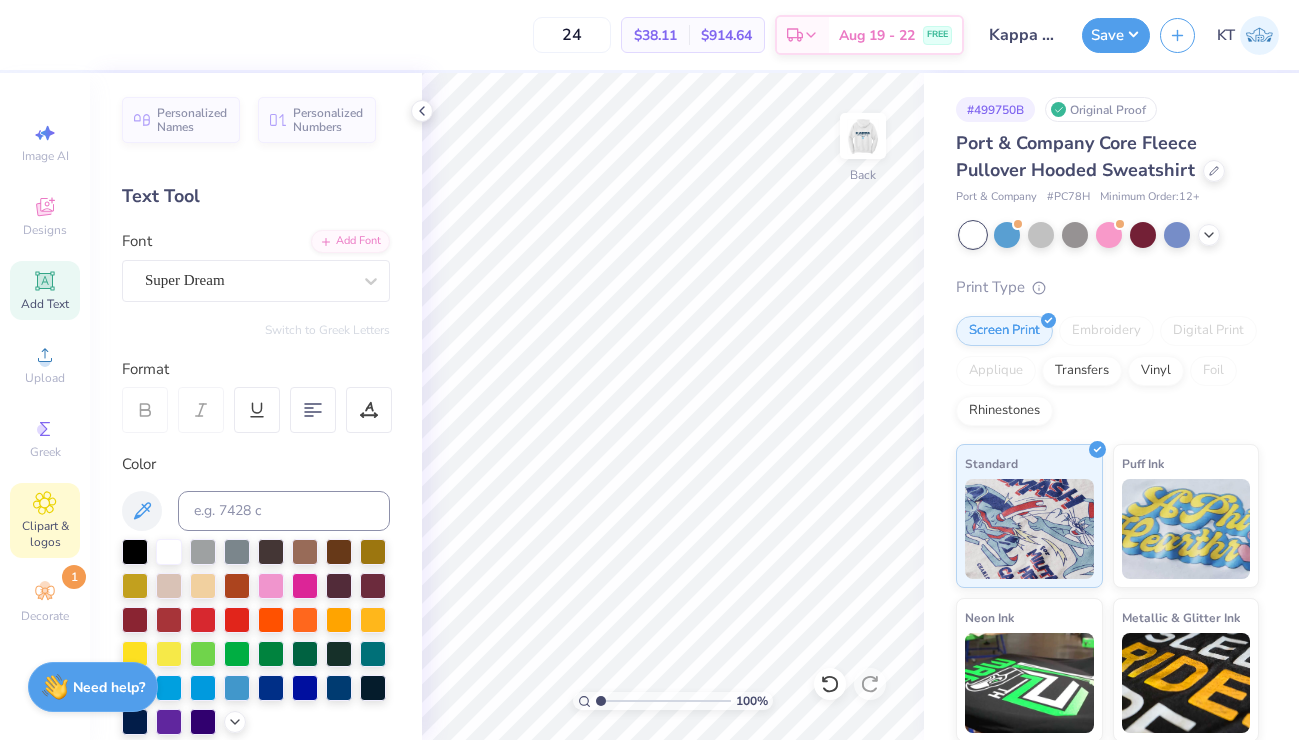 click 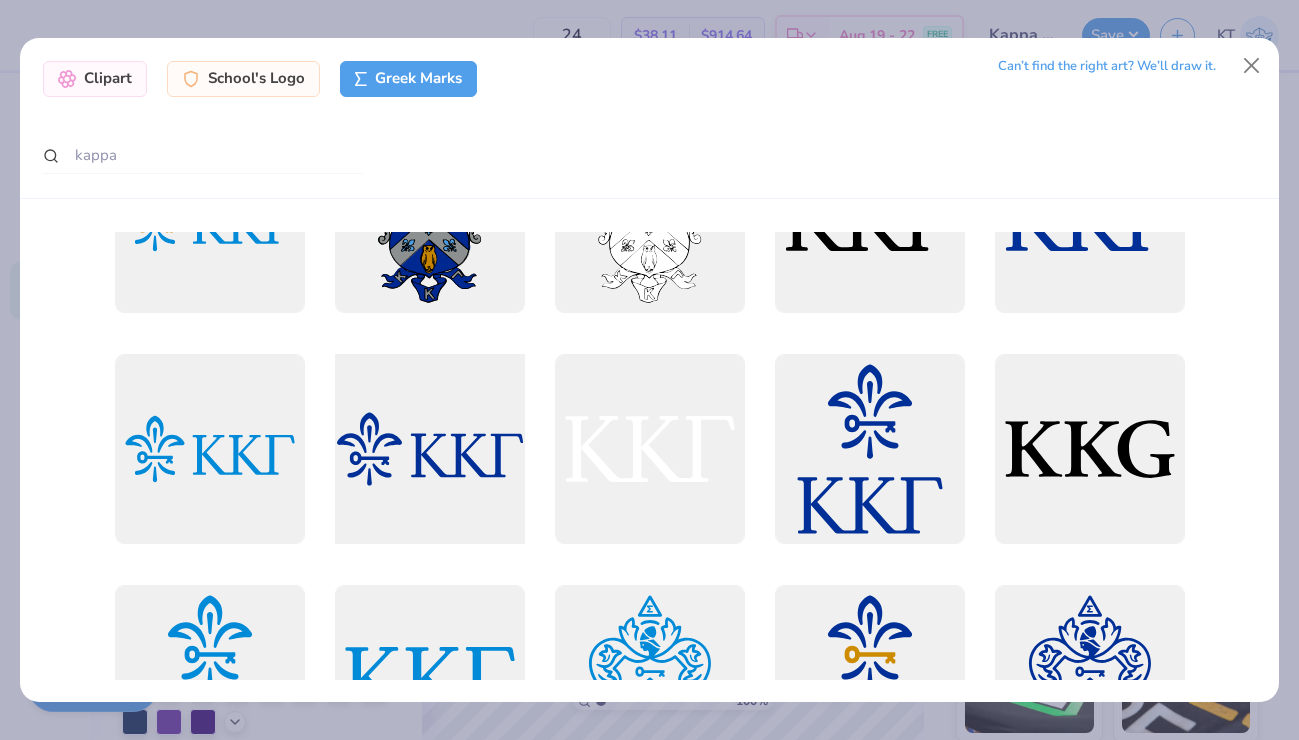scroll, scrollTop: 192, scrollLeft: 0, axis: vertical 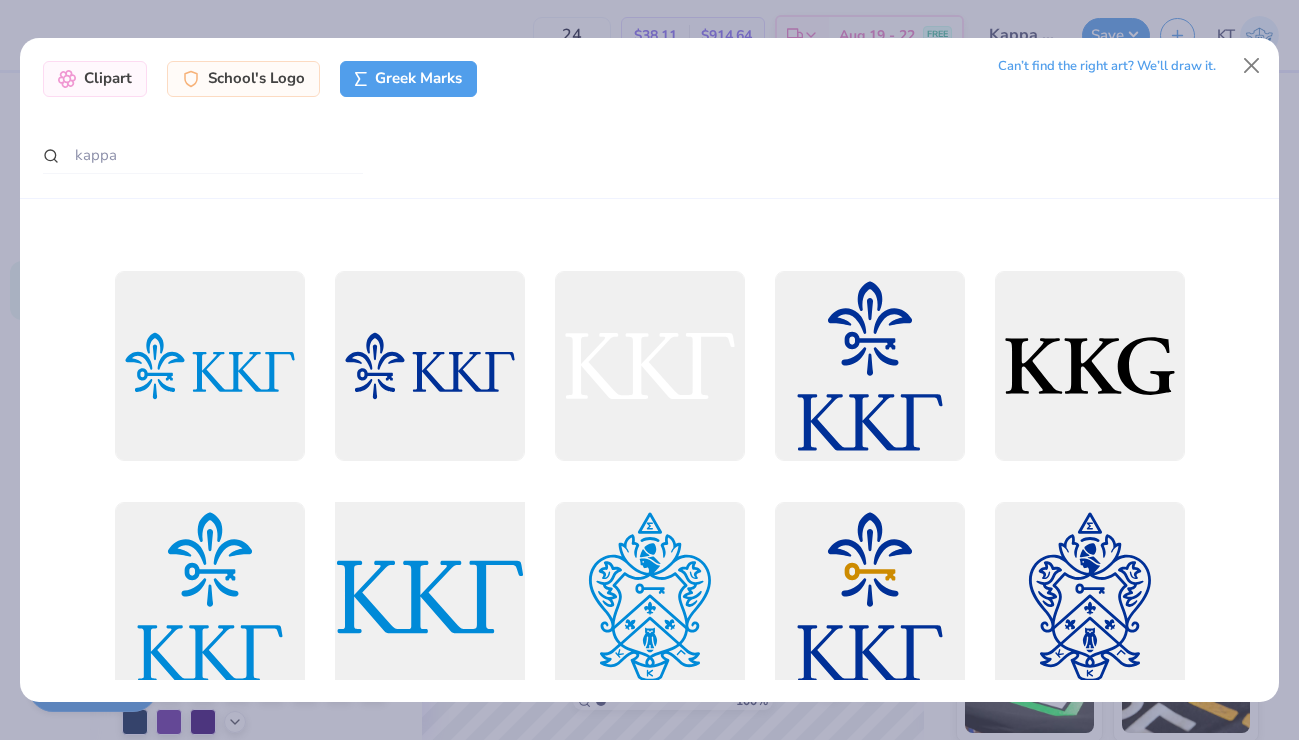 click at bounding box center [429, 596] 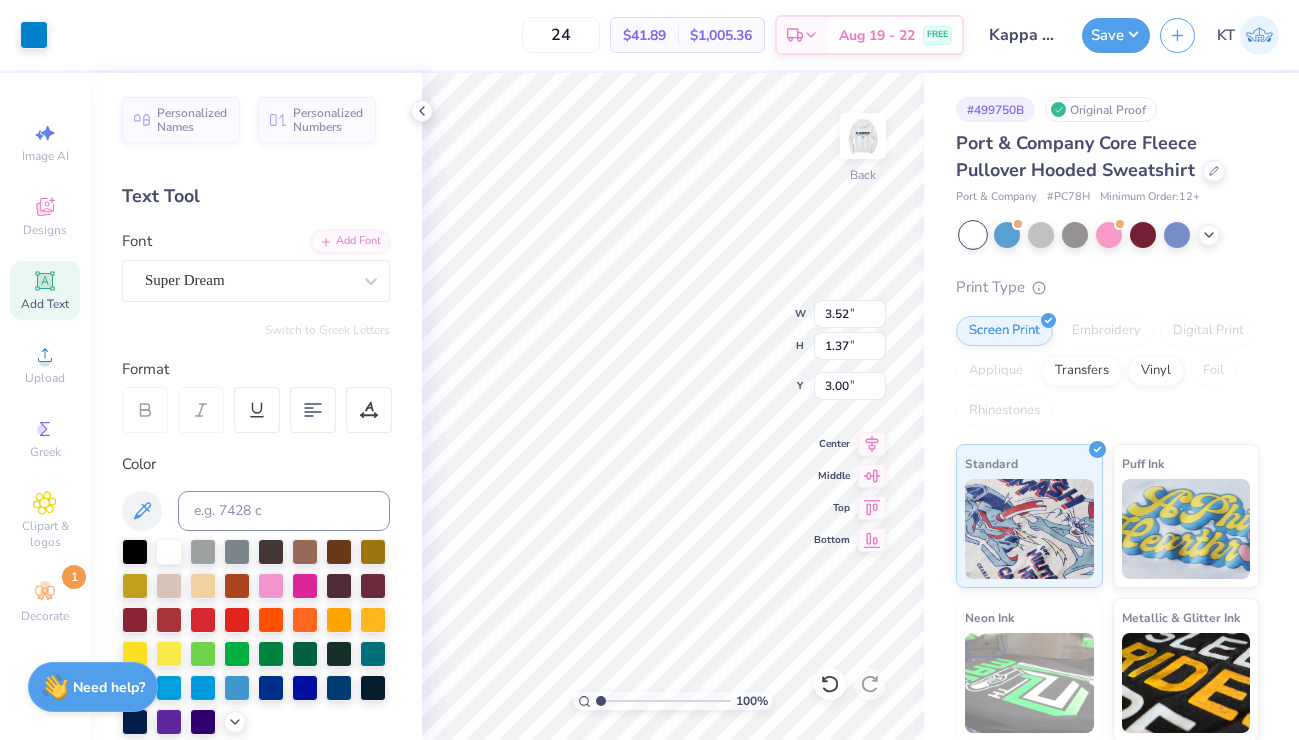 type on "3.52" 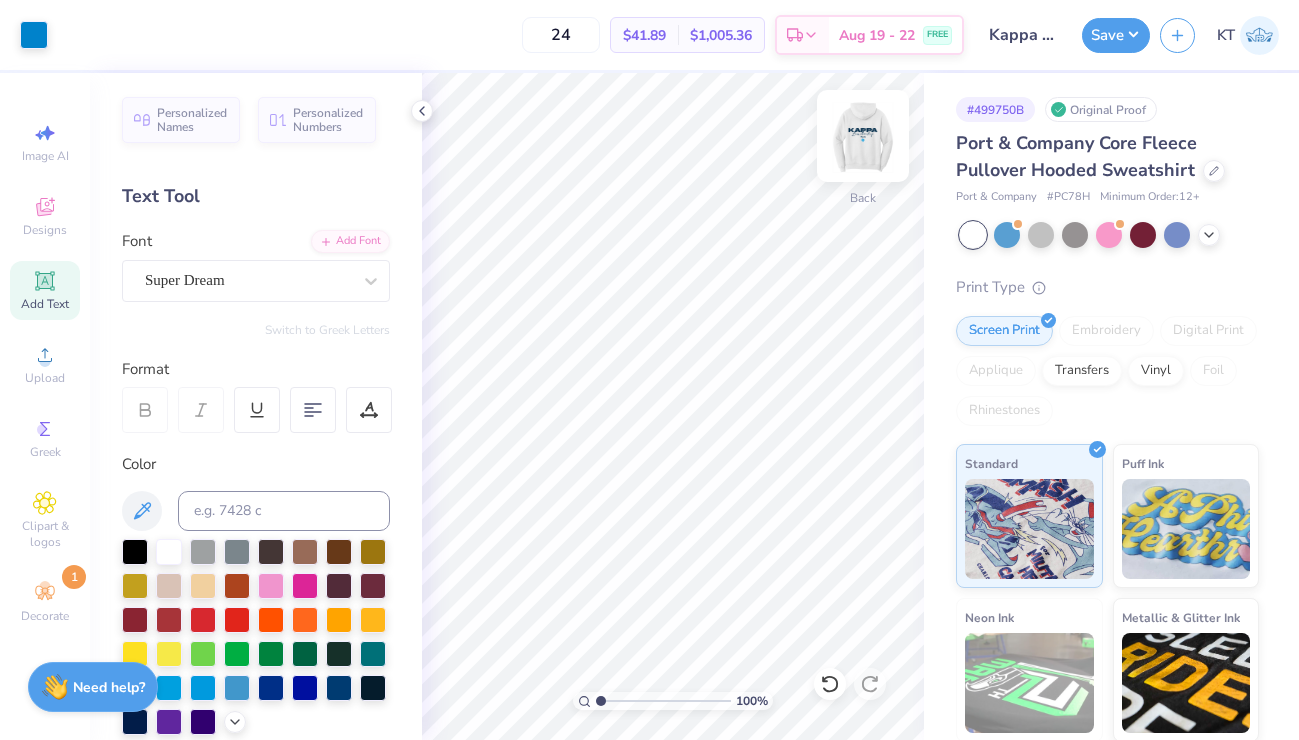 click at bounding box center [863, 136] 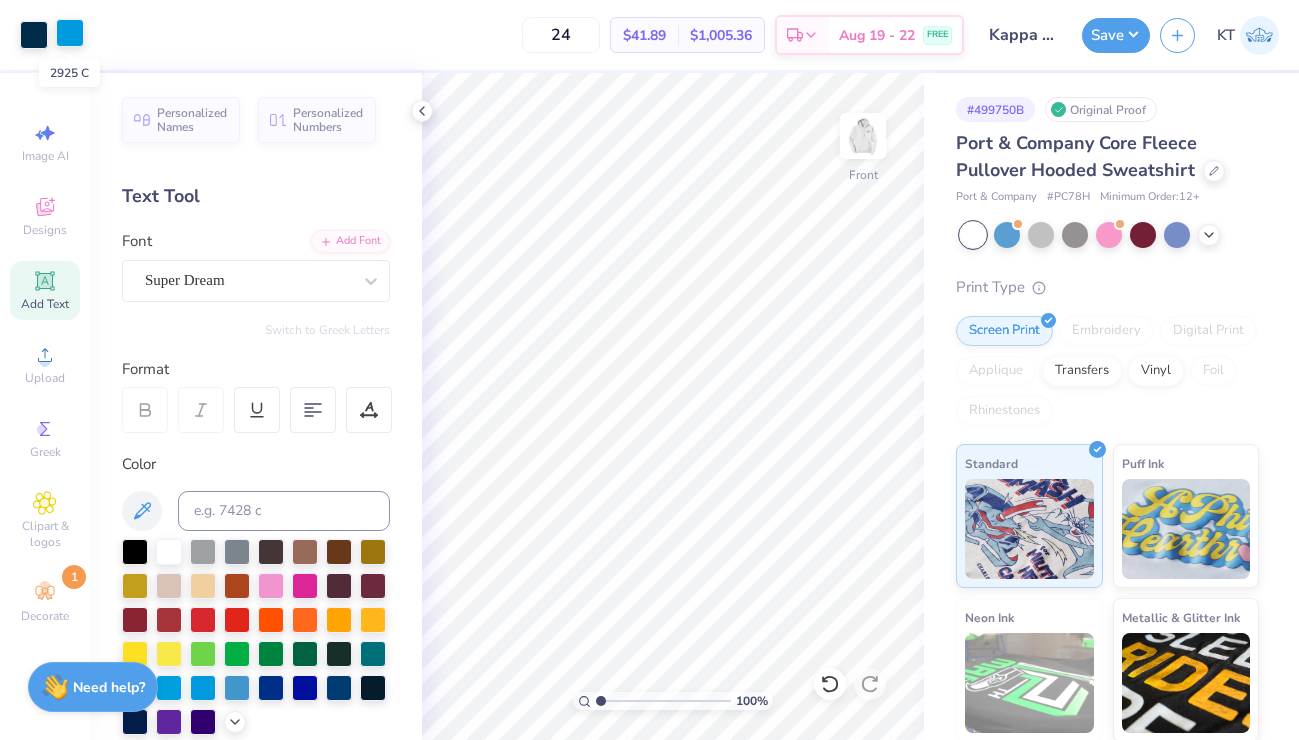 click at bounding box center [70, 33] 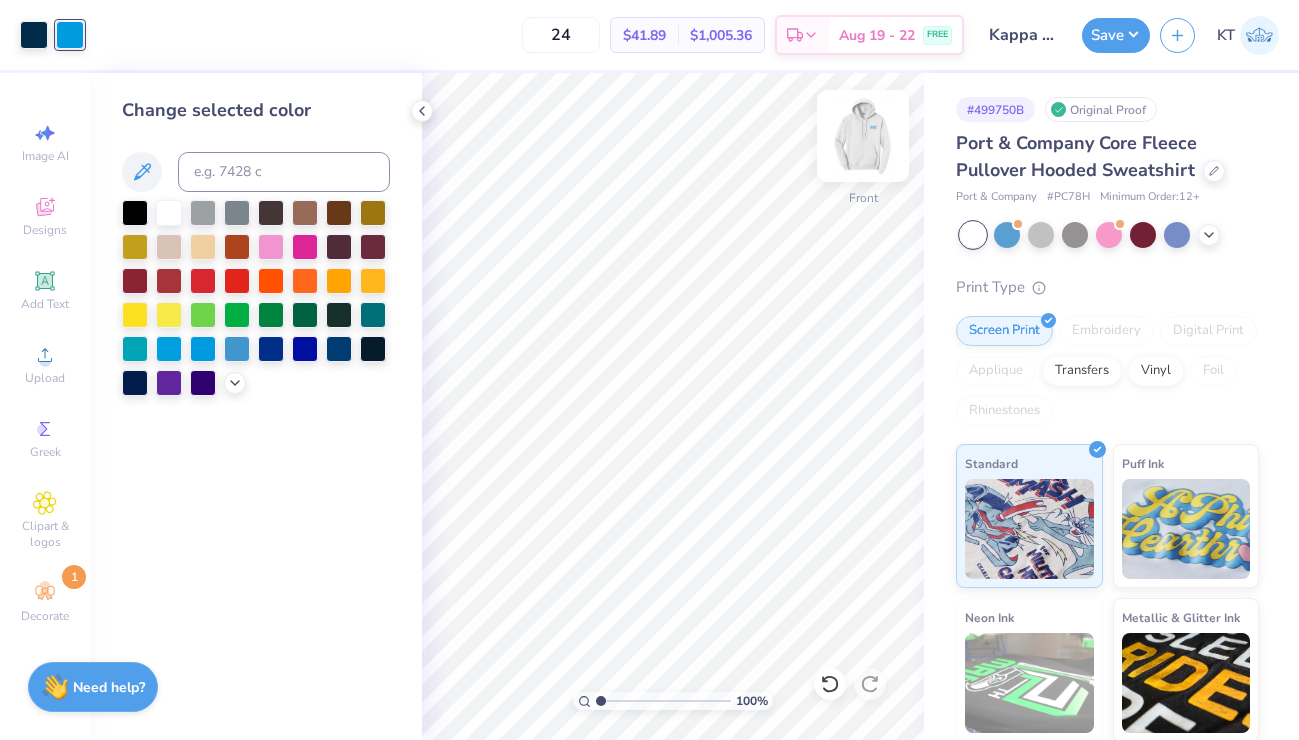 click at bounding box center (863, 136) 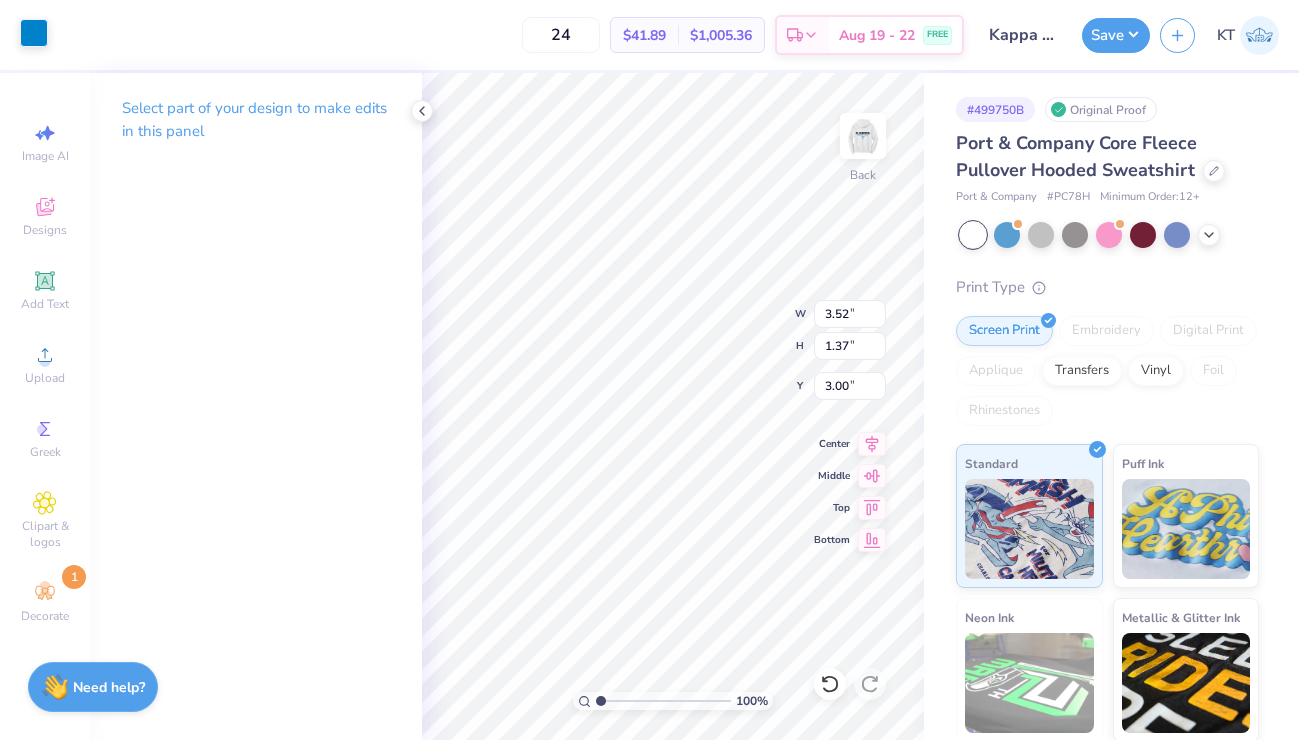 click at bounding box center (34, 33) 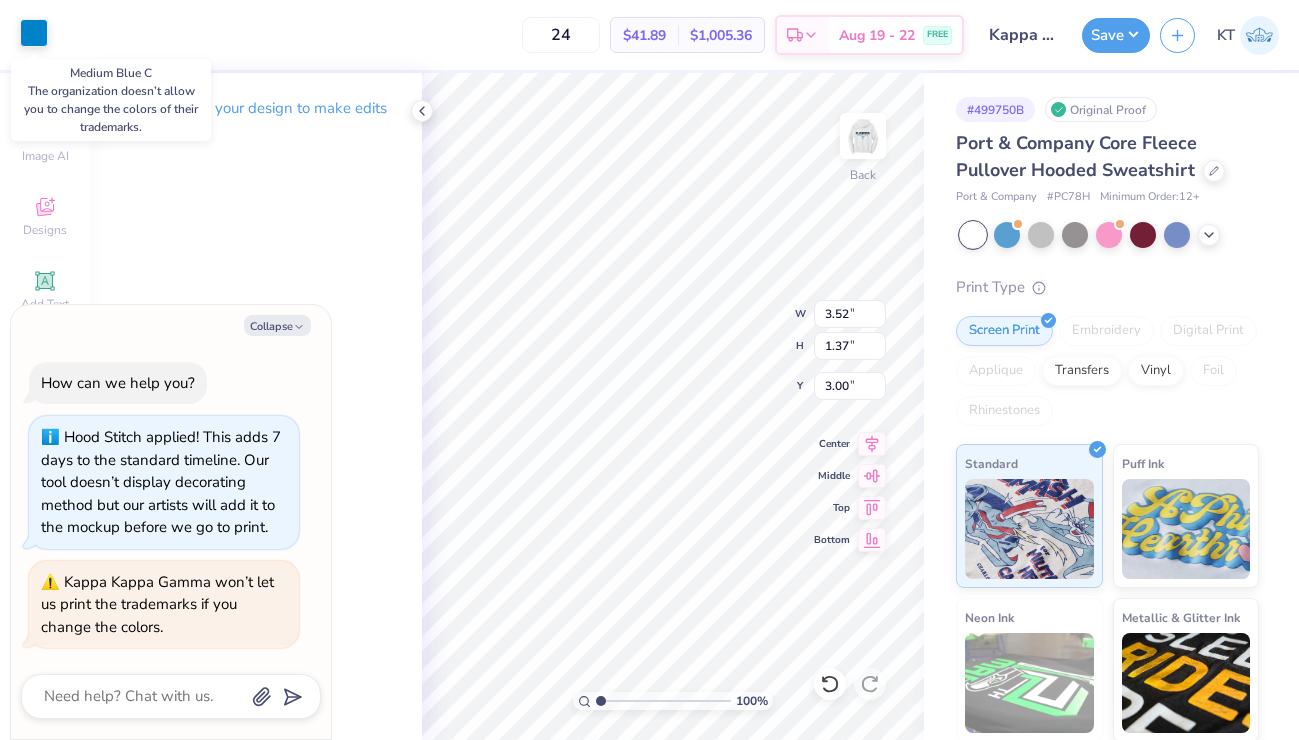 click at bounding box center (34, 33) 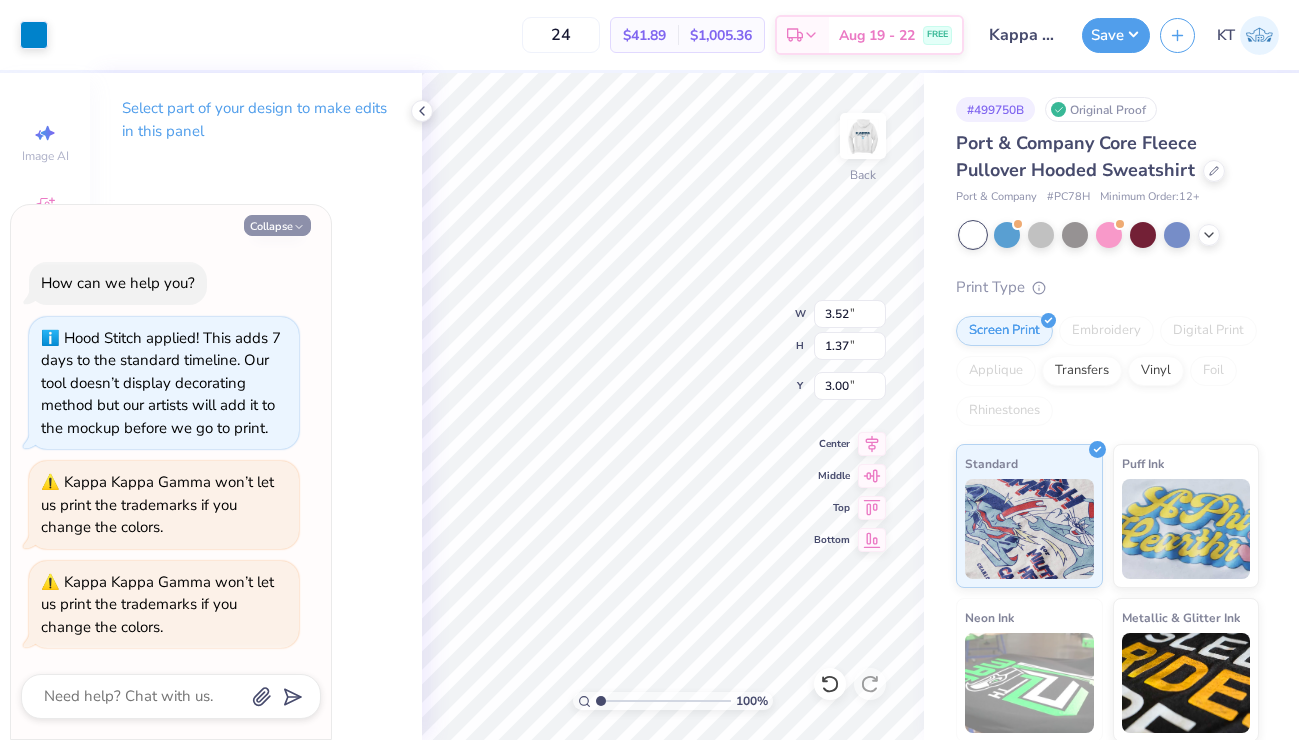 click on "Collapse" at bounding box center [277, 225] 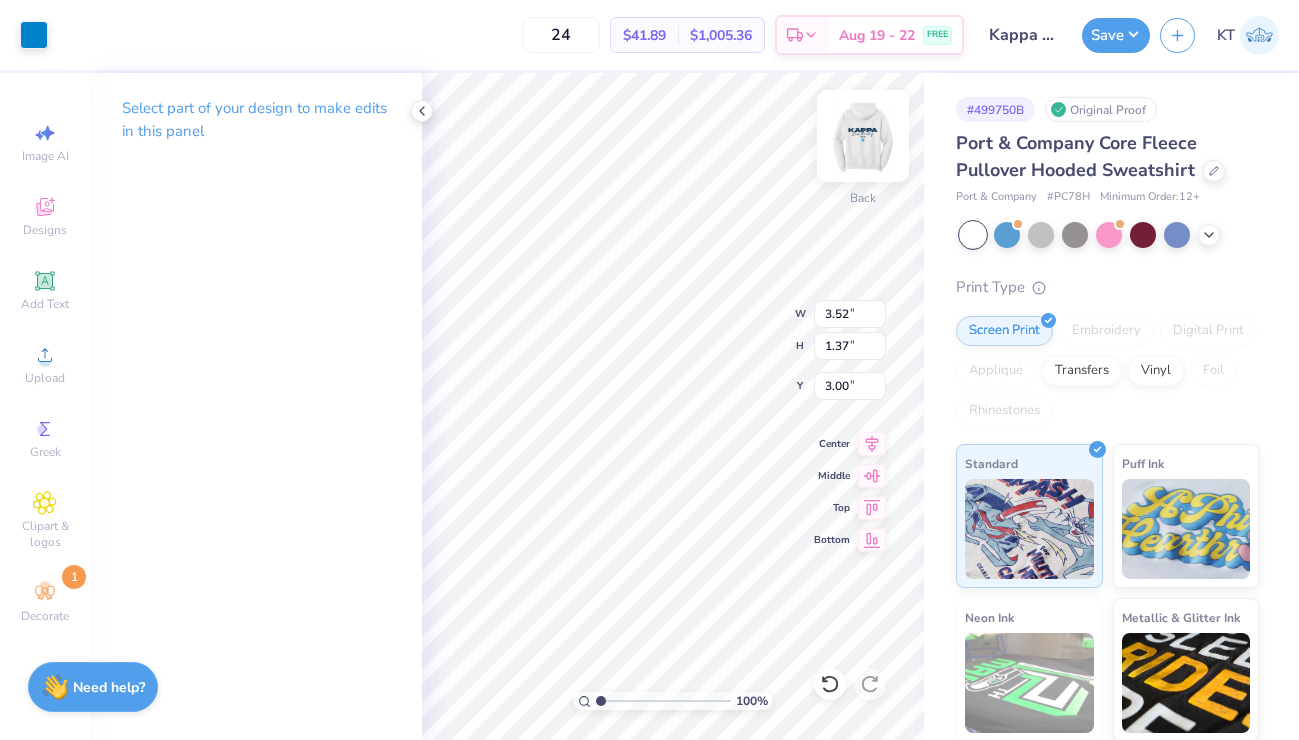 click at bounding box center [863, 136] 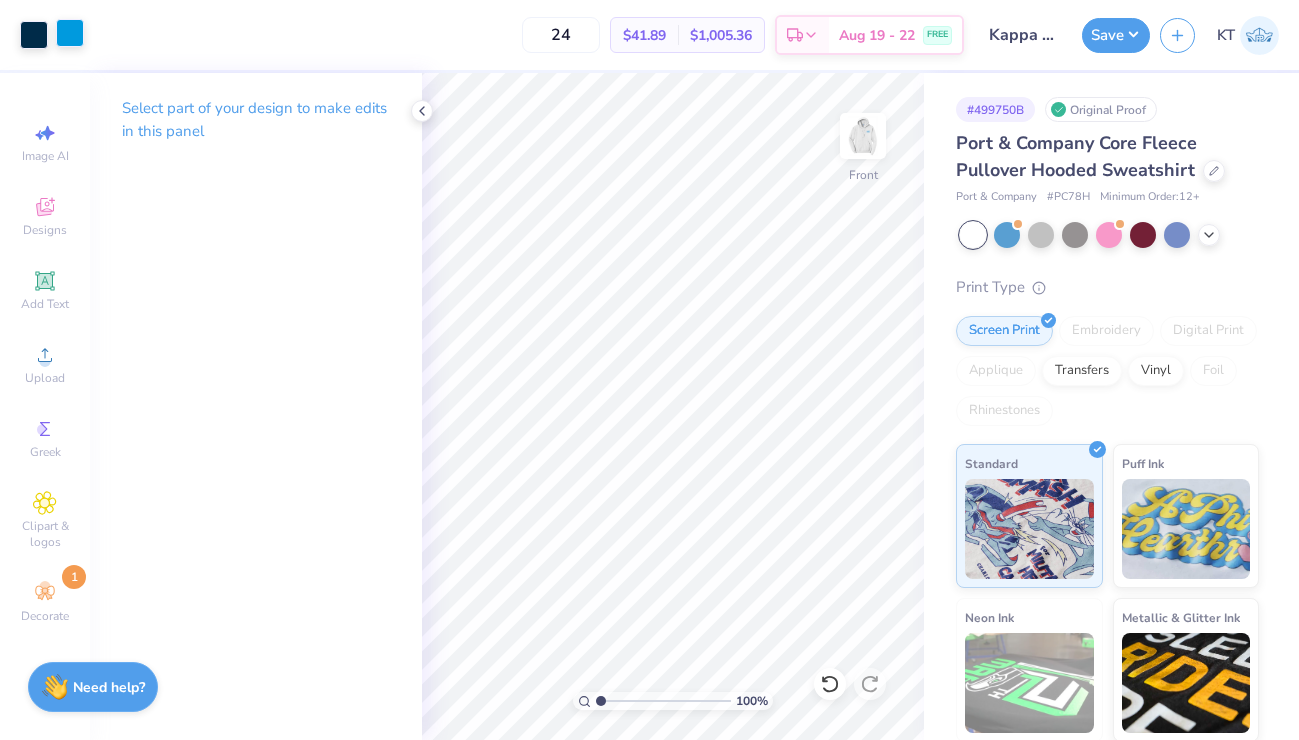 click at bounding box center [70, 33] 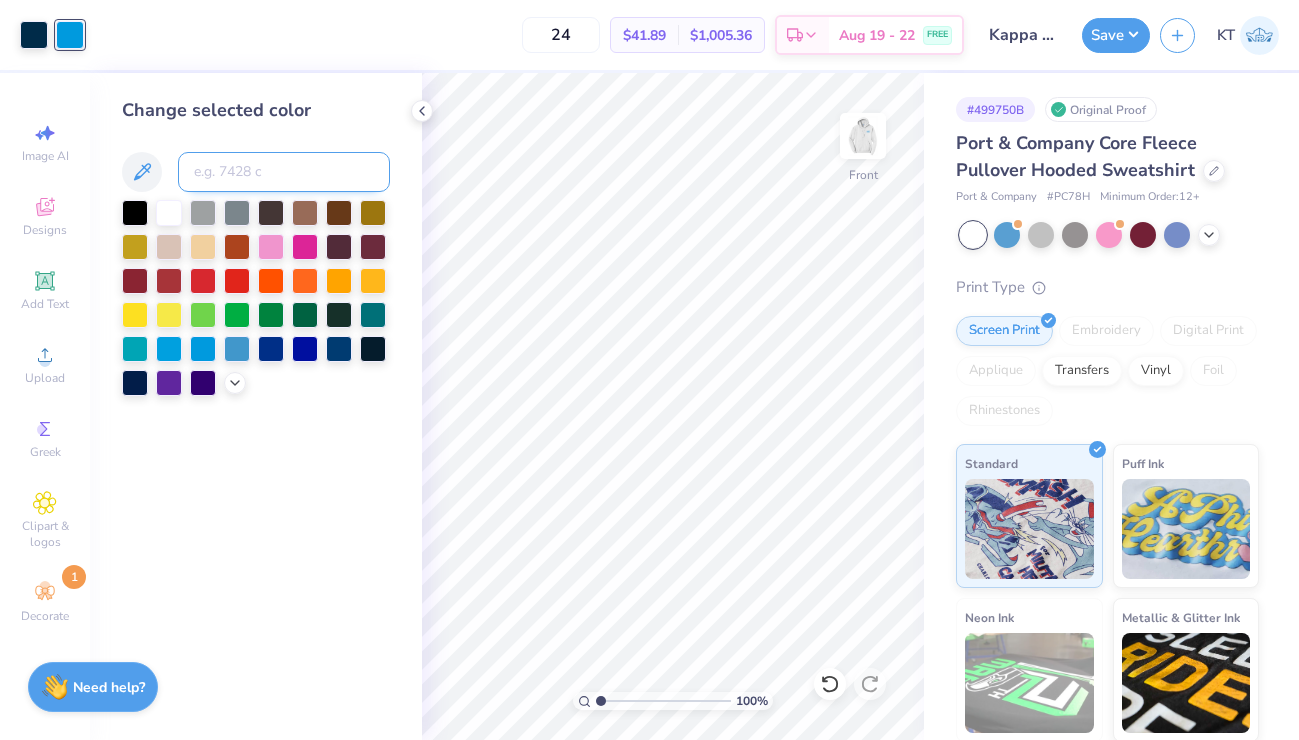 click at bounding box center (284, 172) 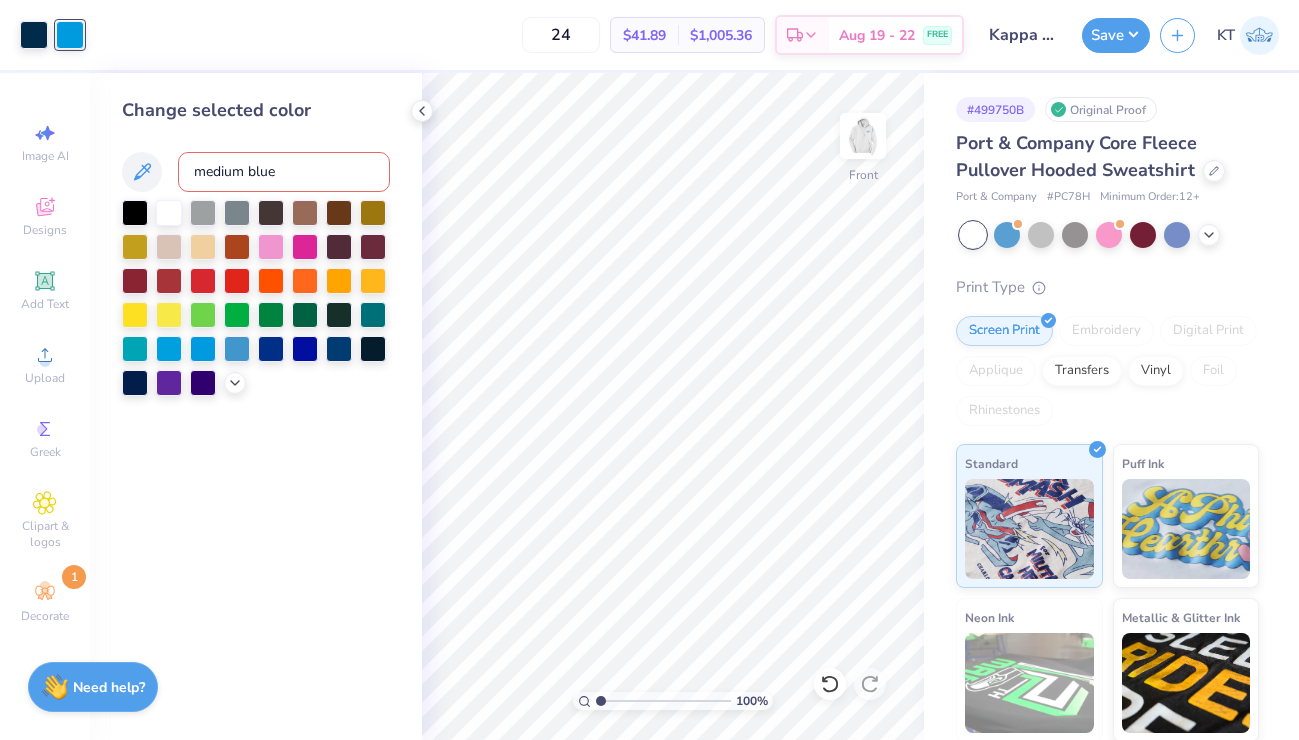 type on "medium blue" 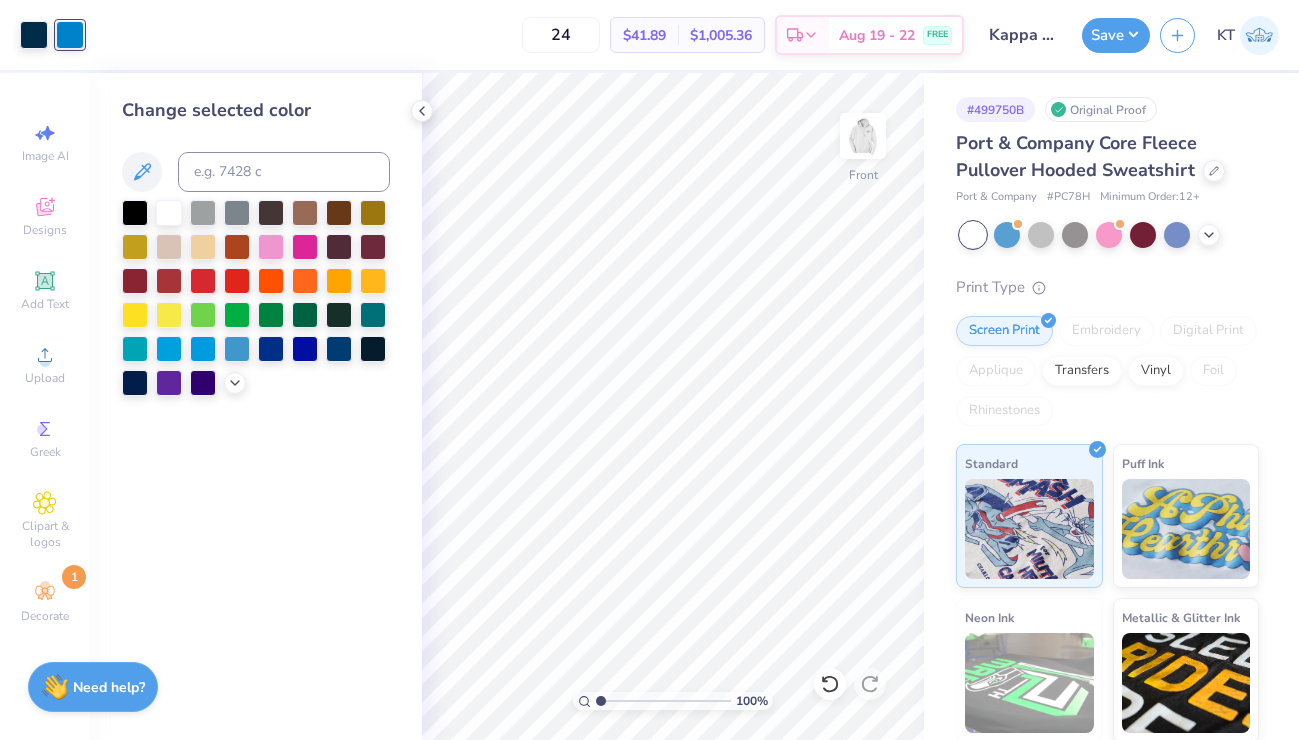 click on "Change selected color" at bounding box center (256, 406) 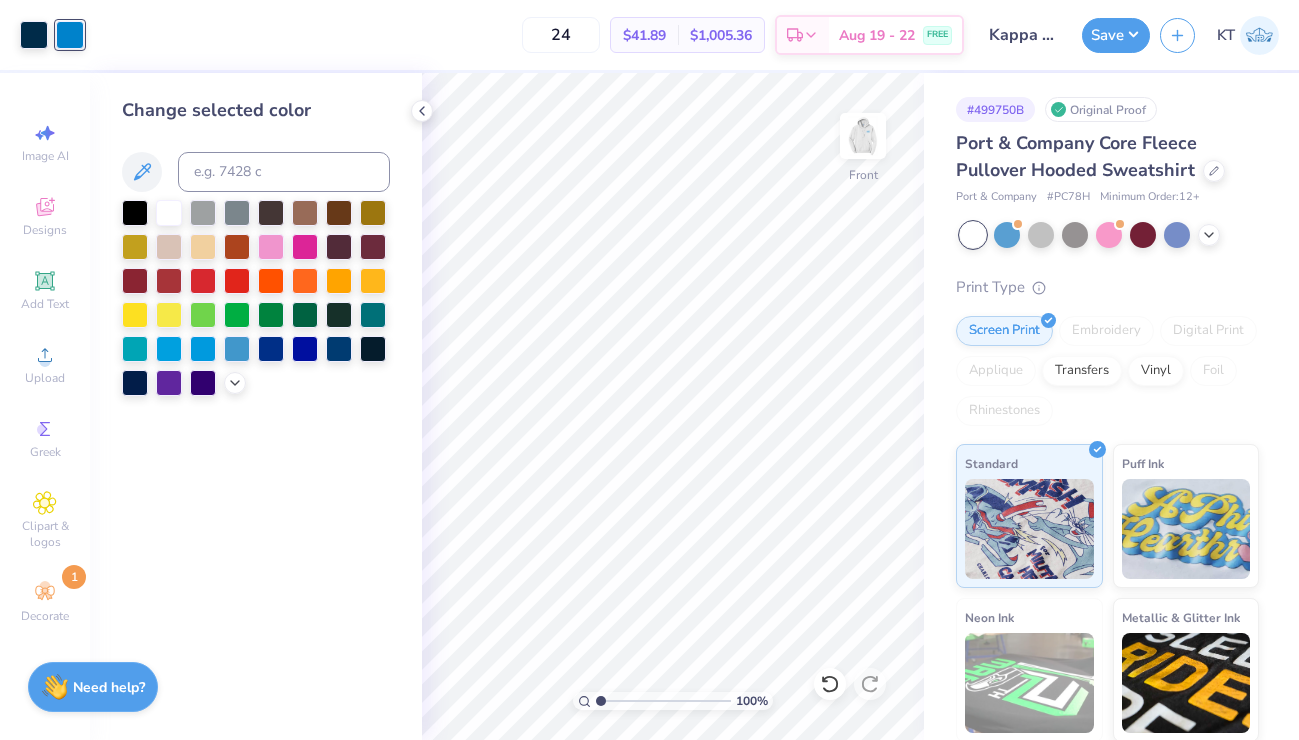 click on "Change selected color" at bounding box center (256, 246) 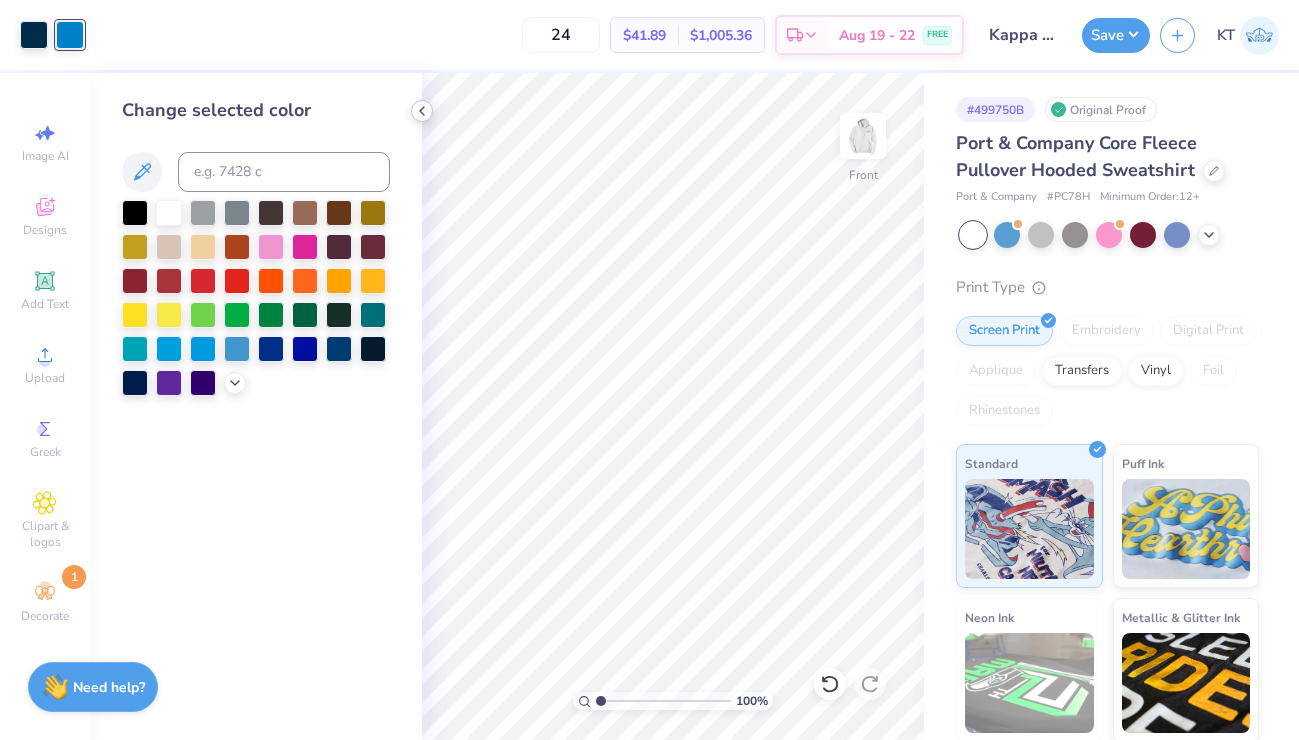 click 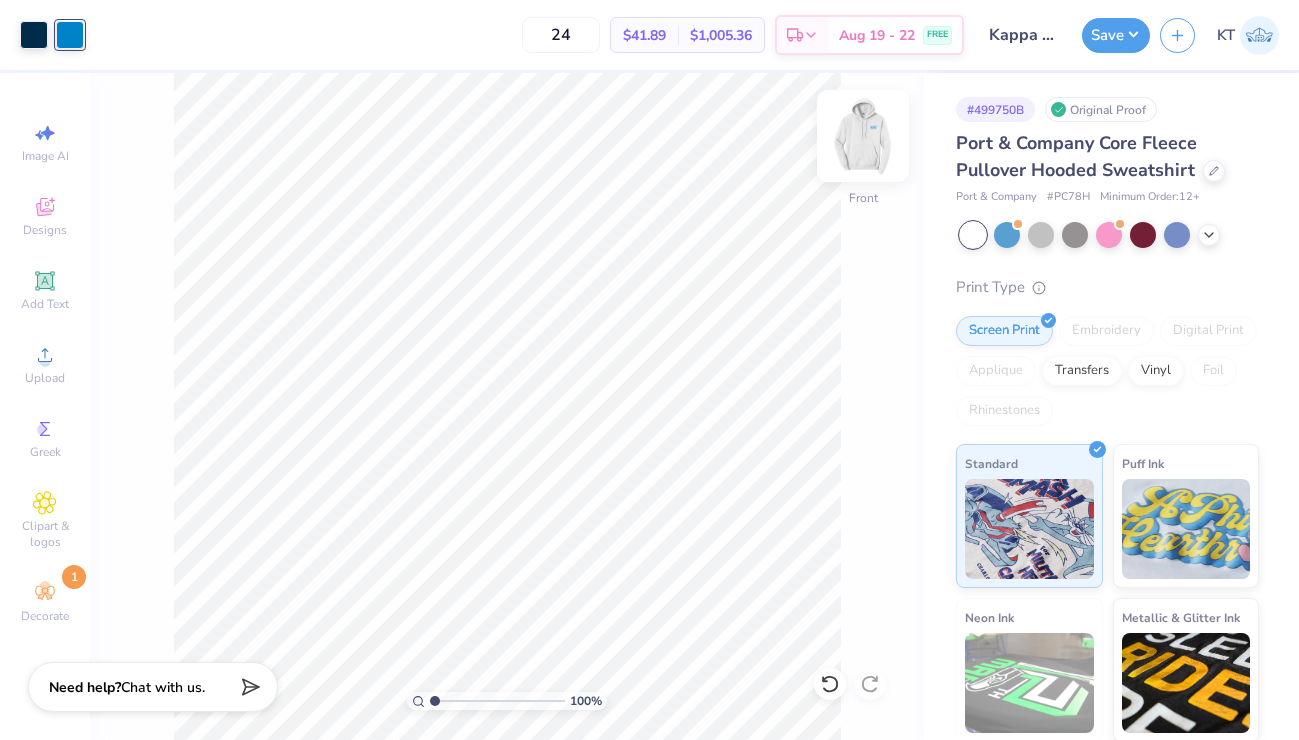 click at bounding box center (863, 136) 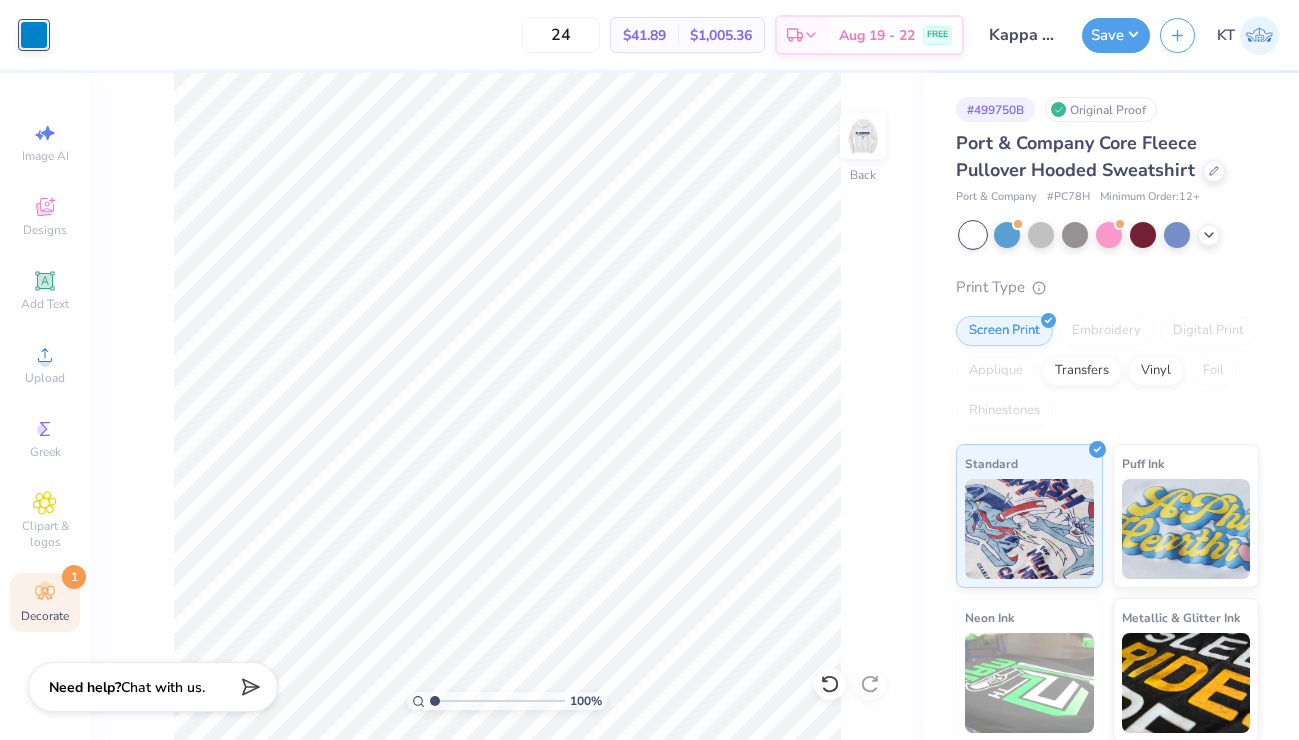 click 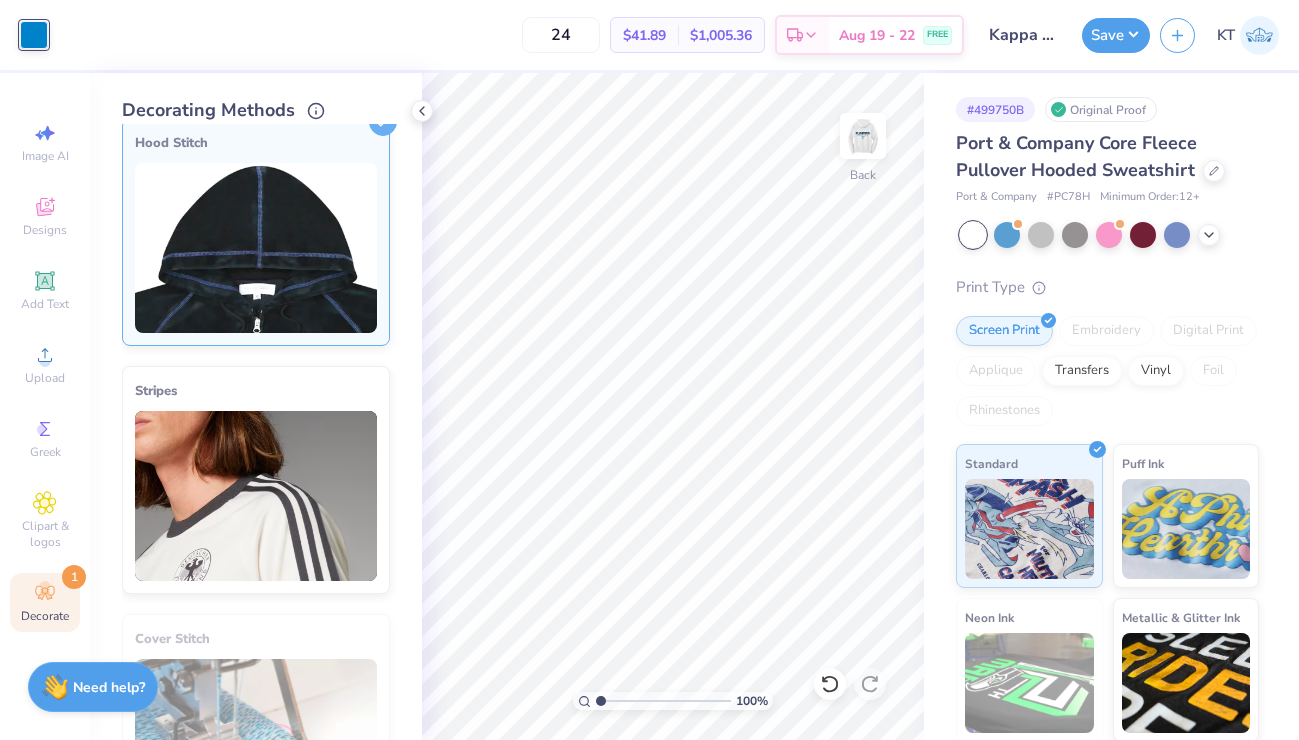 scroll, scrollTop: 0, scrollLeft: 0, axis: both 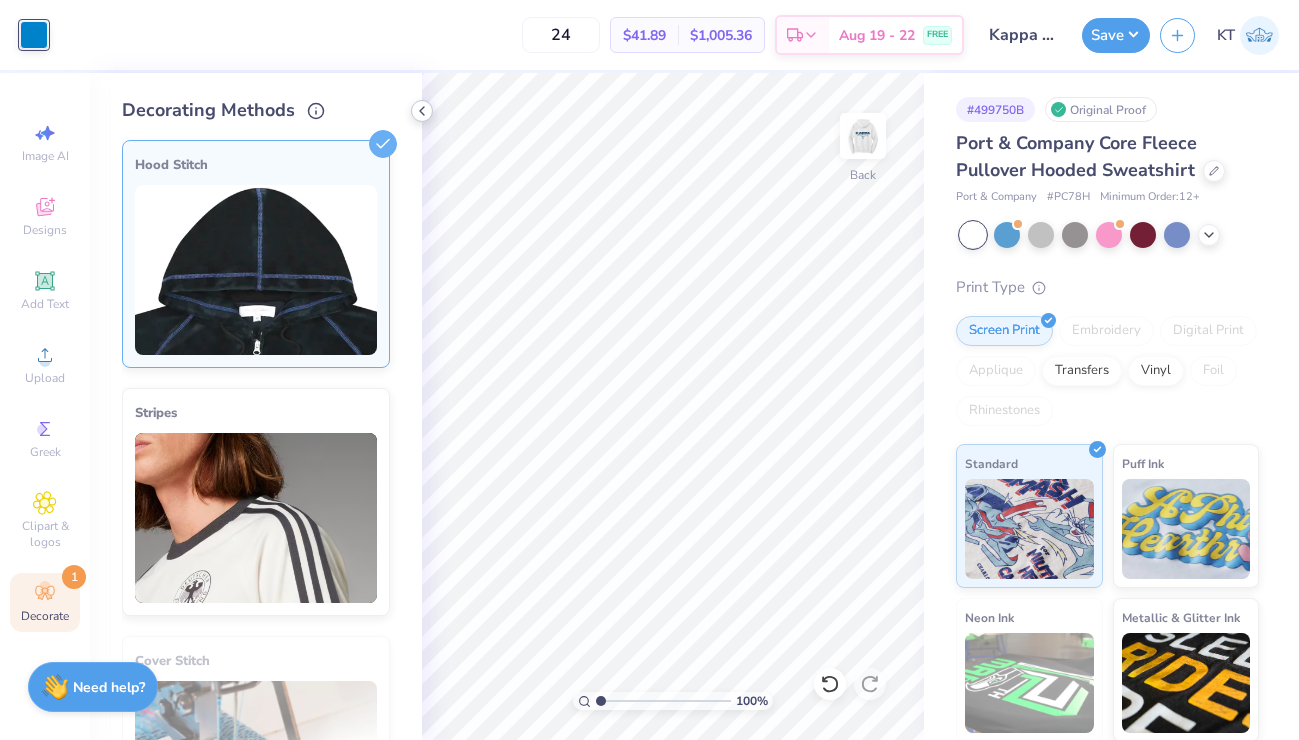 click 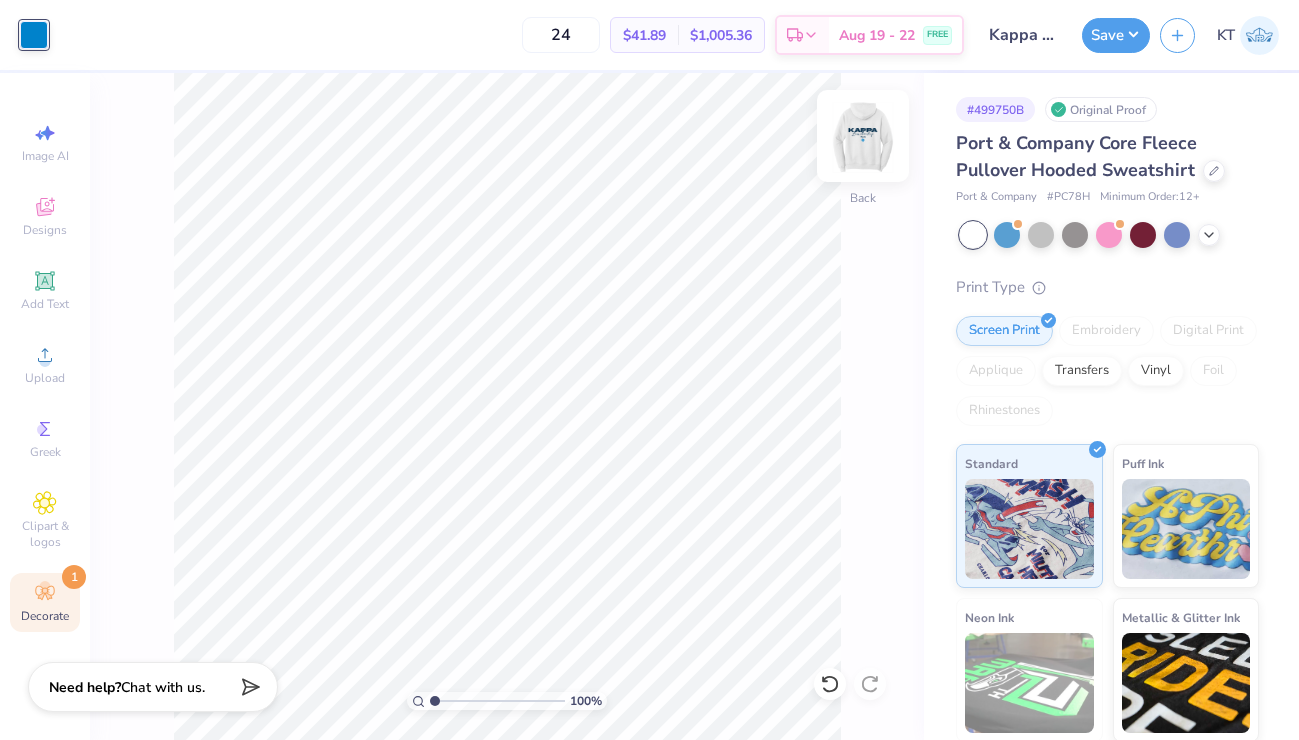 click at bounding box center [863, 136] 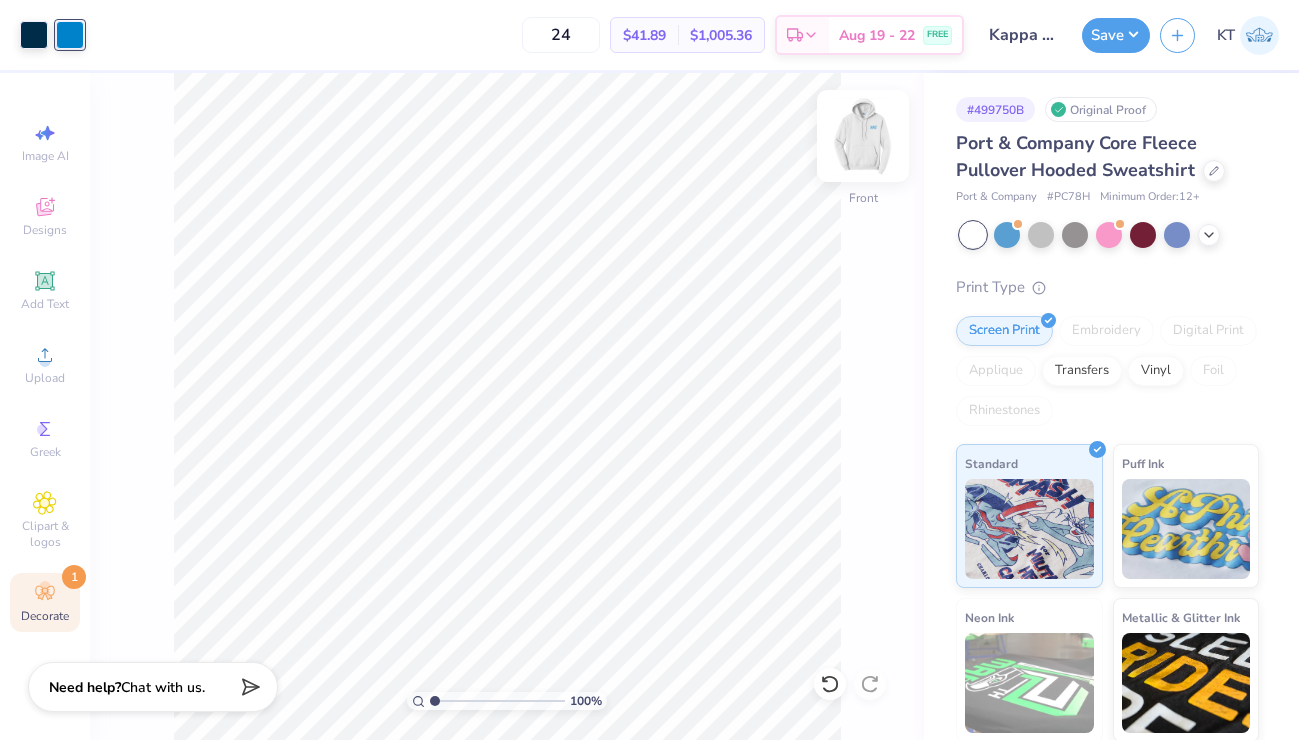 click at bounding box center (863, 136) 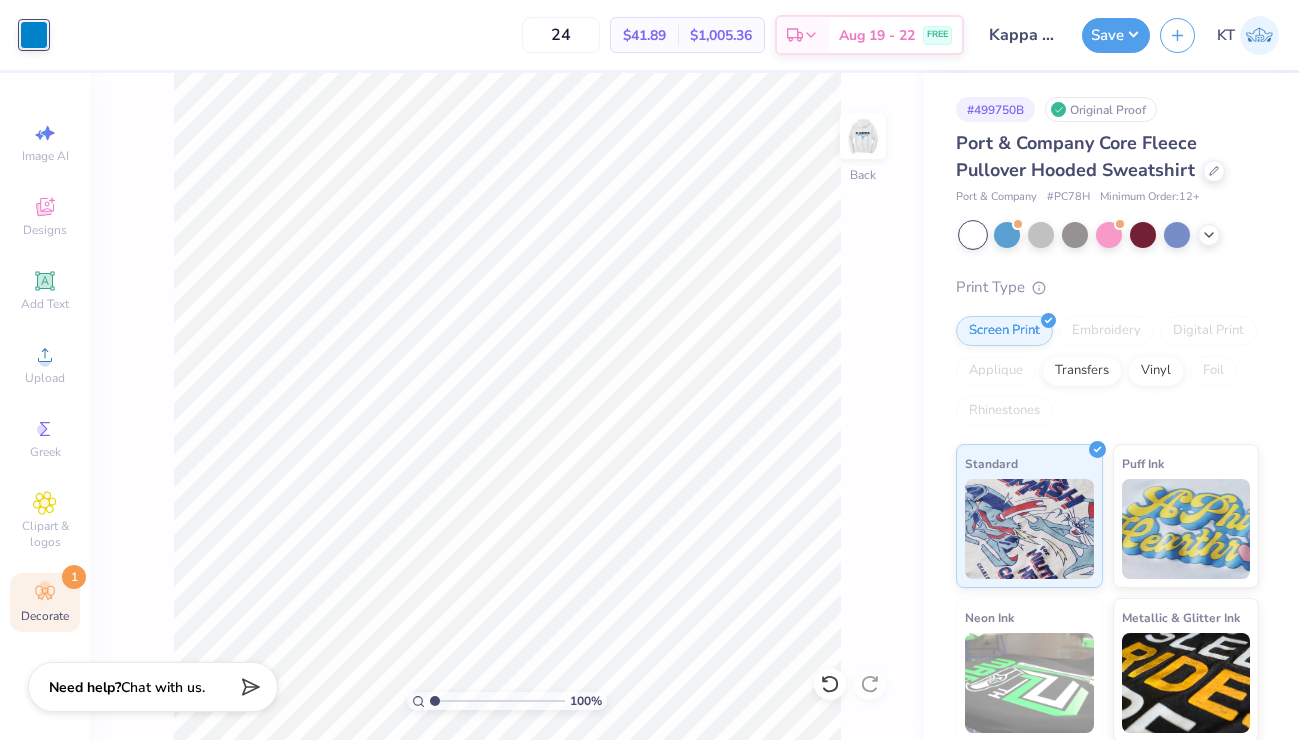 click 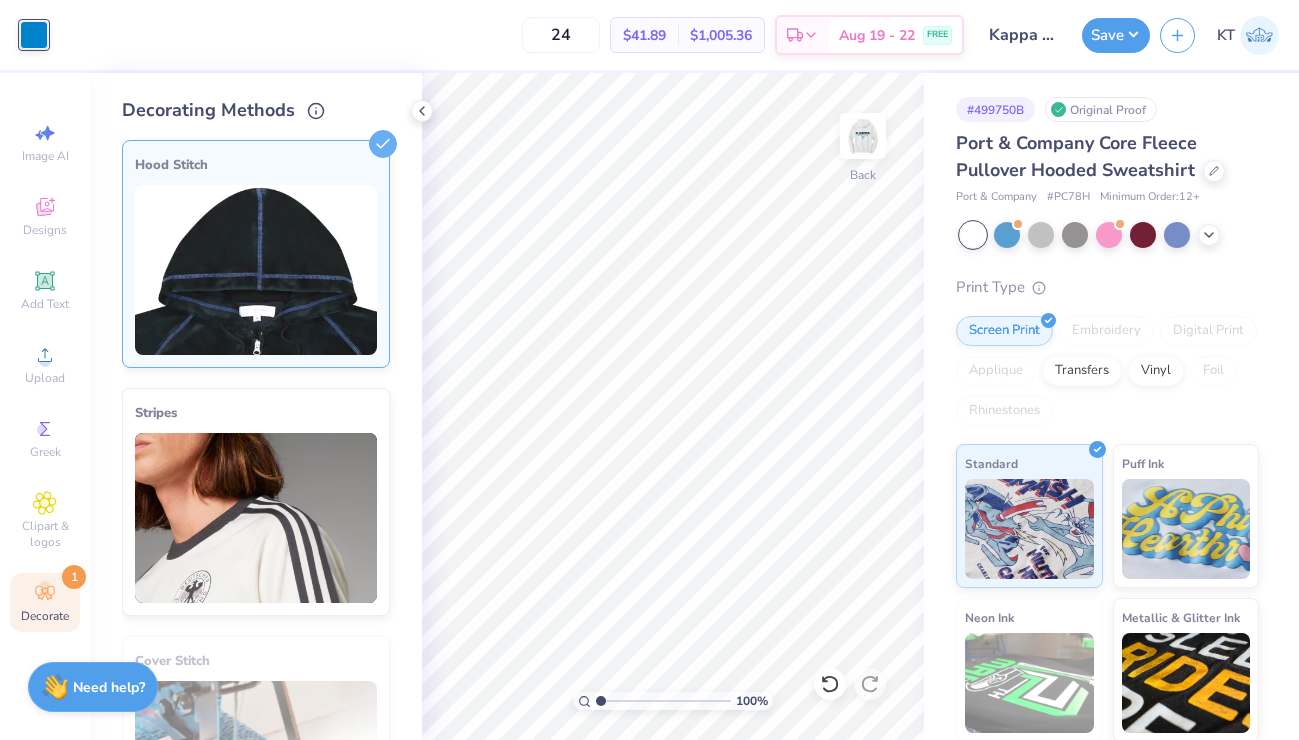 click at bounding box center (256, 270) 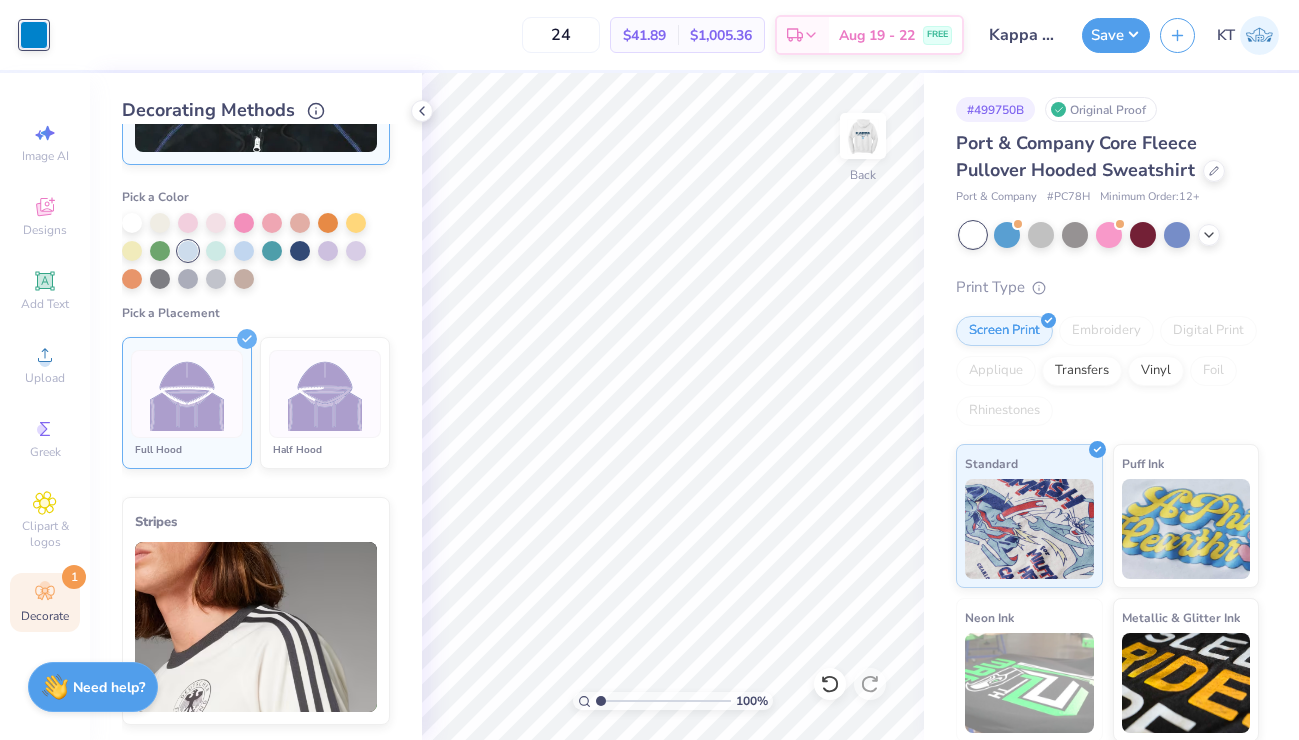 scroll, scrollTop: 0, scrollLeft: 0, axis: both 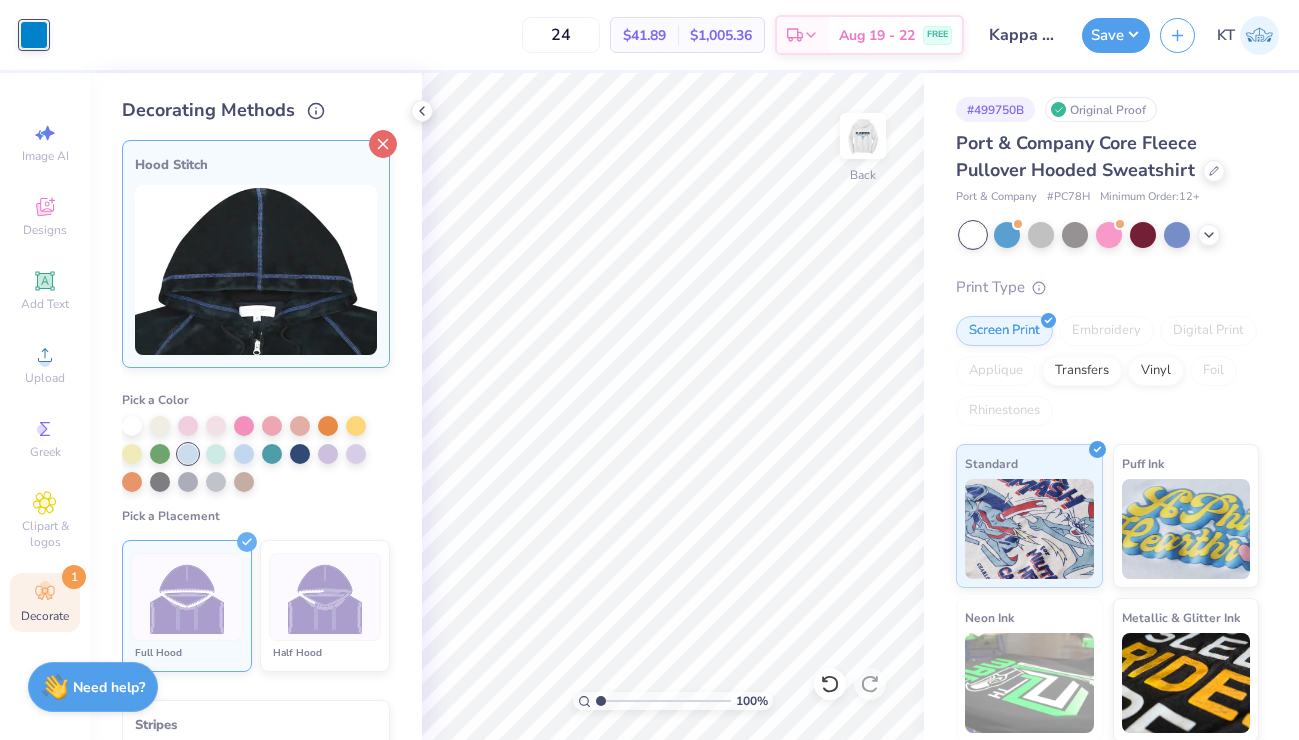 click 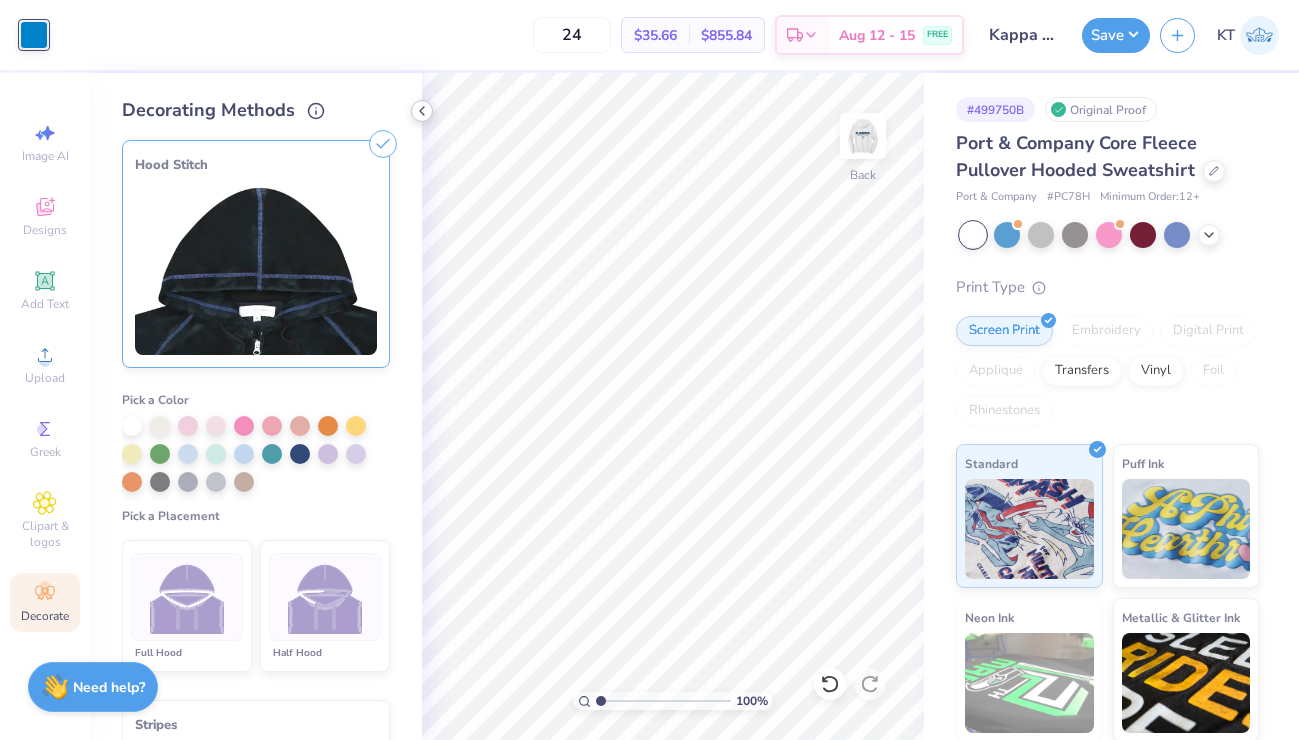 click 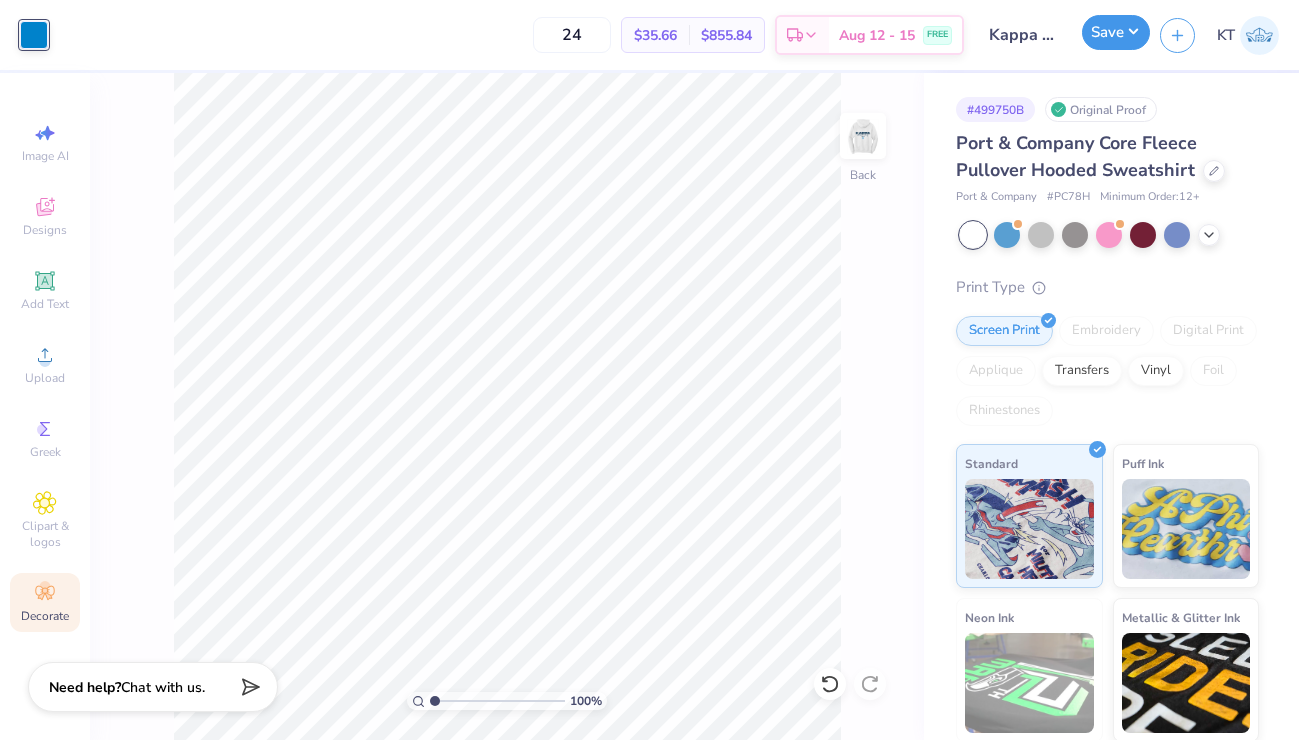 click on "Save" at bounding box center [1116, 32] 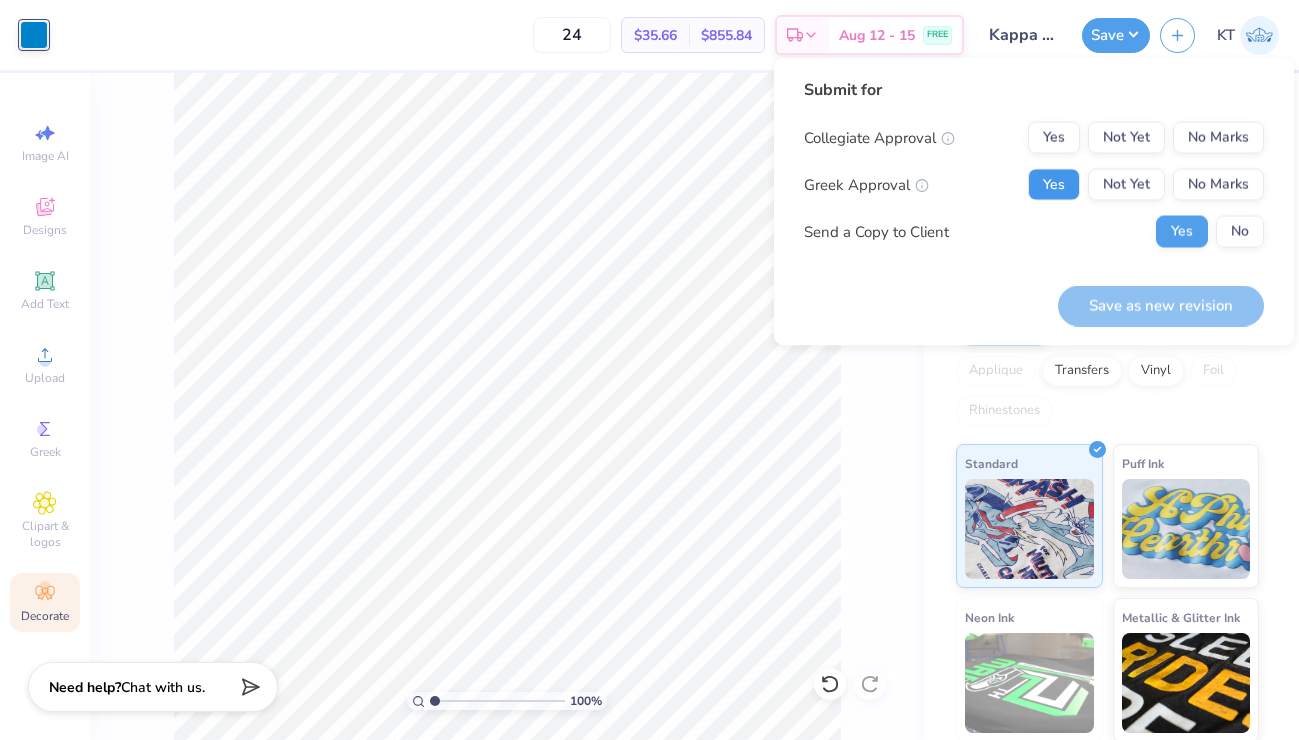 click on "Yes" at bounding box center [1054, 185] 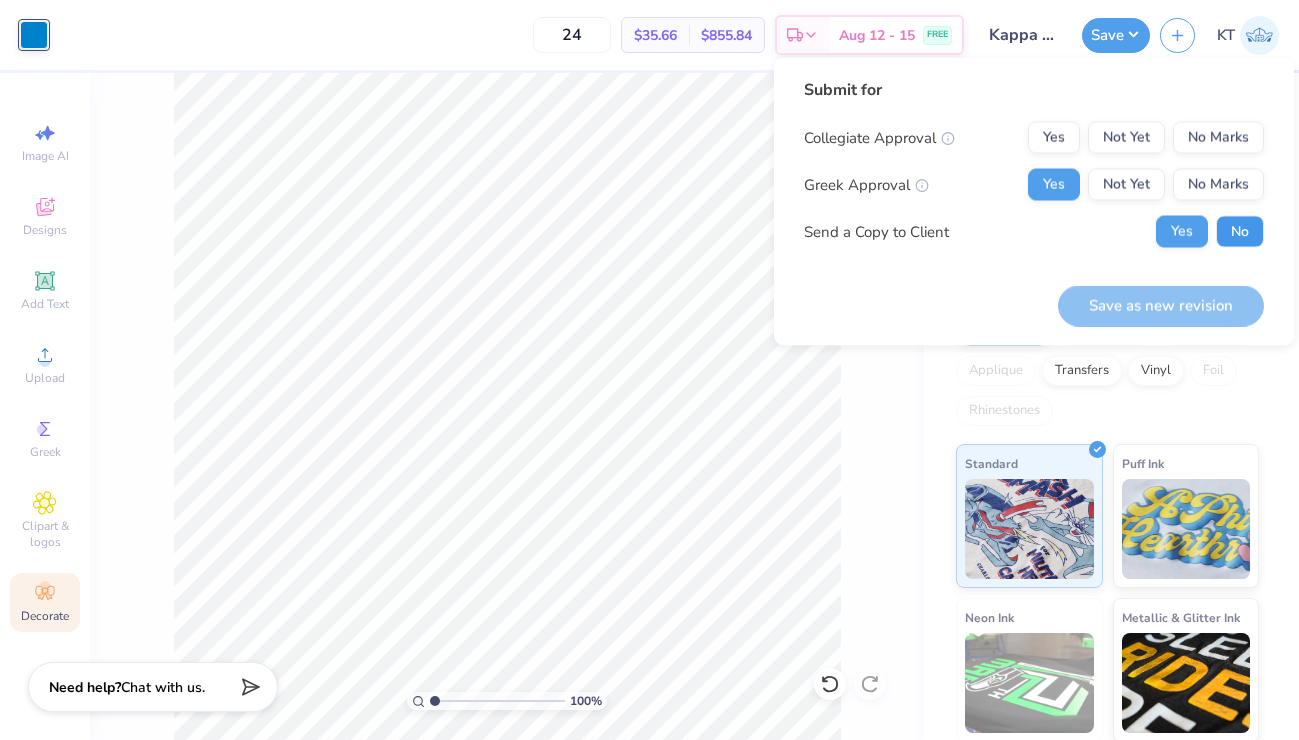click on "No" at bounding box center (1240, 232) 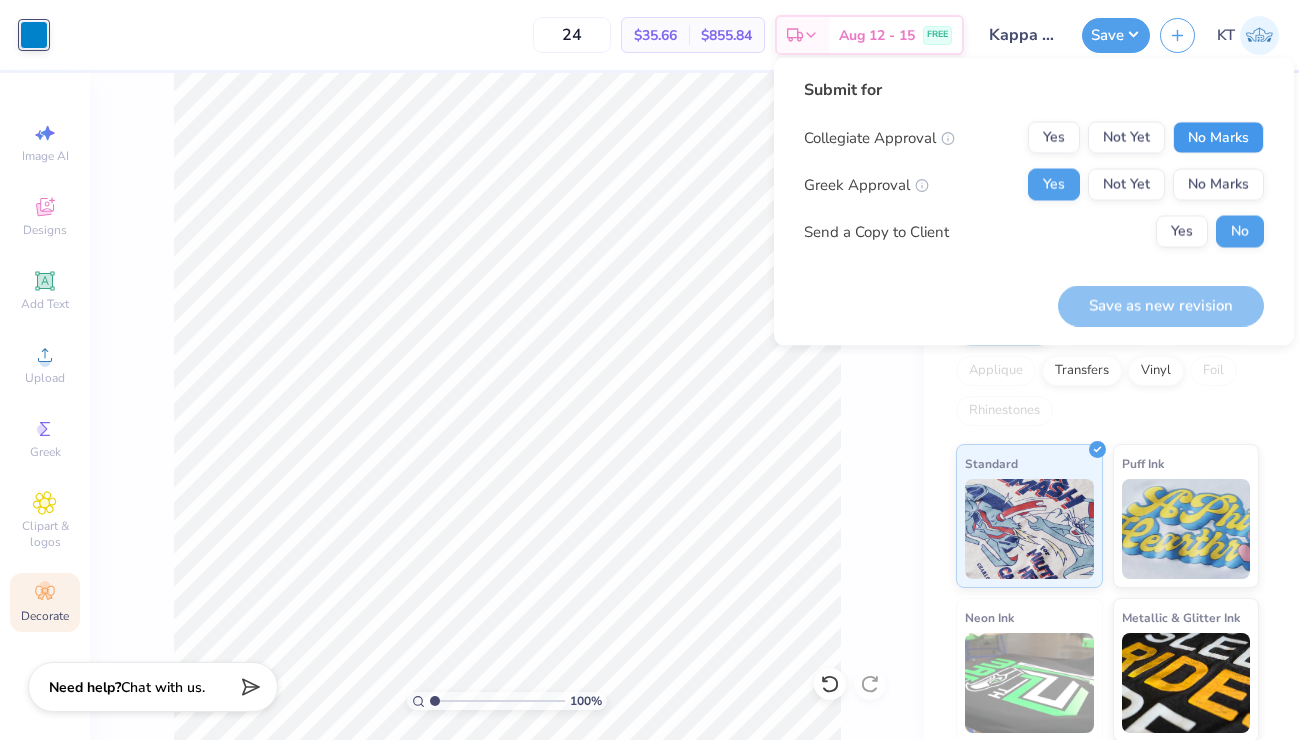 click on "No Marks" at bounding box center [1218, 138] 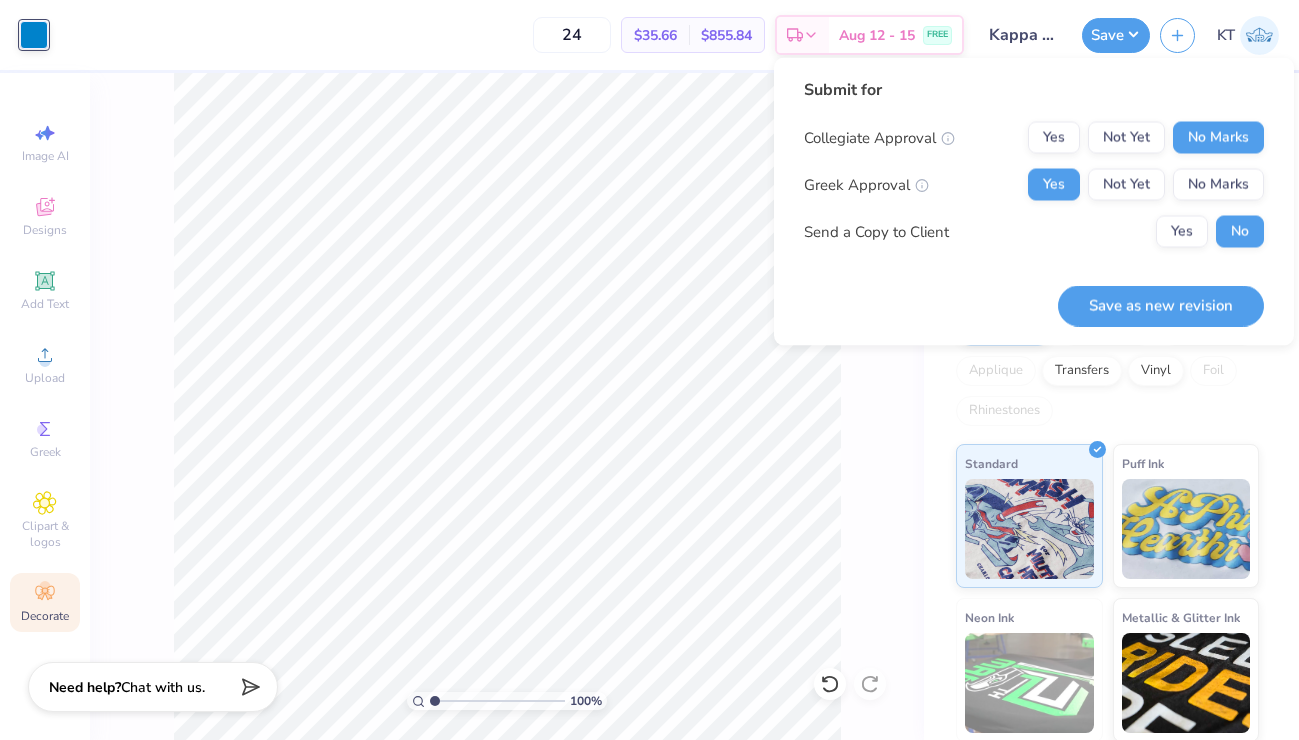 click on "Save as new revision" at bounding box center (1161, 294) 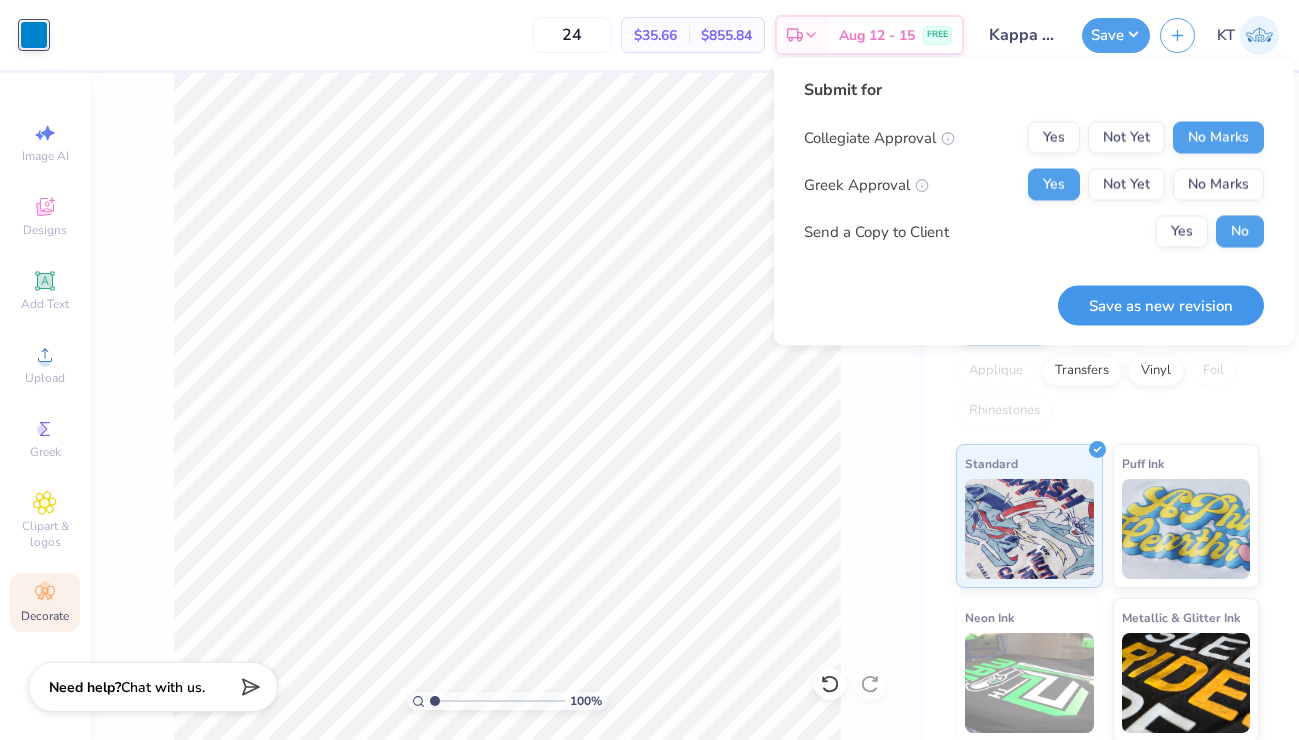 click on "Save as new revision" at bounding box center [1161, 305] 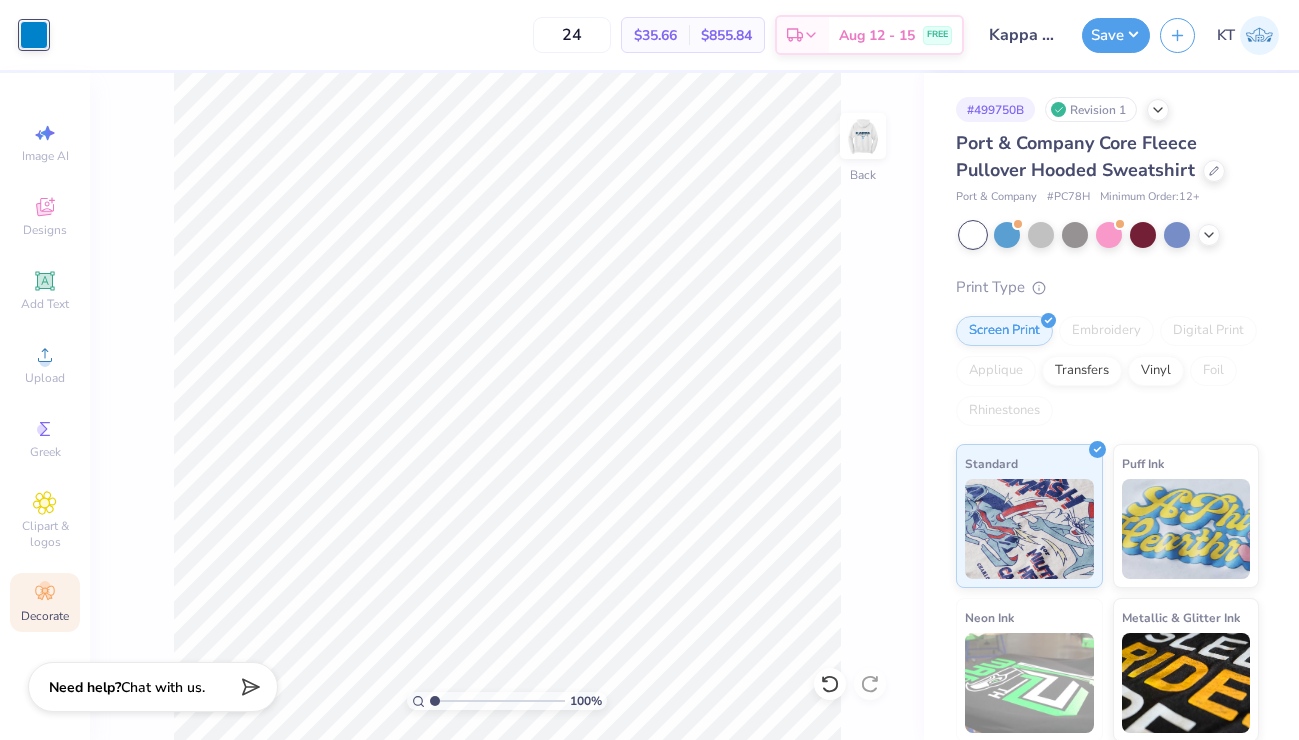 click on "Design Saved" at bounding box center [1105, 122] 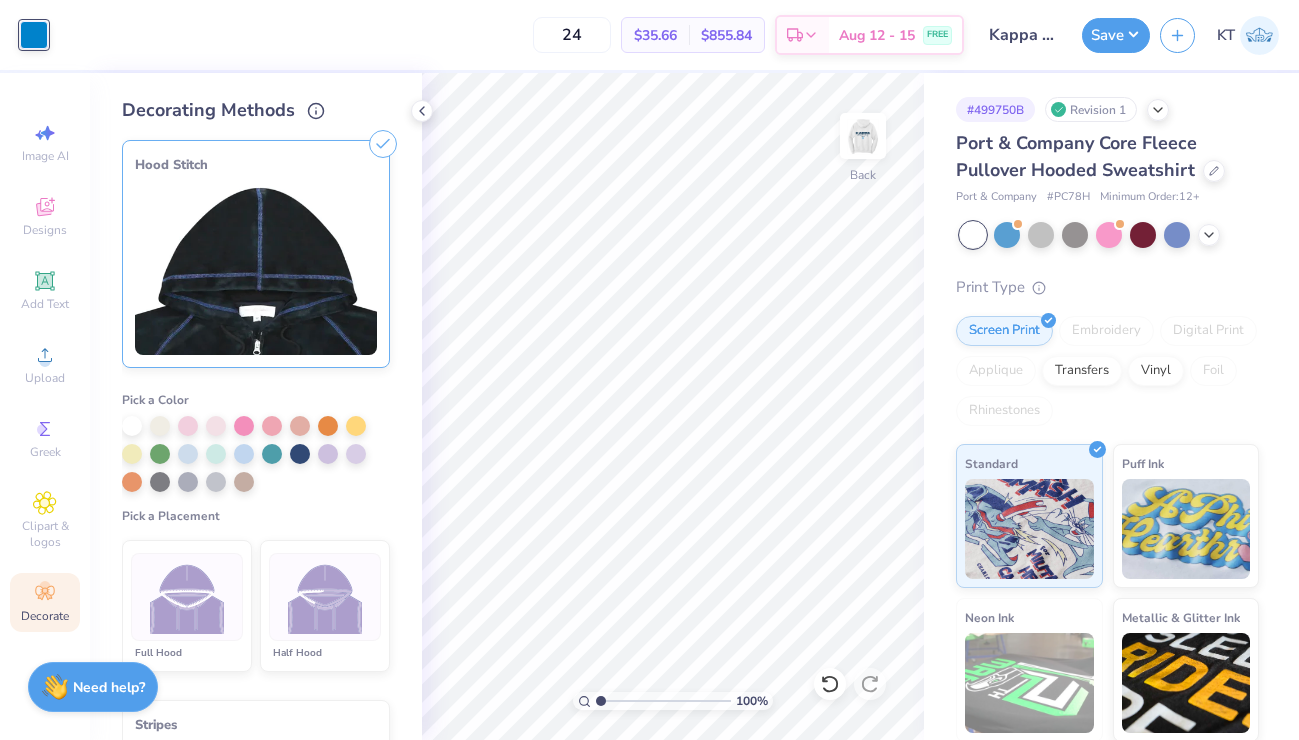 click 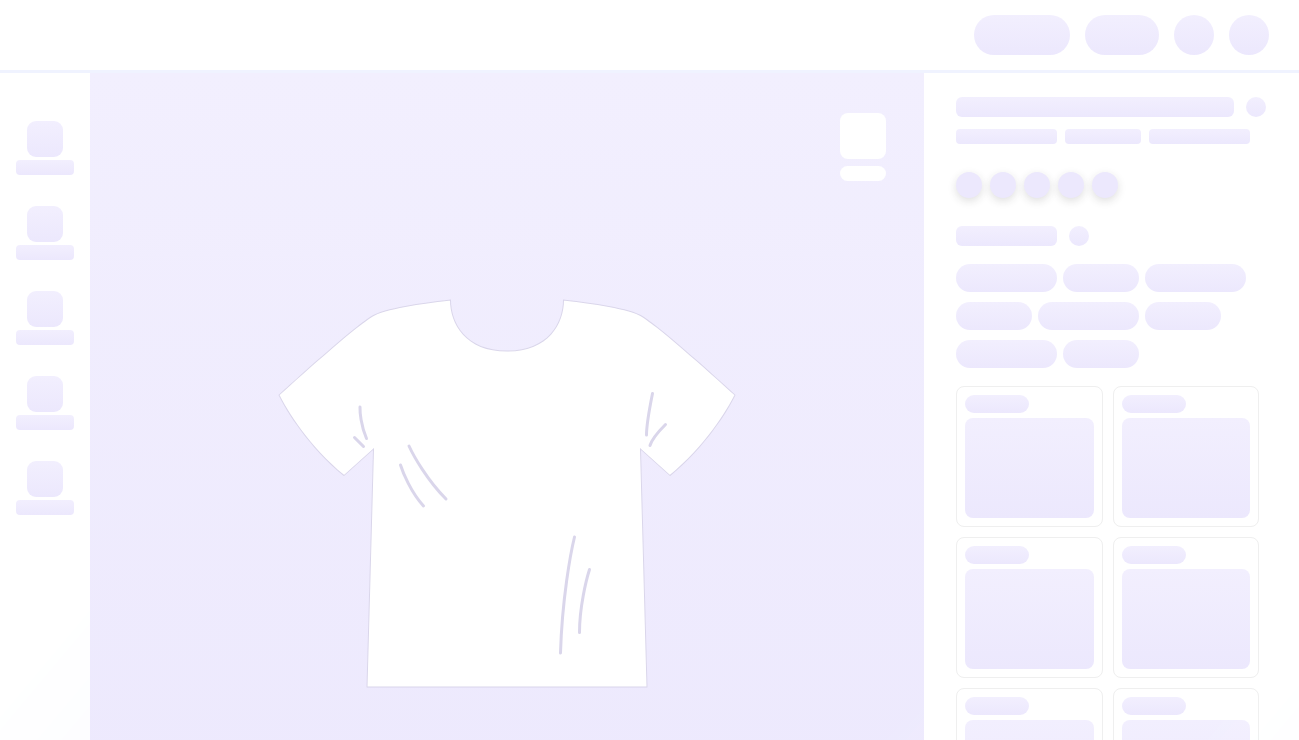 scroll, scrollTop: 0, scrollLeft: 0, axis: both 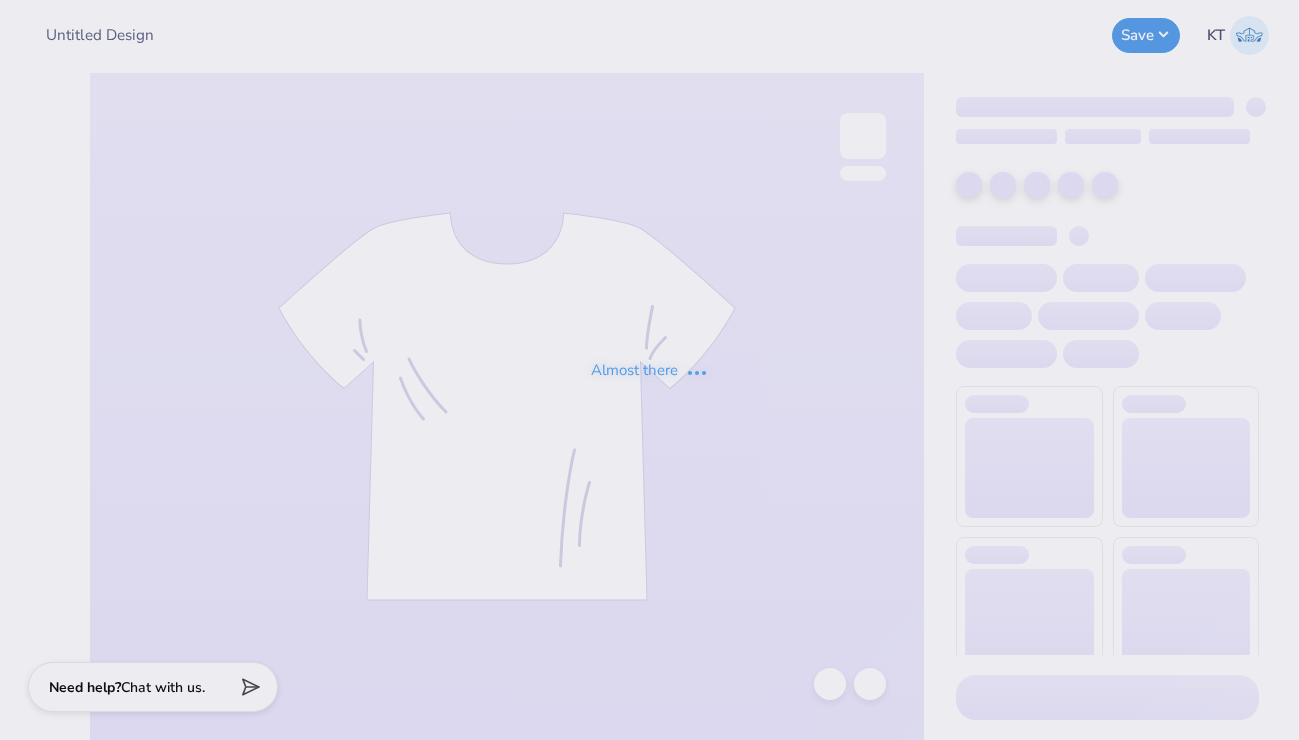 type on "Kappa" 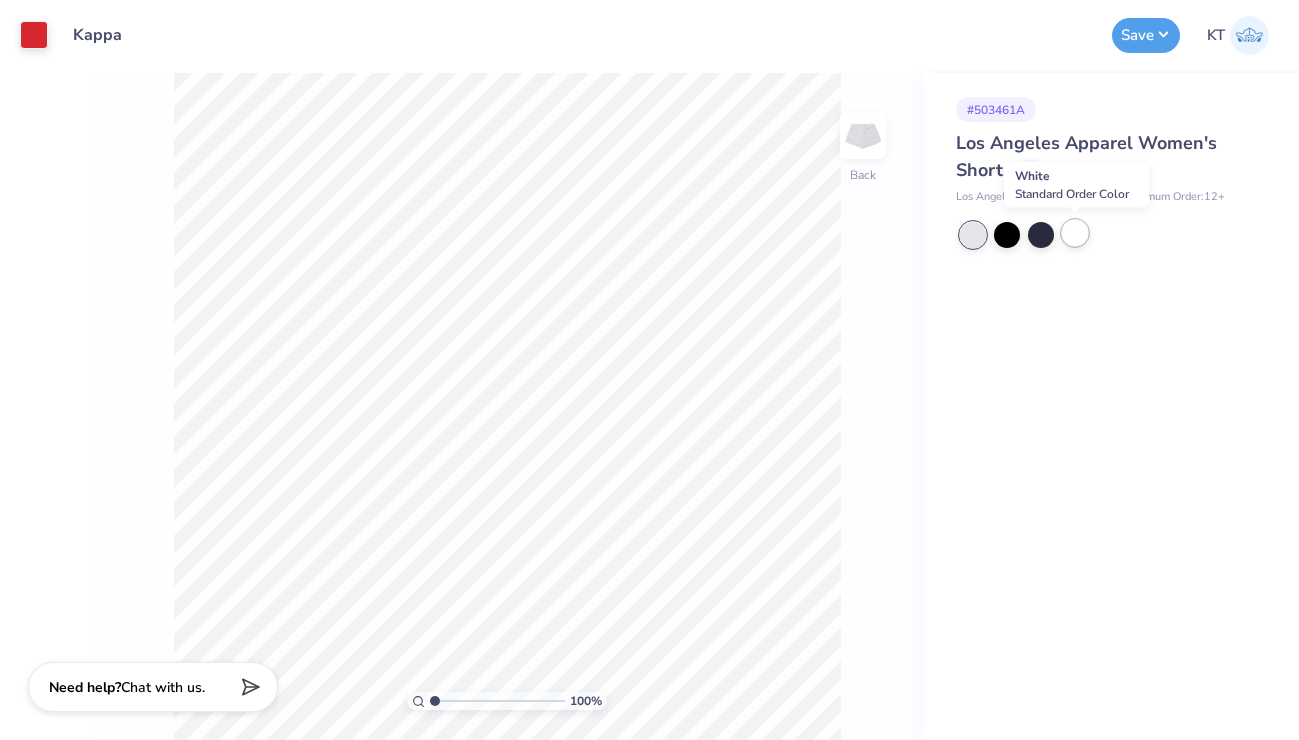 click at bounding box center (1075, 233) 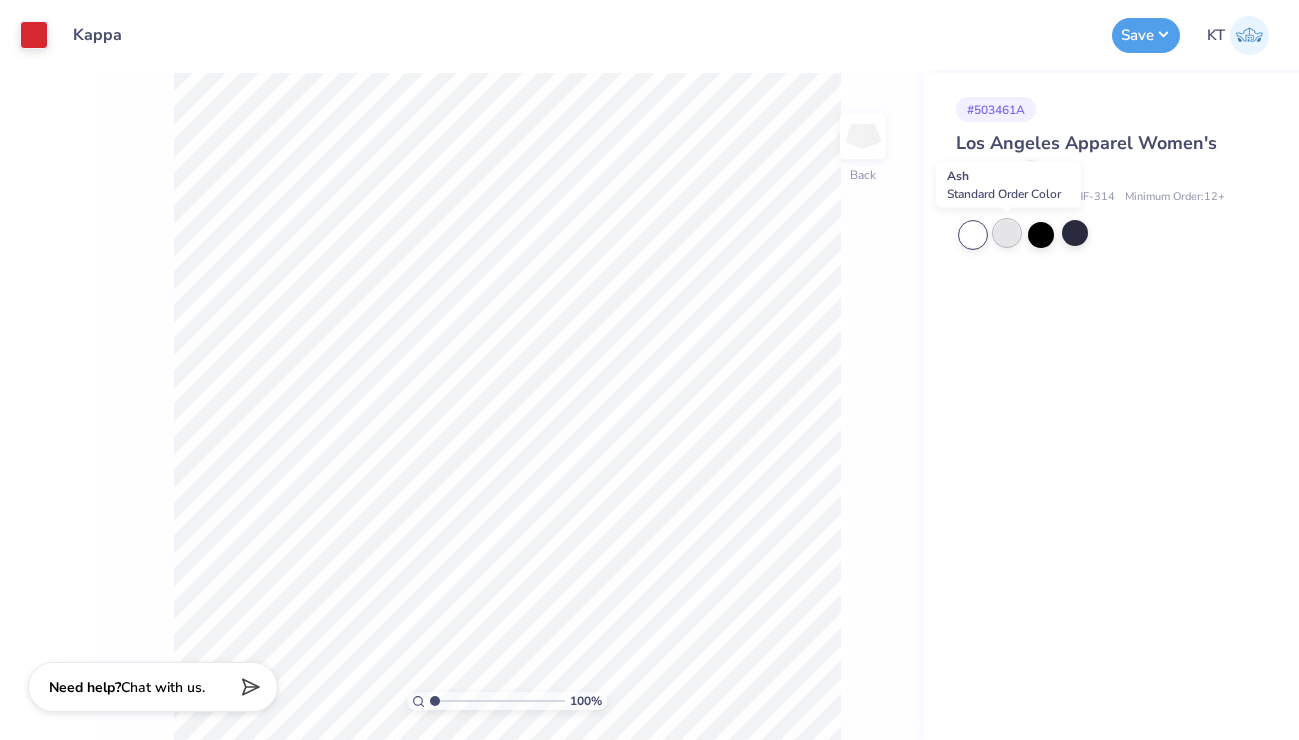 click at bounding box center [1007, 233] 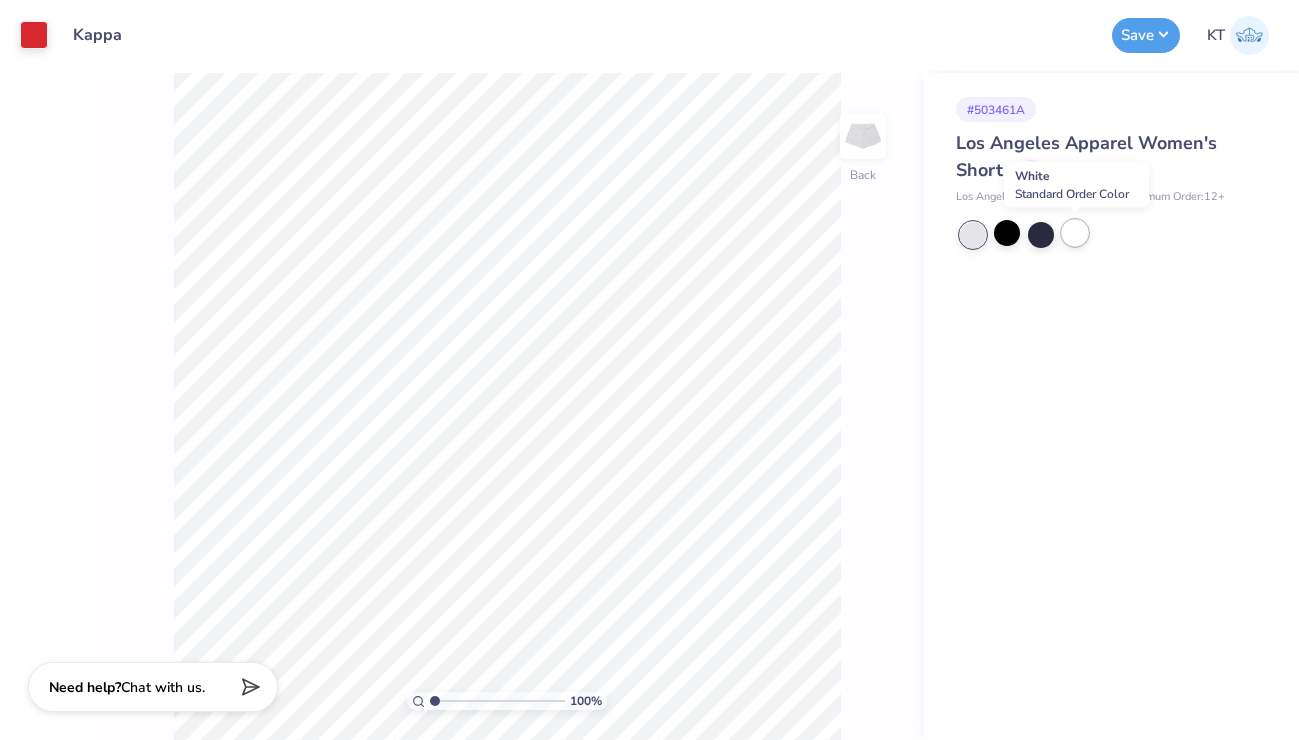 click at bounding box center [1075, 233] 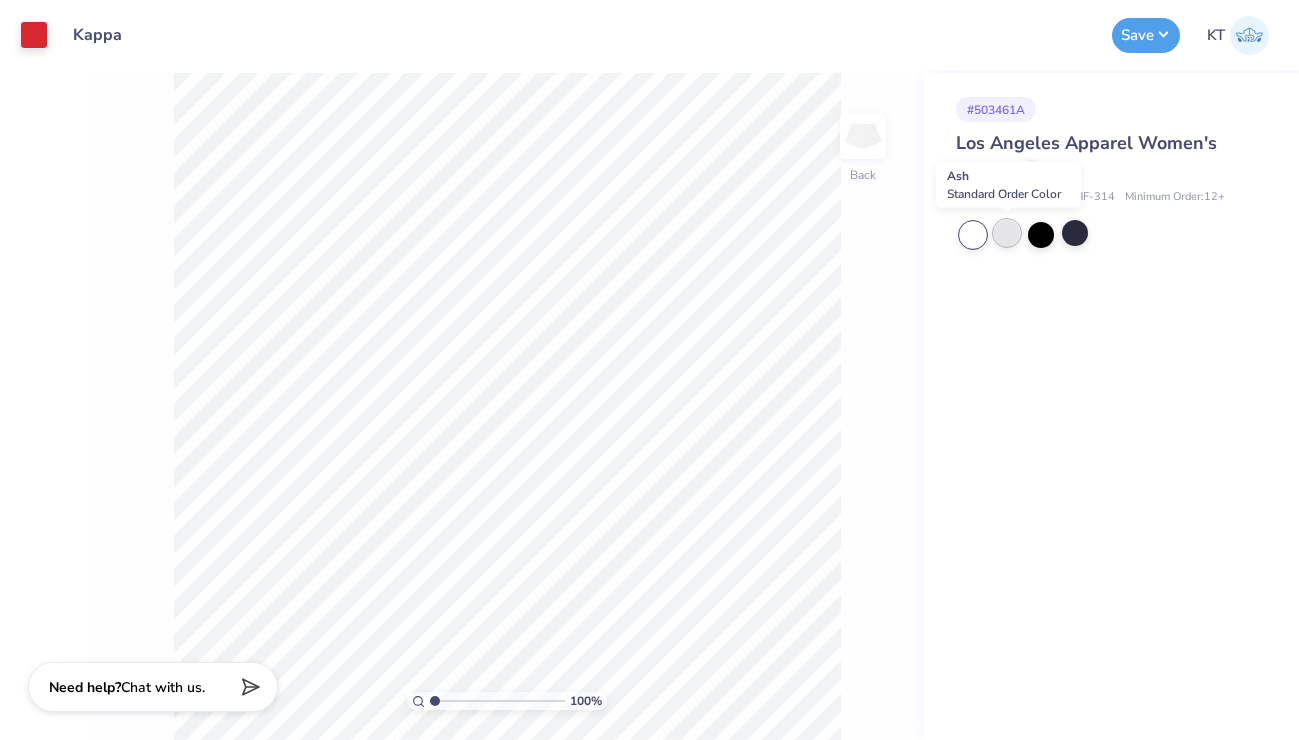 click at bounding box center [1007, 233] 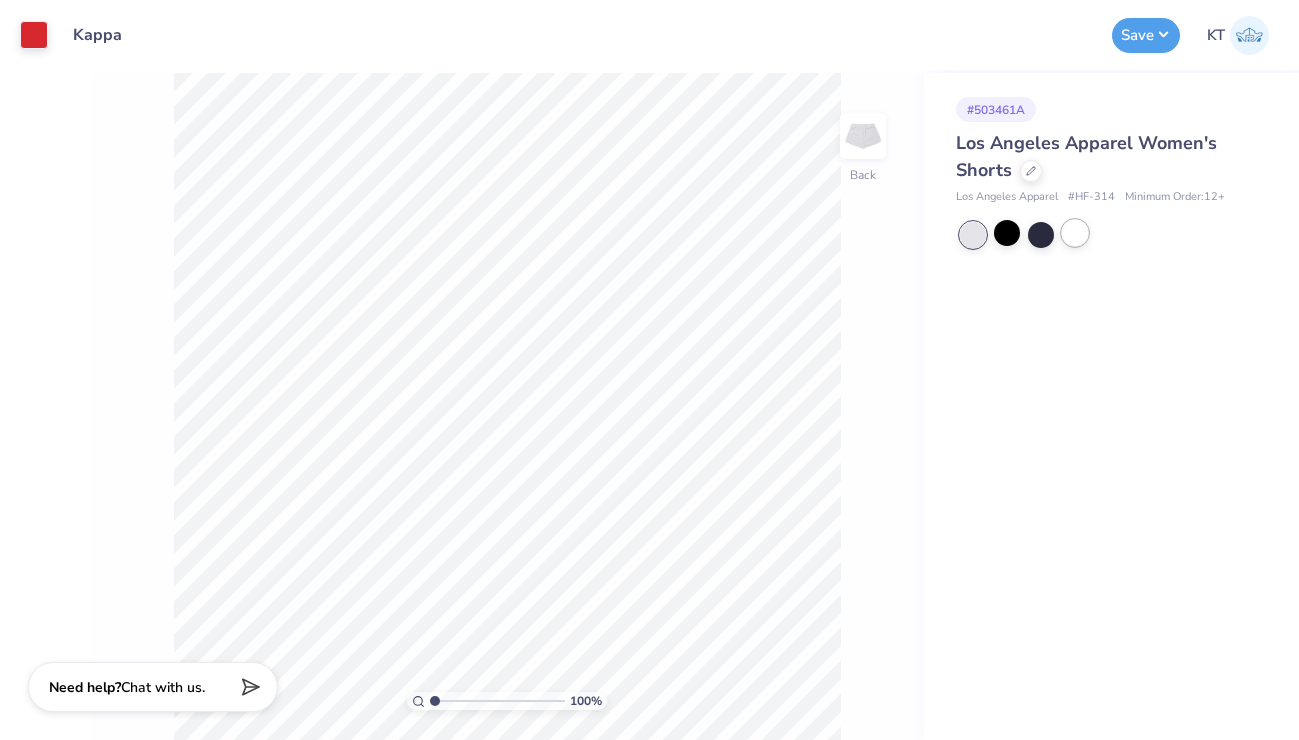 click at bounding box center (1075, 233) 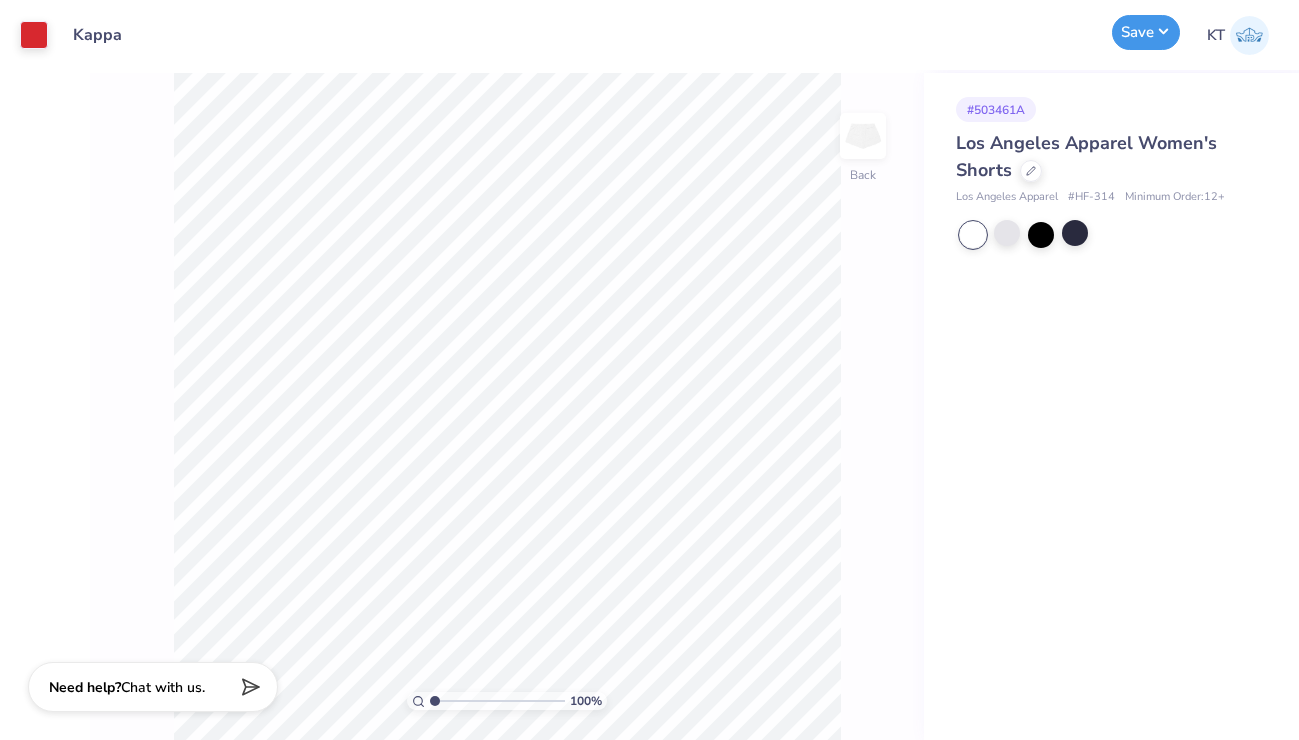 click on "Save" at bounding box center (1146, 32) 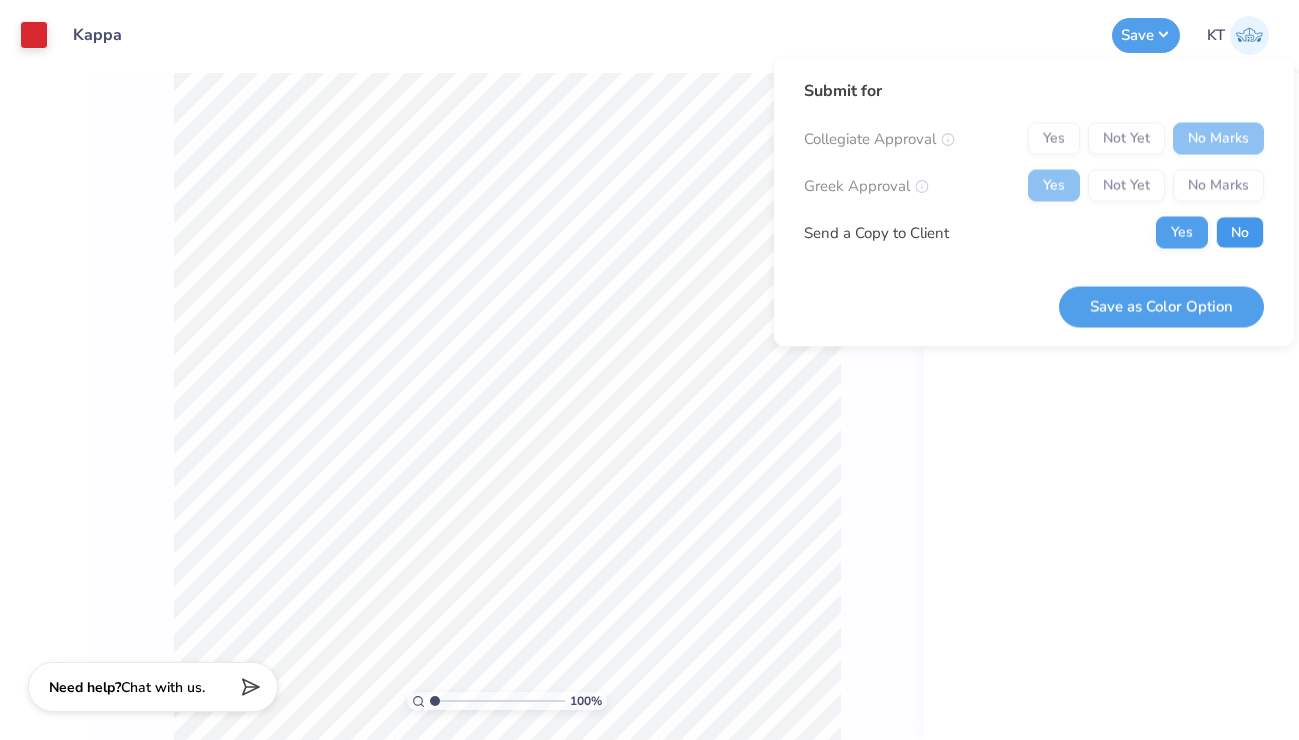 click on "No" at bounding box center (1240, 233) 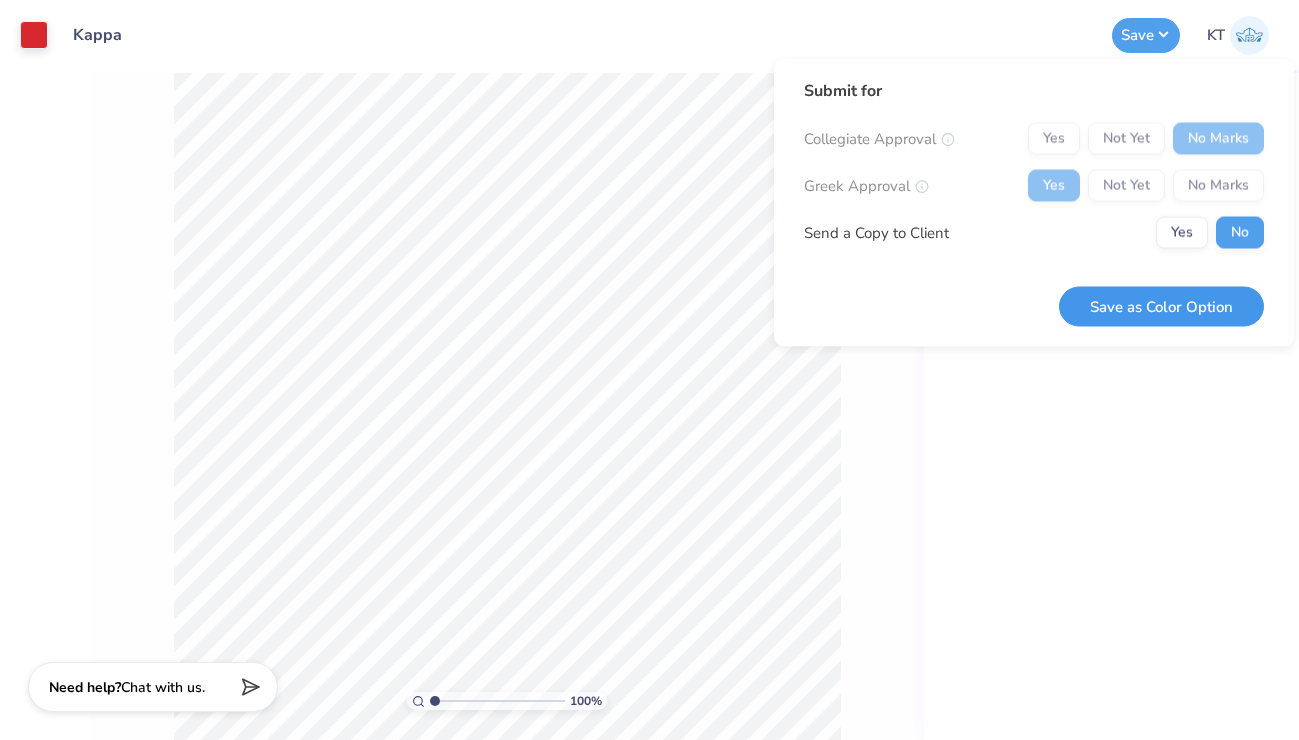 click on "Save as Color Option" at bounding box center (1161, 306) 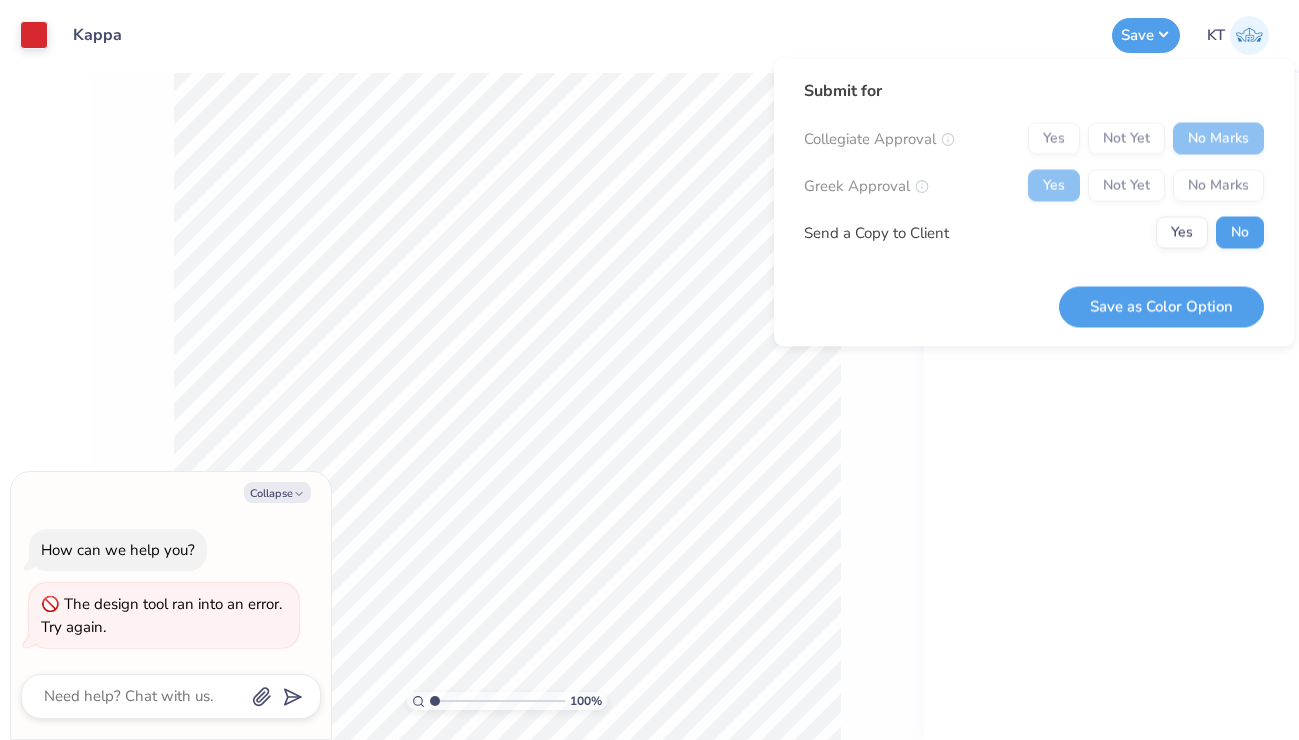 click on "Collapse How can we help you? The design tool ran into an error. Try again." at bounding box center [171, 606] 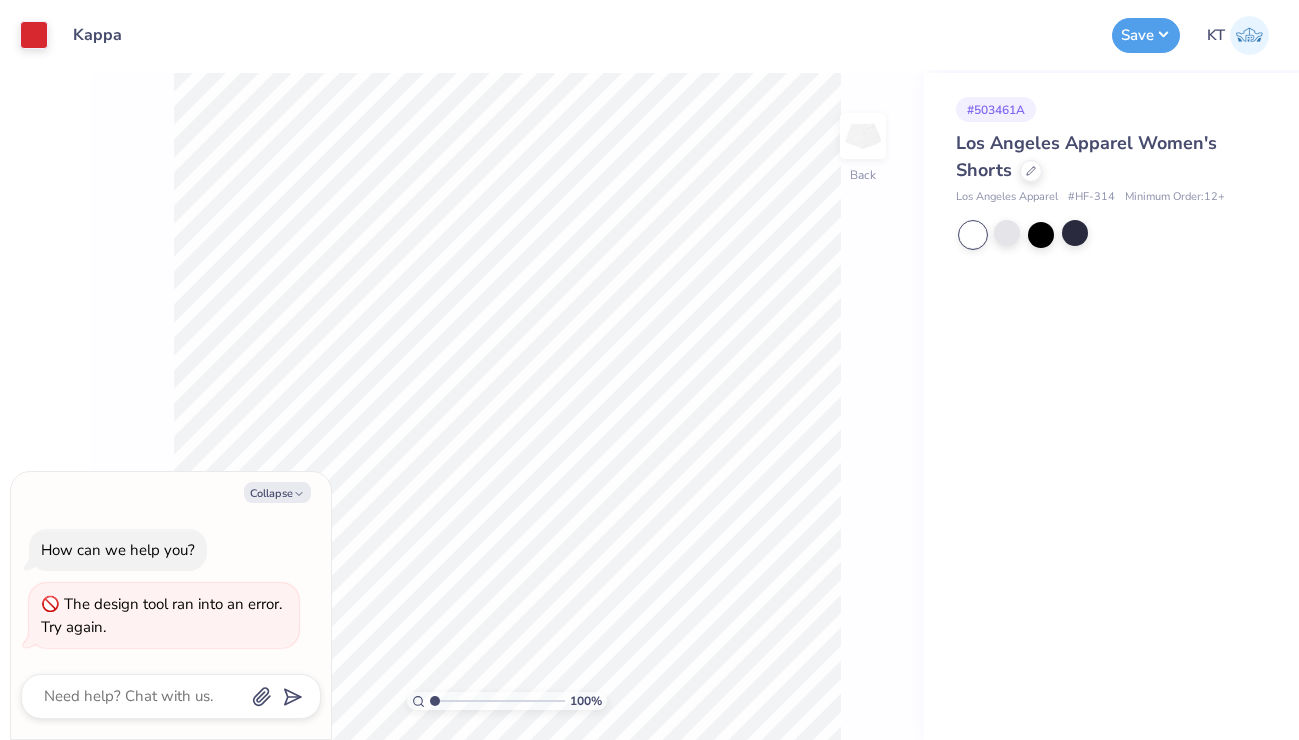 click on "Collapse" at bounding box center (277, 492) 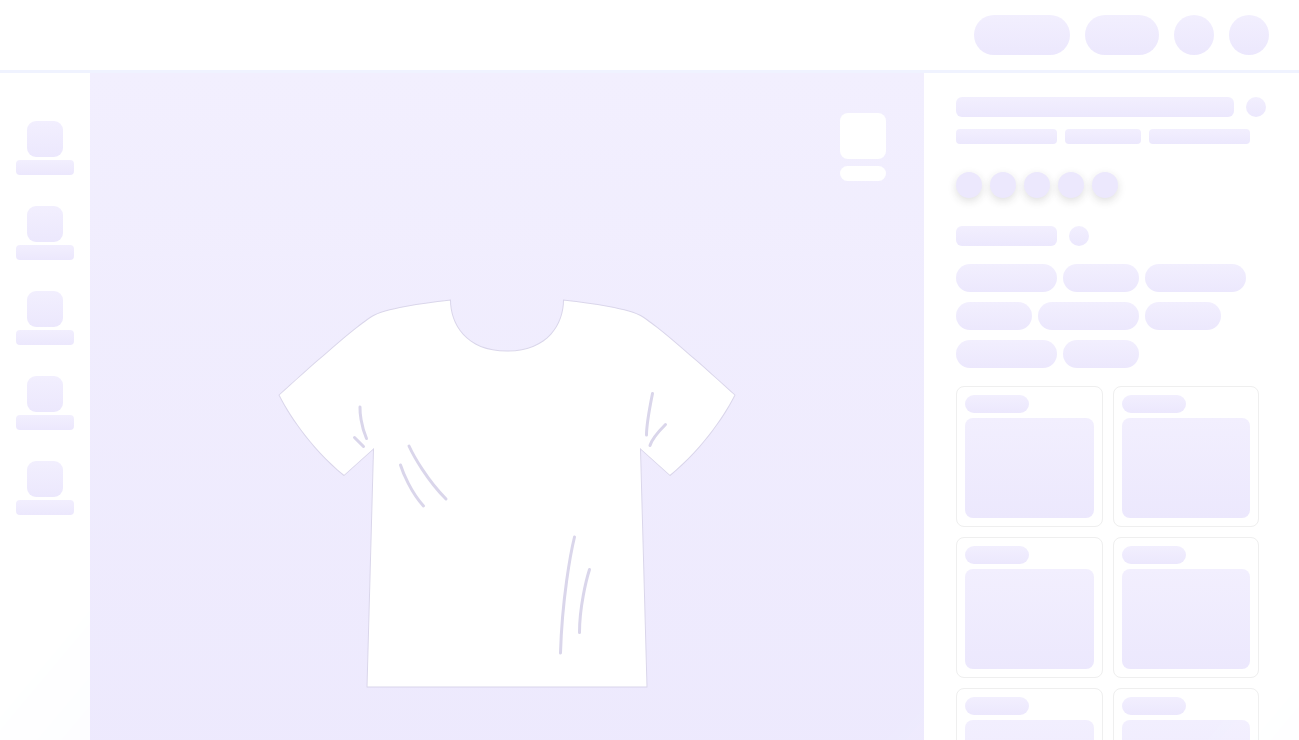 scroll, scrollTop: 0, scrollLeft: 0, axis: both 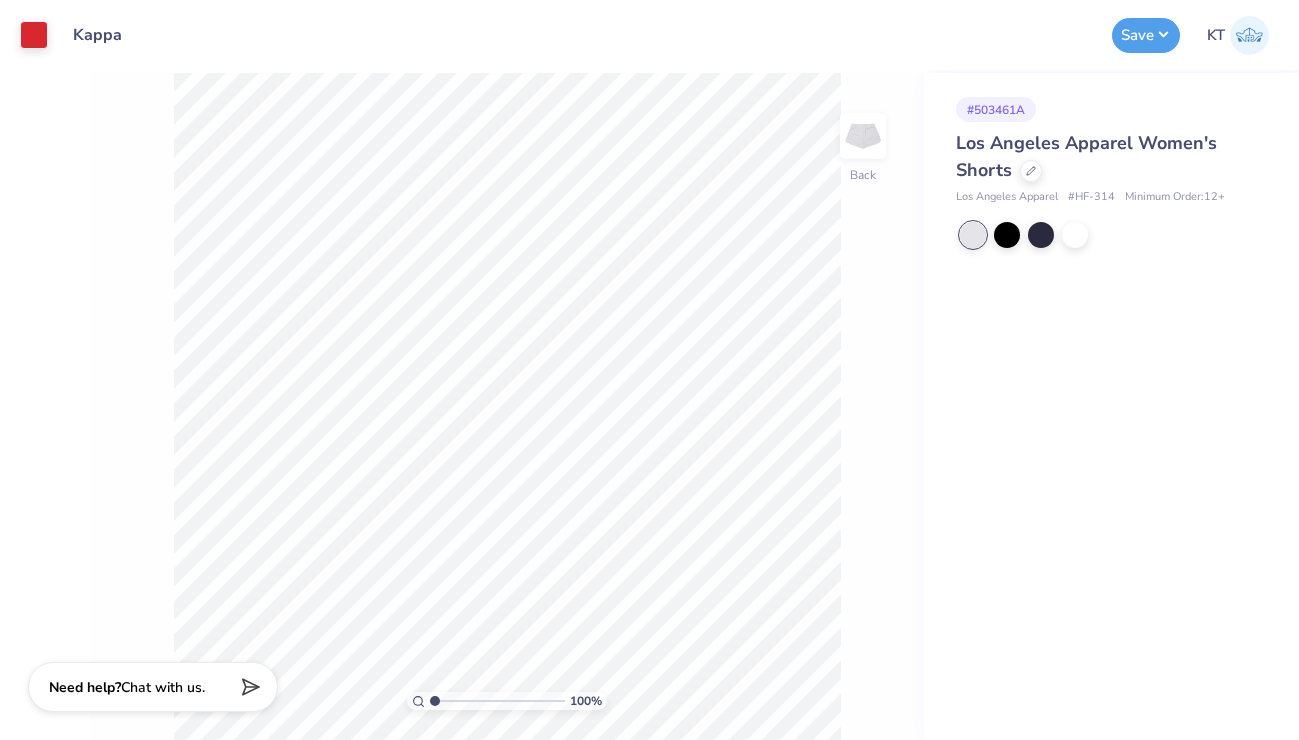 click at bounding box center [1109, 235] 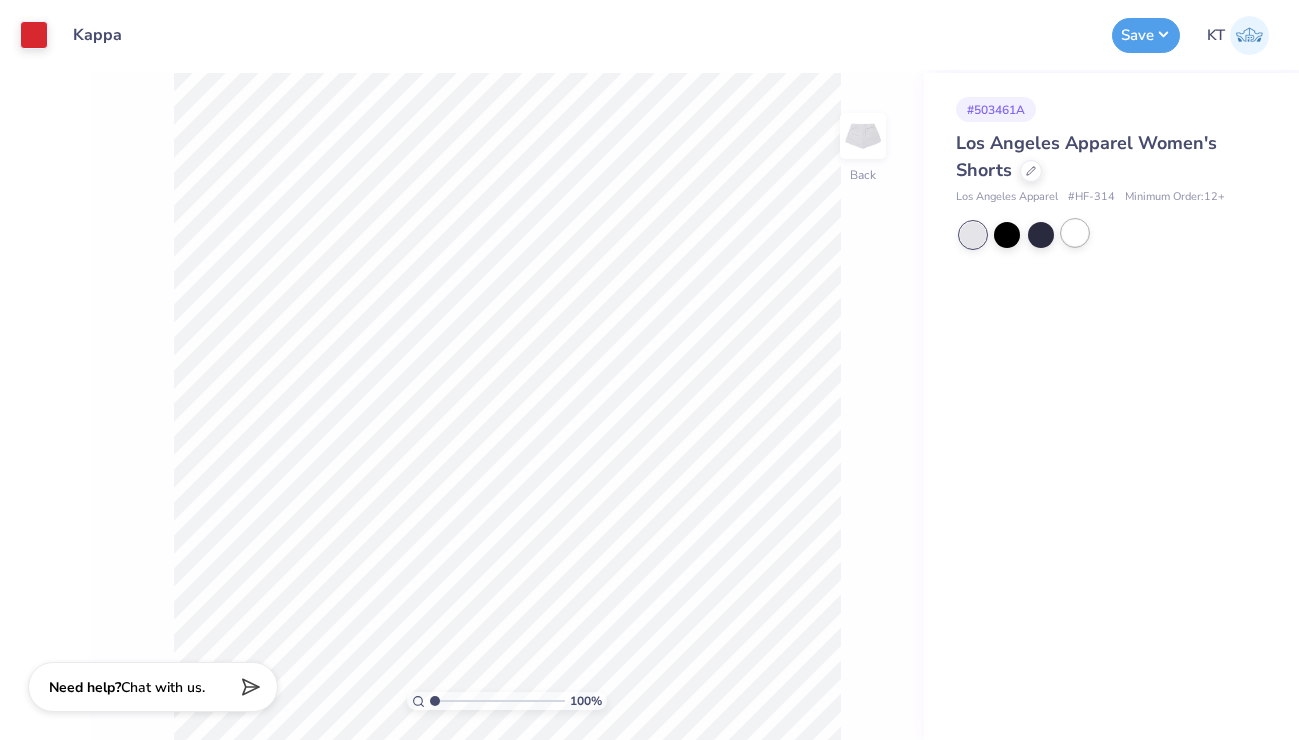 click at bounding box center (1075, 233) 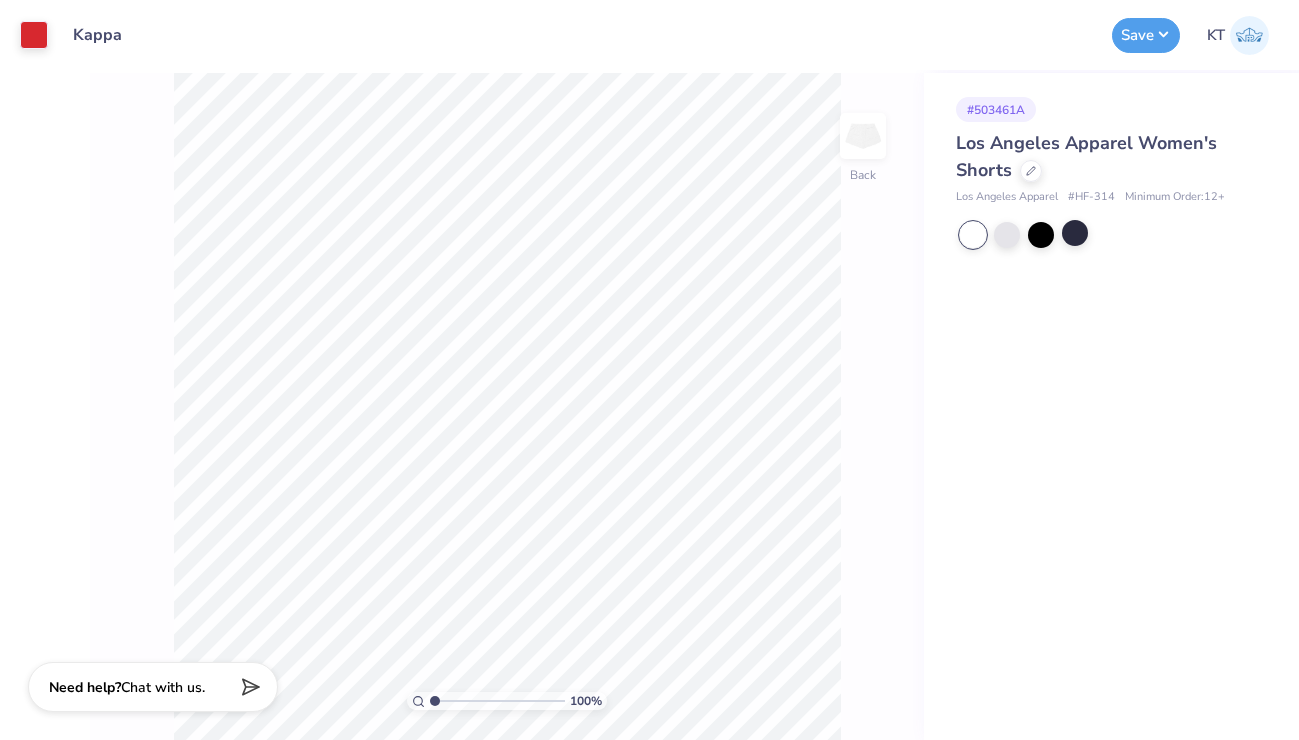 click on "Save KT" at bounding box center (1200, 35) 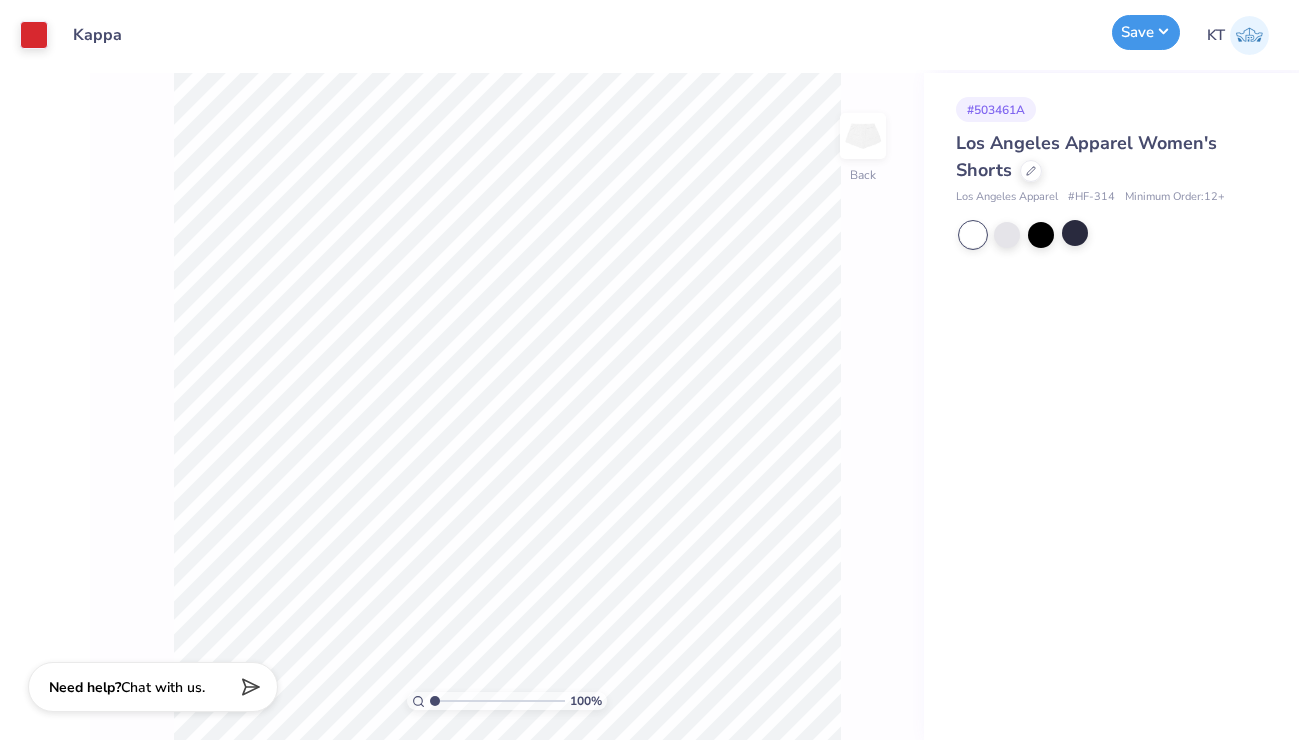 click on "Save" at bounding box center (1146, 32) 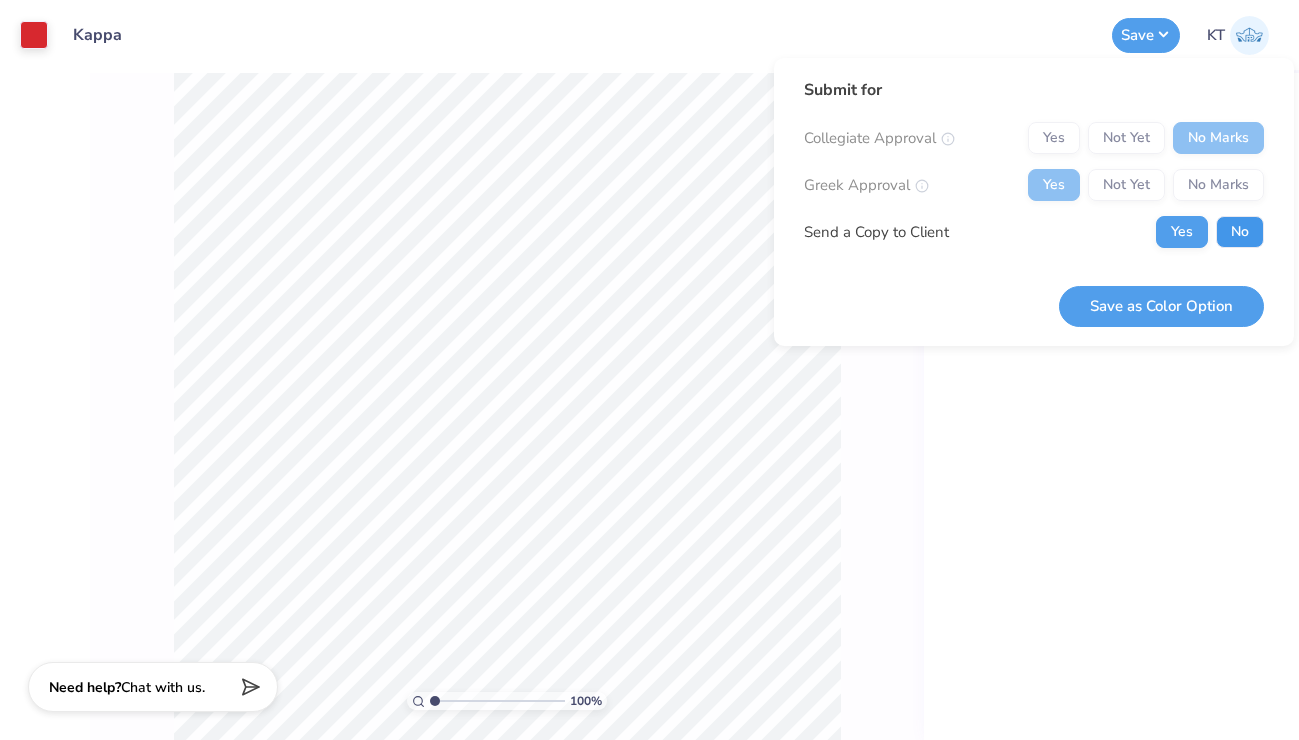 click on "No" at bounding box center [1240, 232] 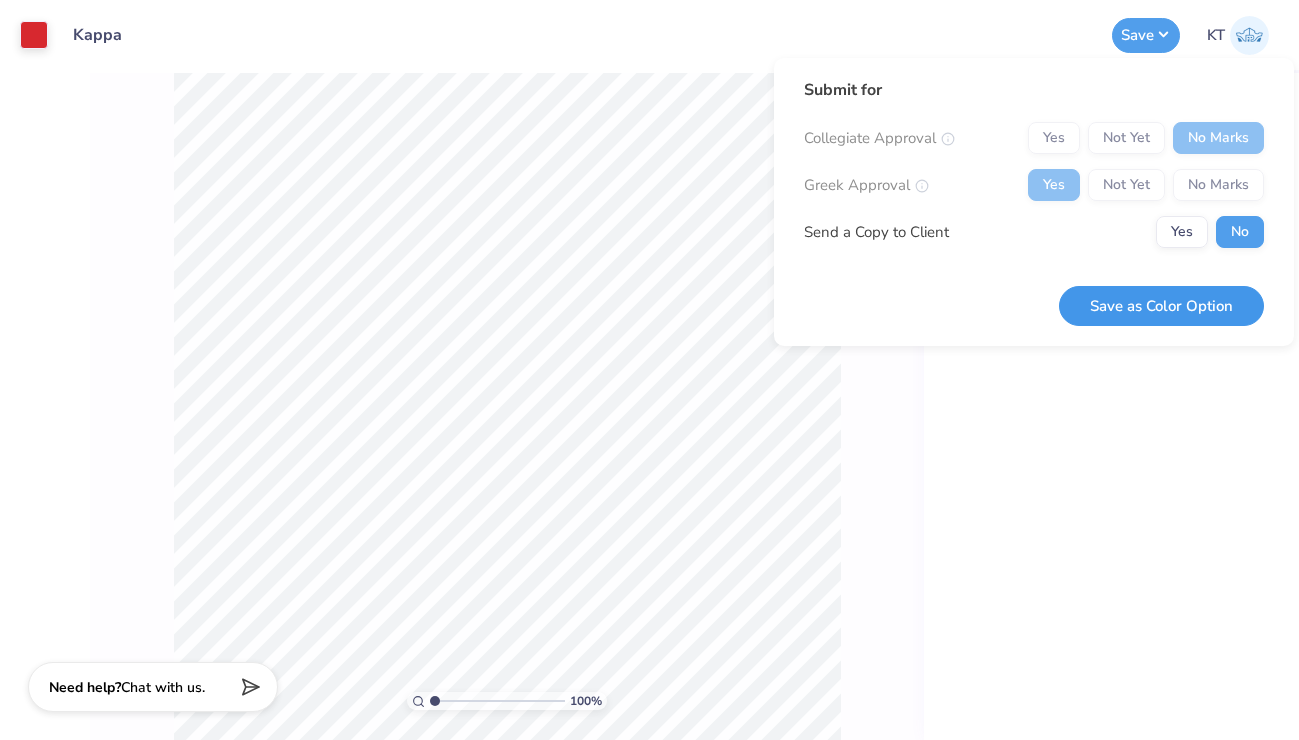 click on "Save as Color Option" at bounding box center [1161, 306] 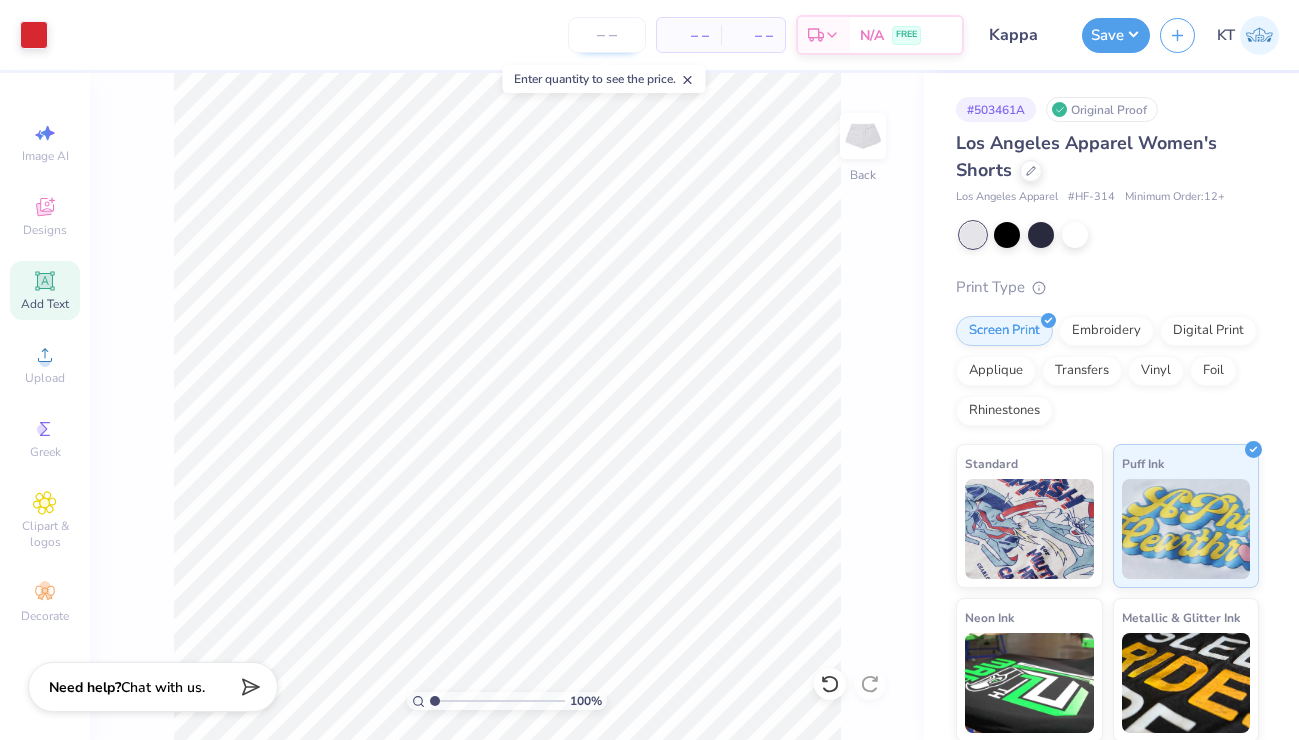 scroll, scrollTop: 0, scrollLeft: 0, axis: both 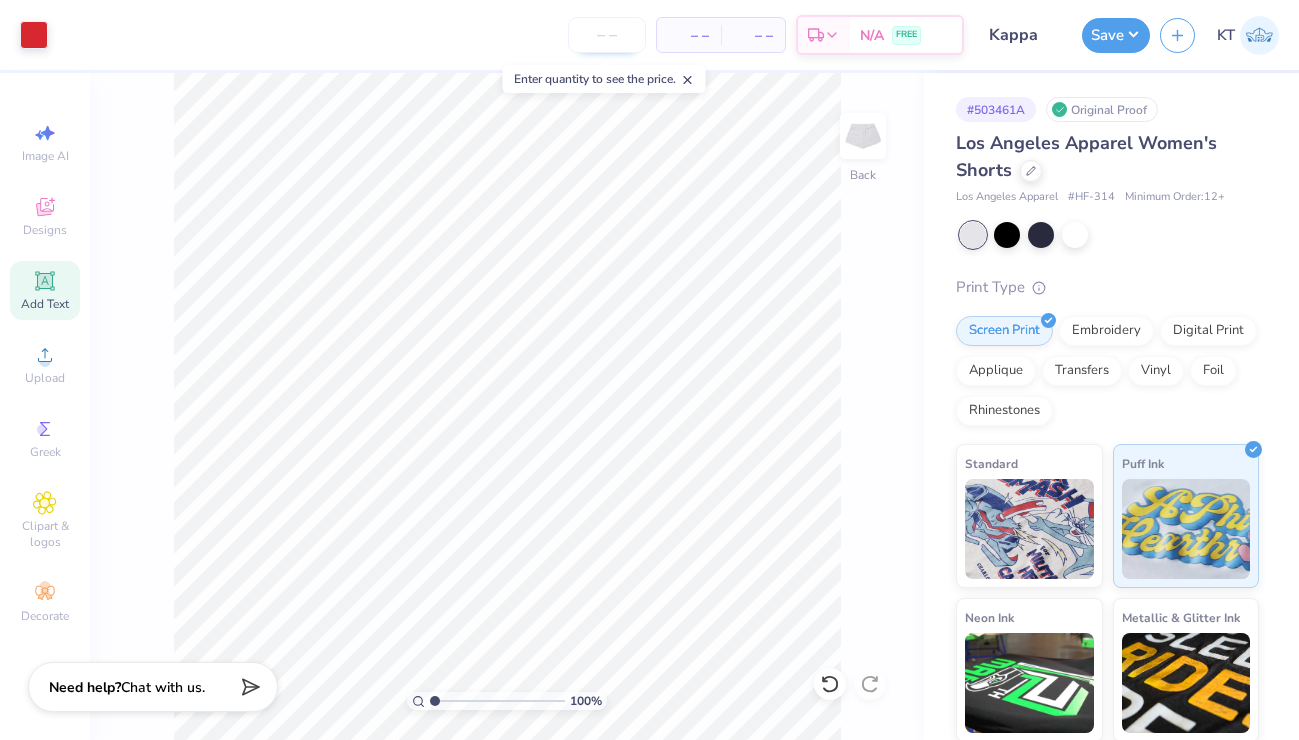click at bounding box center (607, 35) 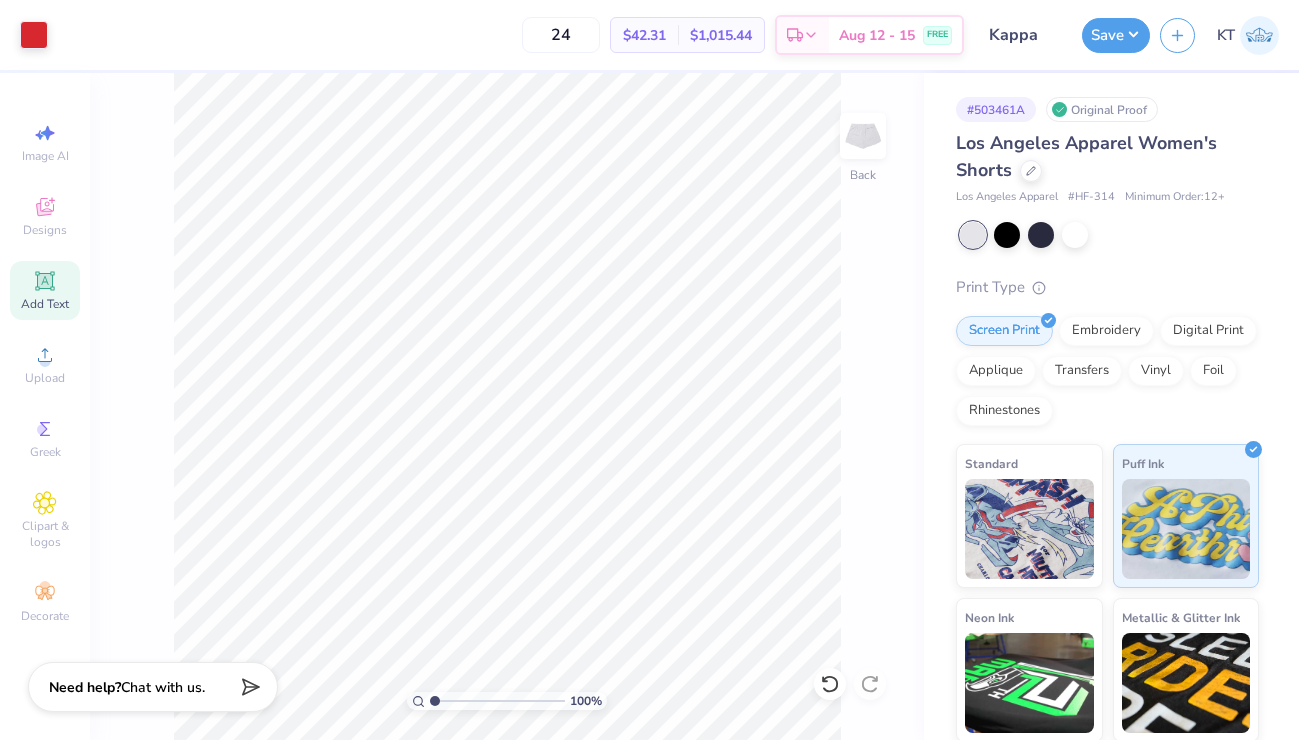 type on "24" 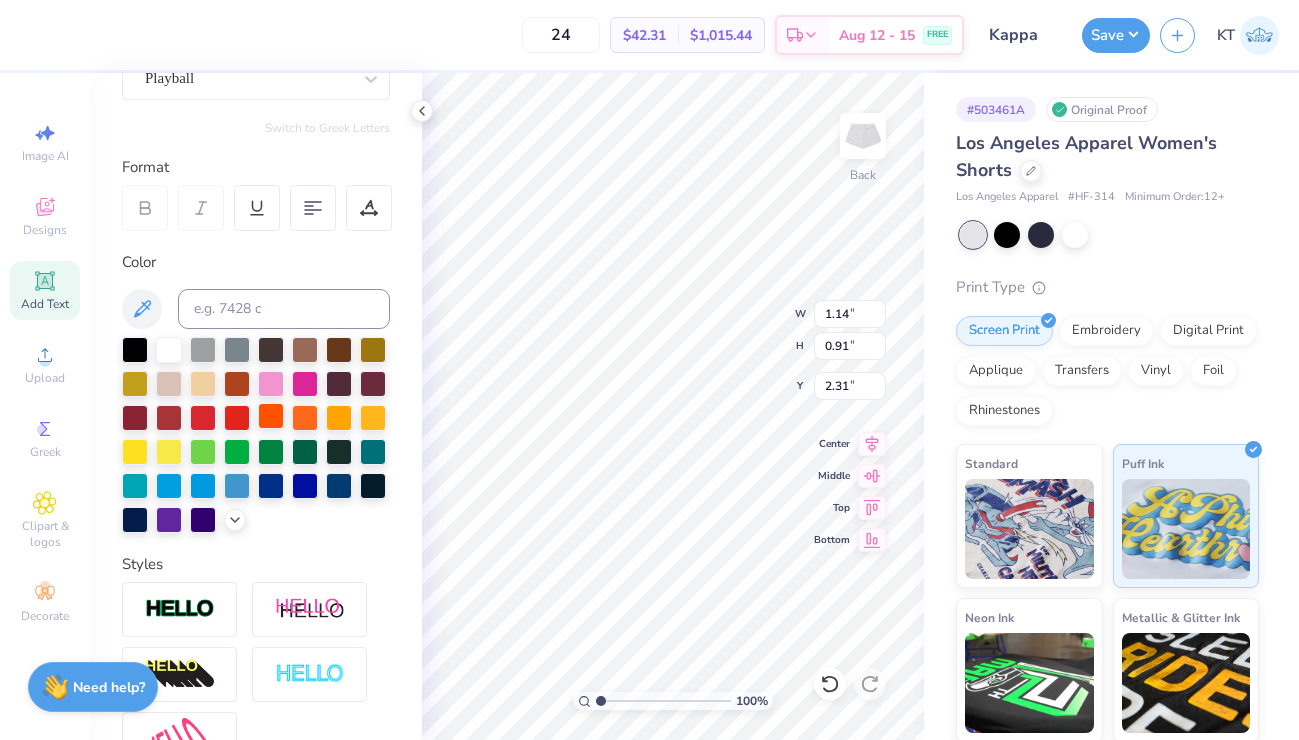 scroll, scrollTop: 221, scrollLeft: 0, axis: vertical 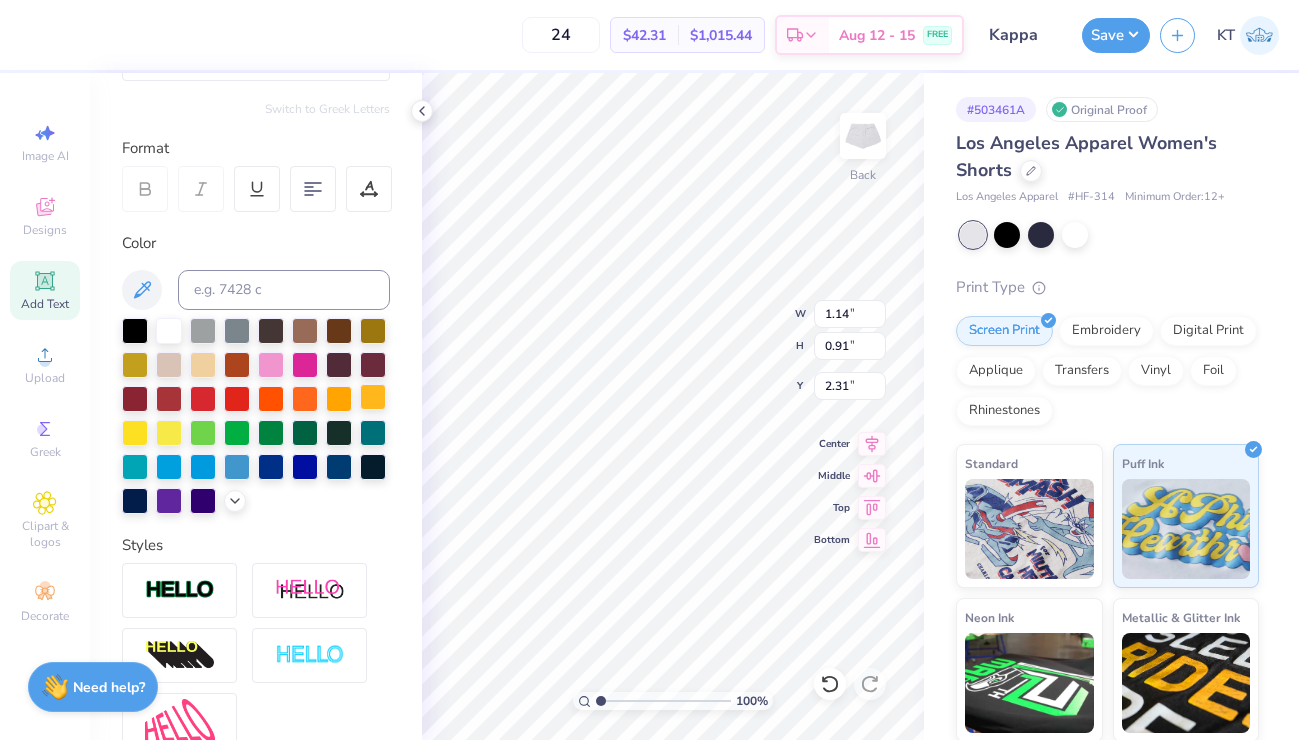click at bounding box center [373, 397] 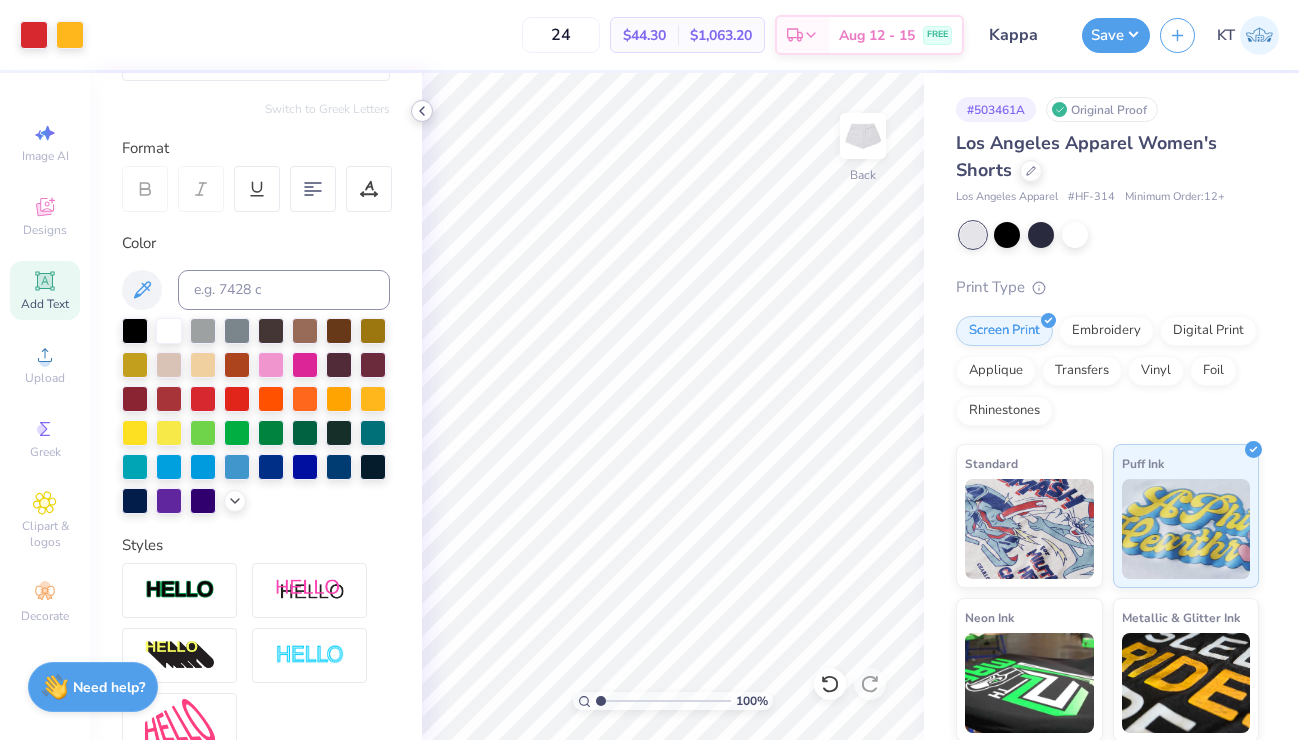 click 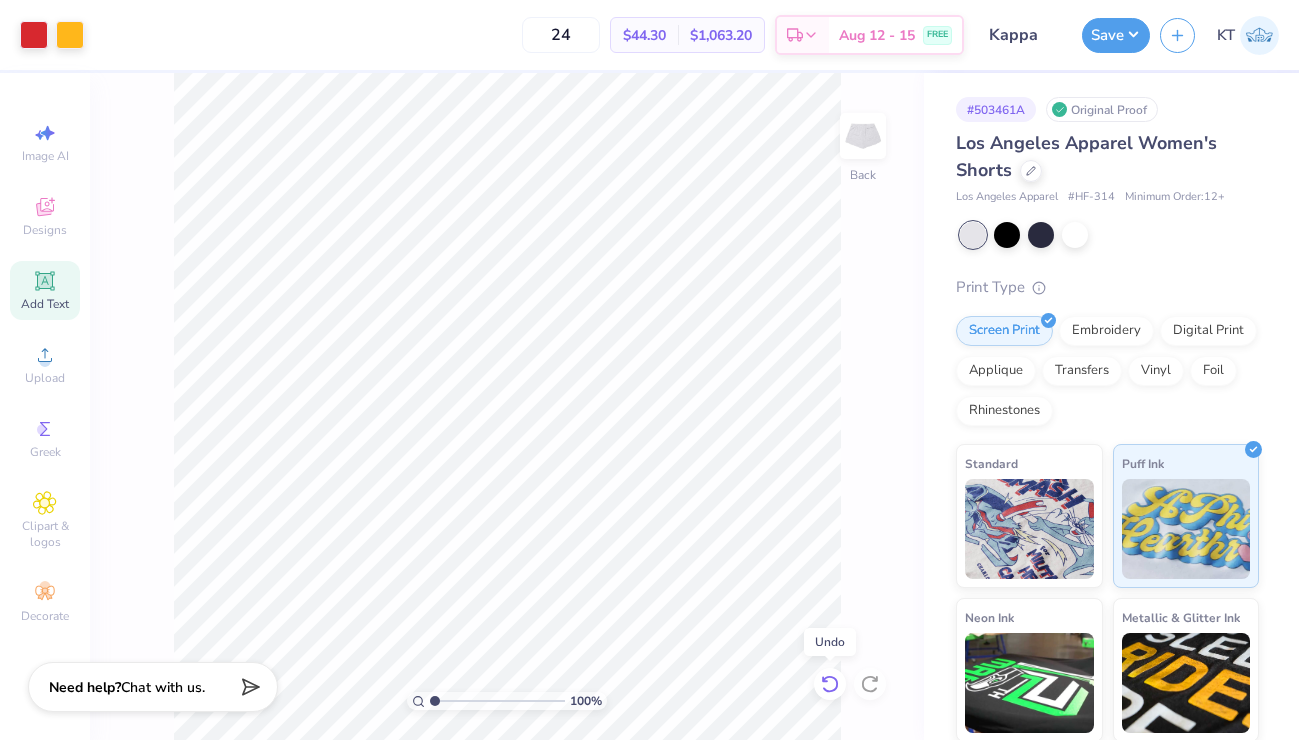 click 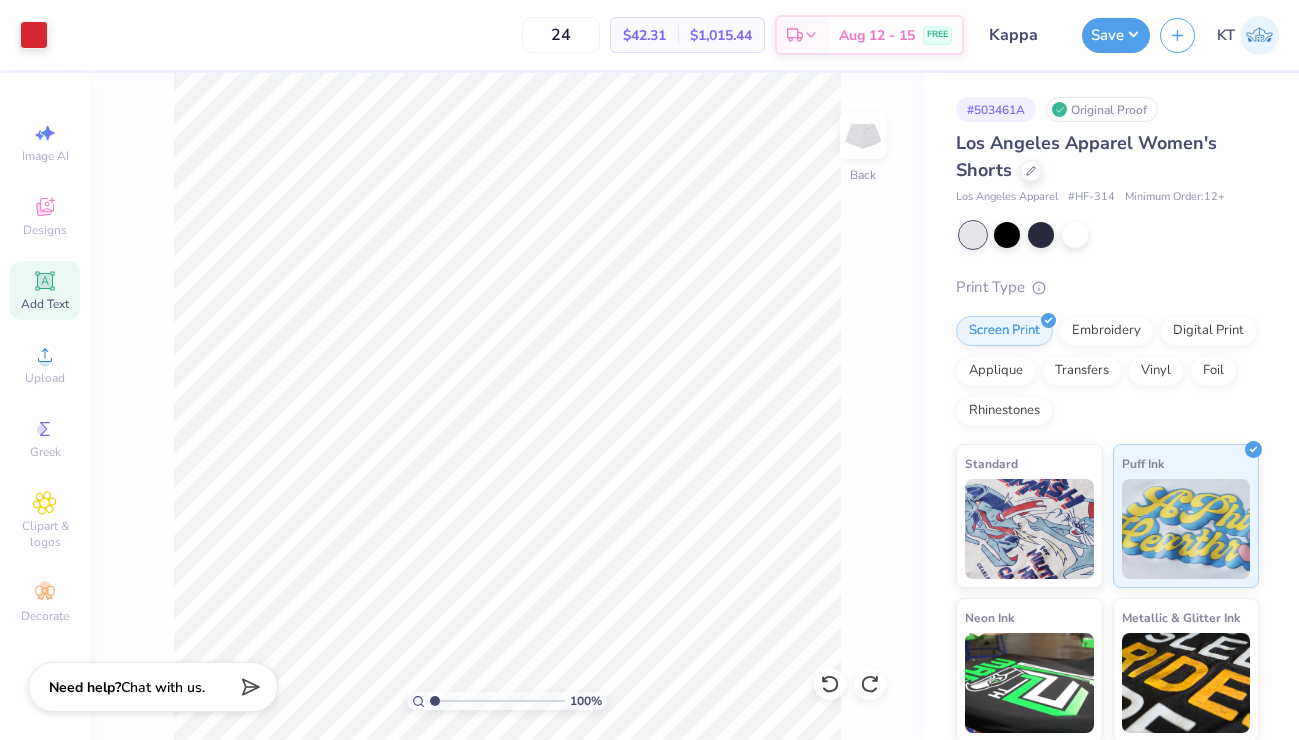 click on "100  % Back" at bounding box center [507, 406] 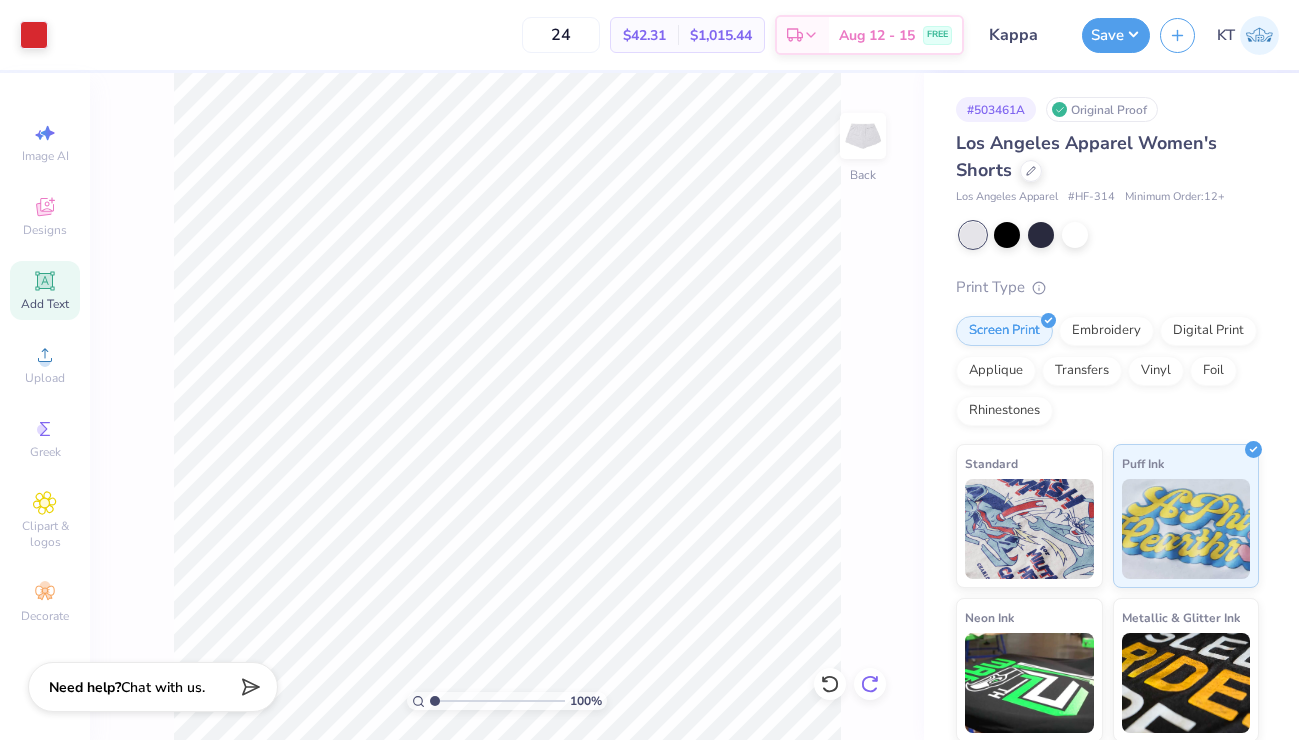 click 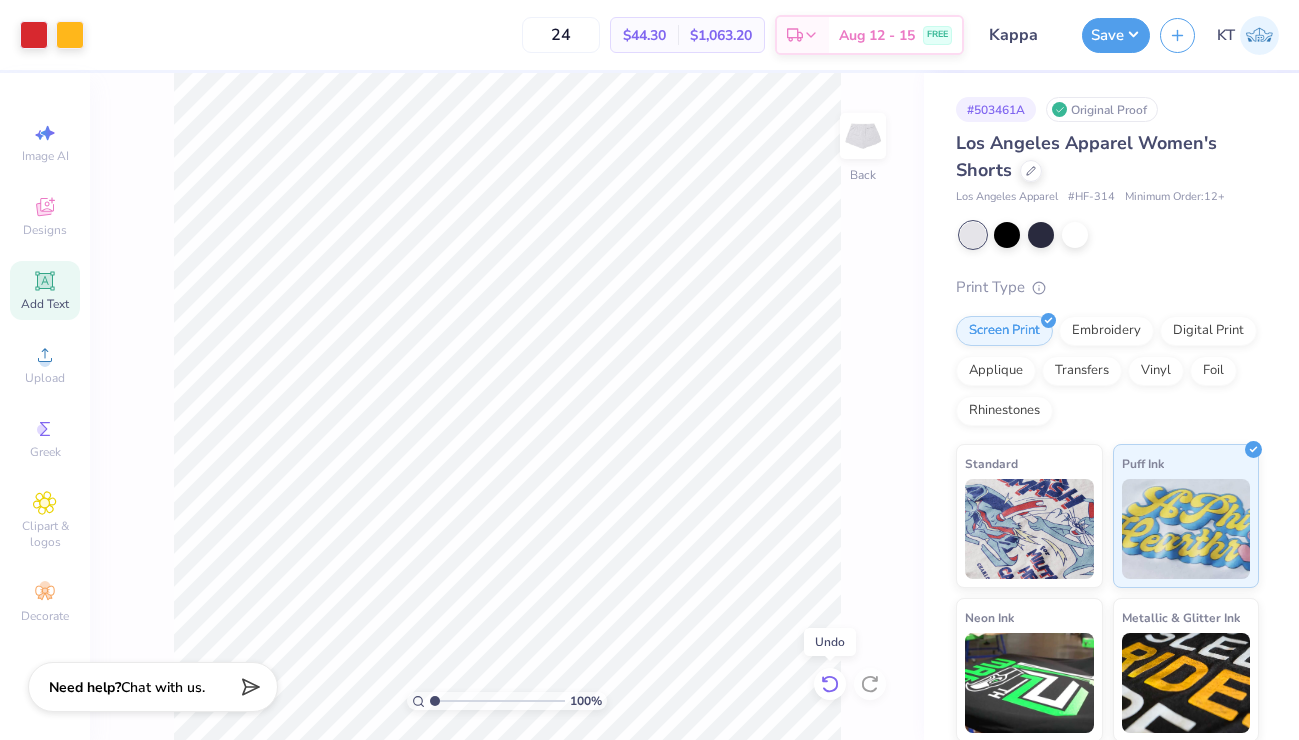 click at bounding box center (830, 684) 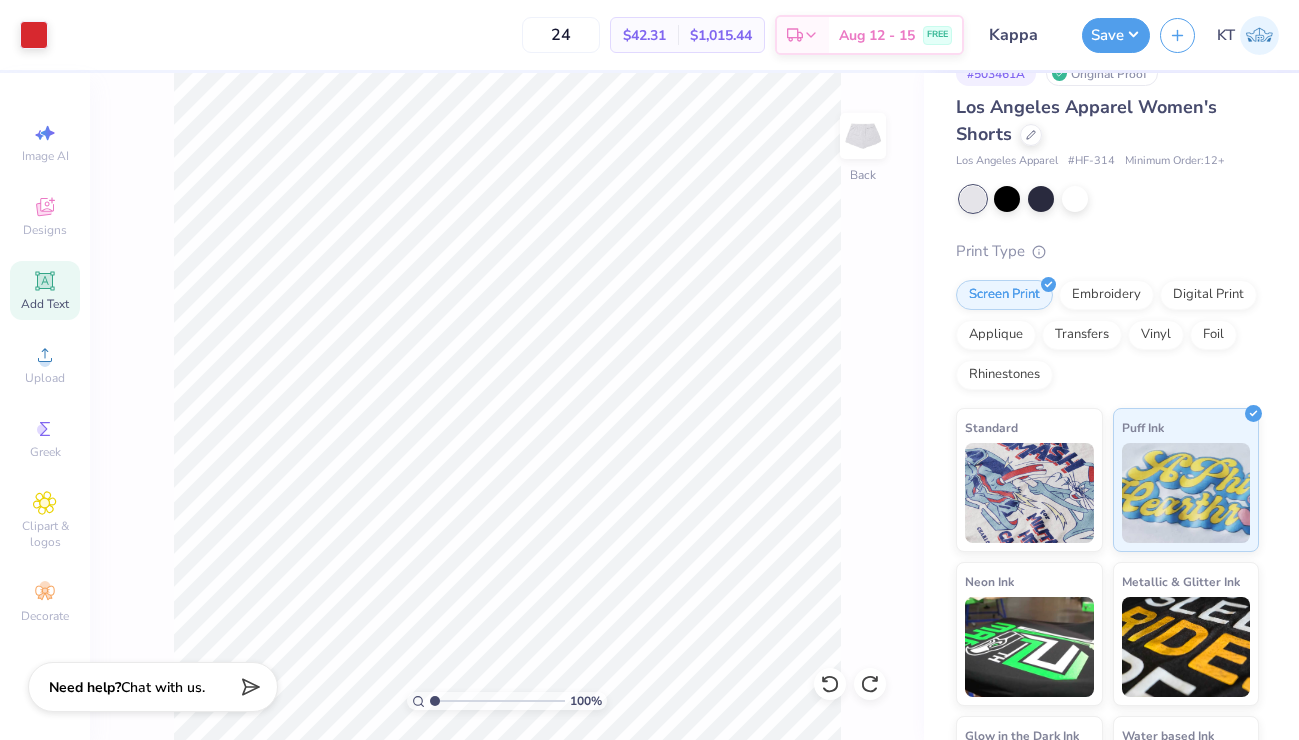 scroll, scrollTop: 47, scrollLeft: 0, axis: vertical 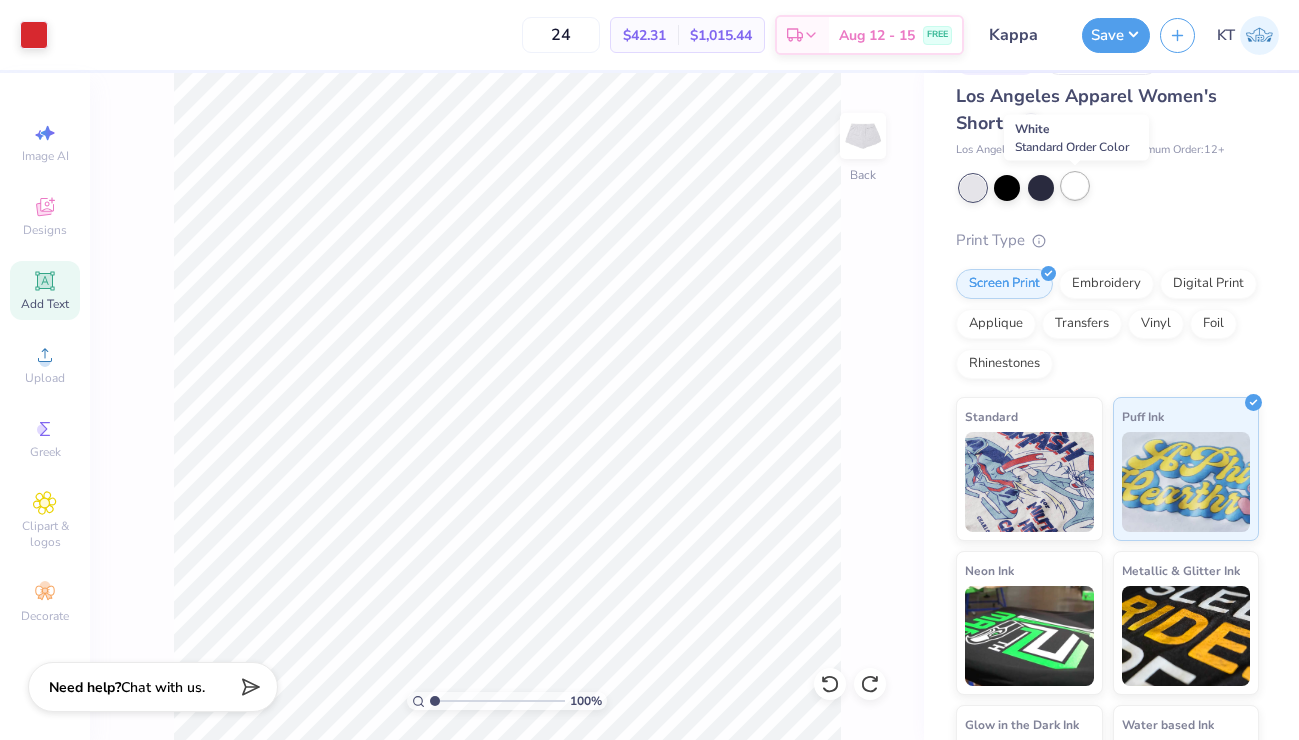 click at bounding box center (1075, 186) 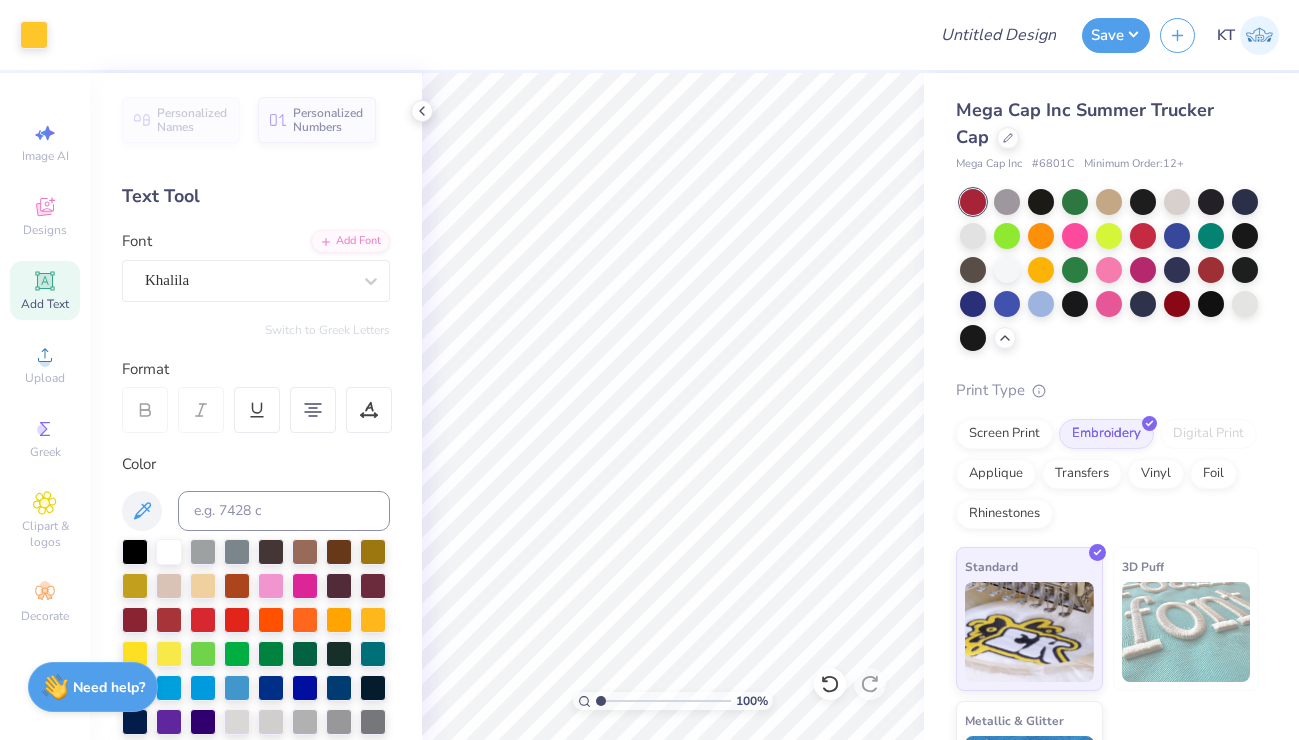 scroll, scrollTop: 0, scrollLeft: 0, axis: both 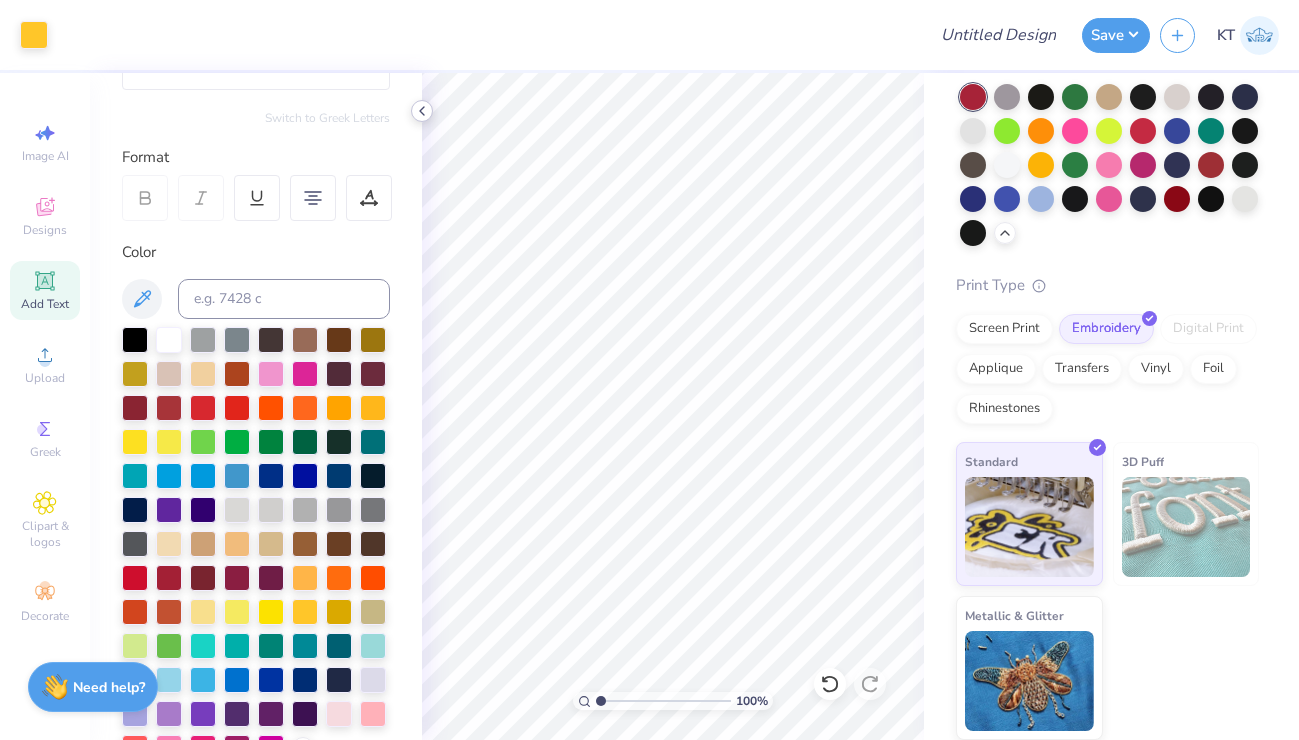 click 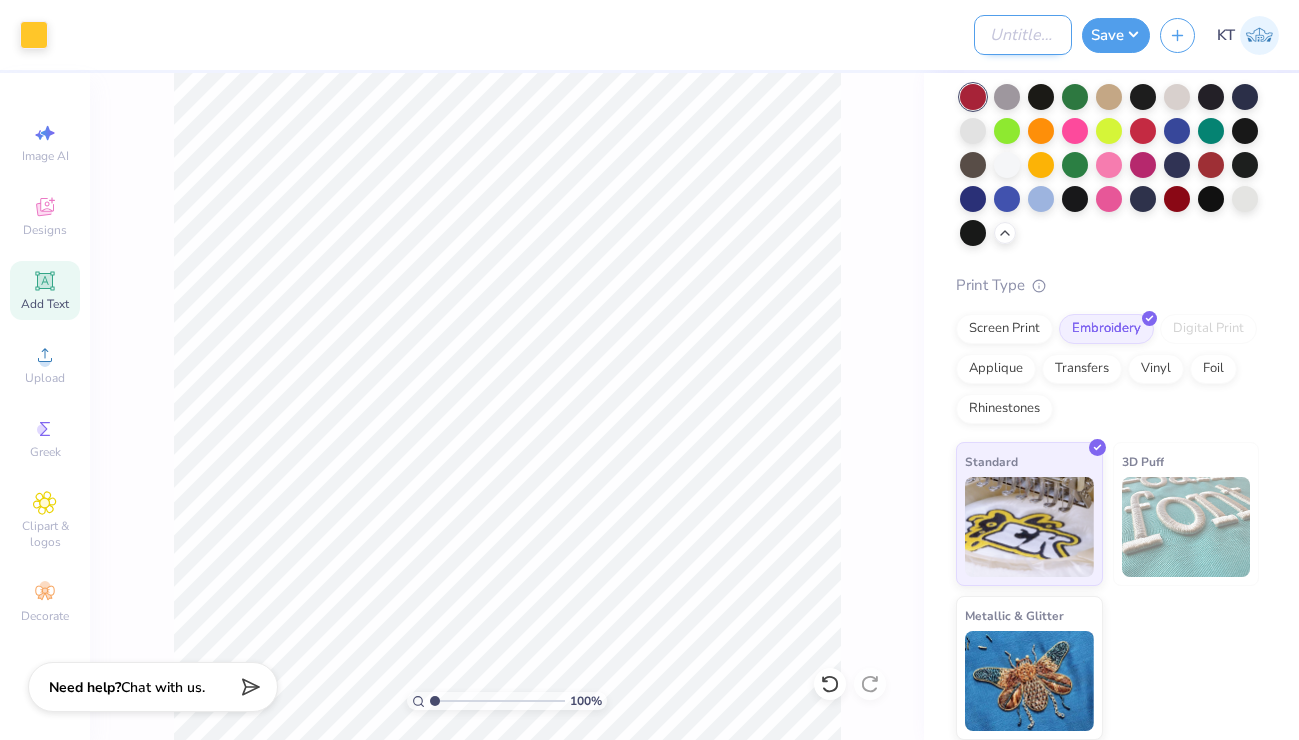 click on "Design Title" at bounding box center [1023, 35] 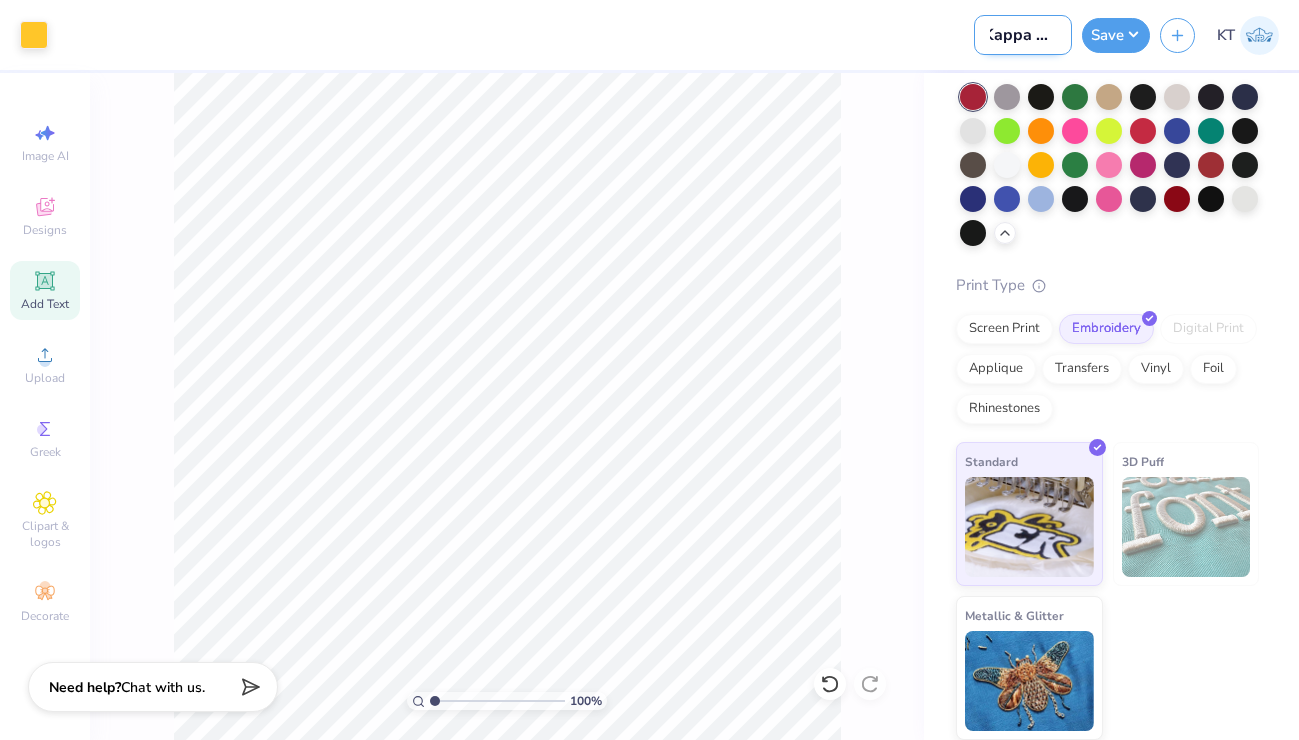 scroll, scrollTop: 0, scrollLeft: 13, axis: horizontal 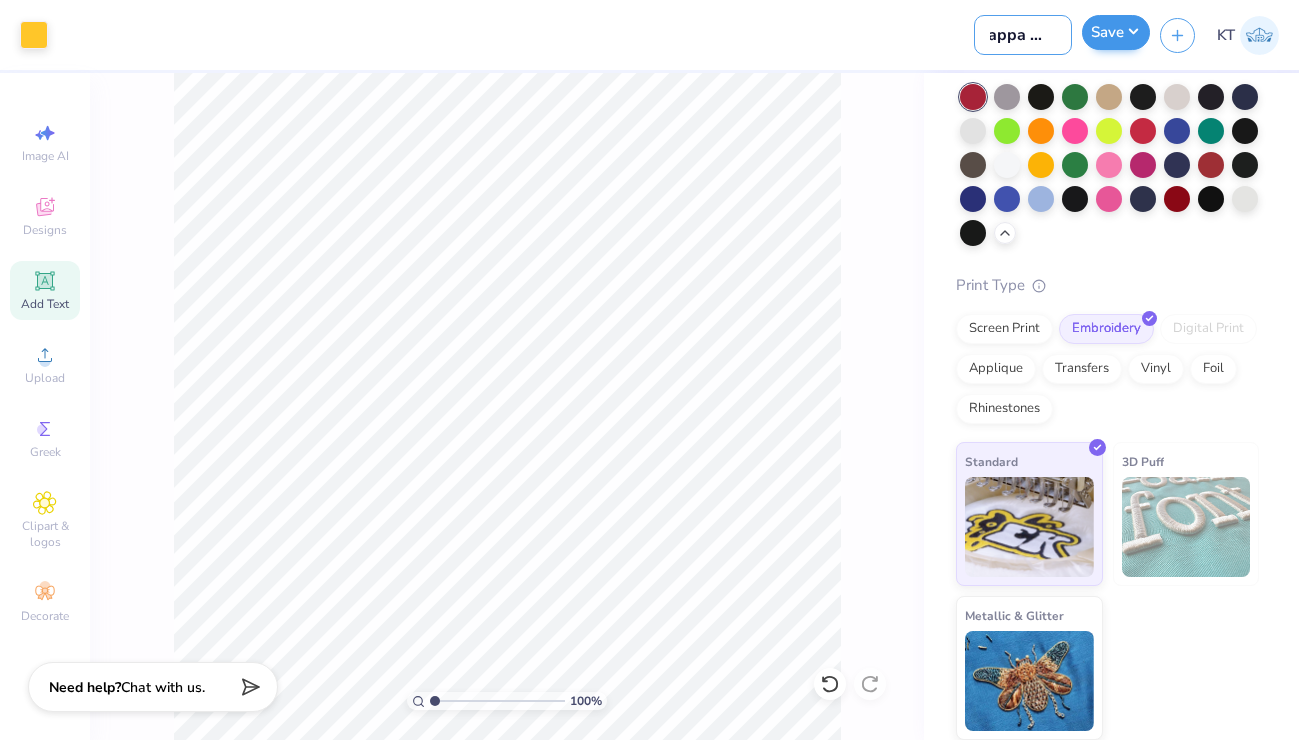 type on "Kappa Hat" 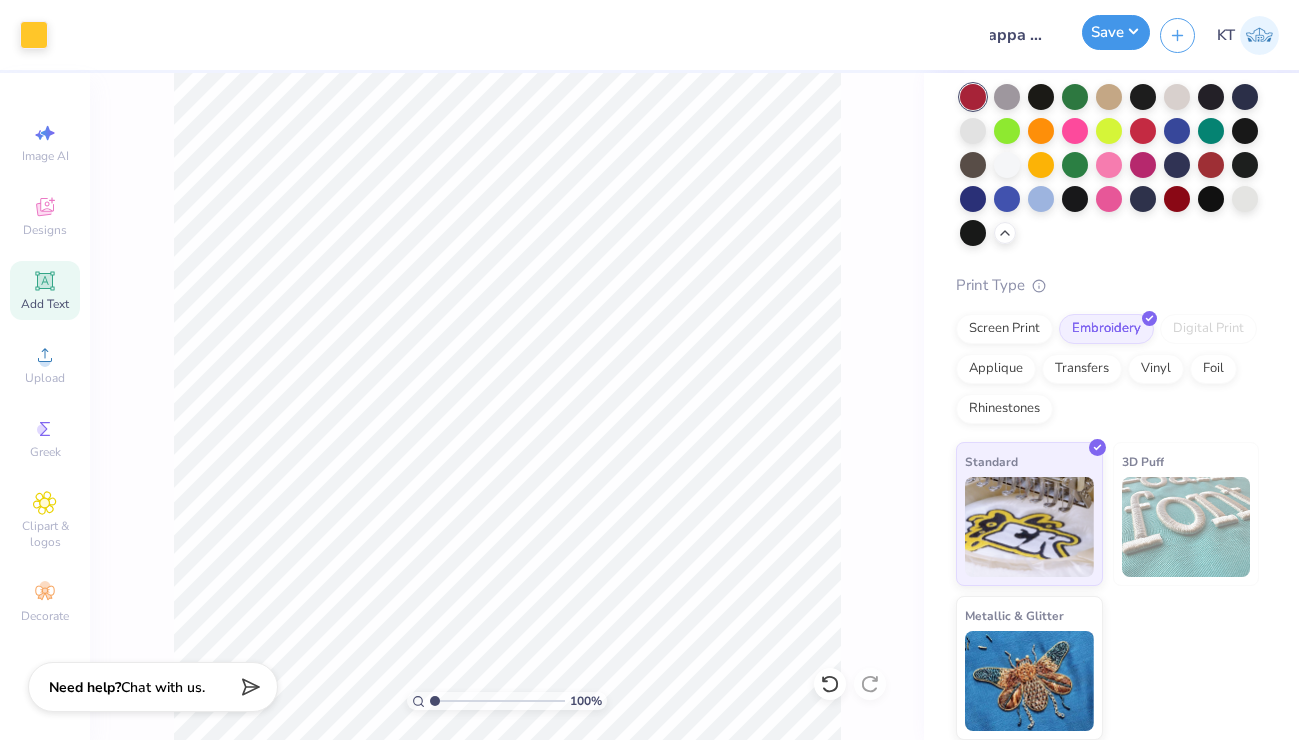 click on "Save" at bounding box center [1116, 32] 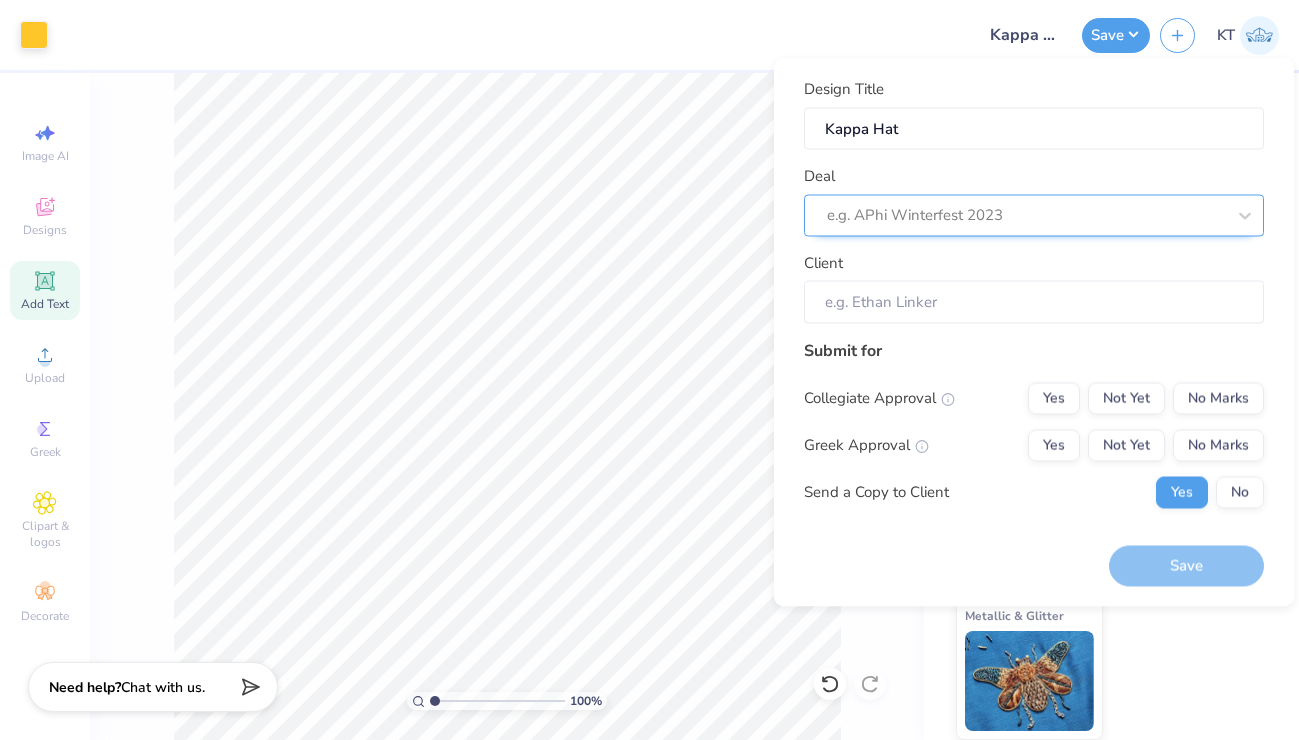 click on "e.g. APhi Winterfest 2023" at bounding box center [1034, 215] 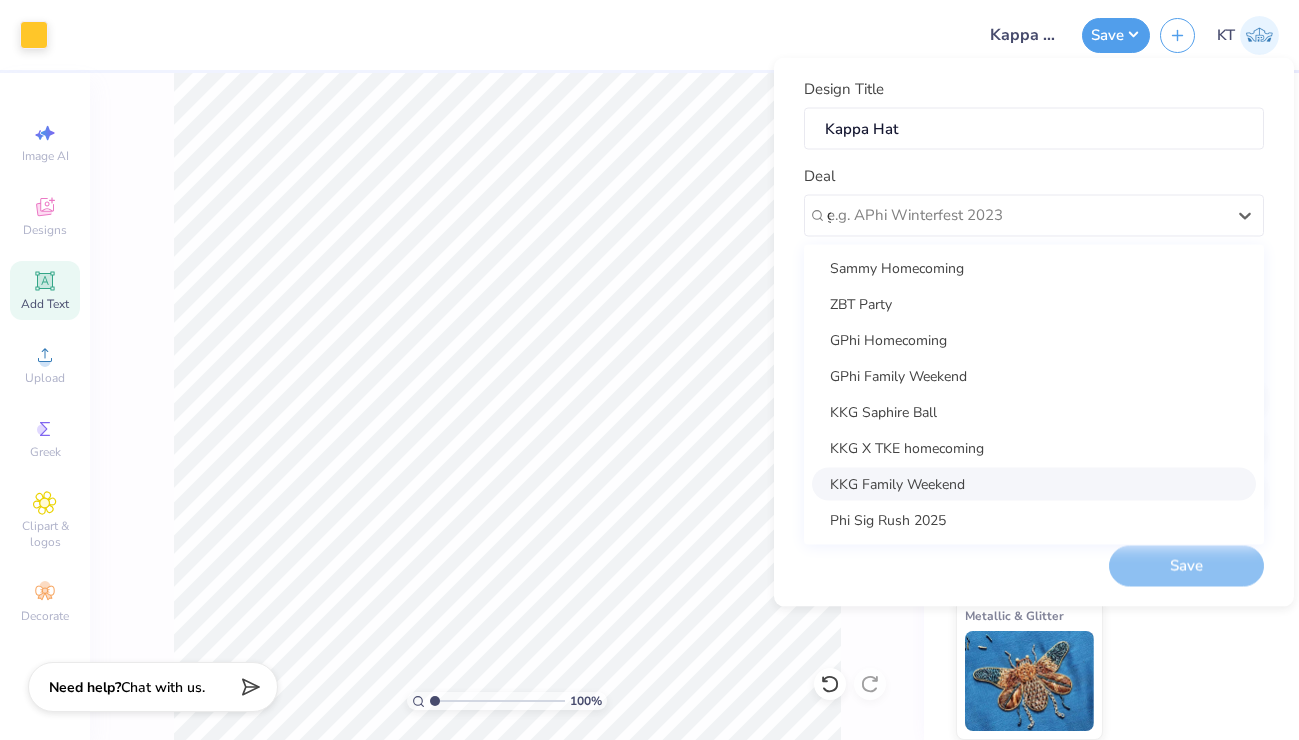 scroll, scrollTop: 0, scrollLeft: 0, axis: both 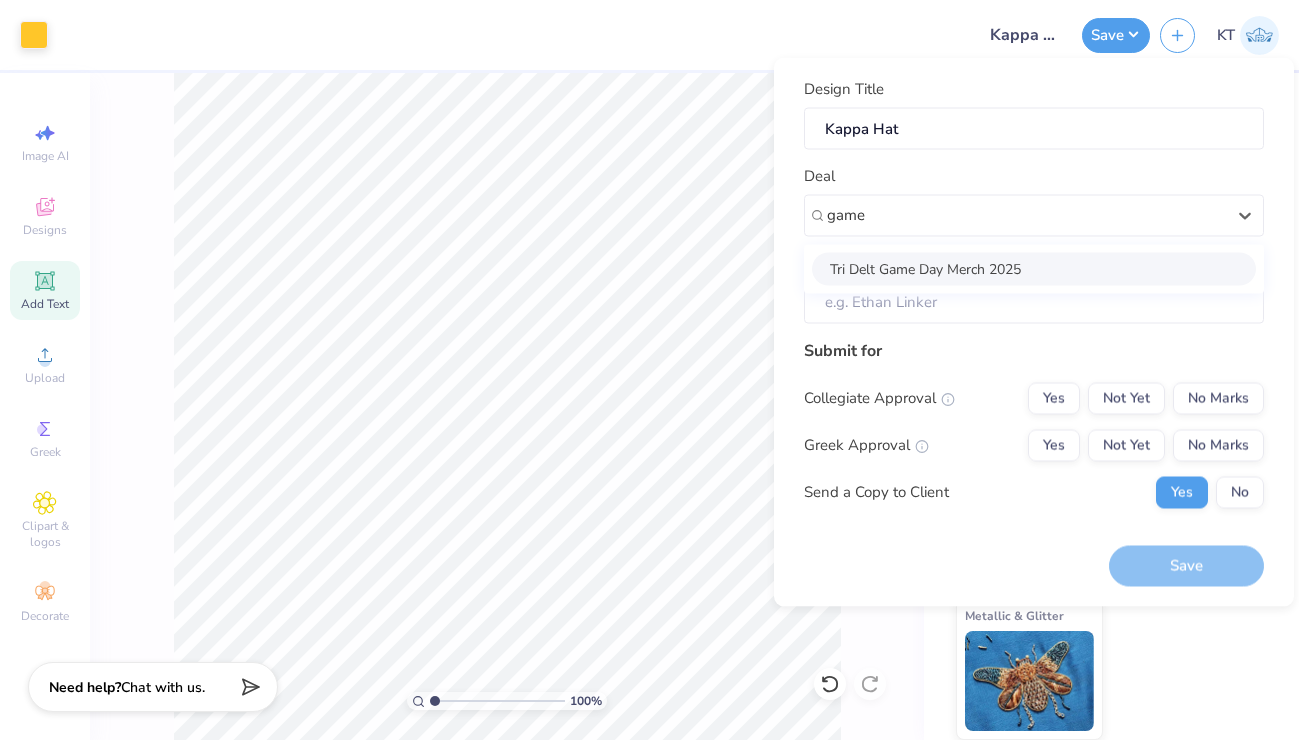 click on "Tri Delt Game Day Merch 2025" at bounding box center (1034, 268) 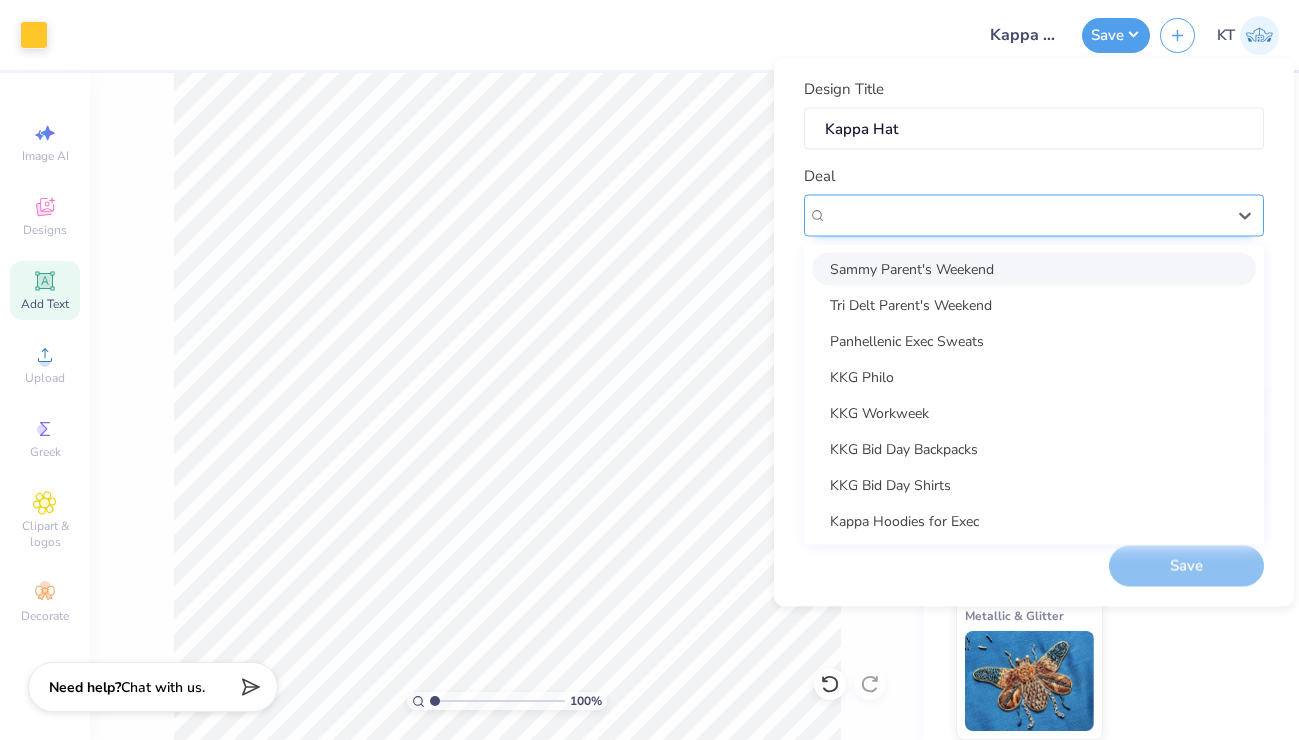 click at bounding box center (1026, 215) 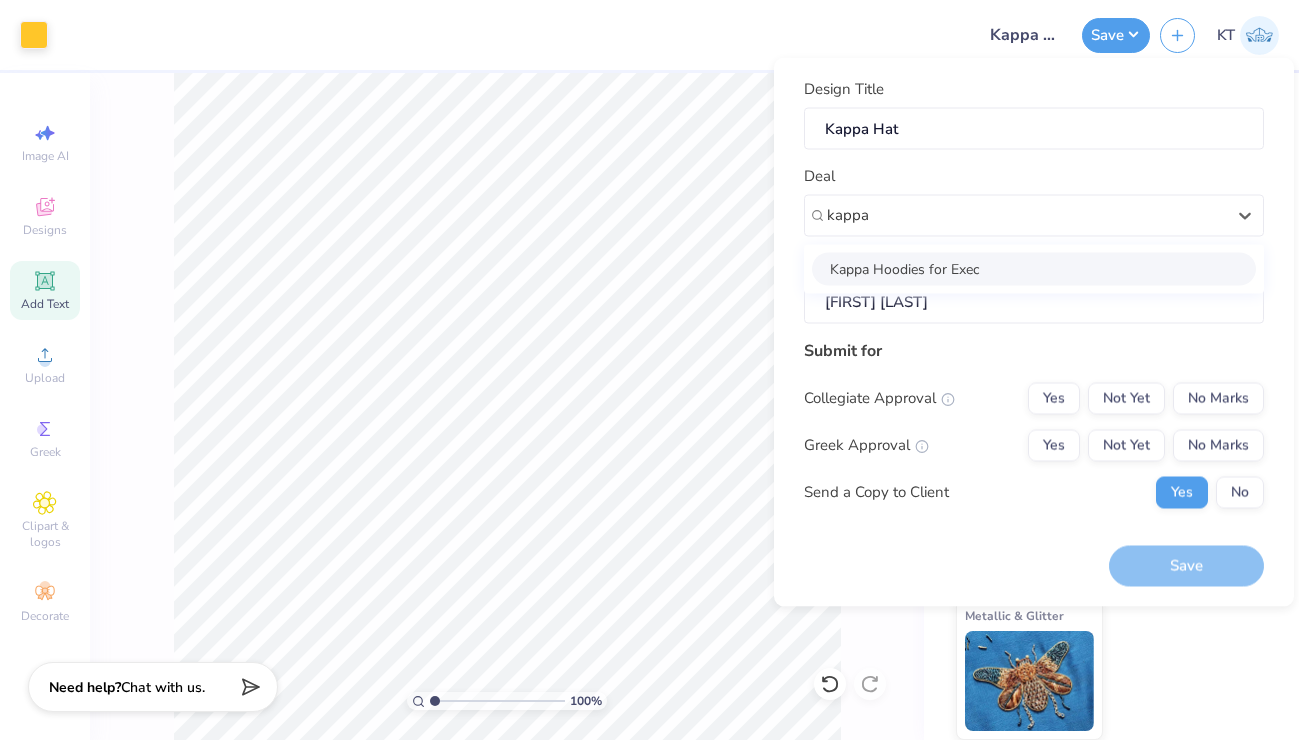 type on "kappa" 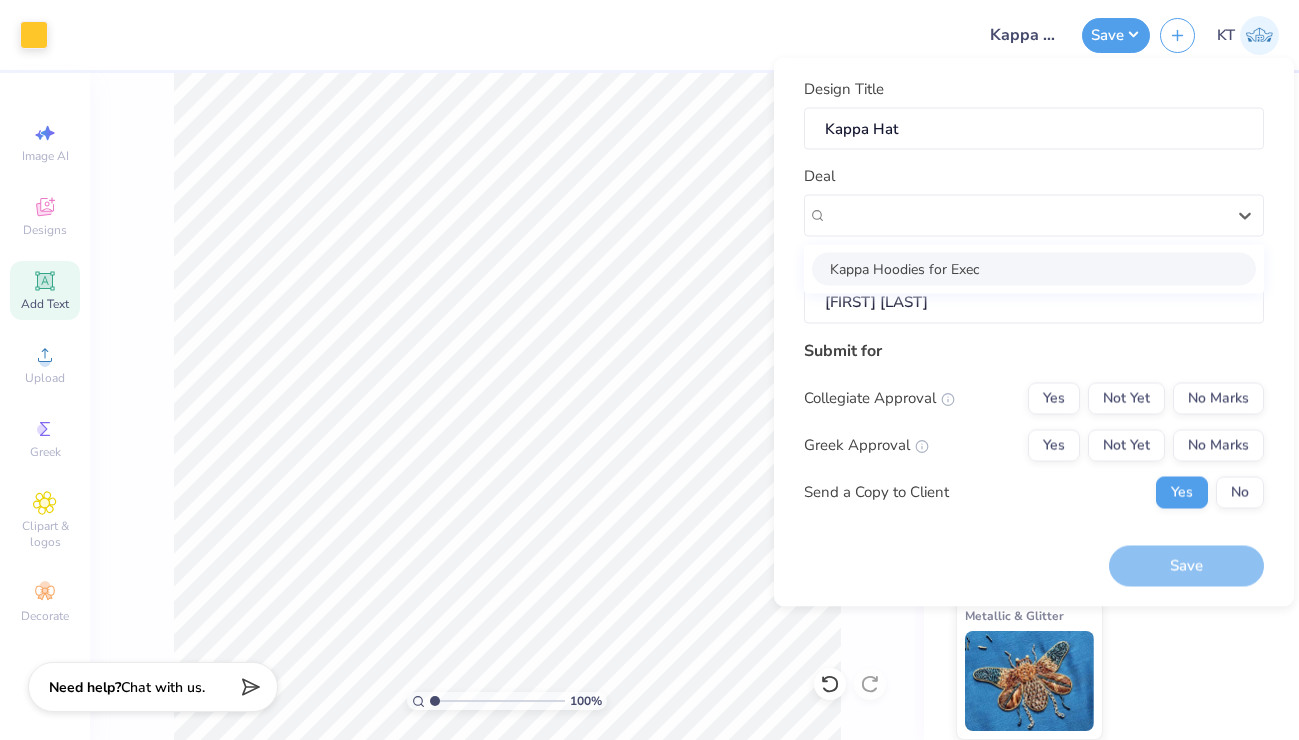 click on "Deal option Kappa Hoodies for Exec focused, 1 of 1. 1 result available for search term kappa. Use Up and Down to choose options, press Enter to select the currently focused option, press Escape to exit the menu, press Tab to select the option and exit the menu. Kappa Hoodies for Exec" at bounding box center (1034, 201) 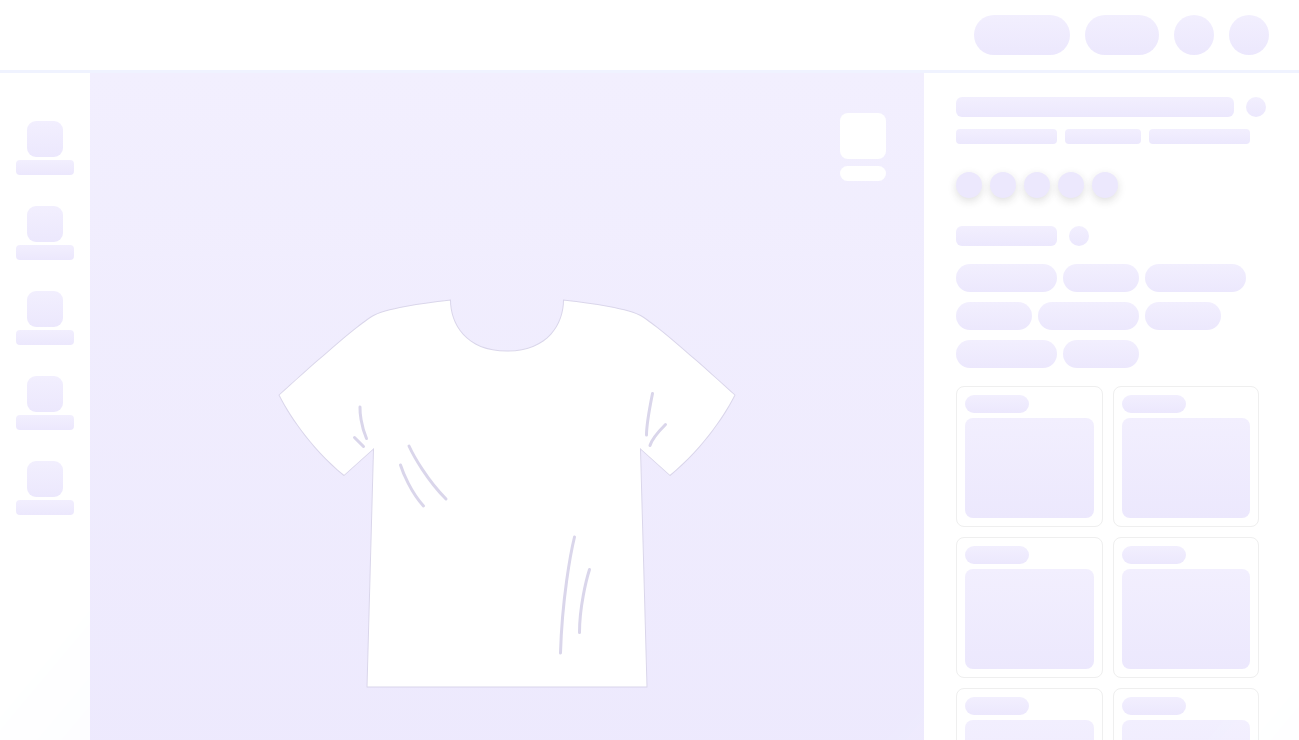scroll, scrollTop: 0, scrollLeft: 0, axis: both 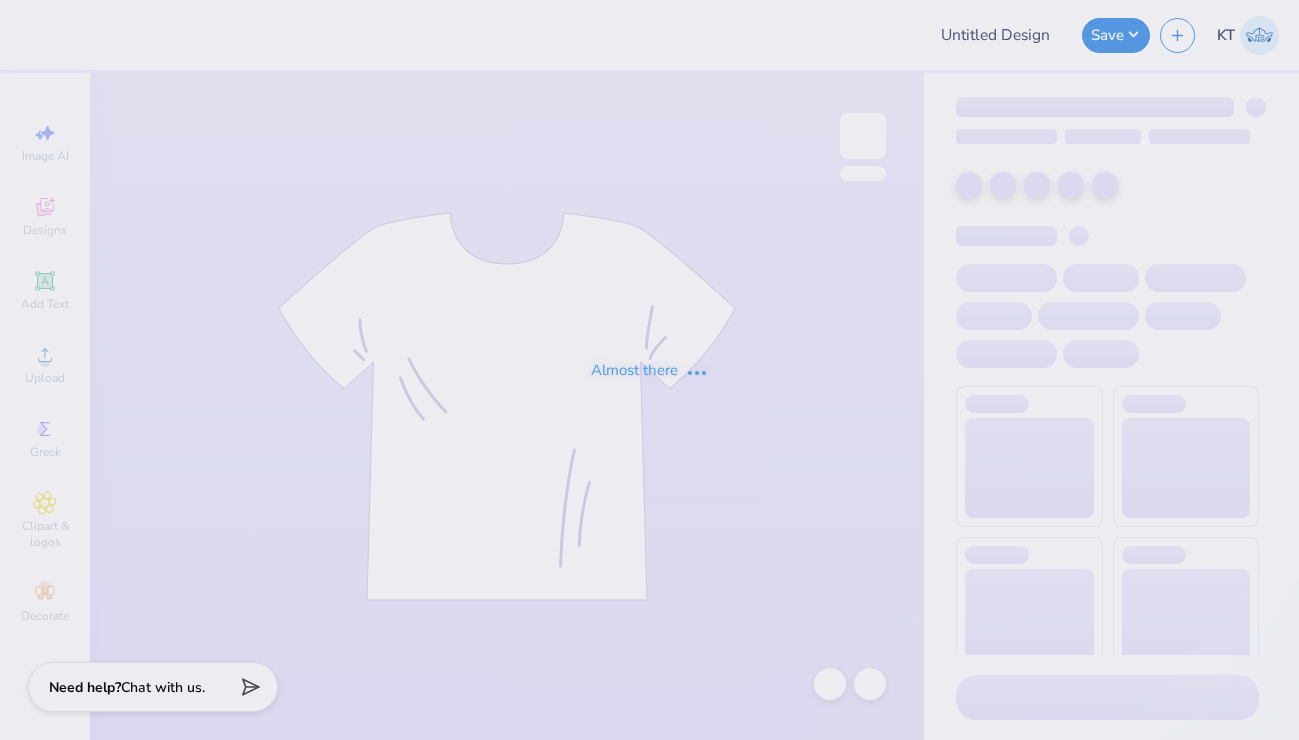 type on "panhellenic 2" 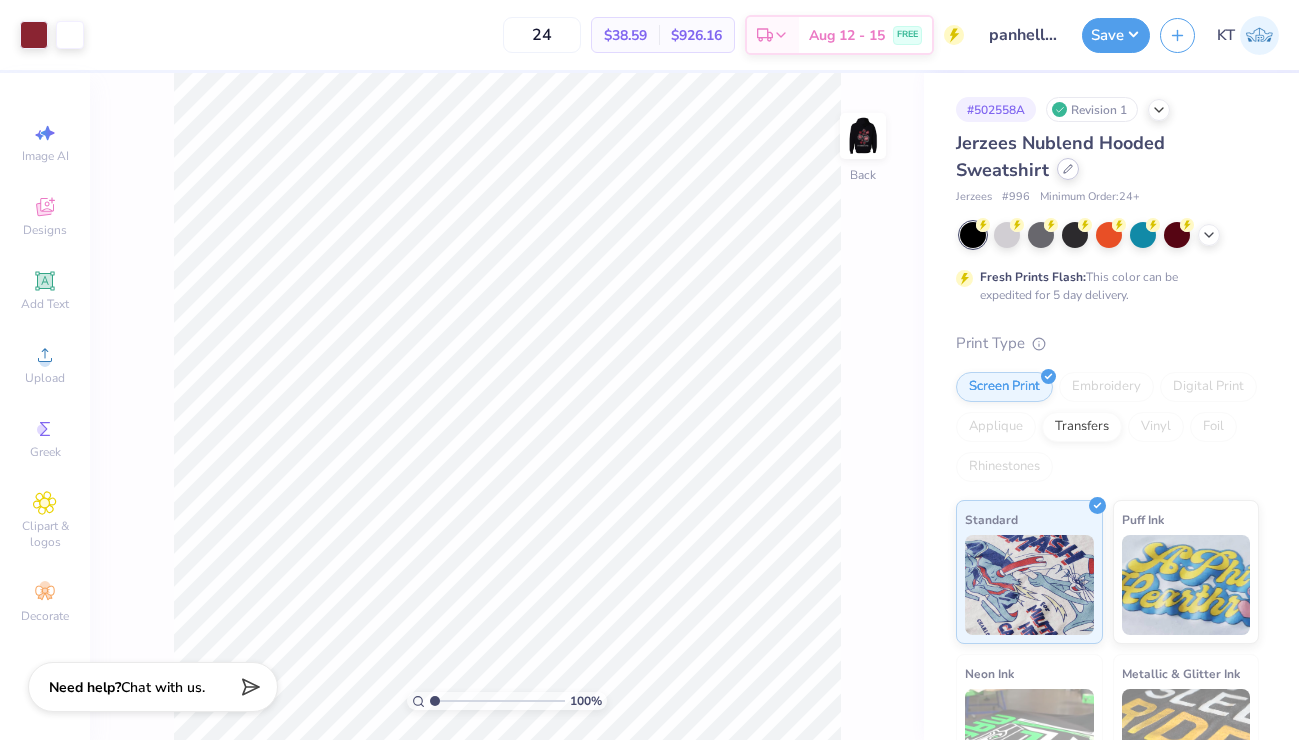 click 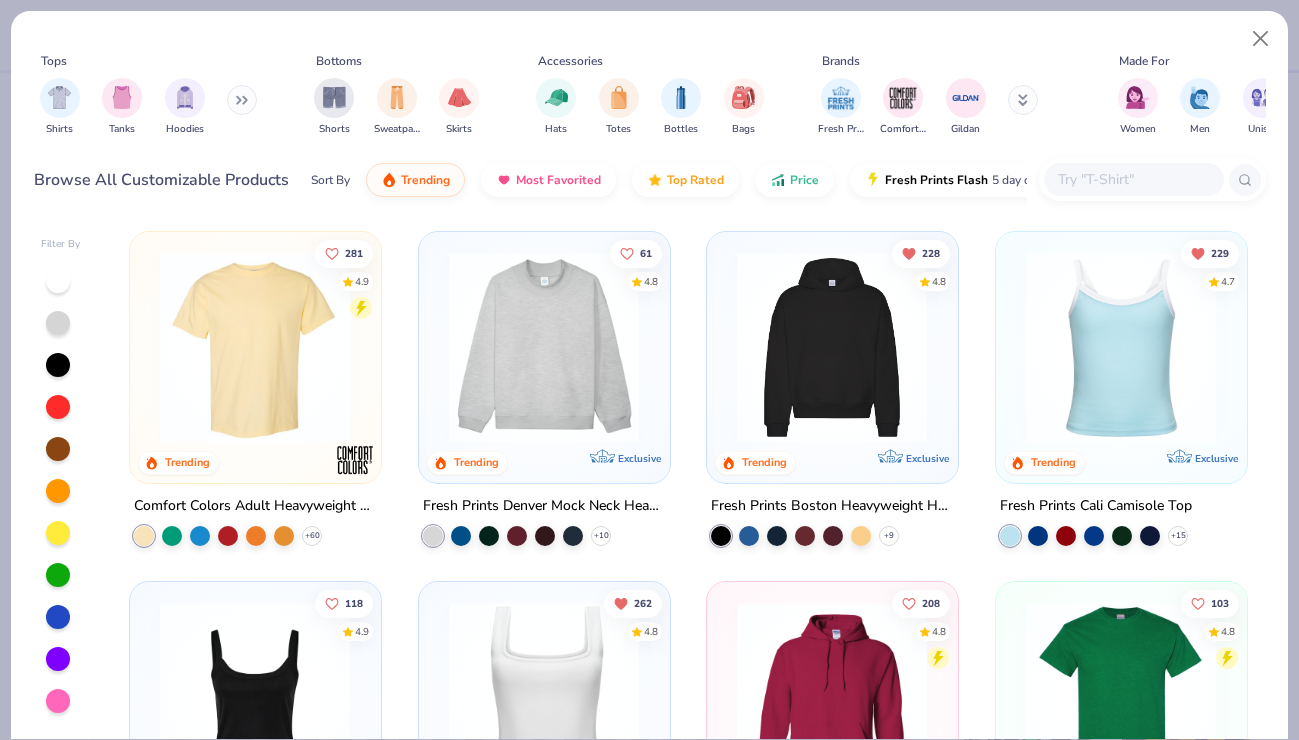 click at bounding box center (1133, 179) 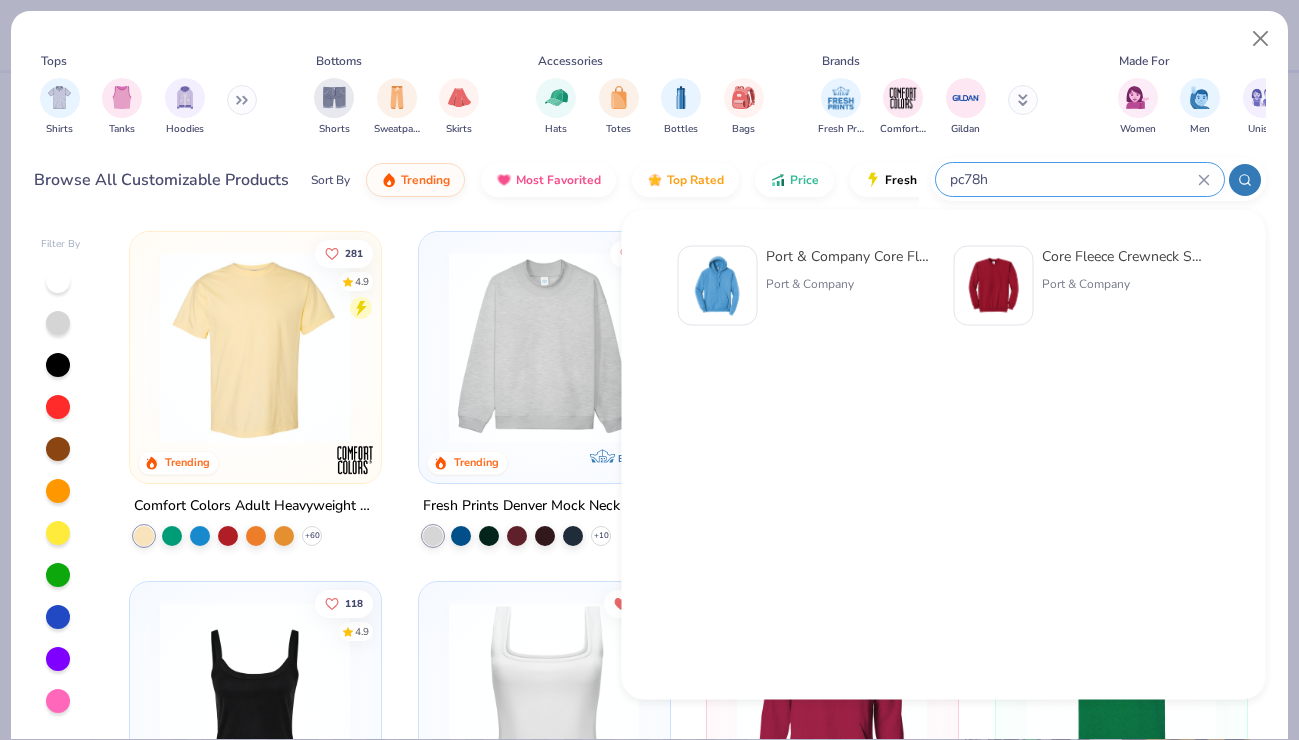 type on "pc78h" 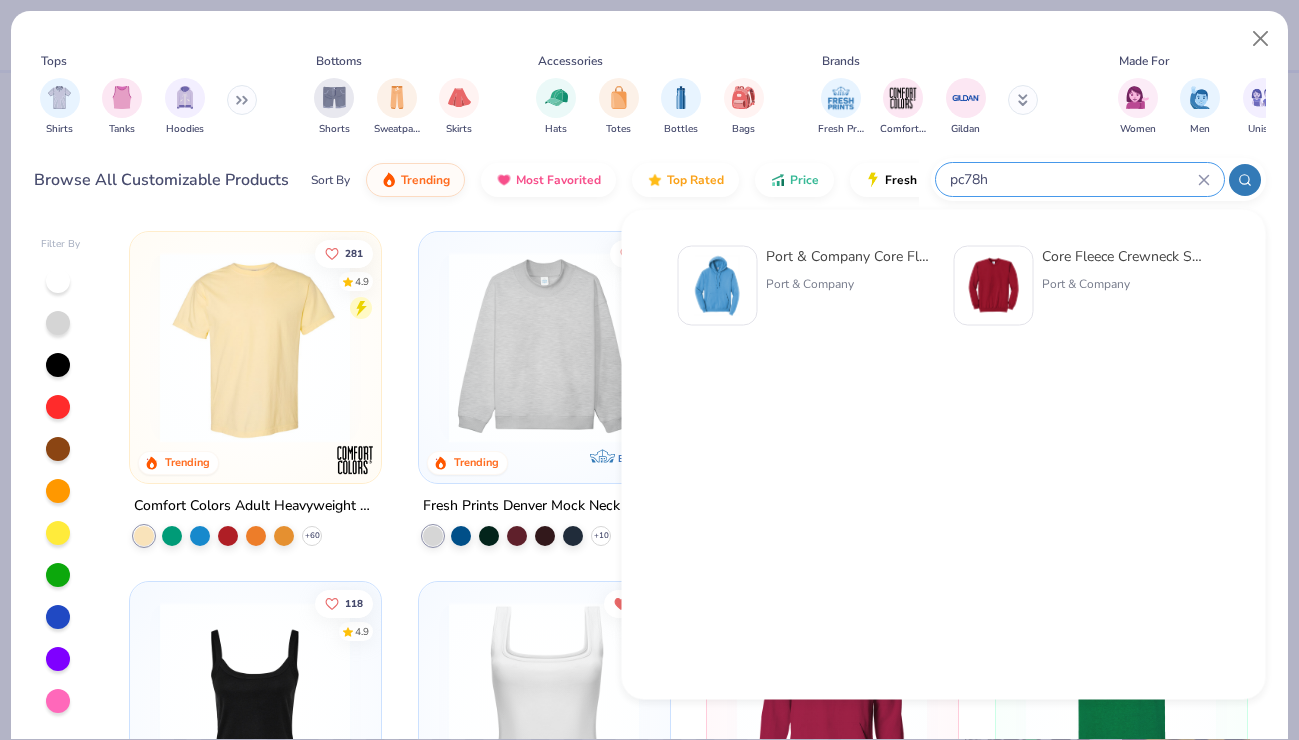 click on "Port & Company Core Fleece Pullover Hooded Sweatshirt Port & Company" at bounding box center [850, 286] 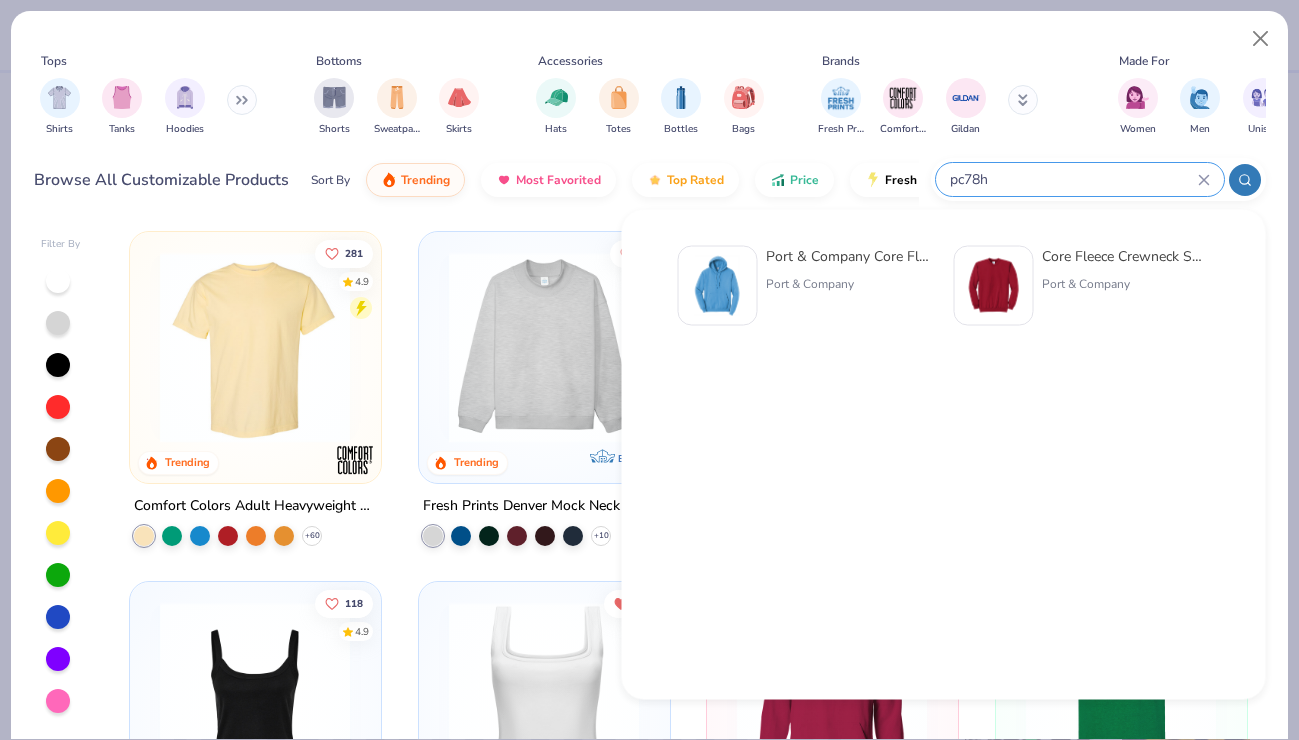 type 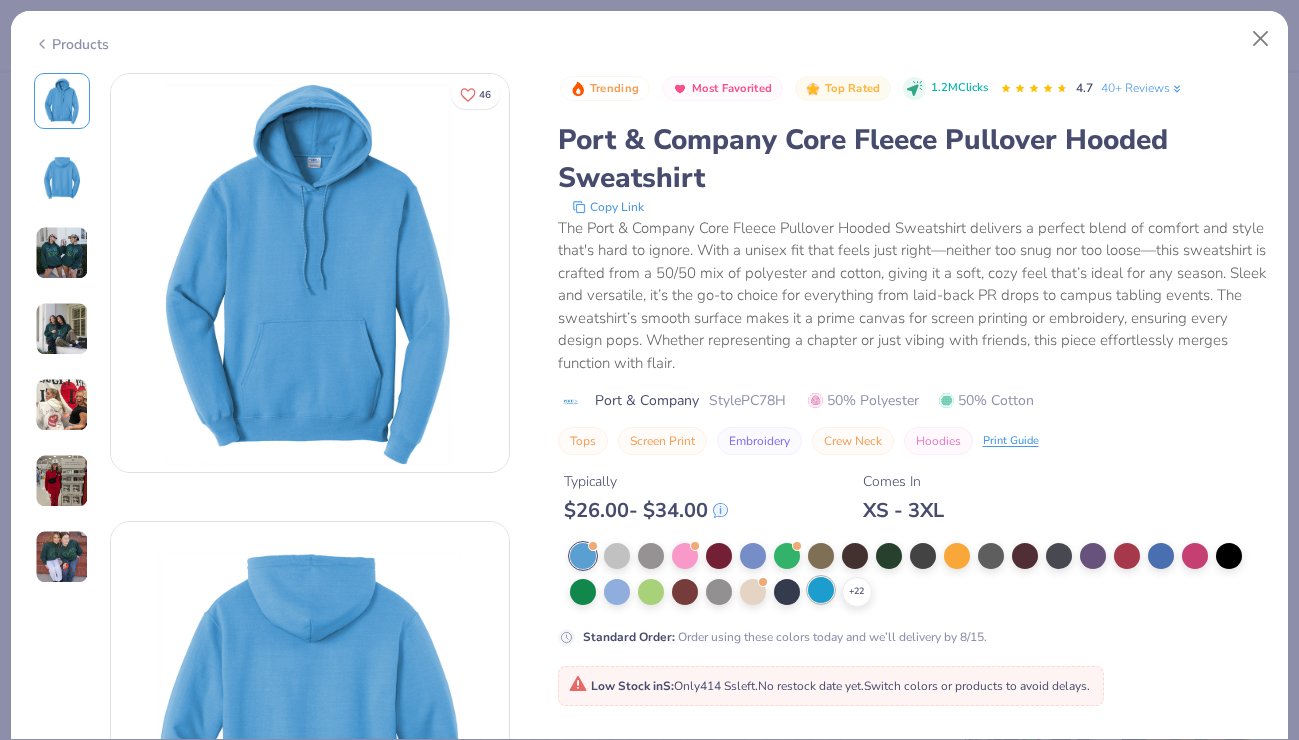 click at bounding box center [821, 590] 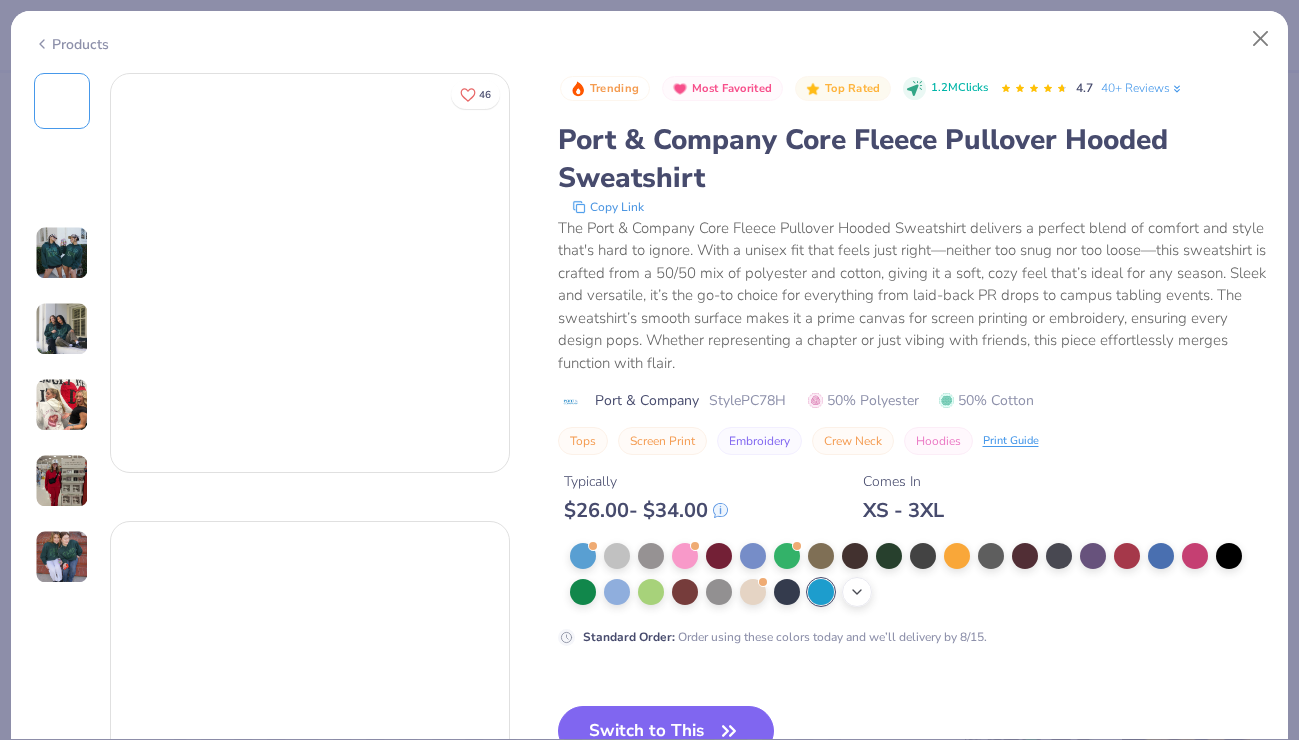 click on "+ 22" at bounding box center [857, 592] 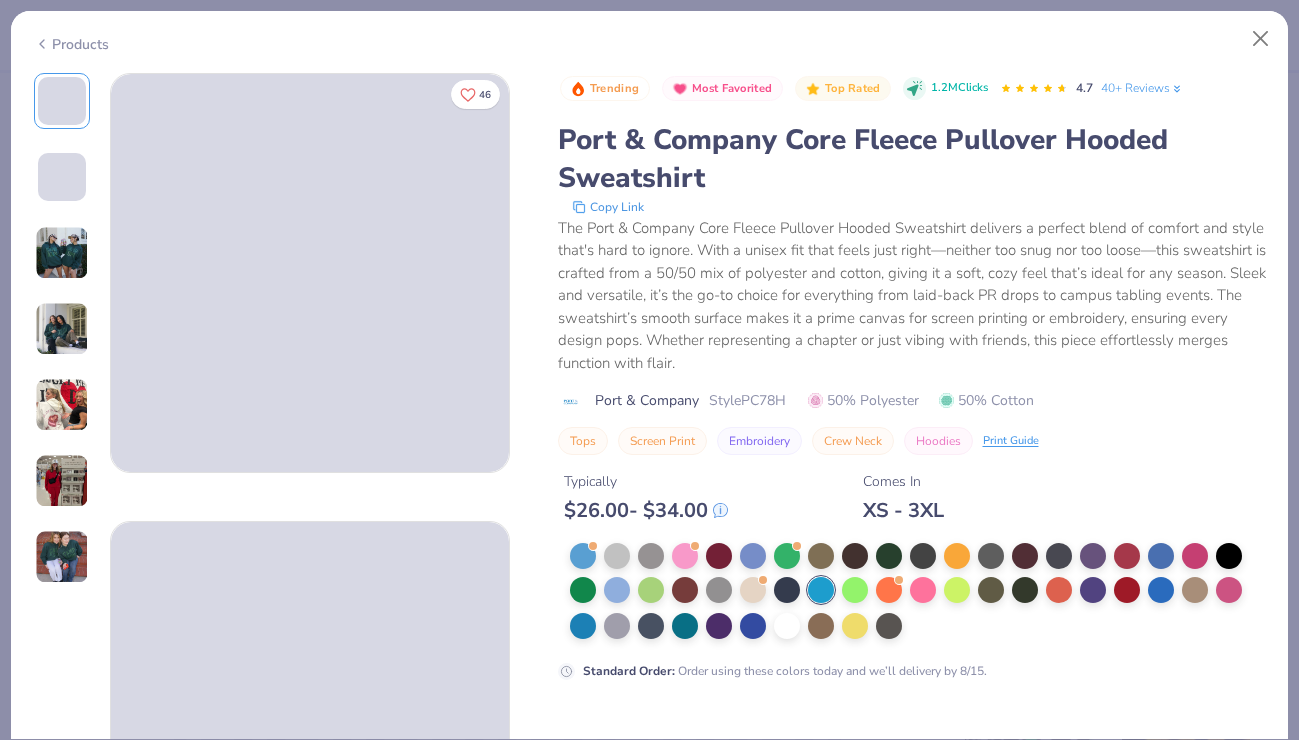 click at bounding box center [918, 592] 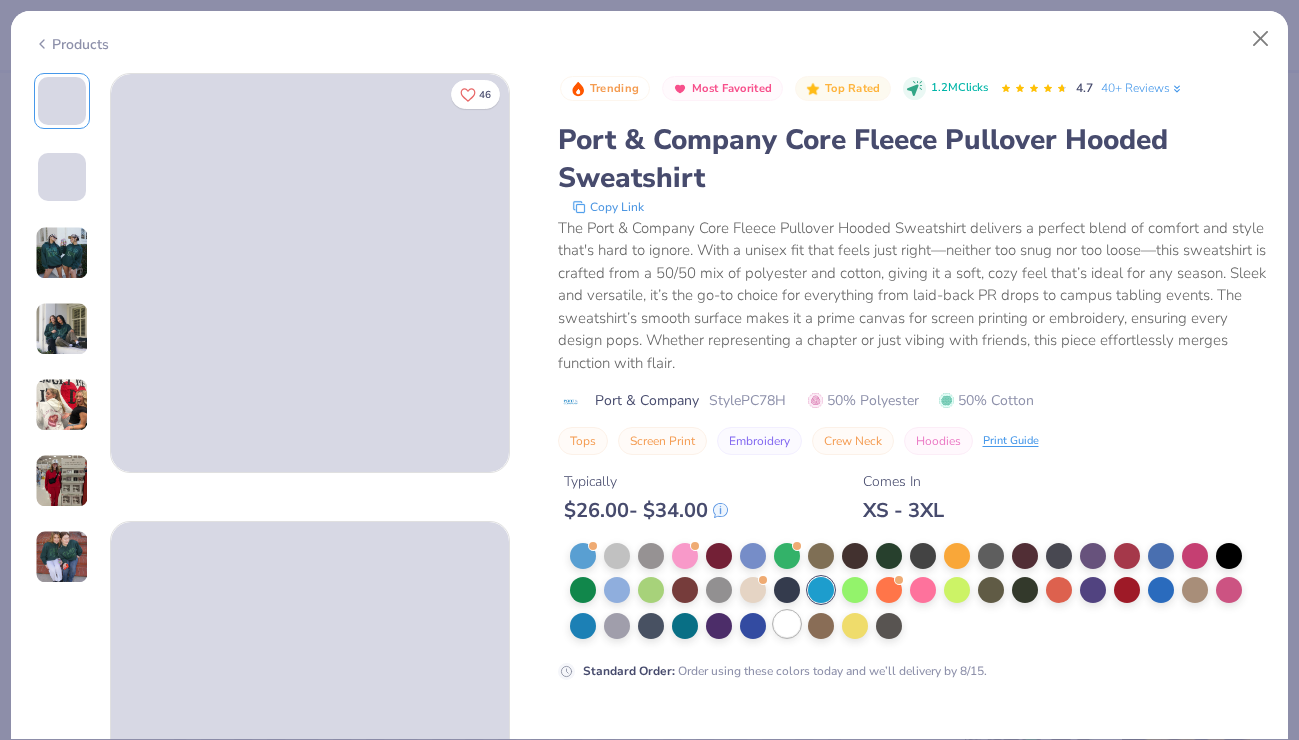 click at bounding box center [787, 624] 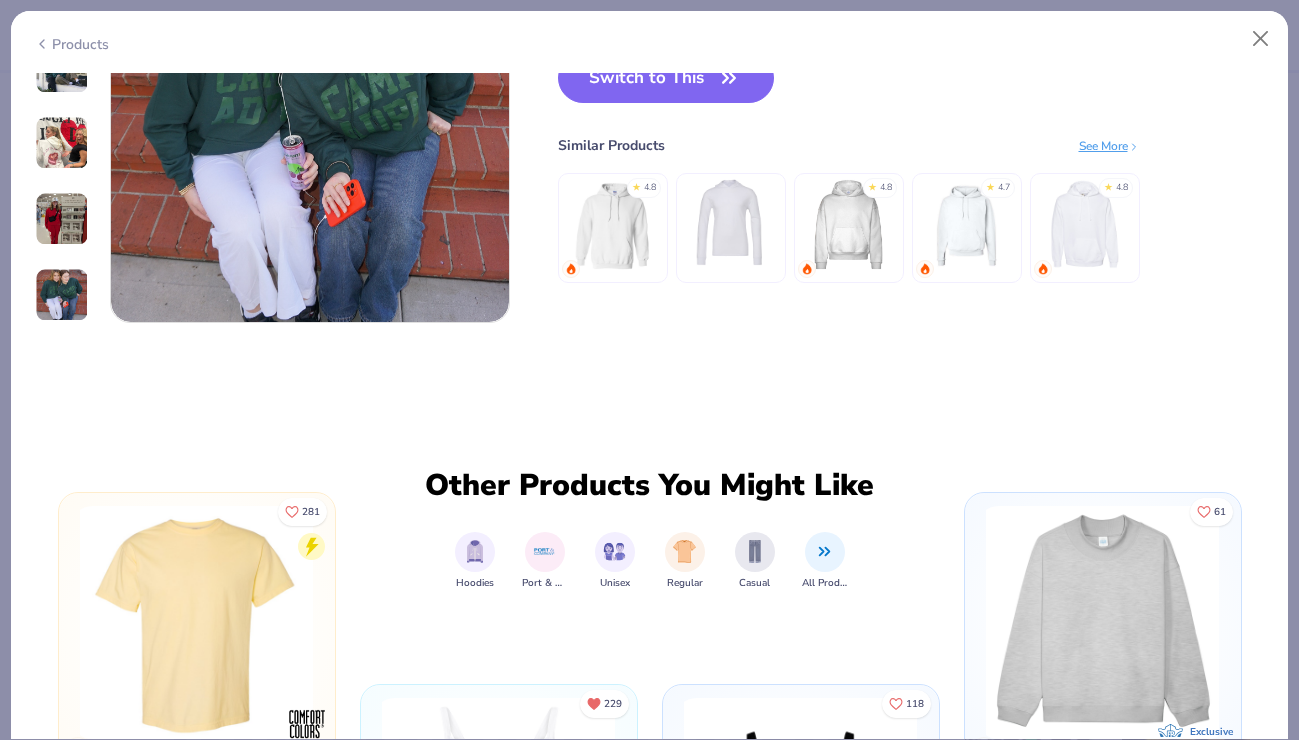 scroll, scrollTop: 2835, scrollLeft: 0, axis: vertical 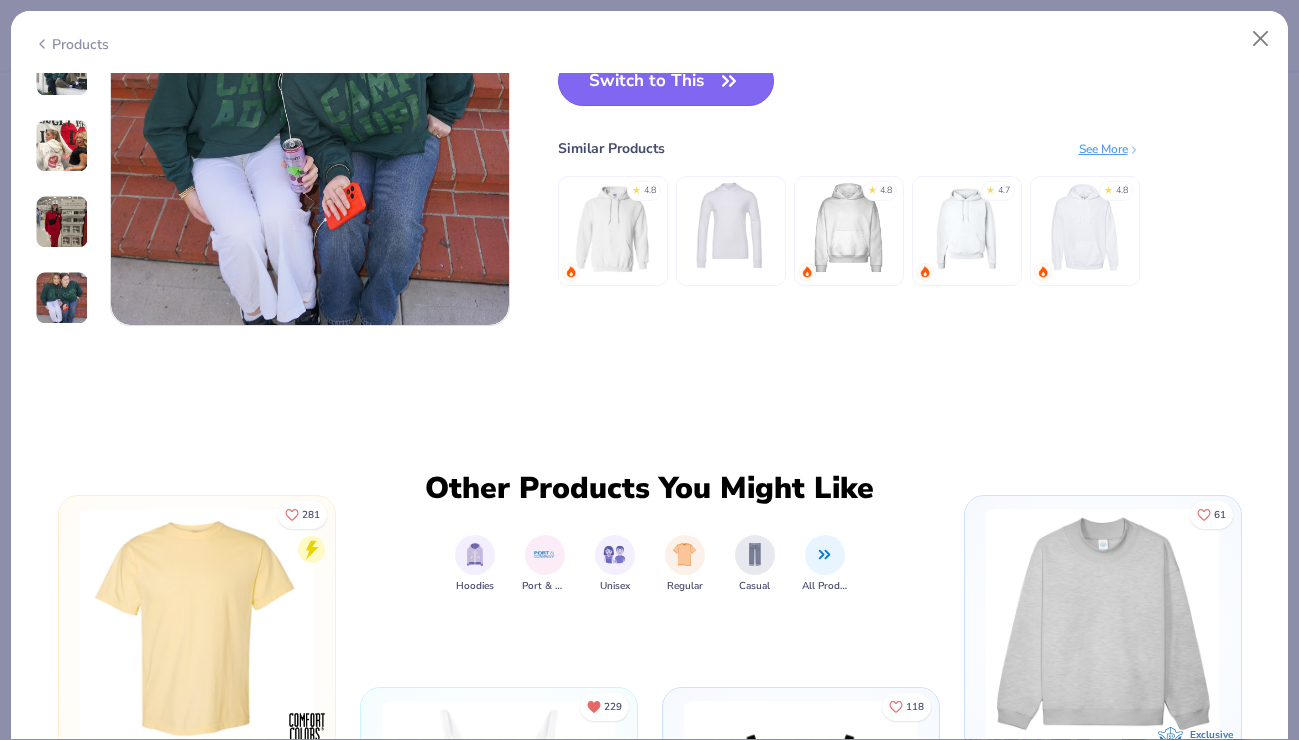 click on "Switch to This" at bounding box center [666, 81] 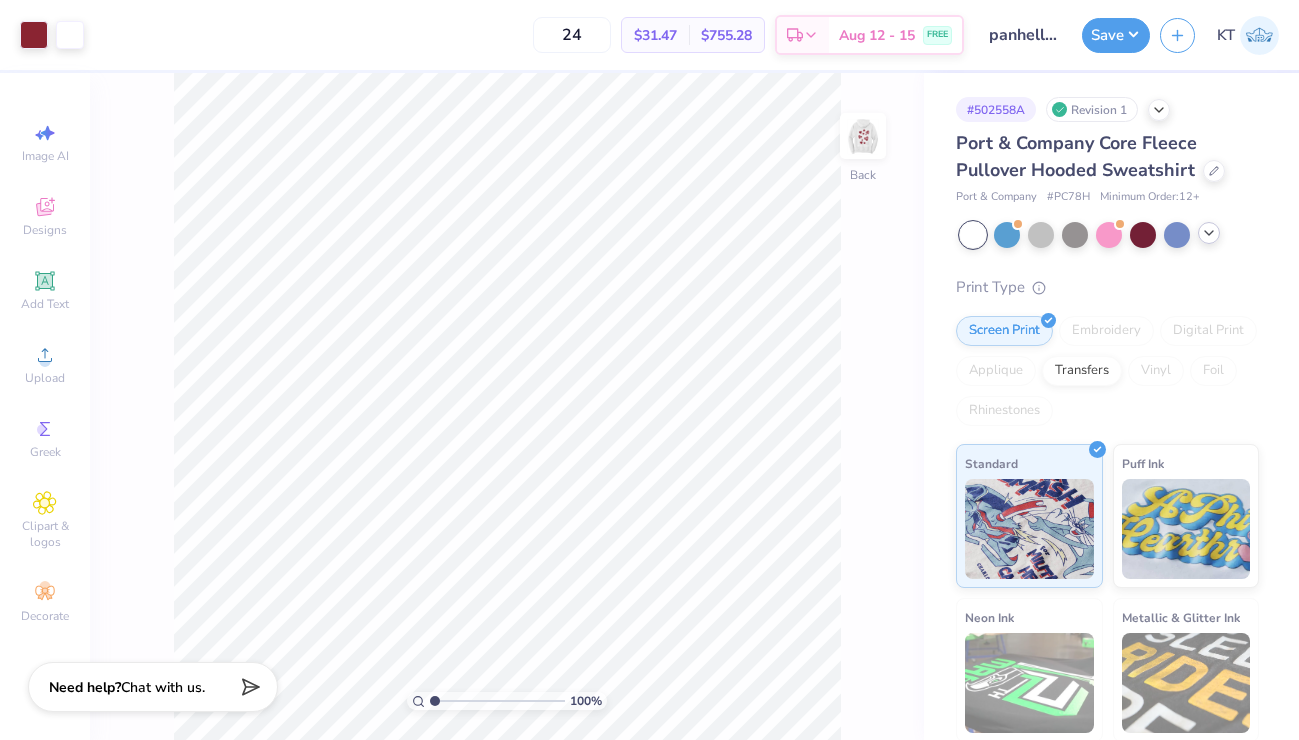 click 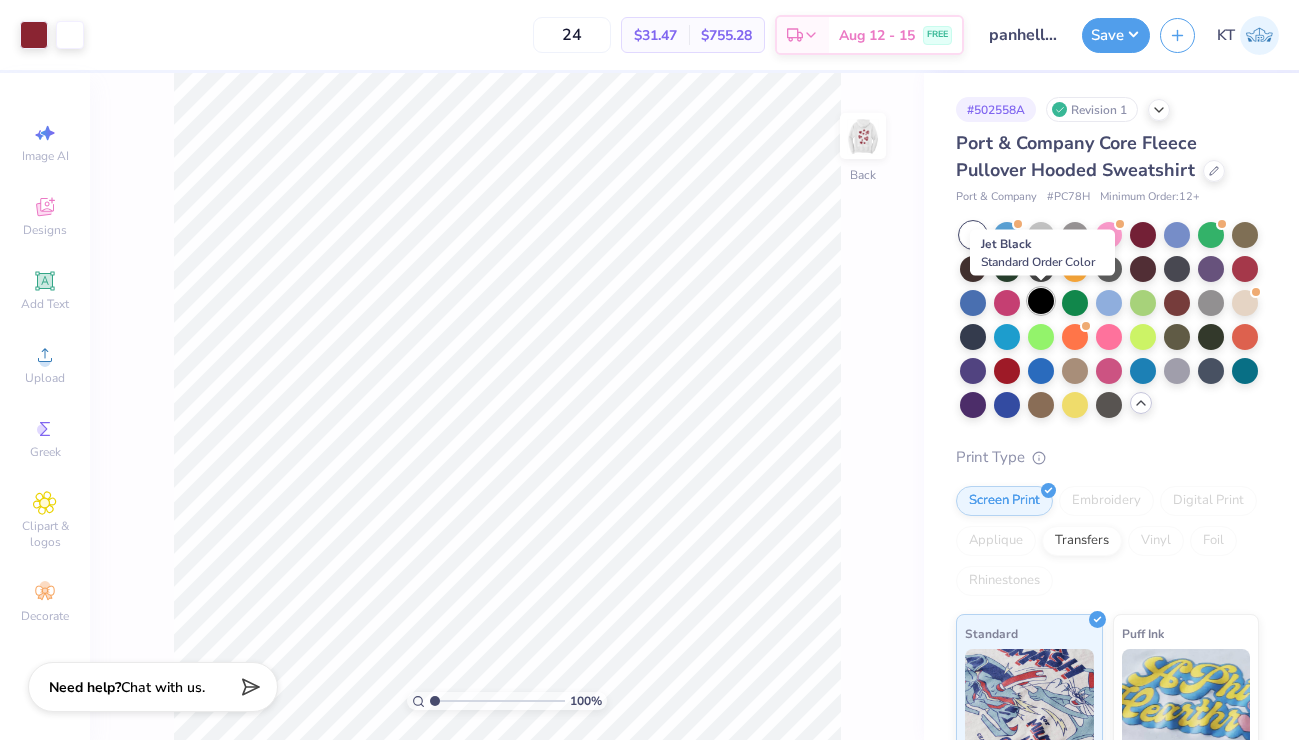 click at bounding box center (1041, 301) 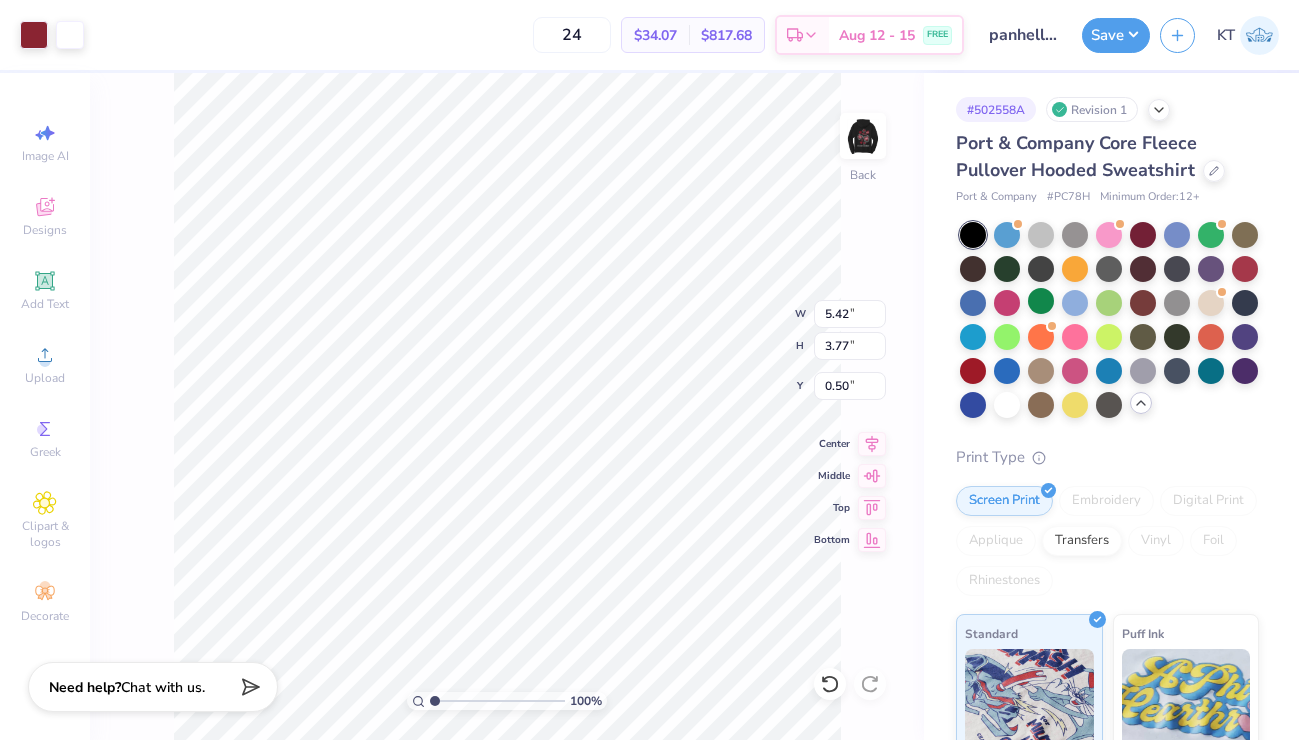 type on "4.84" 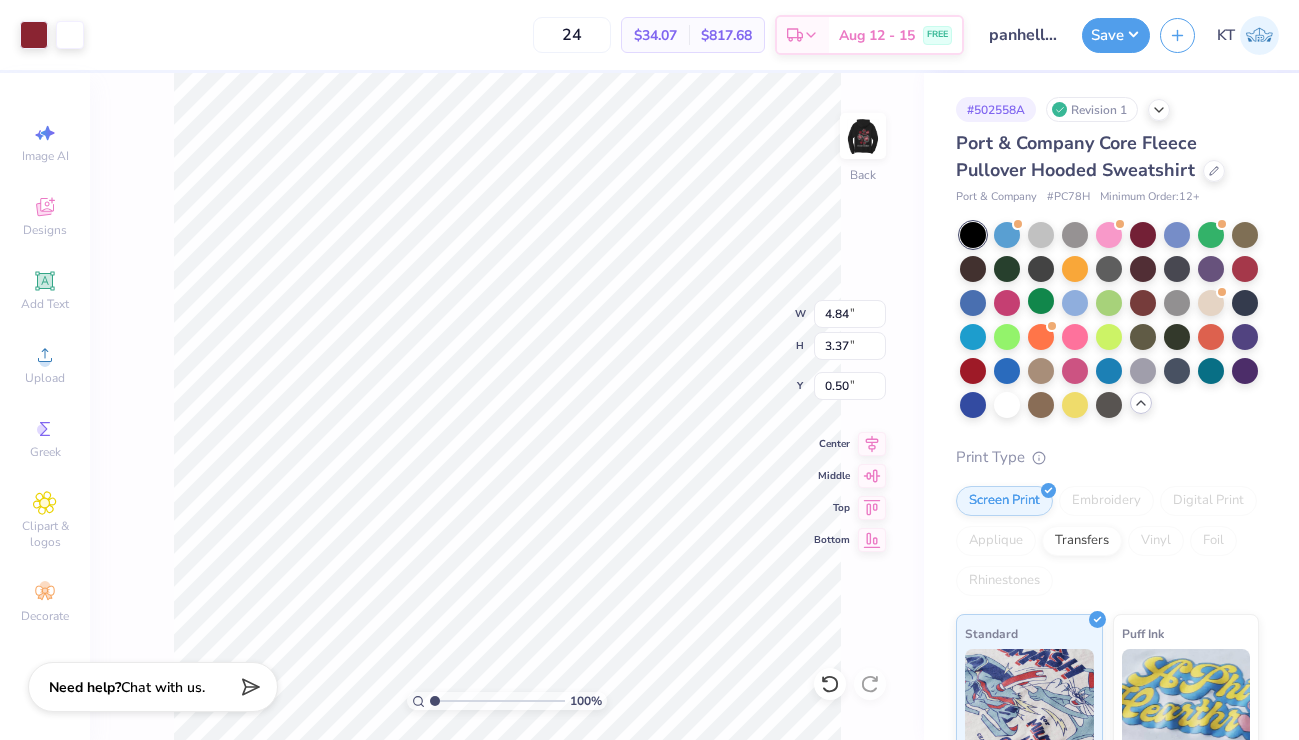 type on "1.32" 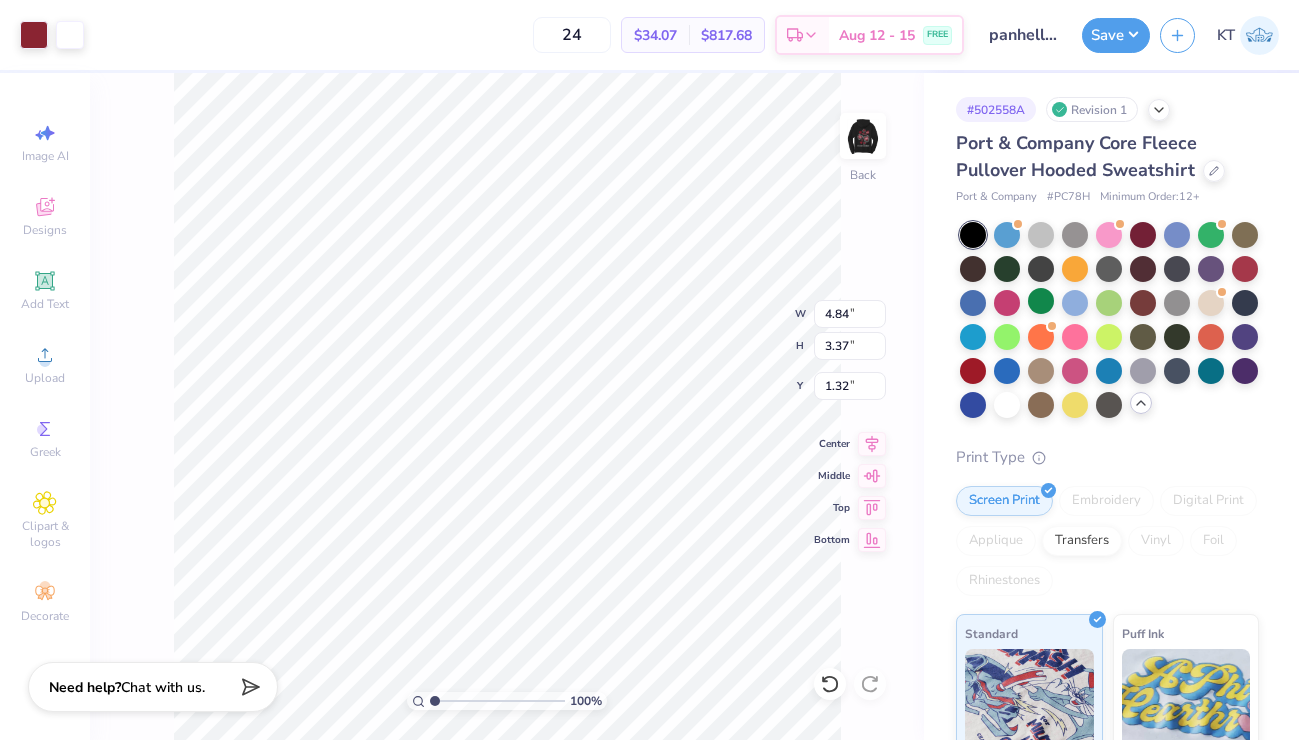 type on "2.31" 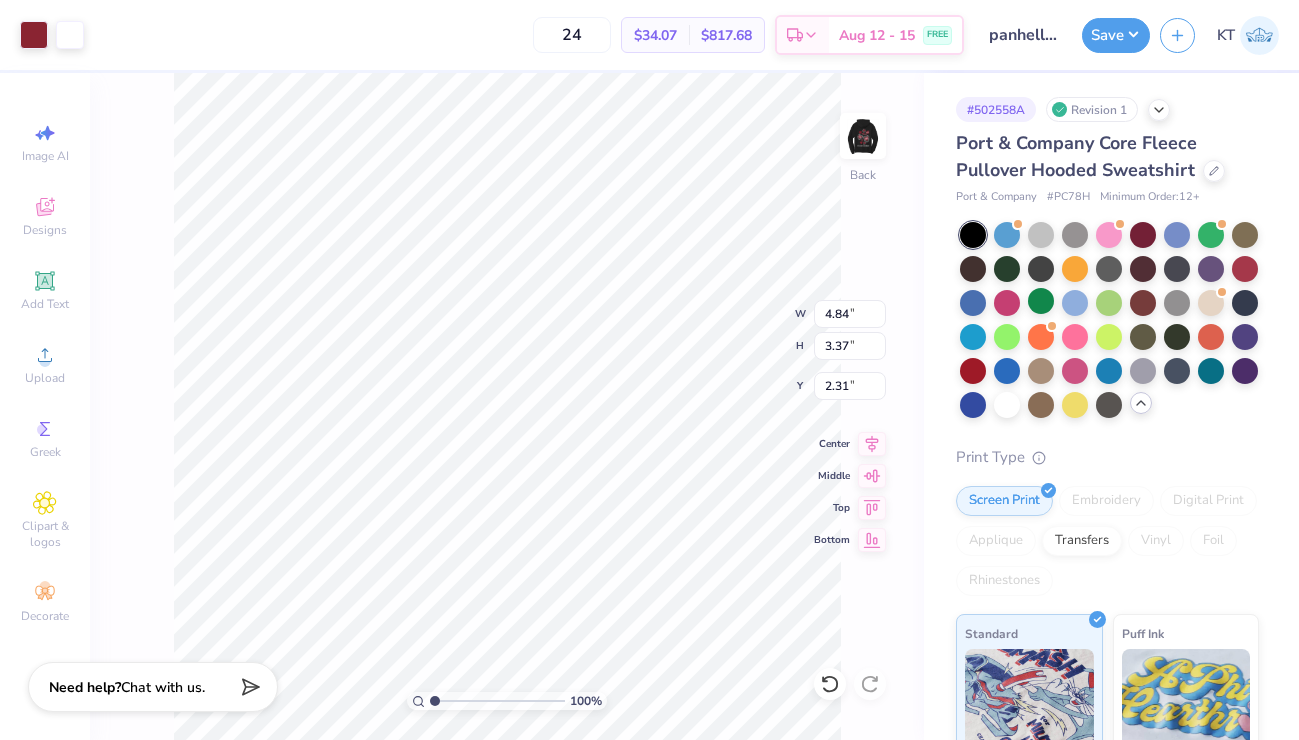 type on "1.75" 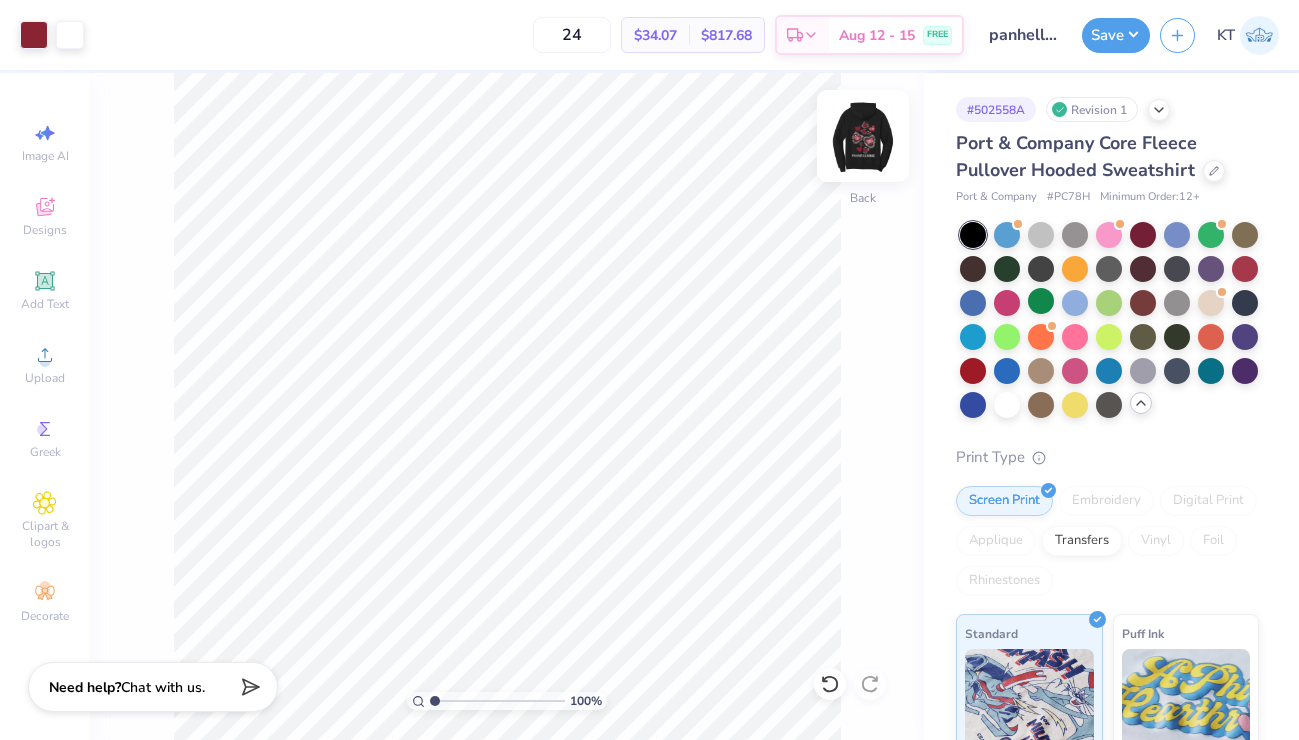 click at bounding box center (863, 136) 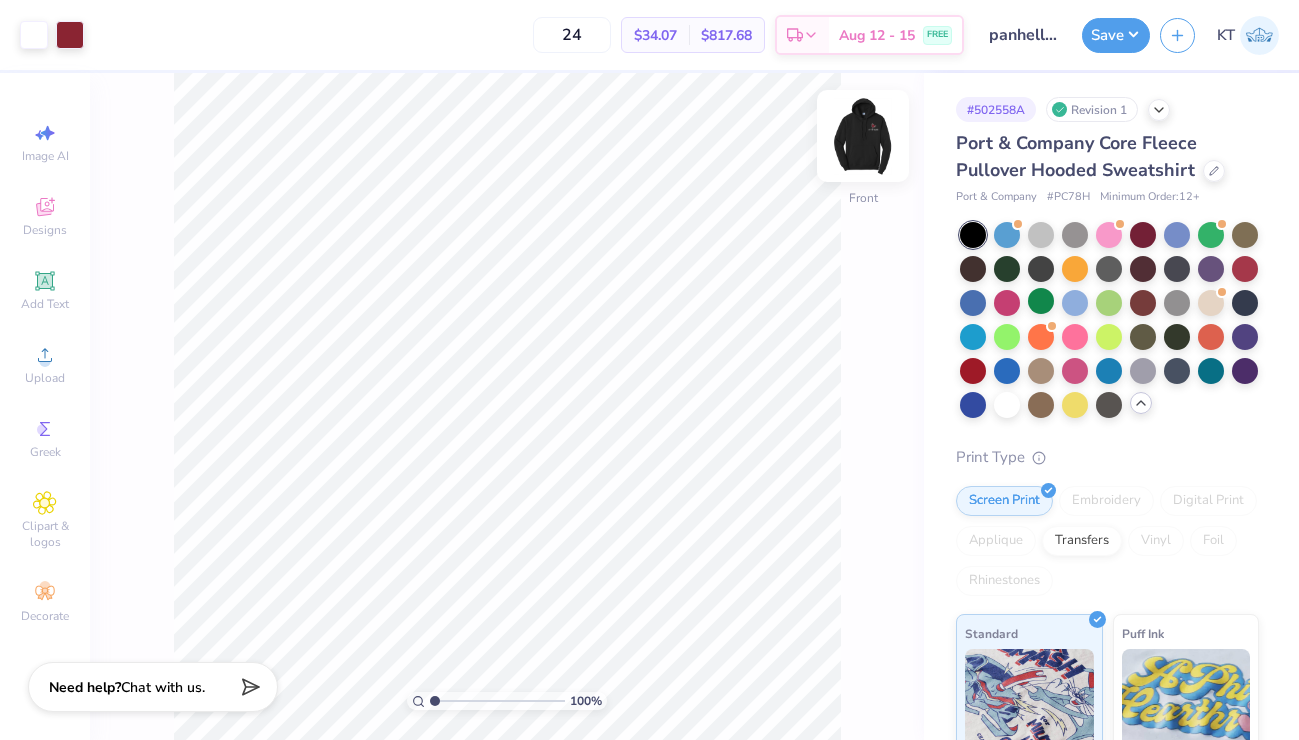 click at bounding box center [863, 136] 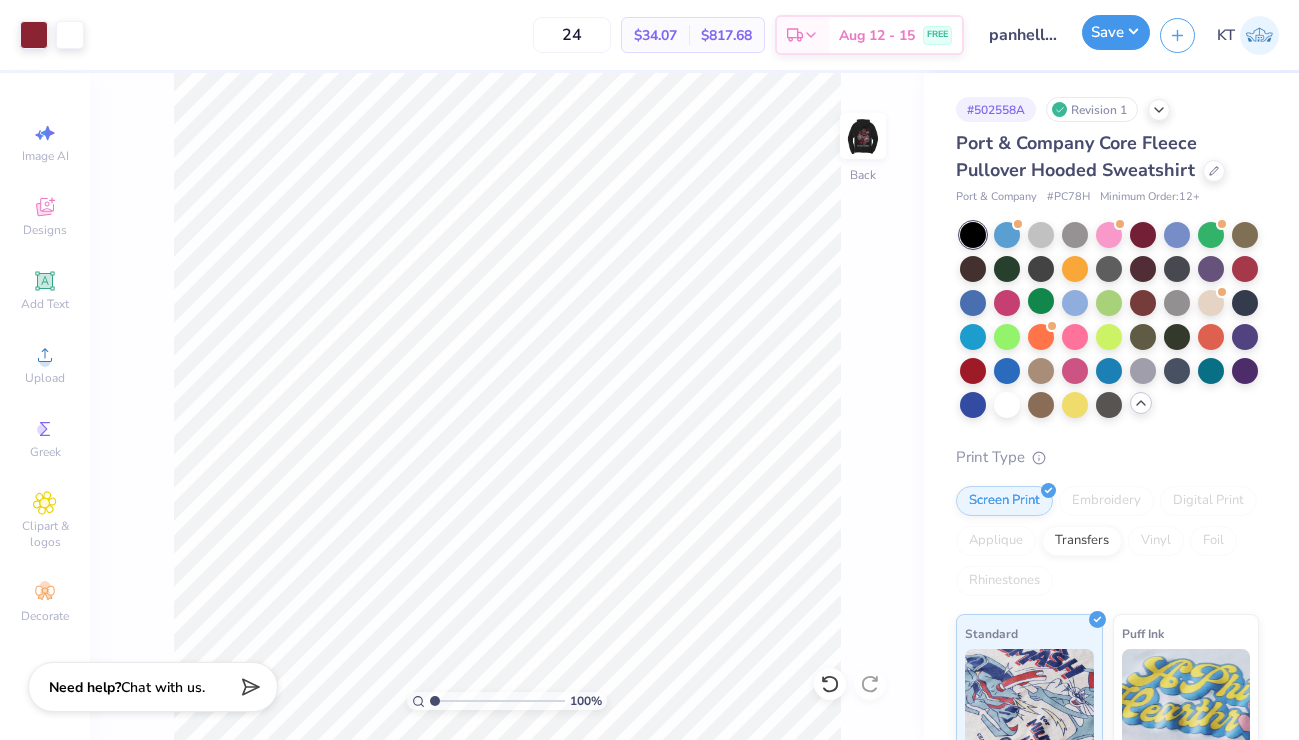 click on "Save" at bounding box center (1116, 32) 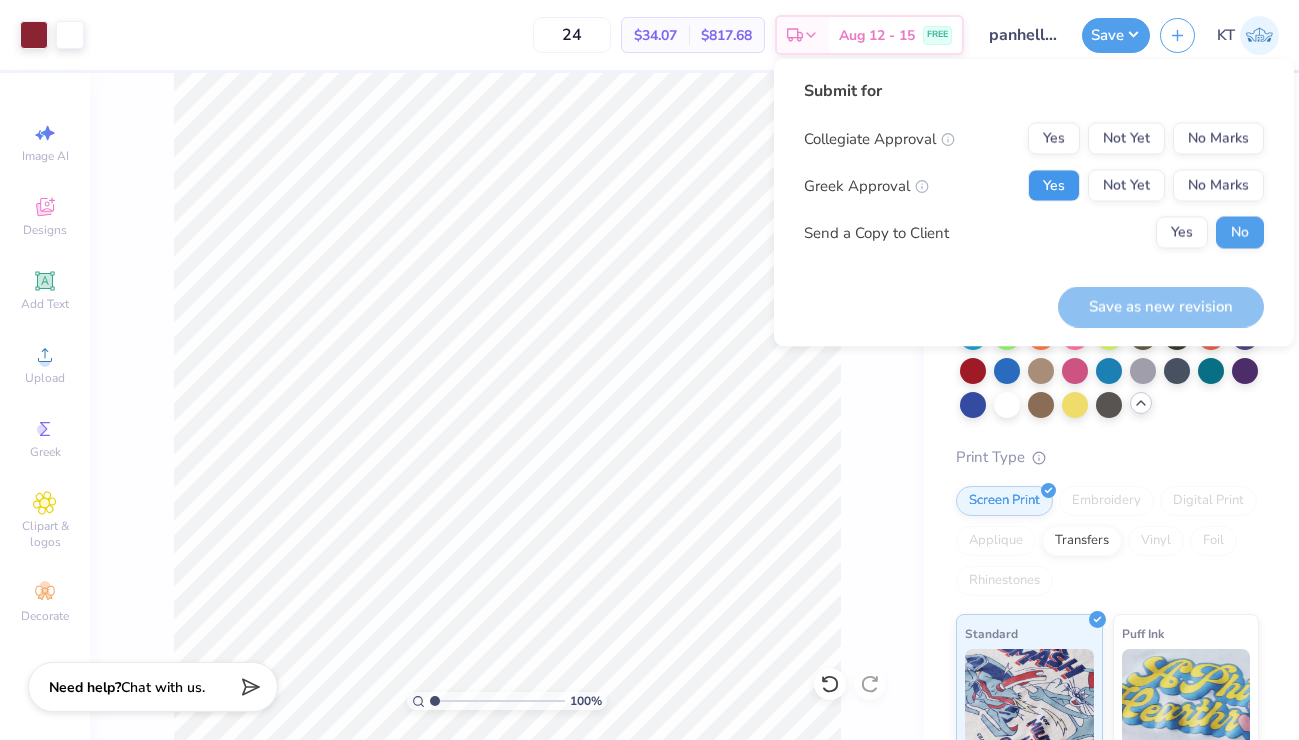 click on "Yes" at bounding box center [1054, 186] 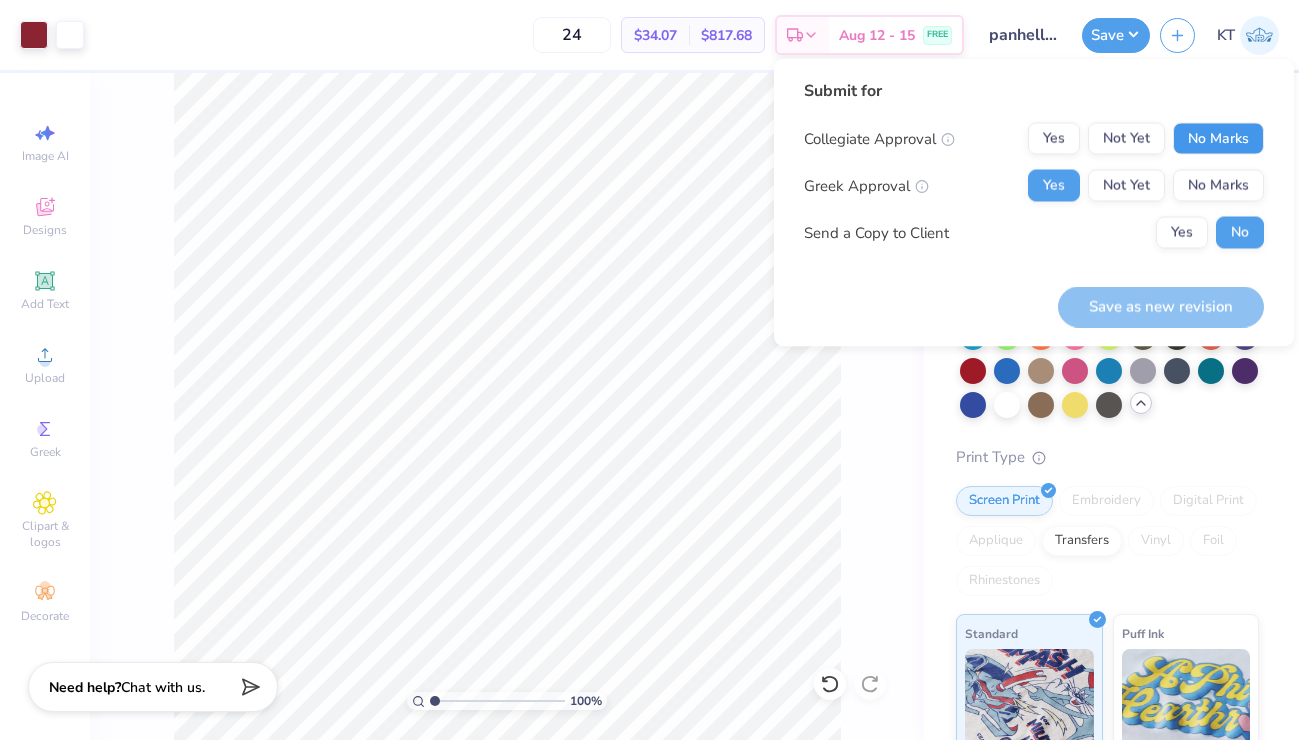click on "No Marks" at bounding box center [1218, 139] 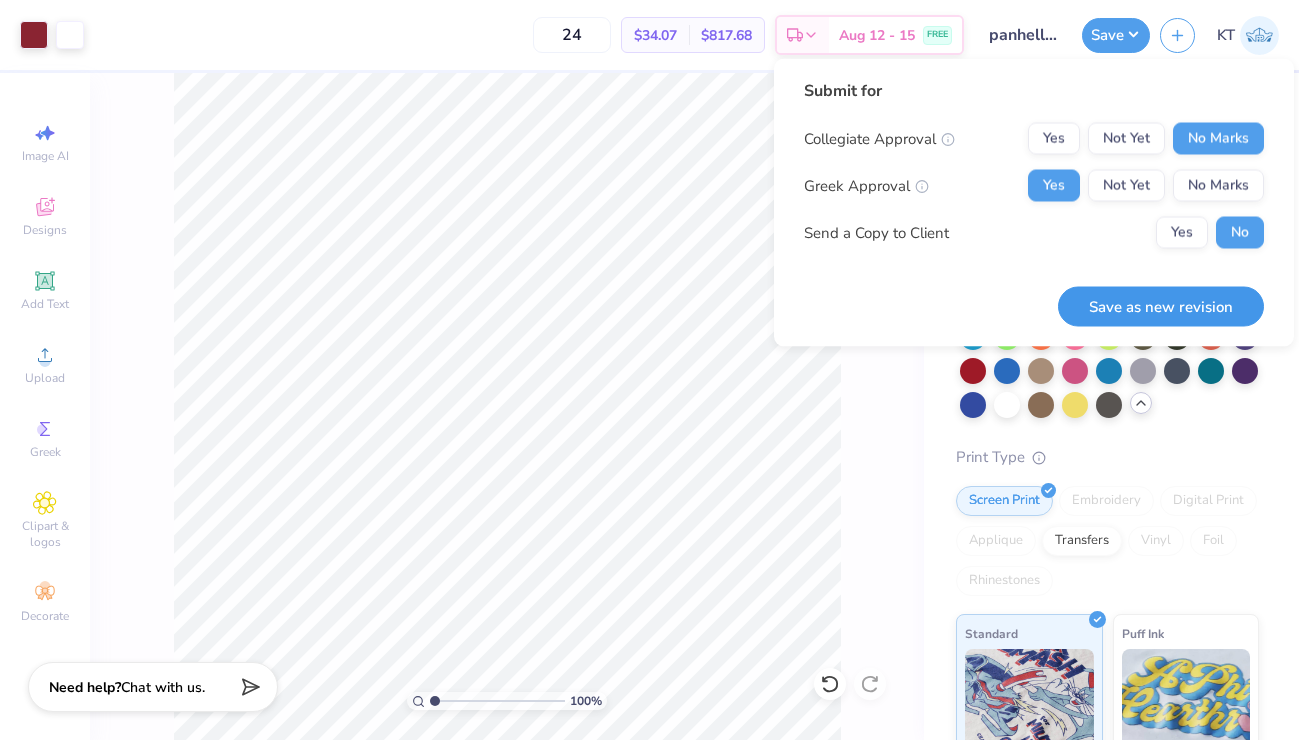 click on "Save as new revision" at bounding box center [1161, 306] 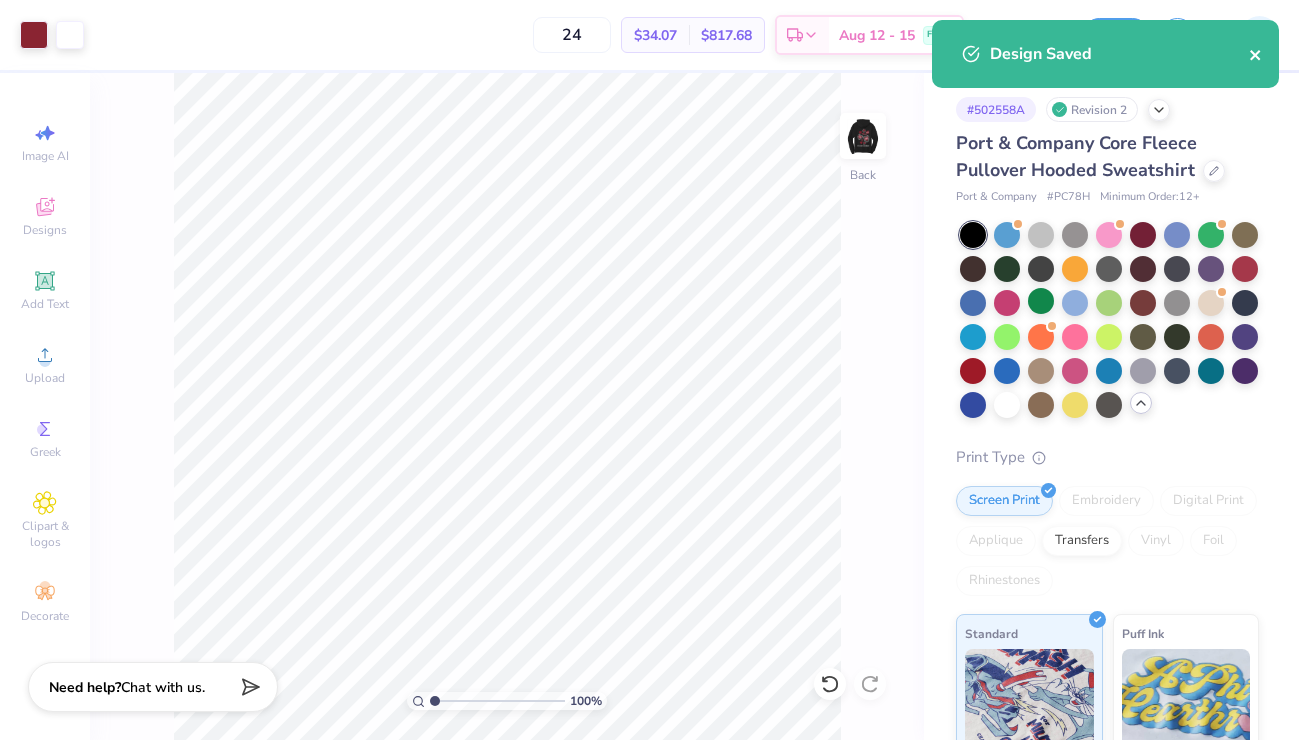 click 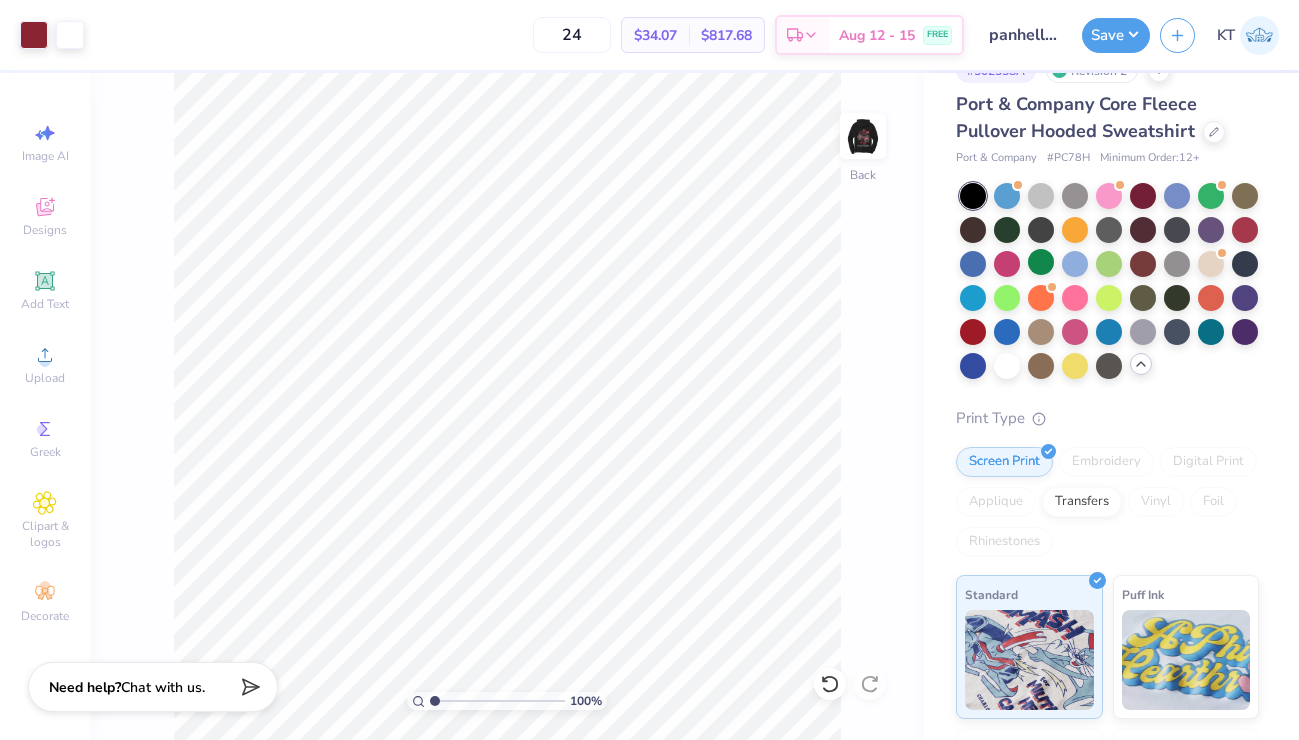 scroll, scrollTop: 66, scrollLeft: 0, axis: vertical 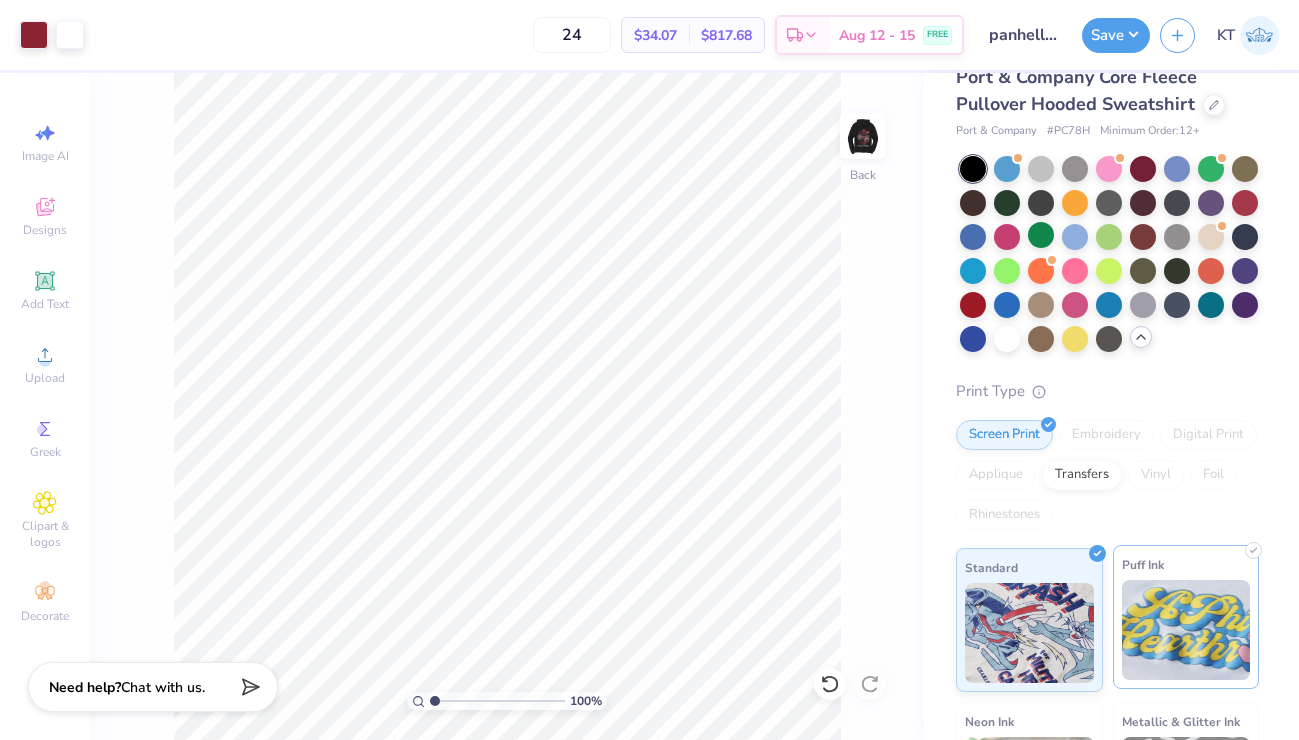 click at bounding box center (1186, 630) 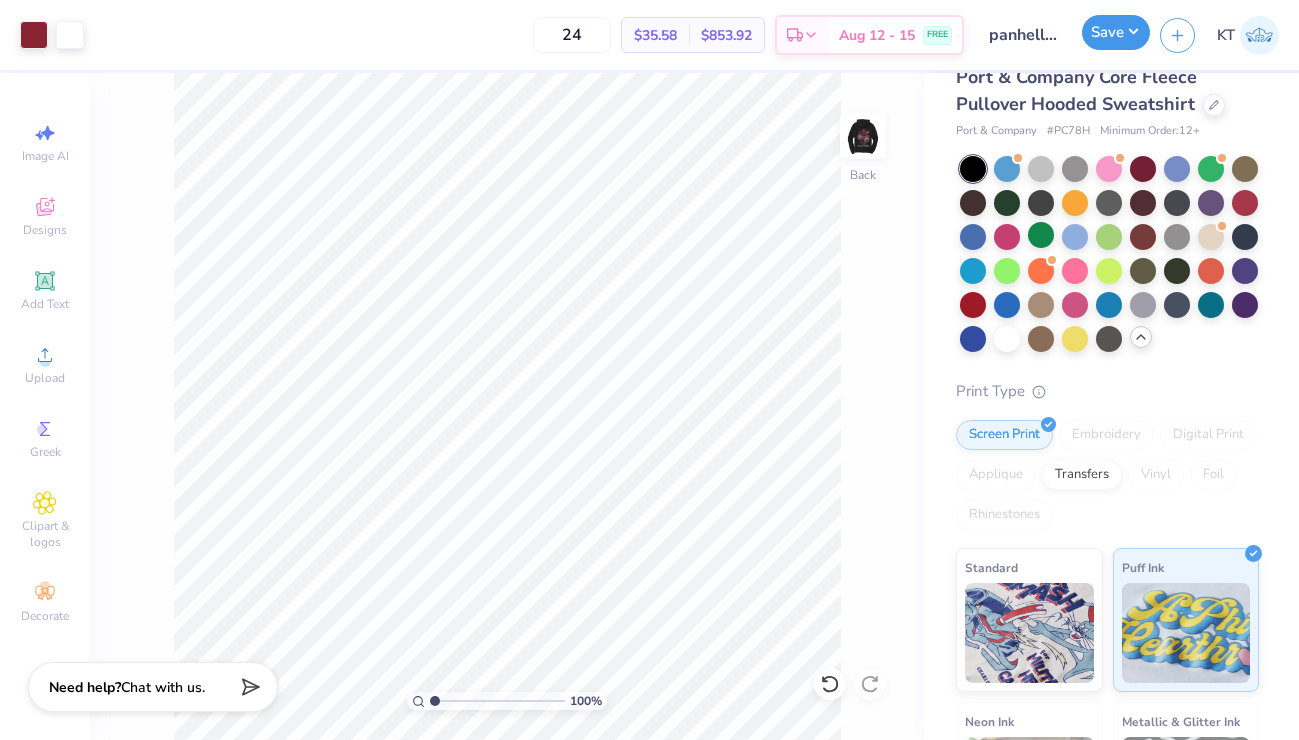click on "Save" at bounding box center (1116, 32) 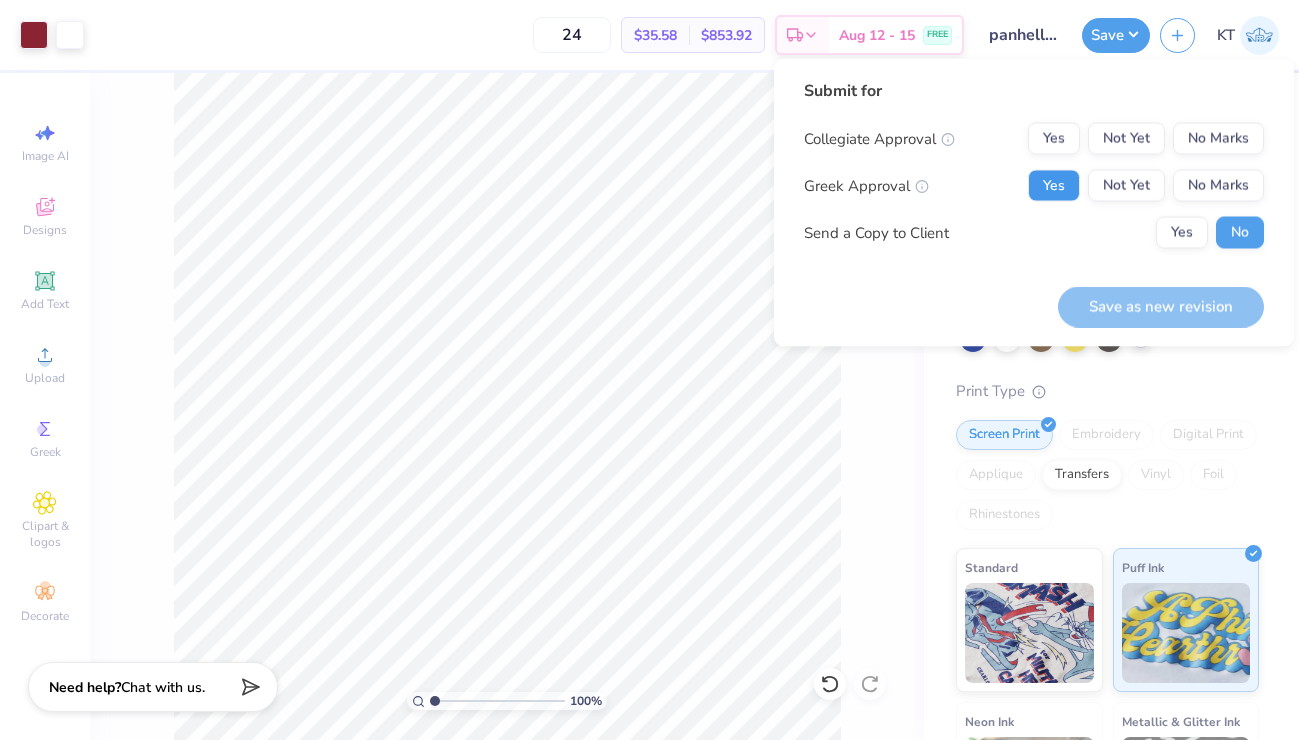 click on "Yes" at bounding box center (1054, 186) 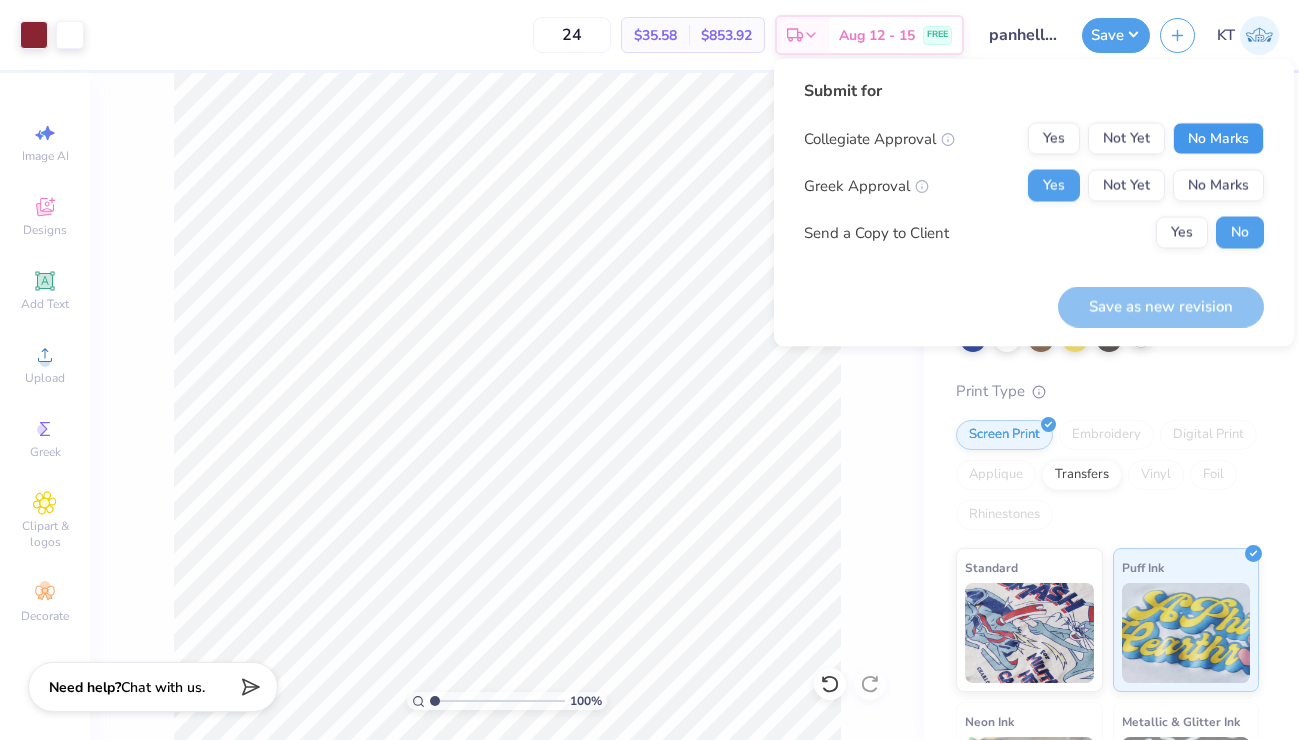 click on "No Marks" at bounding box center [1218, 139] 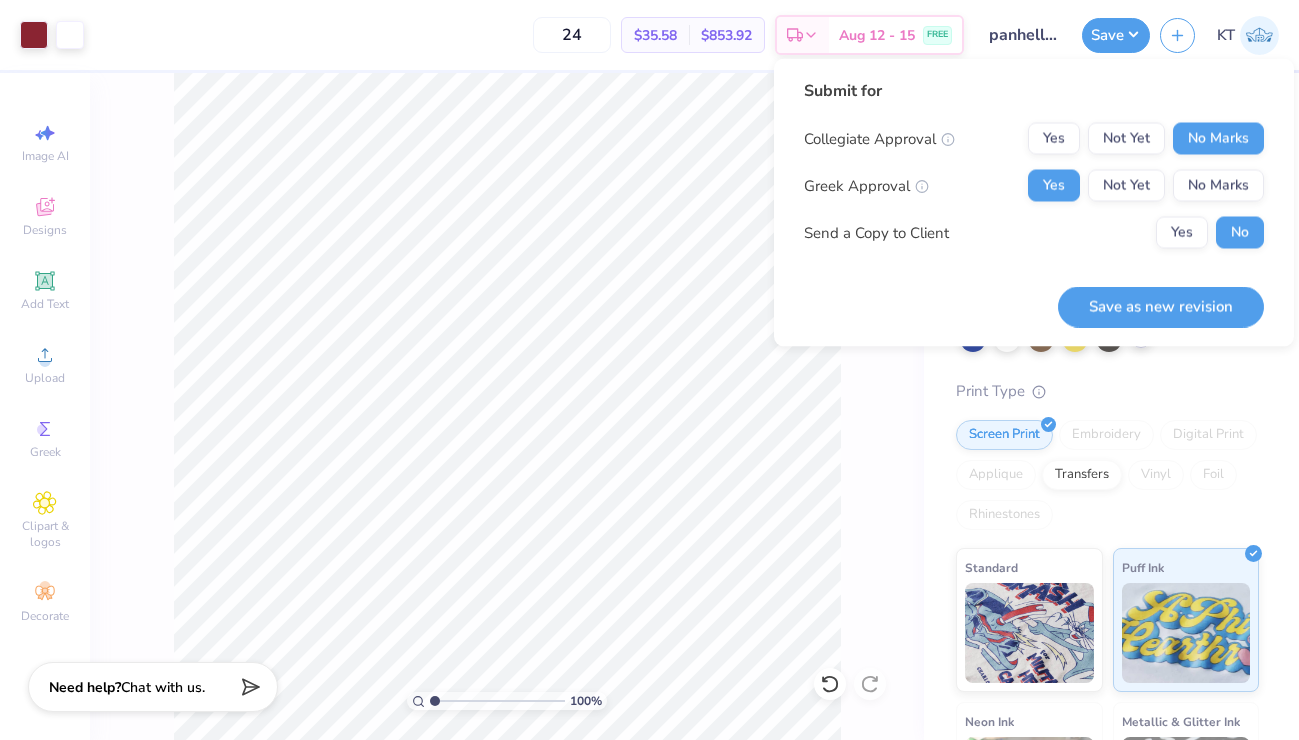 click on "Submit for Collegiate Approval Yes Not Yet No Marks Greek Approval Yes Not Yet No Marks Send a Copy to Client Yes No Save as new revision" at bounding box center [1034, 203] 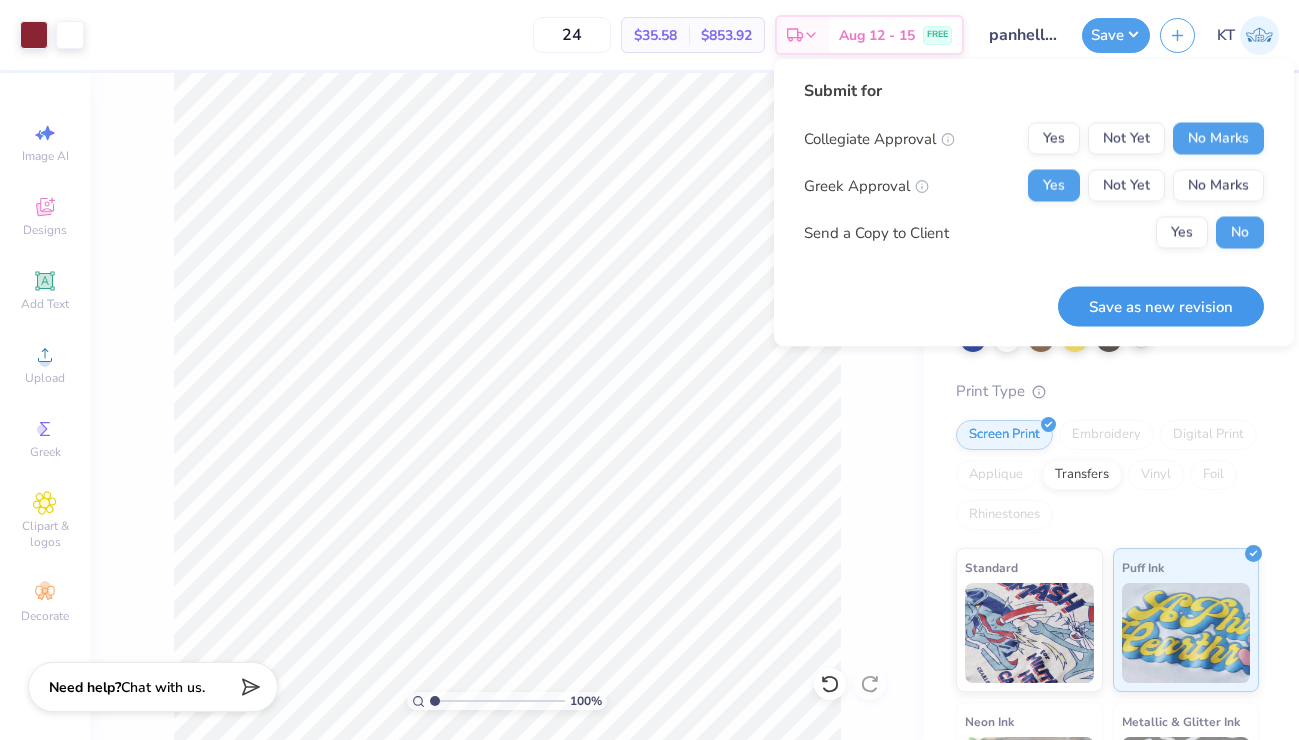 click on "Save as new revision" at bounding box center (1161, 306) 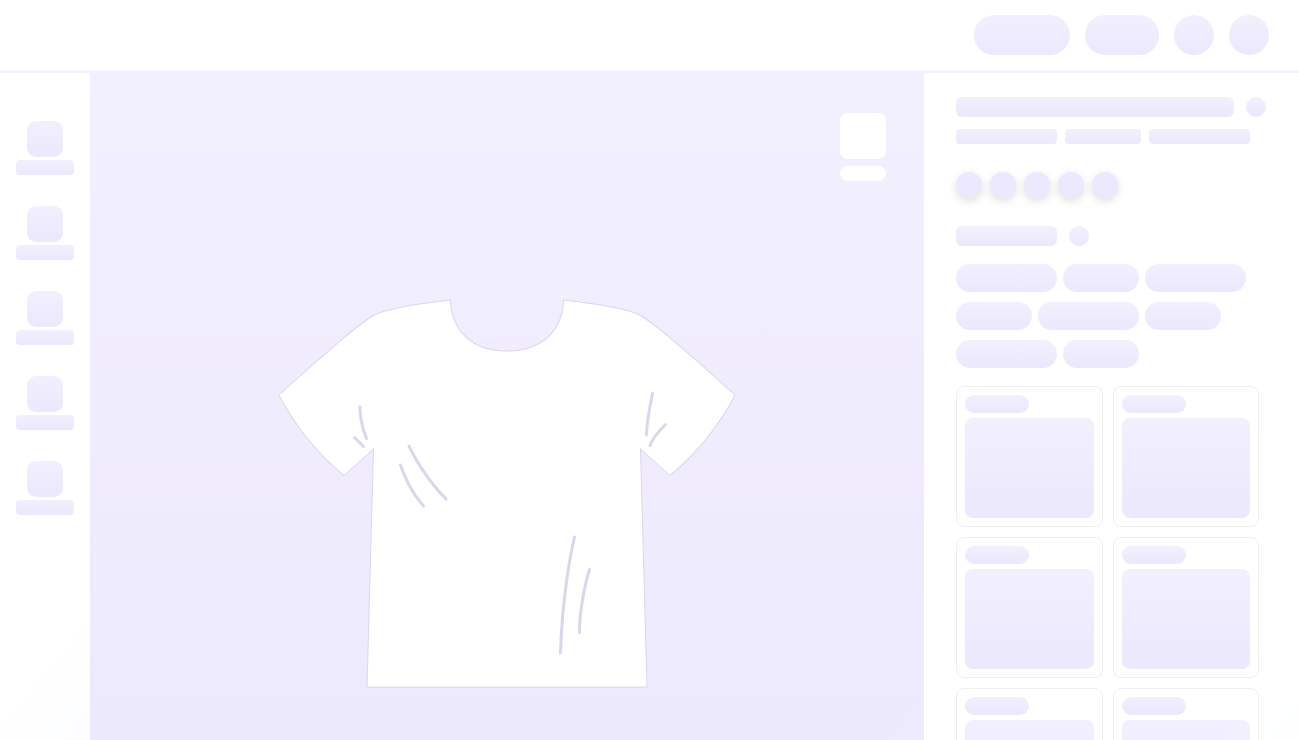 scroll, scrollTop: 0, scrollLeft: 0, axis: both 